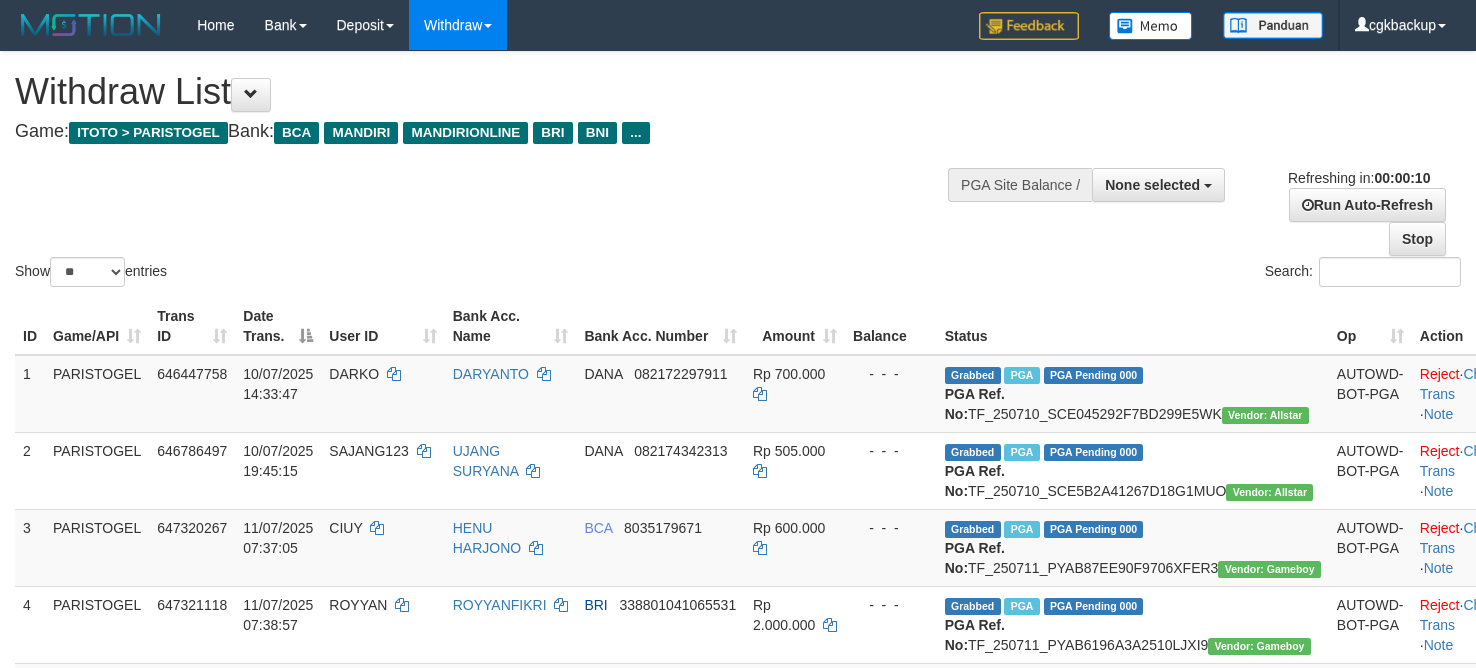 select 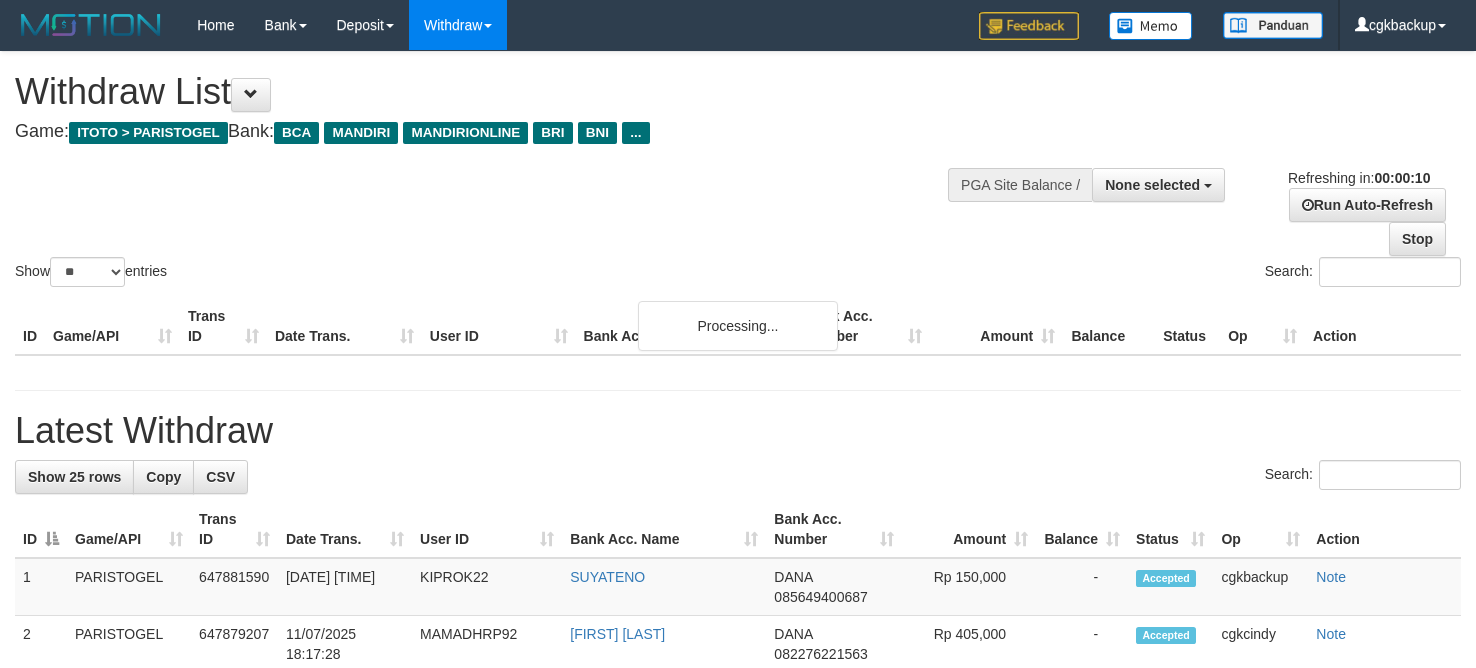 select 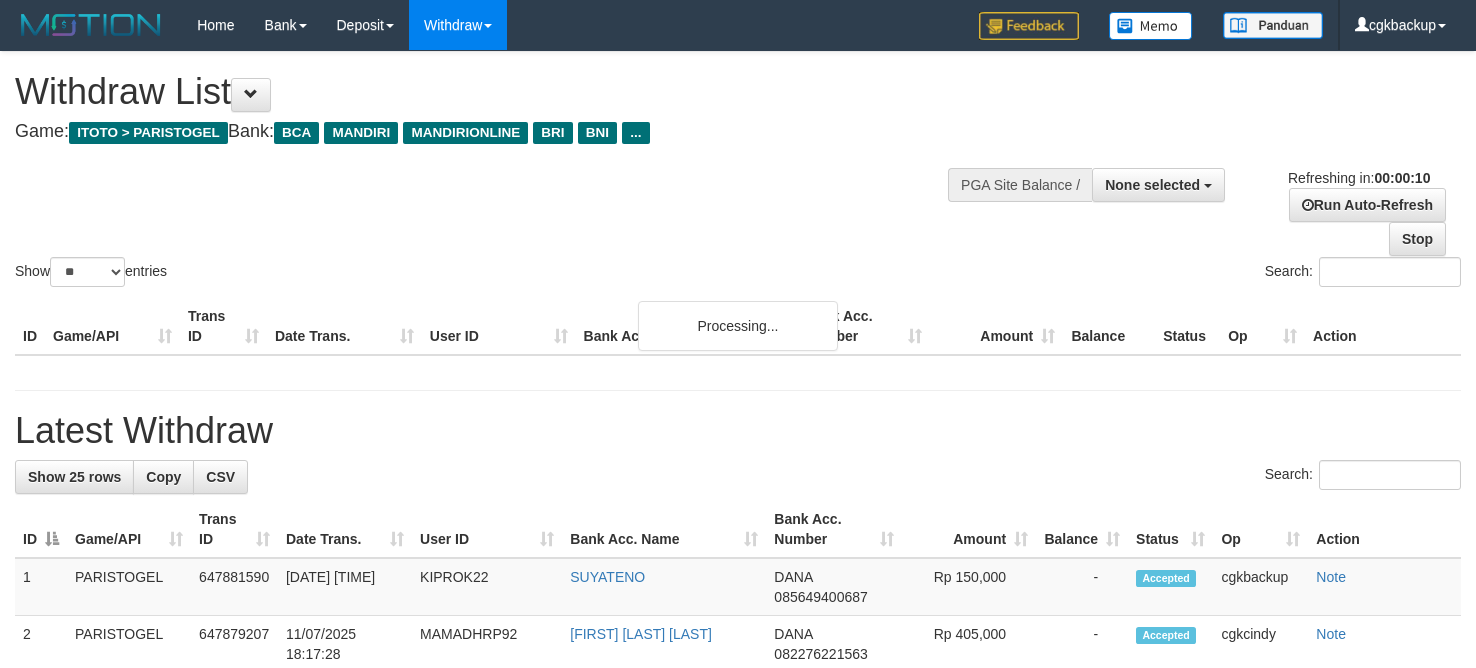 select 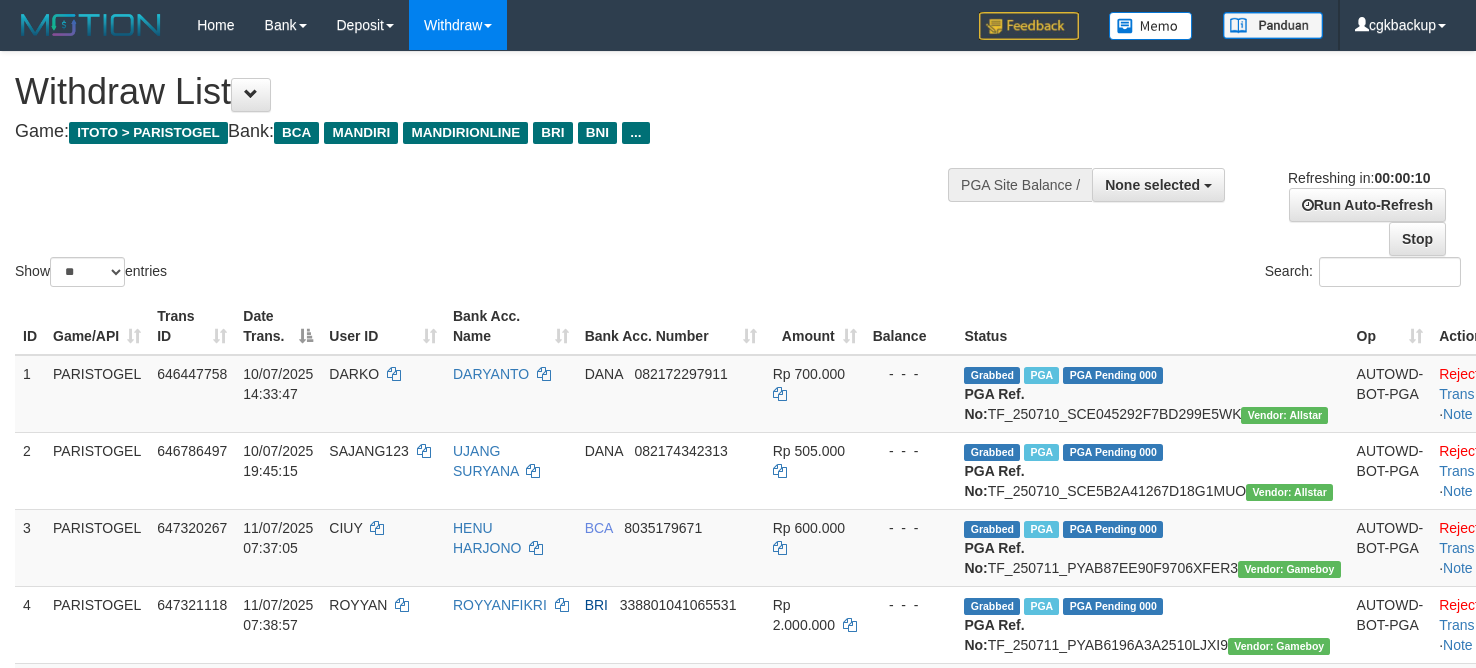 select 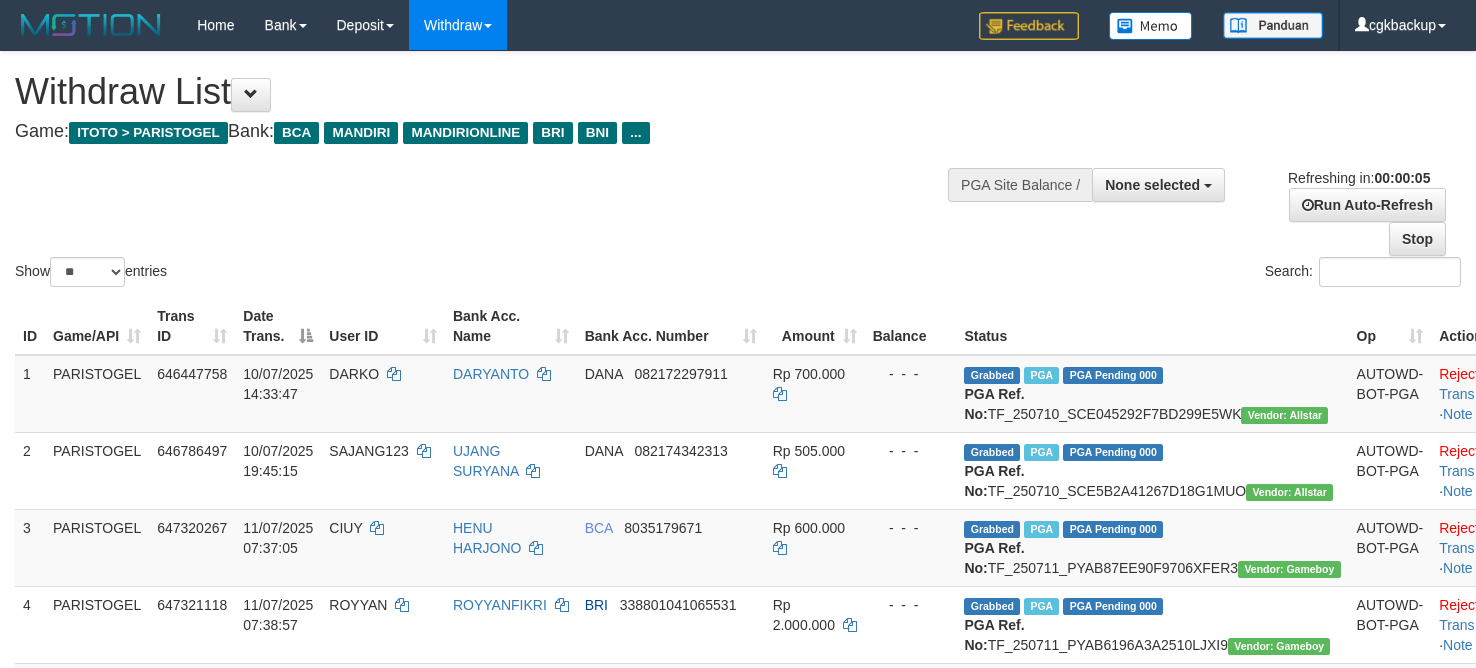 scroll, scrollTop: 0, scrollLeft: 0, axis: both 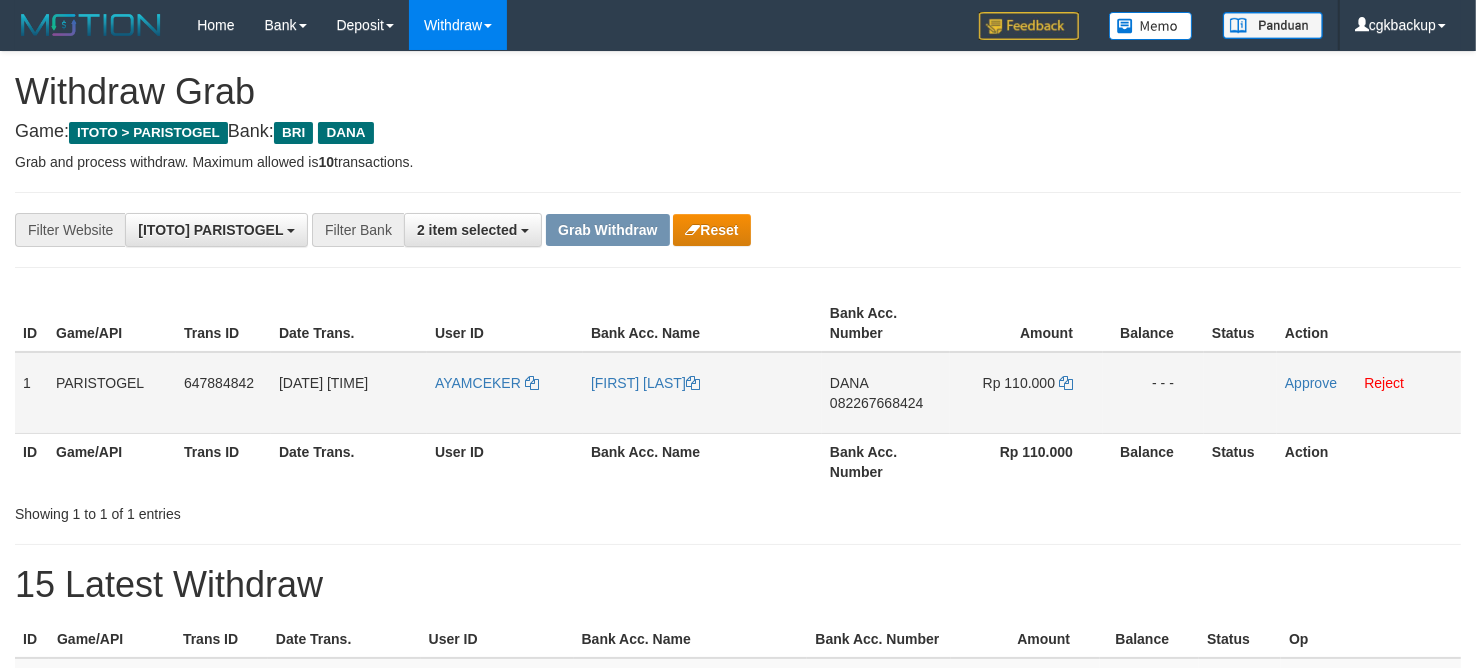 click on "AYAMCEKER" at bounding box center [505, 393] 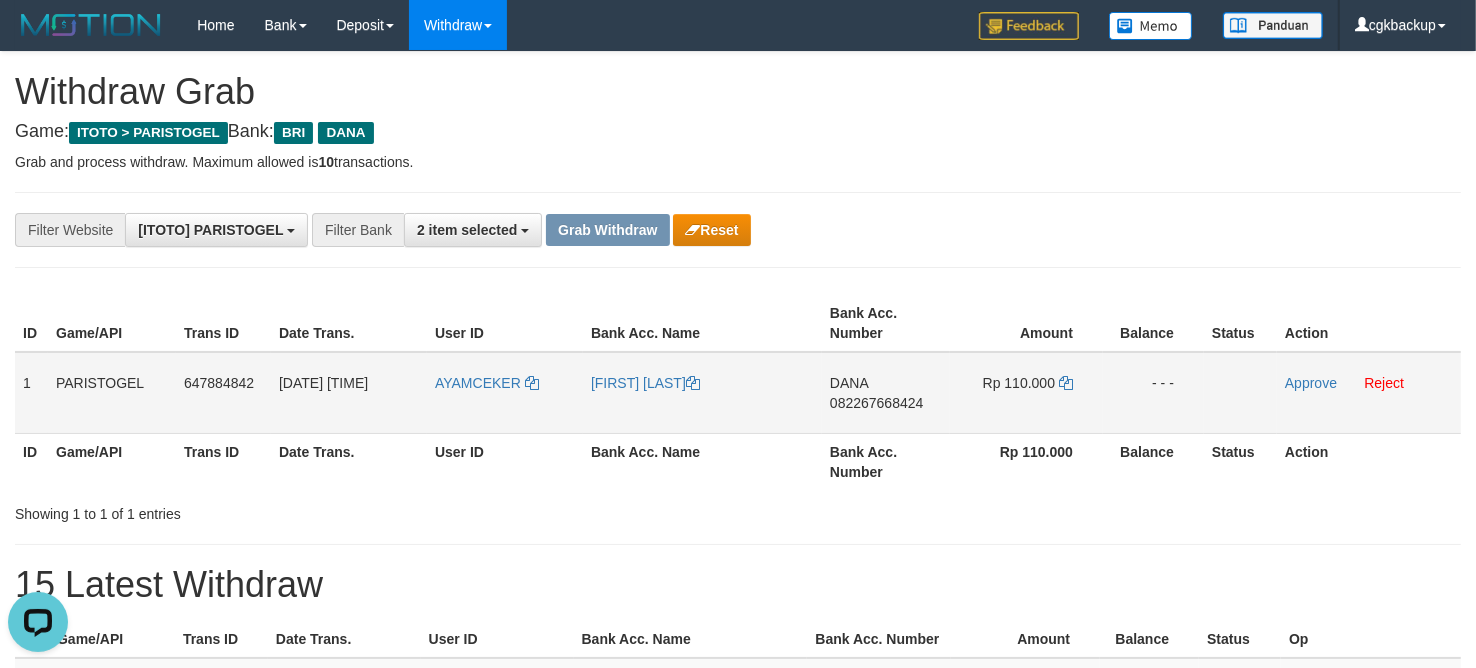 scroll, scrollTop: 0, scrollLeft: 0, axis: both 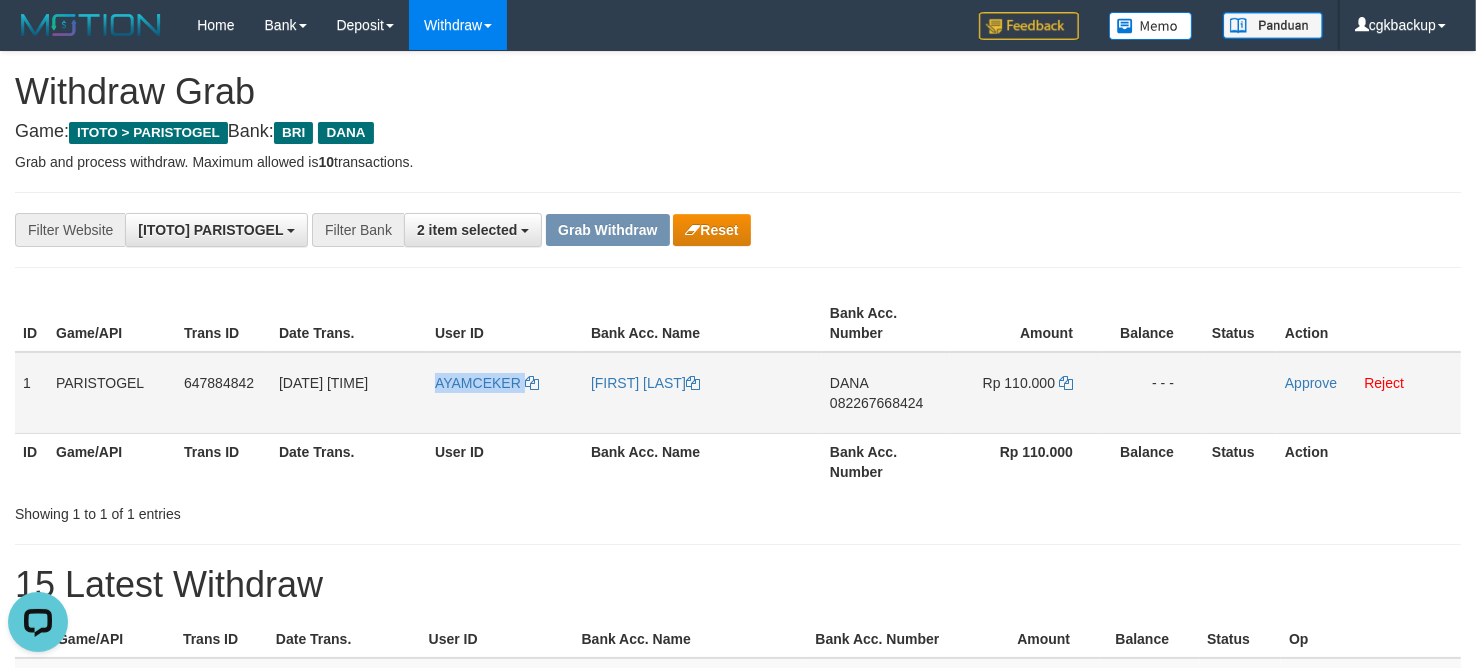 click on "AYAMCEKER" at bounding box center [505, 393] 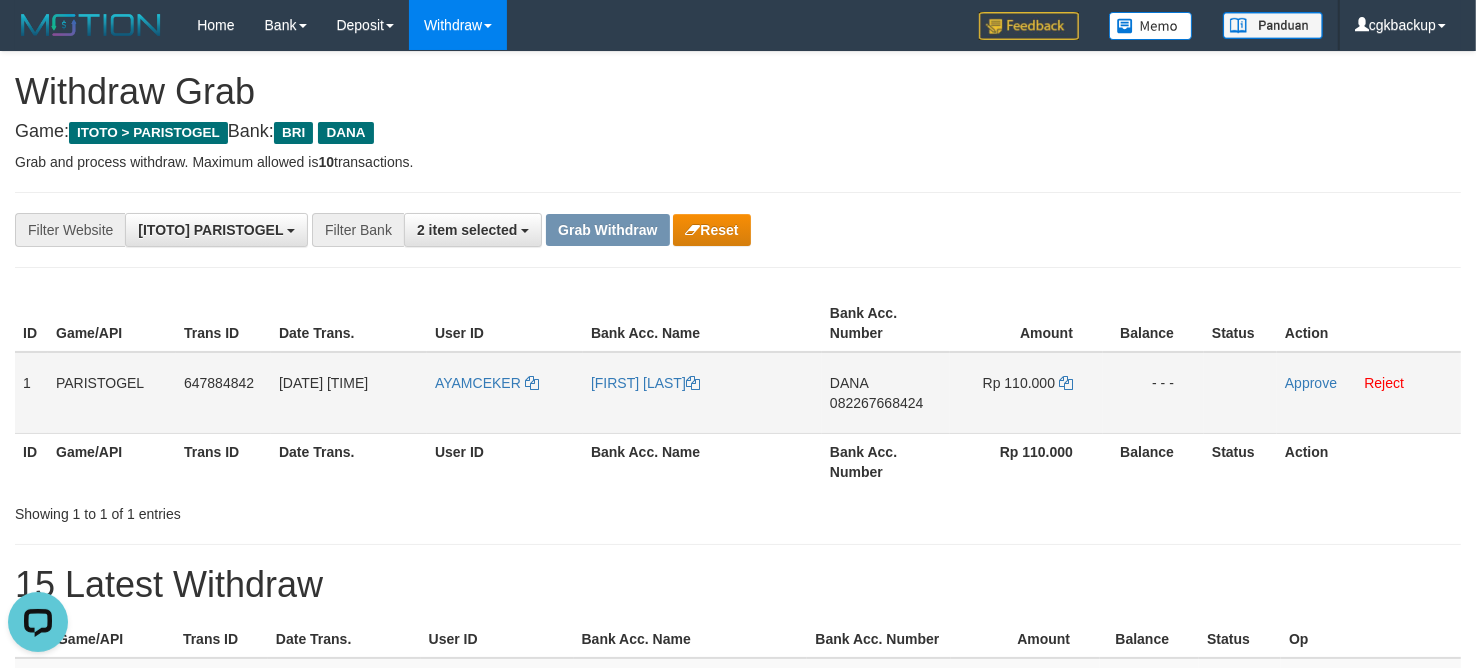 click on "[FIRST] [LAST]" at bounding box center [702, 393] 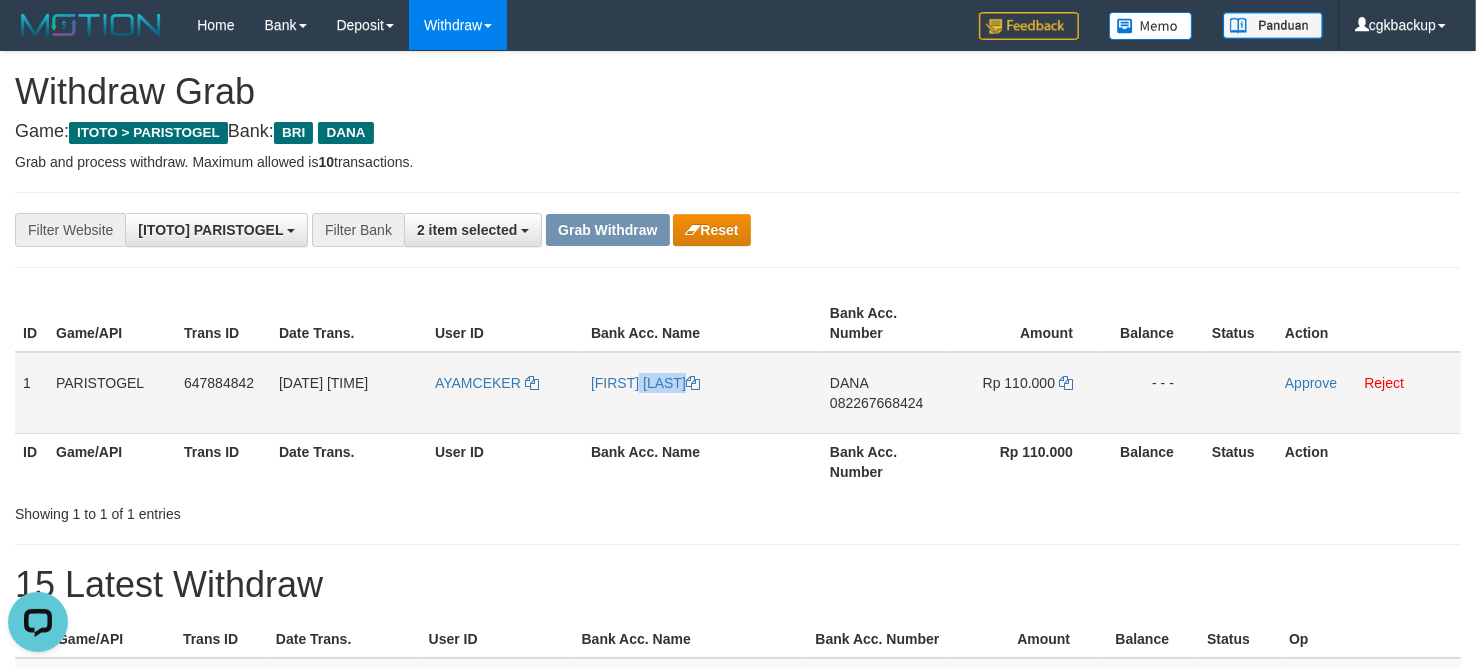 click on "[FIRST] [LAST]" at bounding box center [702, 393] 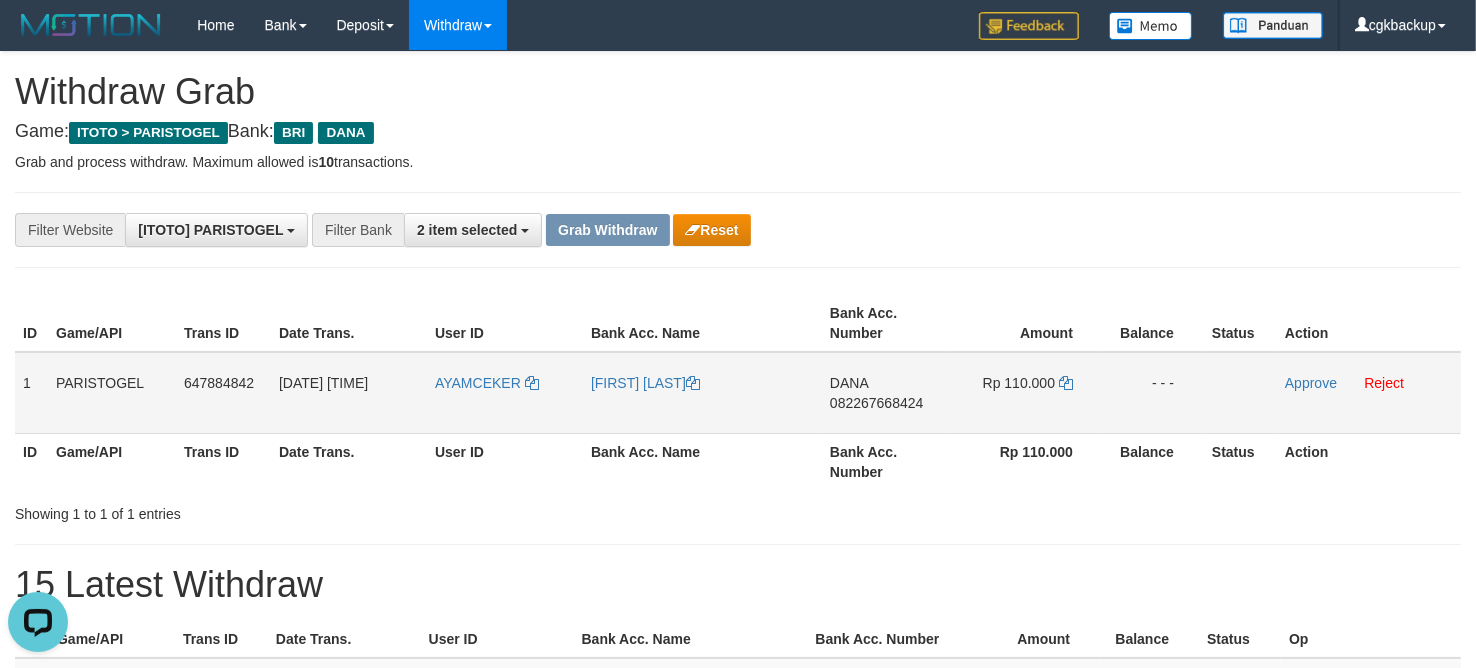 click on "AYAMCEKER" at bounding box center [505, 393] 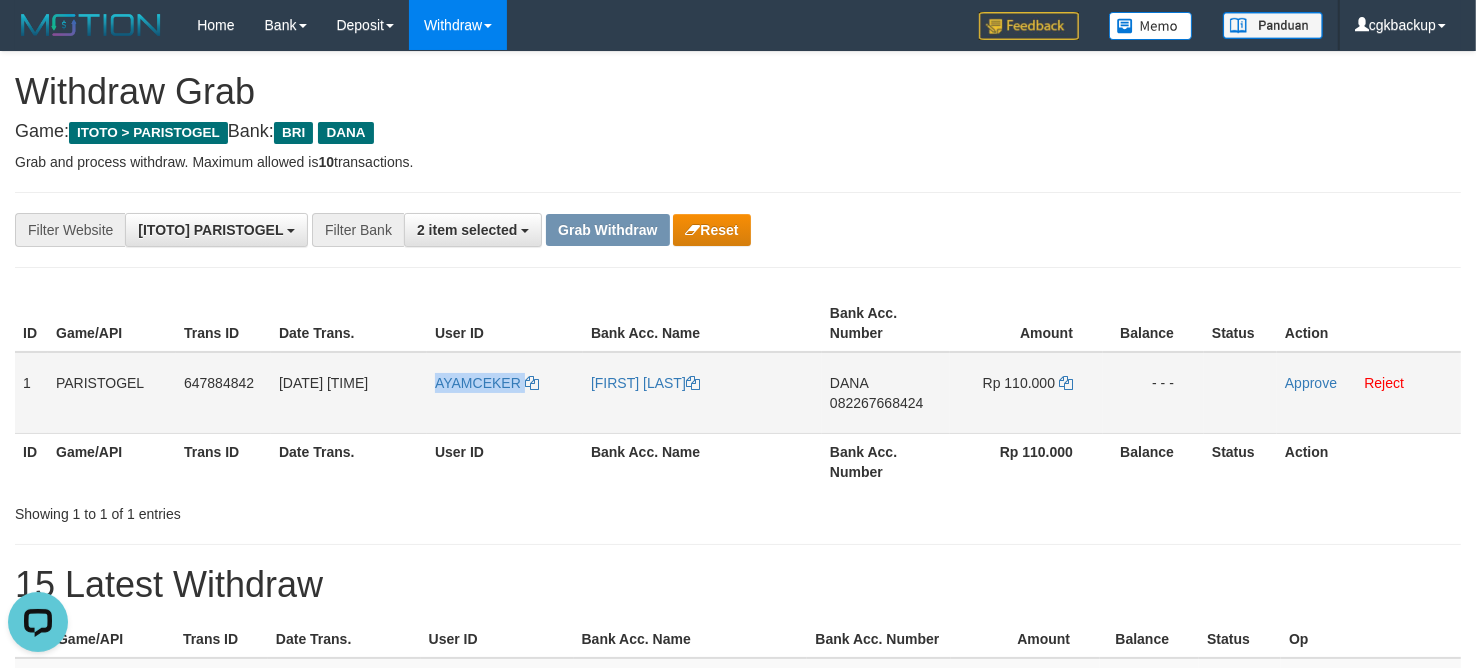 click on "AYAMCEKER" at bounding box center [505, 393] 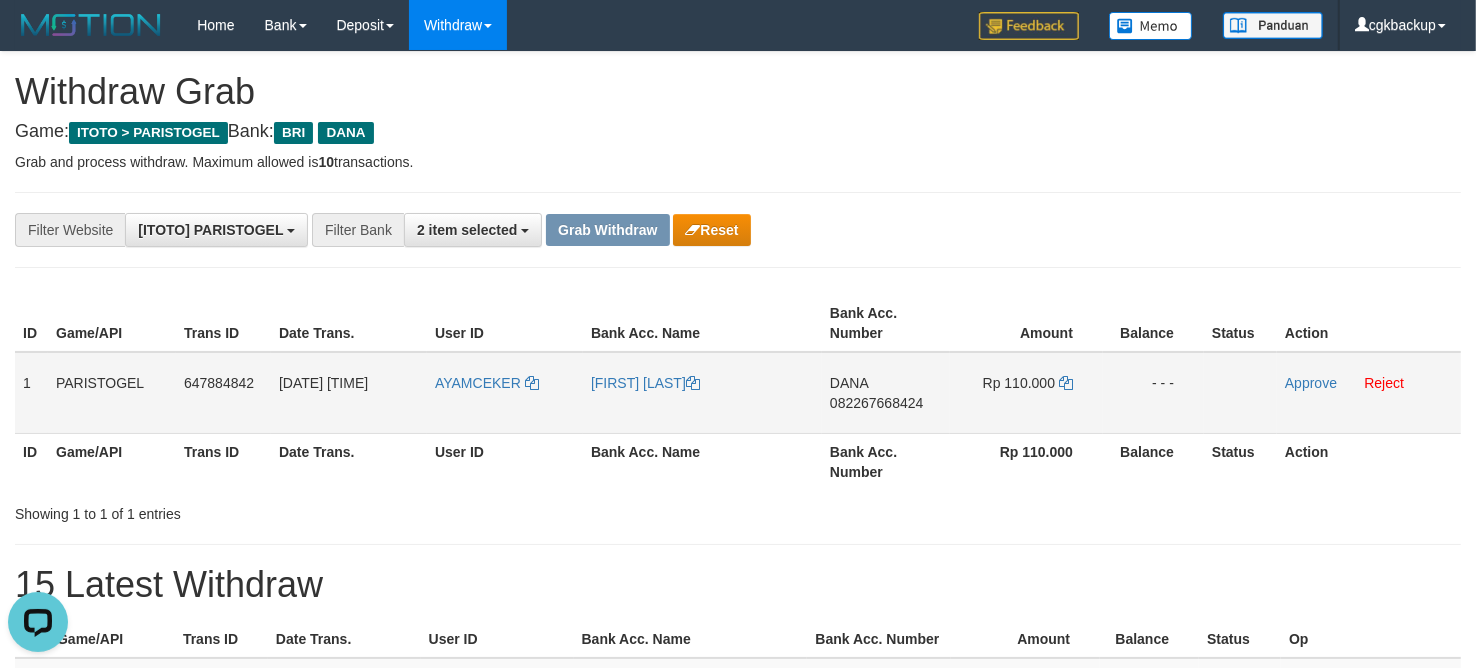 click on "DANA
082267668424" at bounding box center [886, 393] 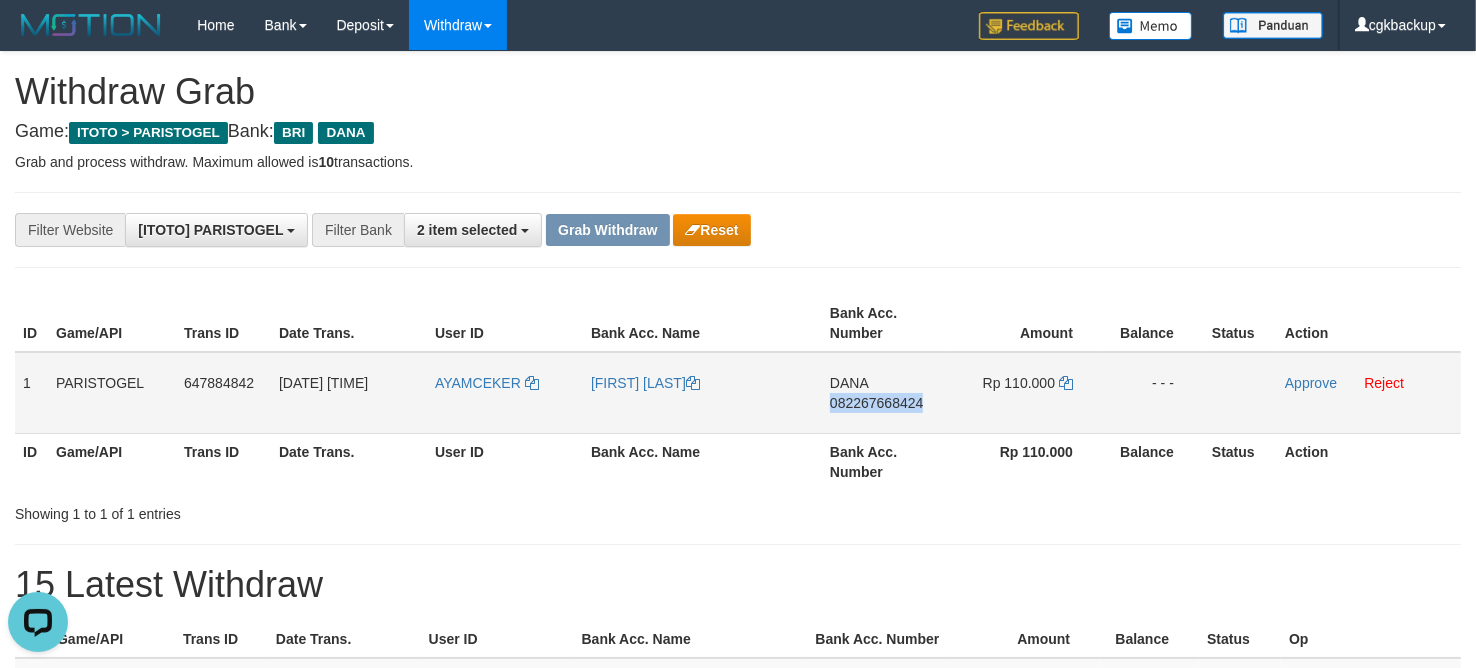 click on "DANA
082267668424" at bounding box center [886, 393] 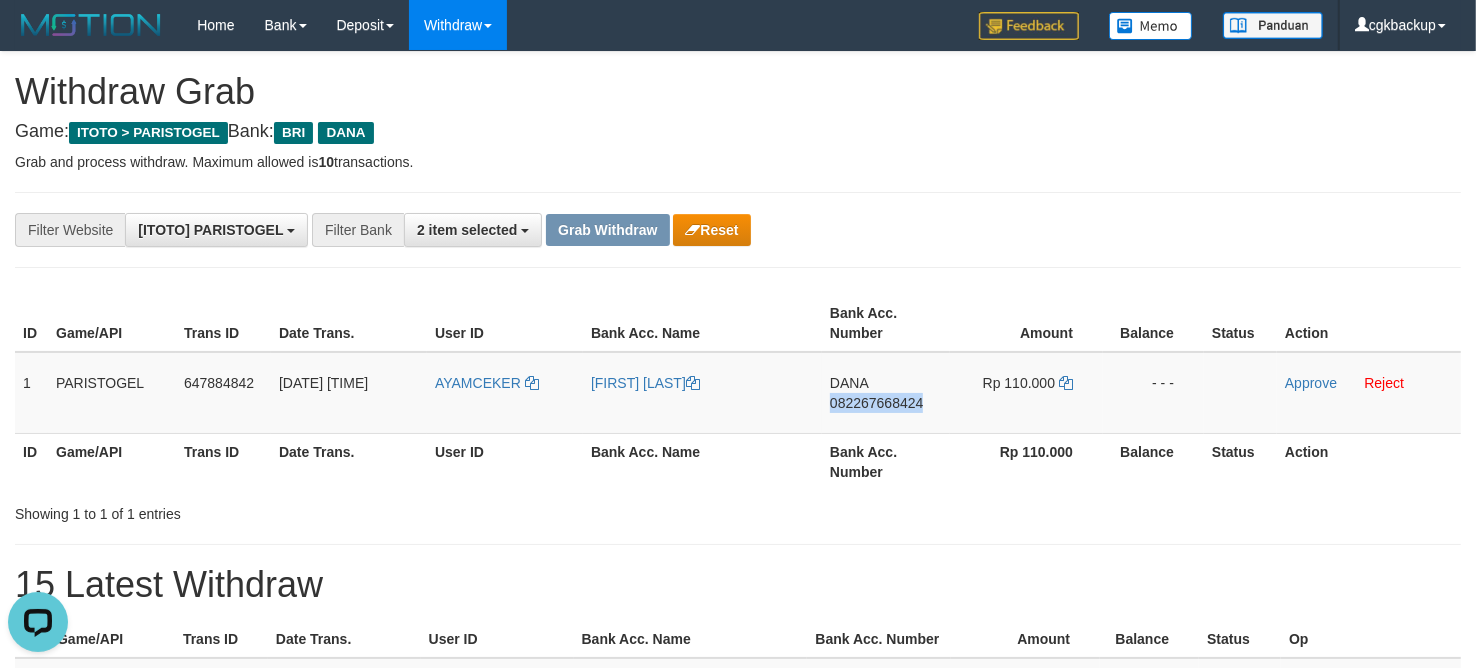 copy on "082267668424" 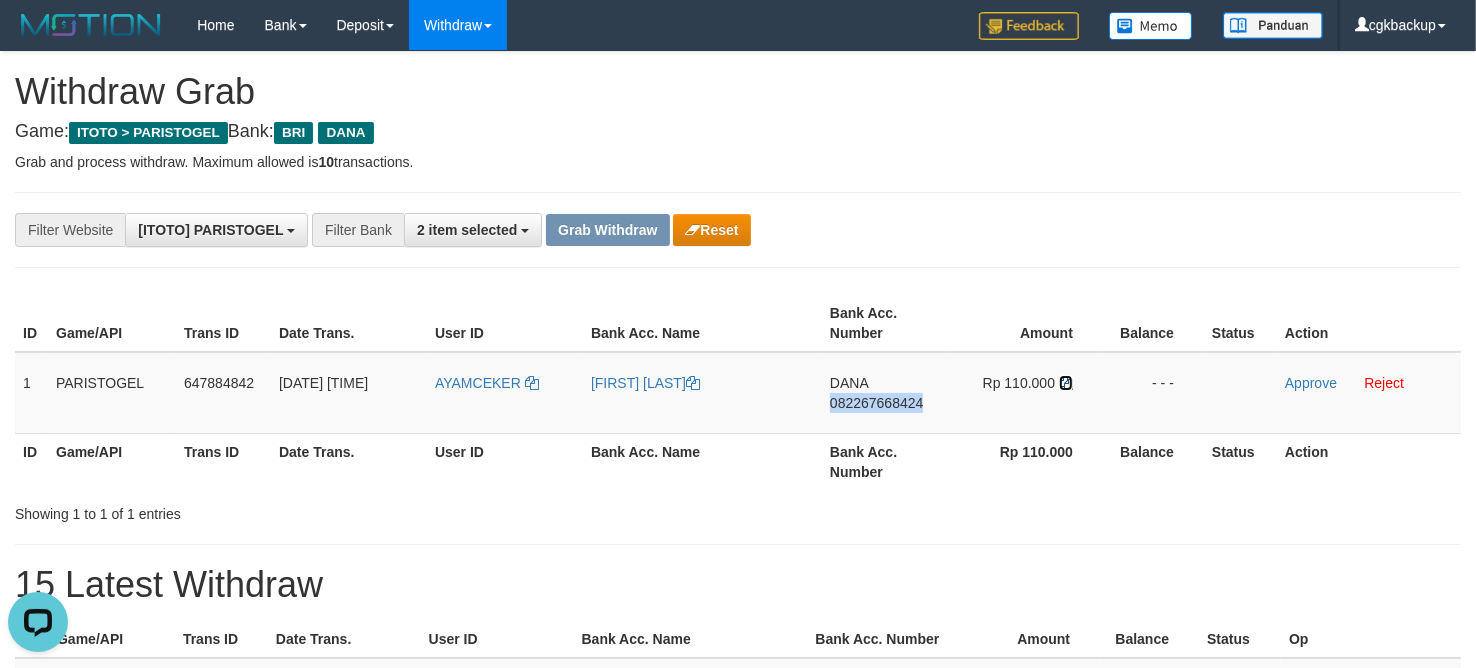 click at bounding box center (1066, 383) 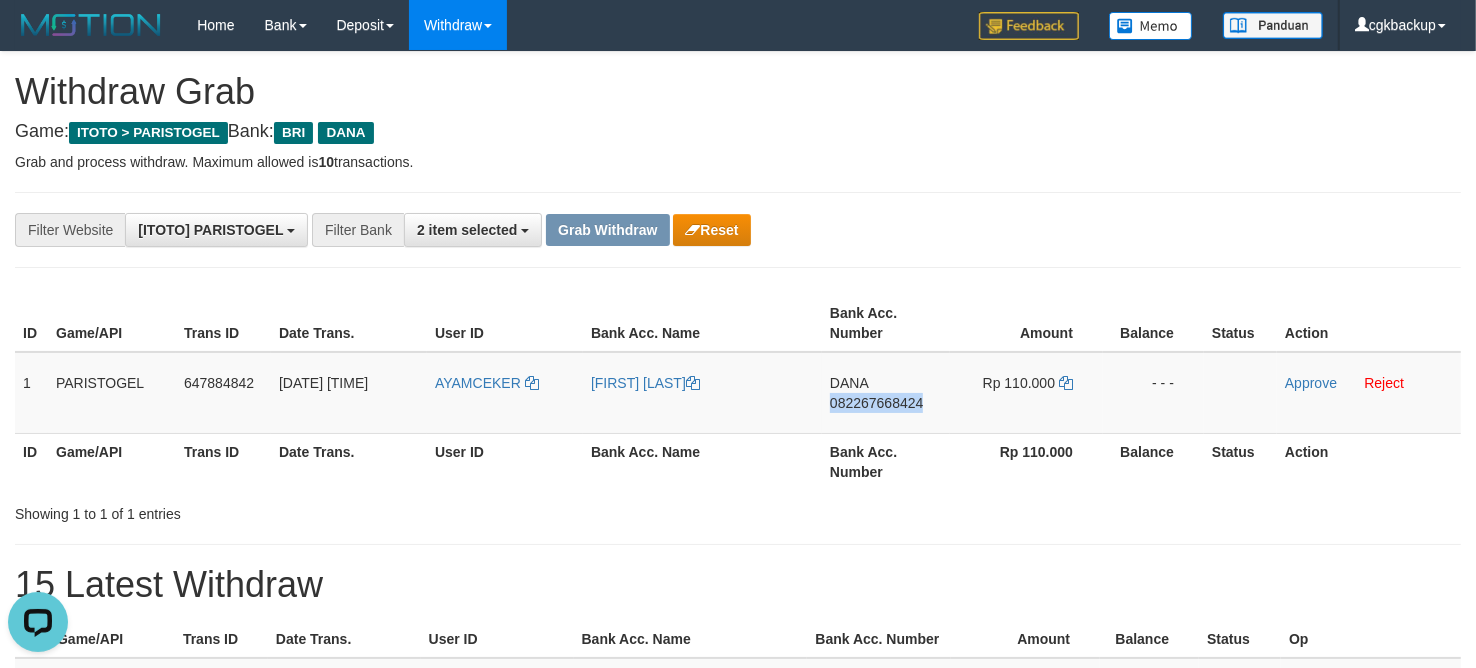 copy on "082267668424" 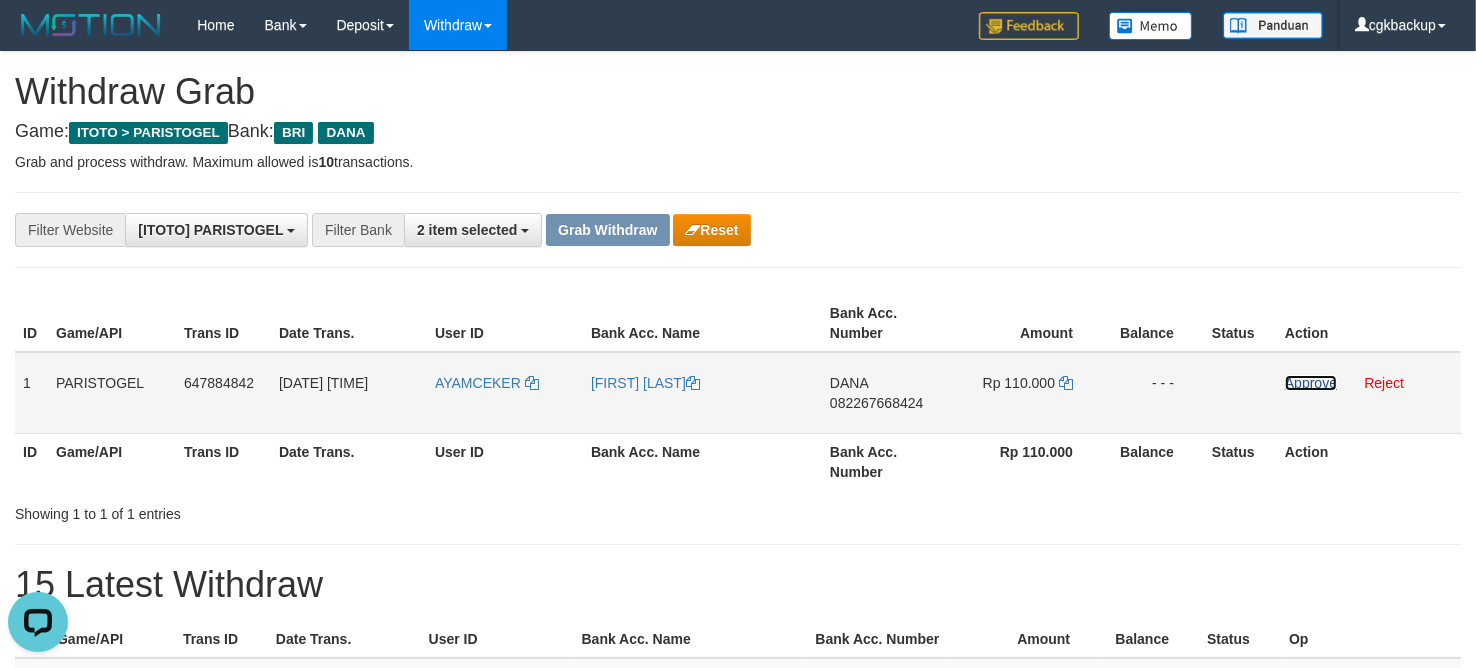 click on "Approve" at bounding box center (1311, 383) 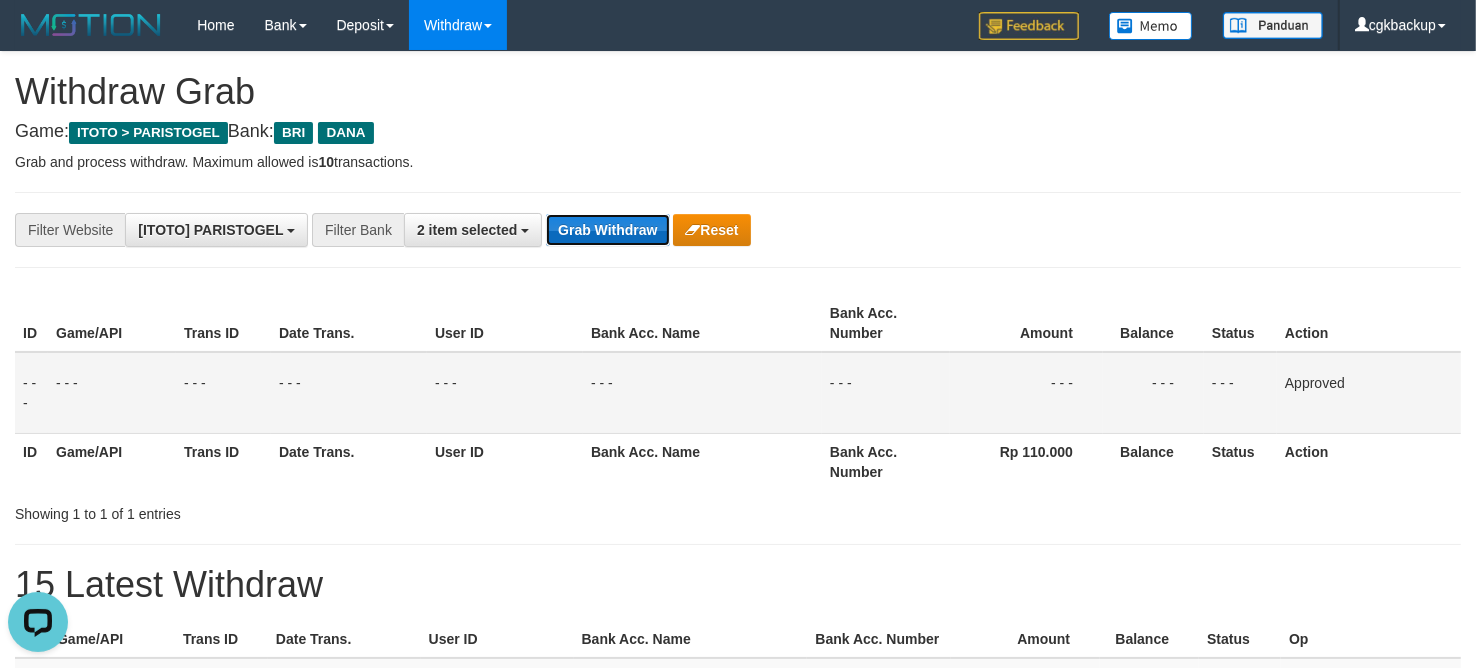 click on "Grab Withdraw" at bounding box center (607, 230) 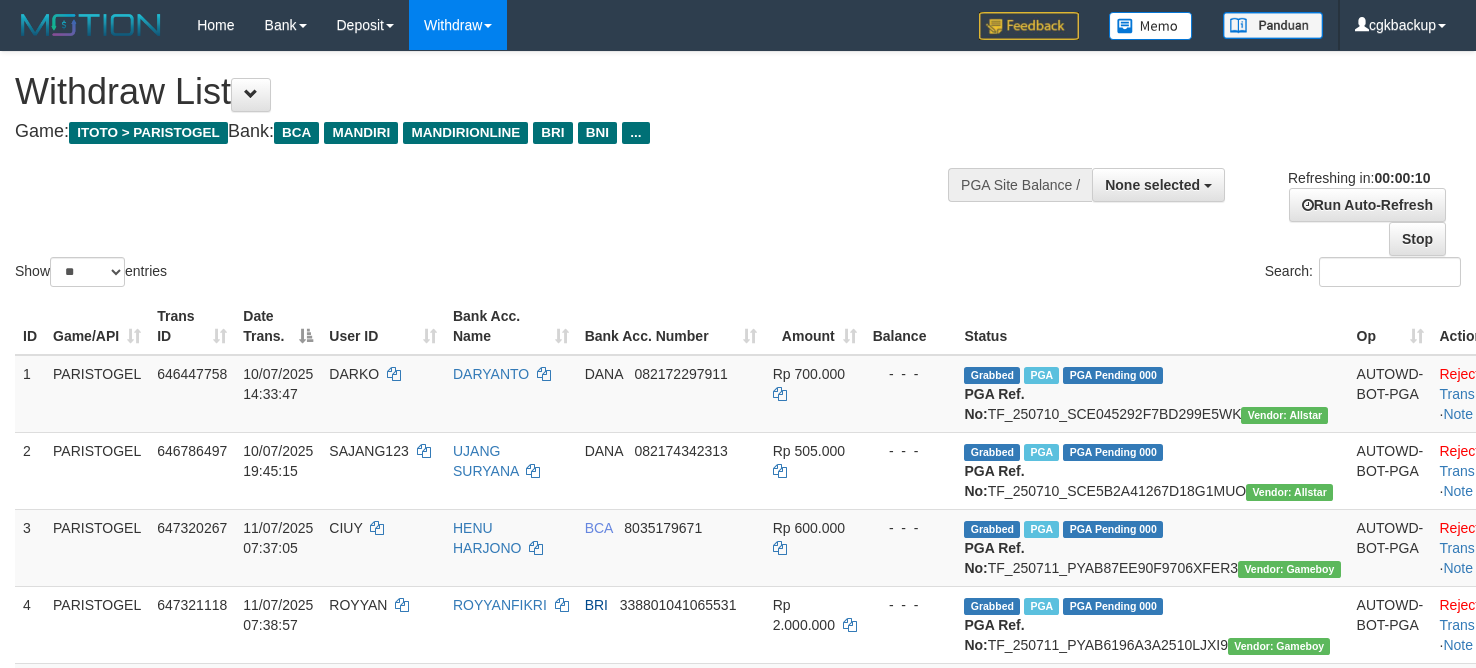 select 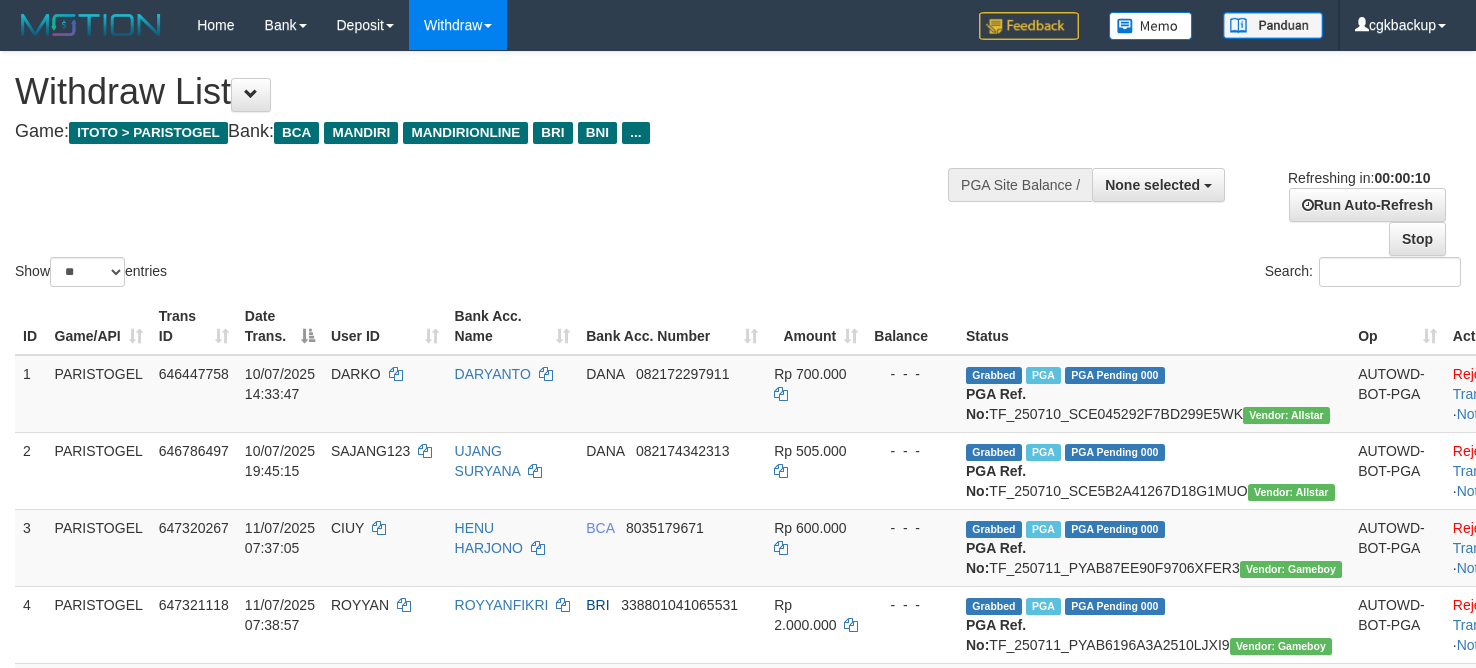 select 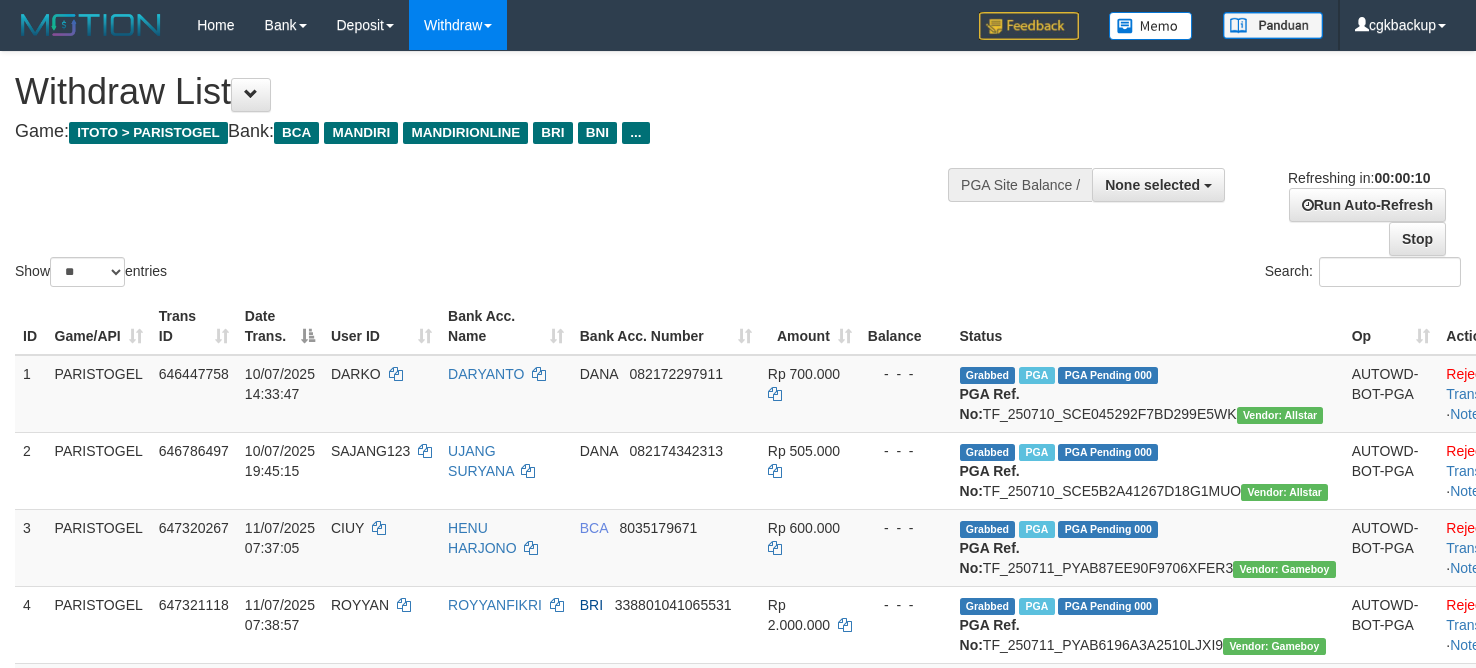 select 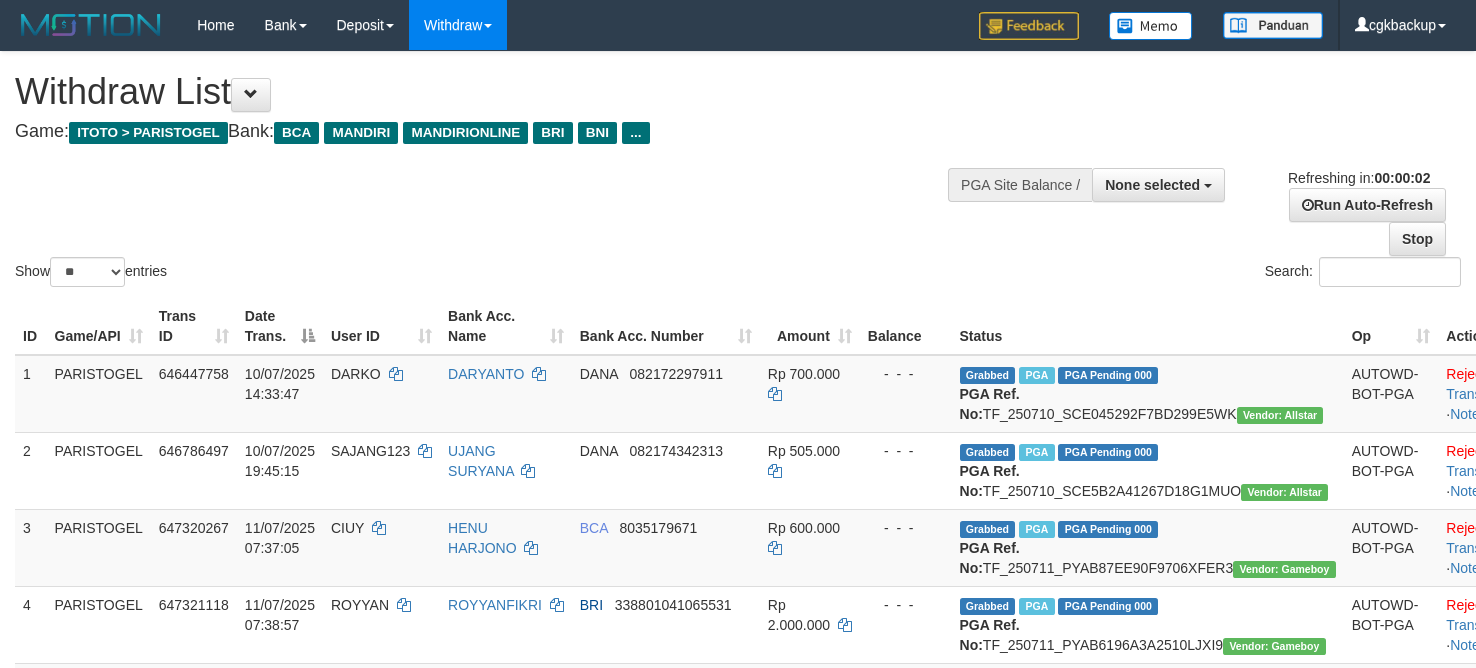 scroll, scrollTop: 0, scrollLeft: 0, axis: both 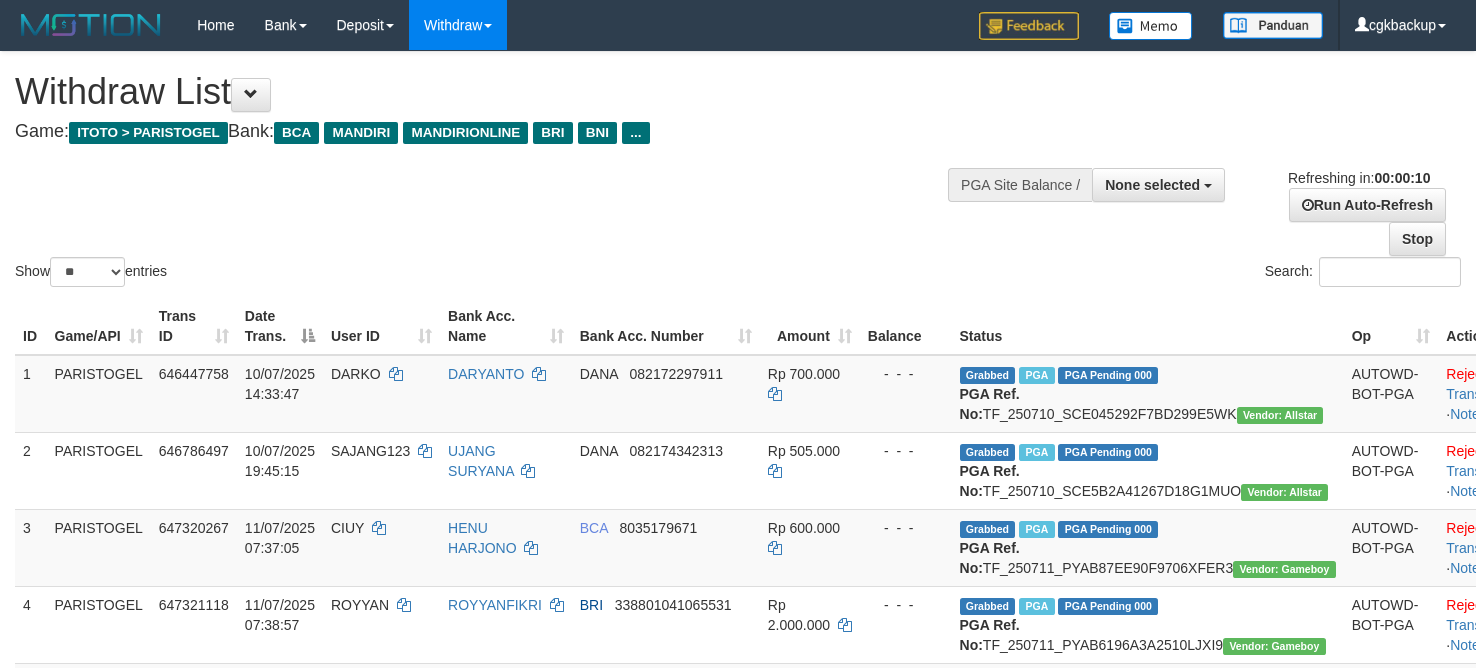 select 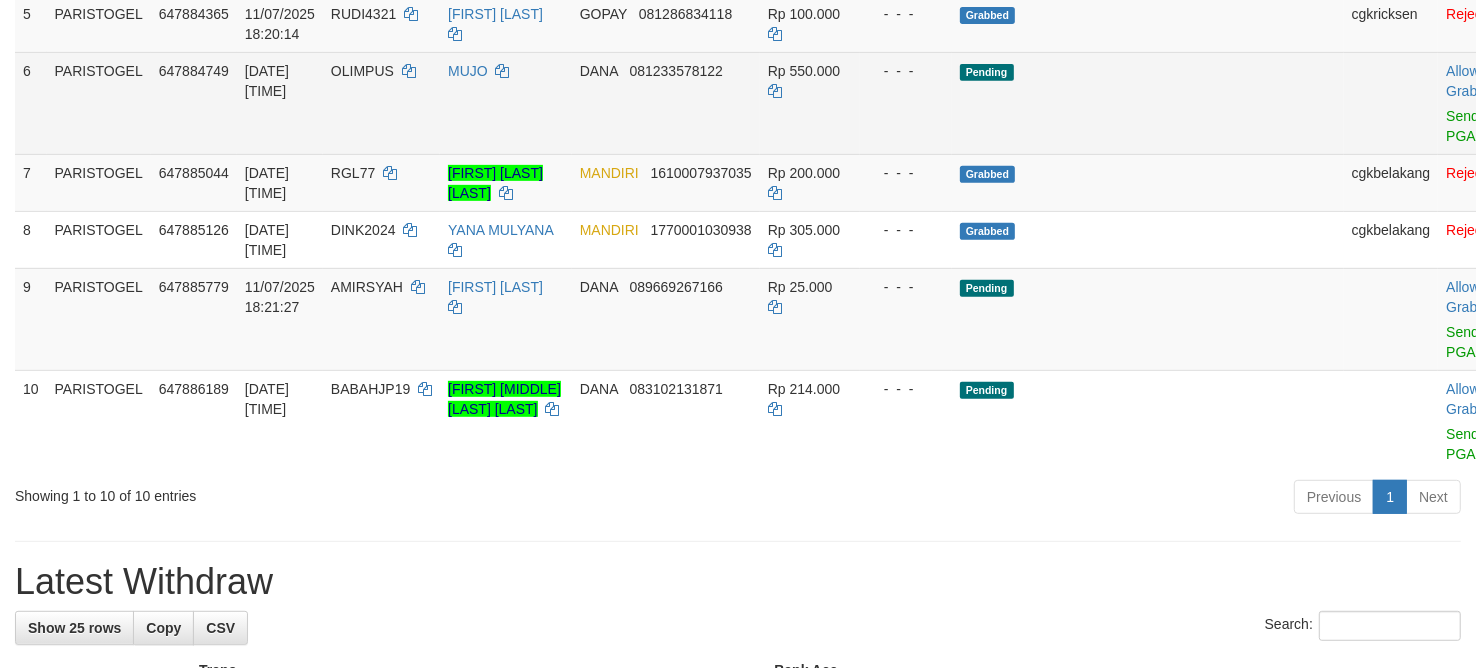 scroll, scrollTop: 750, scrollLeft: 0, axis: vertical 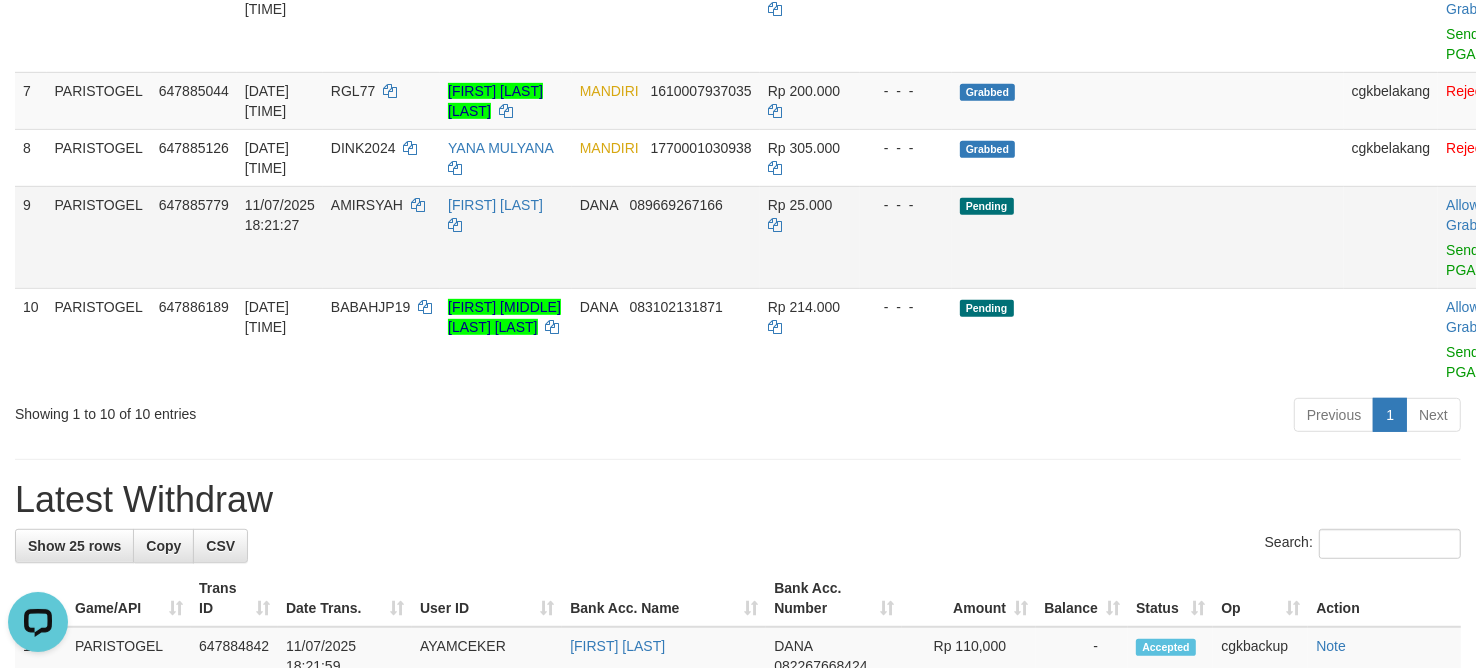 click on "Allow Grab   ·    Reject Send PGA     ·    Note" at bounding box center [1487, 237] 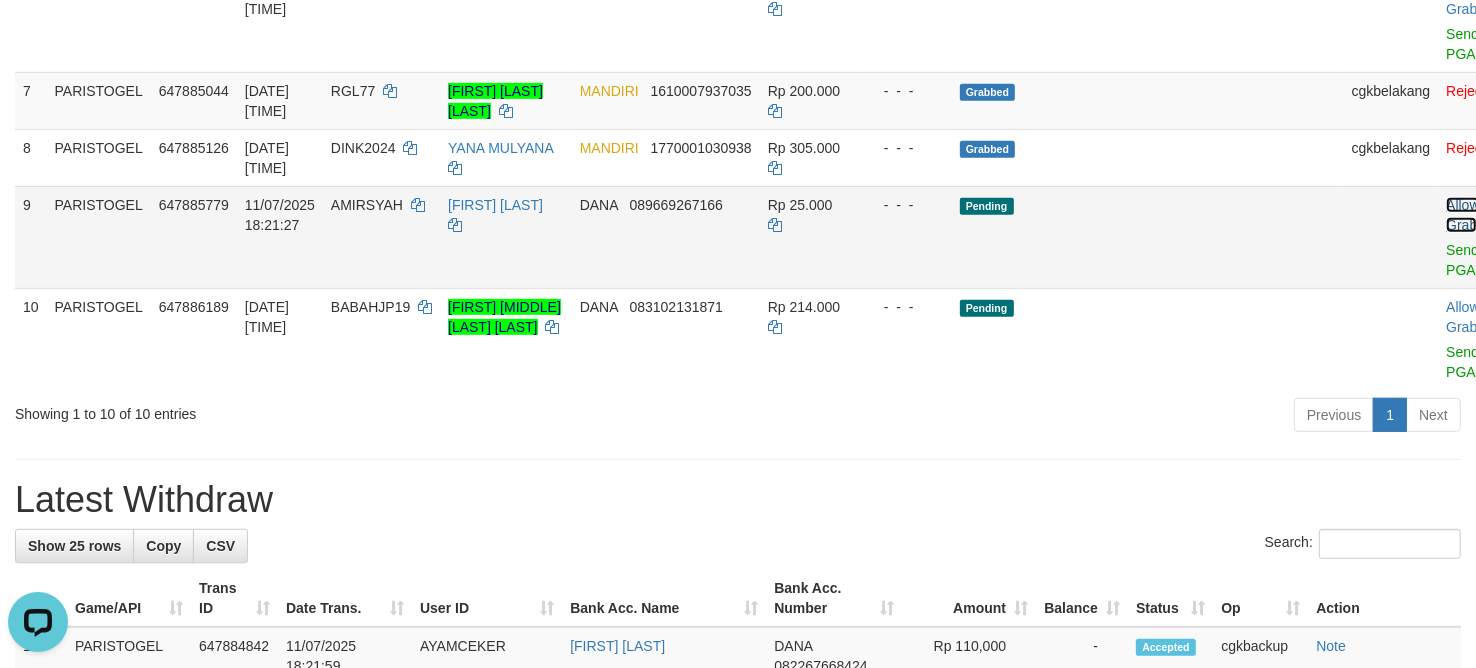 click on "Allow Grab" at bounding box center [1462, 215] 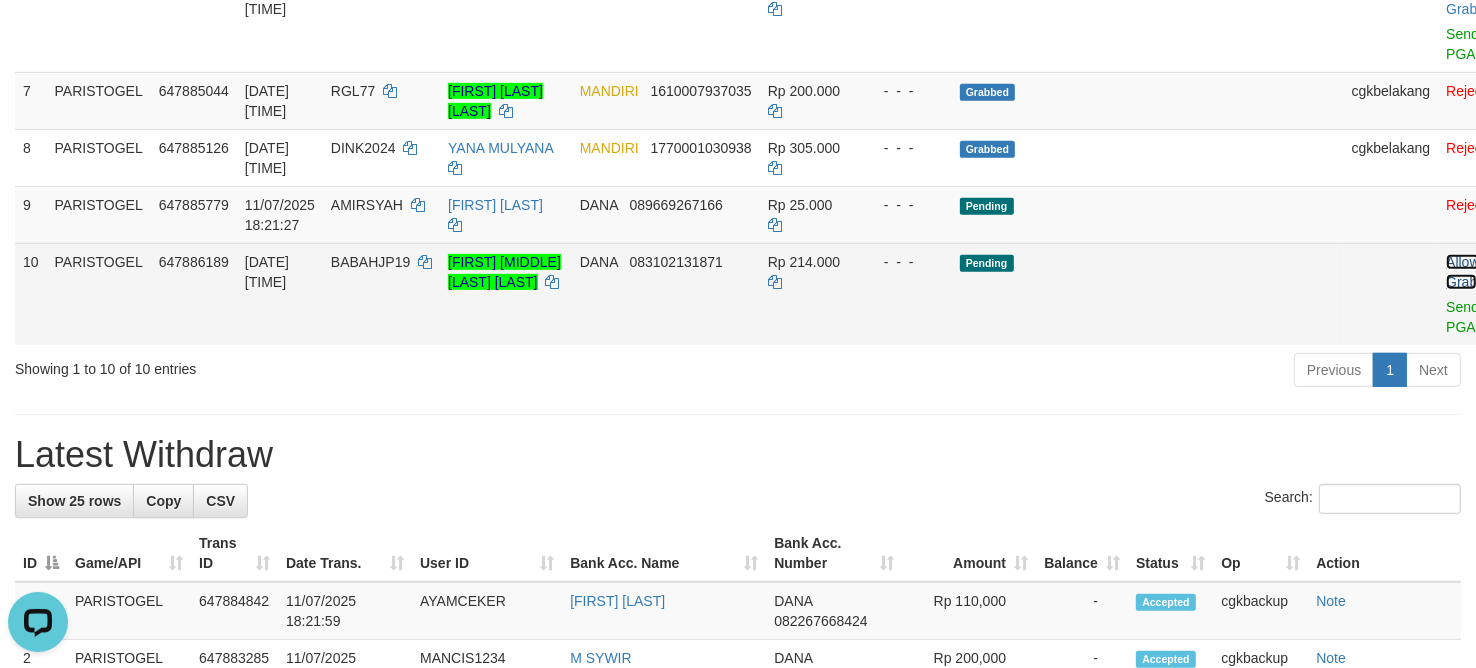 click on "Allow Grab" at bounding box center (1462, 272) 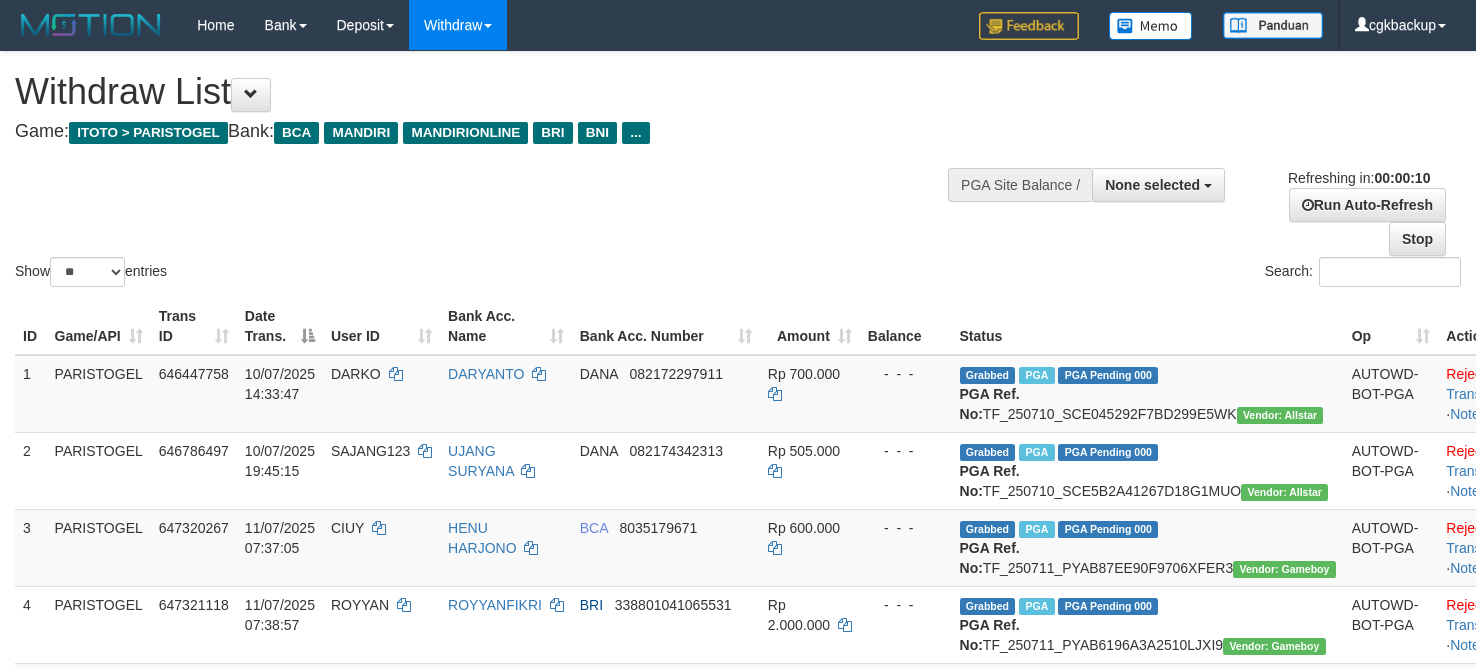 select 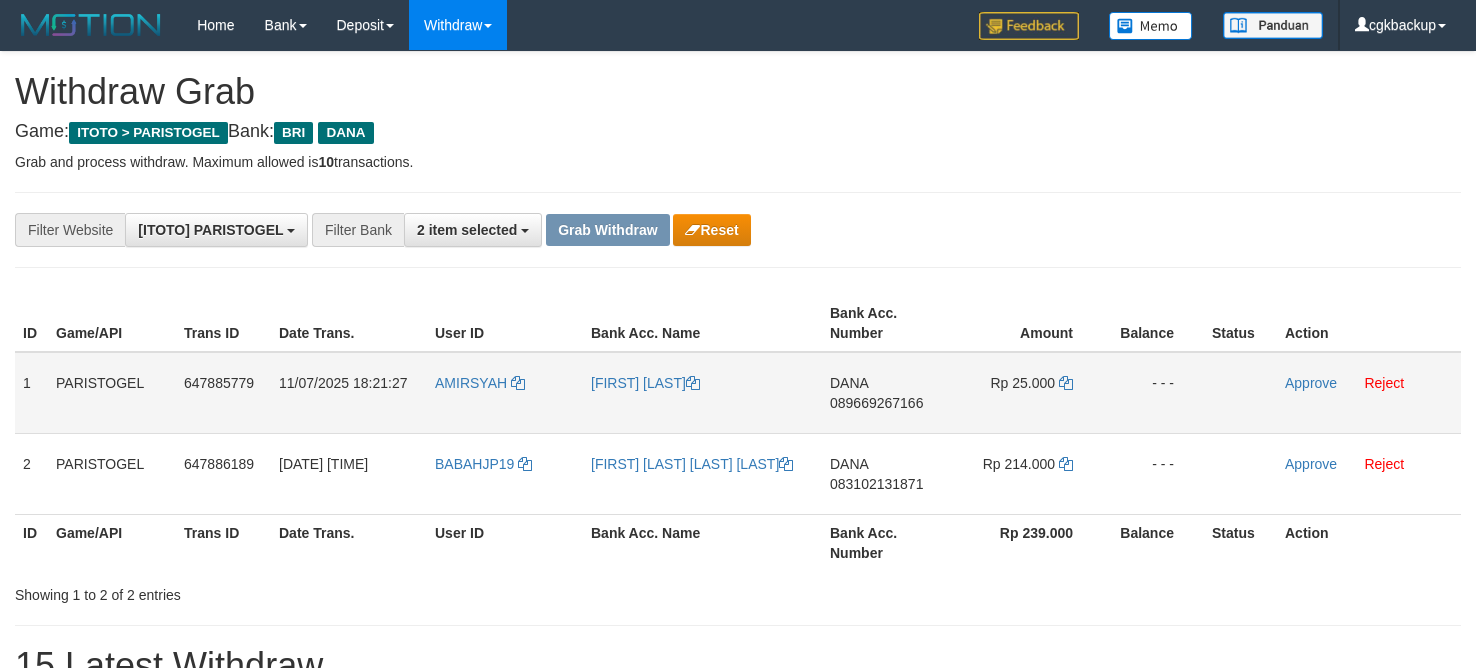 scroll, scrollTop: 0, scrollLeft: 0, axis: both 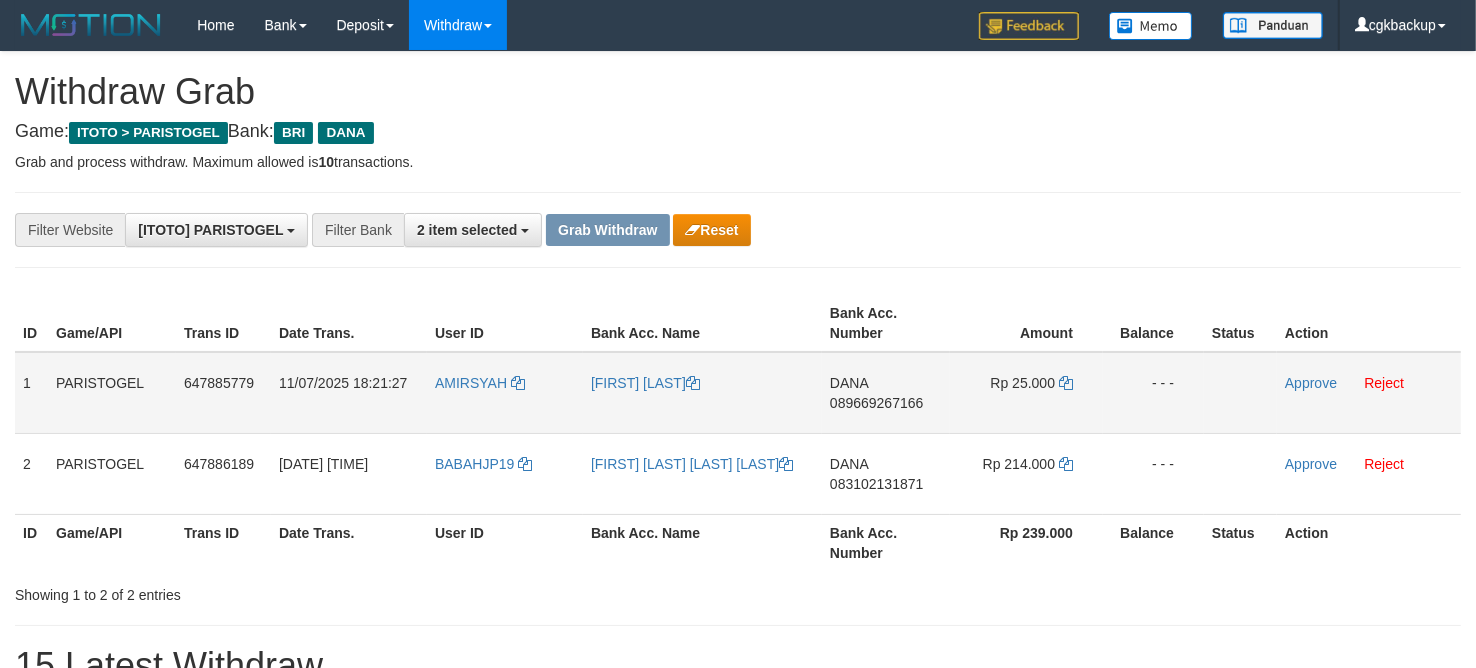 click on "AMIRSYAH" at bounding box center [505, 393] 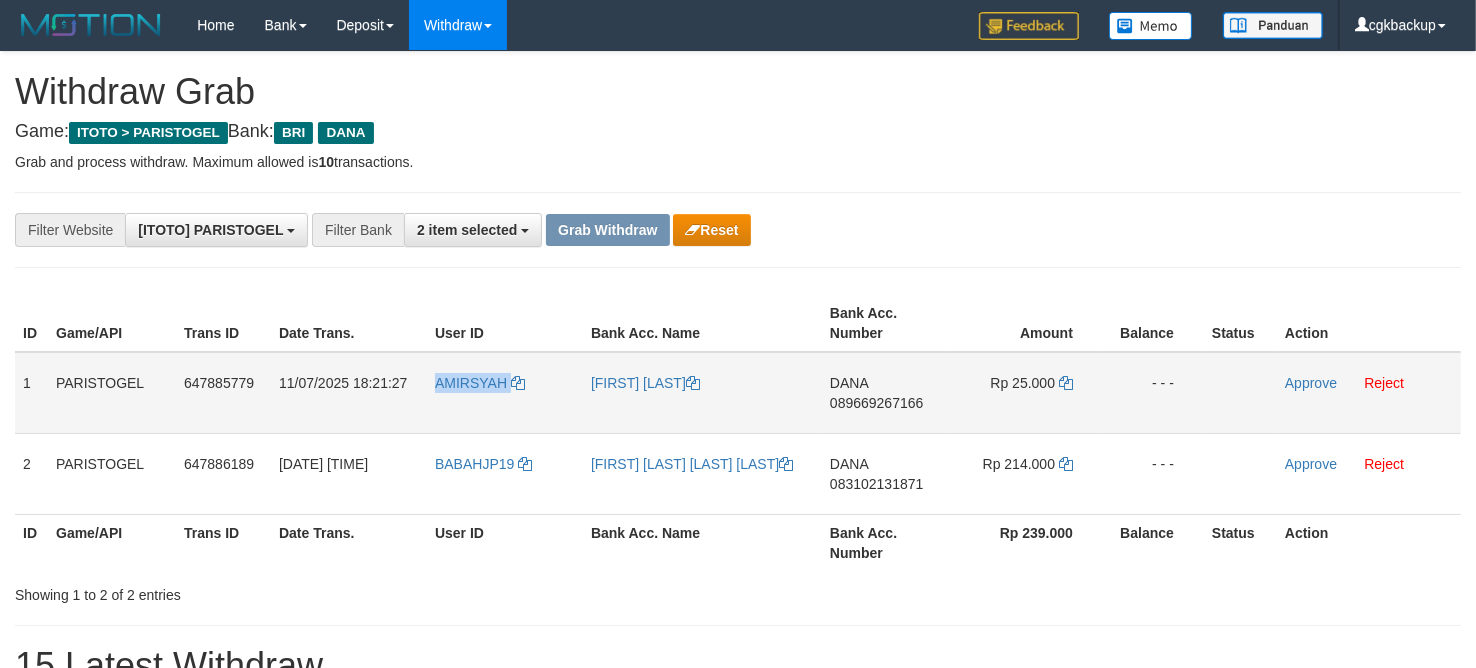 click on "AMIRSYAH" at bounding box center (505, 393) 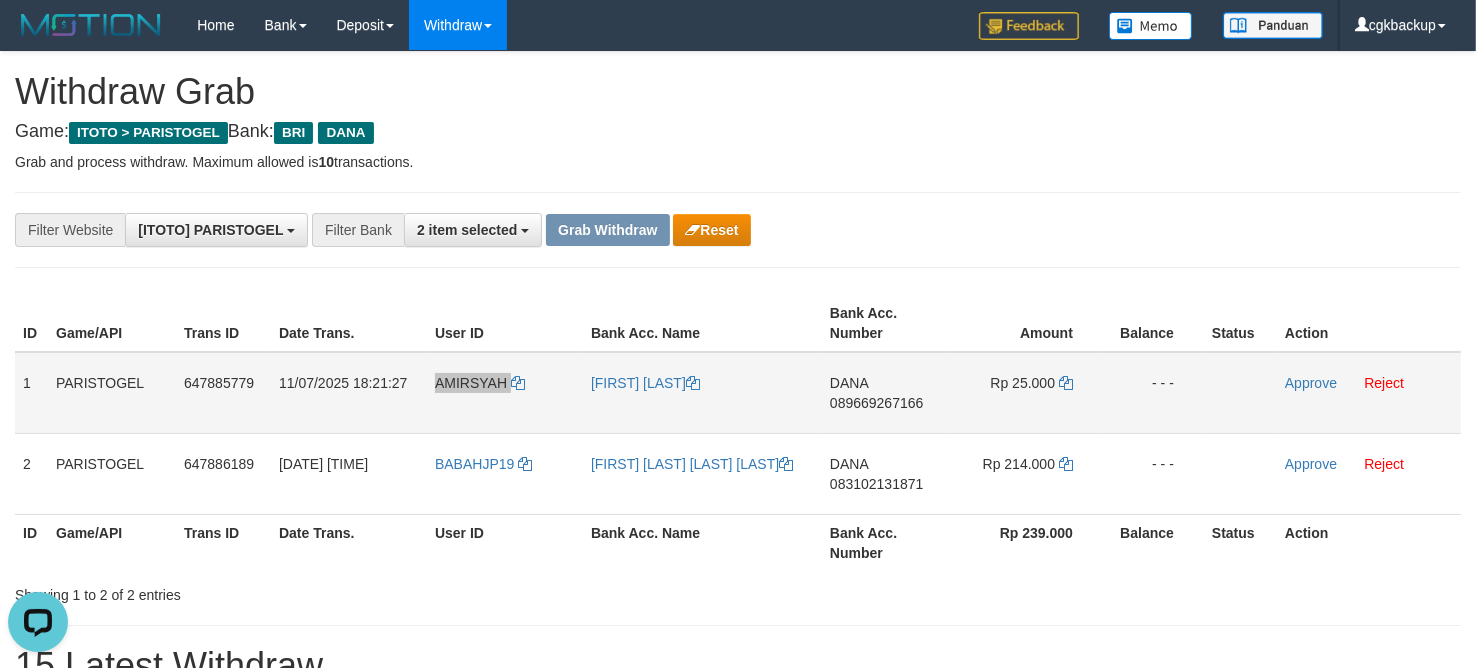 scroll, scrollTop: 0, scrollLeft: 0, axis: both 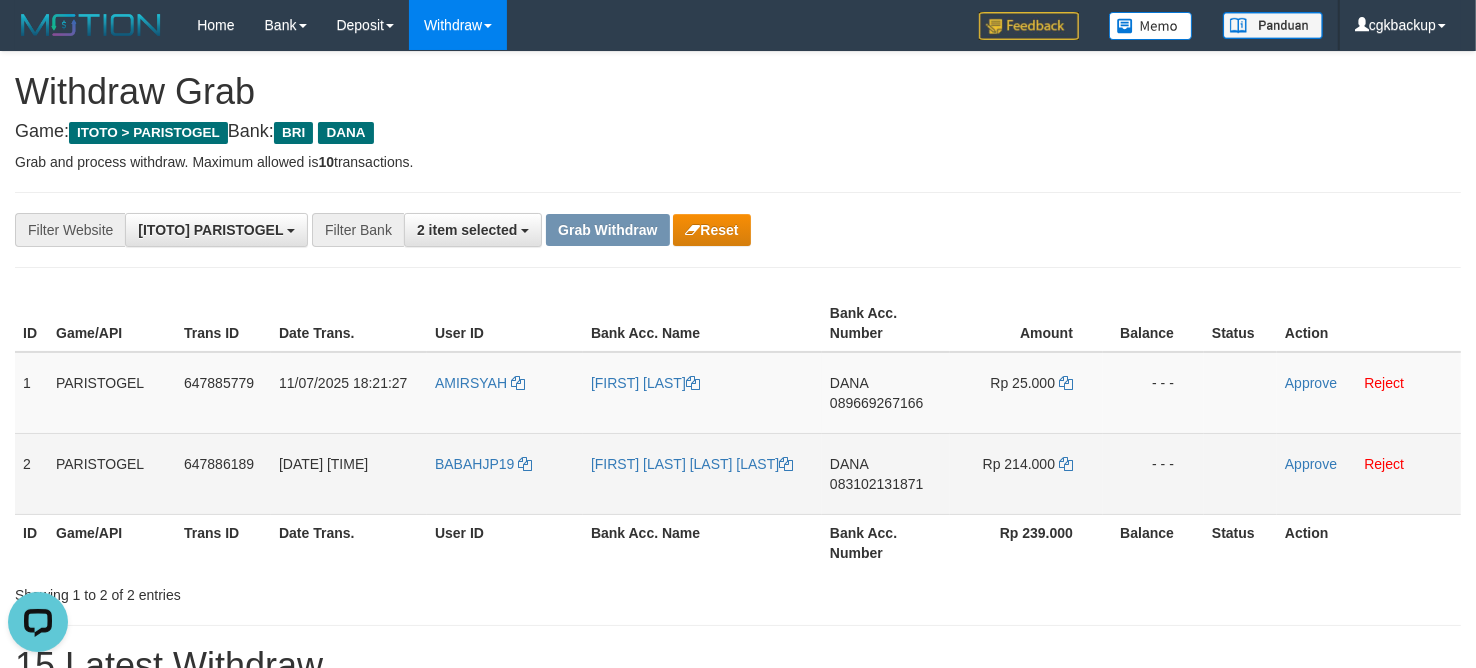 click on "BABAHJP19" at bounding box center [505, 473] 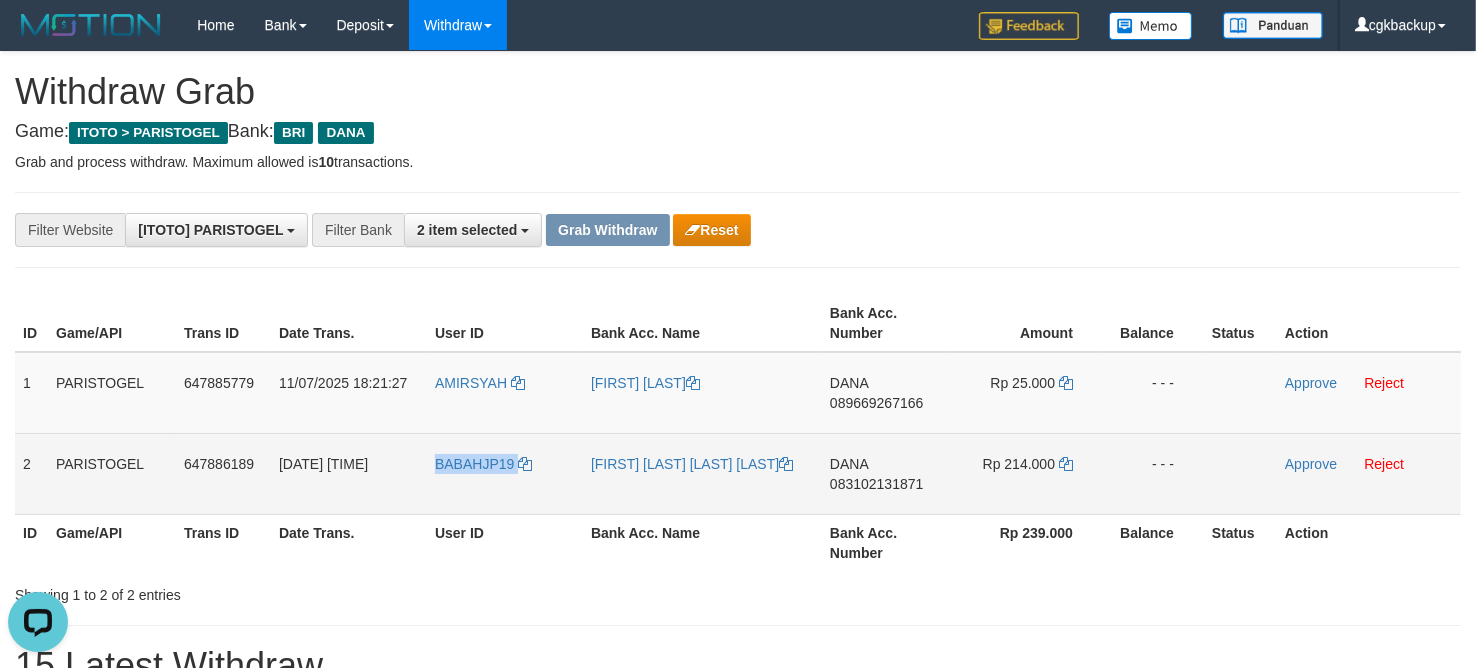 click on "BABAHJP19" at bounding box center (505, 473) 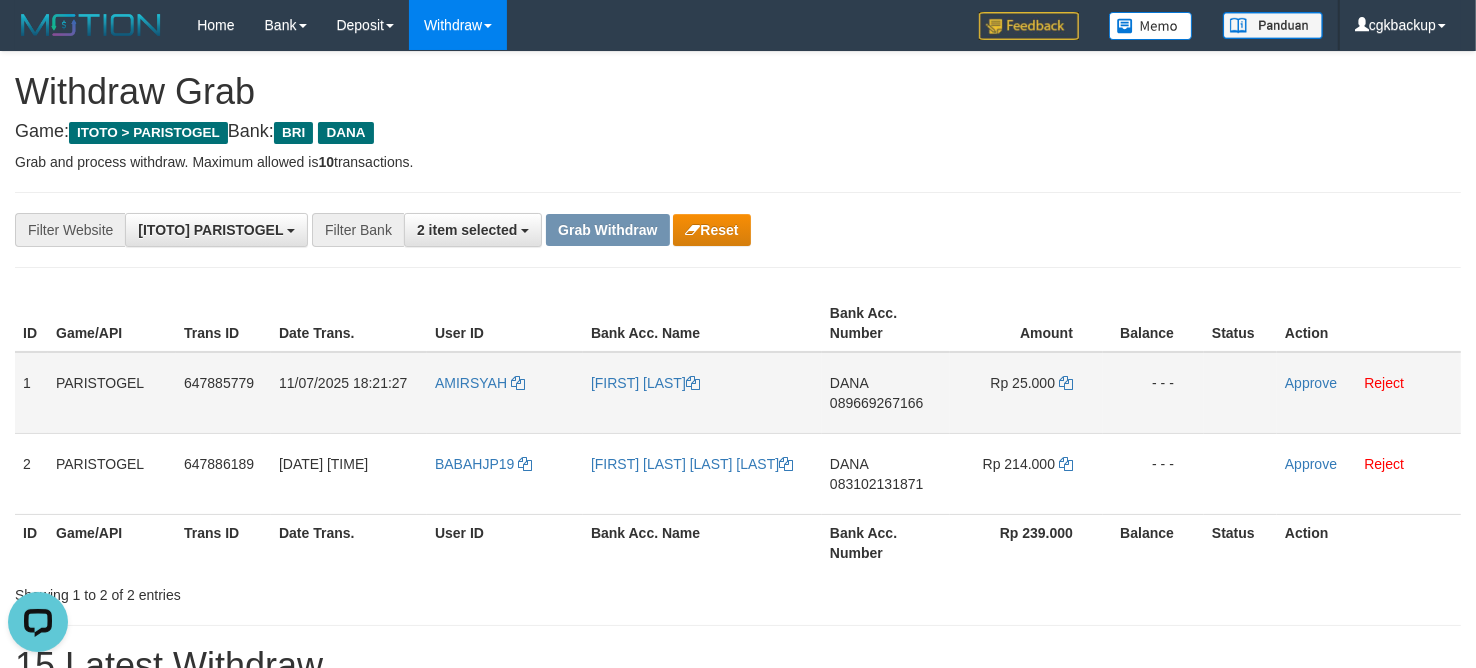 click on "[FIRST] [LAST]" at bounding box center [702, 393] 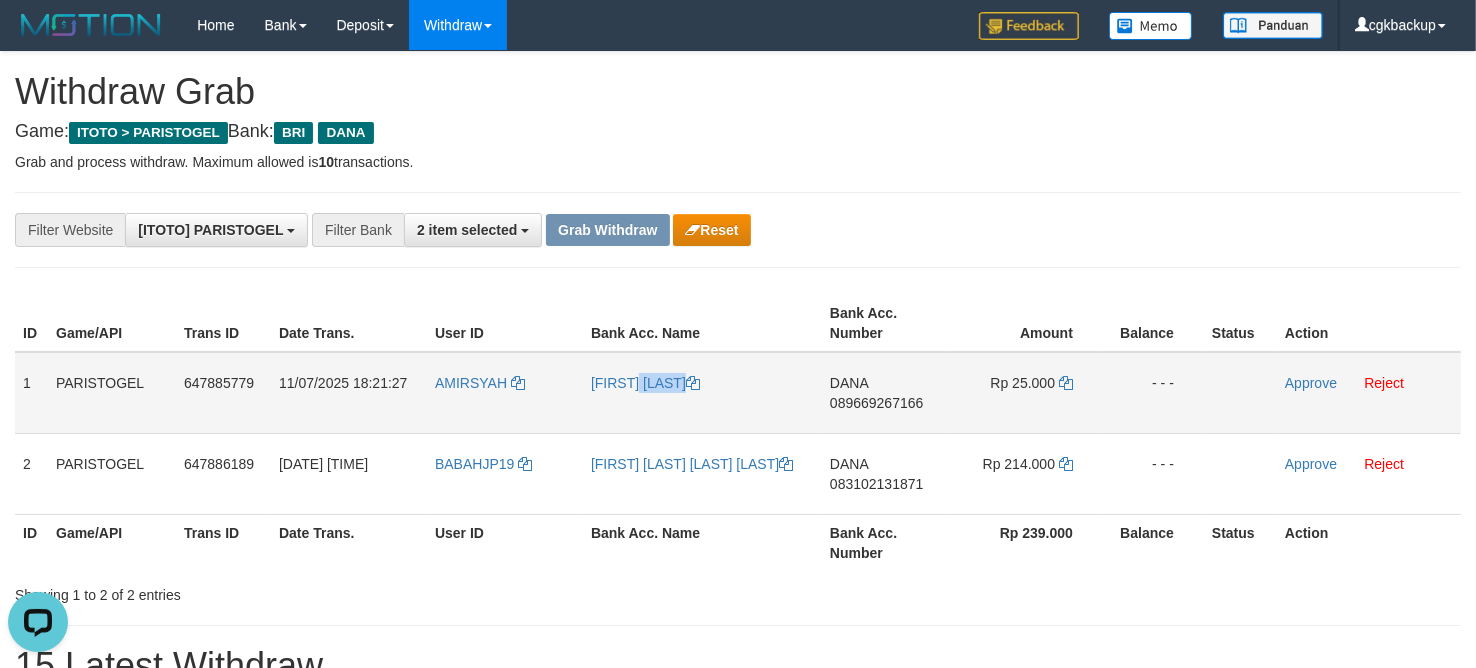 copy on "[FIRST] [LAST]" 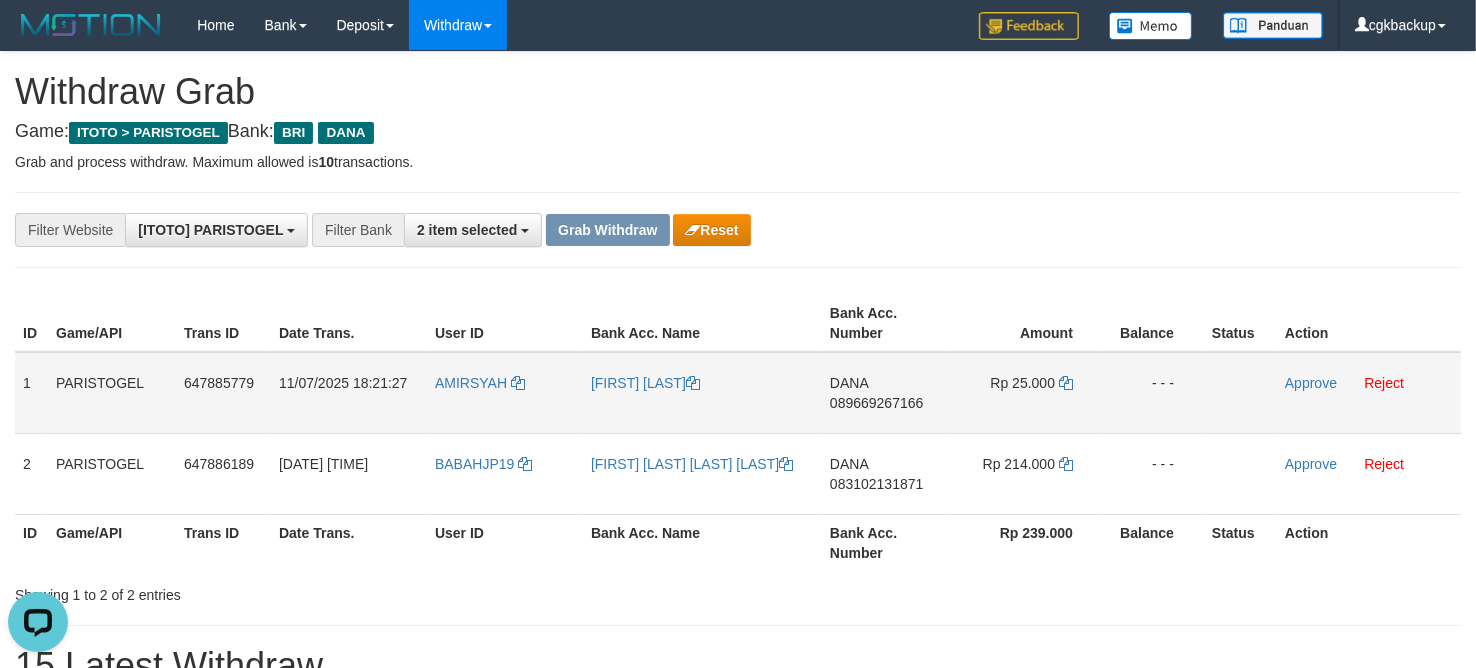 click on "AMIRSYAH" at bounding box center [505, 393] 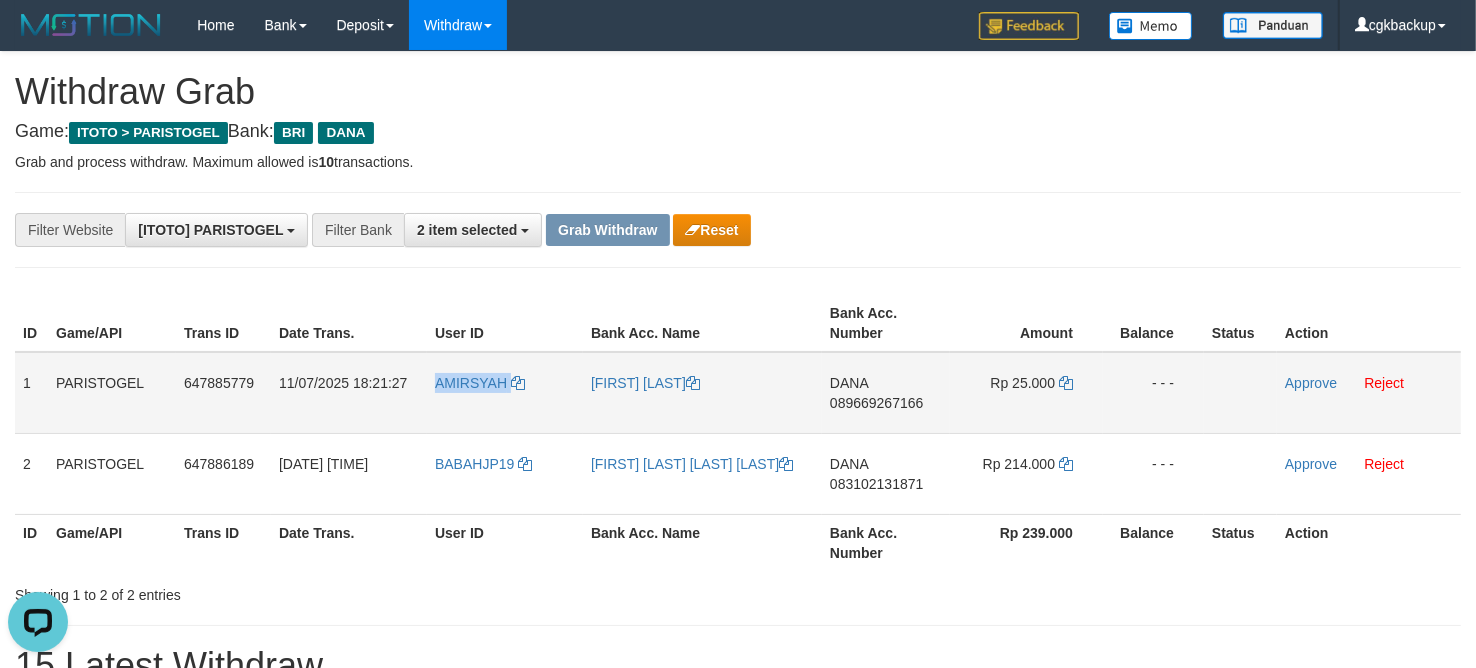 click on "AMIRSYAH" at bounding box center (505, 393) 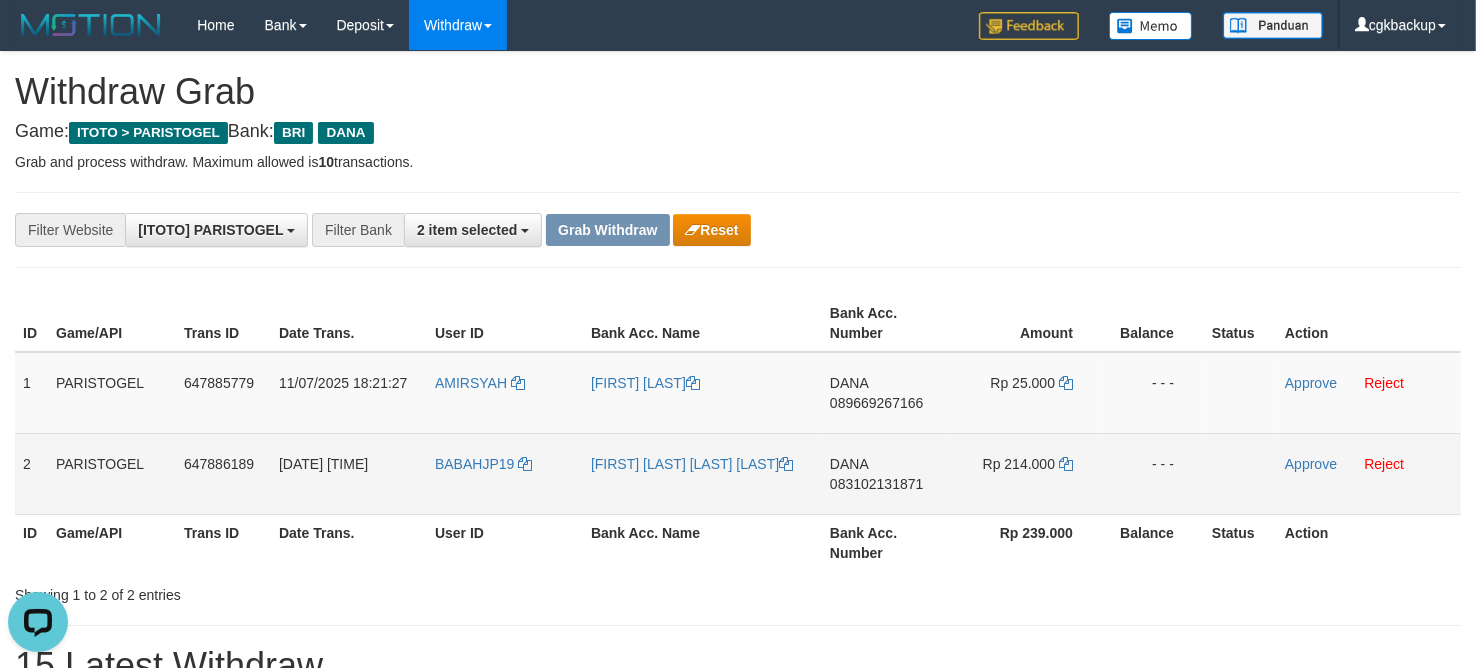 click on "[INITIALS] [LAST] [LAST] [LAST]" at bounding box center (702, 473) 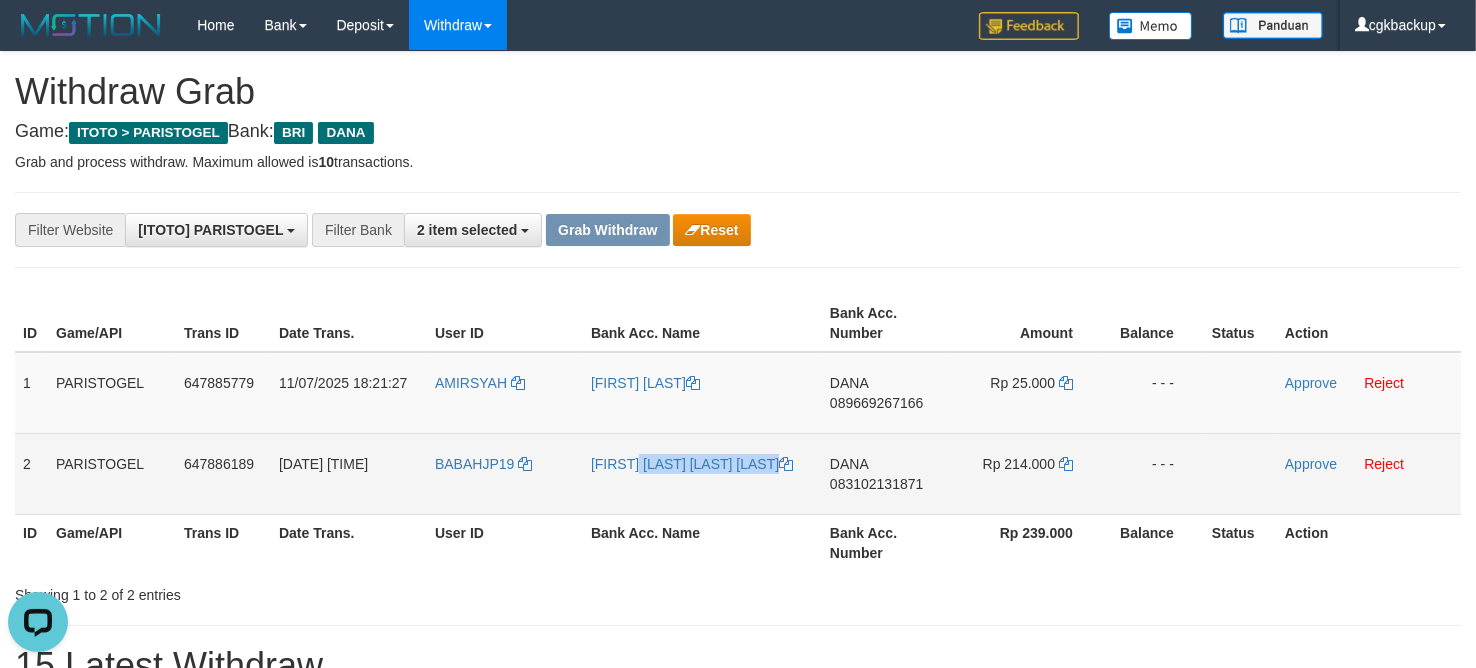 click on "[FIRST] [MIDDLE] [LAST]" at bounding box center [702, 473] 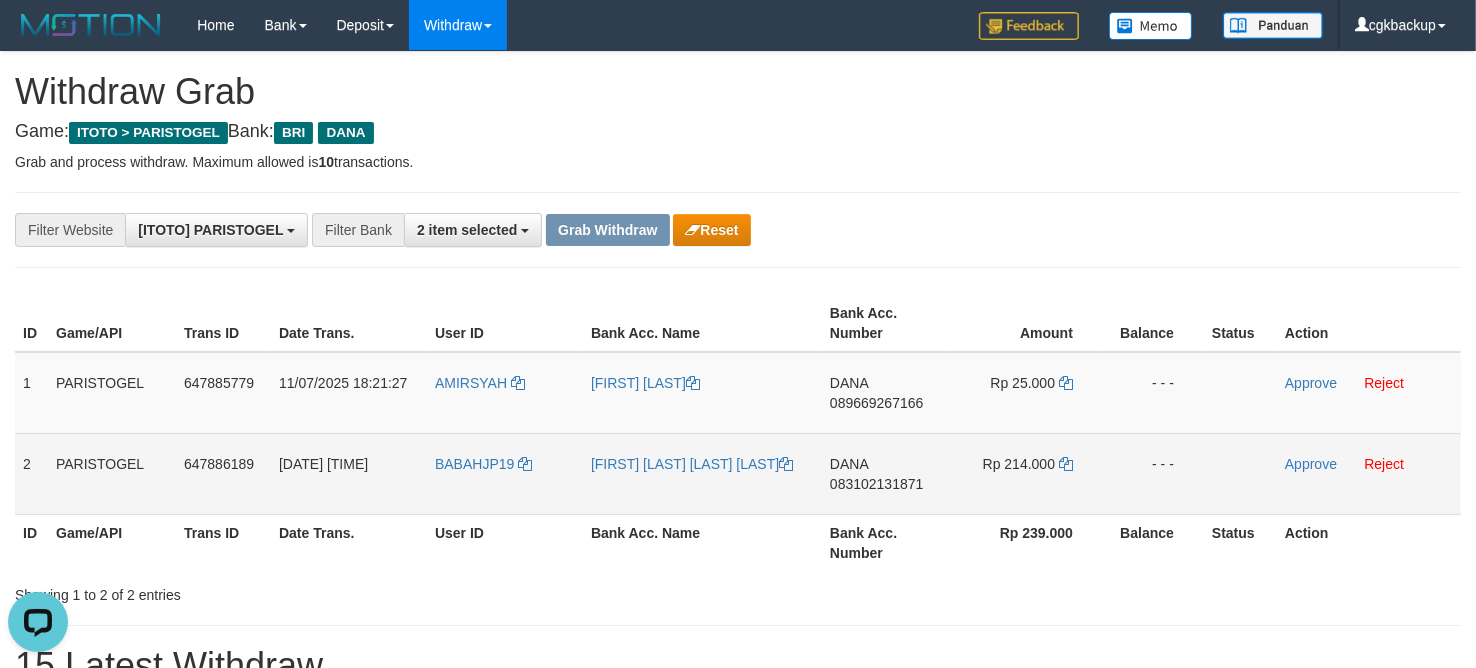 click on "[FIRST] [LAST] [LAST] [LAST]" at bounding box center (702, 473) 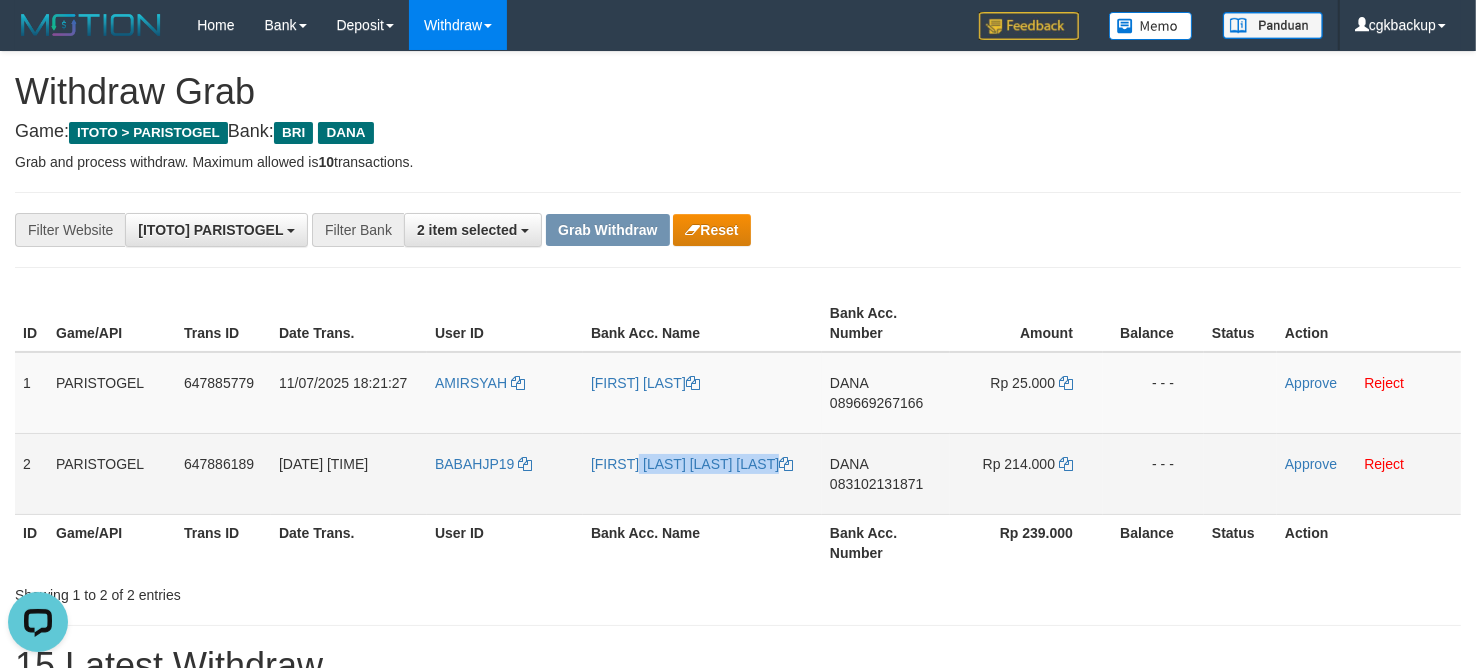 click on "[FIRST] [LAST] [LAST] [LAST]" at bounding box center [702, 473] 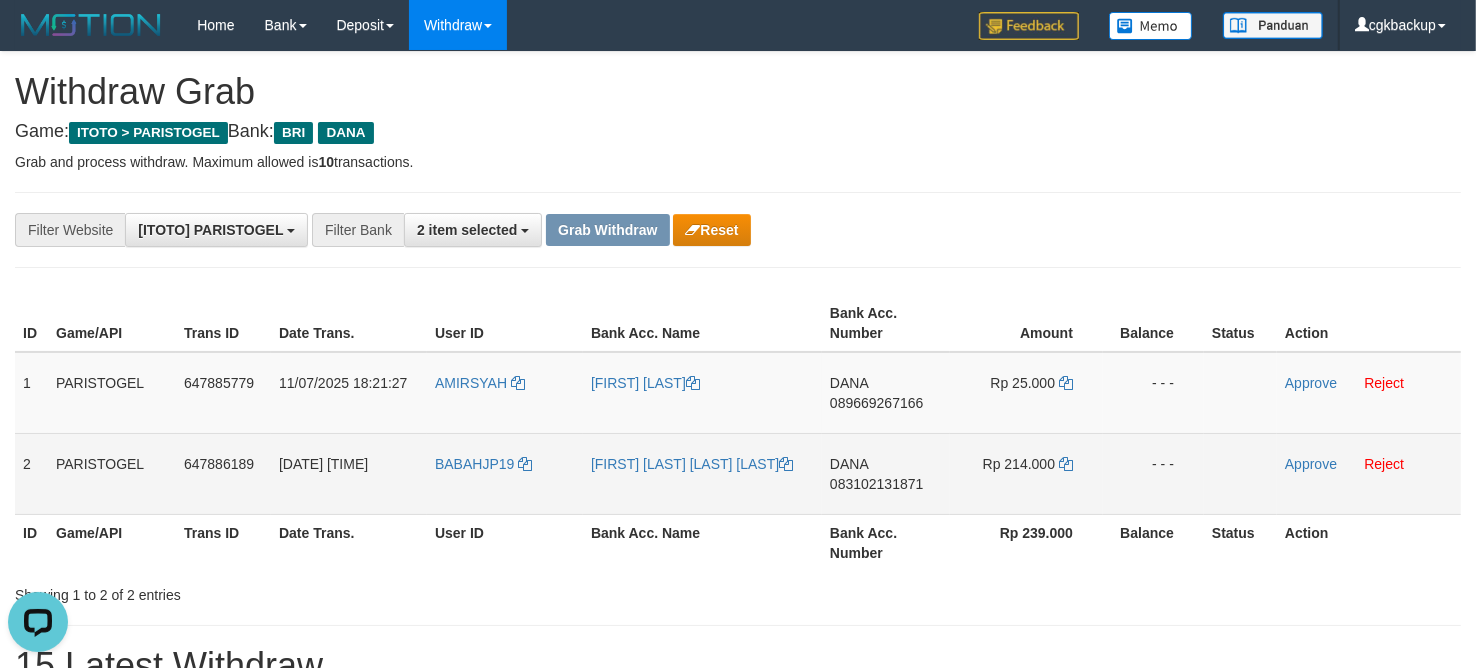 click on "BABAHJP19" at bounding box center [505, 473] 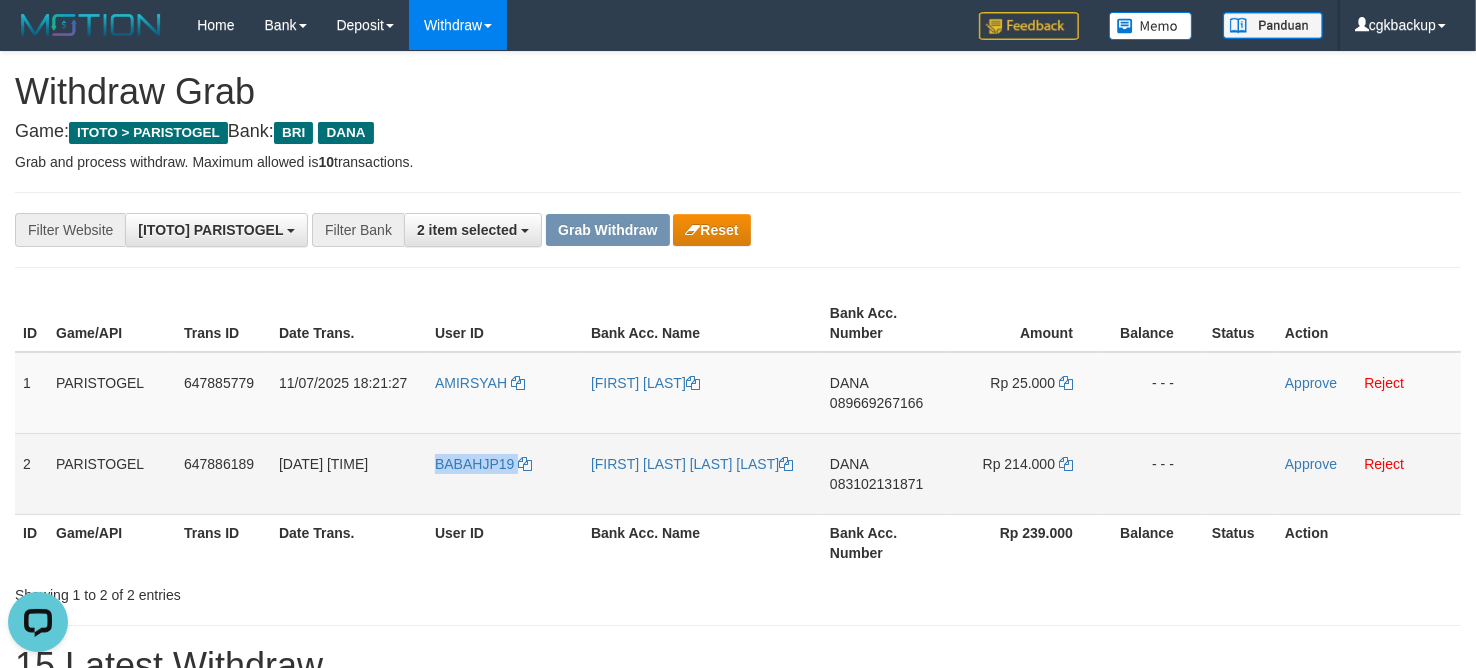 click on "BABAHJP19" at bounding box center (505, 473) 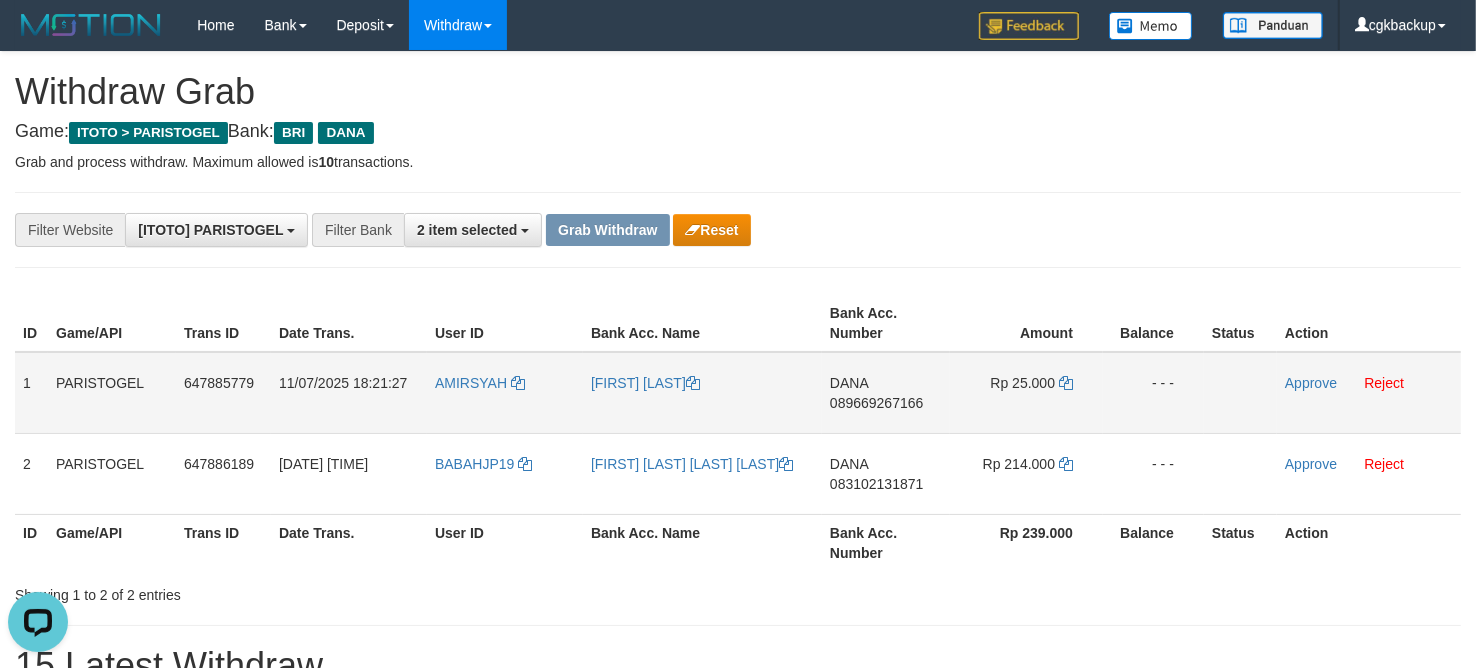 click on "DANA
089669267166" at bounding box center [886, 393] 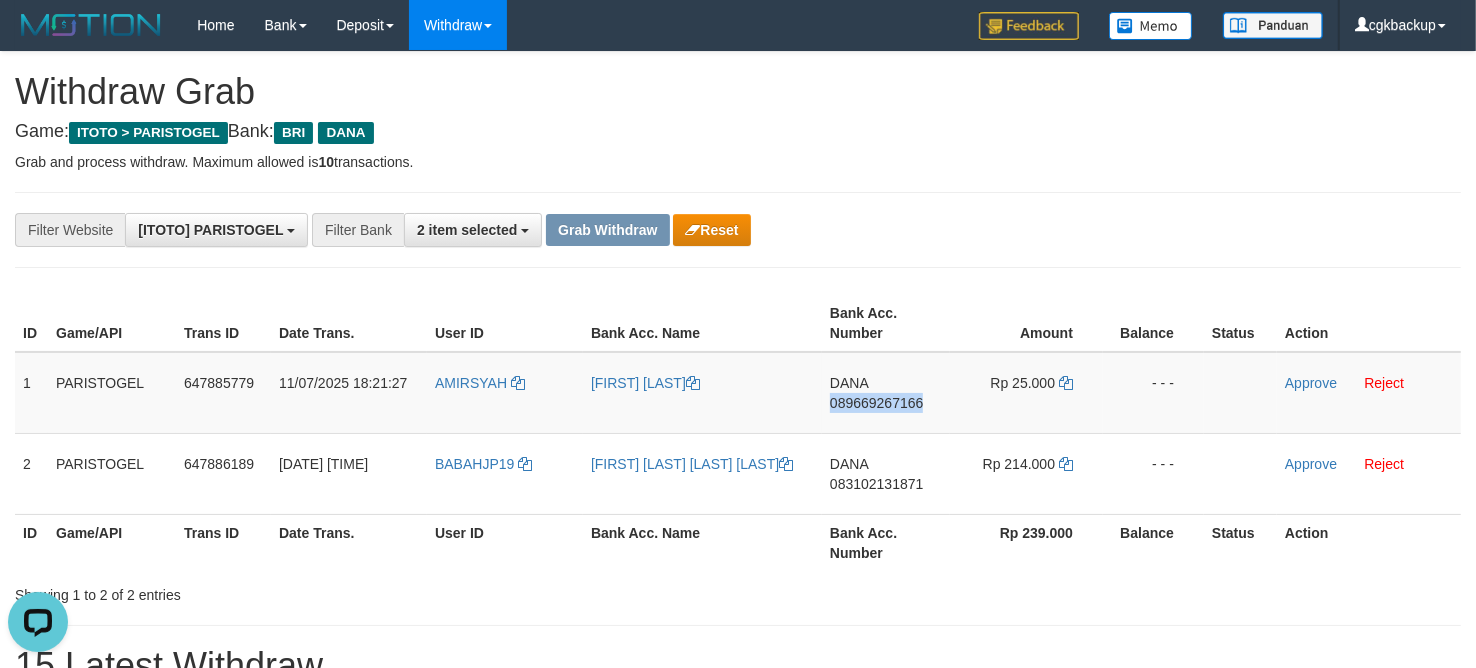 drag, startPoint x: 877, startPoint y: 412, endPoint x: 1468, endPoint y: 311, distance: 599.5682 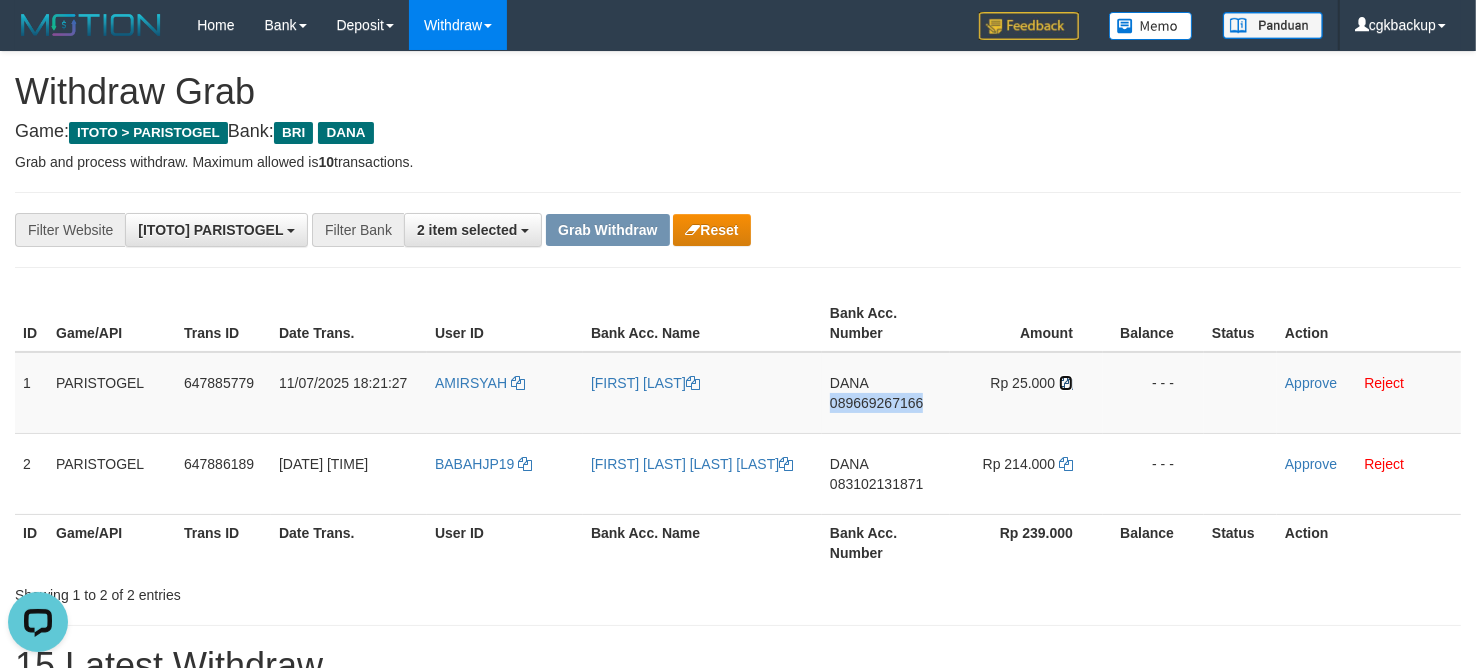 click at bounding box center (1066, 383) 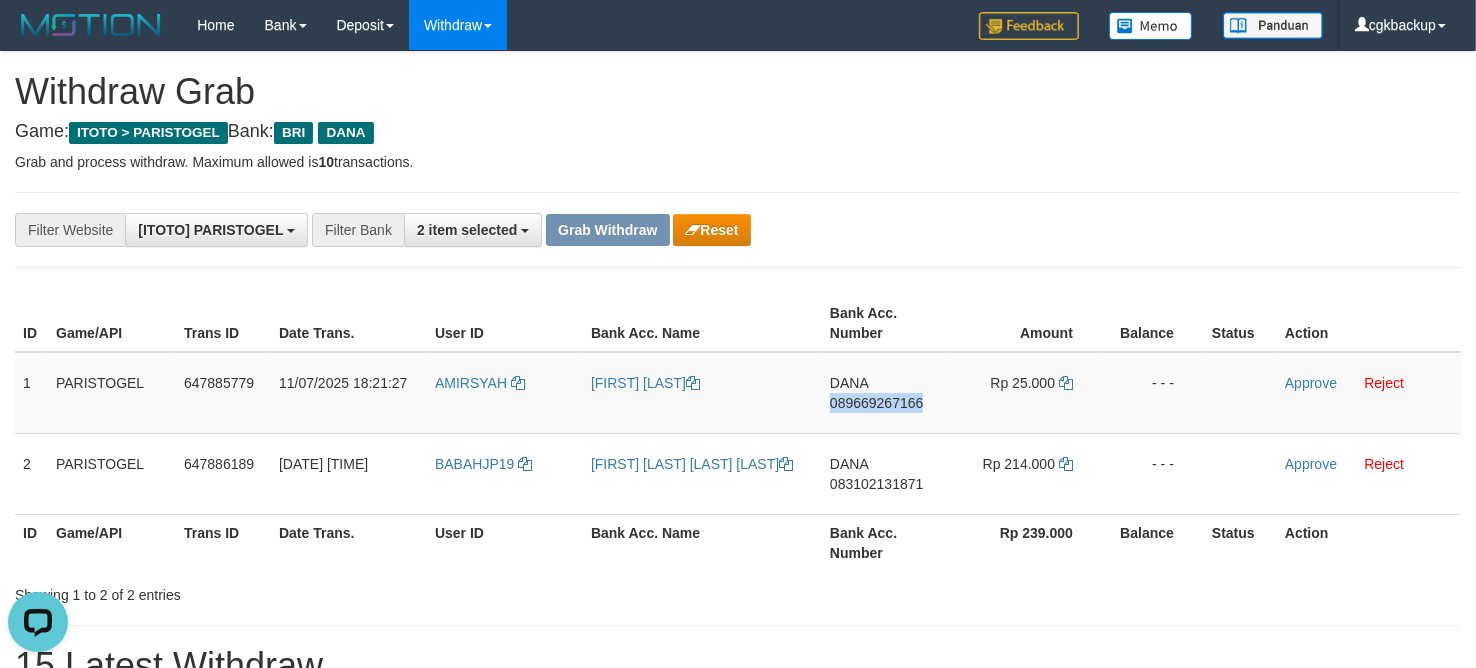 copy on "089669267166" 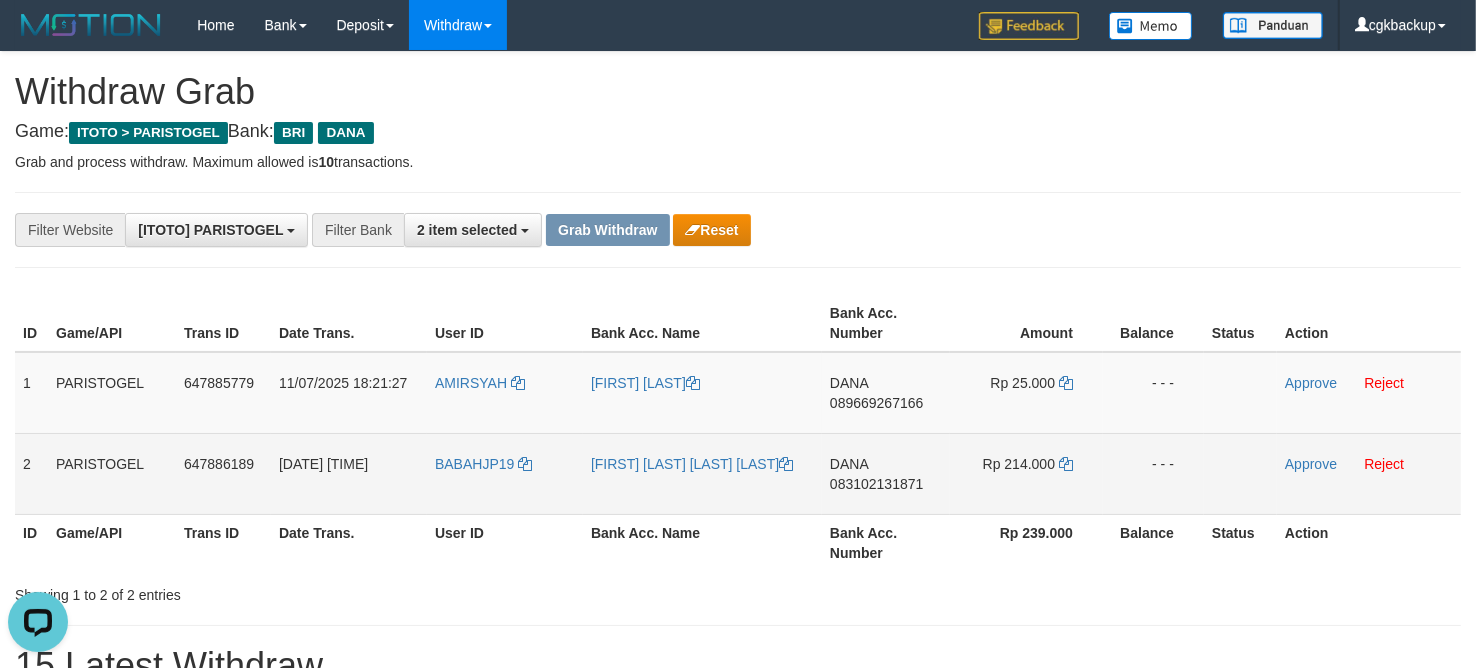 click on "DANA
083102131871" at bounding box center (886, 473) 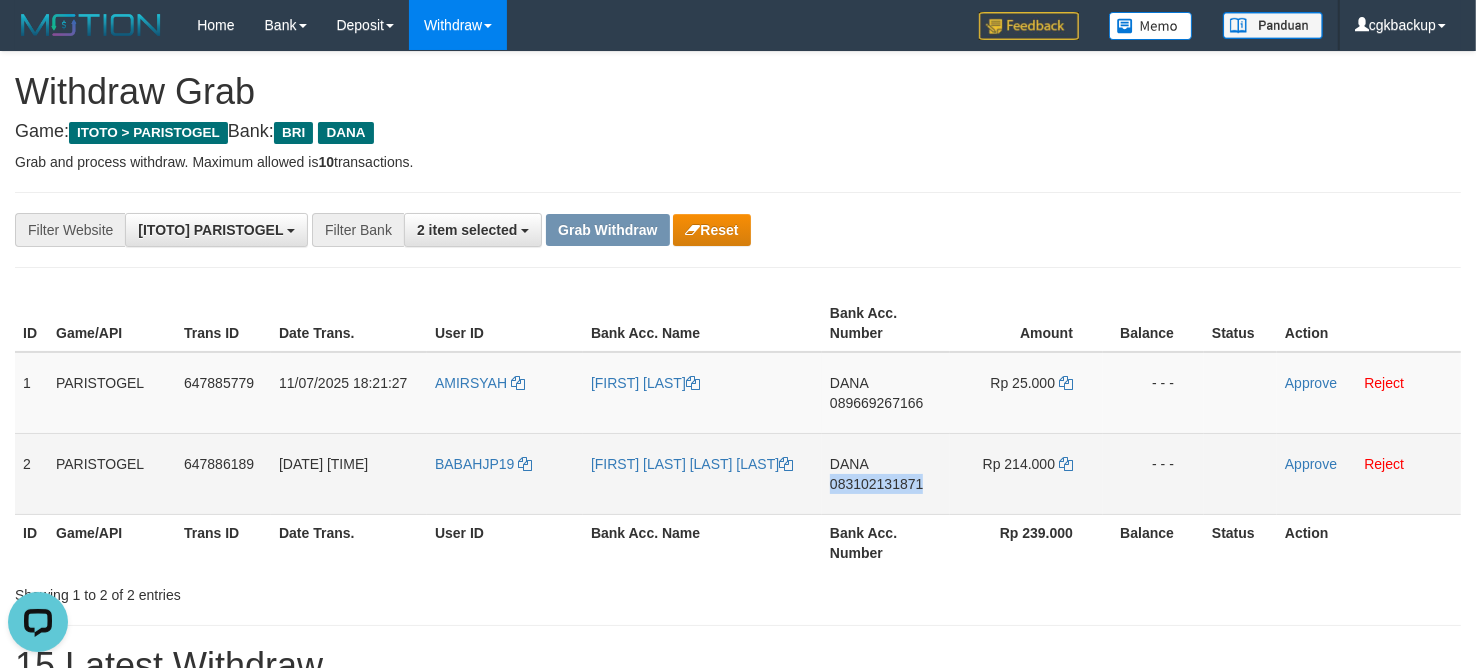 click on "DANA
083102131871" at bounding box center (886, 473) 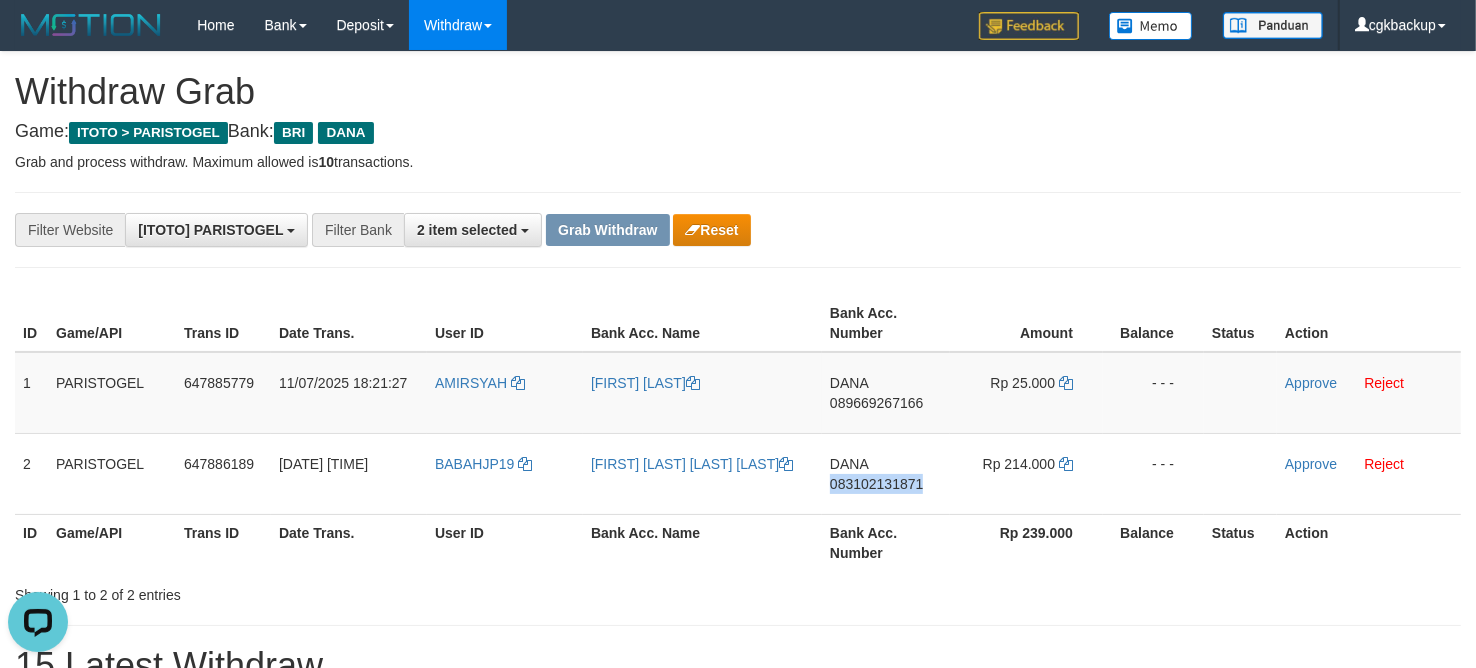 copy on "083102131871" 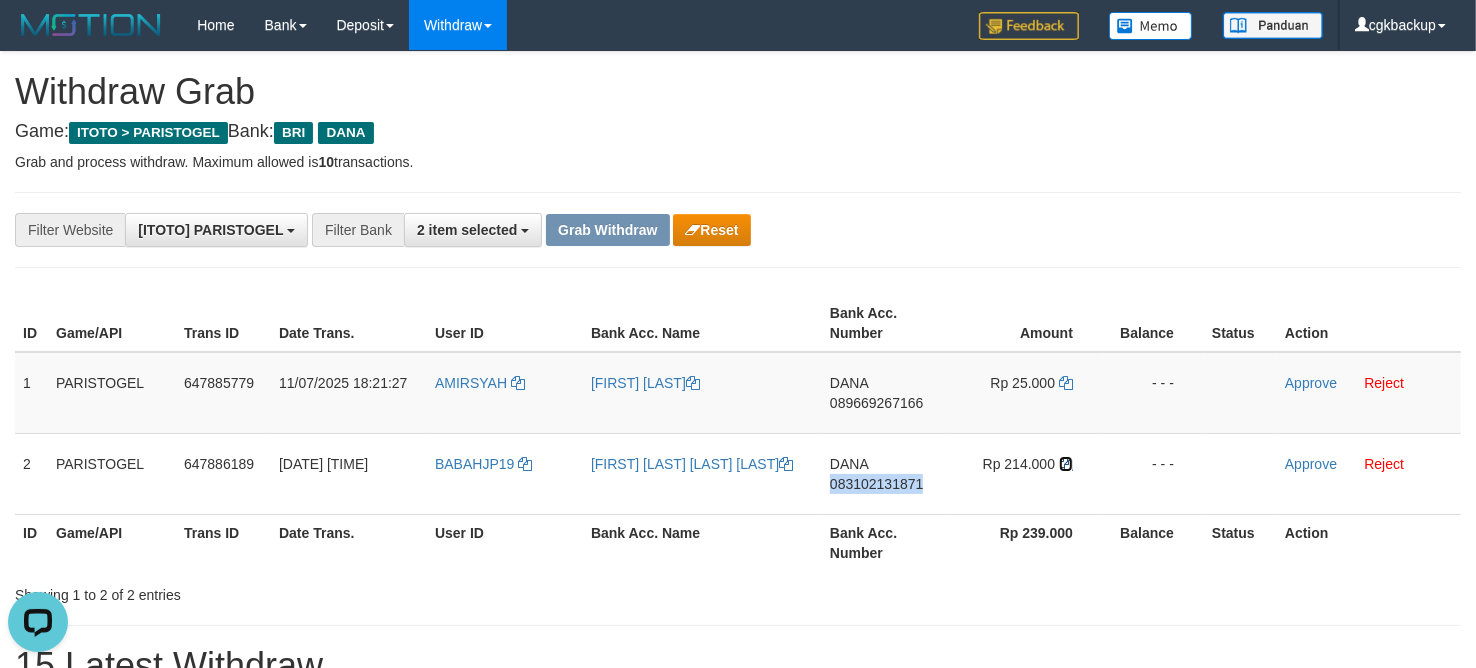 click at bounding box center [1066, 464] 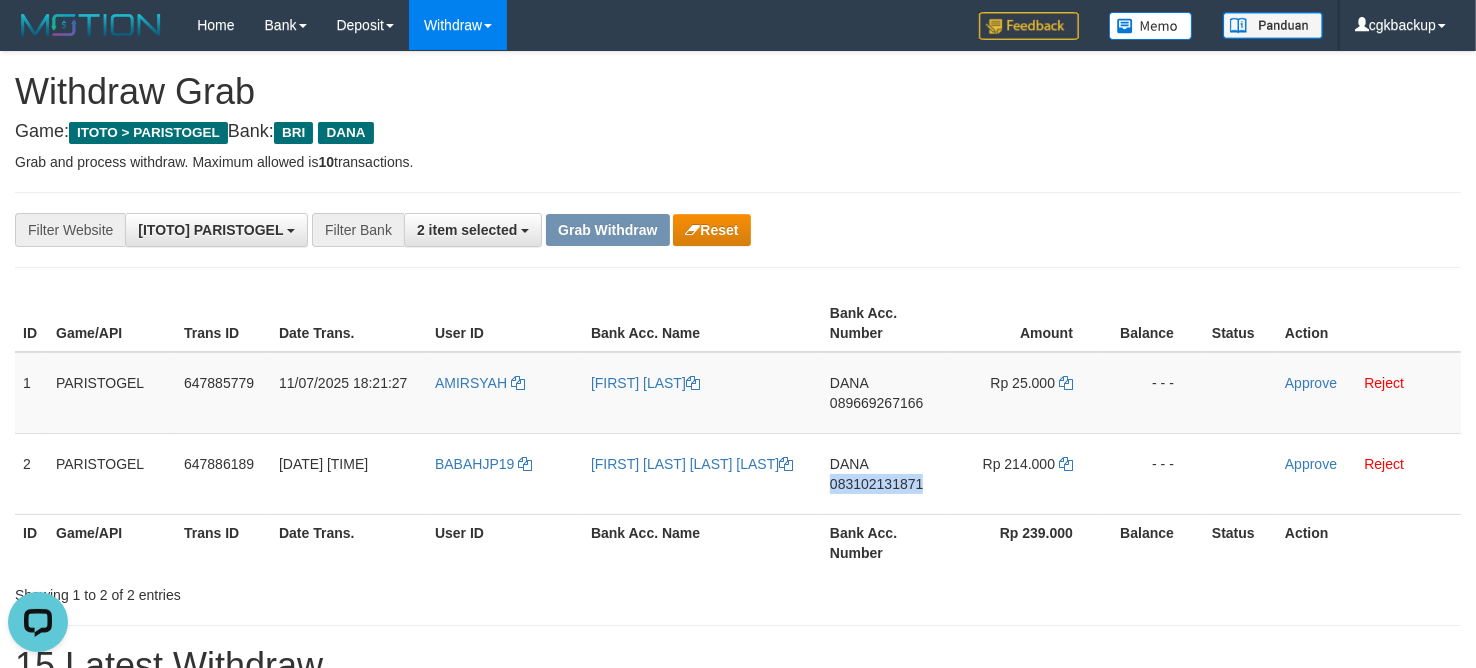 copy on "083102131871" 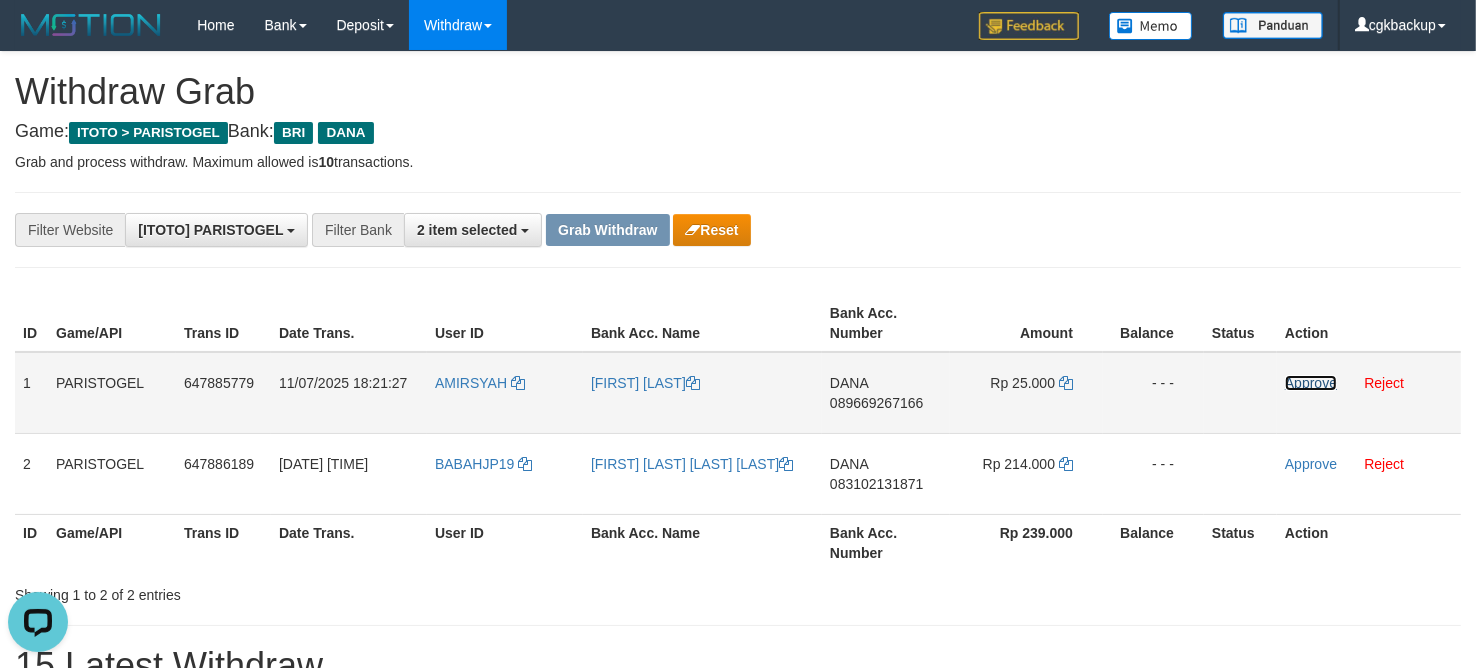 click on "Approve" at bounding box center (1311, 383) 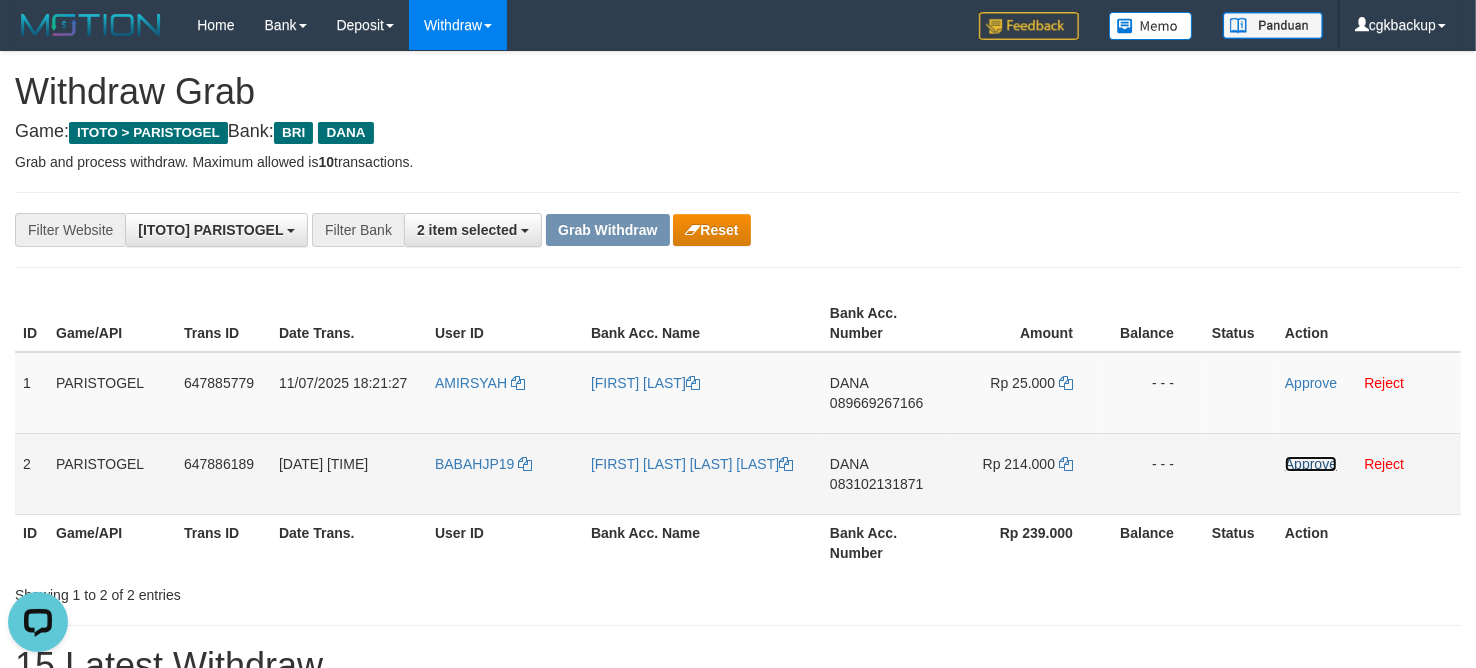 click on "Approve" at bounding box center (1311, 464) 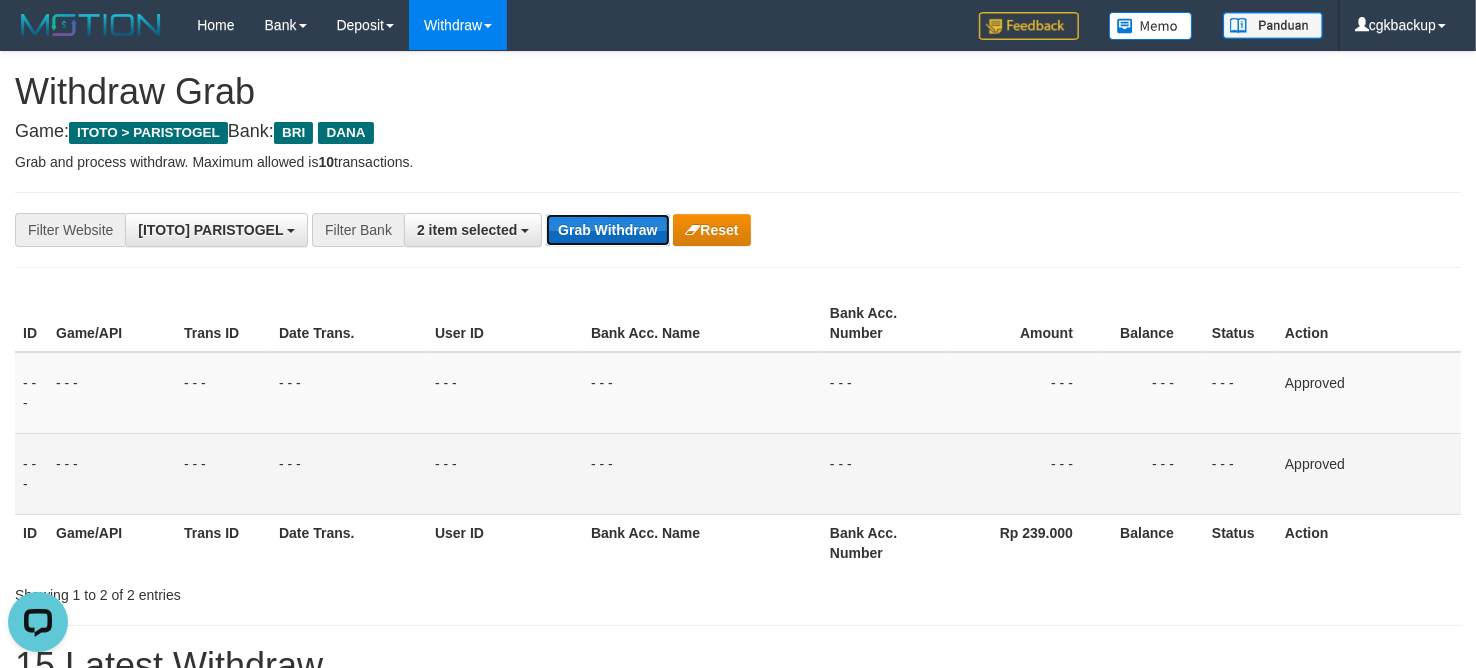 click on "Grab Withdraw" at bounding box center [607, 230] 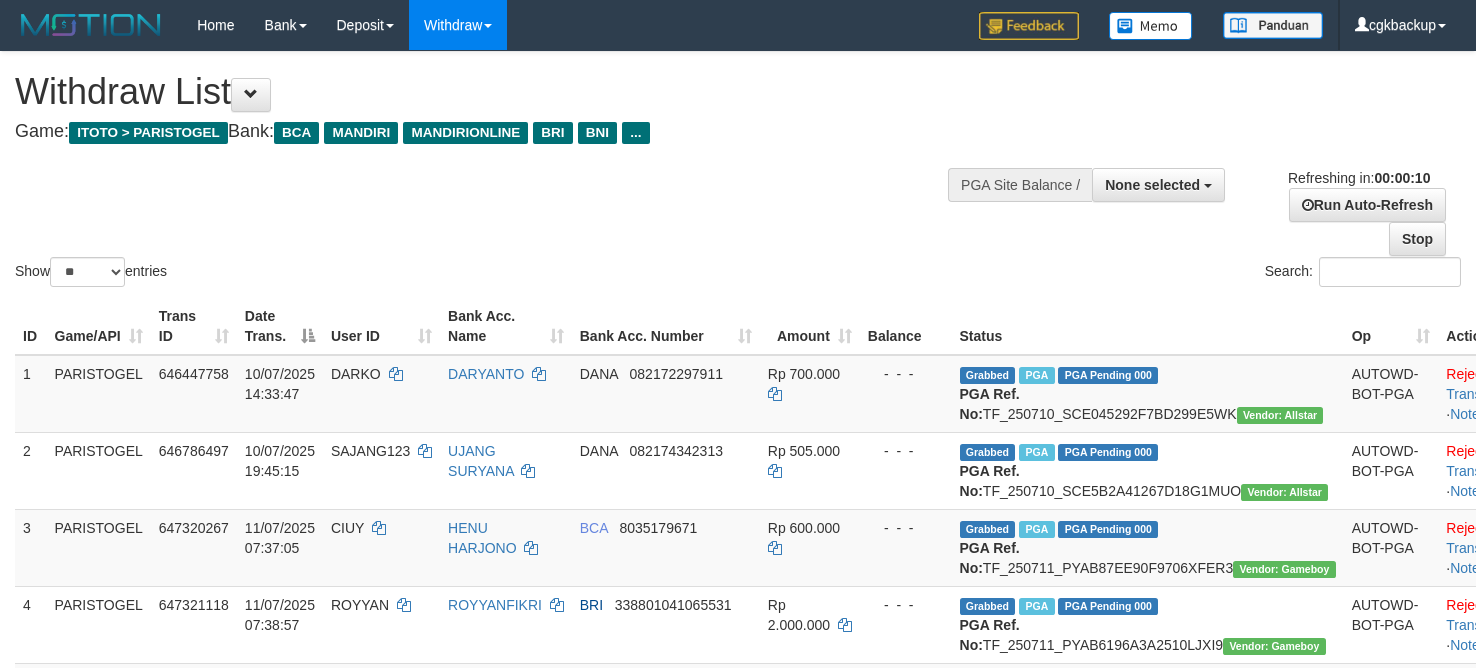 select 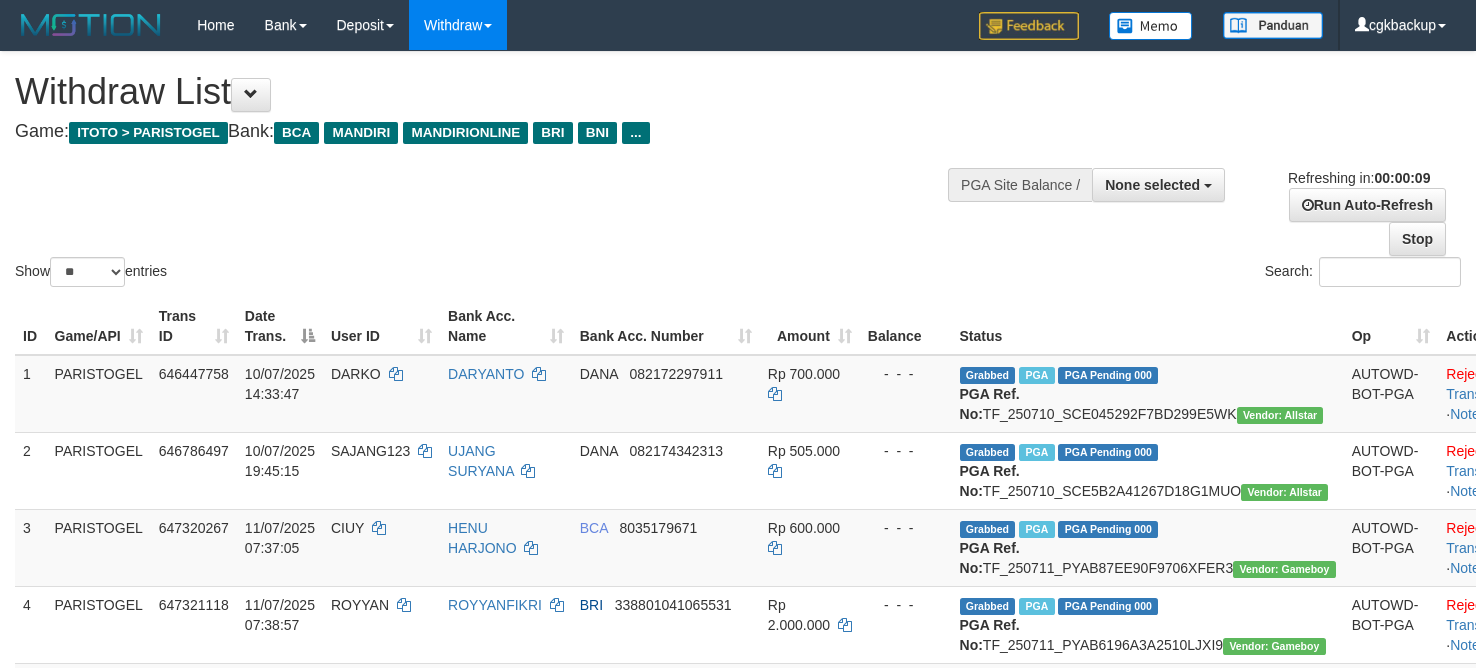 select 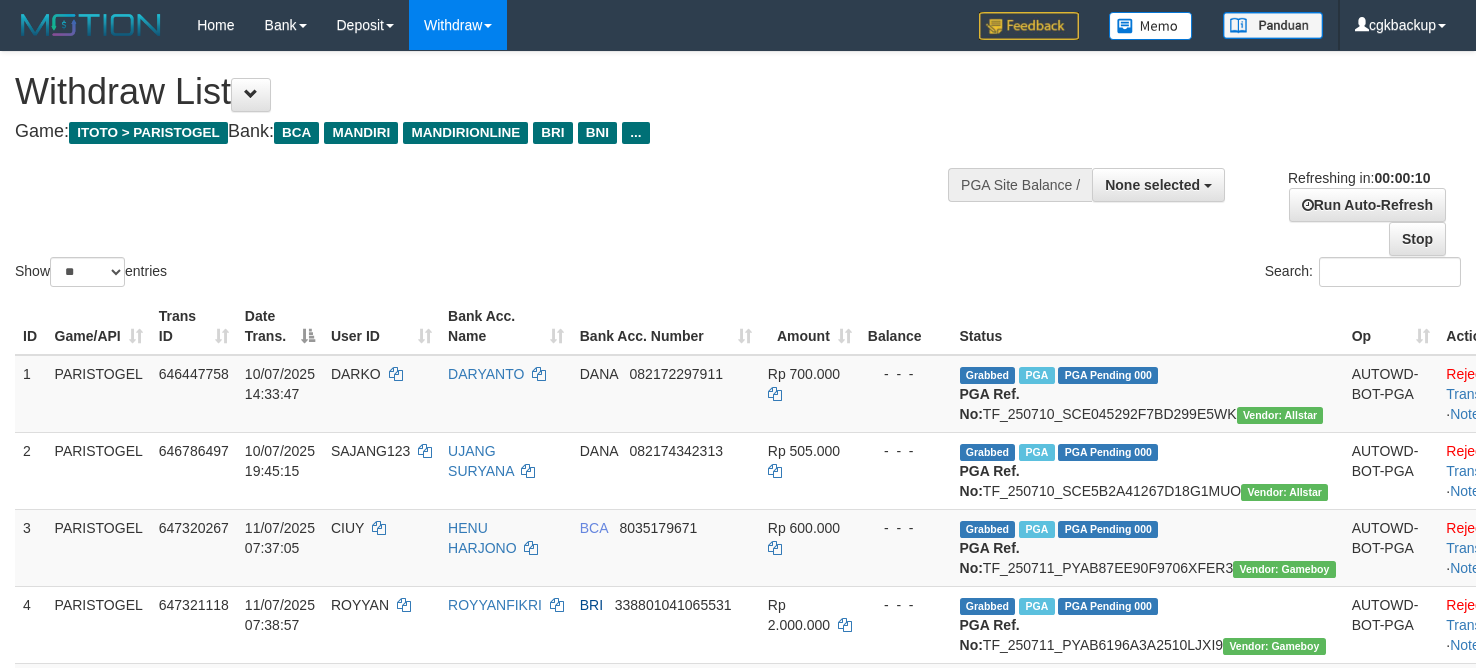 select 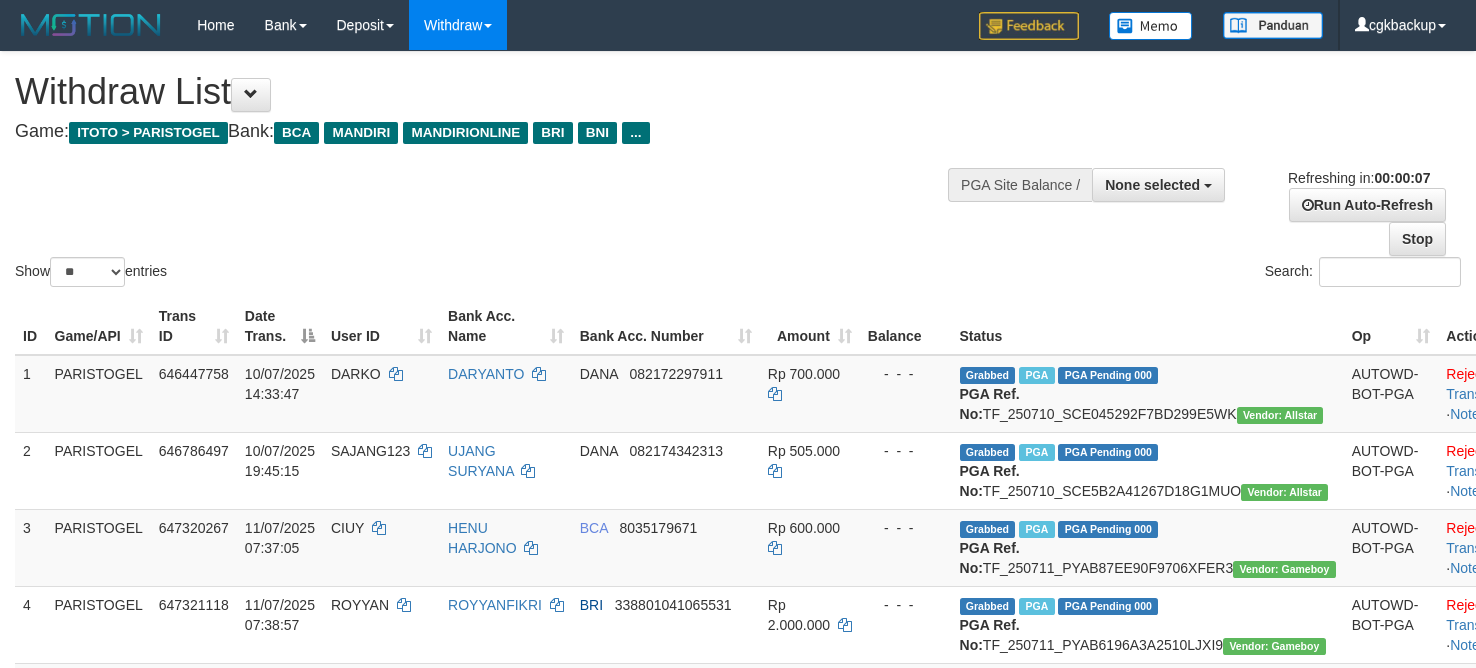 scroll, scrollTop: 0, scrollLeft: 0, axis: both 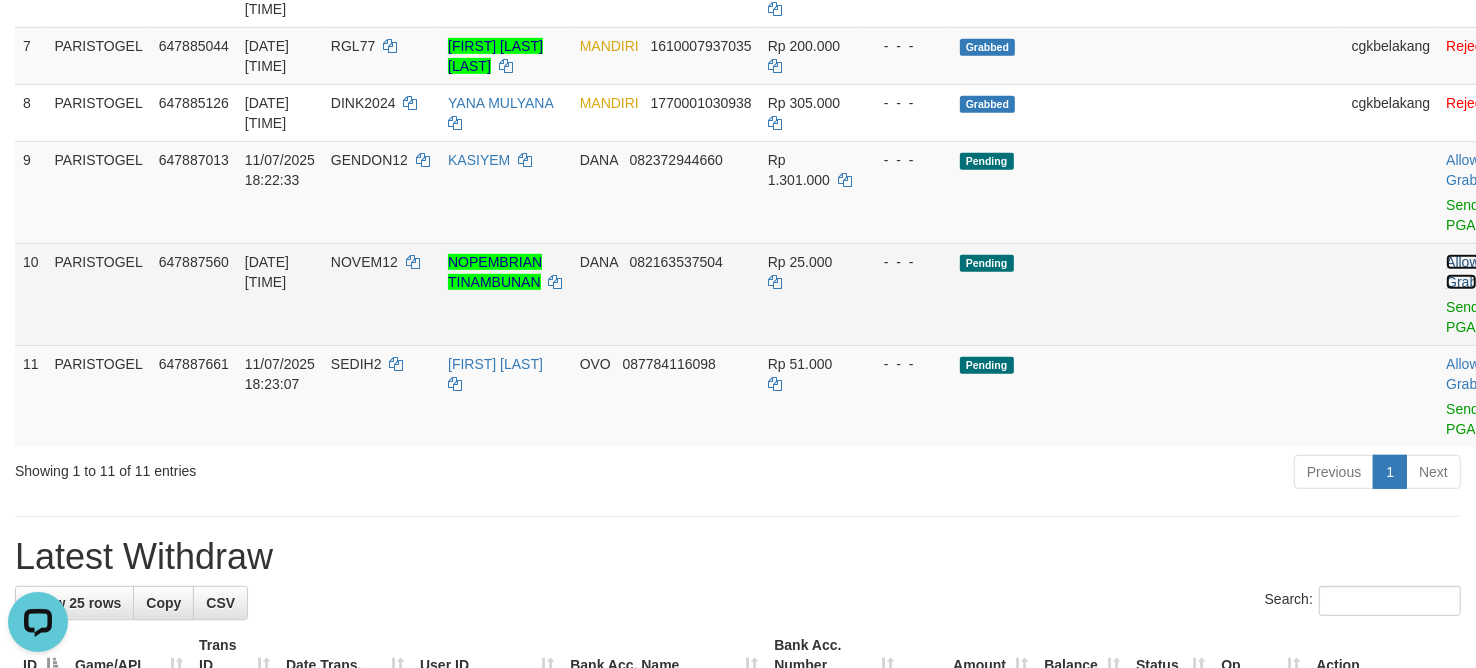 click on "Allow Grab" at bounding box center [1462, 272] 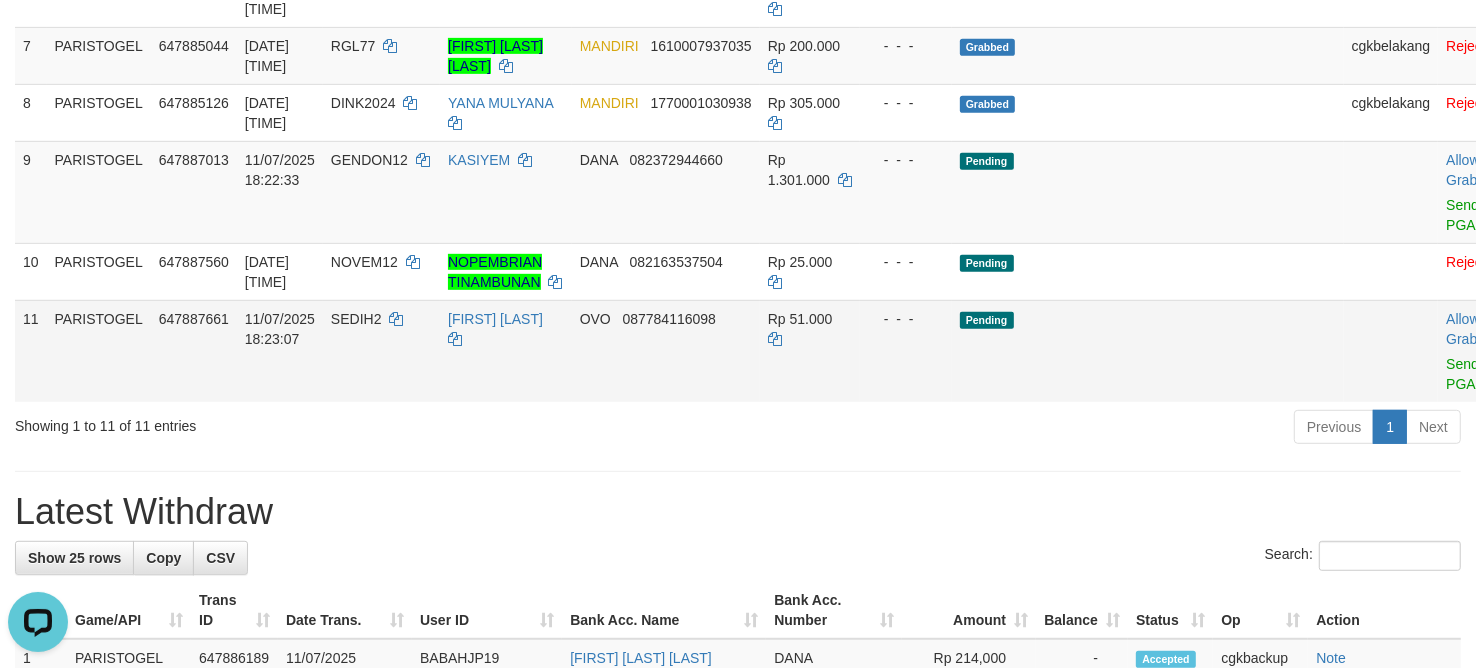 click on "Allow Grab   ·    Reject Send PGA     ·    Note" at bounding box center (1487, 351) 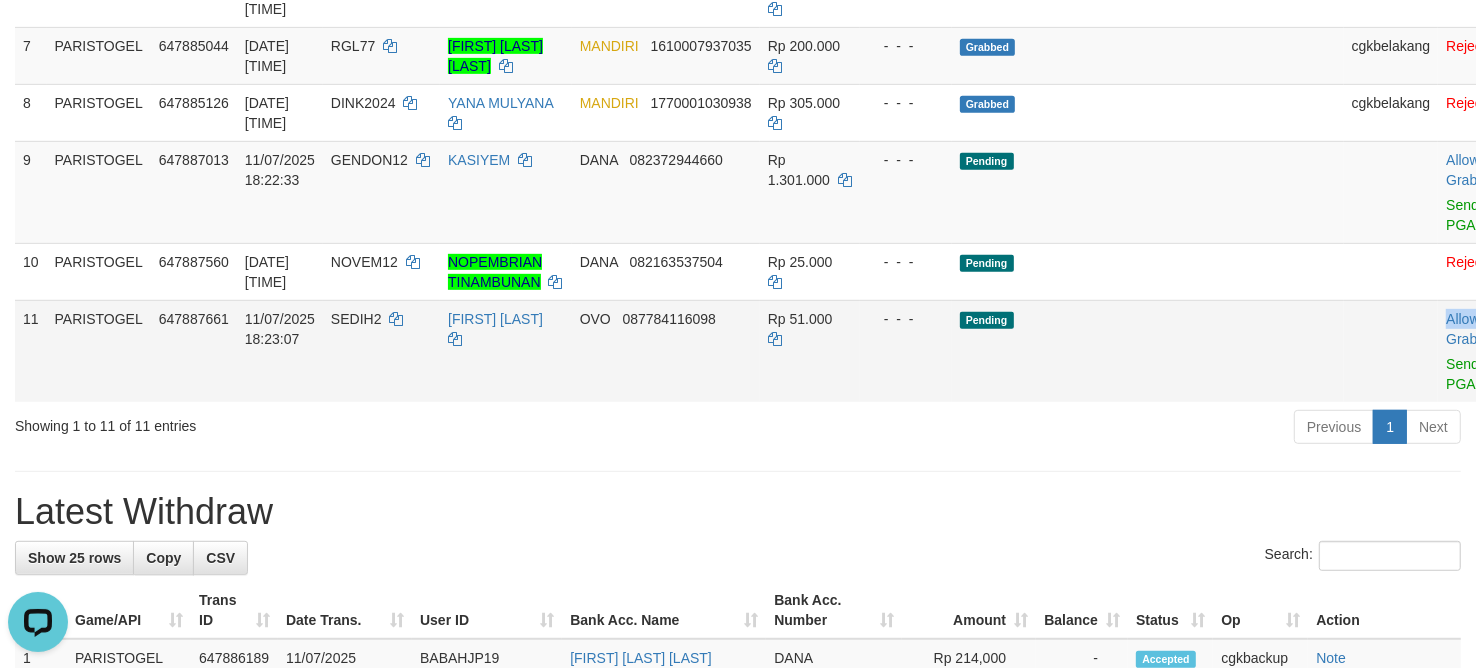 click on "Allow Grab   ·    Reject Send PGA     ·    Note" at bounding box center [1487, 351] 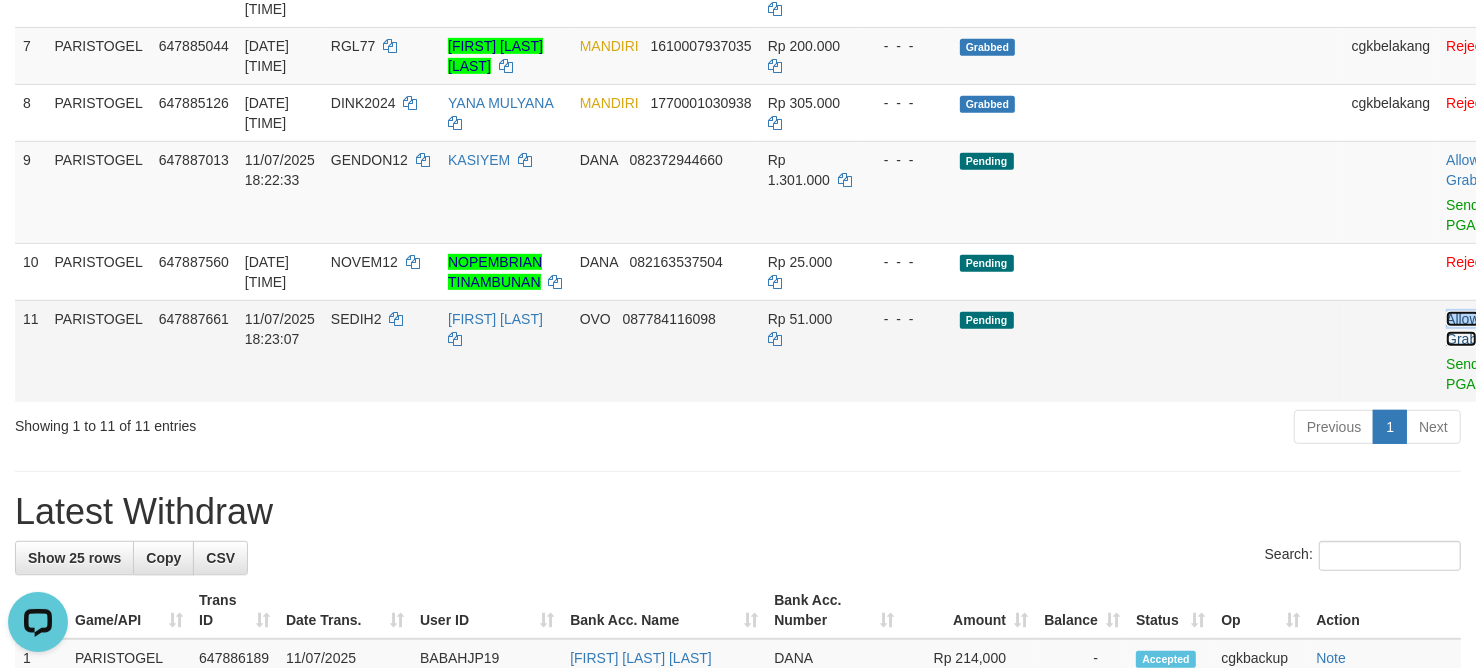 click on "Allow Grab" at bounding box center [1462, 329] 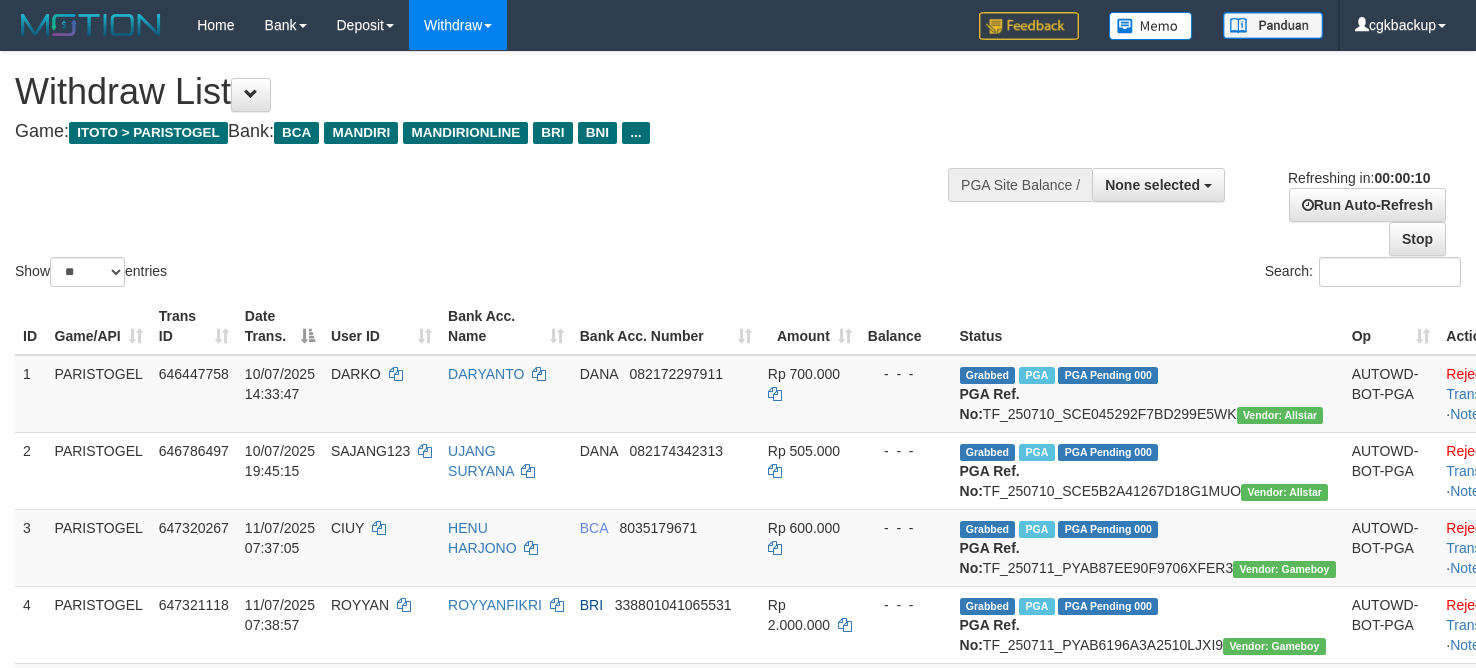 select 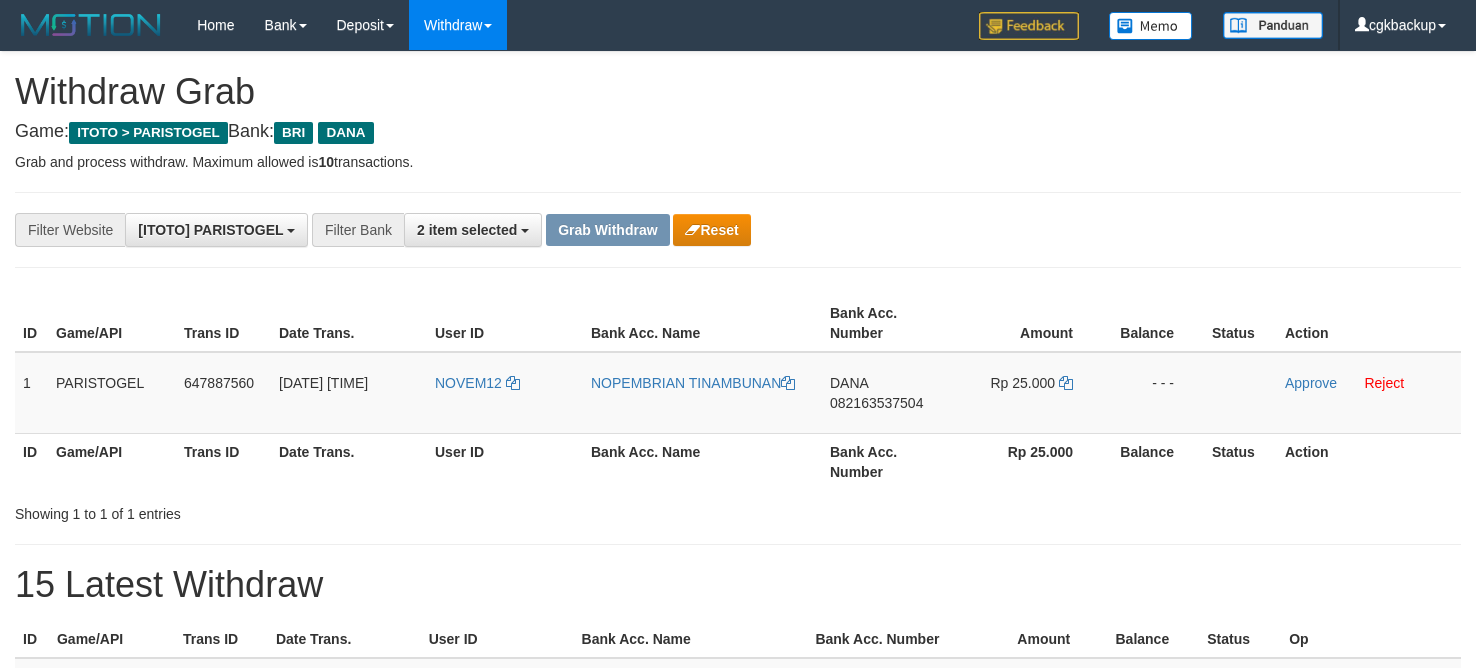 scroll, scrollTop: 0, scrollLeft: 0, axis: both 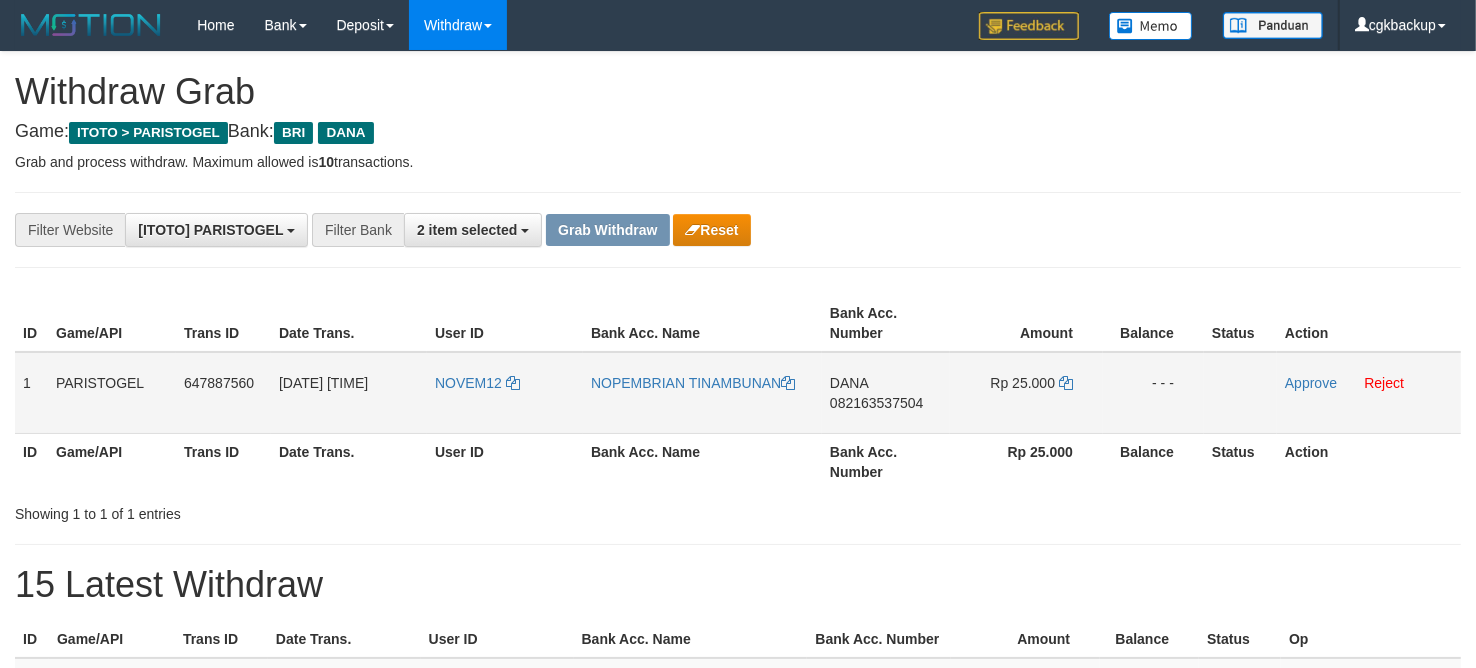 click on "NOVEM12" at bounding box center [505, 393] 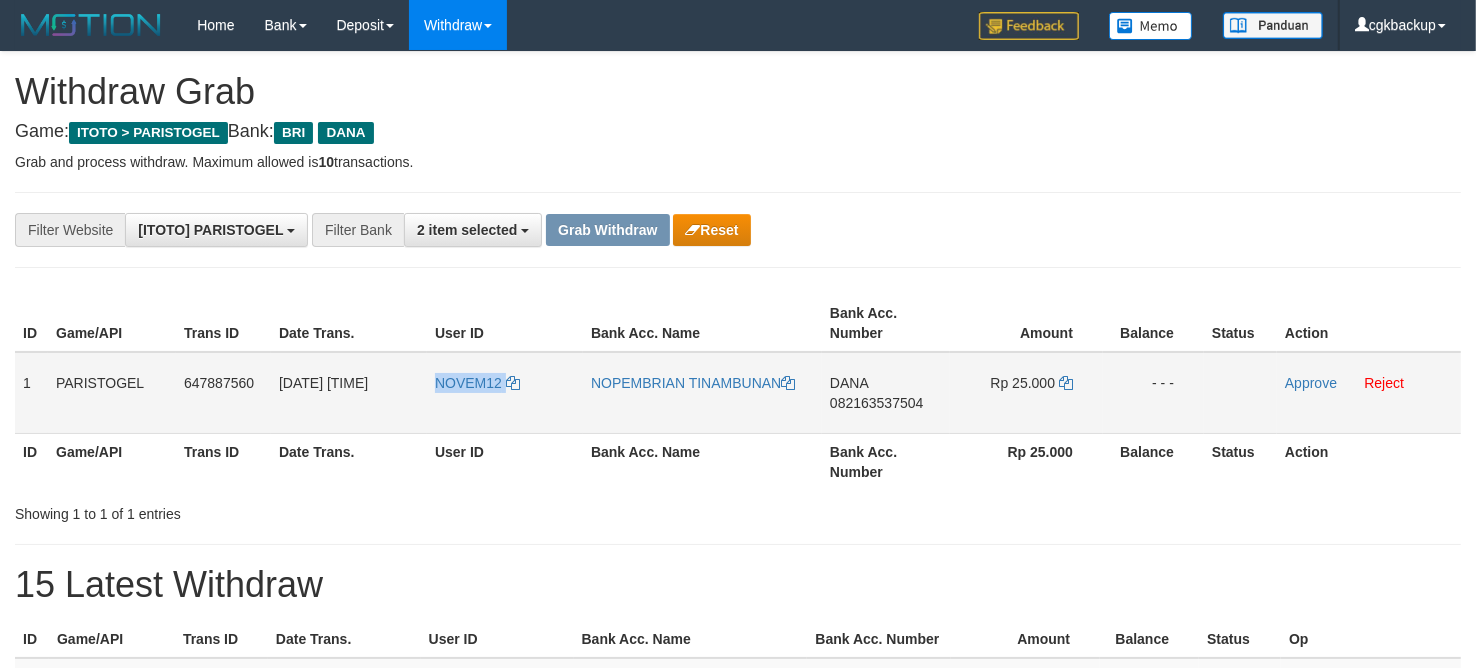 click on "NOVEM12" at bounding box center (505, 393) 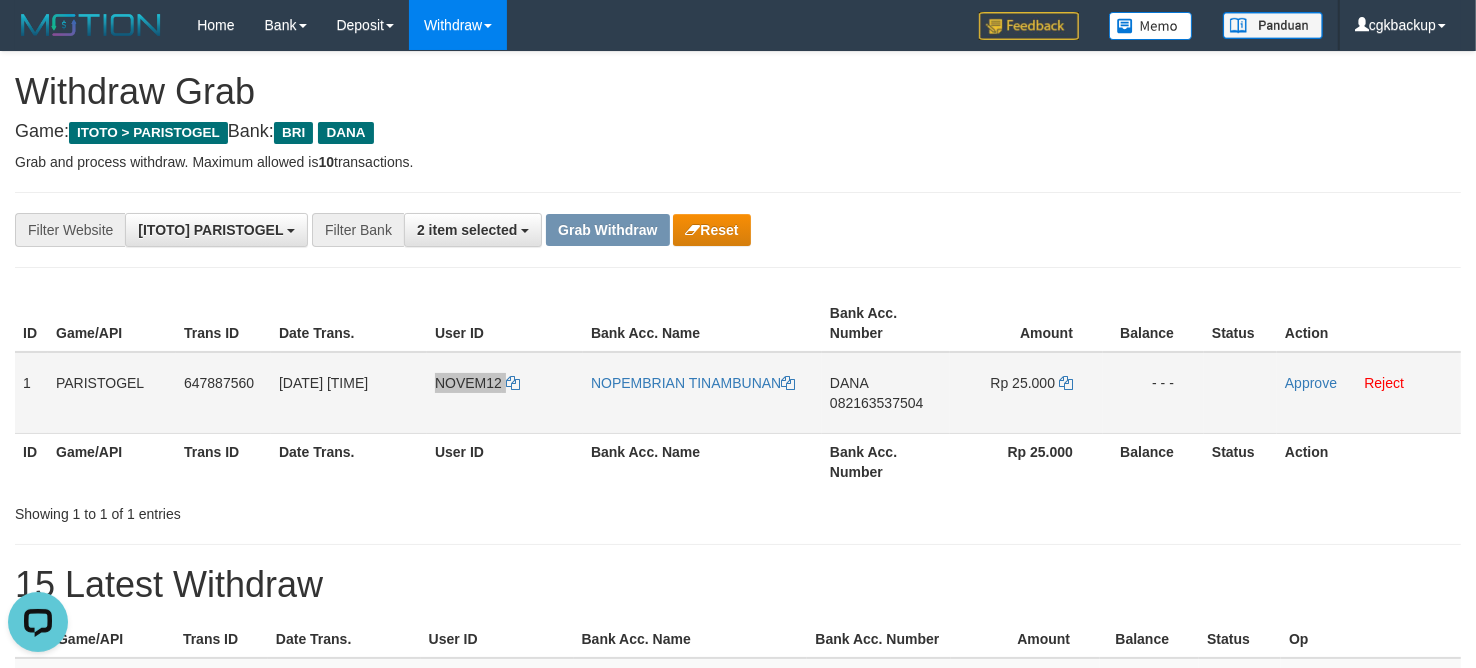 scroll, scrollTop: 0, scrollLeft: 0, axis: both 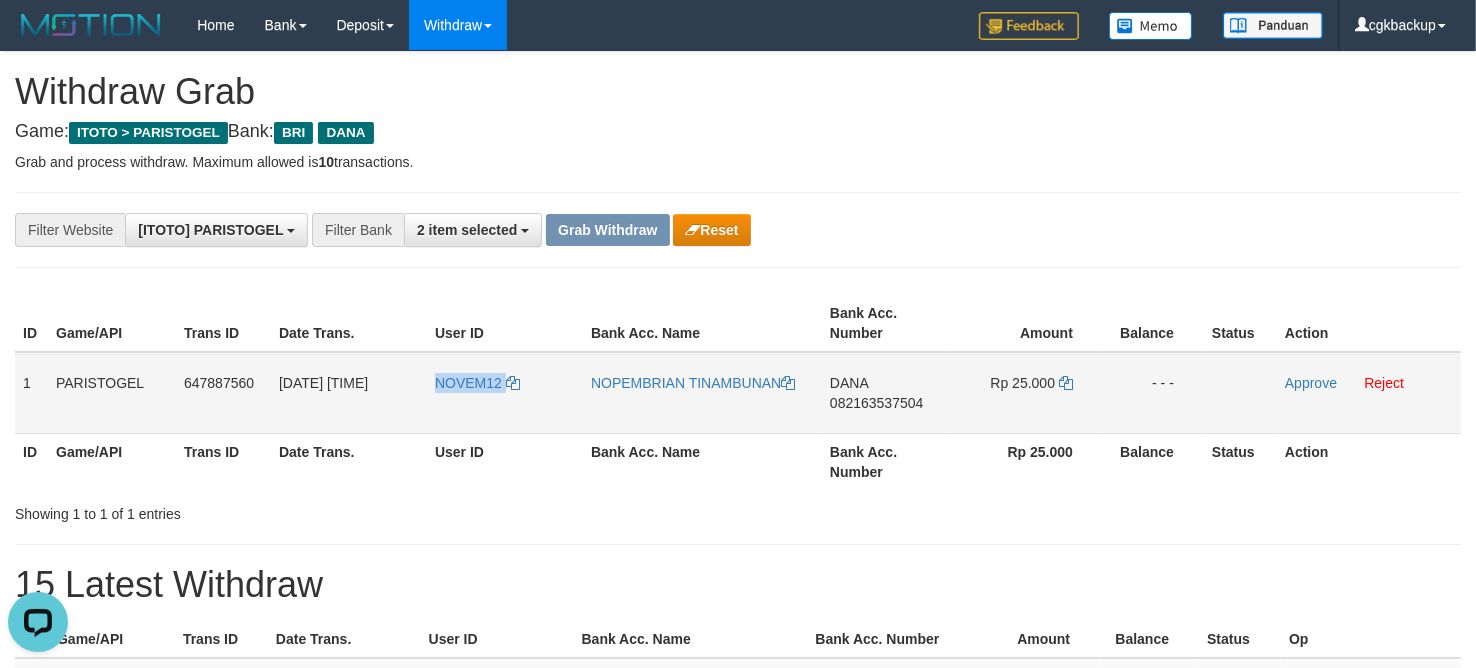 click on "NOPEMBRIAN TINAMBUNAN" at bounding box center [702, 393] 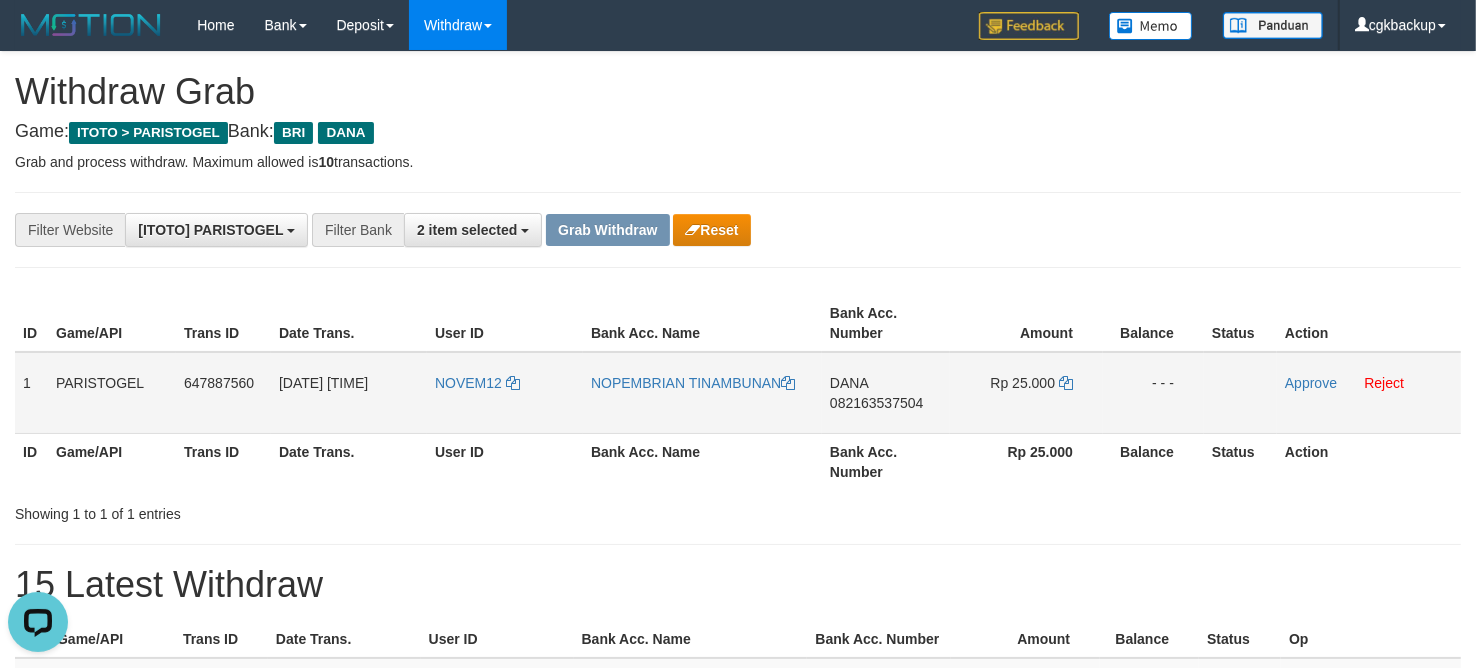 click on "NOPEMBRIAN TINAMBUNAN" at bounding box center (702, 393) 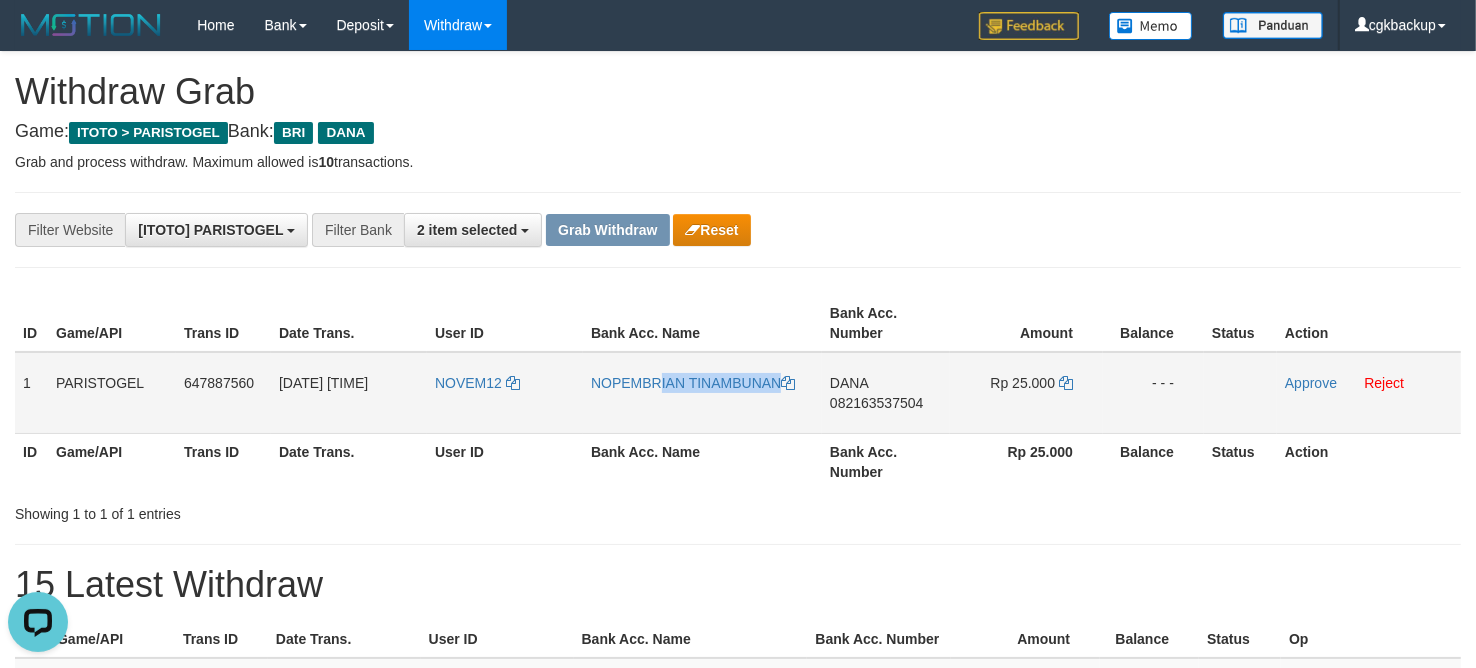 click on "NOPEMBRIAN TINAMBUNAN" at bounding box center [702, 393] 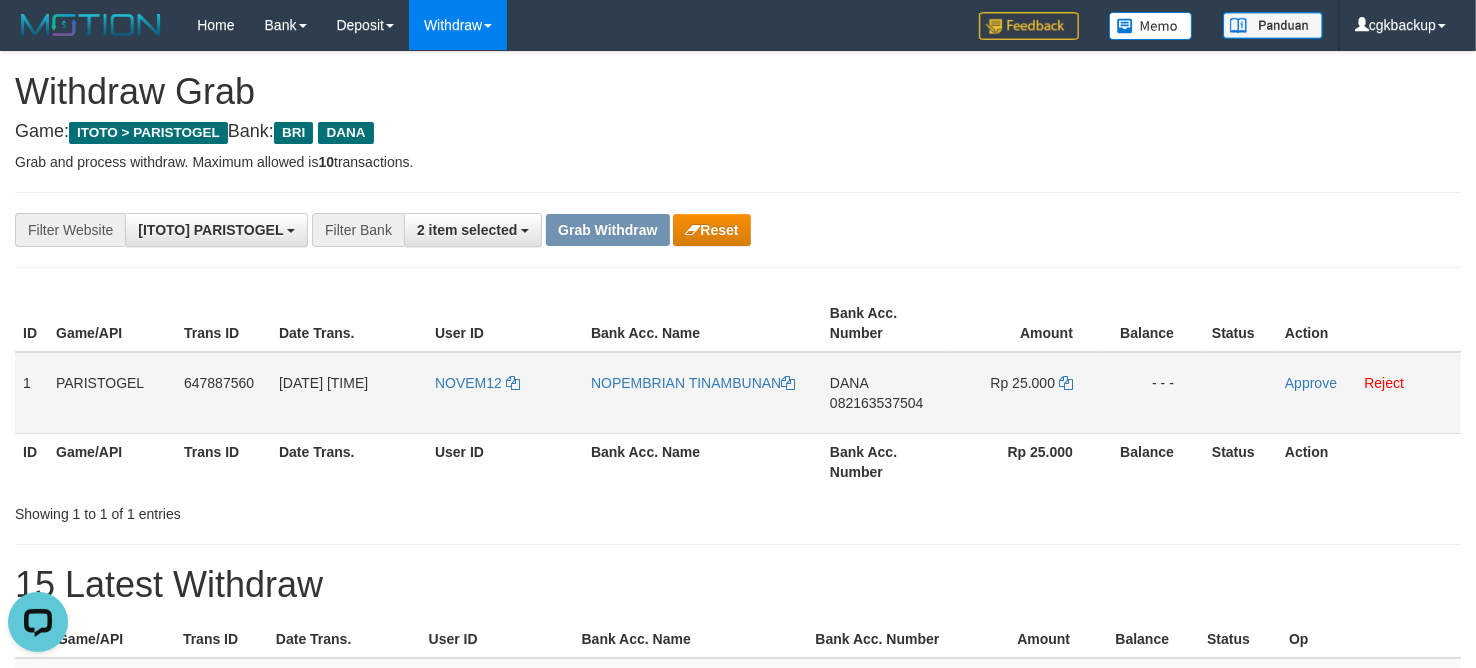 click on "[DATE] [TIME]" at bounding box center [349, 393] 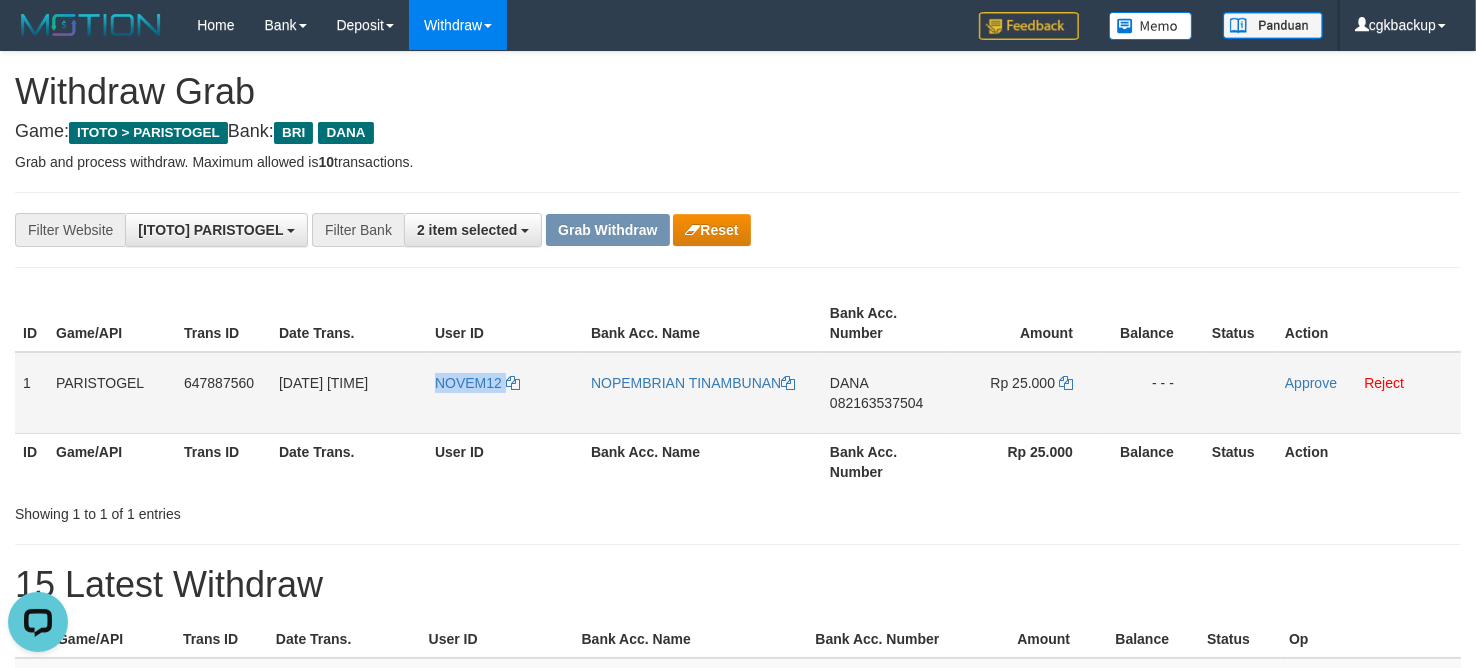click on "NOVEM12" at bounding box center (505, 393) 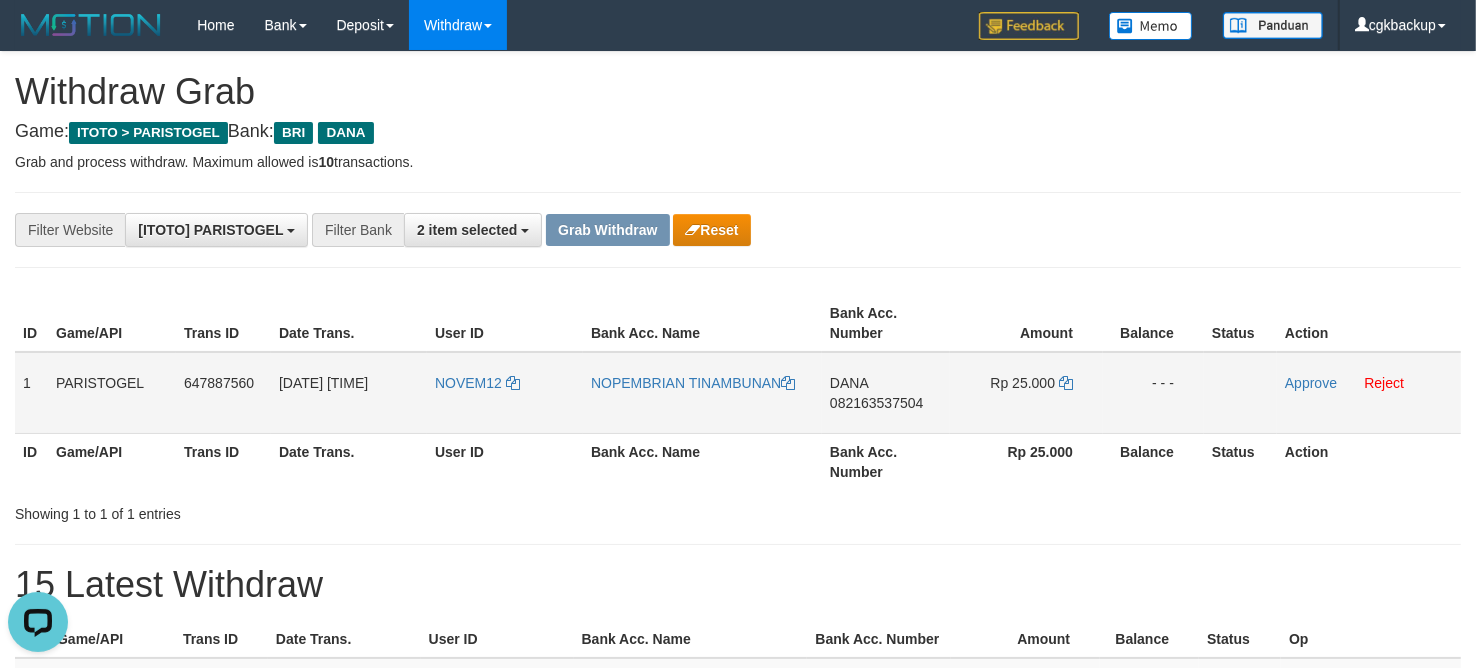 click on "DANA
082163537504" at bounding box center (886, 393) 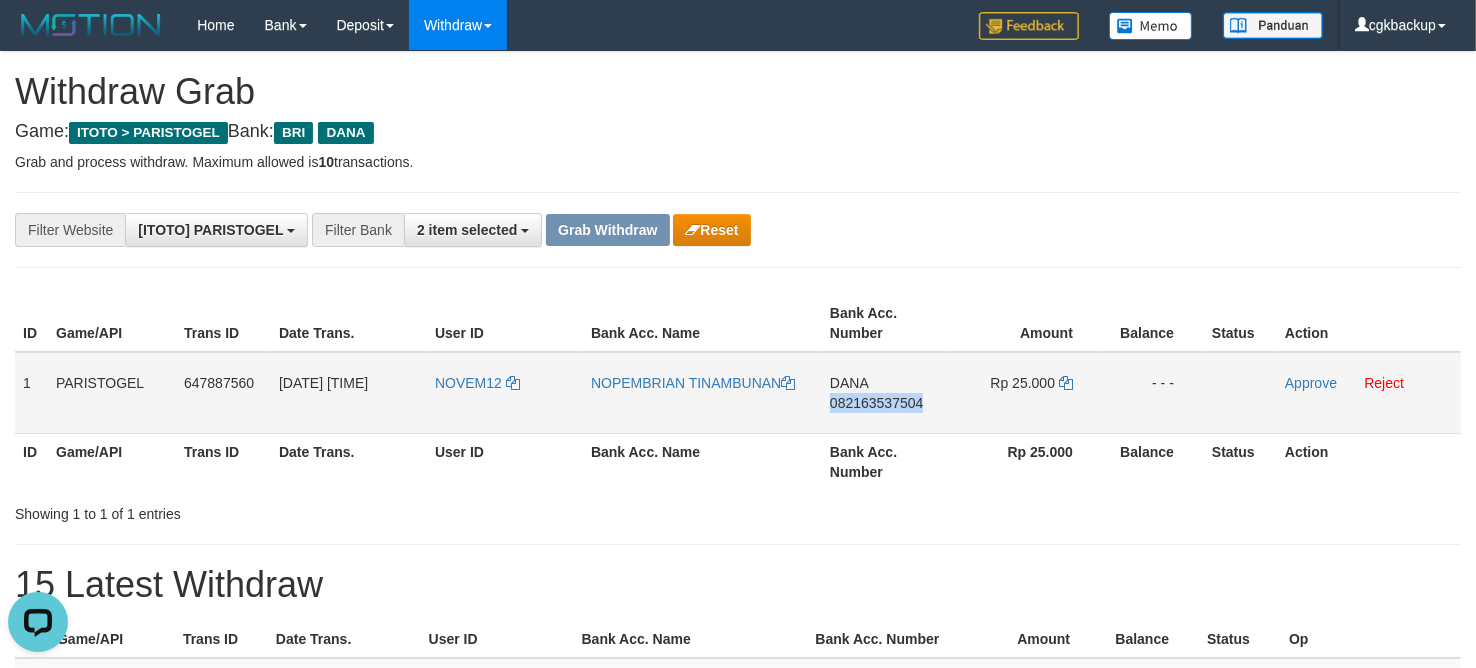 click on "DANA
082163537504" at bounding box center [886, 393] 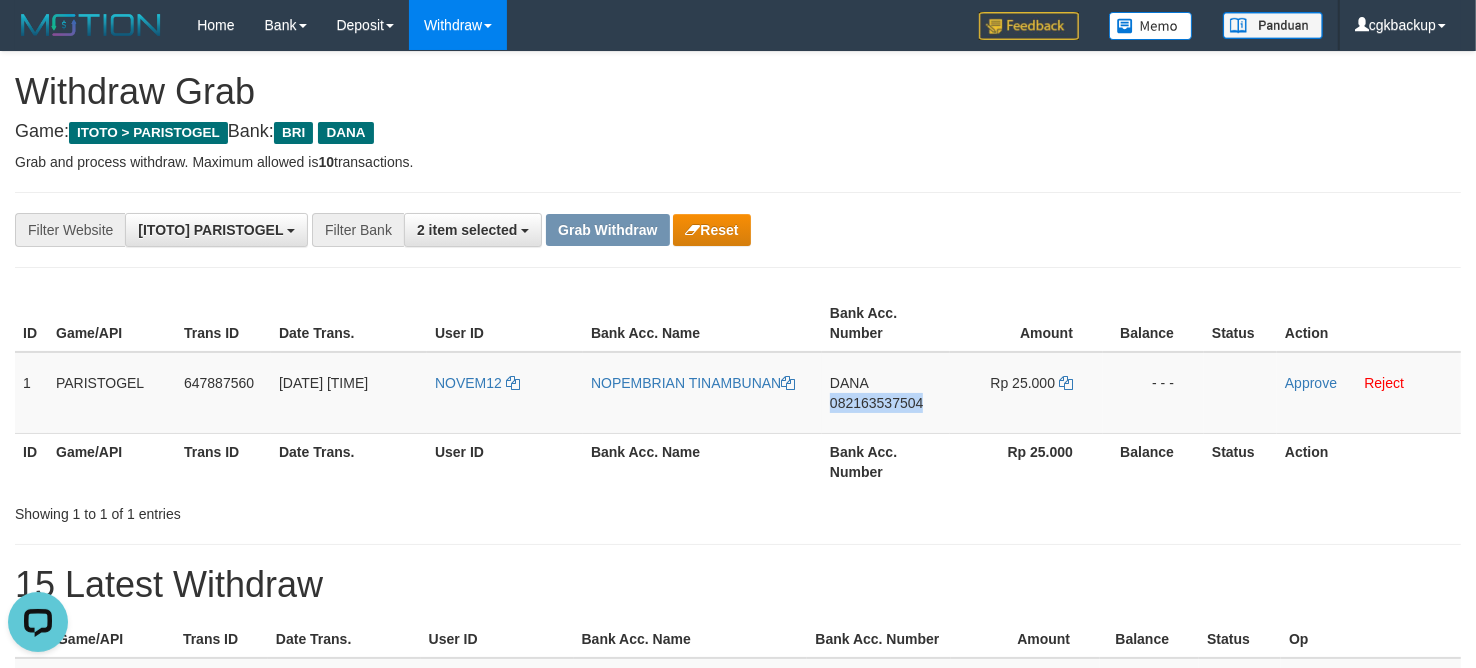 copy on "082163537504" 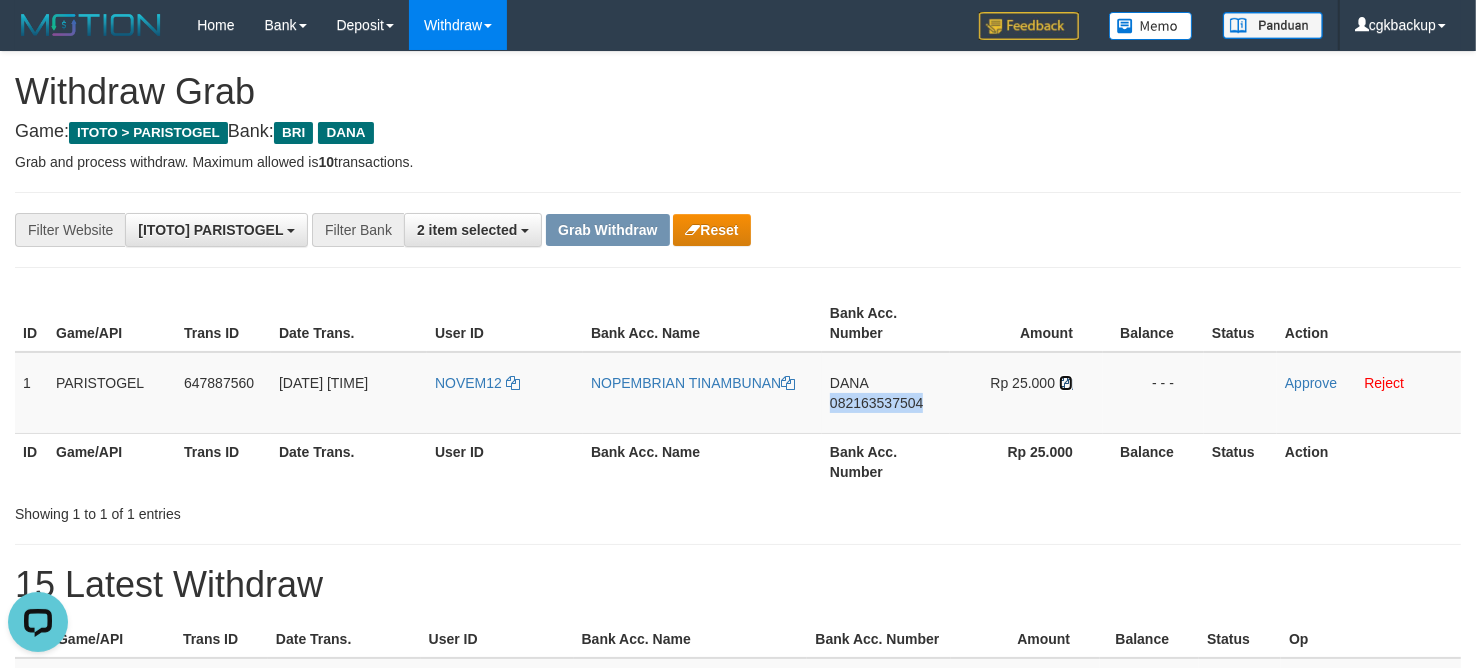 click at bounding box center [1066, 383] 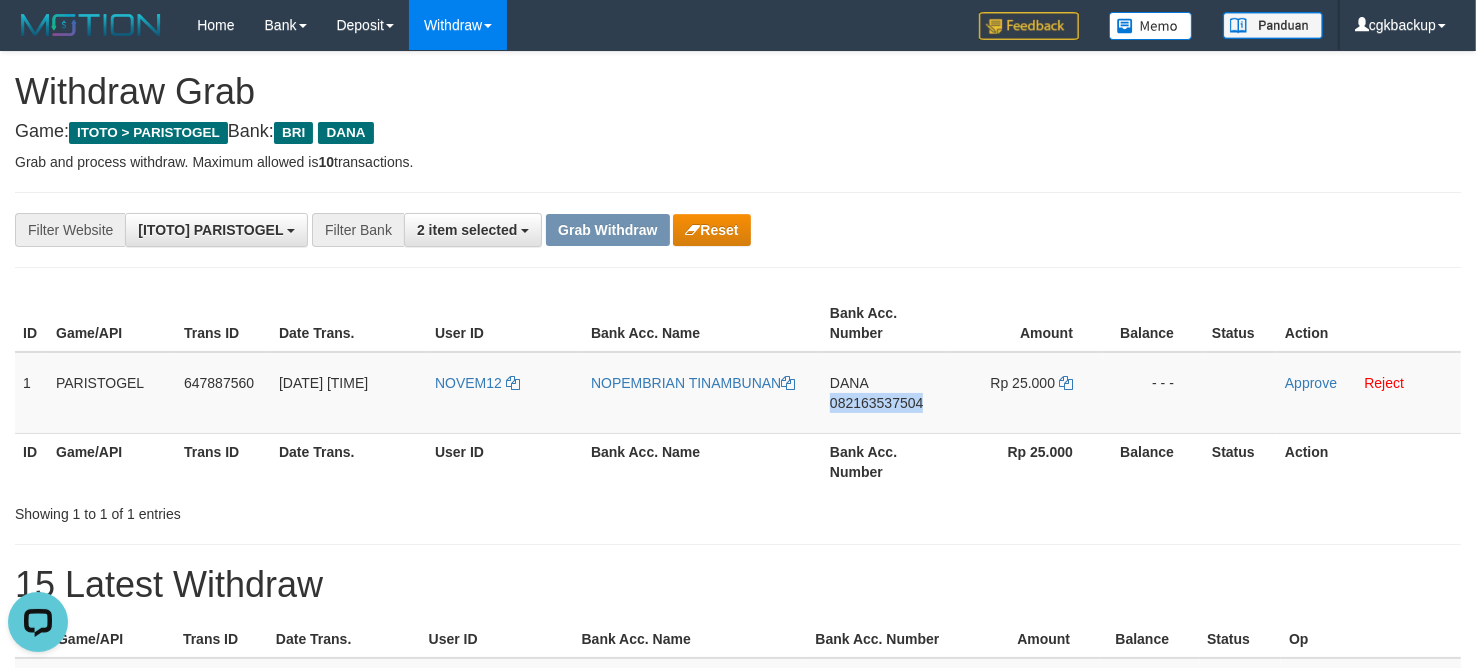 copy on "082163537504" 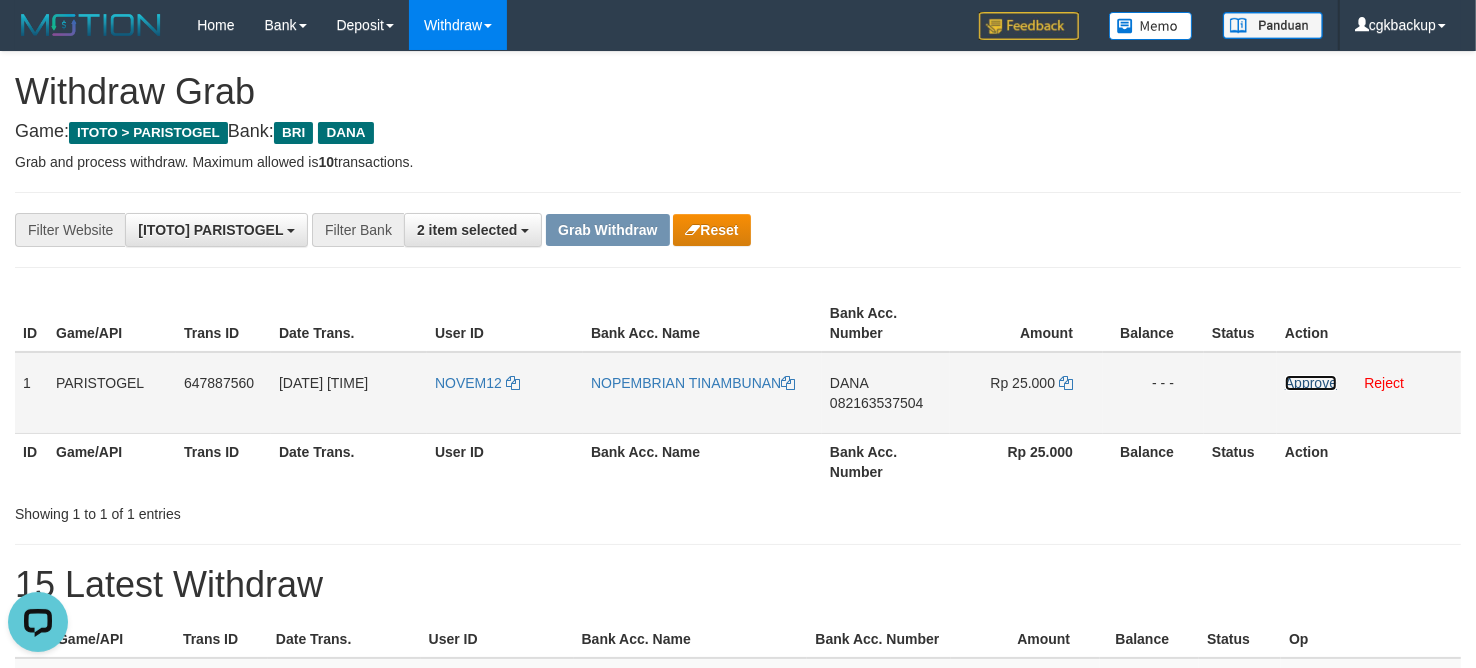 click on "Approve" at bounding box center (1311, 383) 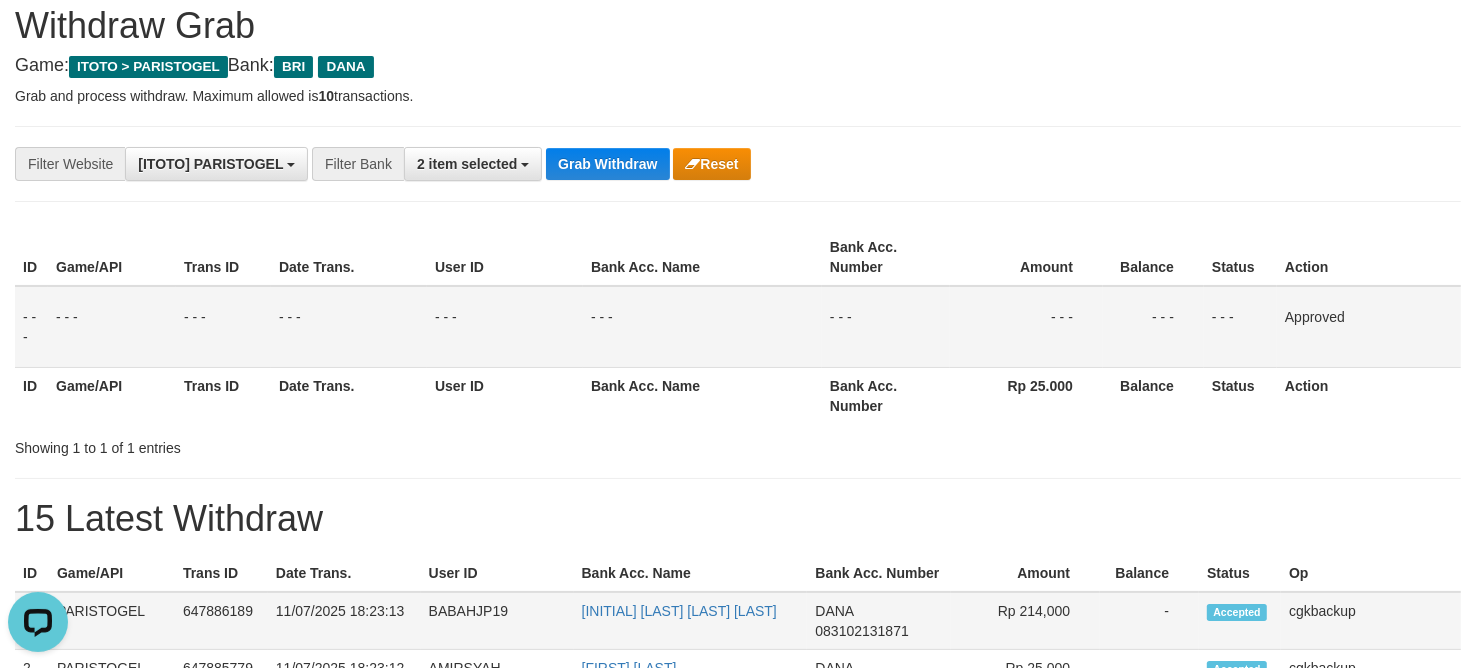 scroll, scrollTop: 125, scrollLeft: 0, axis: vertical 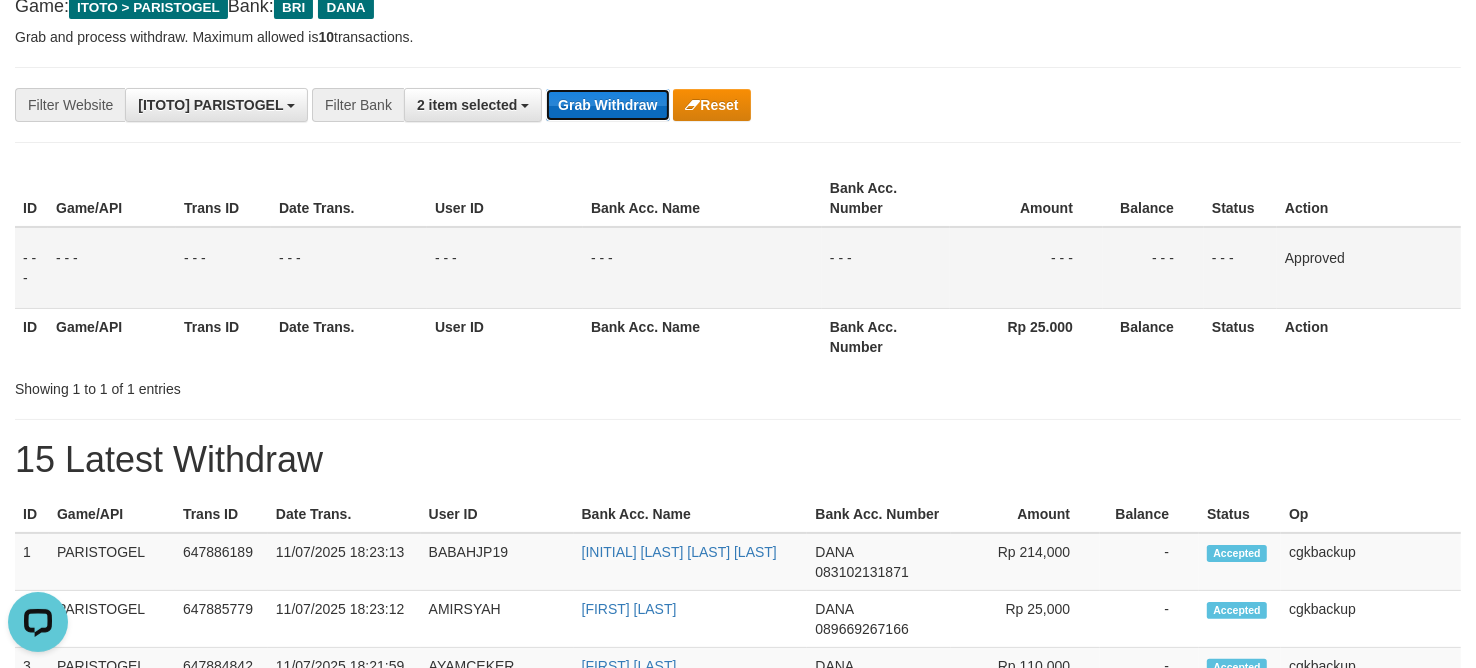 click on "Grab Withdraw" at bounding box center [607, 105] 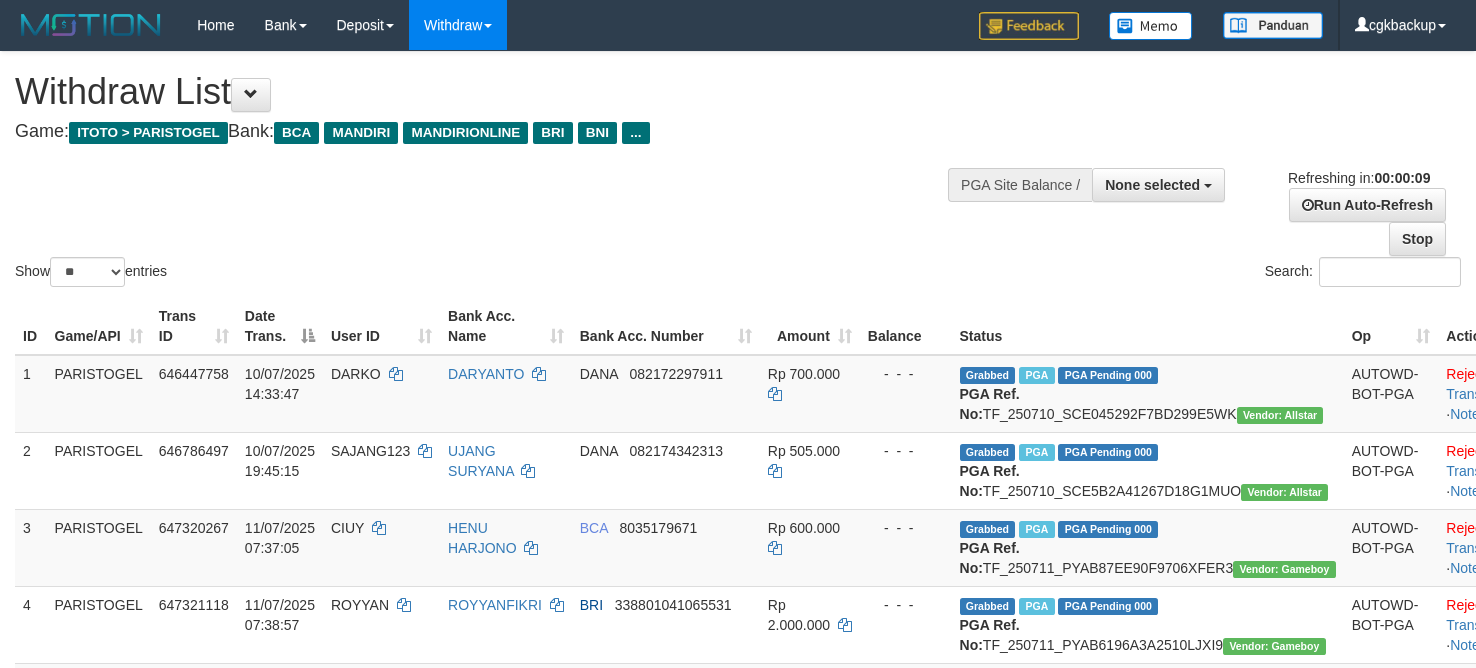 select 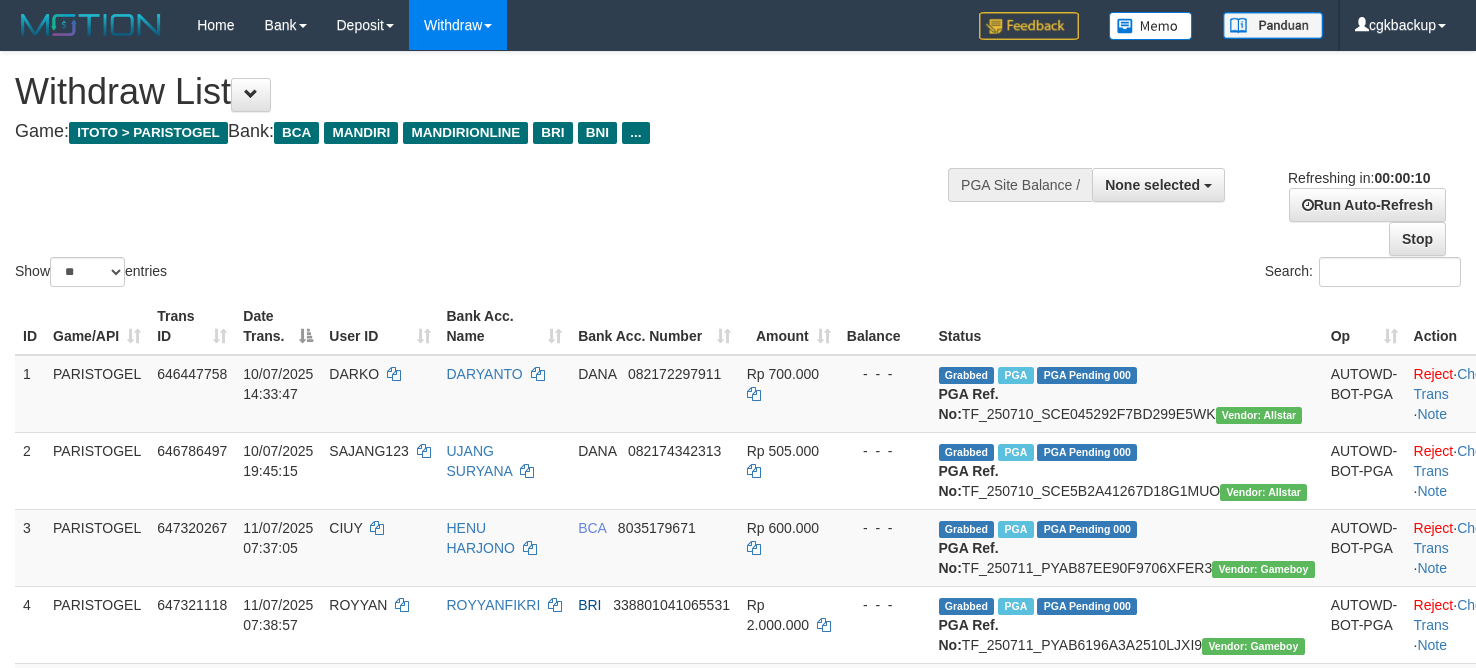 select 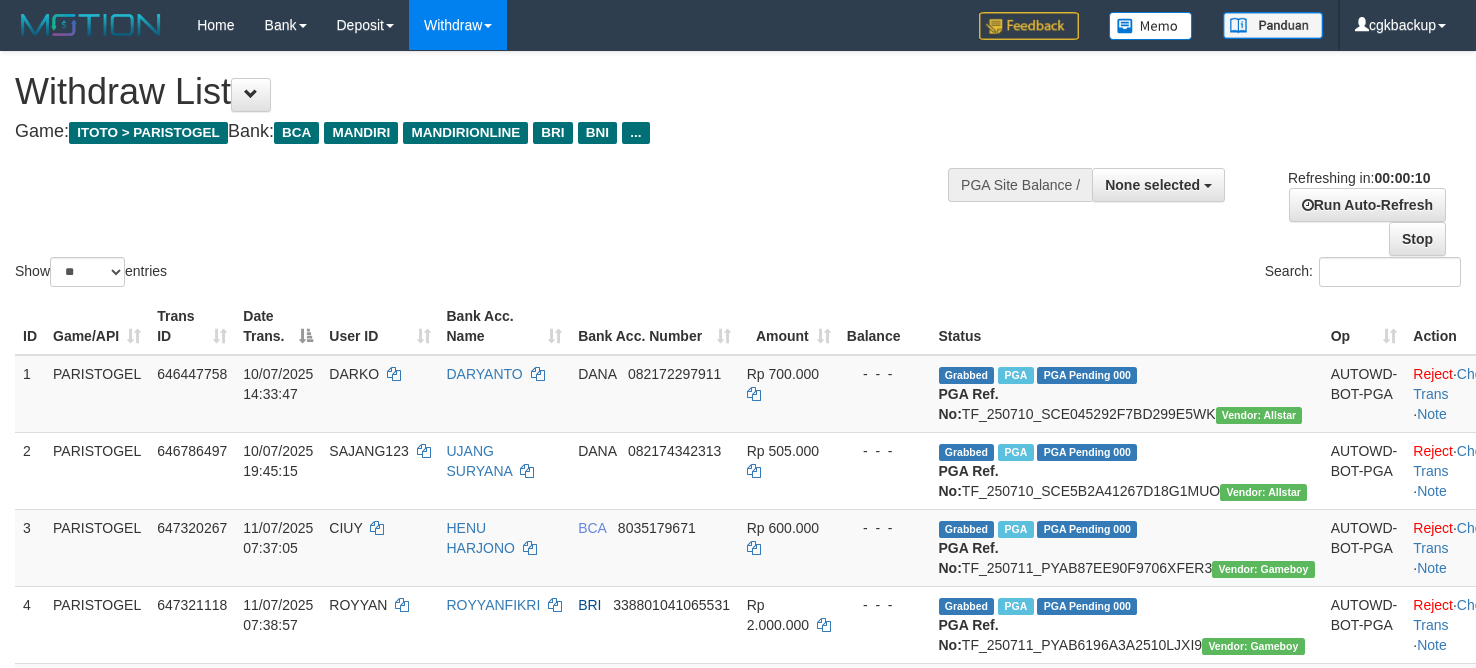 select 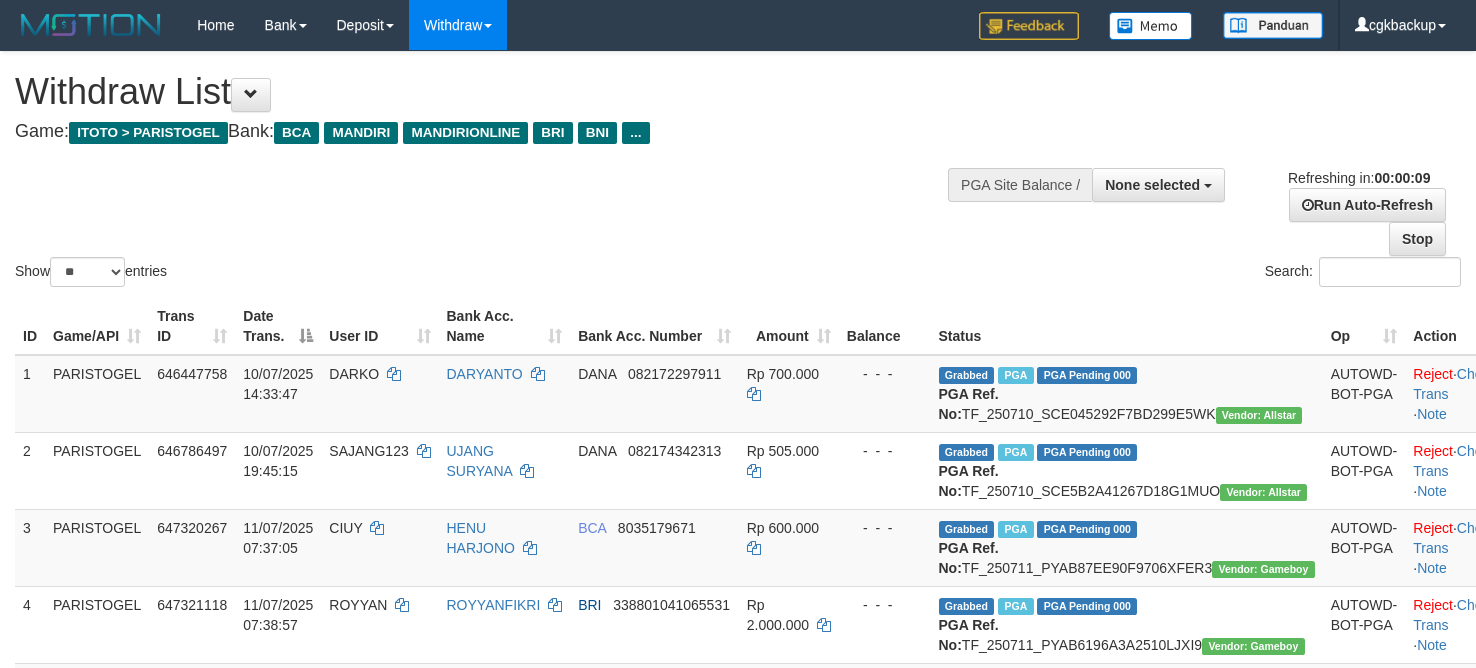select 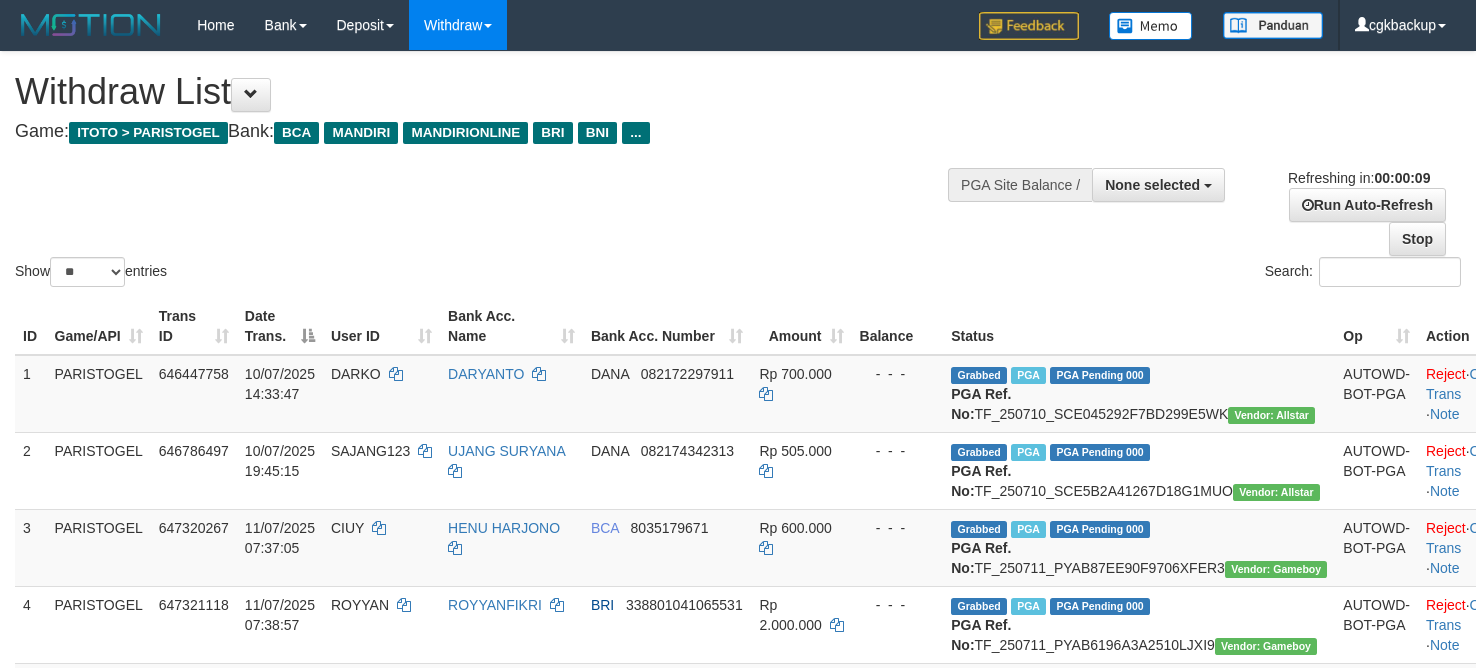 select 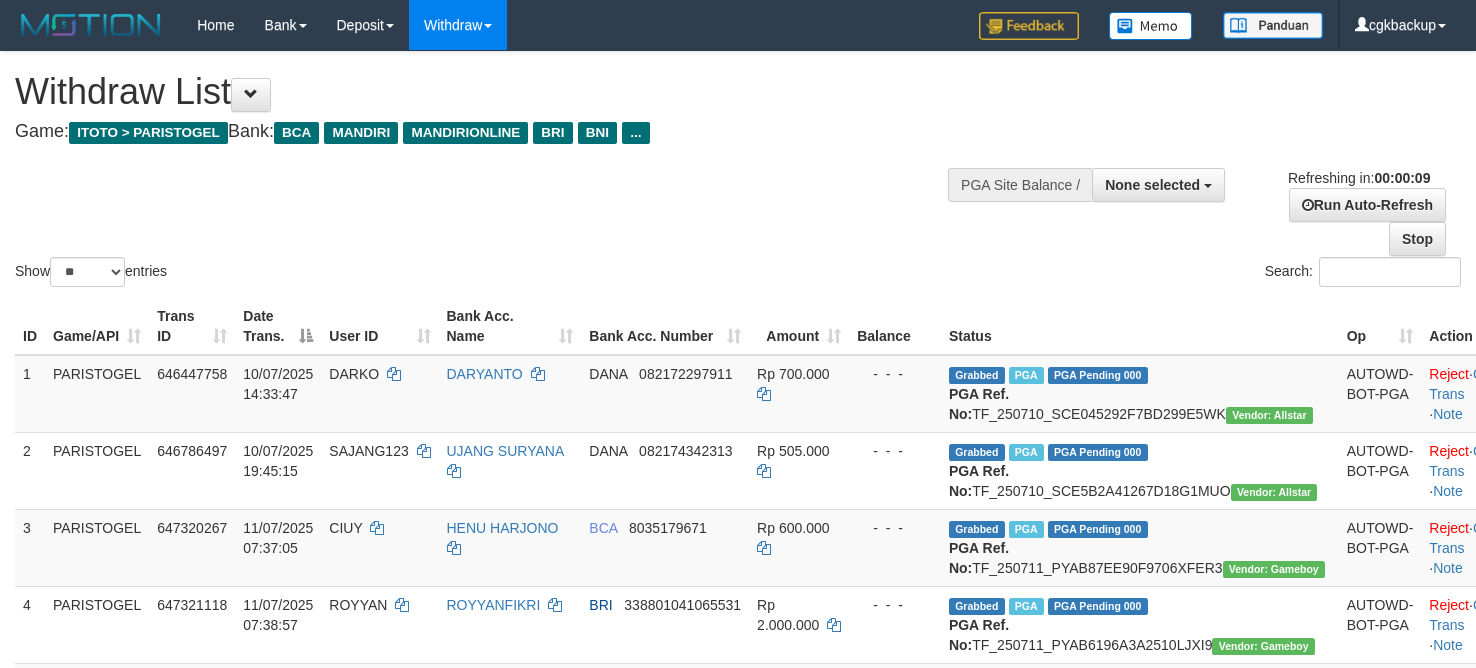select 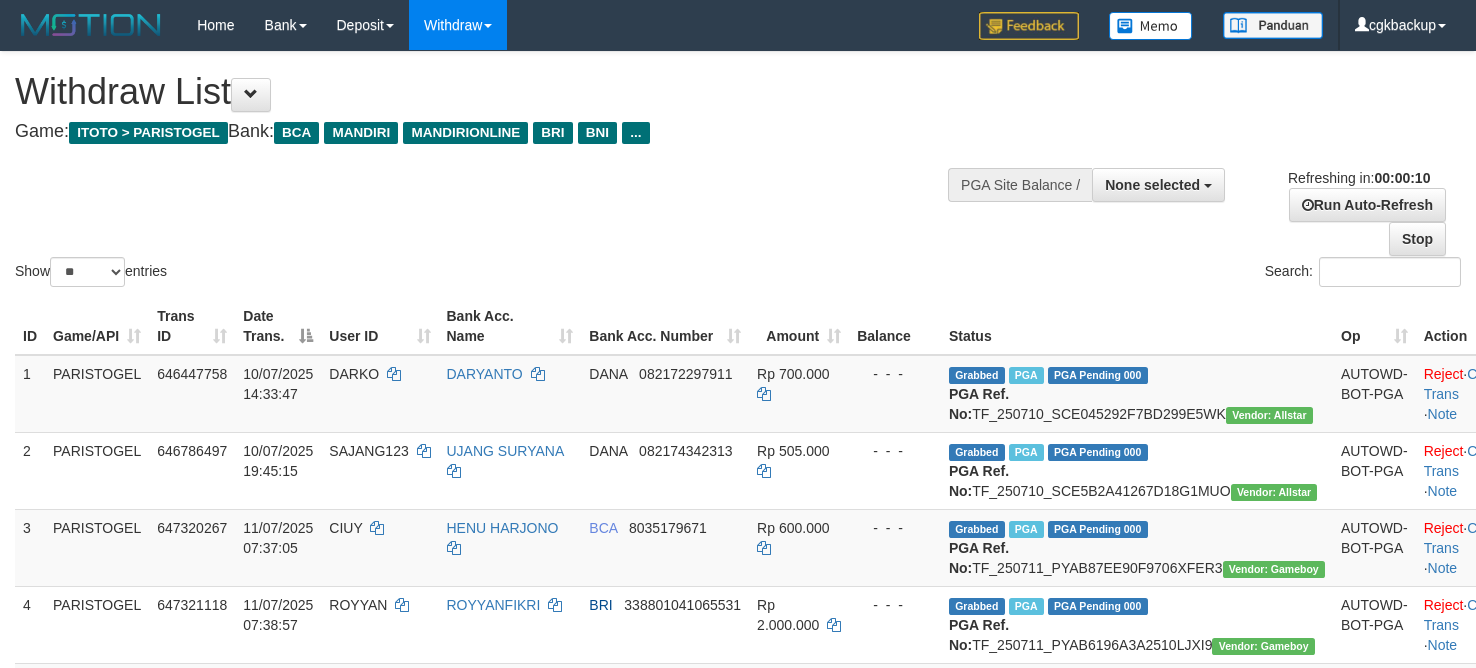 select 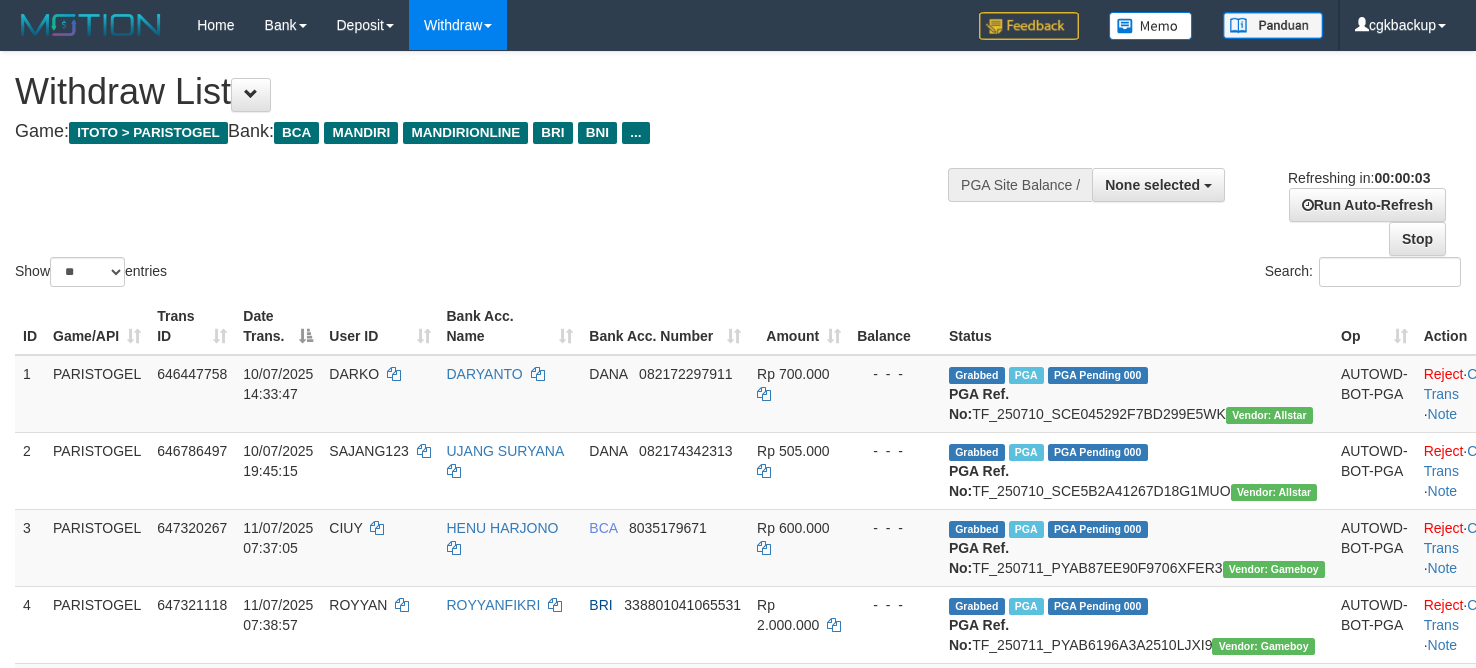 scroll, scrollTop: 0, scrollLeft: 0, axis: both 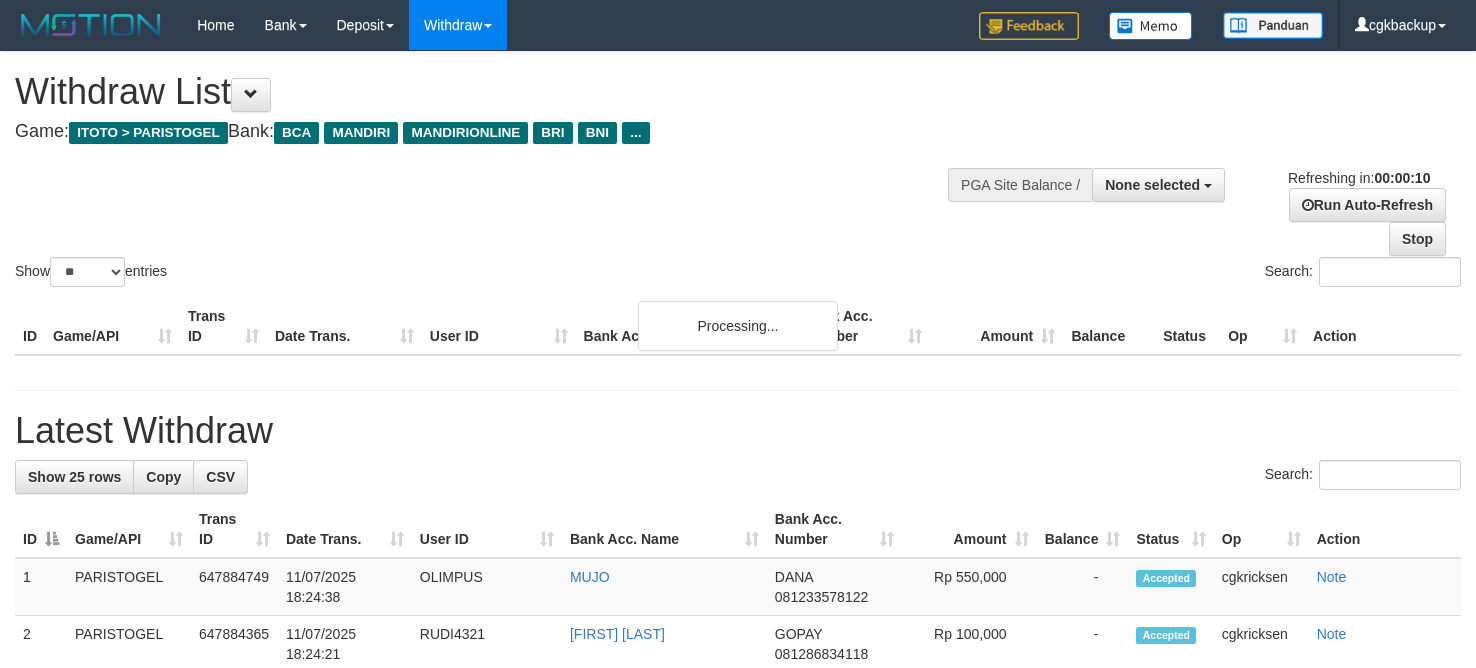 select 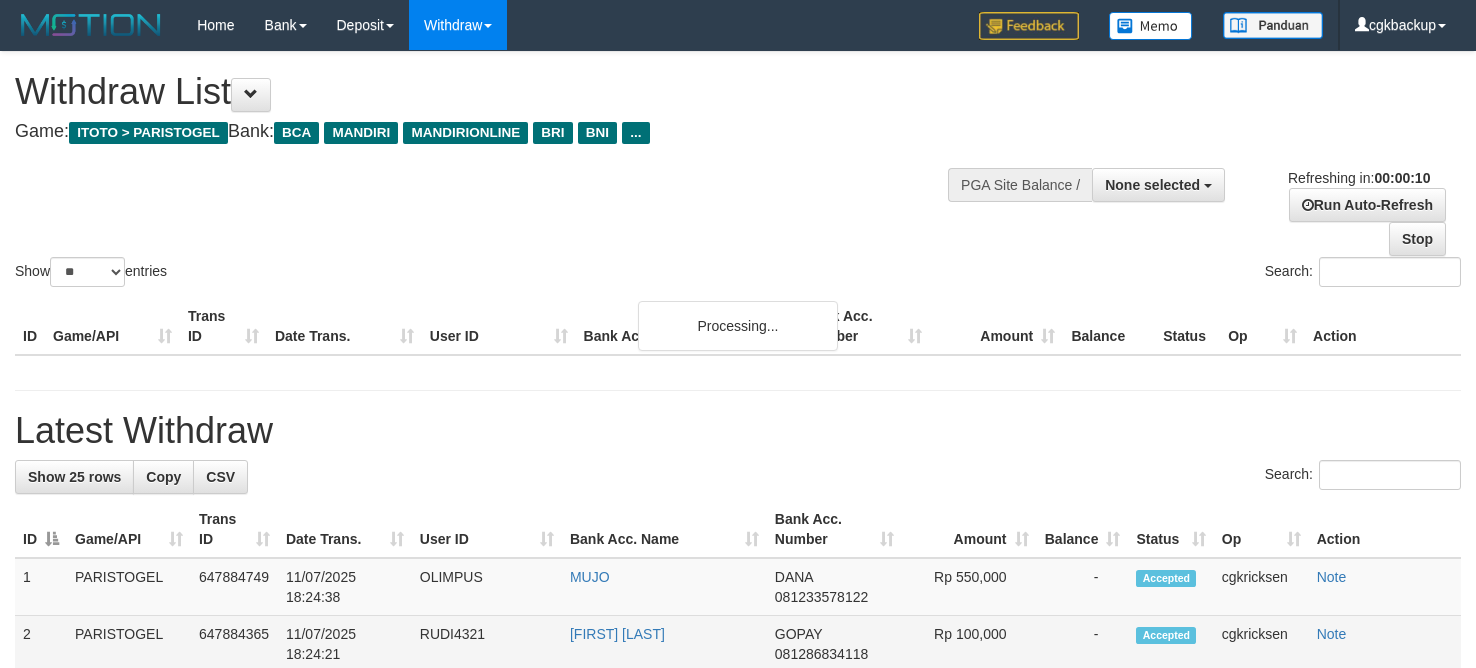 scroll, scrollTop: 1128, scrollLeft: 0, axis: vertical 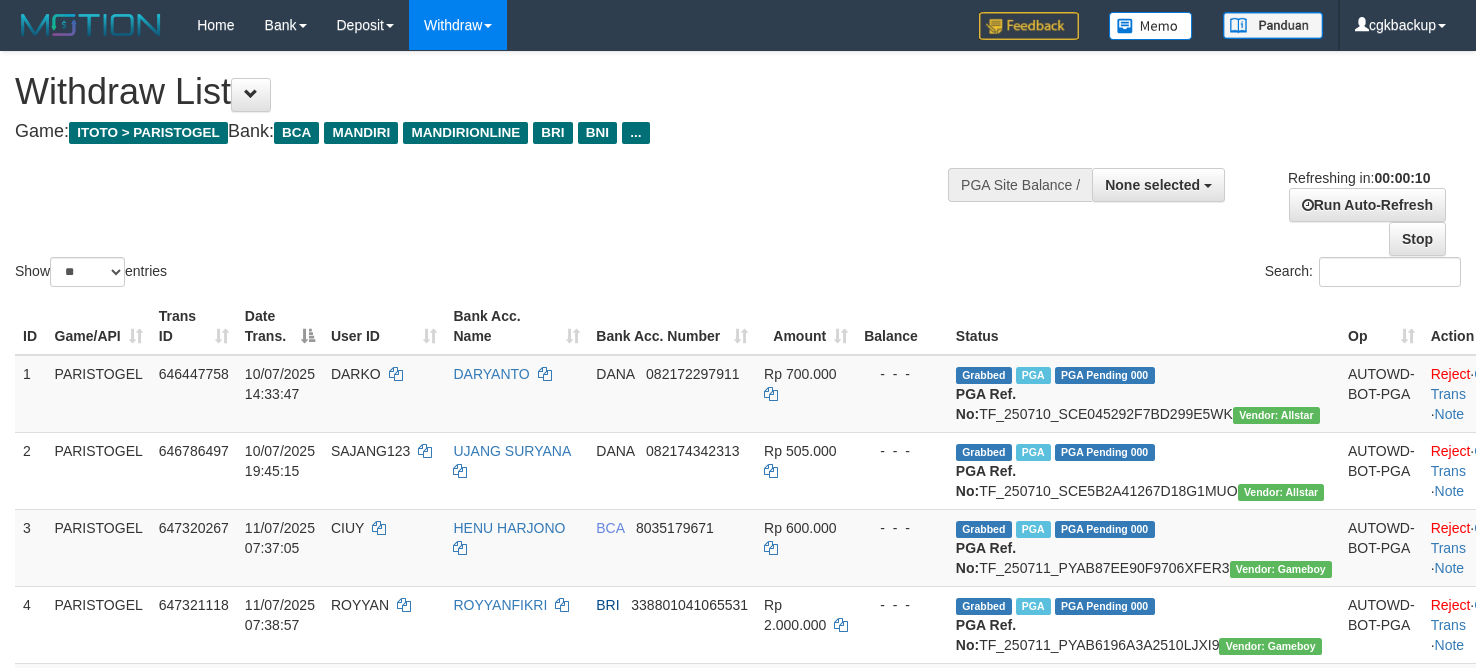 select 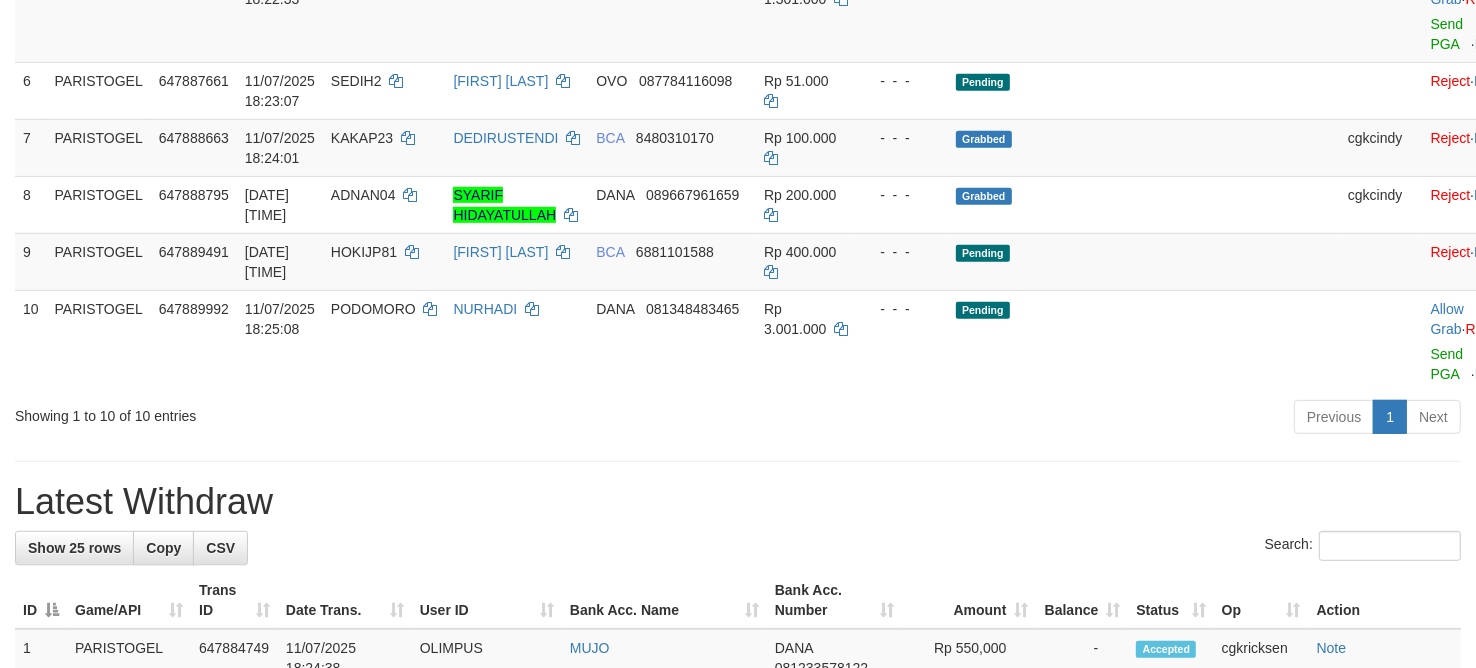 scroll, scrollTop: 628, scrollLeft: 0, axis: vertical 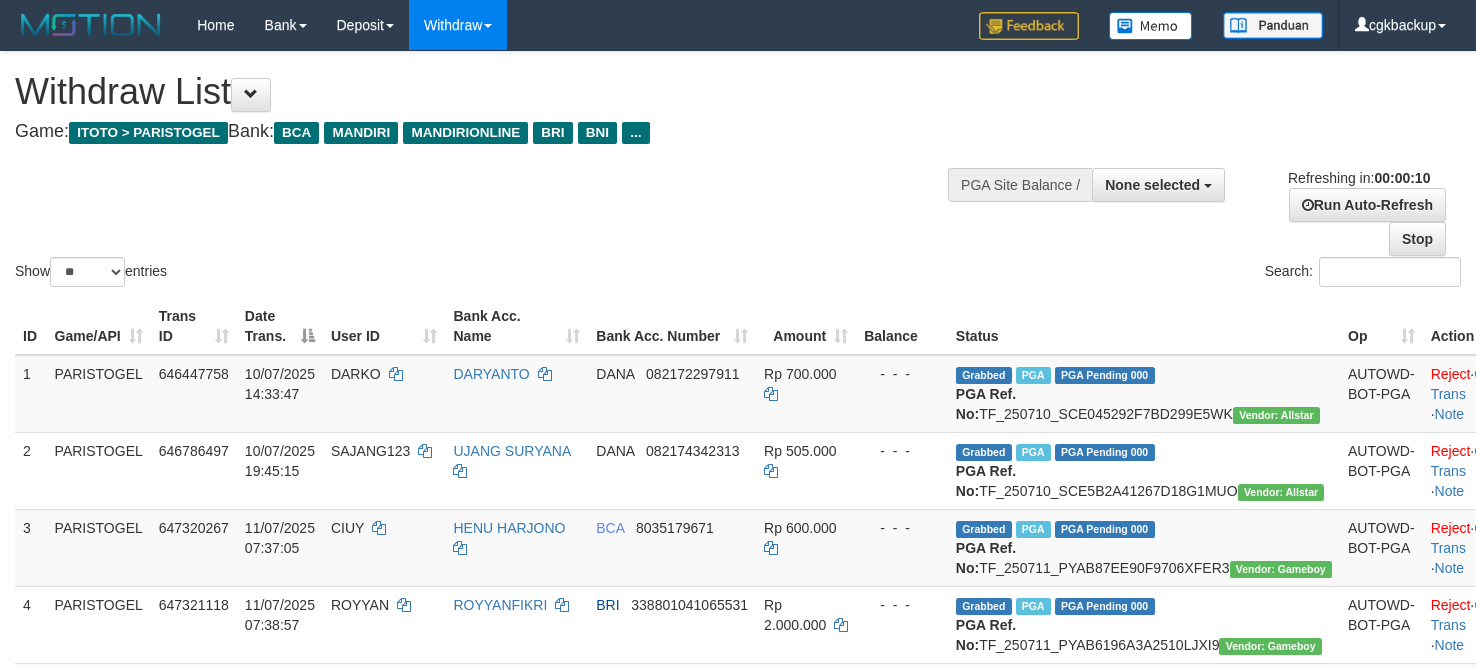 select 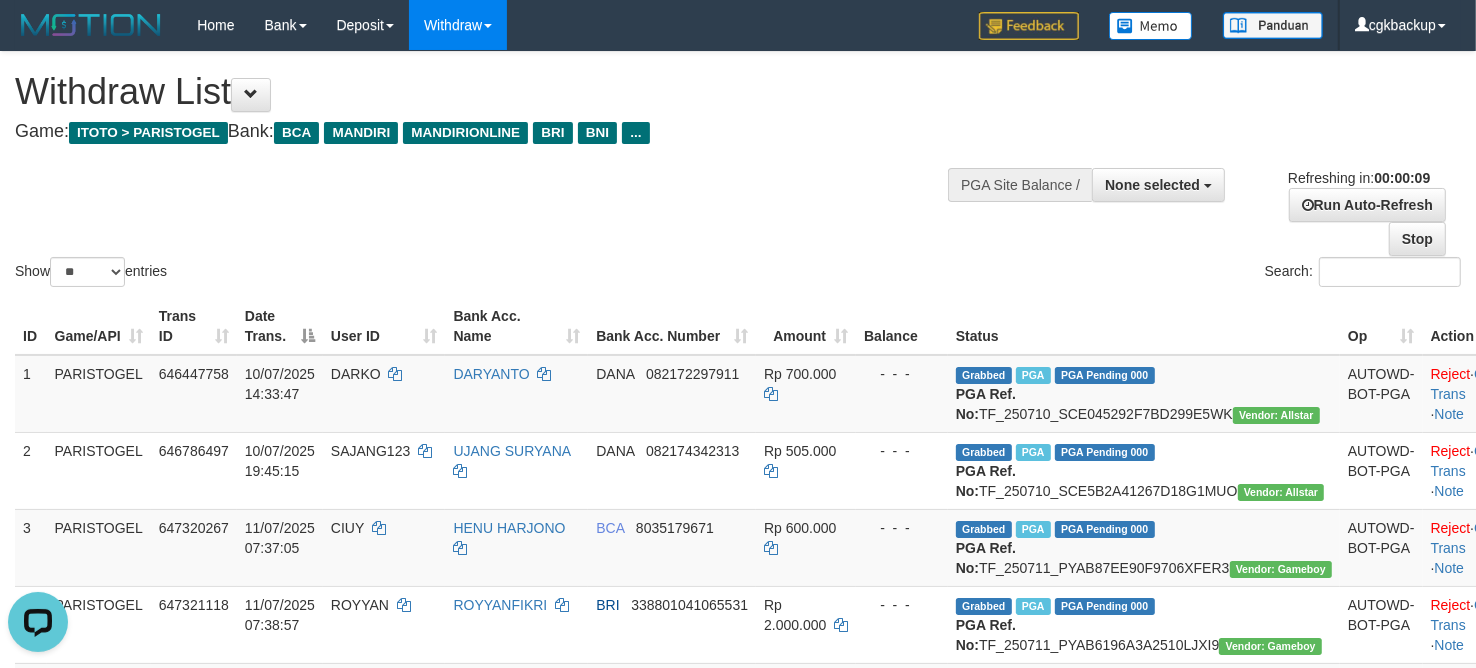 scroll, scrollTop: 0, scrollLeft: 0, axis: both 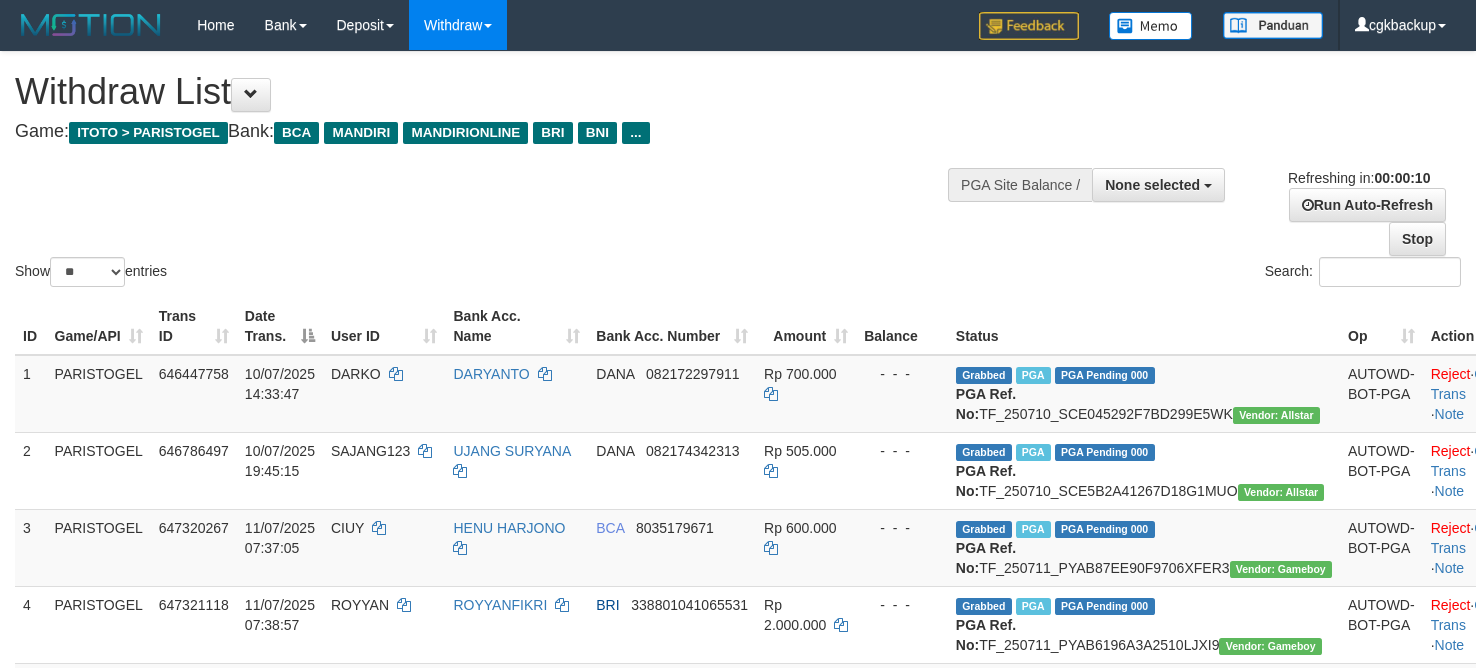 select 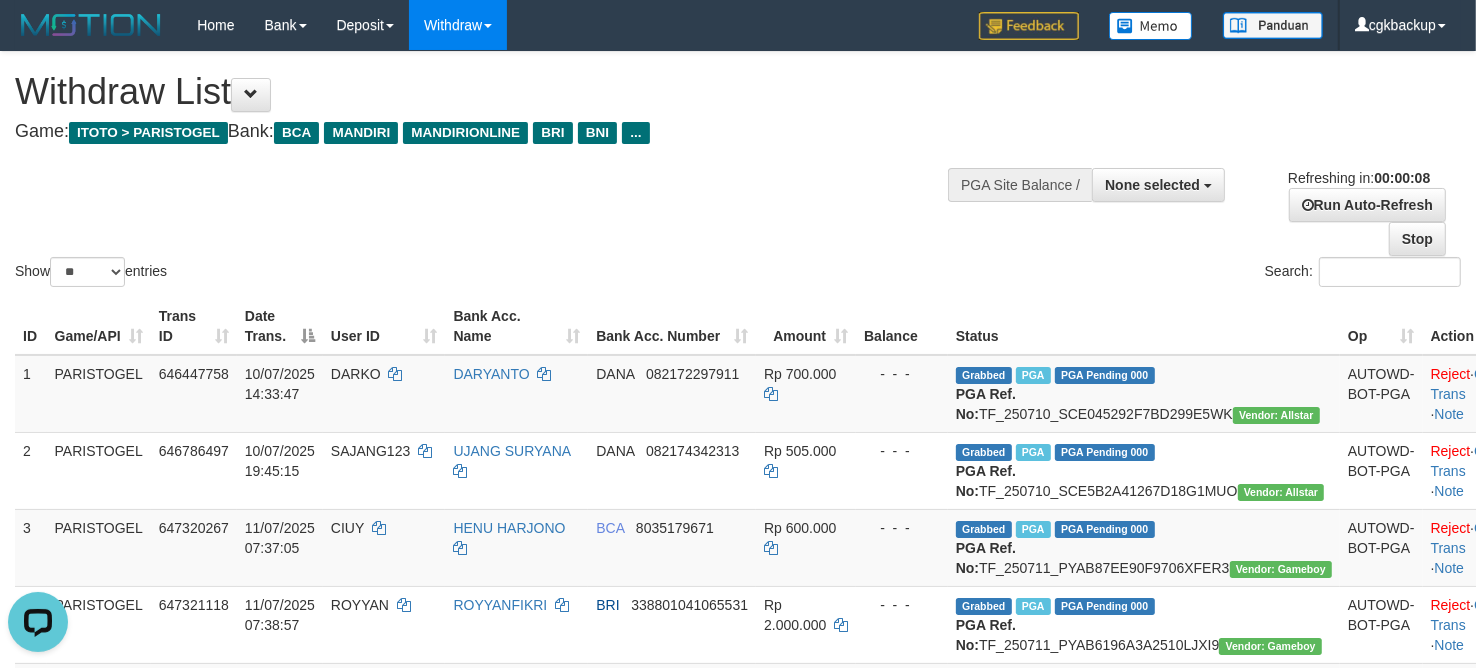 scroll, scrollTop: 0, scrollLeft: 0, axis: both 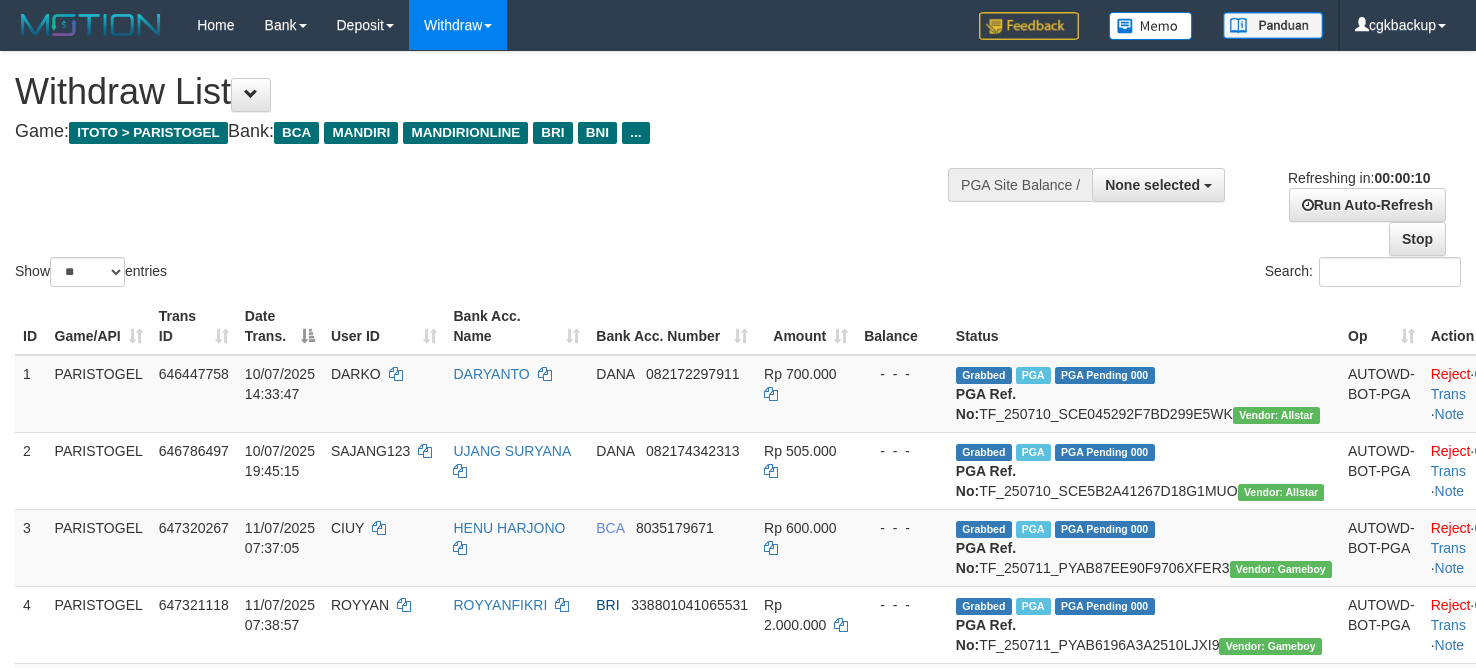 select 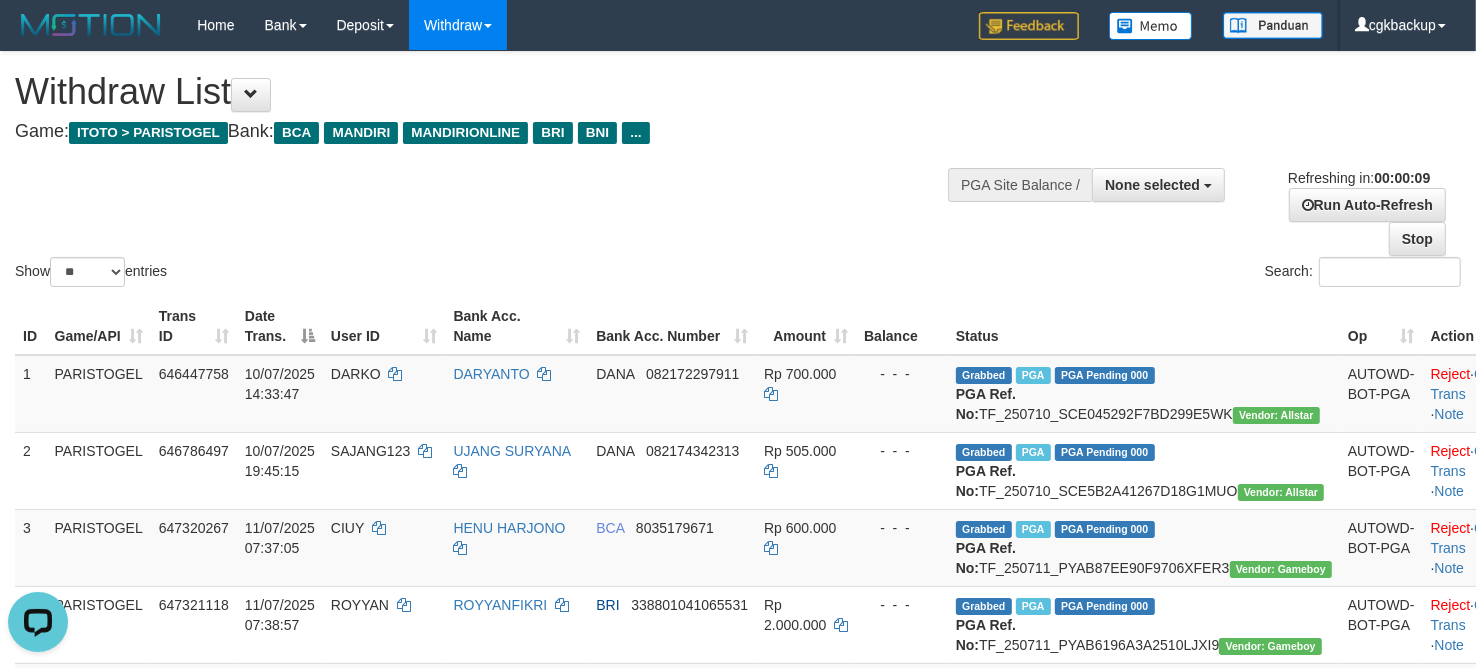 scroll, scrollTop: 0, scrollLeft: 0, axis: both 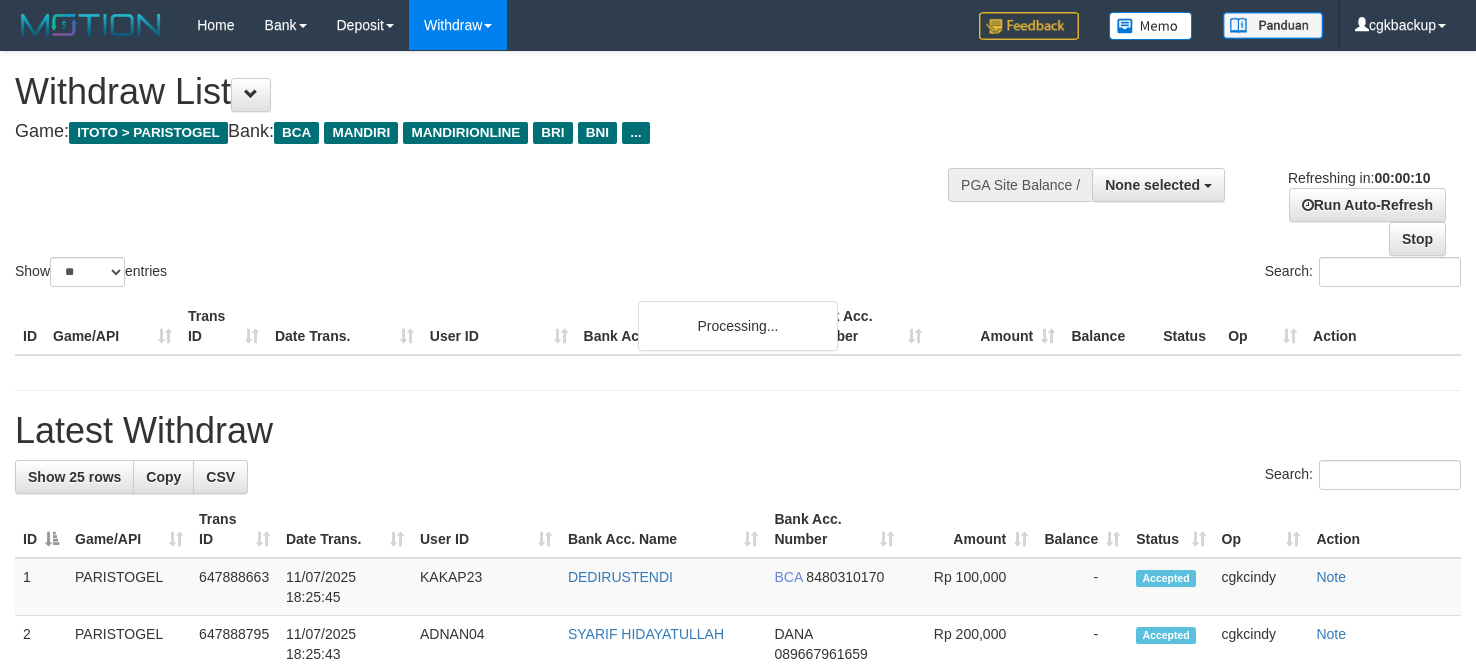 select 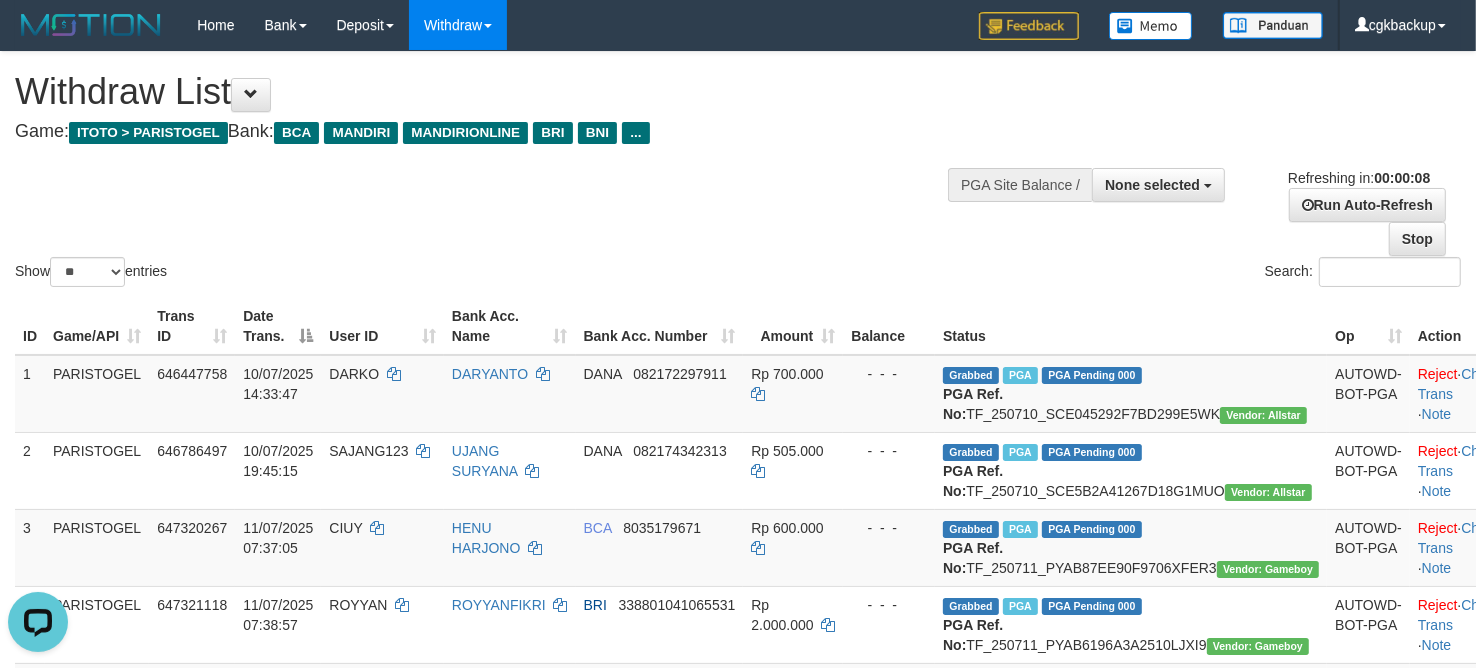 scroll, scrollTop: 0, scrollLeft: 0, axis: both 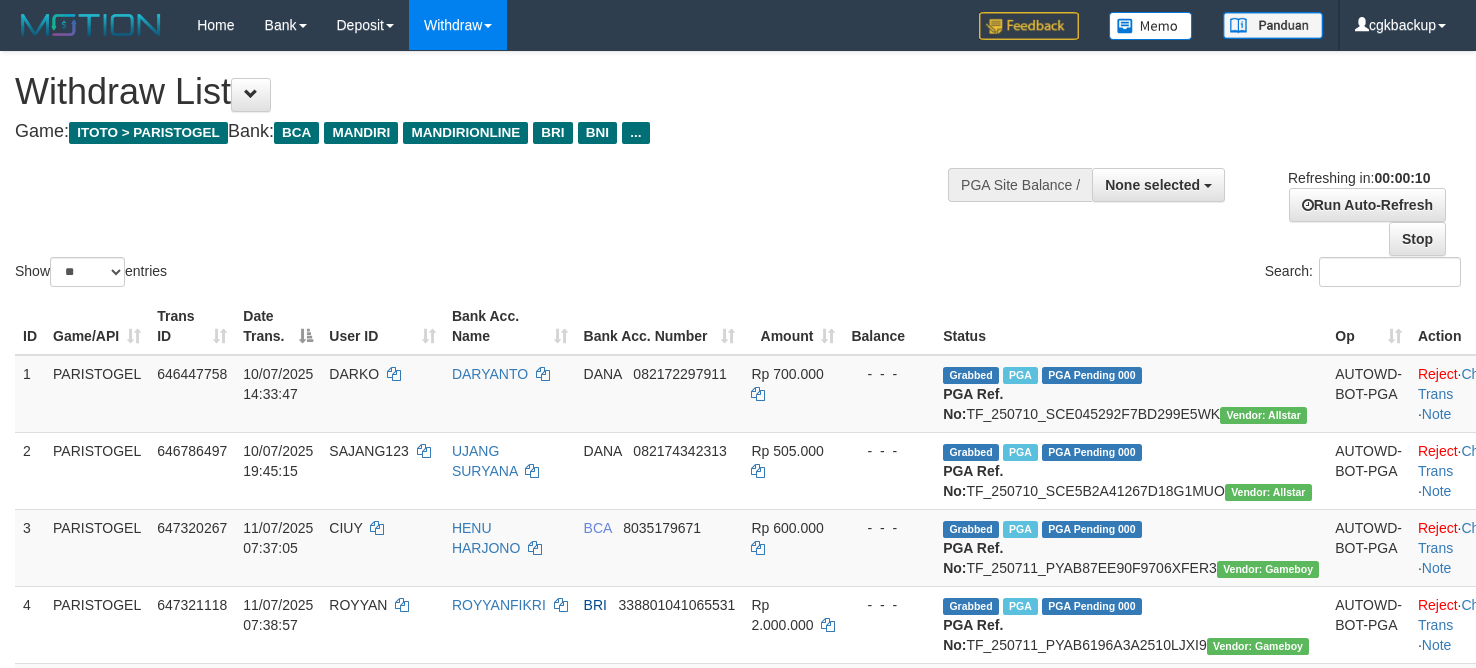 select 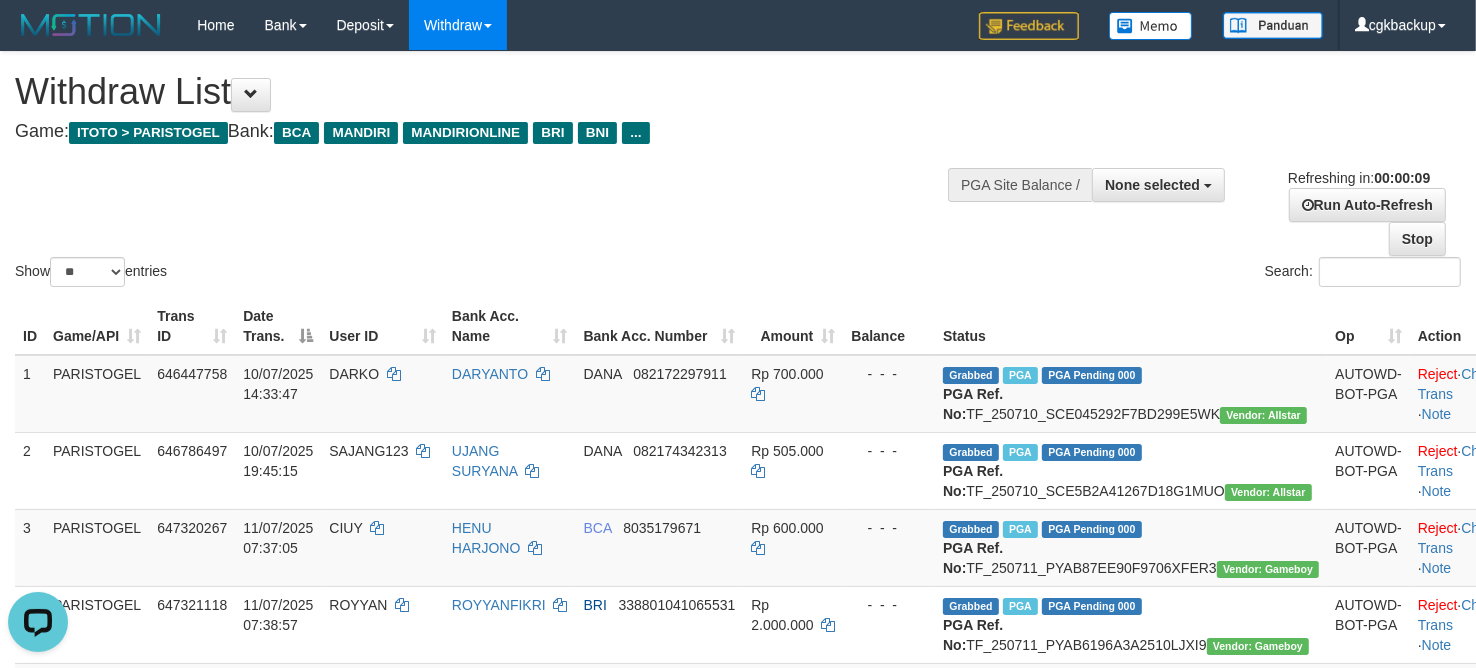 scroll, scrollTop: 0, scrollLeft: 0, axis: both 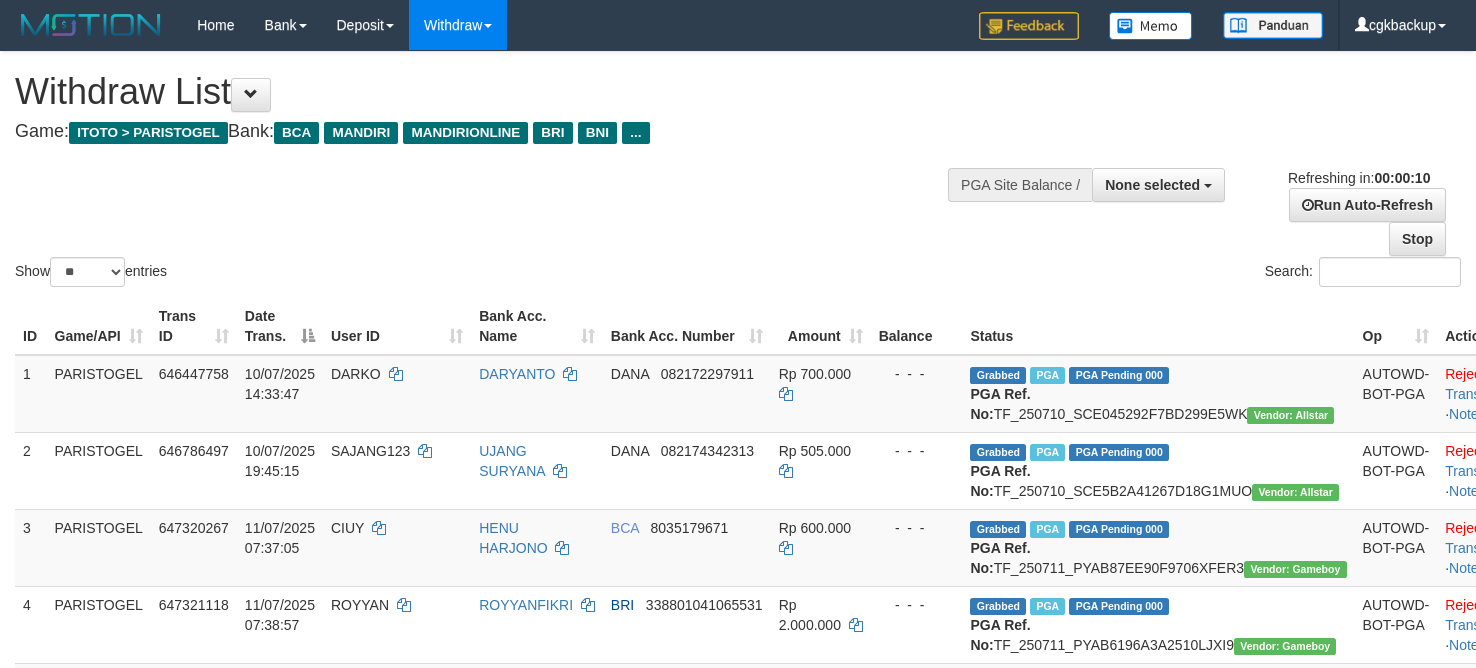 select 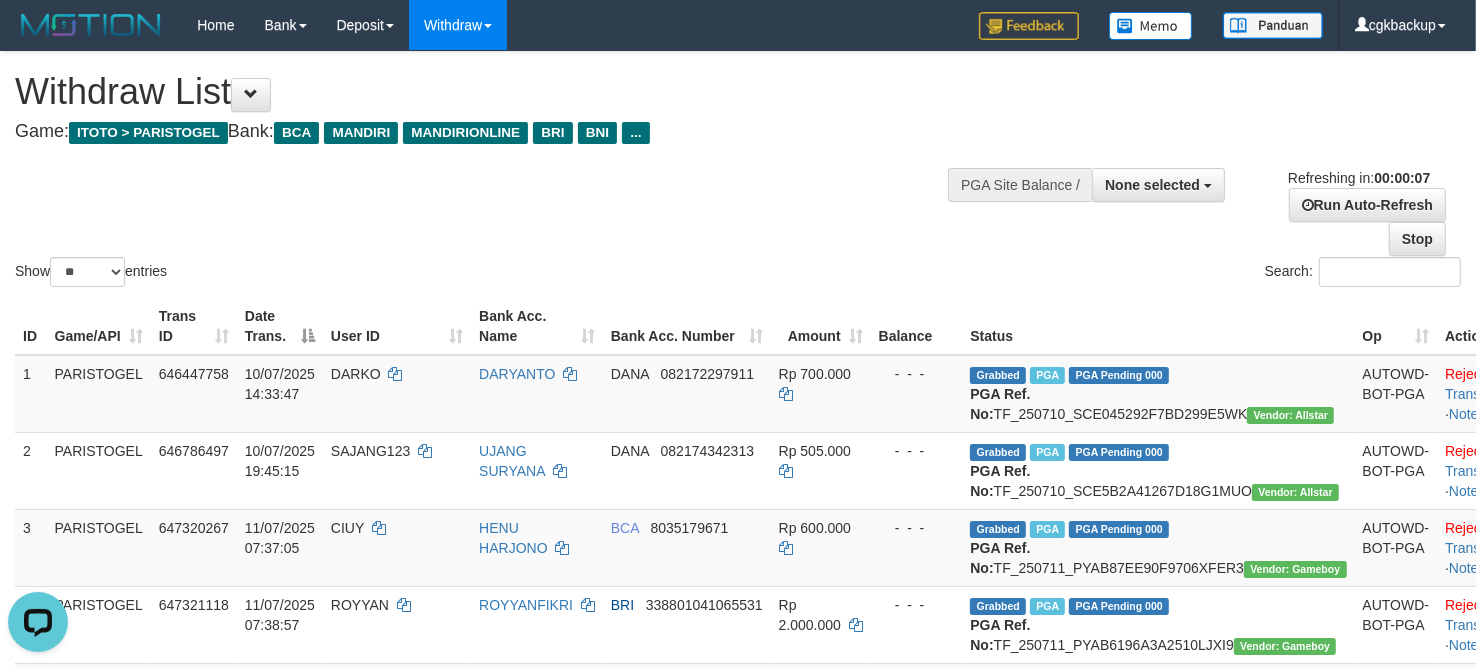 scroll, scrollTop: 0, scrollLeft: 0, axis: both 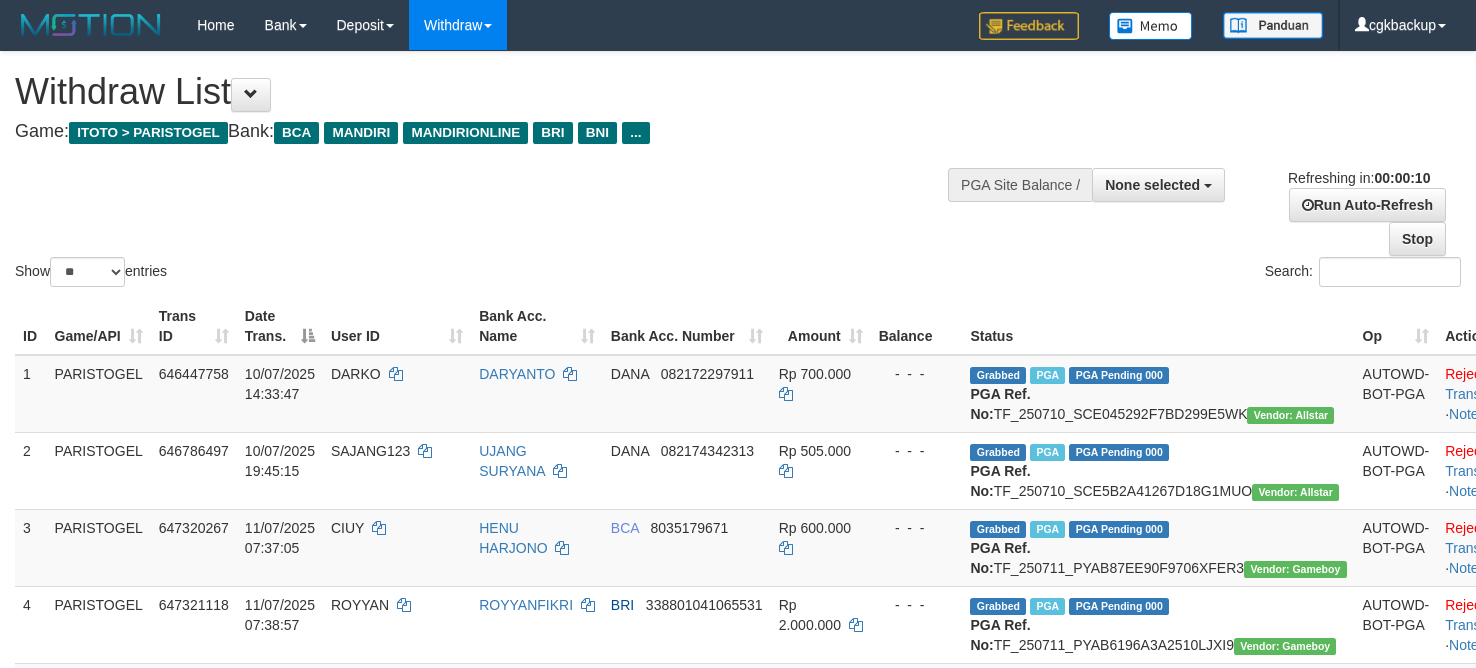 select 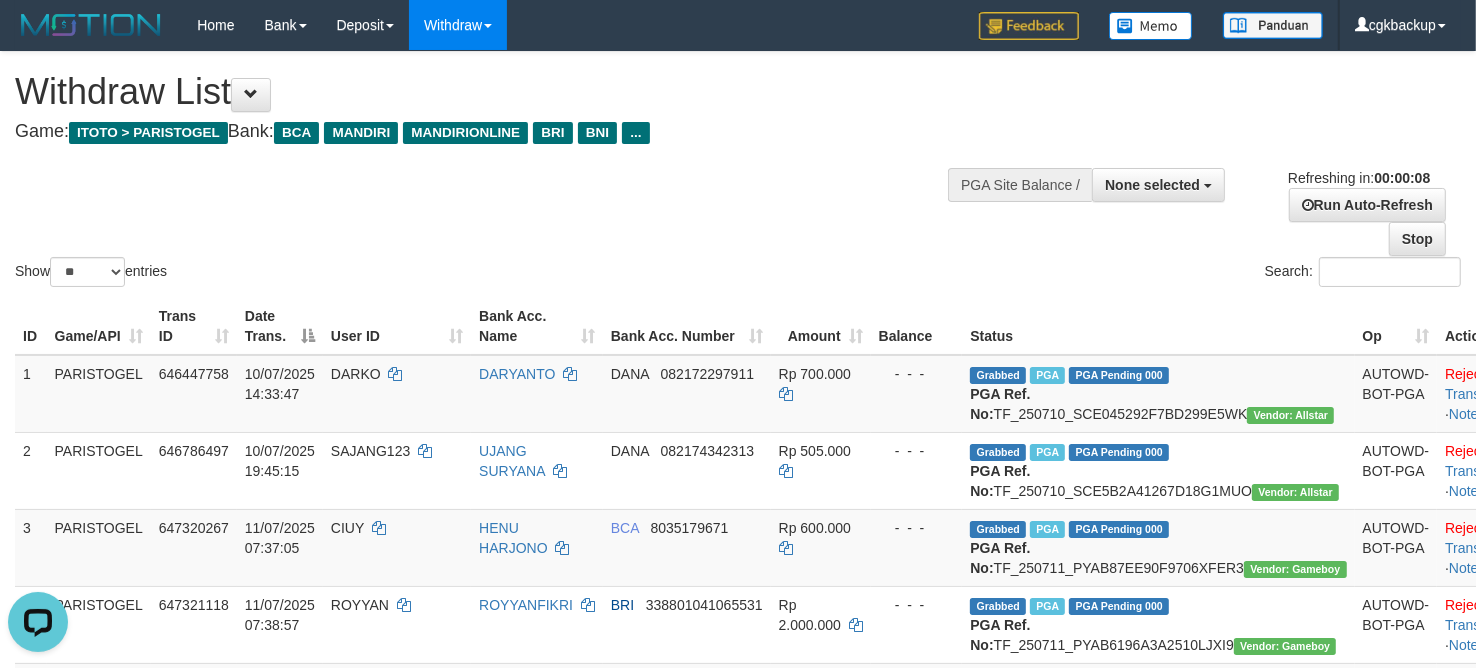 scroll, scrollTop: 0, scrollLeft: 0, axis: both 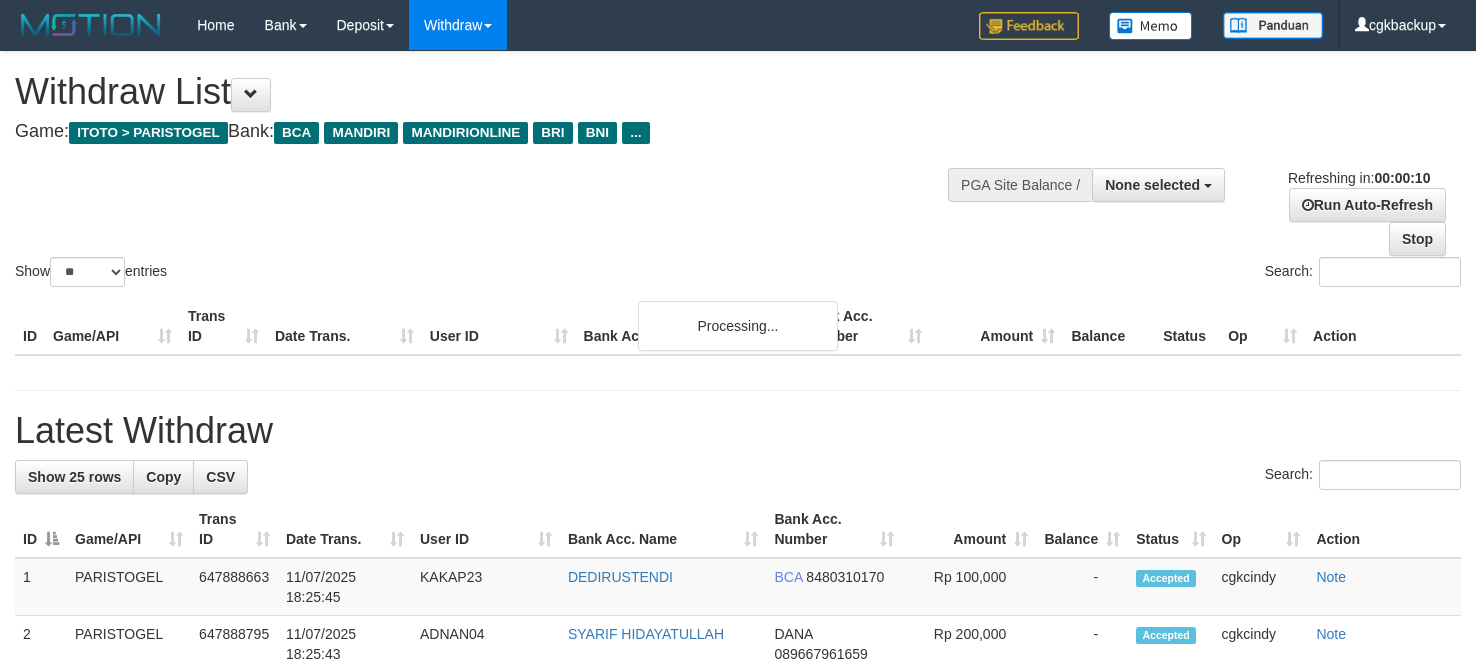 select 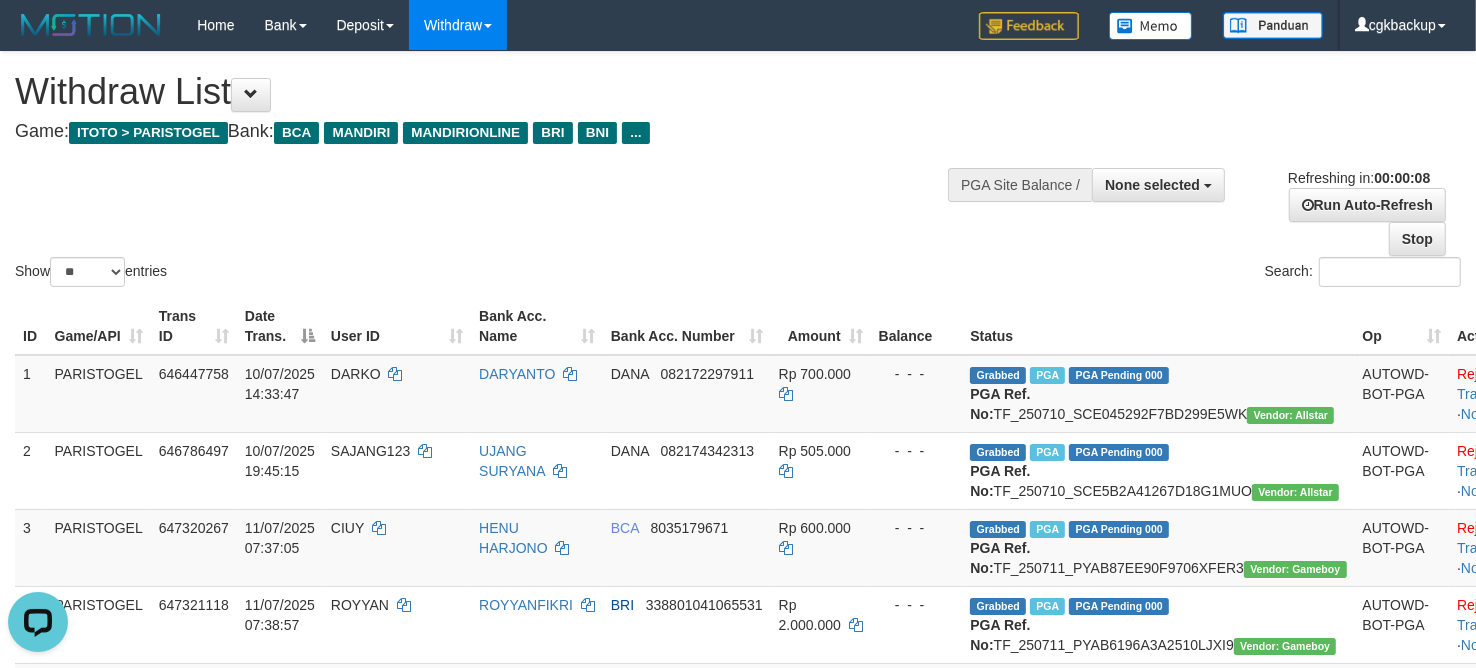scroll, scrollTop: 0, scrollLeft: 0, axis: both 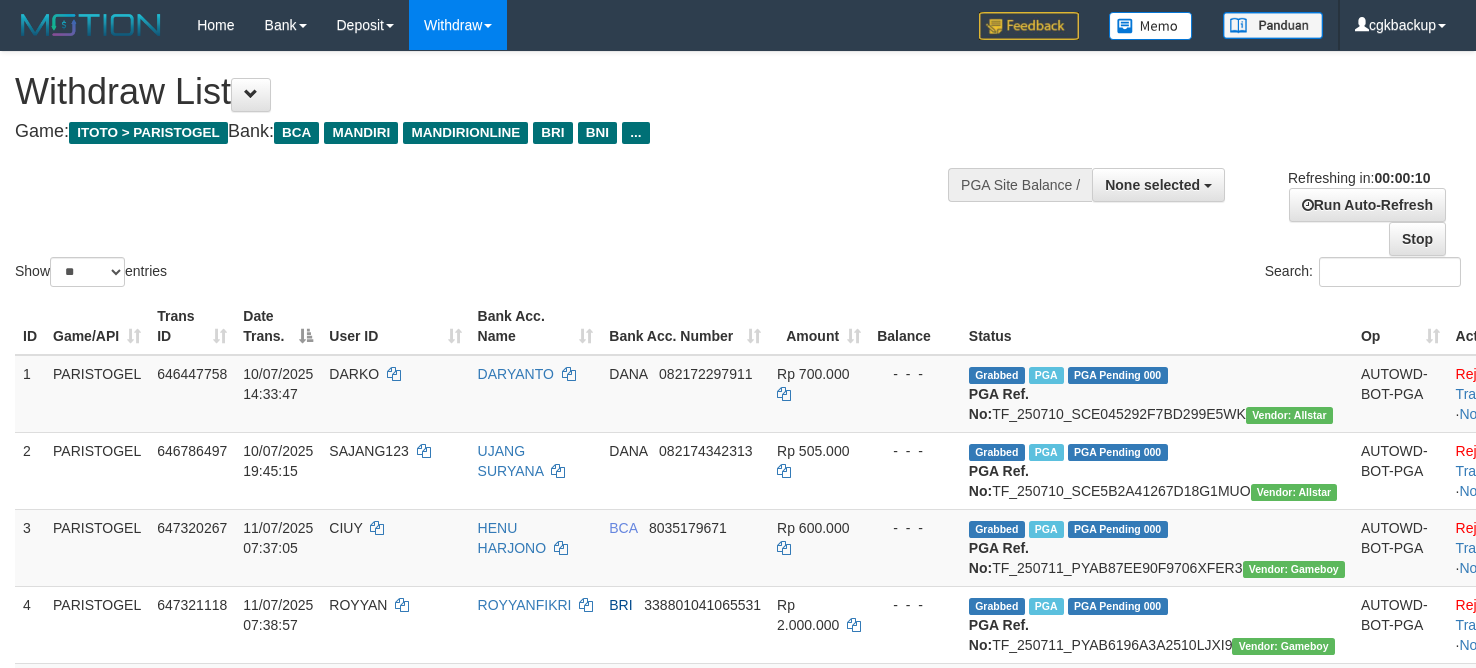 select 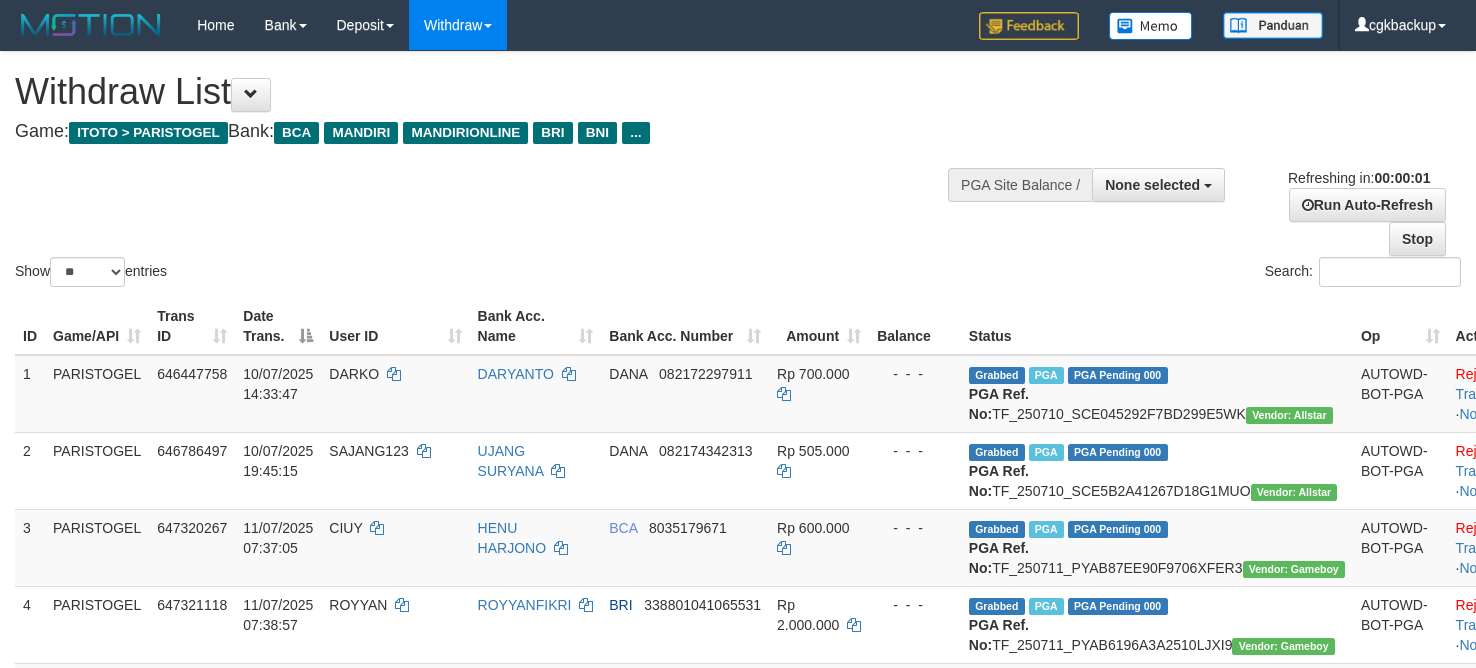 scroll, scrollTop: 0, scrollLeft: 0, axis: both 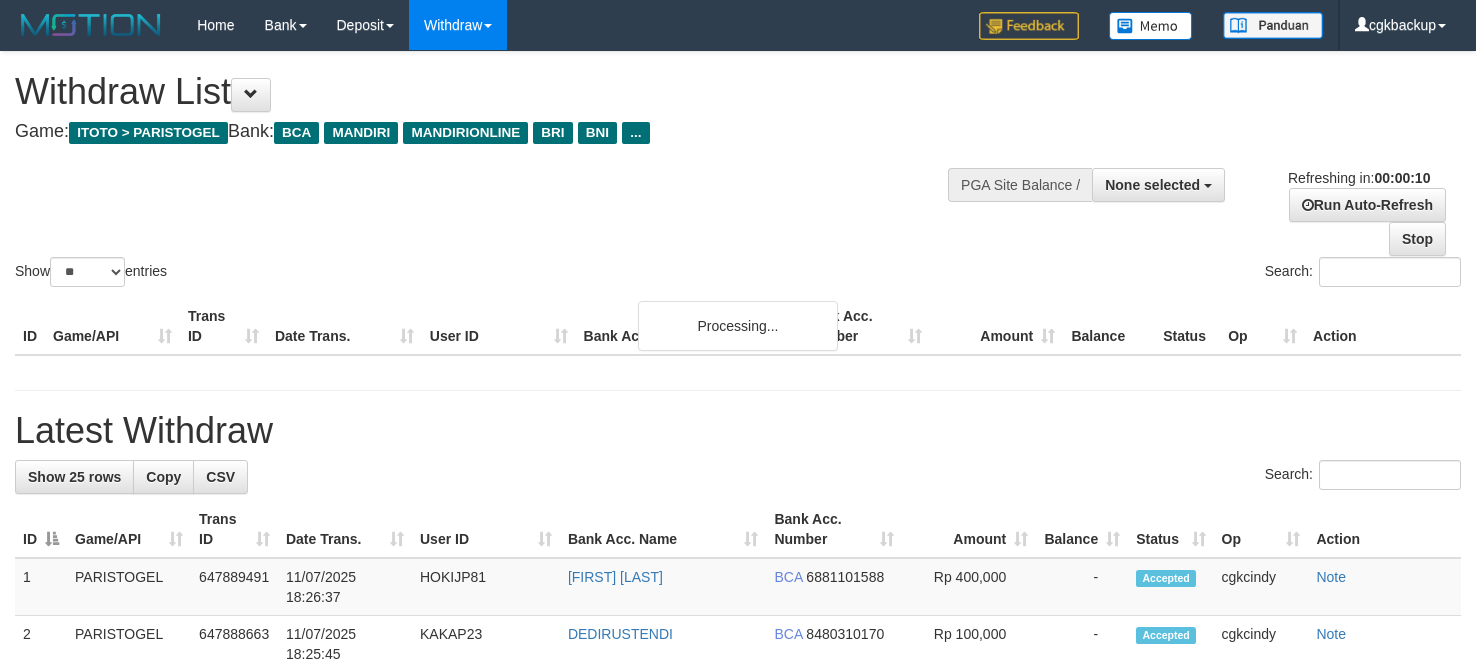 select 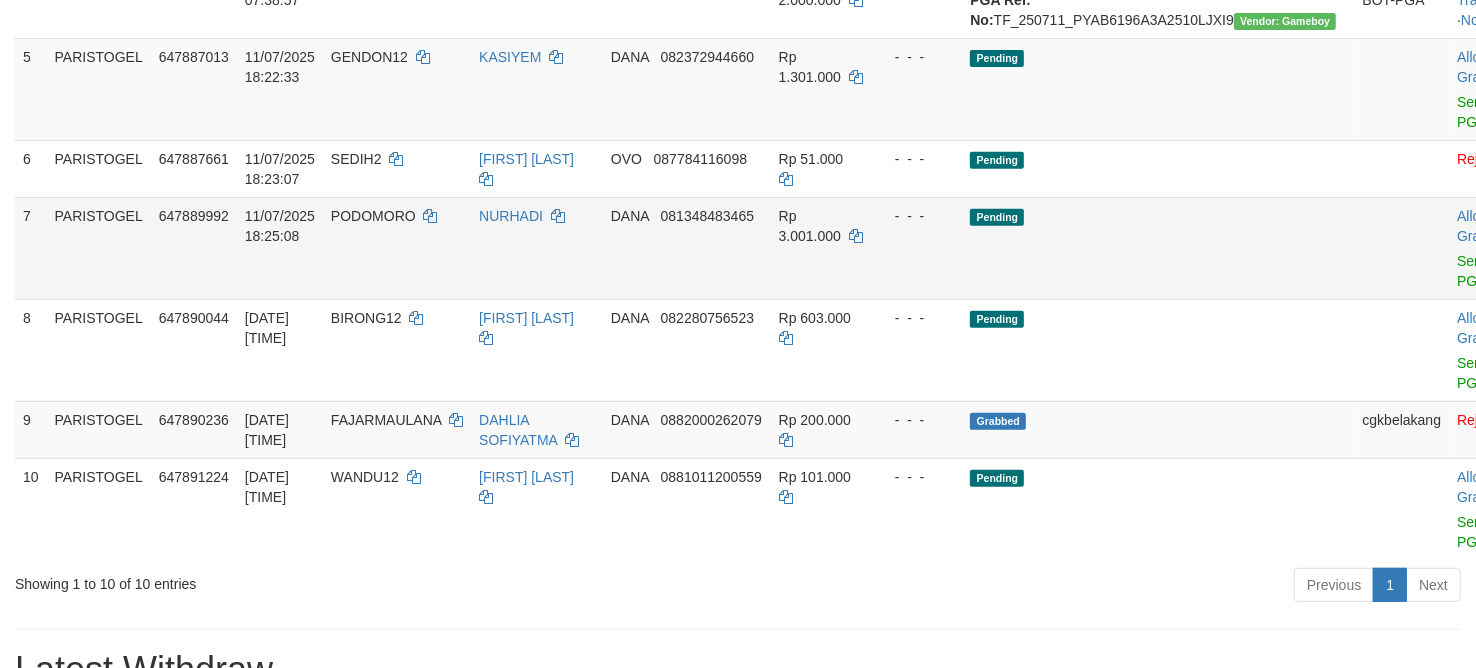 scroll, scrollTop: 750, scrollLeft: 0, axis: vertical 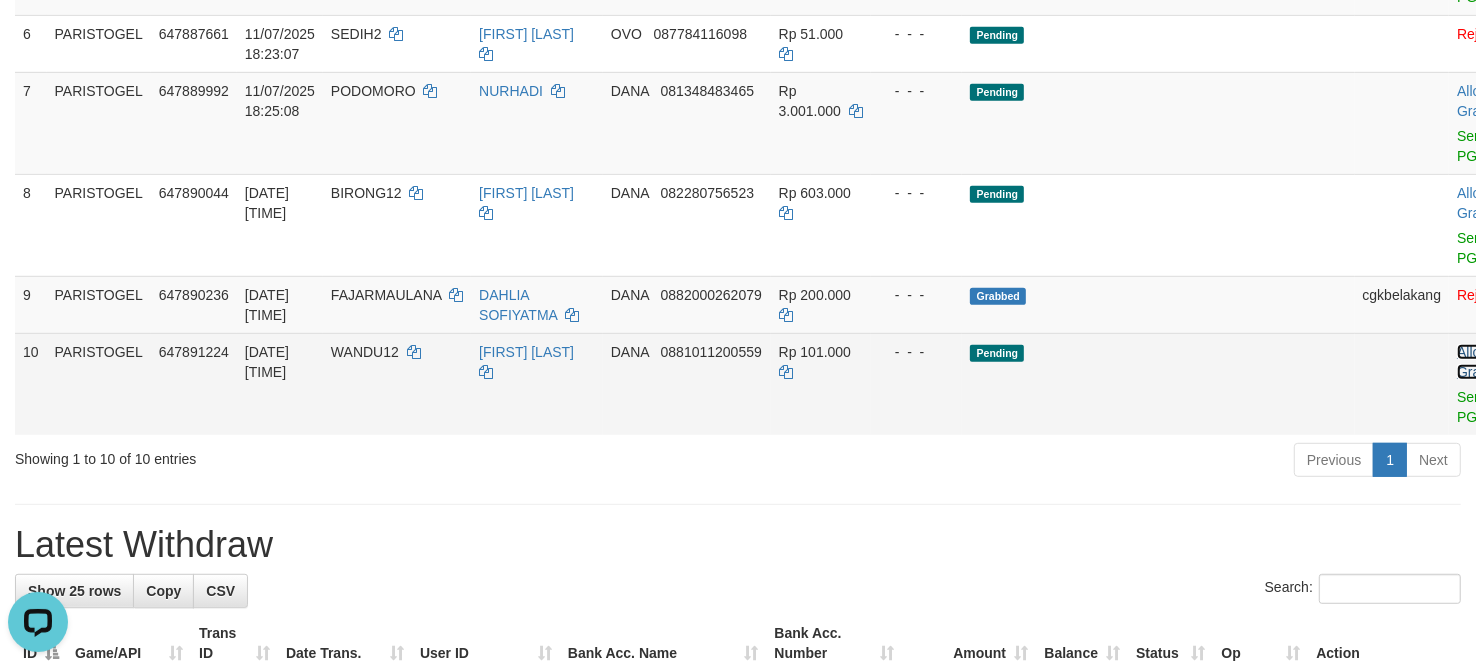 click on "Allow Grab" at bounding box center [1473, 362] 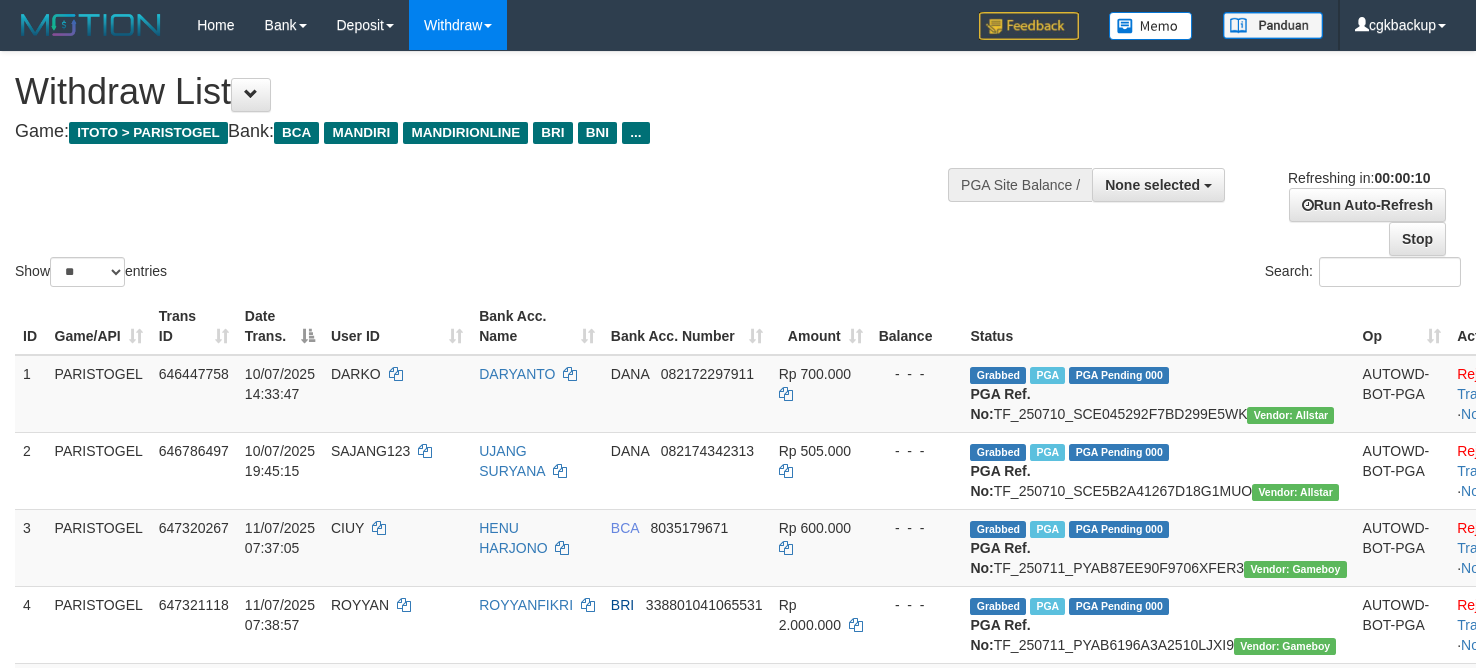 select 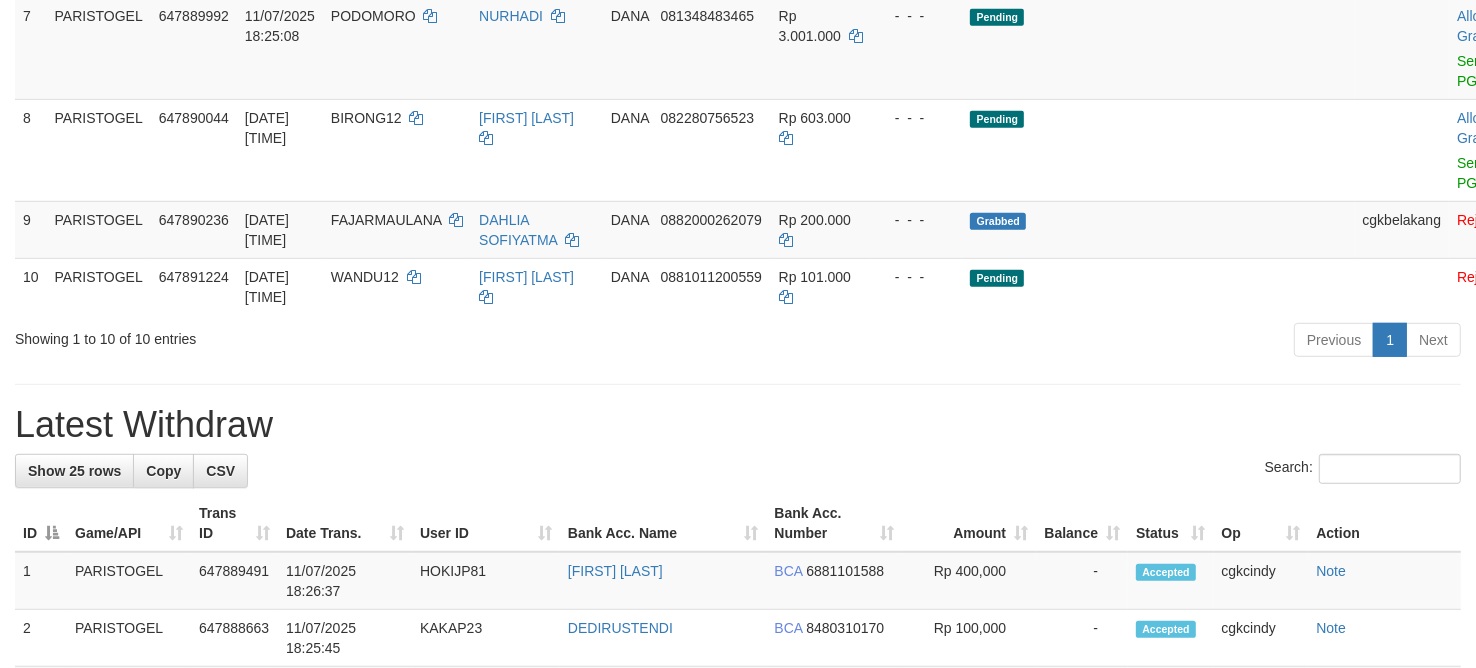 scroll, scrollTop: 750, scrollLeft: 0, axis: vertical 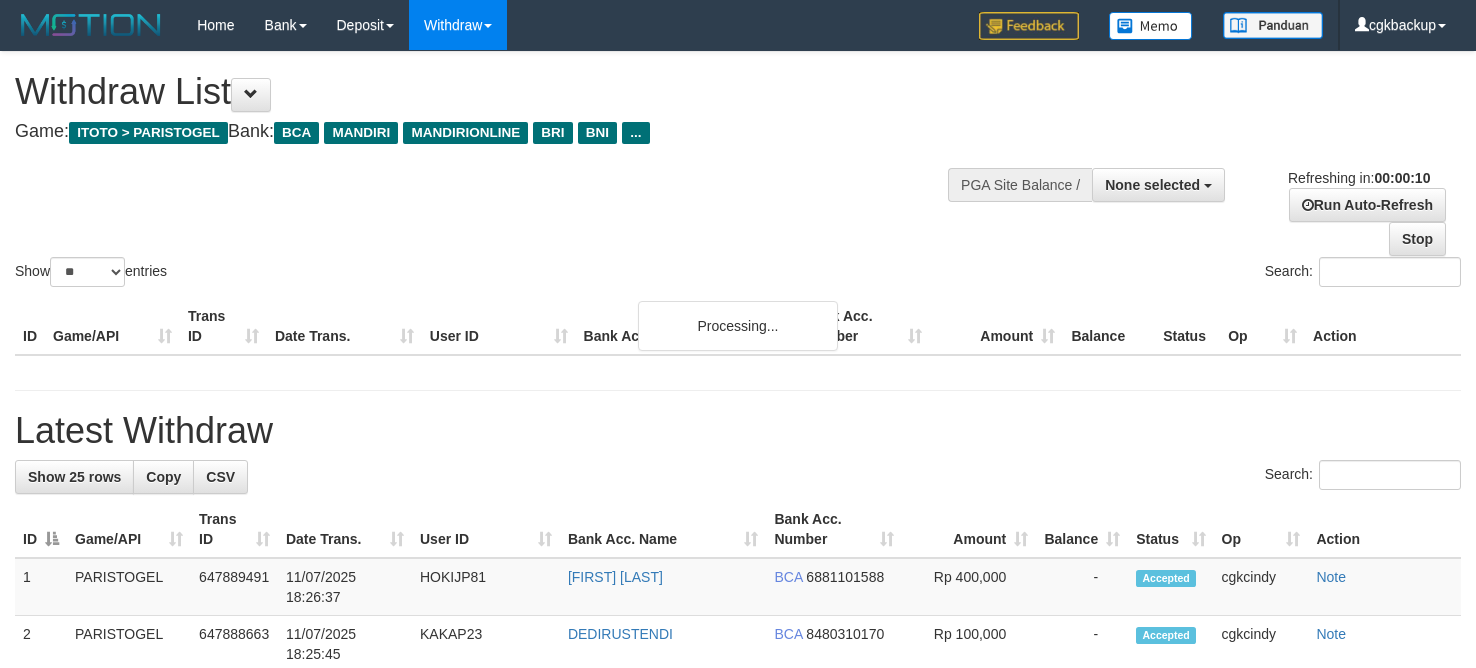 select 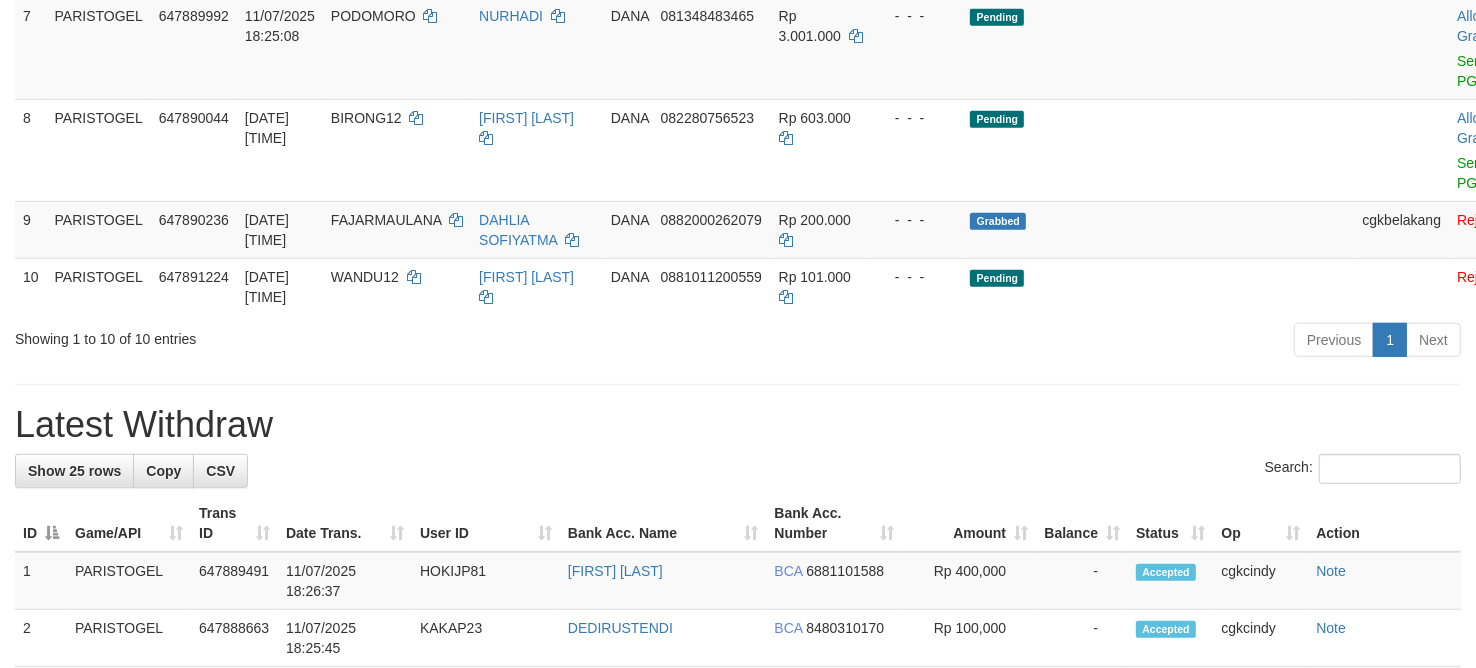 scroll, scrollTop: 575, scrollLeft: 0, axis: vertical 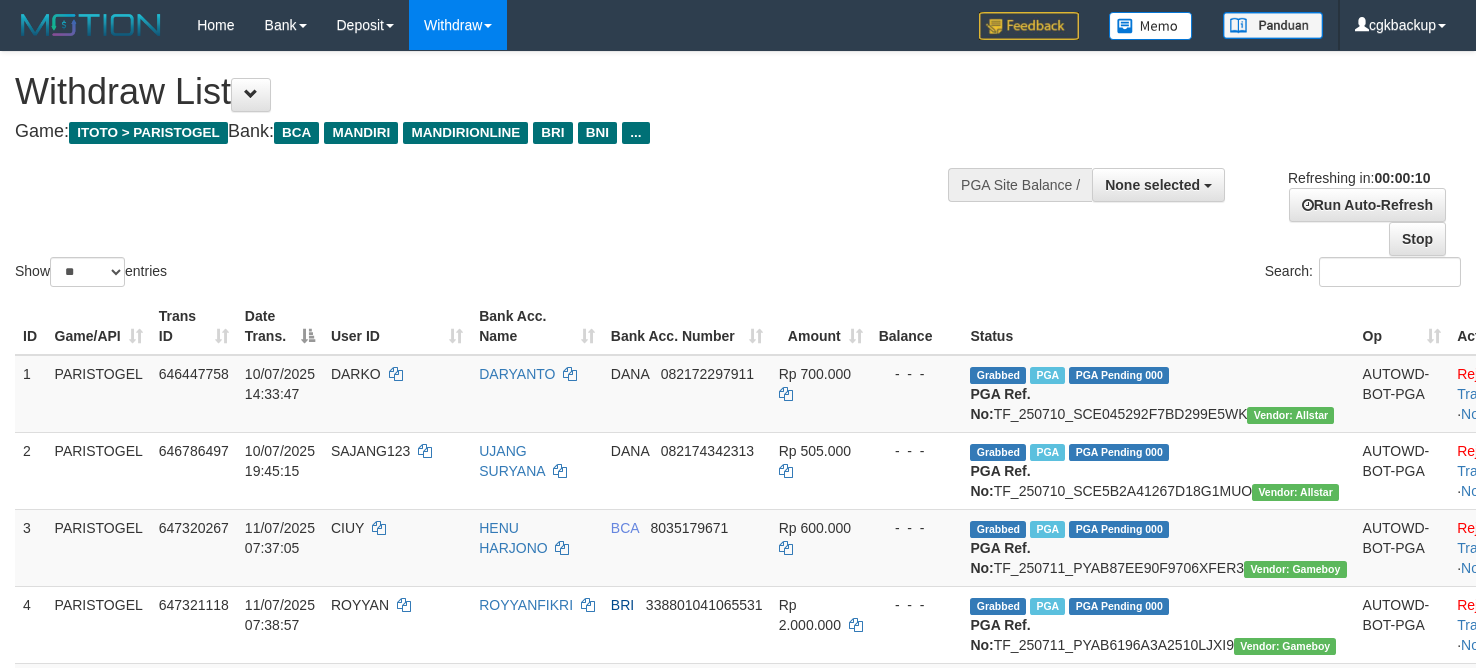 select 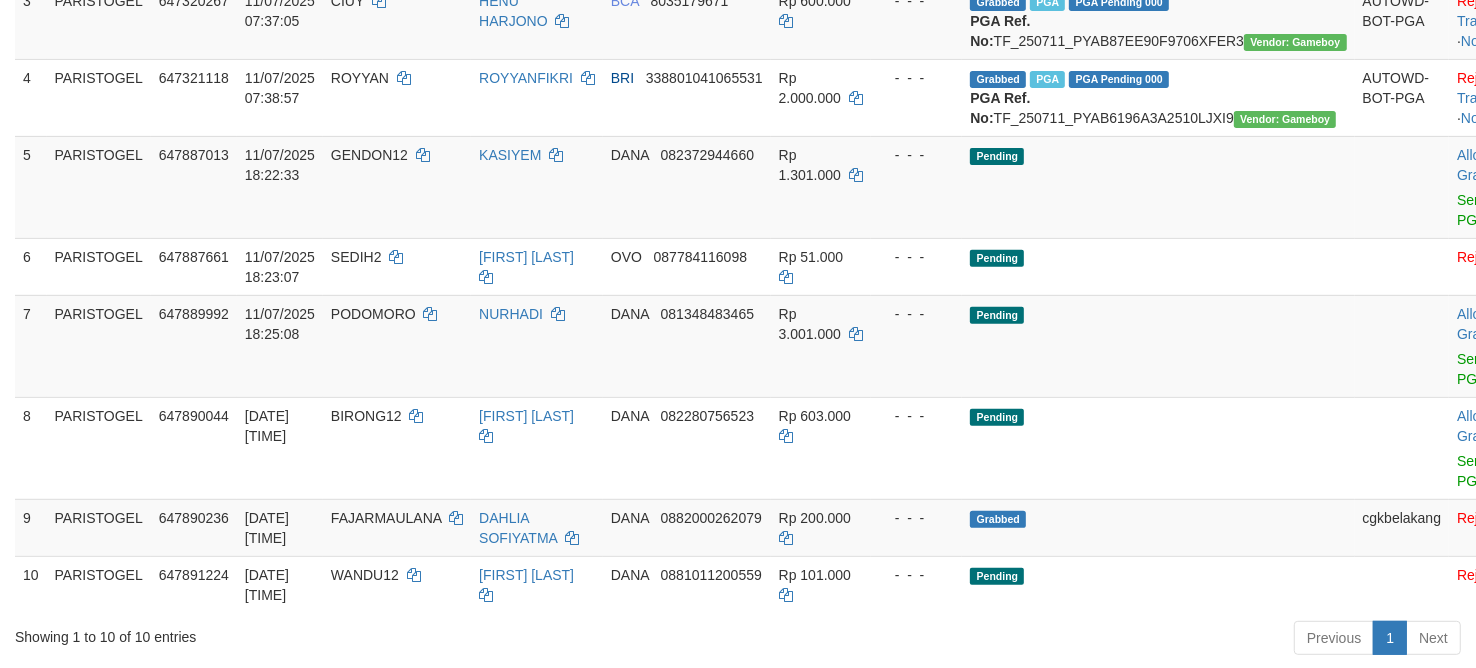 scroll, scrollTop: 525, scrollLeft: 0, axis: vertical 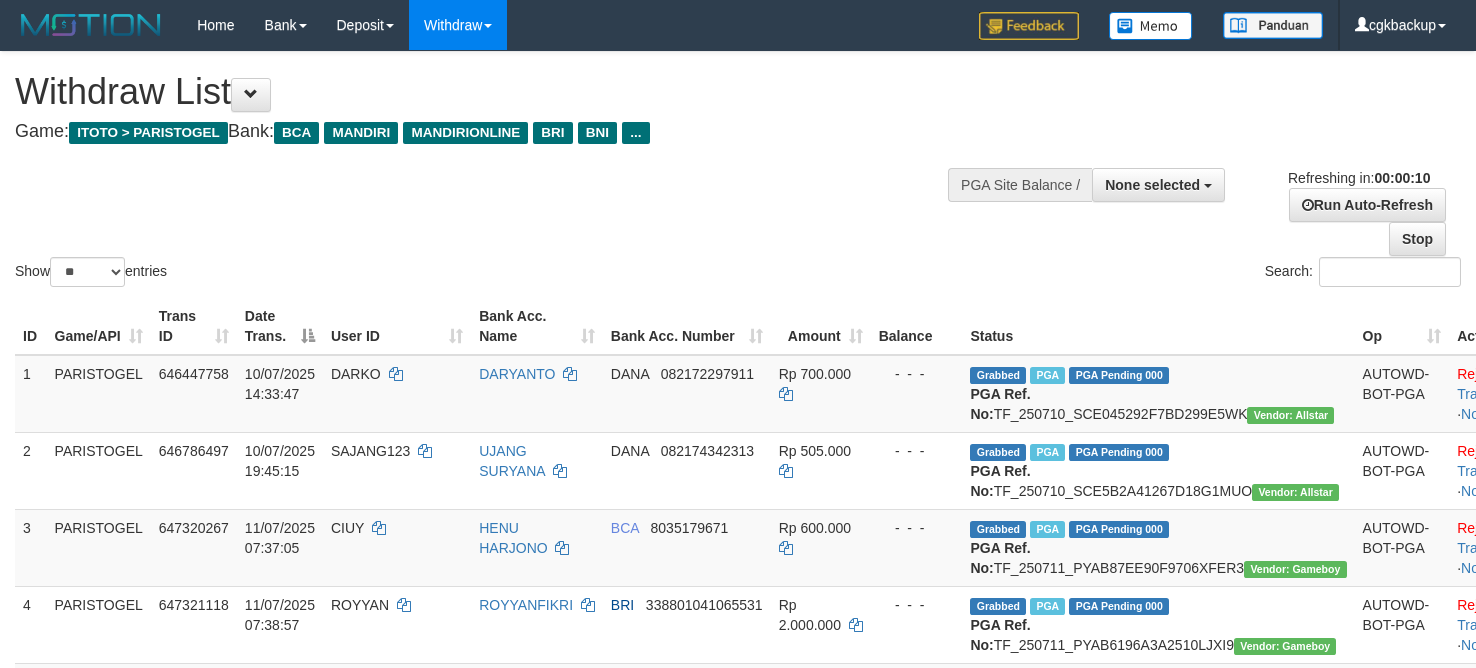 select 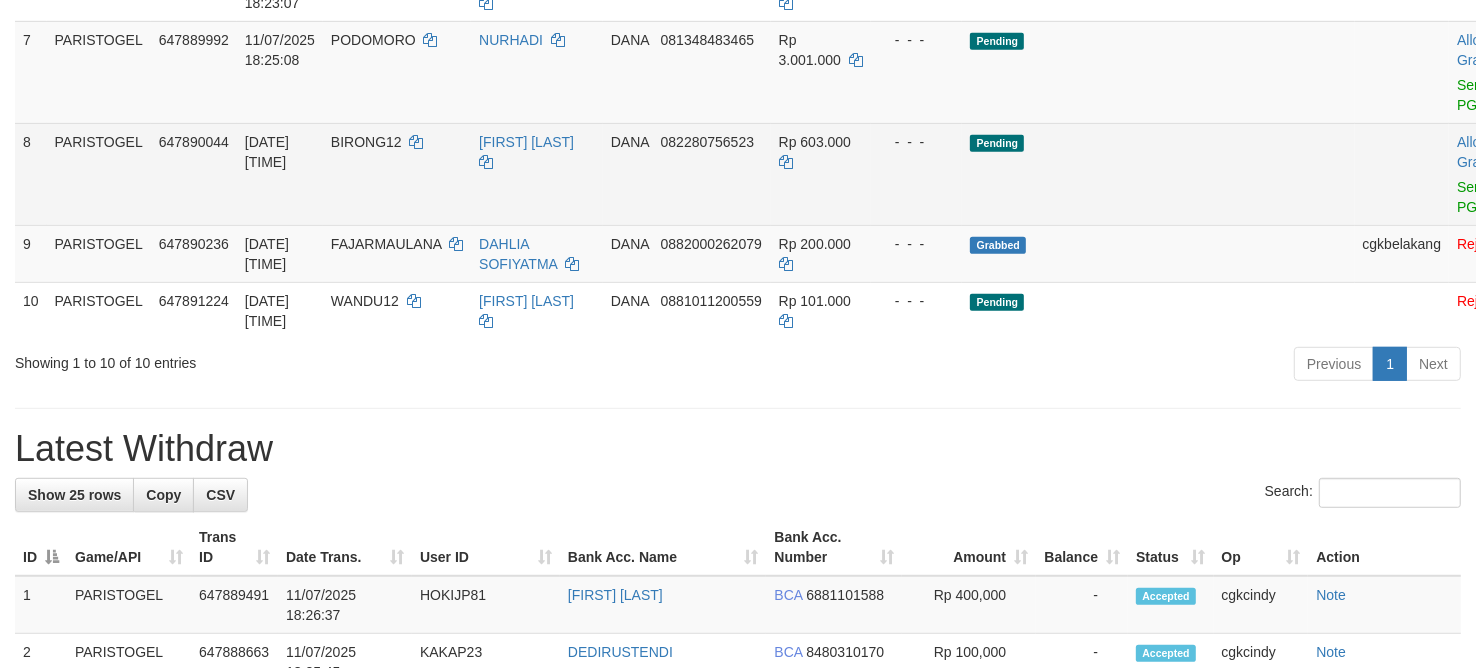 scroll, scrollTop: 846, scrollLeft: 0, axis: vertical 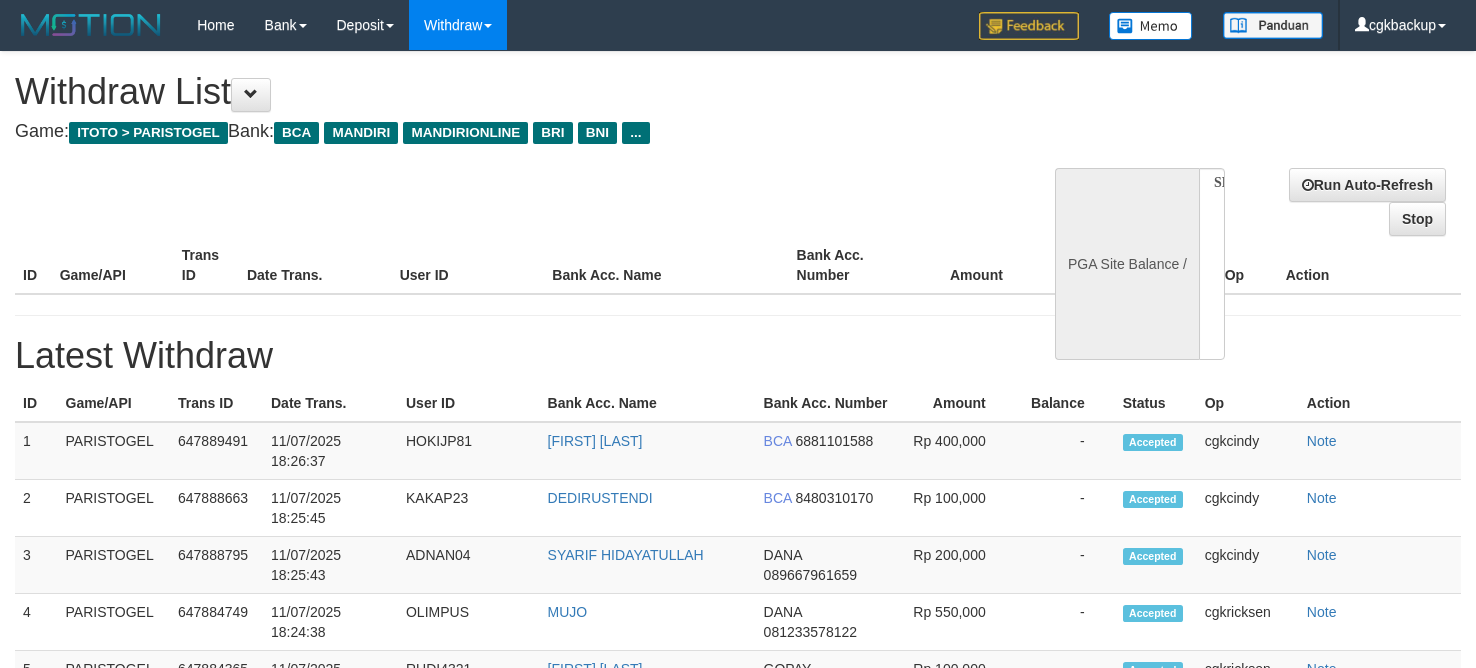 select 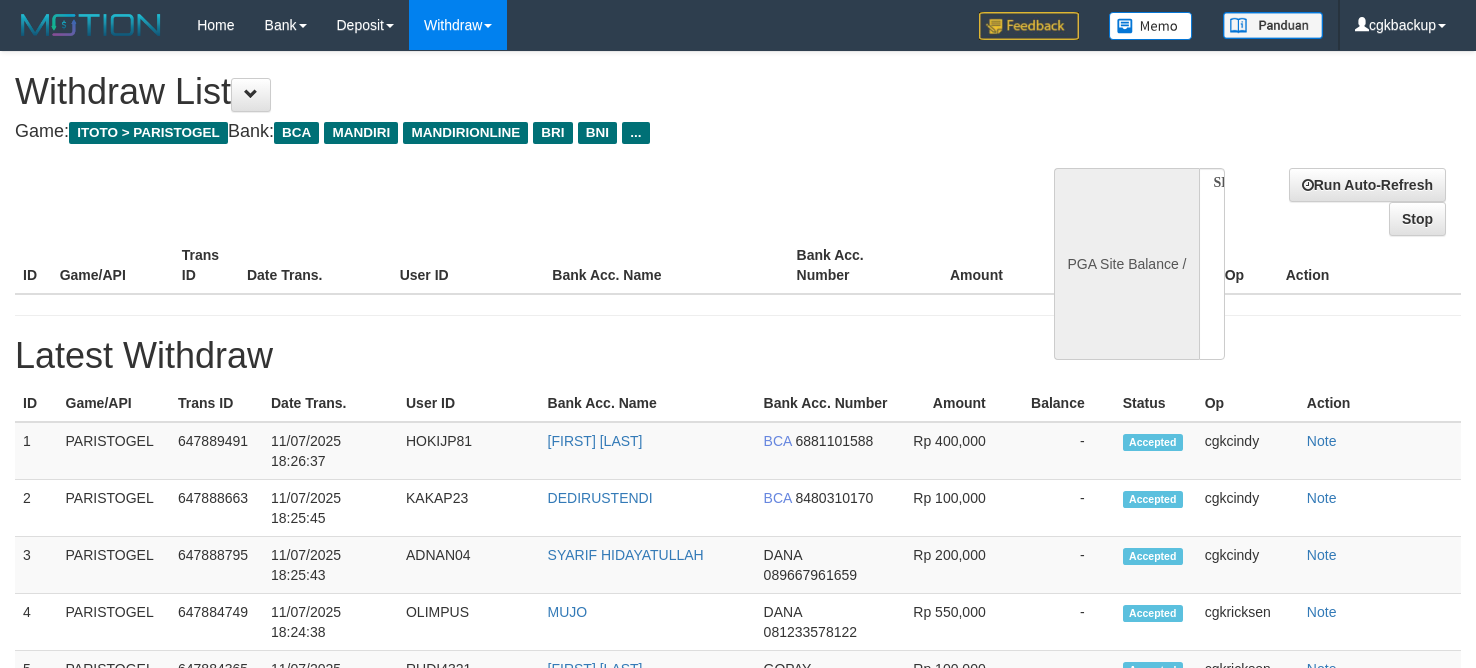 scroll, scrollTop: 0, scrollLeft: 0, axis: both 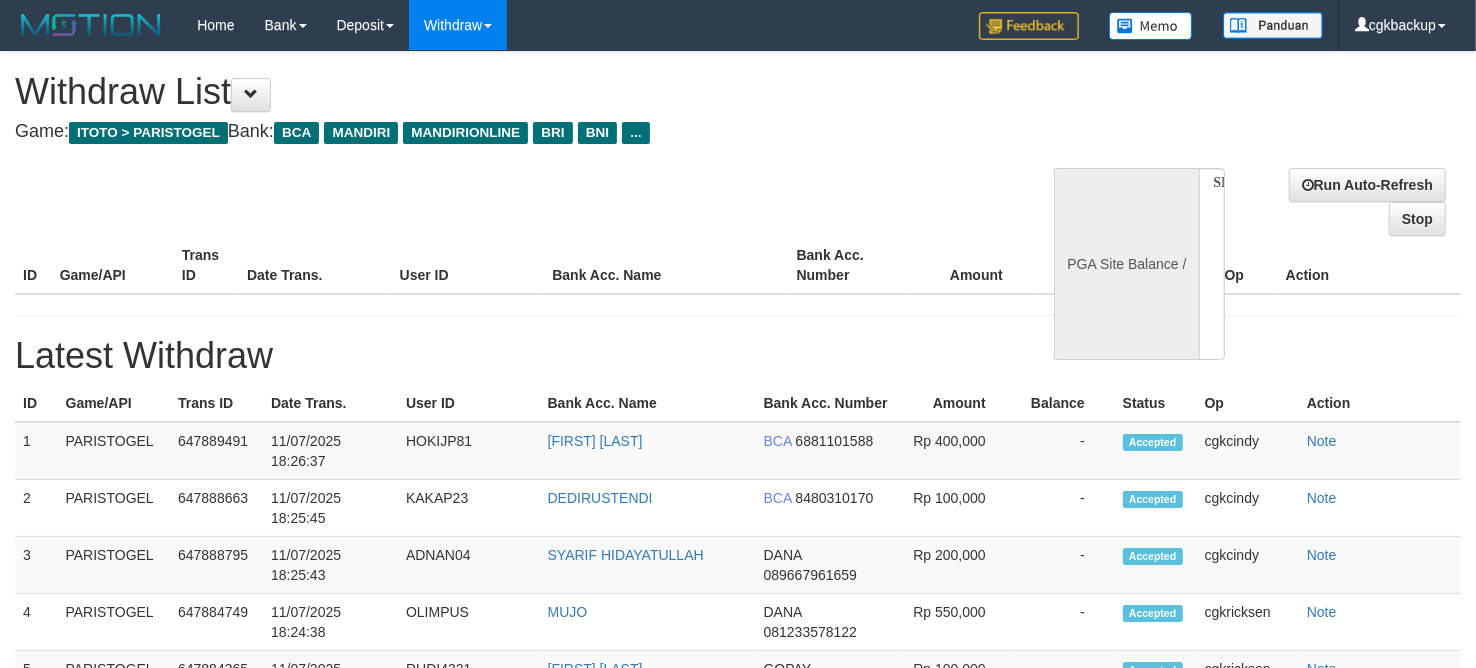 select on "**" 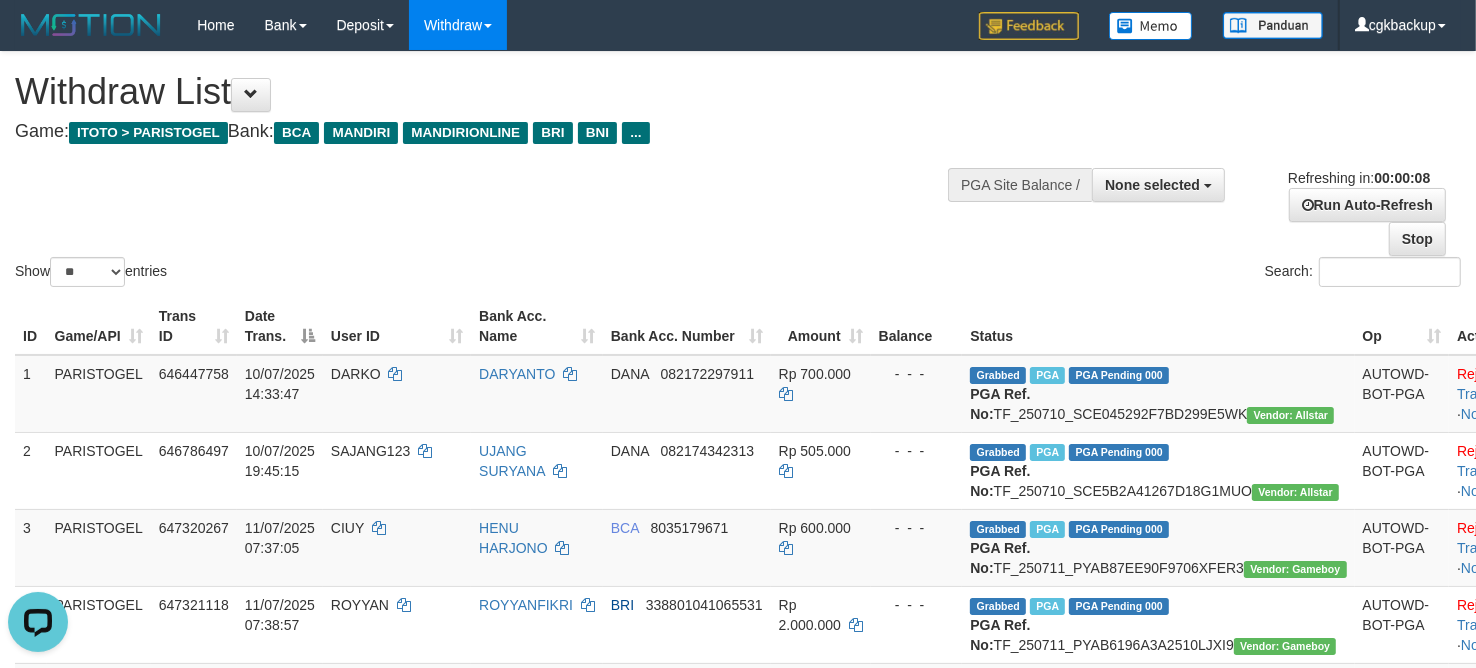 scroll, scrollTop: 0, scrollLeft: 0, axis: both 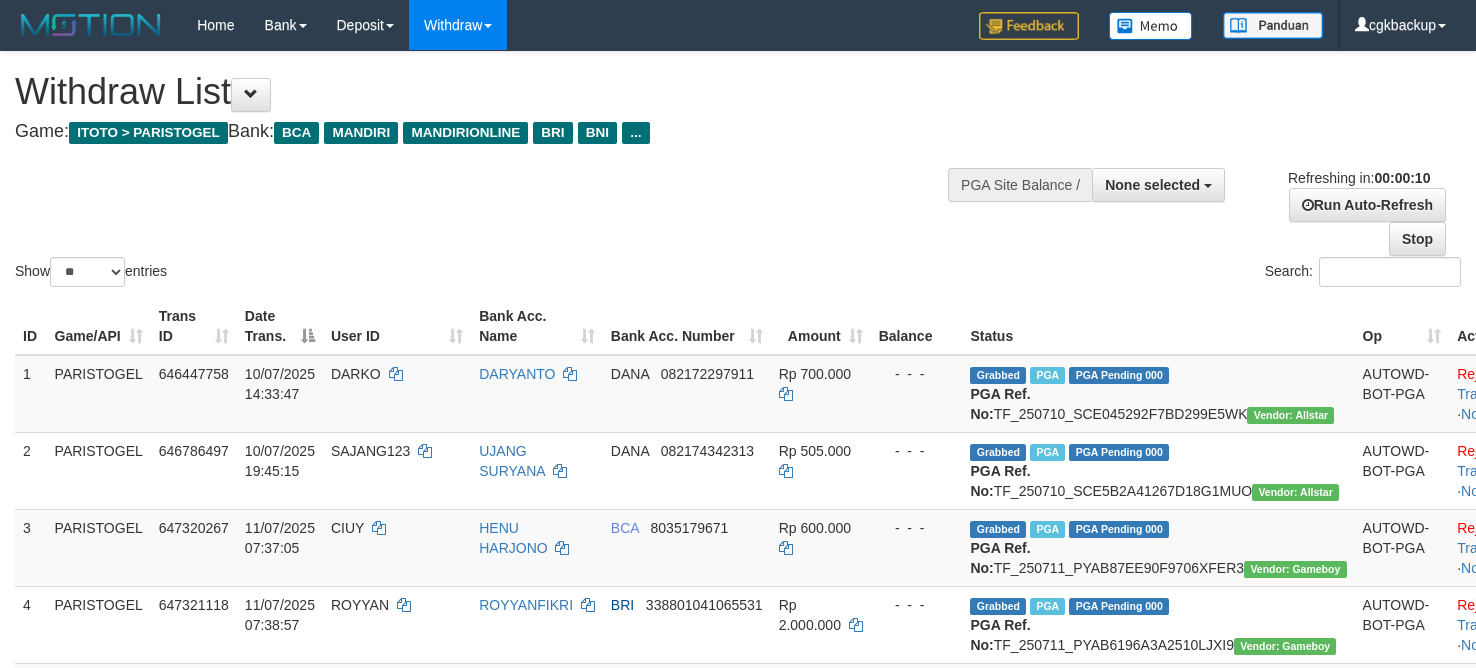 select 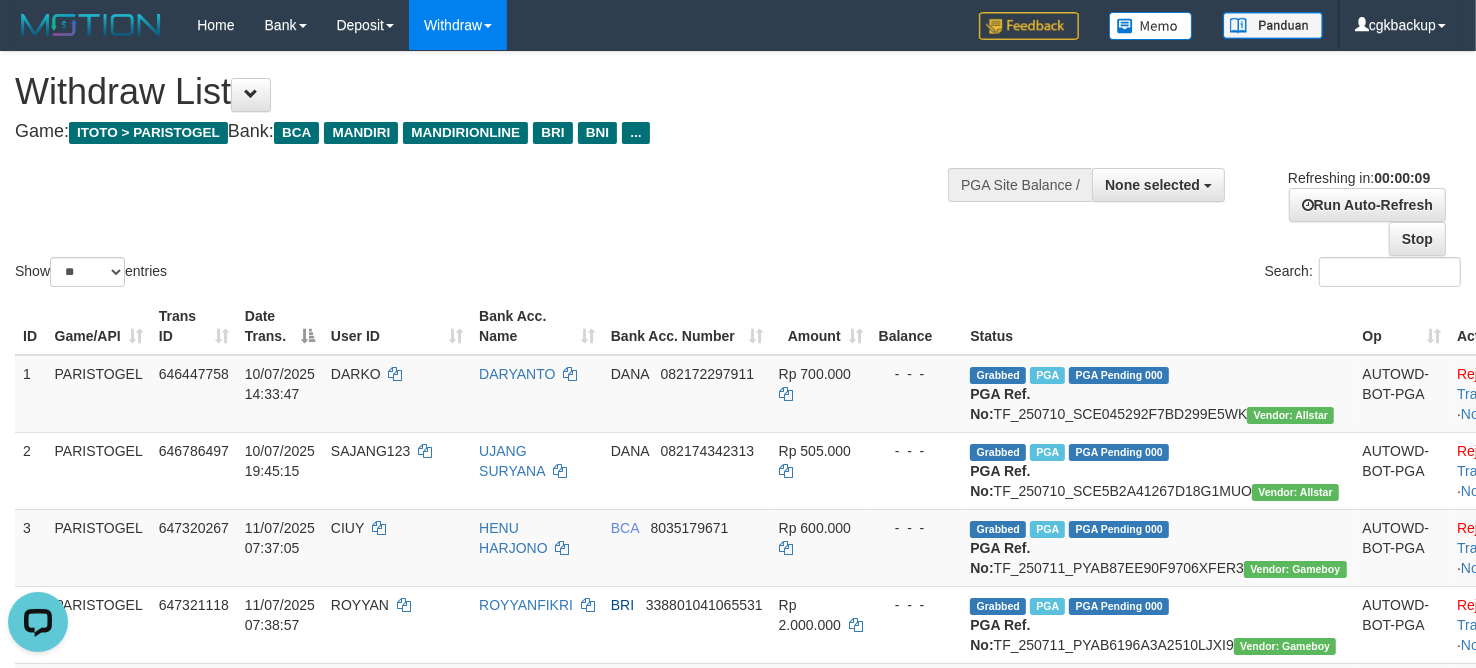 scroll, scrollTop: 0, scrollLeft: 0, axis: both 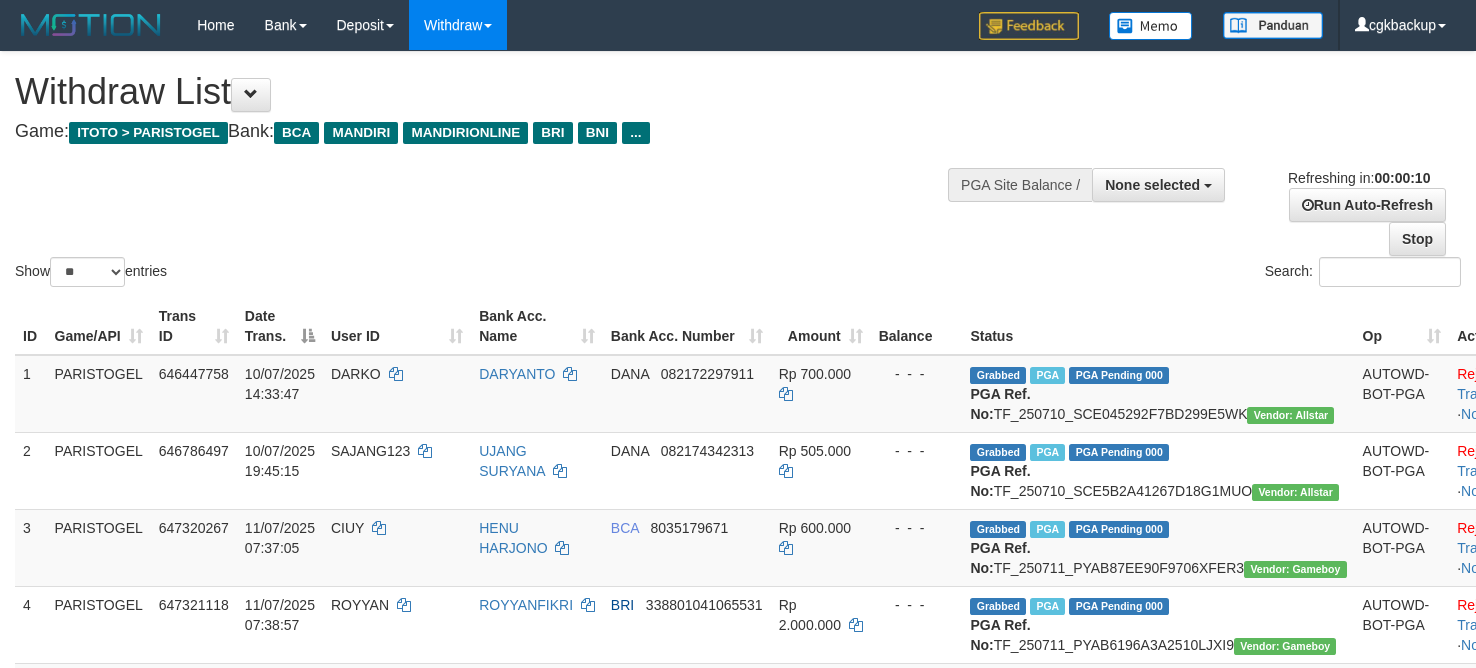select 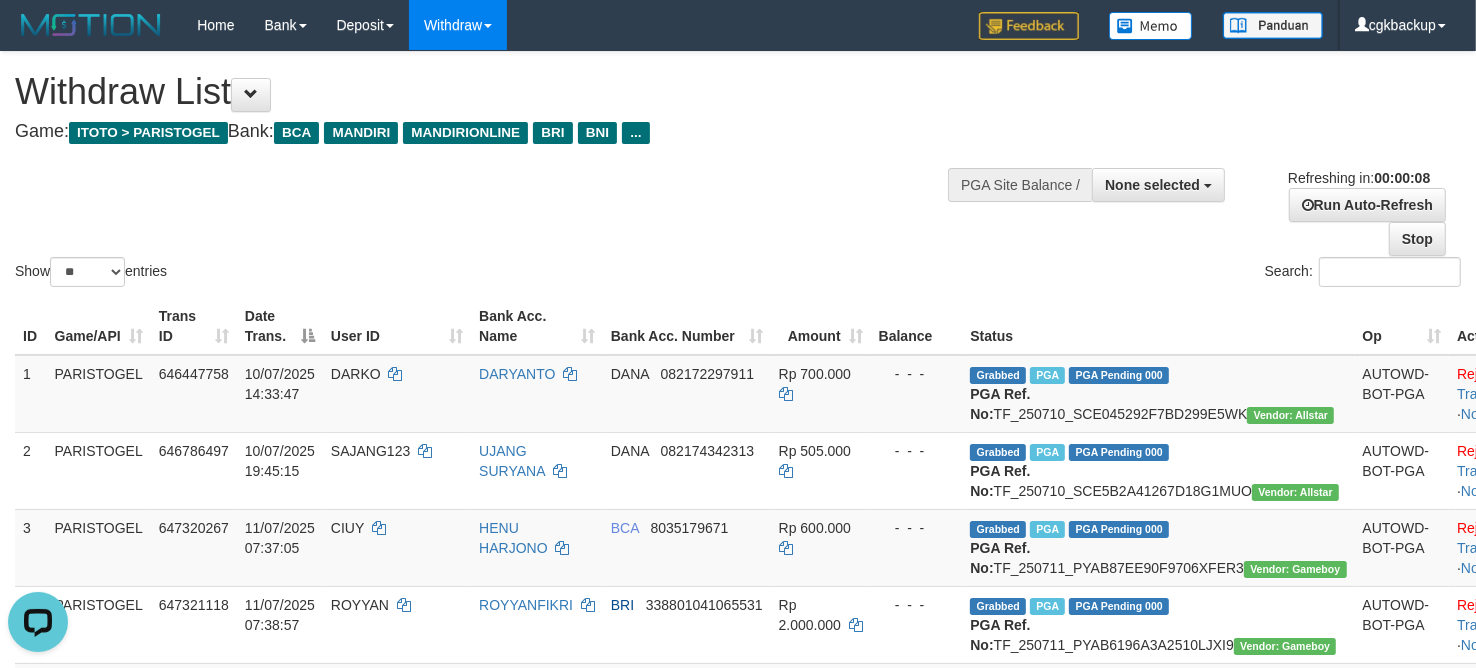 scroll, scrollTop: 0, scrollLeft: 0, axis: both 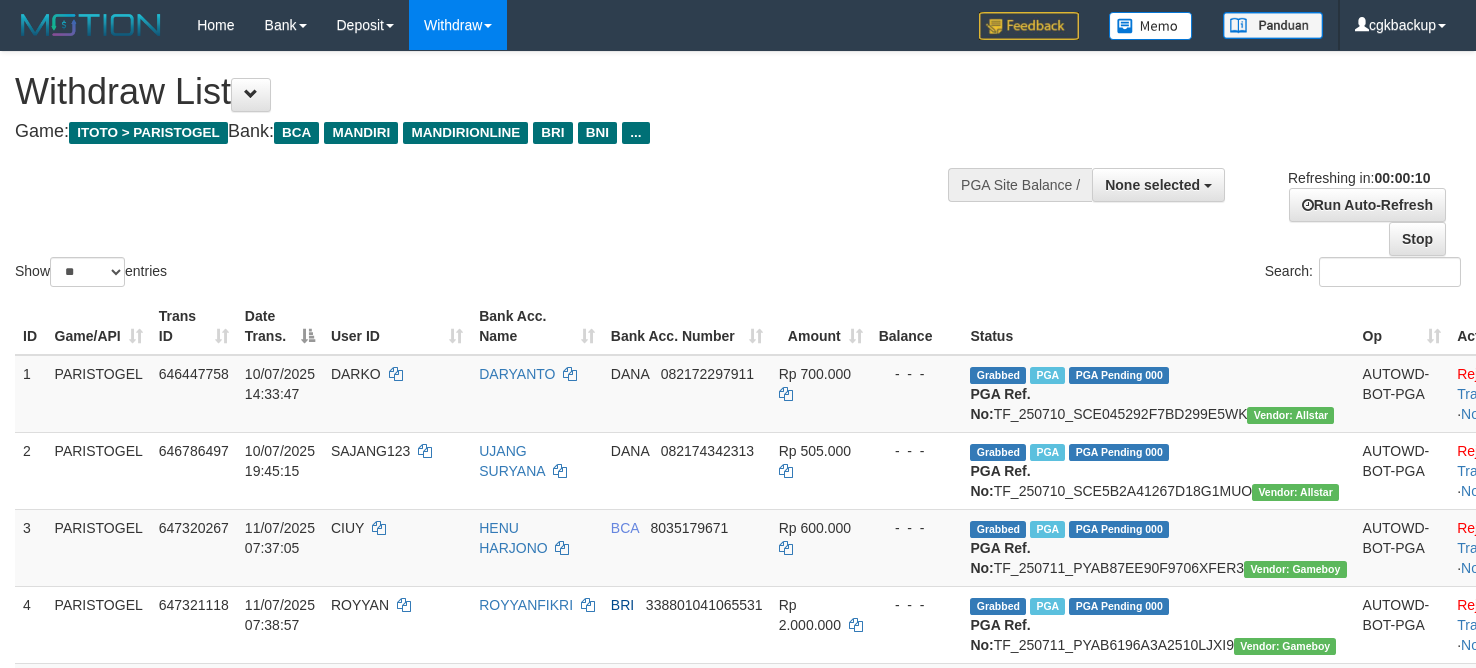 select 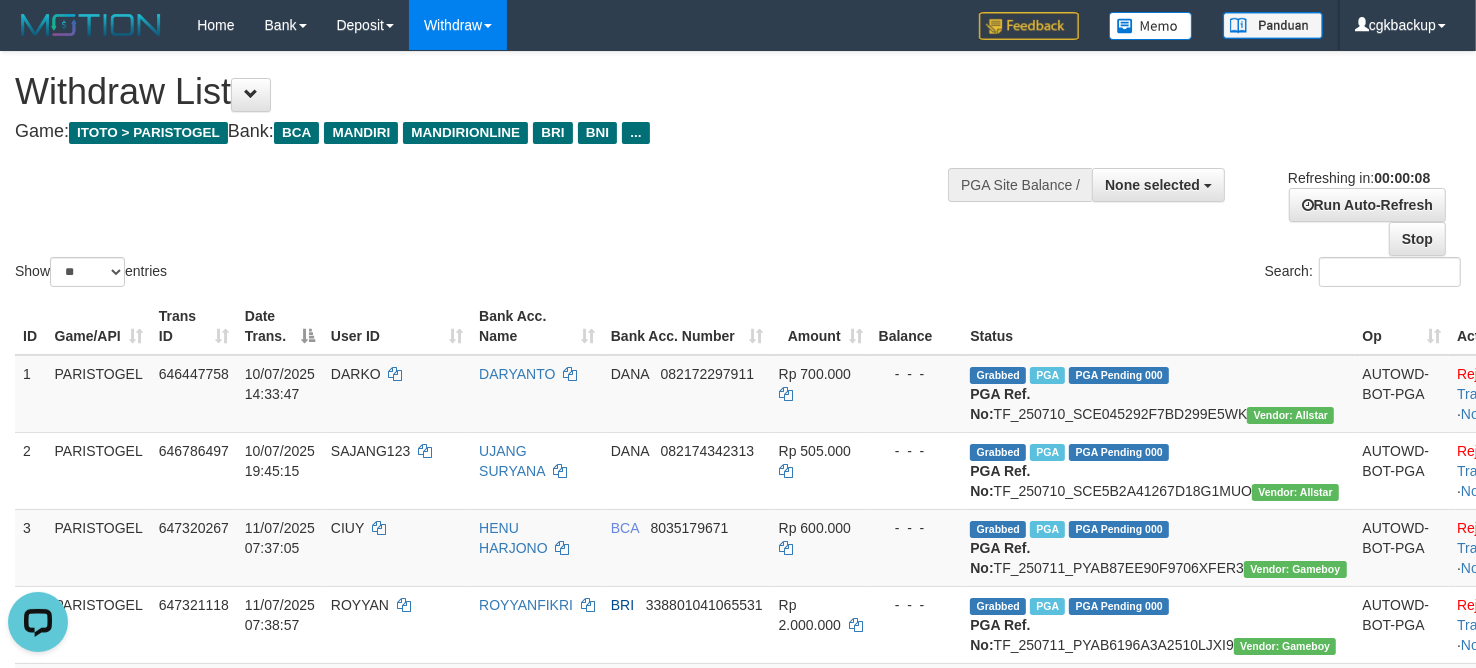 scroll, scrollTop: 0, scrollLeft: 0, axis: both 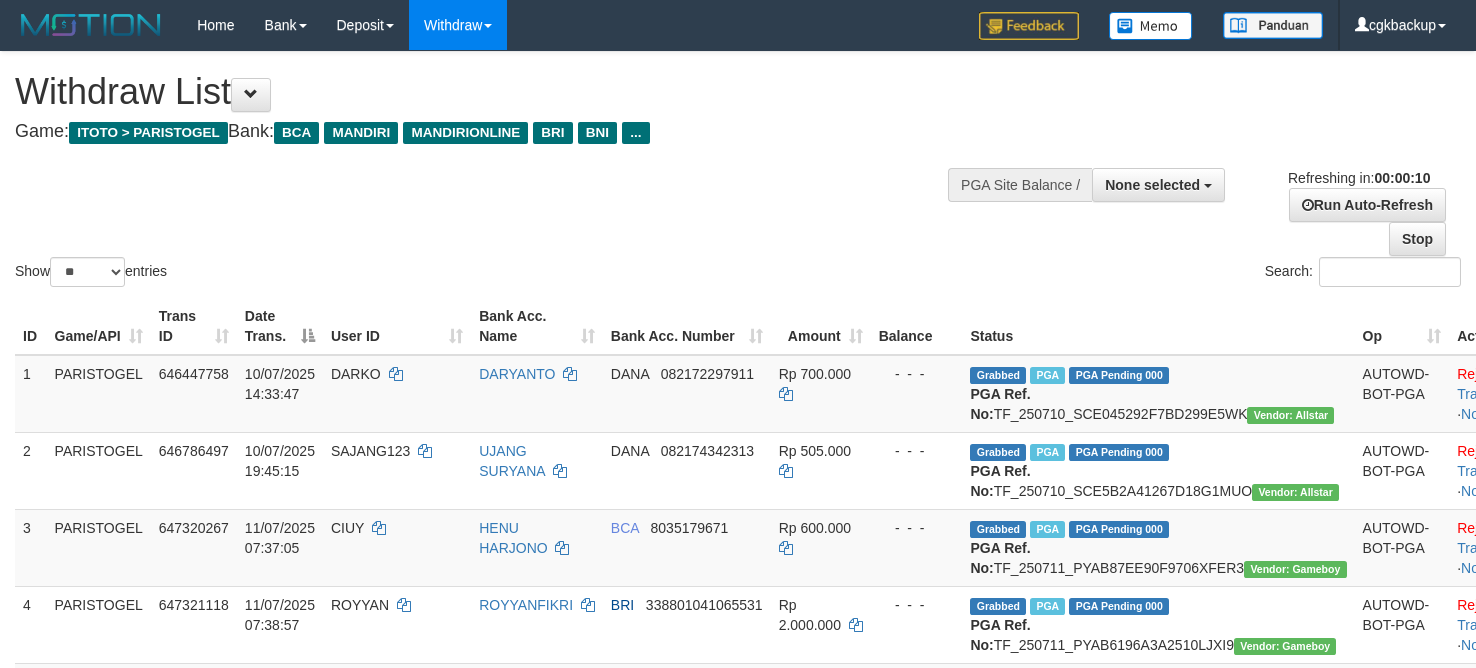 select 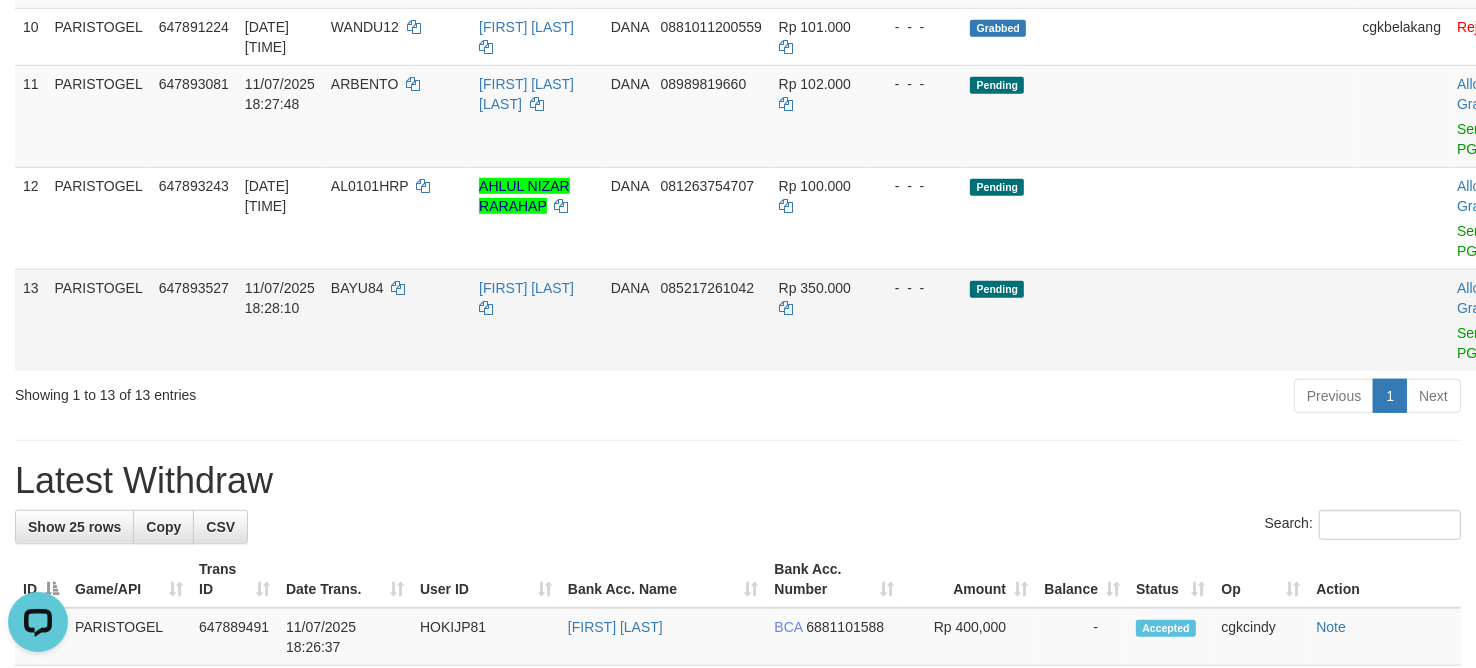 scroll, scrollTop: 0, scrollLeft: 0, axis: both 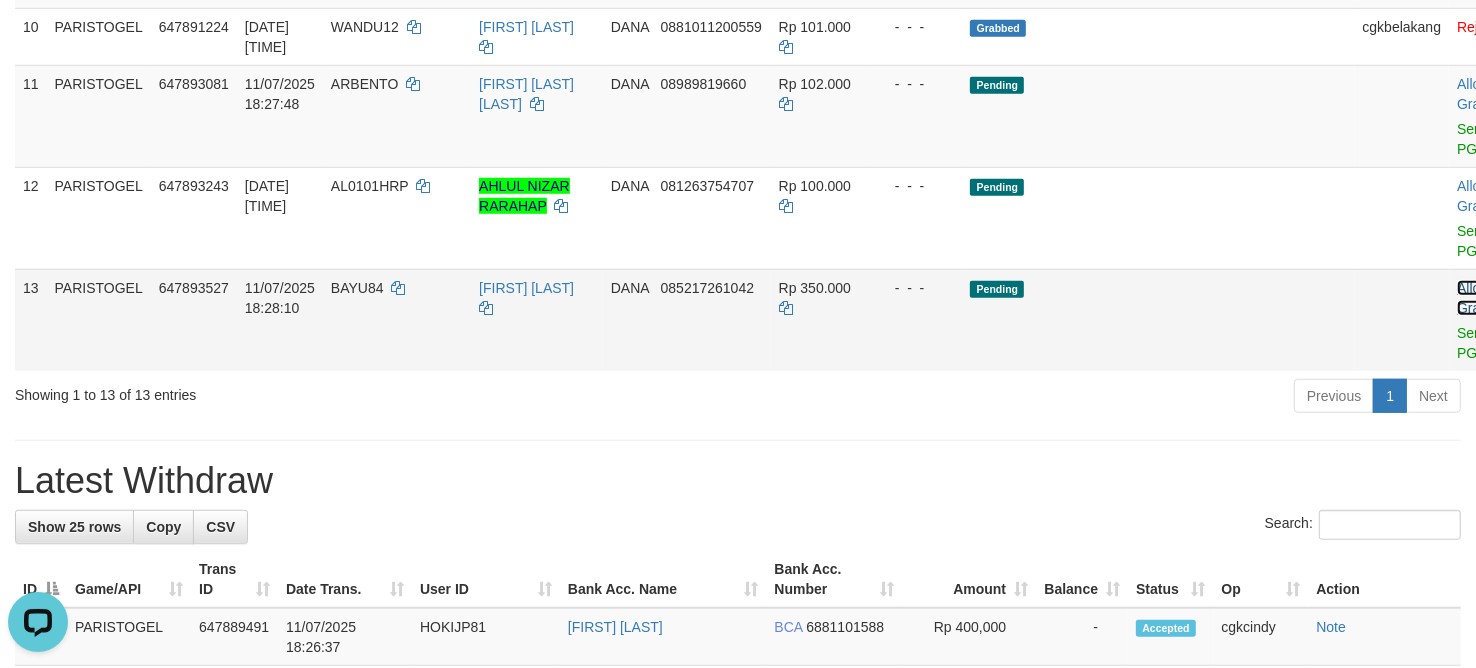 click on "Allow Grab" at bounding box center (1473, 298) 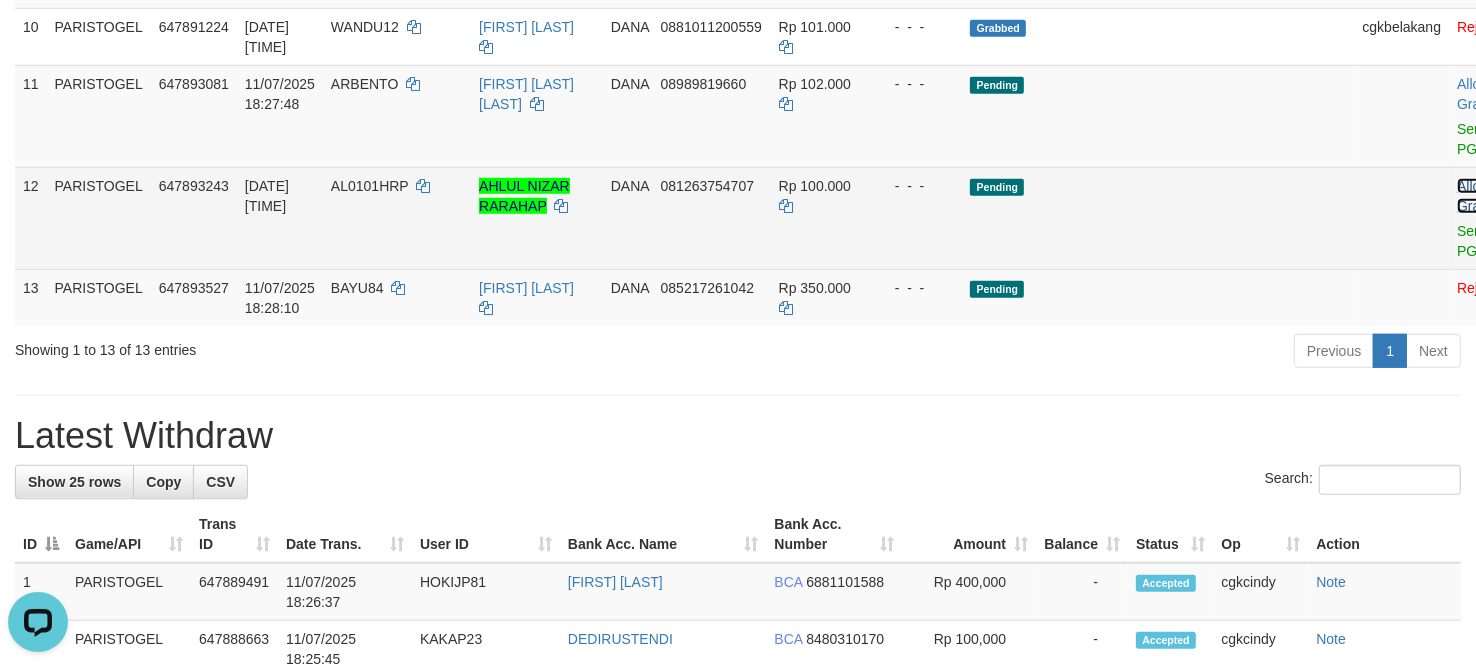 click on "Allow Grab" at bounding box center [1473, 196] 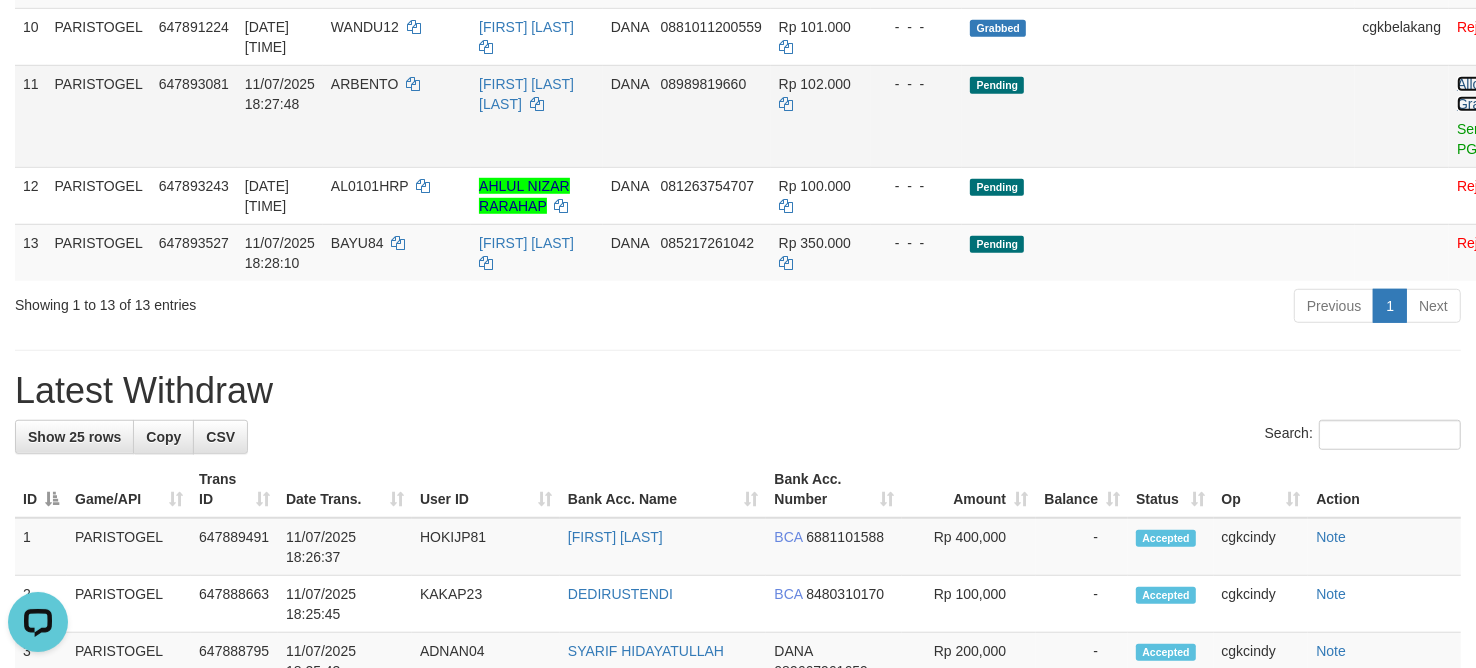 click on "Allow Grab" at bounding box center (1473, 94) 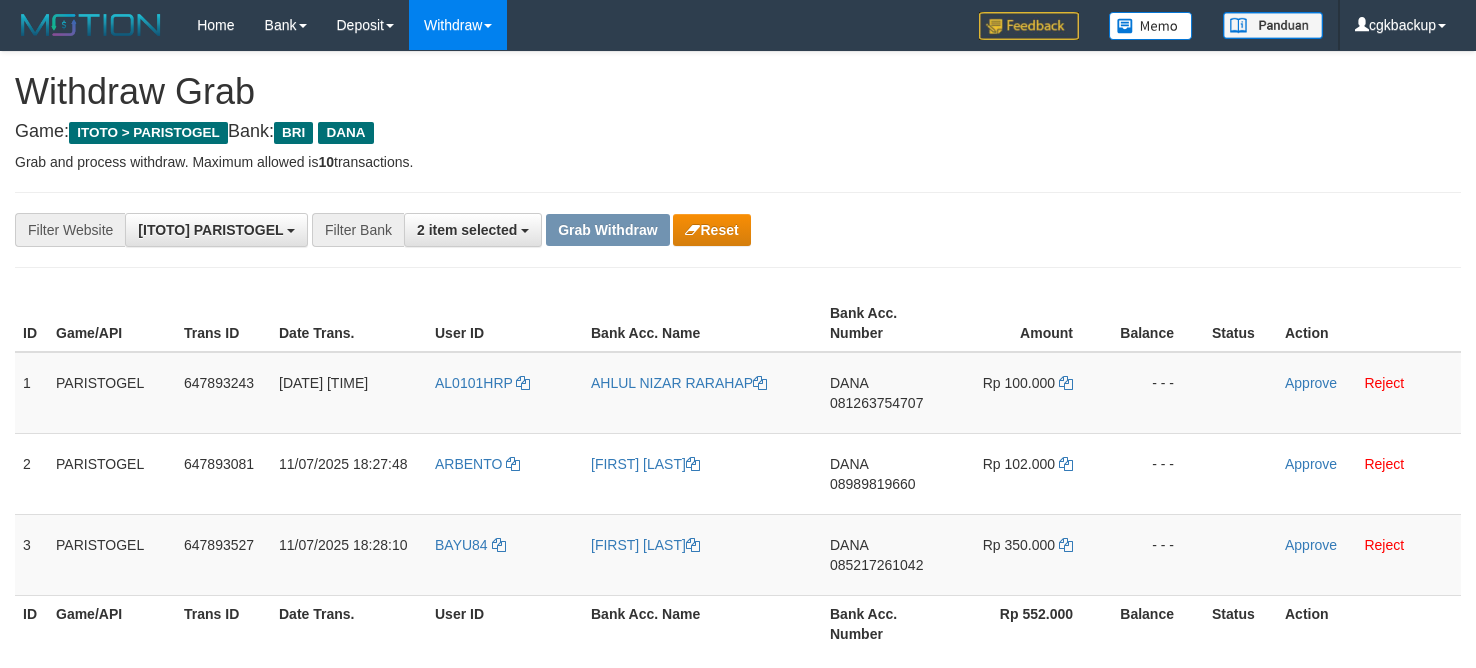 scroll, scrollTop: 0, scrollLeft: 0, axis: both 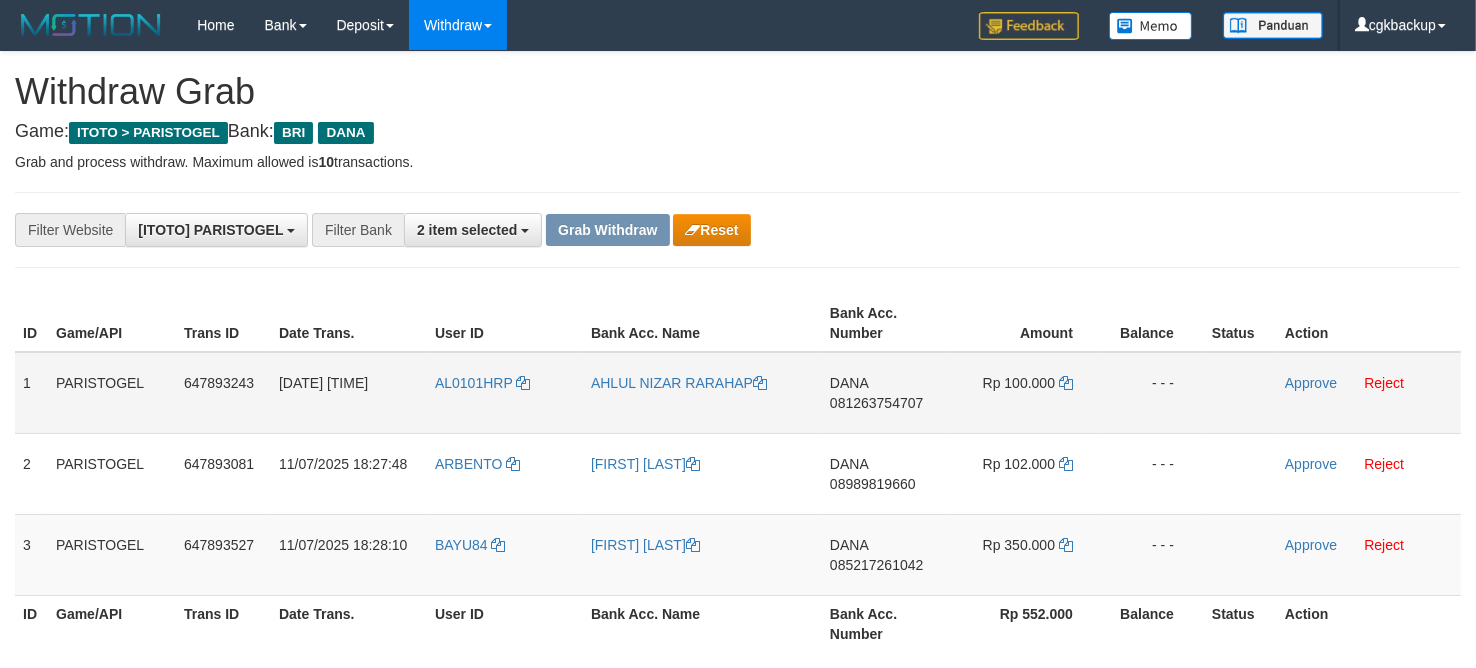 click on "AL0101HRP" at bounding box center (505, 393) 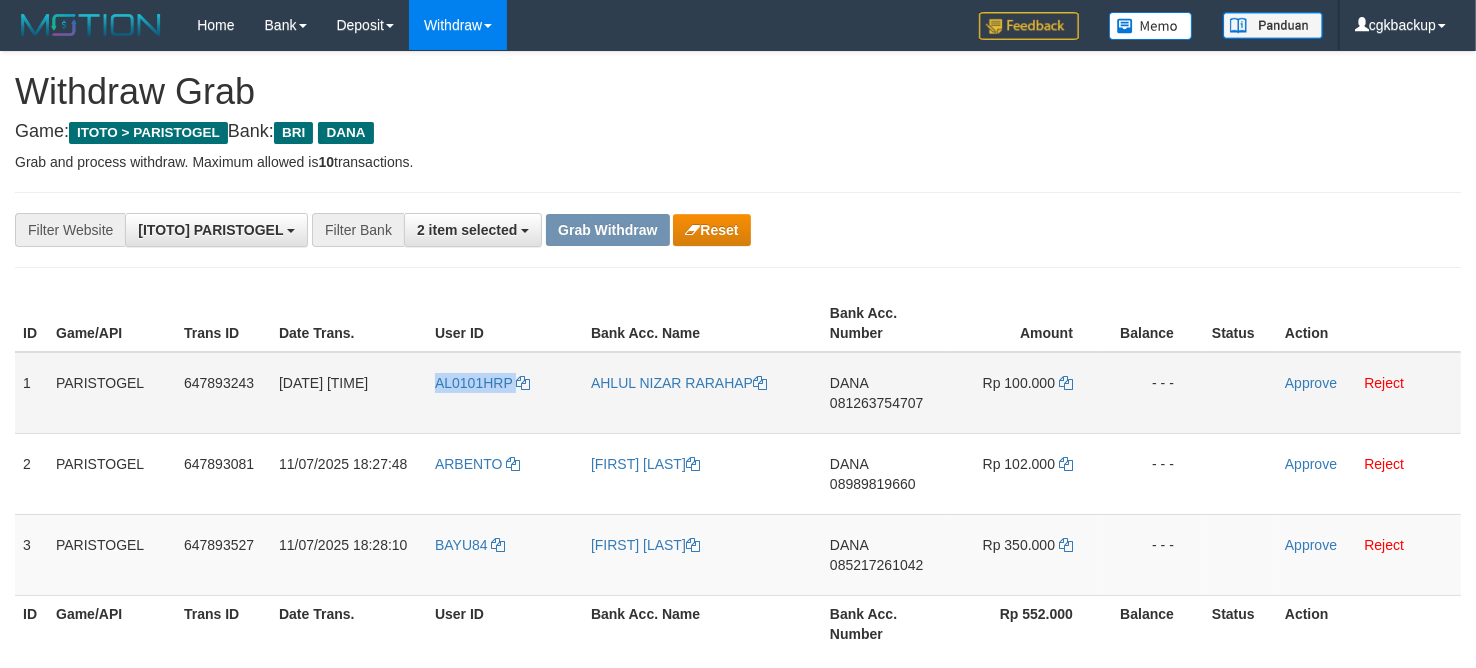 click on "AL0101HRP" at bounding box center (505, 393) 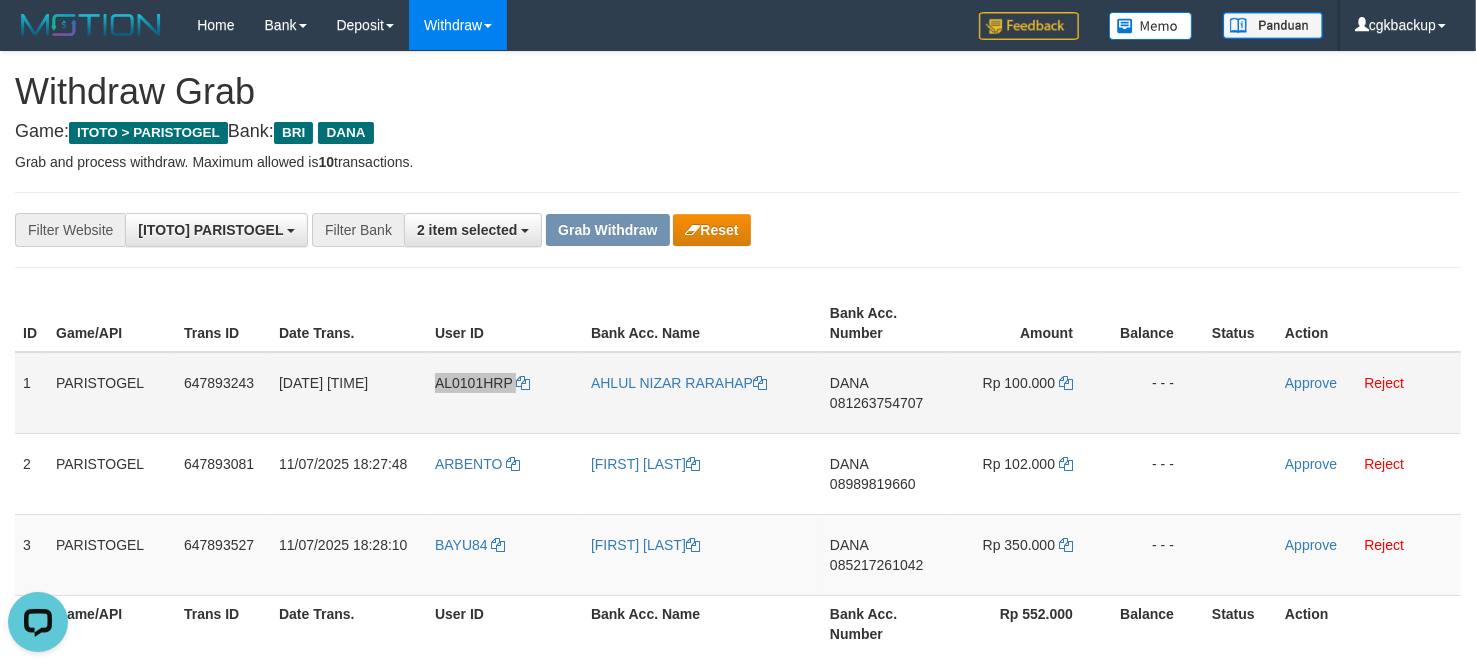 scroll, scrollTop: 0, scrollLeft: 0, axis: both 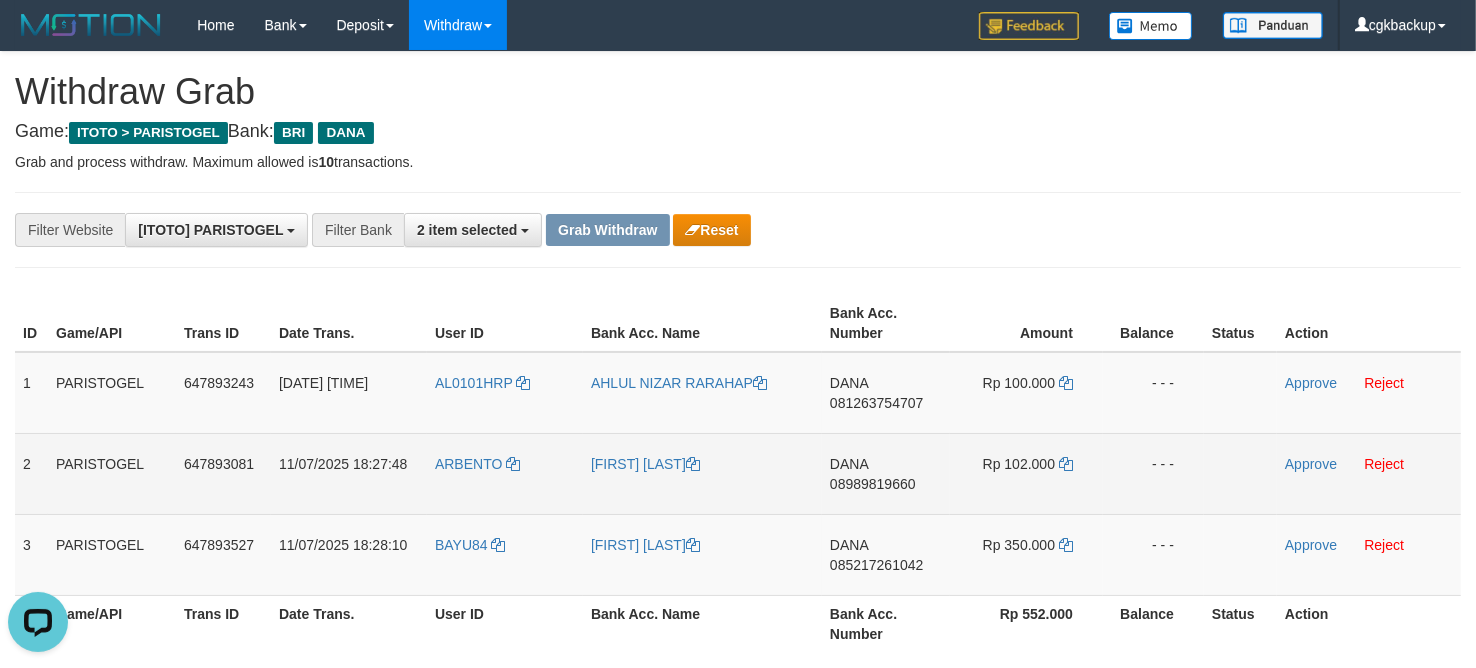 click on "ARBENTO" at bounding box center [505, 473] 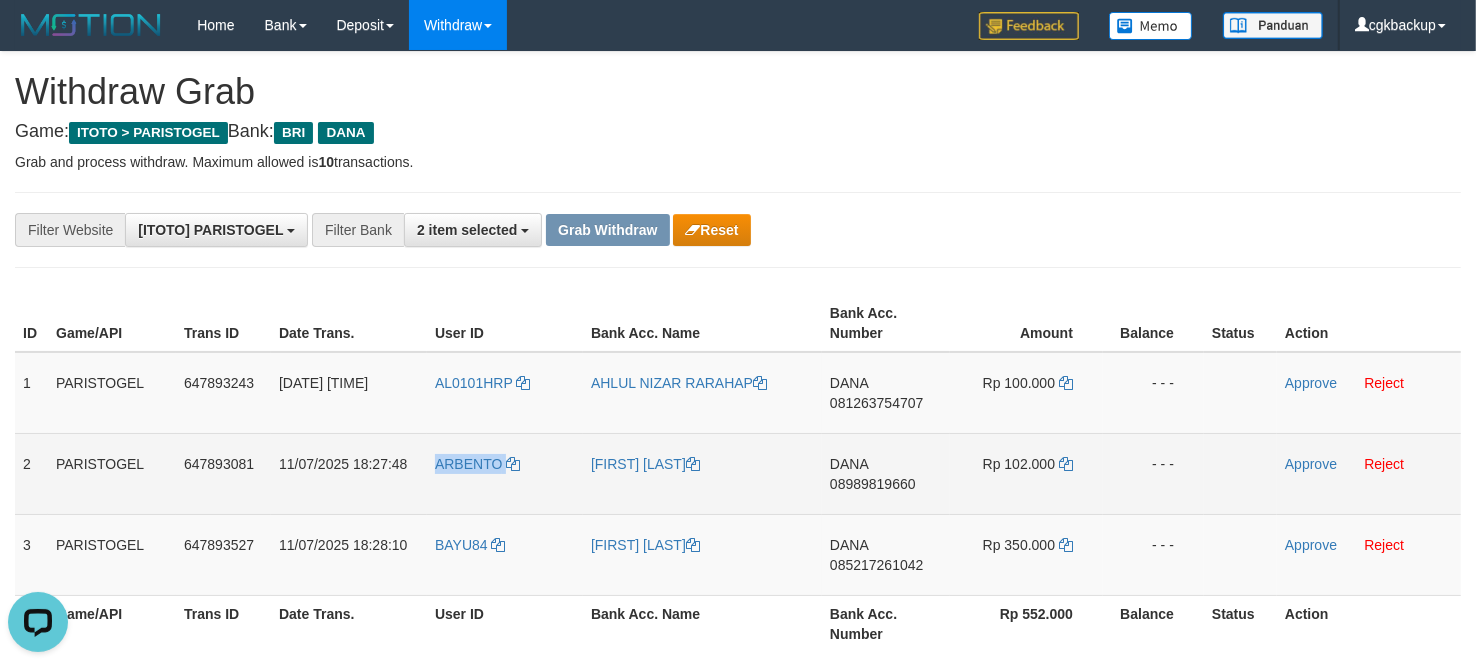 click on "ARBENTO" at bounding box center [505, 473] 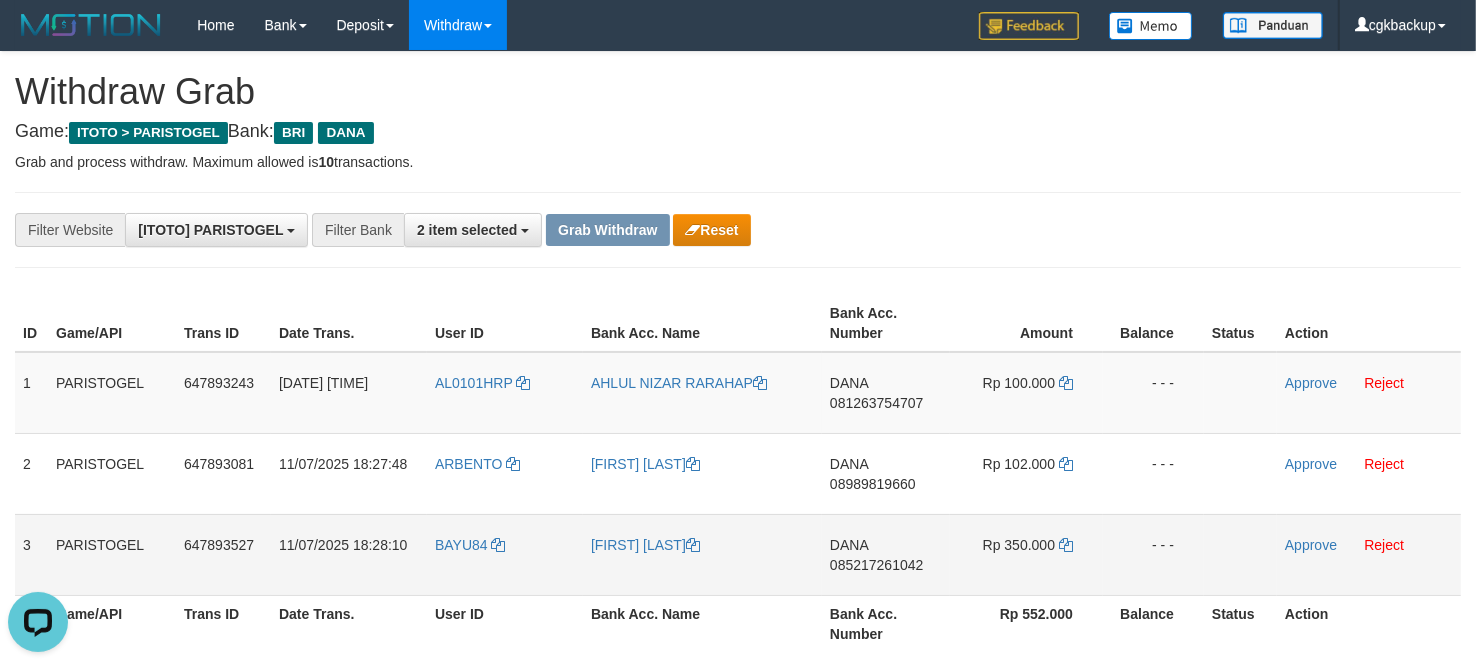 click on "BAYU84" at bounding box center [505, 554] 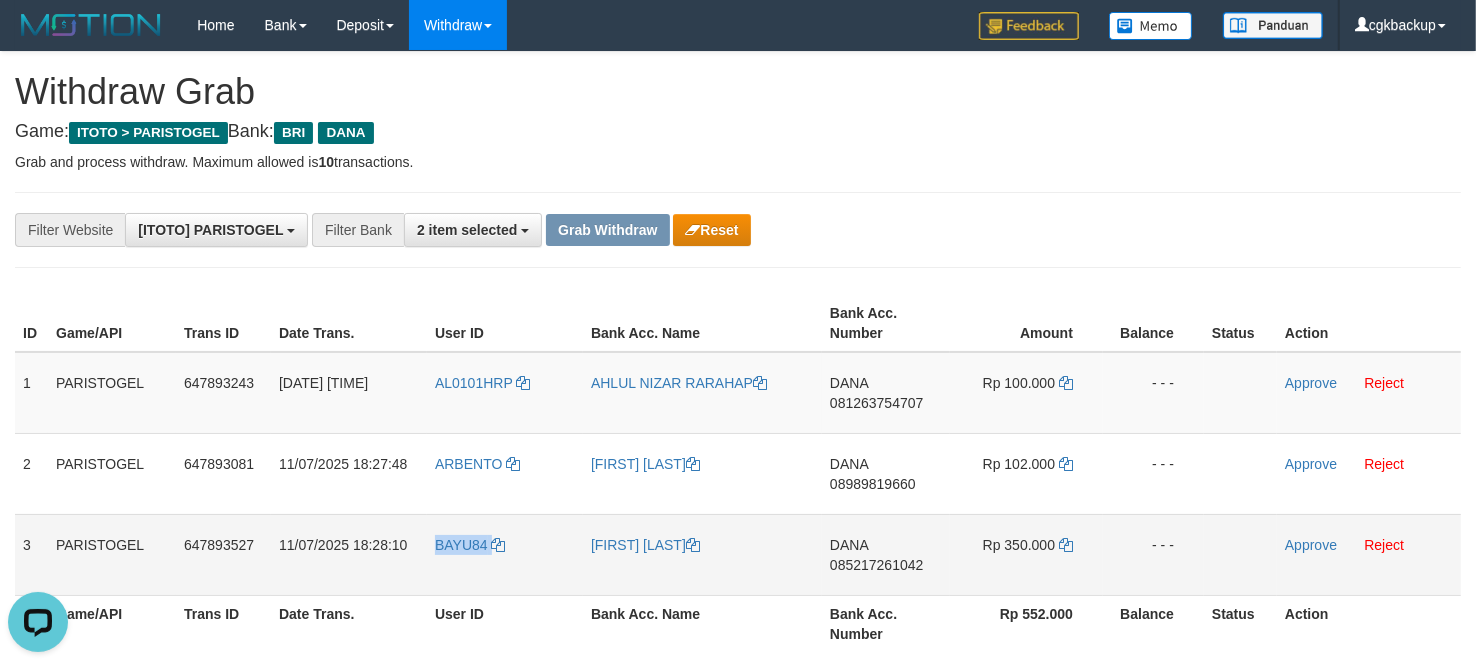 click on "BAYU84" at bounding box center [505, 554] 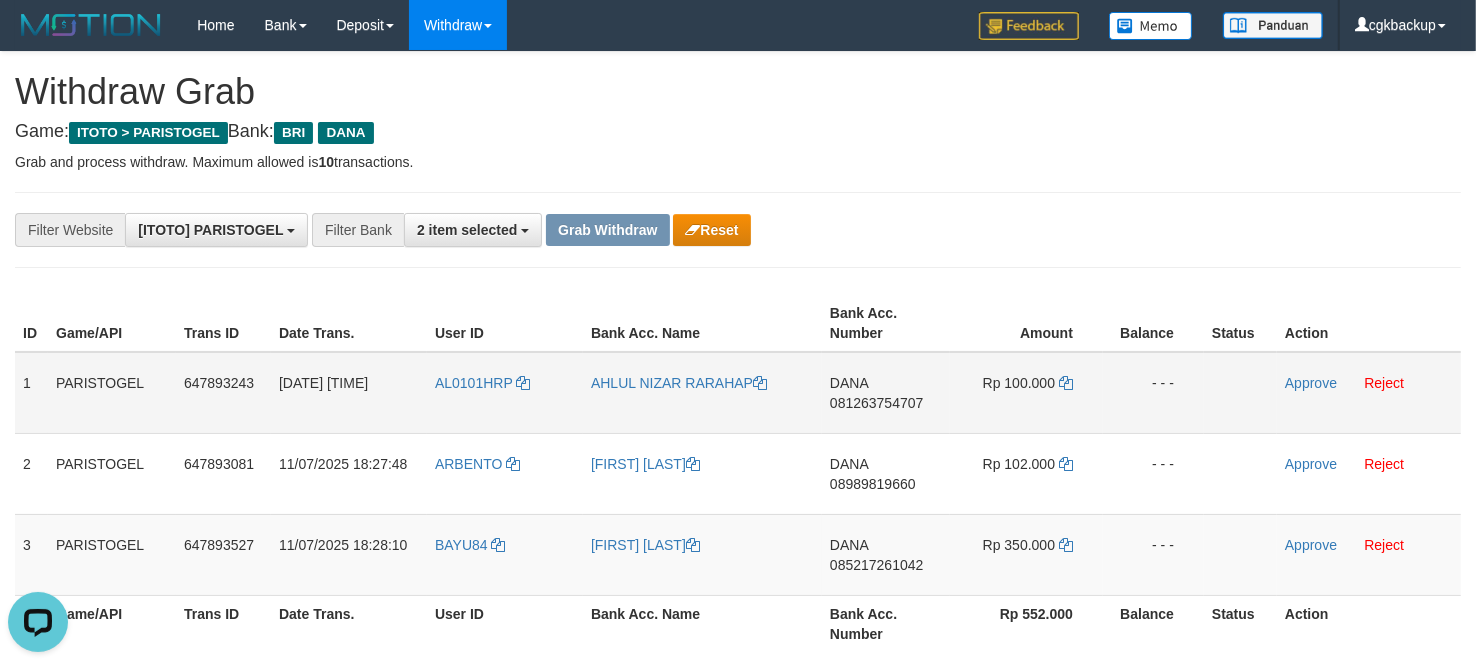 click on "AHLUL NIZAR RARAHAP" at bounding box center (702, 393) 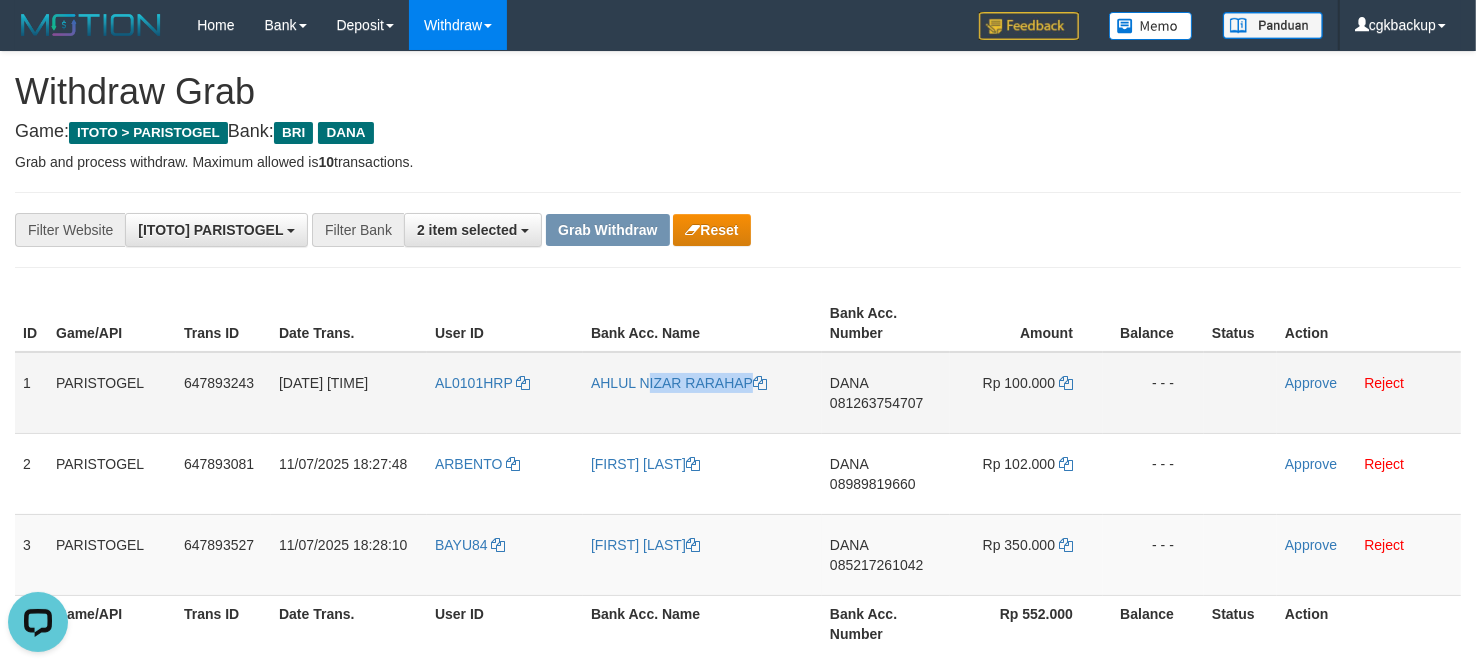 click on "AHLUL NIZAR RARAHAP" at bounding box center [702, 393] 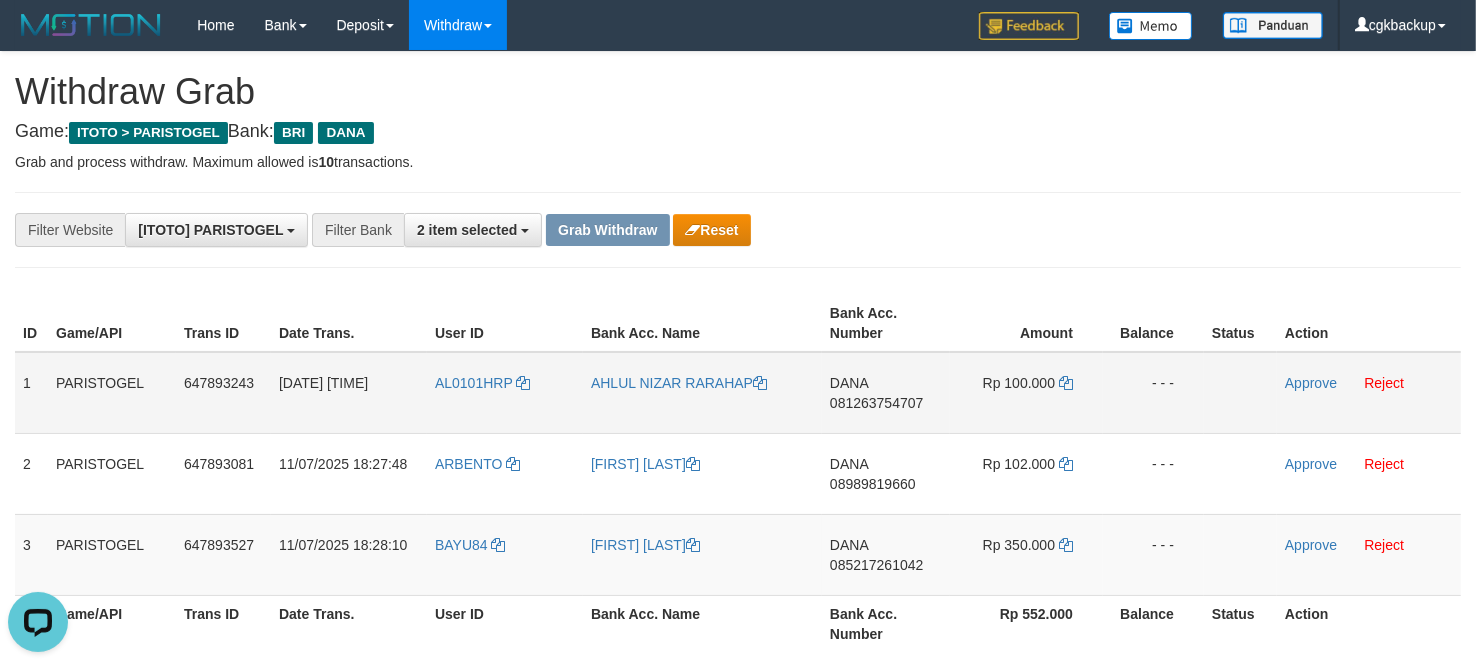 click on "AL0101HRP" at bounding box center [505, 393] 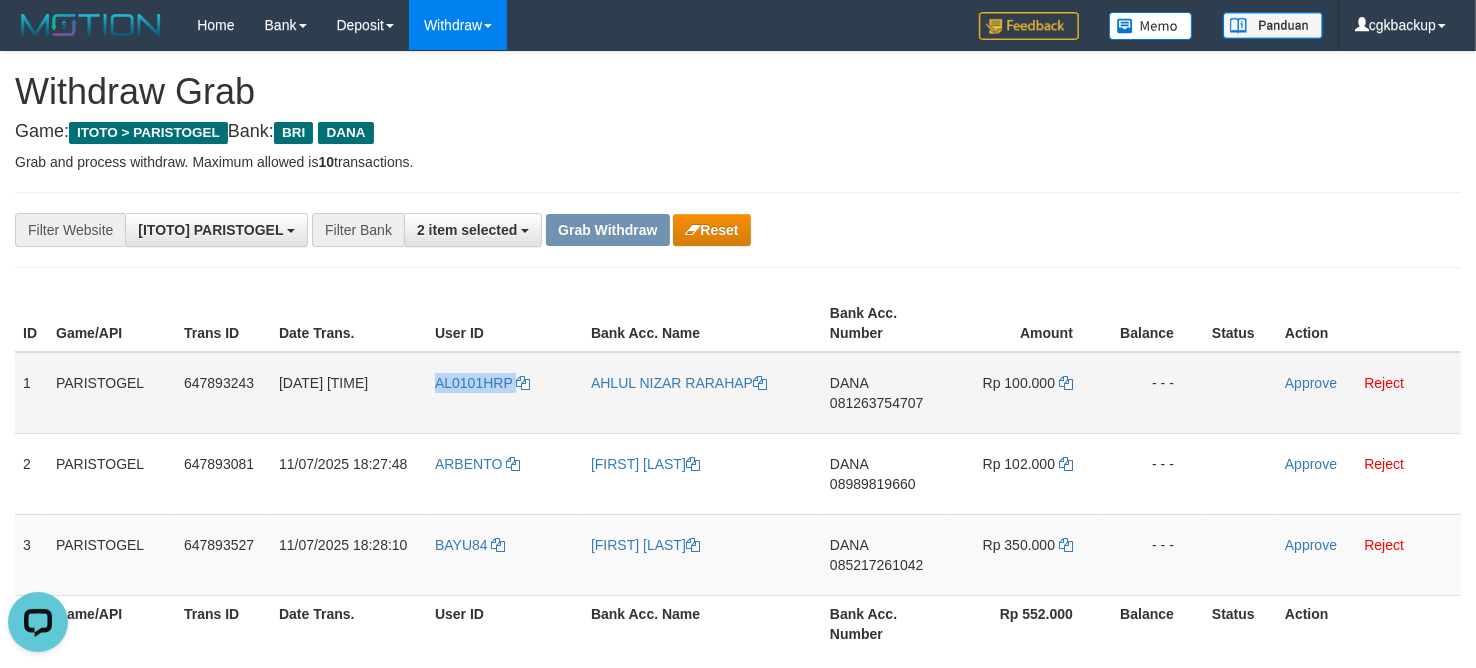 click on "AL0101HRP" at bounding box center [505, 393] 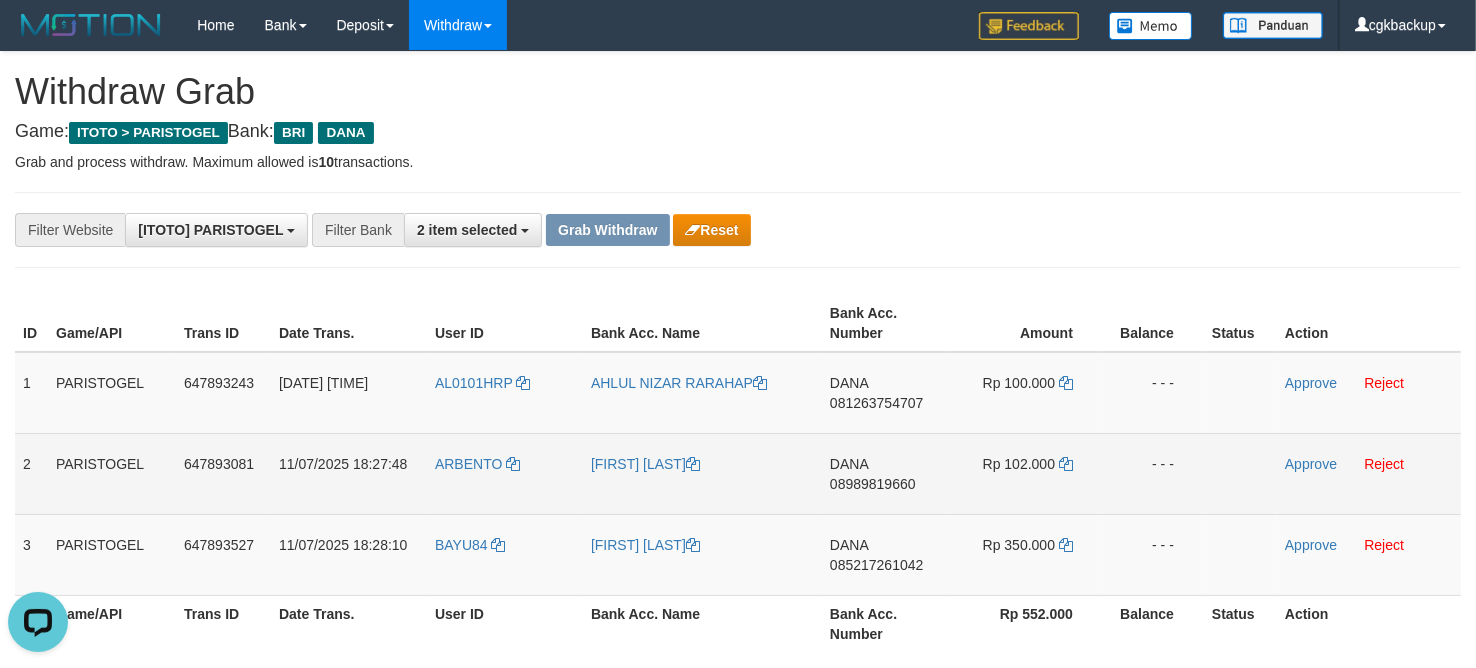 click on "[FIRST] [LAST]" at bounding box center (702, 473) 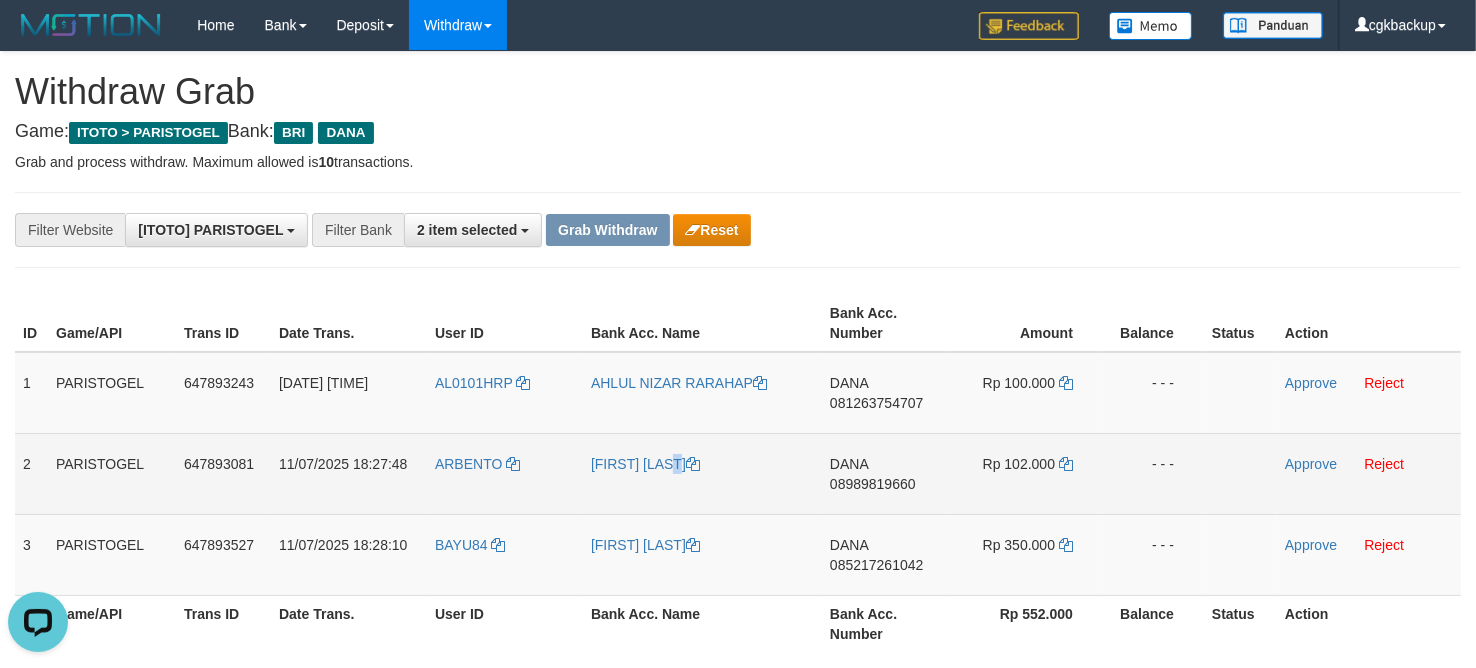 click on "[FIRST] [LAST]" at bounding box center (702, 473) 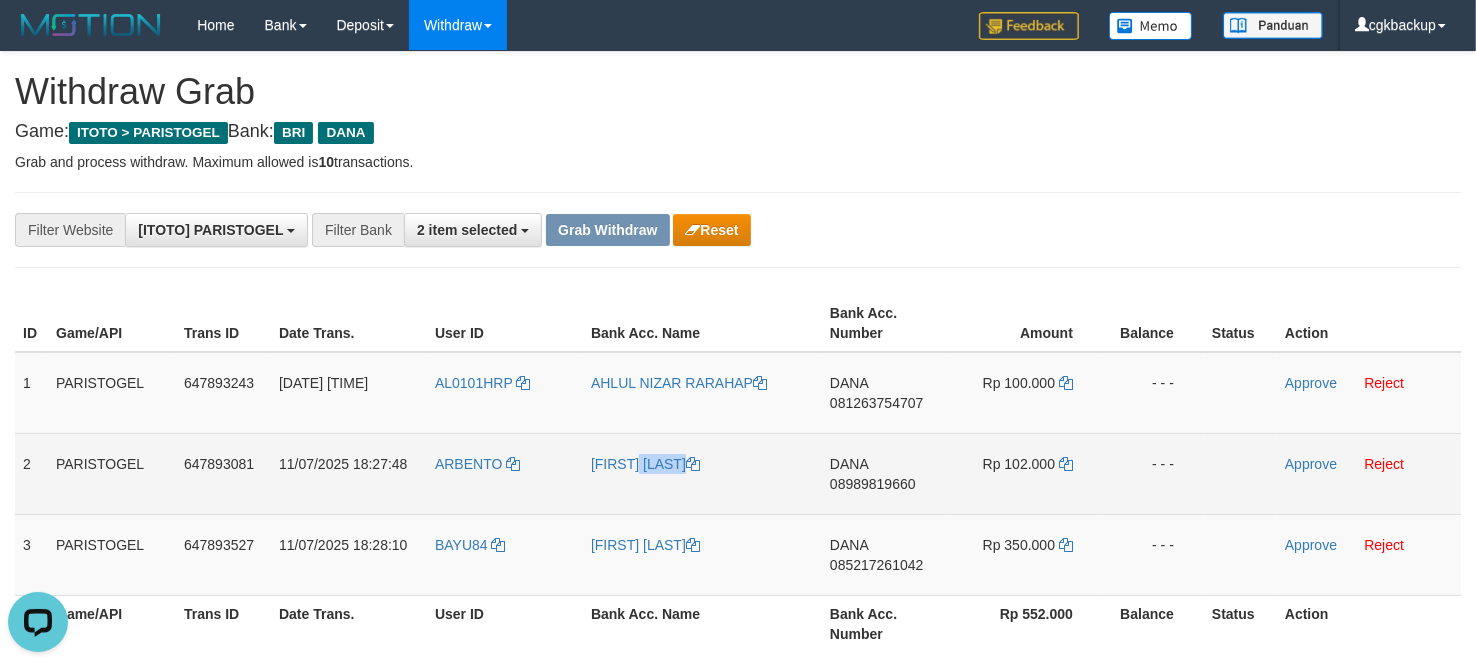 copy on "[FIRST] [LAST]" 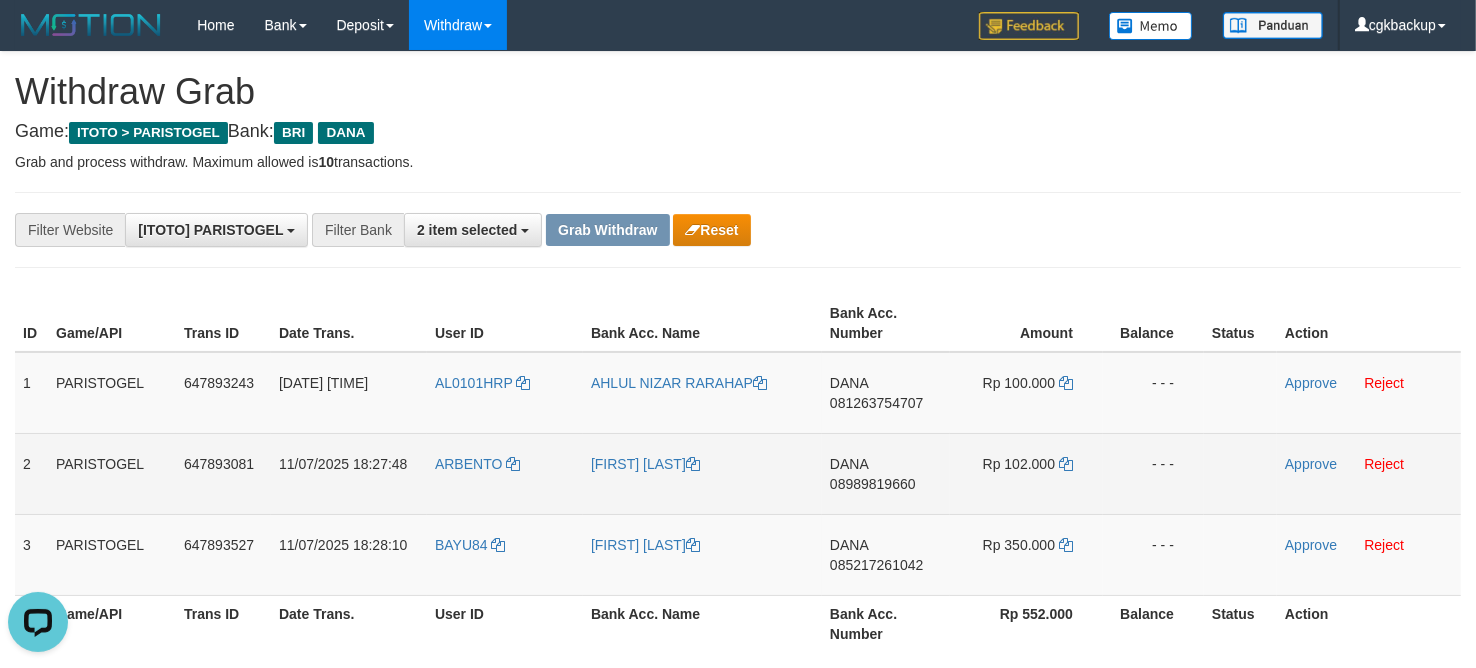 click on "11/07/2025 18:27:48" at bounding box center [349, 473] 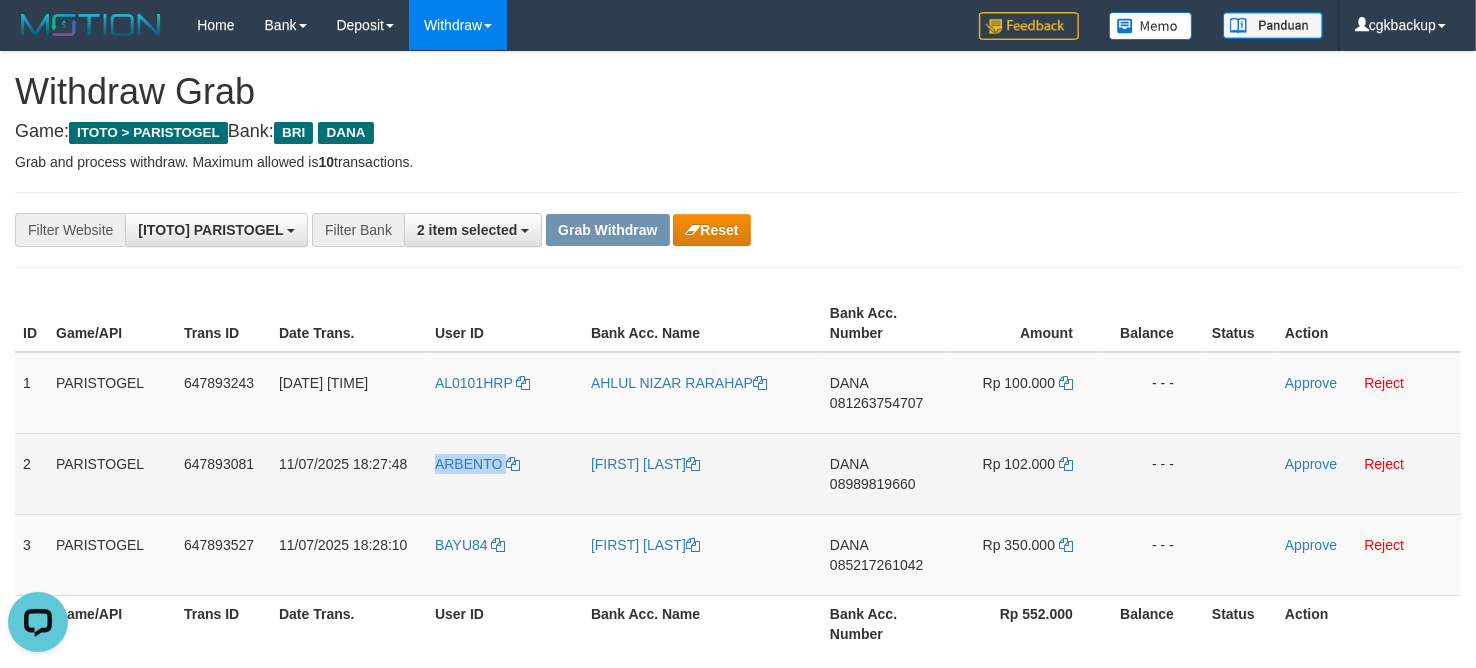 click on "ARBENTO" at bounding box center (505, 473) 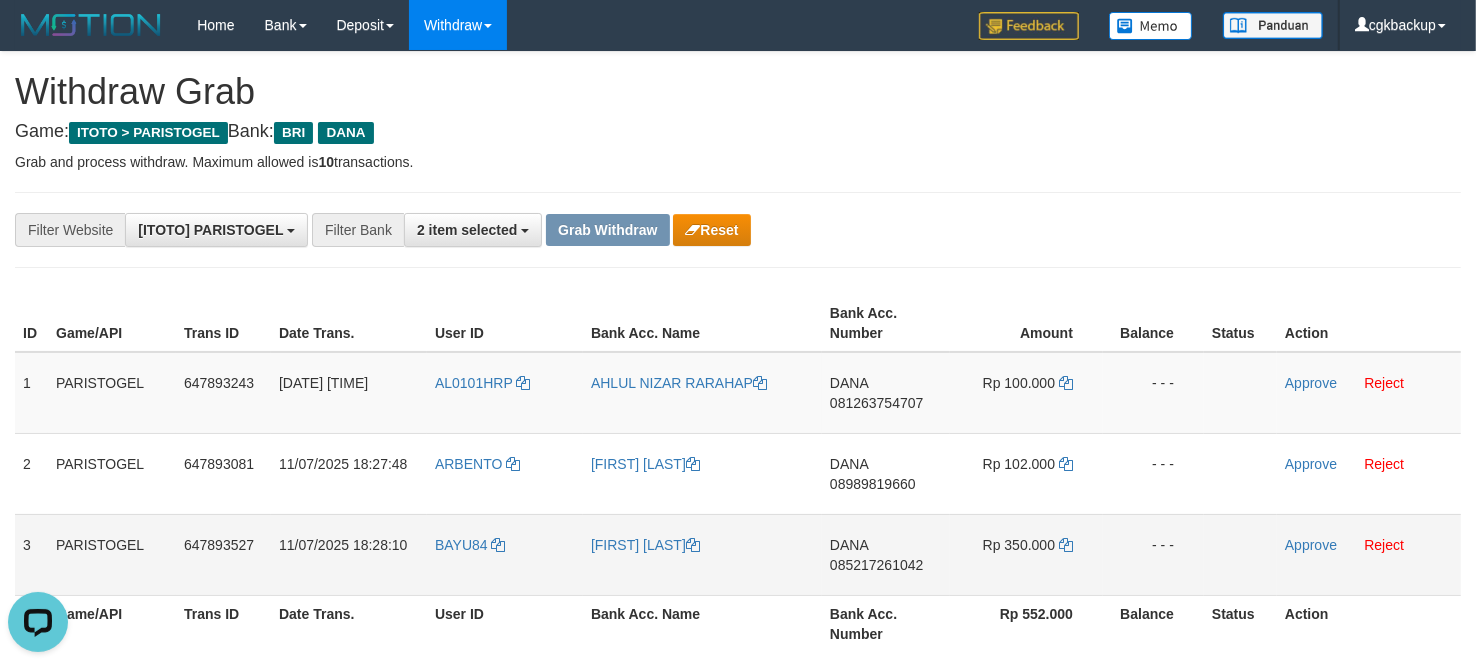 click on "[FIRST] [LAST]" at bounding box center [702, 554] 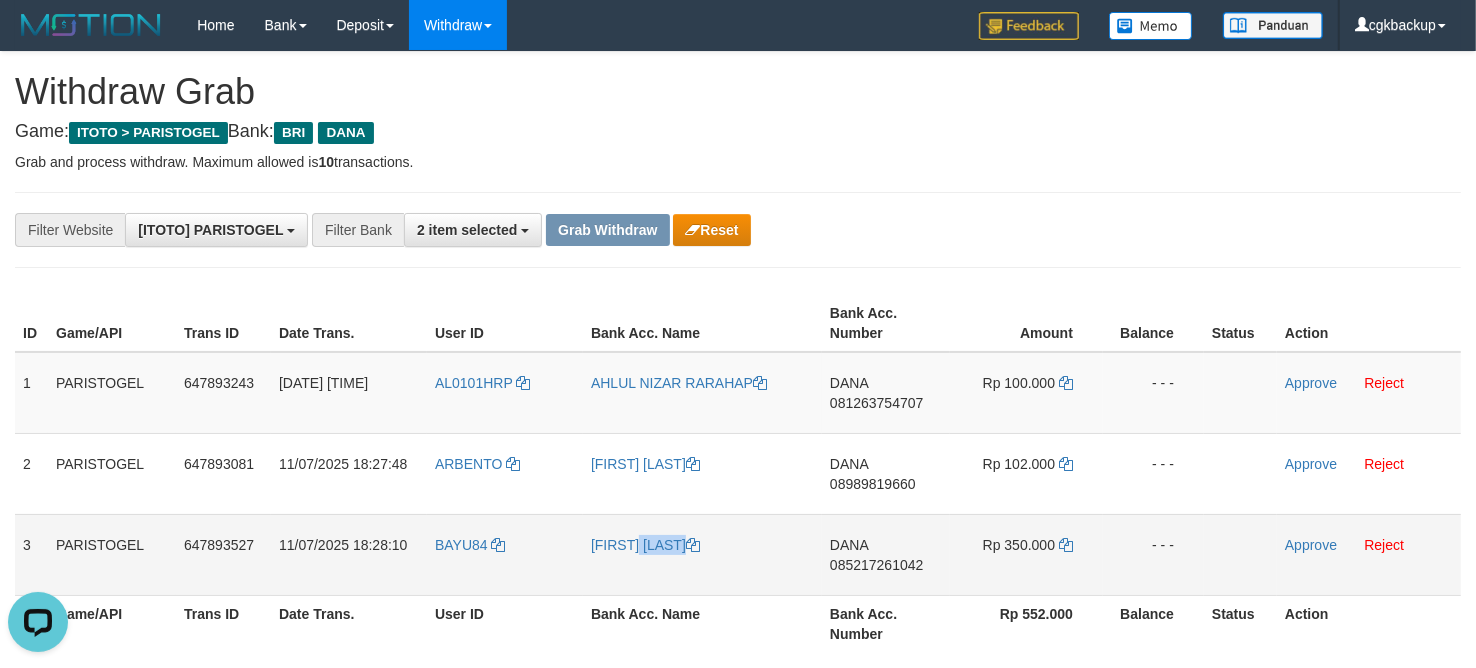 click on "[FIRST] [LAST]" at bounding box center [702, 554] 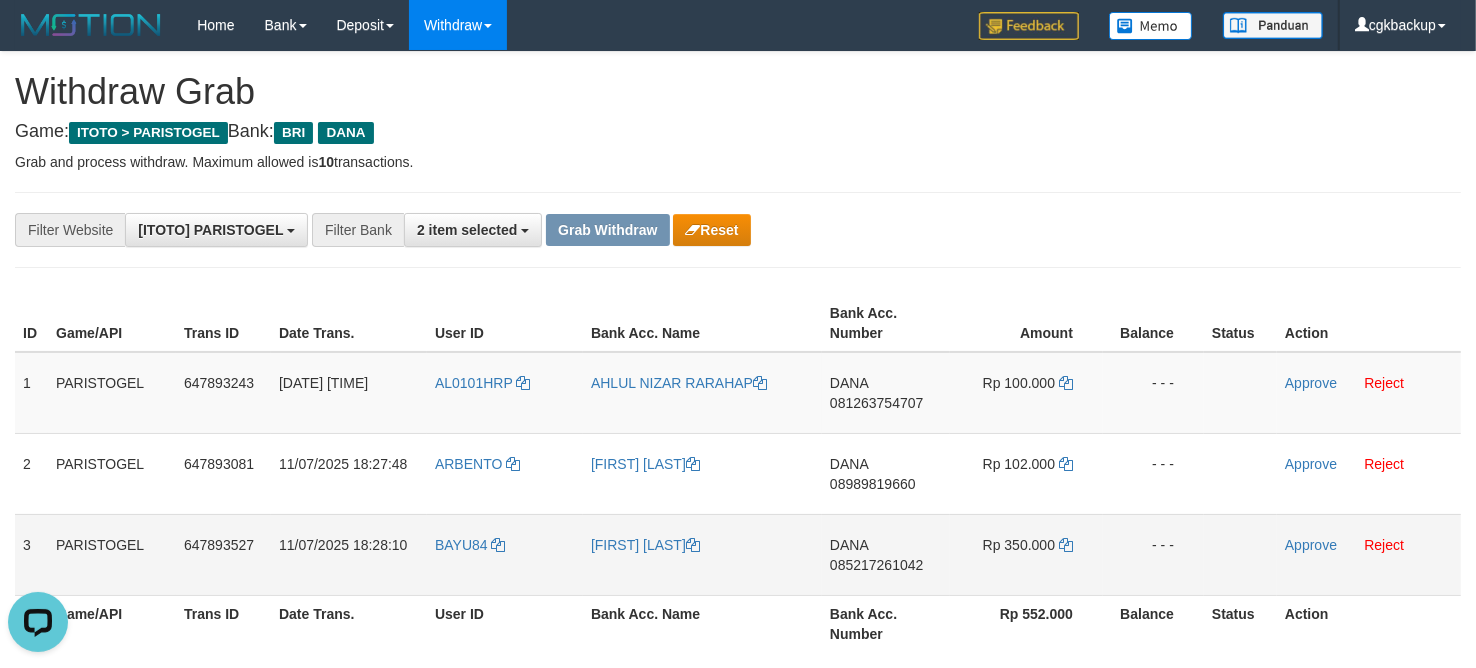 click on "BAYU84" at bounding box center [505, 554] 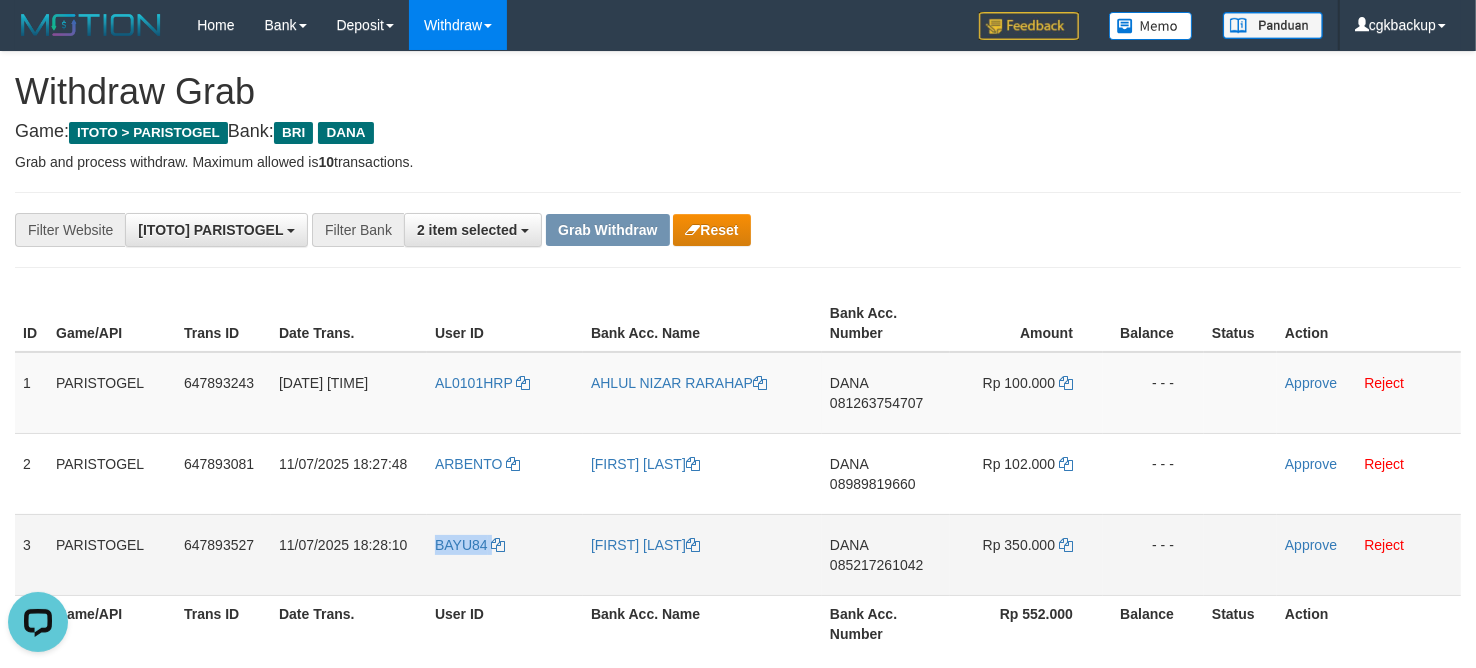 copy on "BAYU84" 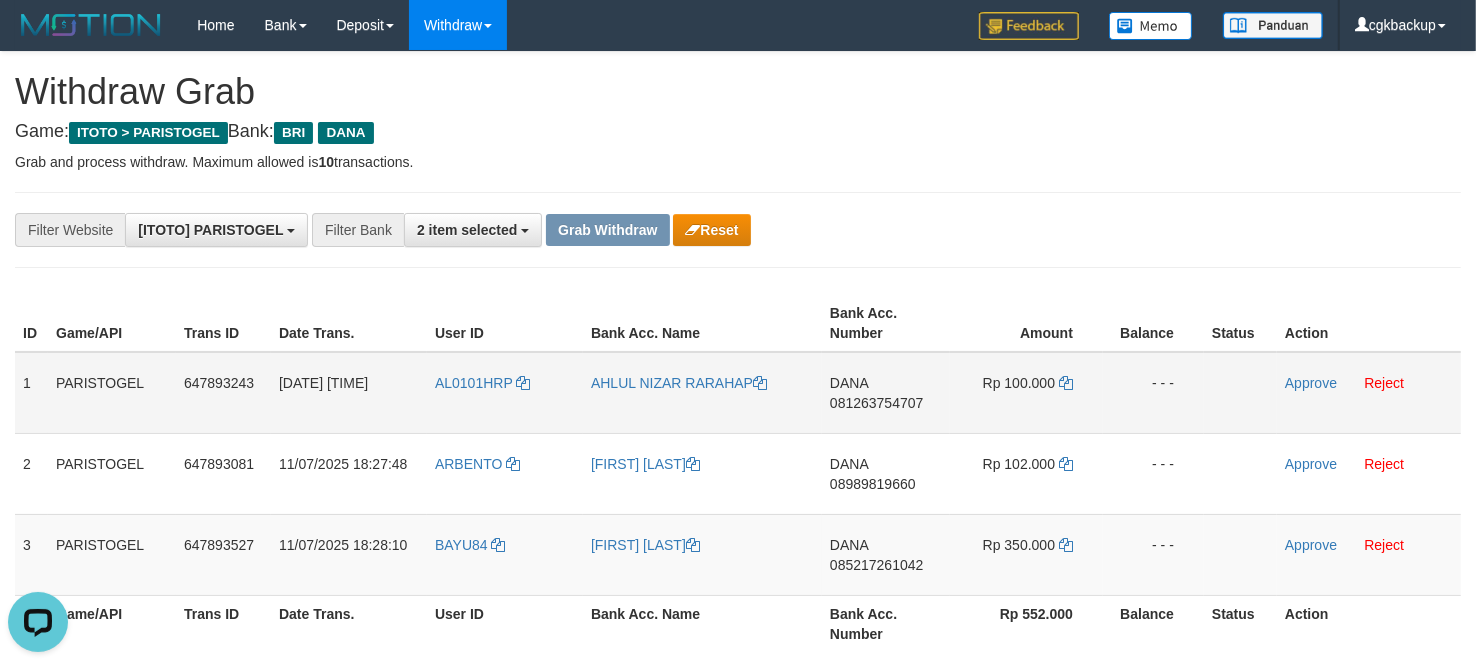 click on "DANA
081263754707" at bounding box center [886, 393] 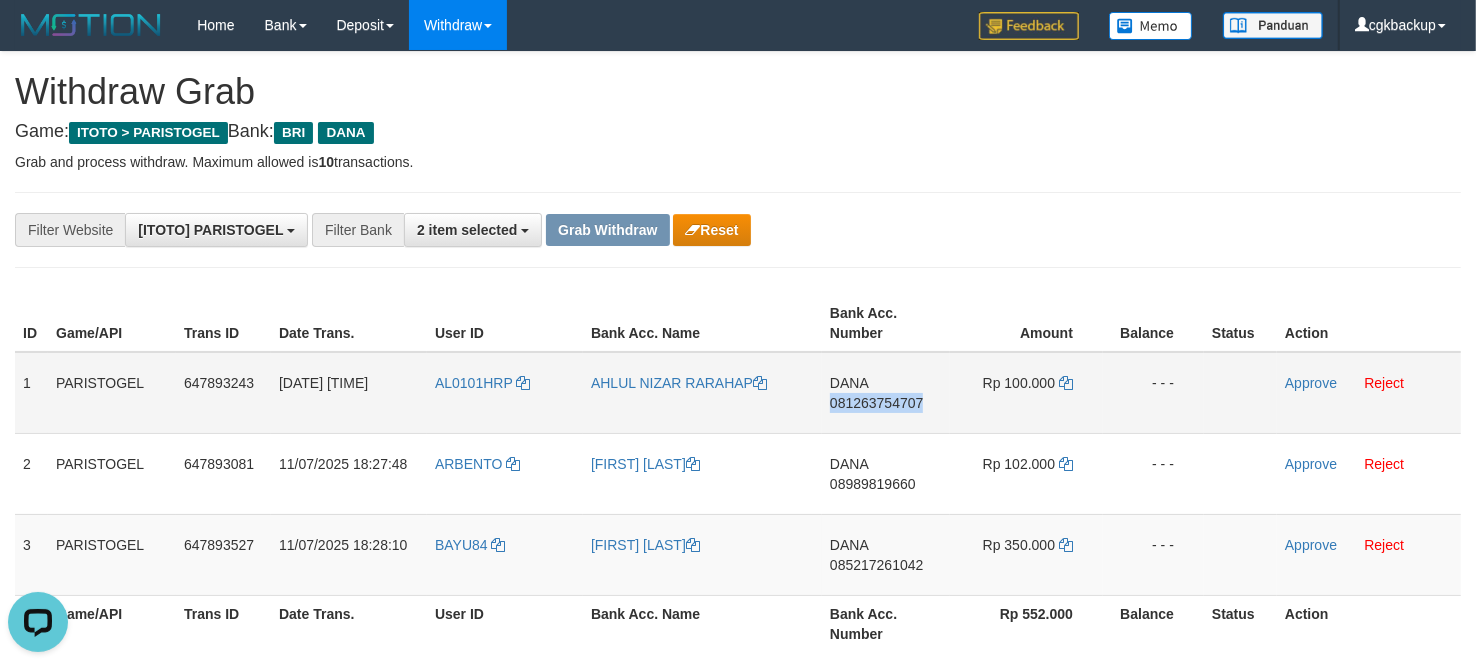 click on "DANA
081263754707" at bounding box center [886, 393] 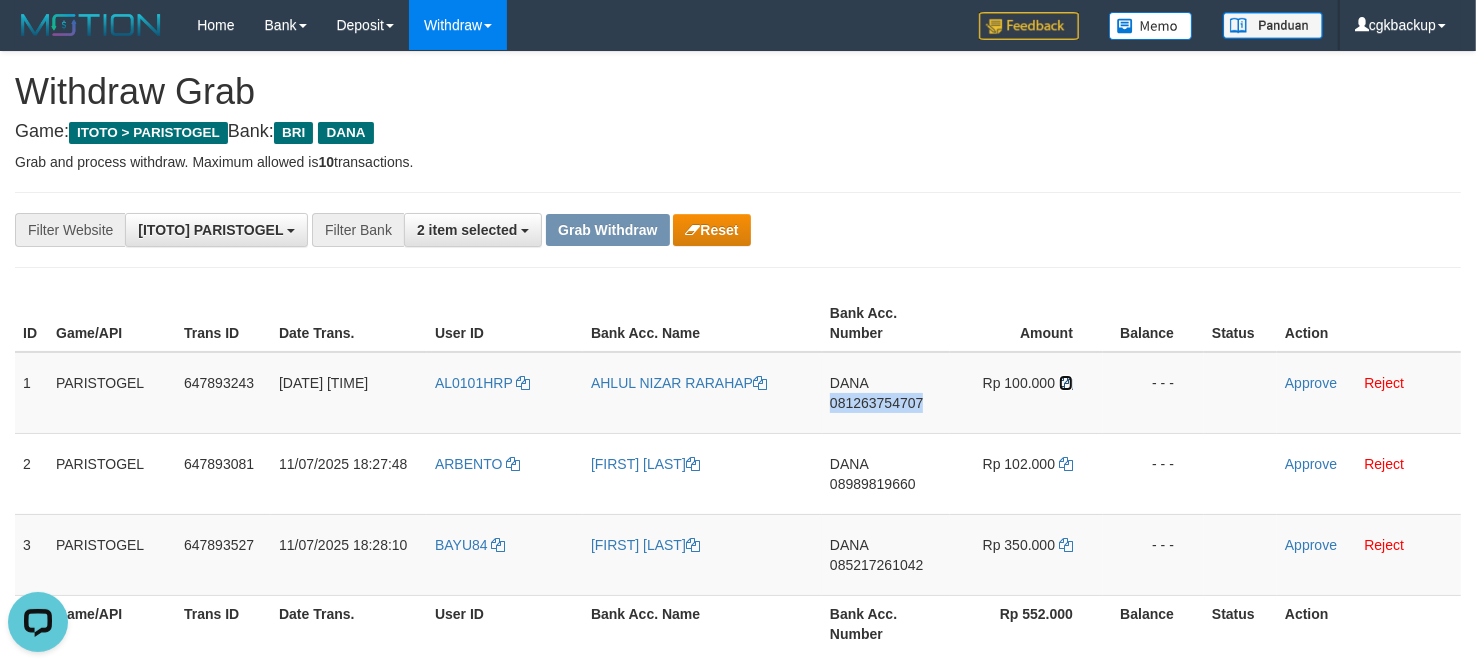 click at bounding box center [1066, 383] 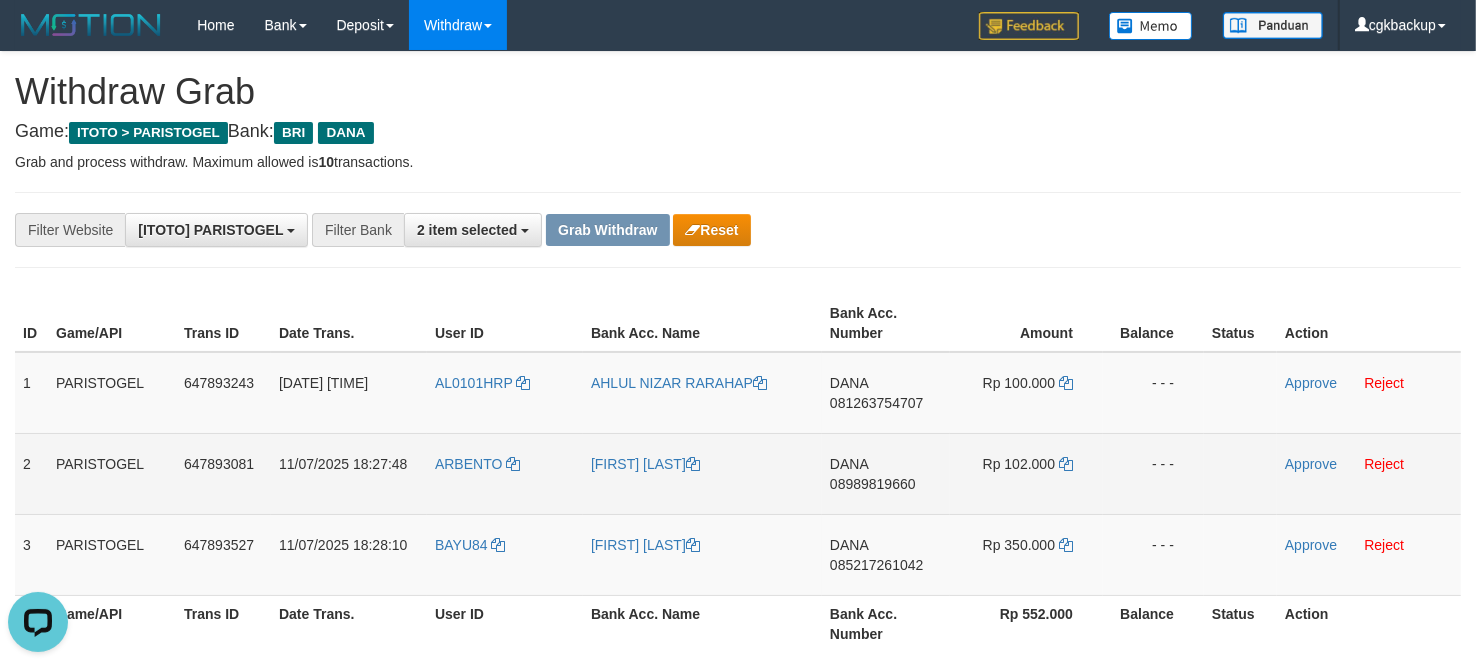 click on "DANA
08989819660" at bounding box center [886, 473] 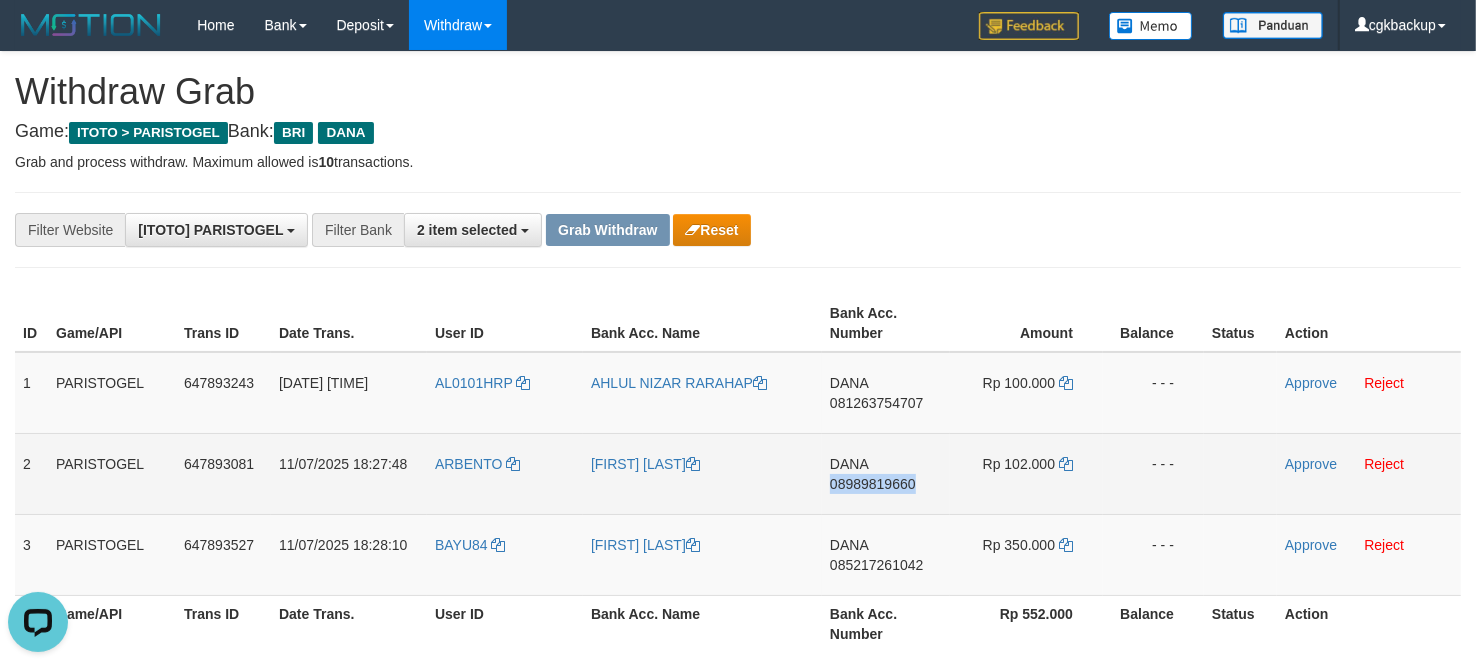 click on "DANA
08989819660" at bounding box center (886, 473) 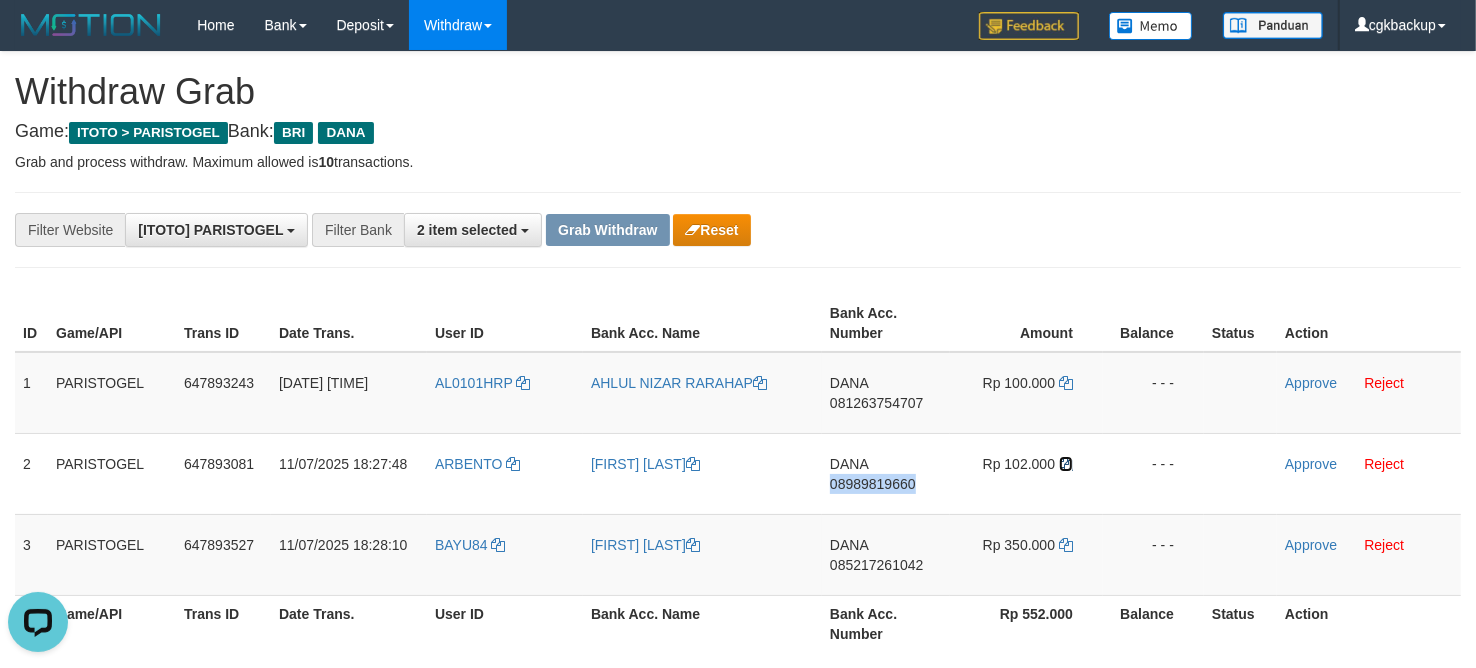 click at bounding box center [1066, 464] 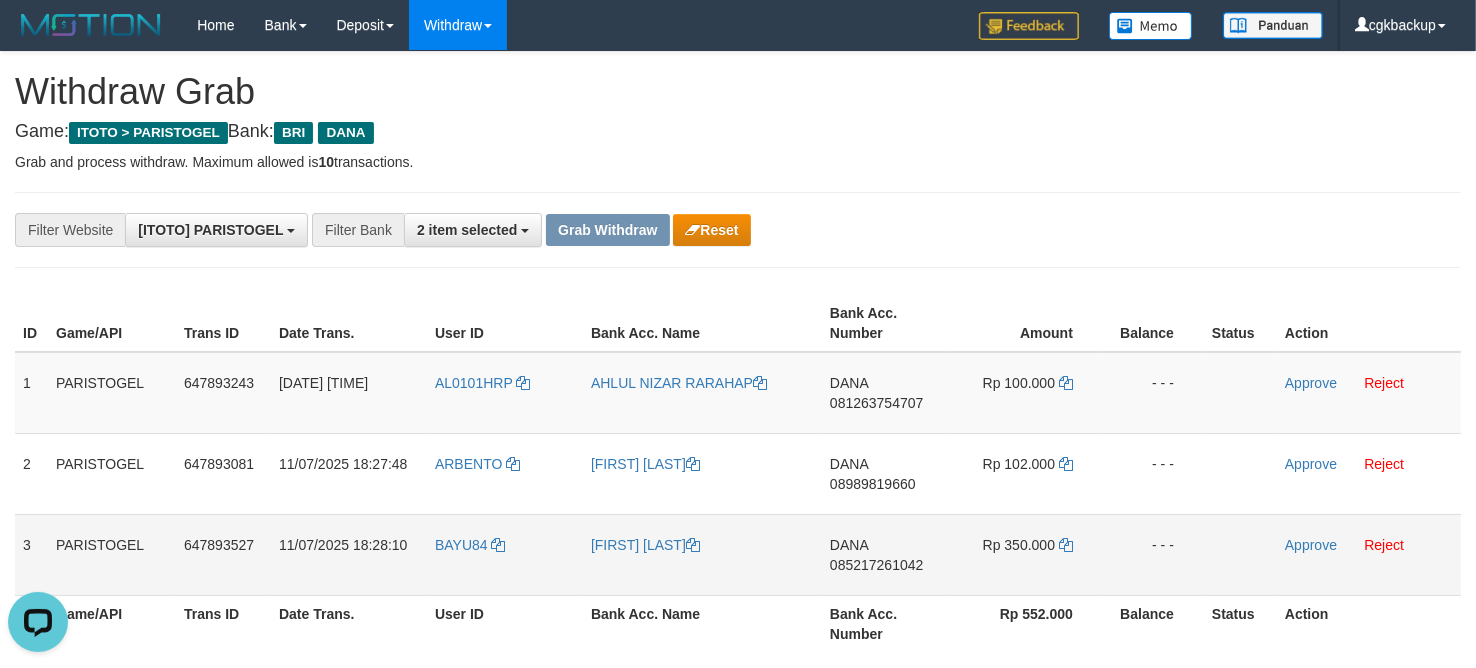 click on "DANA
085217261042" at bounding box center (886, 554) 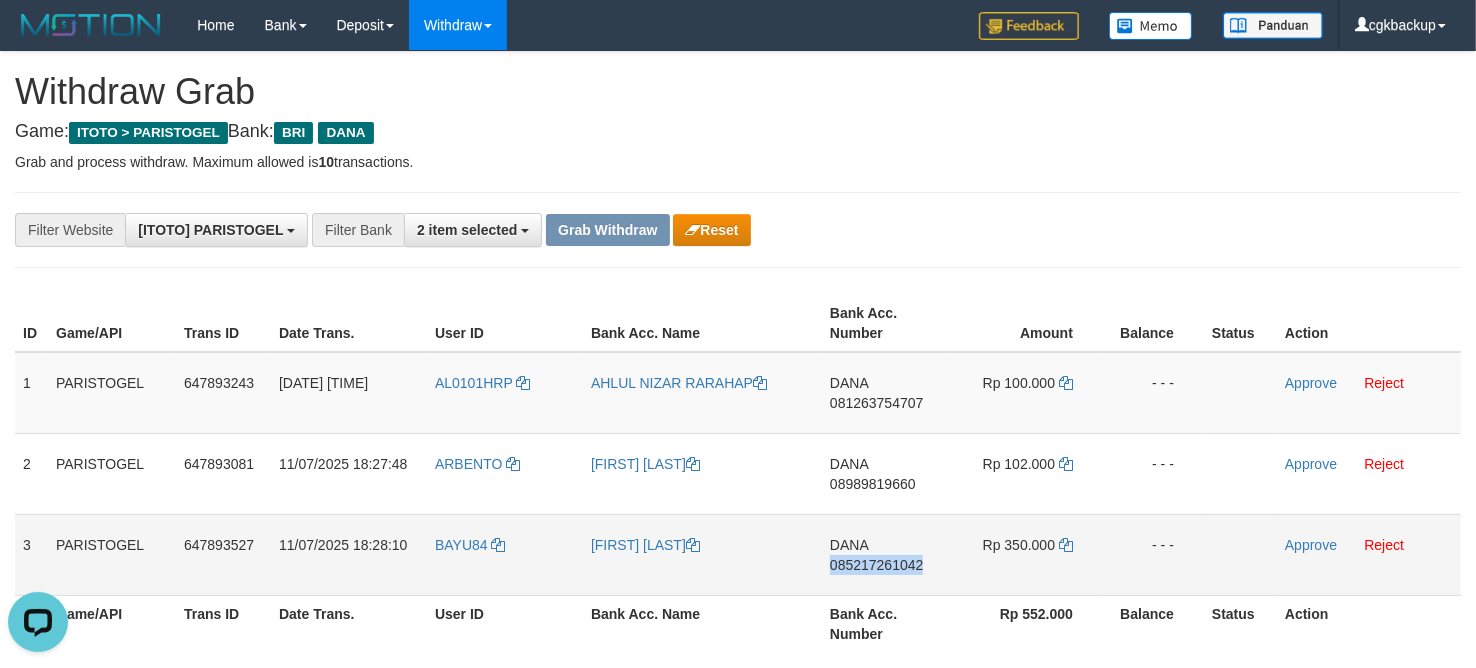 click on "DANA
085217261042" at bounding box center (886, 554) 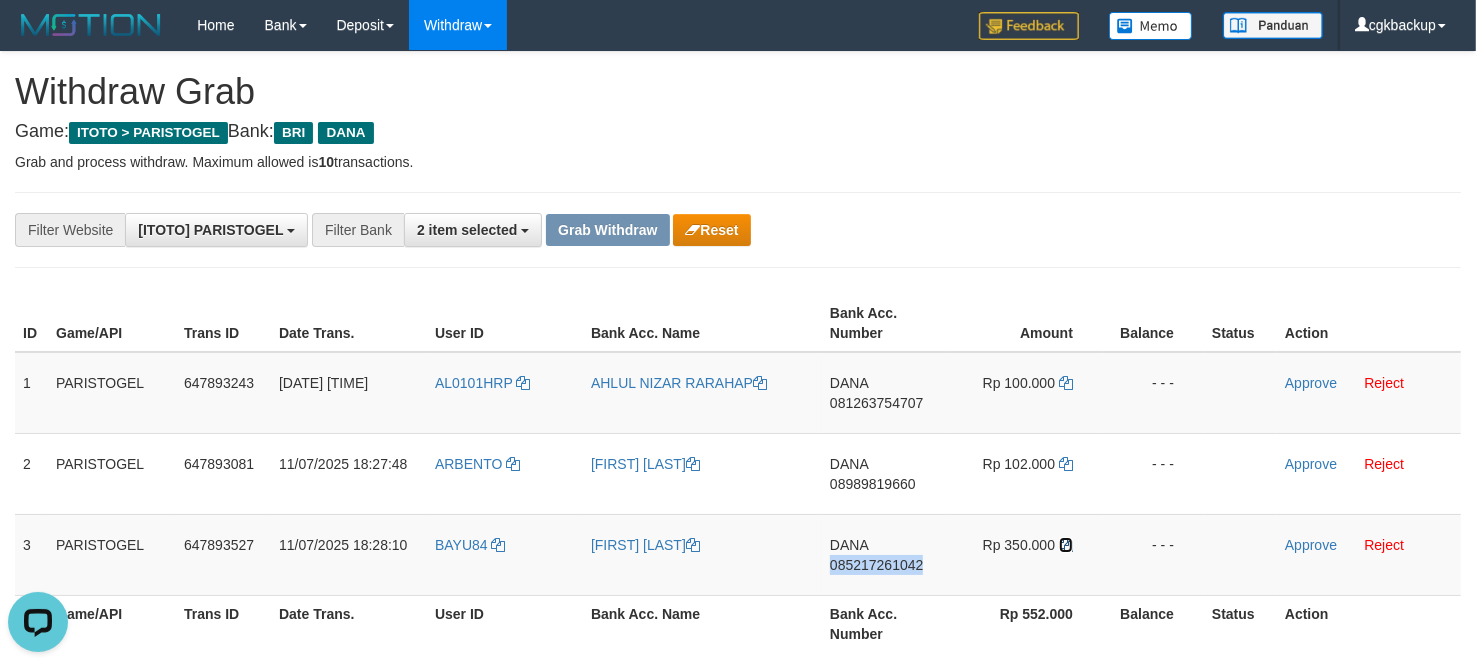 click at bounding box center [1066, 545] 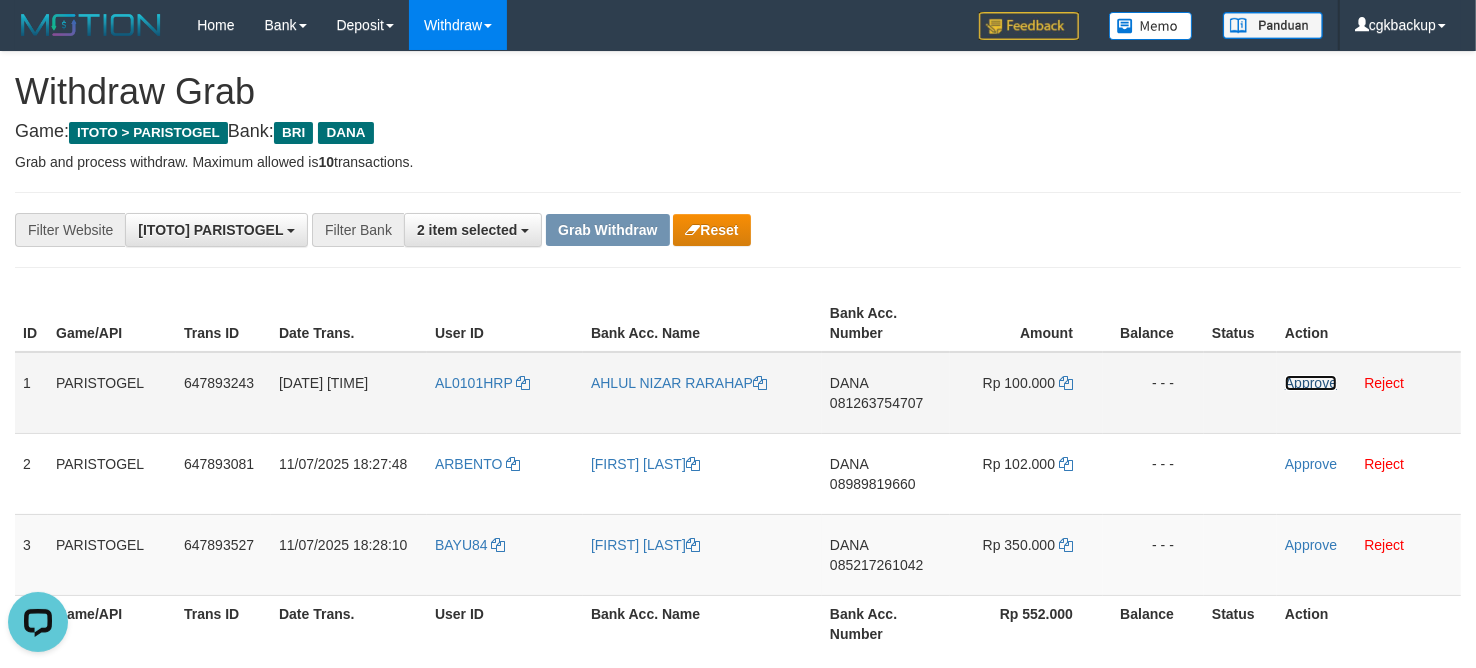 click on "Approve" at bounding box center [1311, 383] 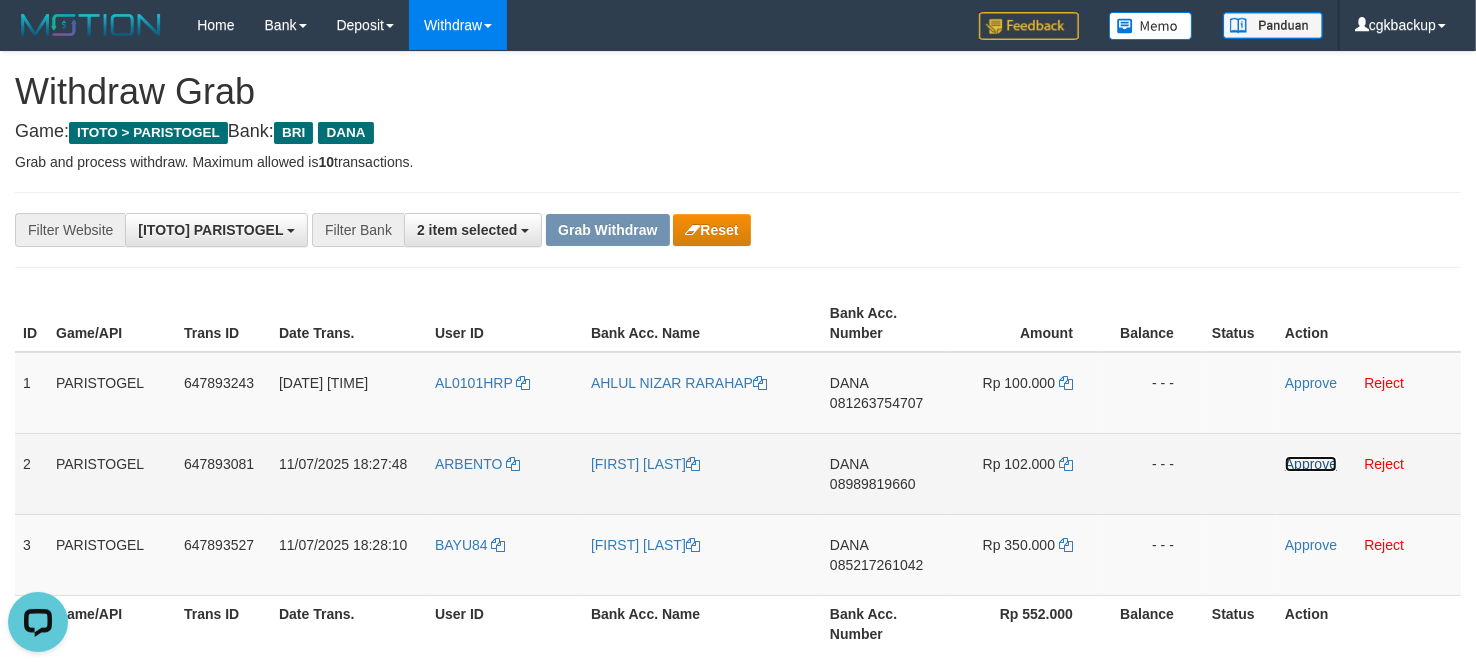 click on "Approve" at bounding box center [1311, 464] 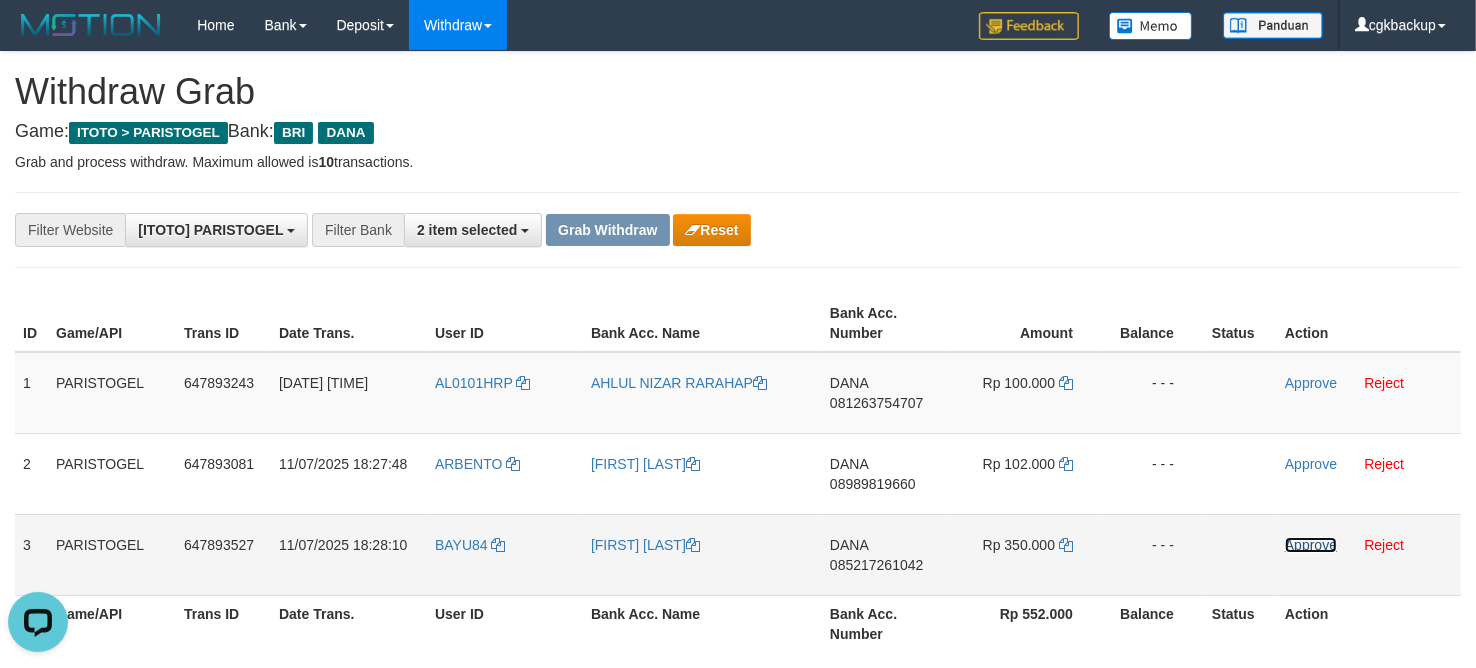 click on "Approve" at bounding box center [1311, 545] 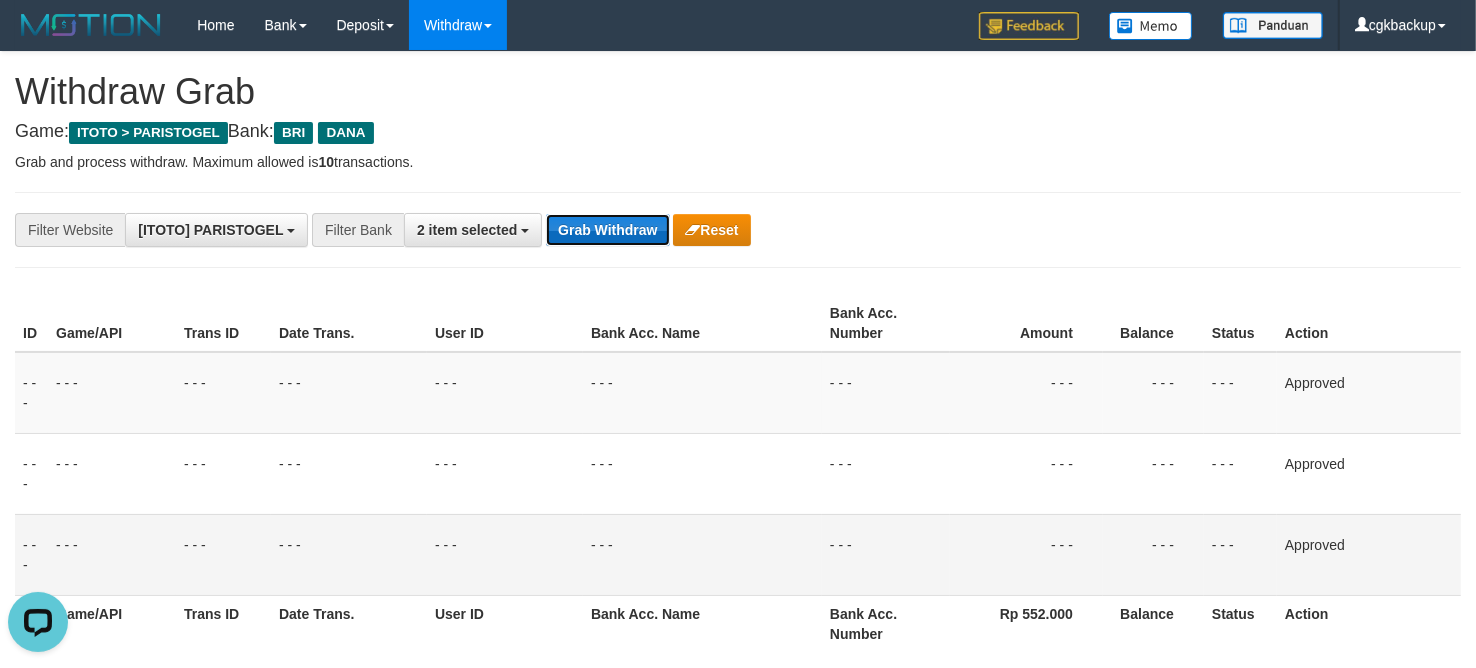 click on "Grab Withdraw" at bounding box center [607, 230] 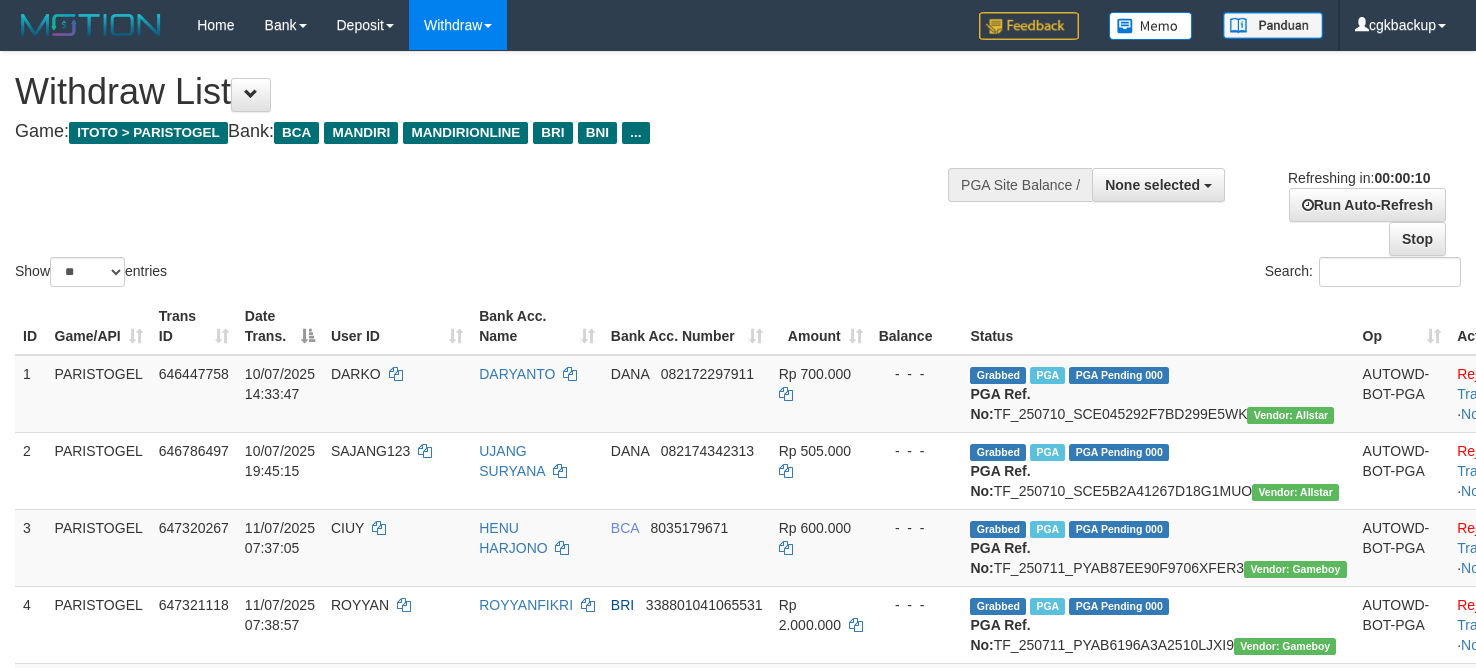 select 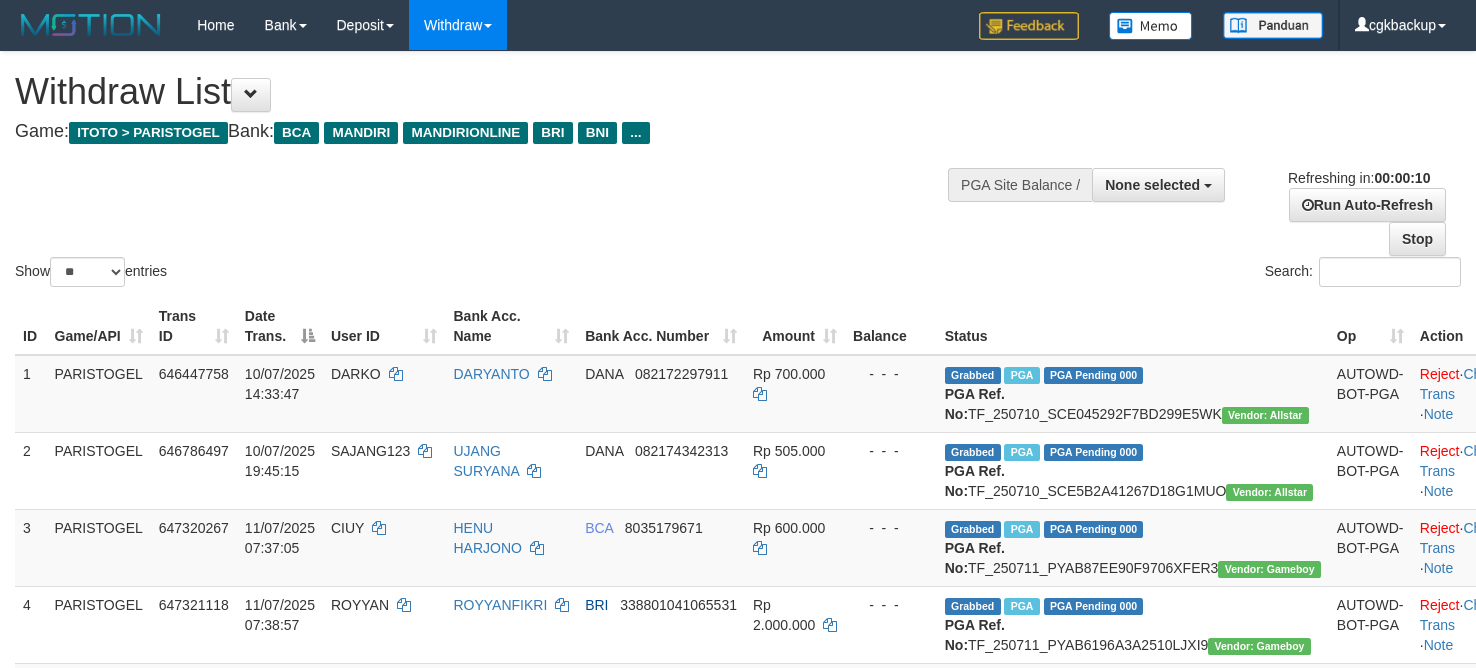 select 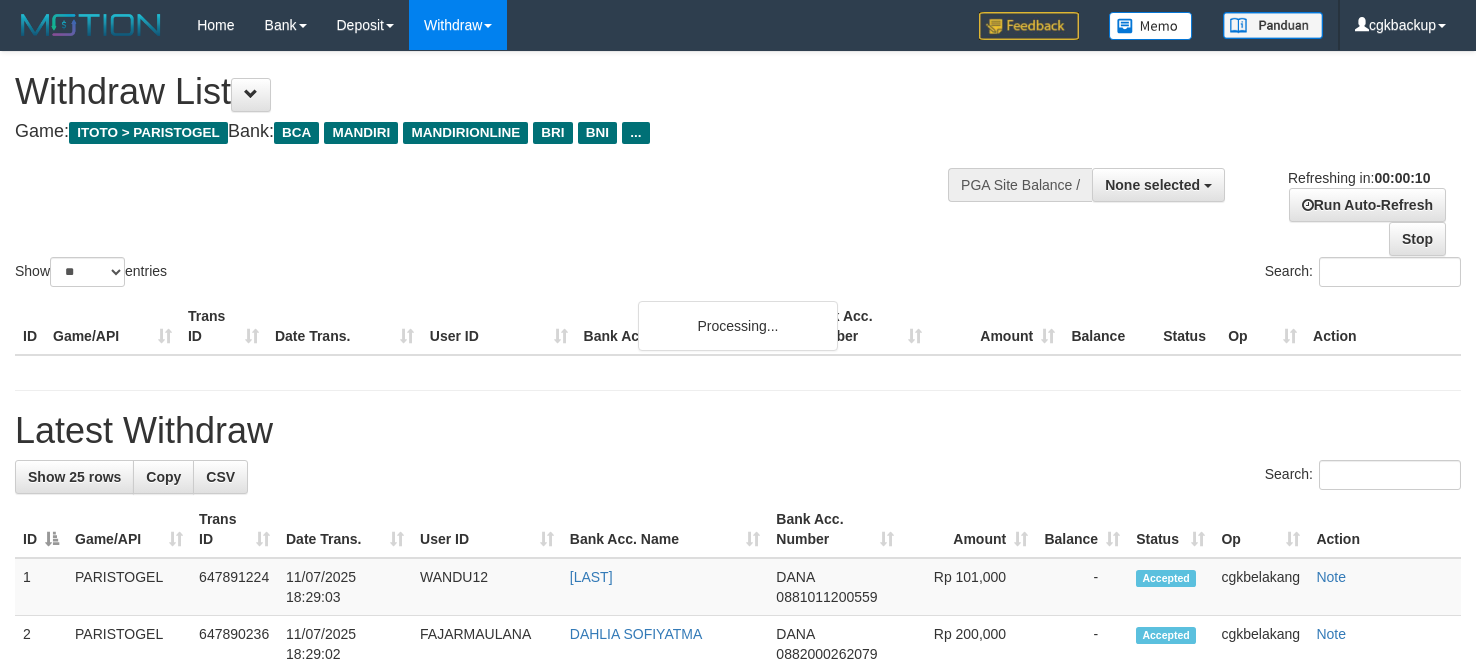 select 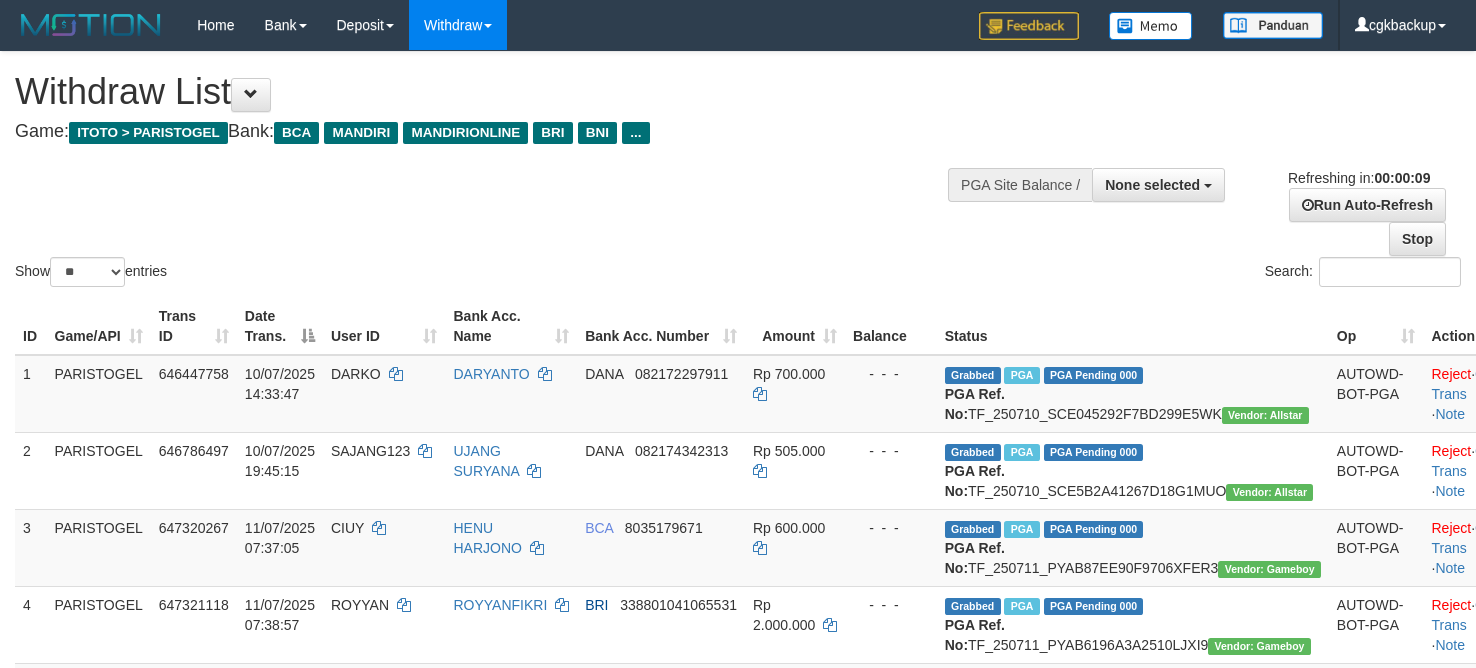select 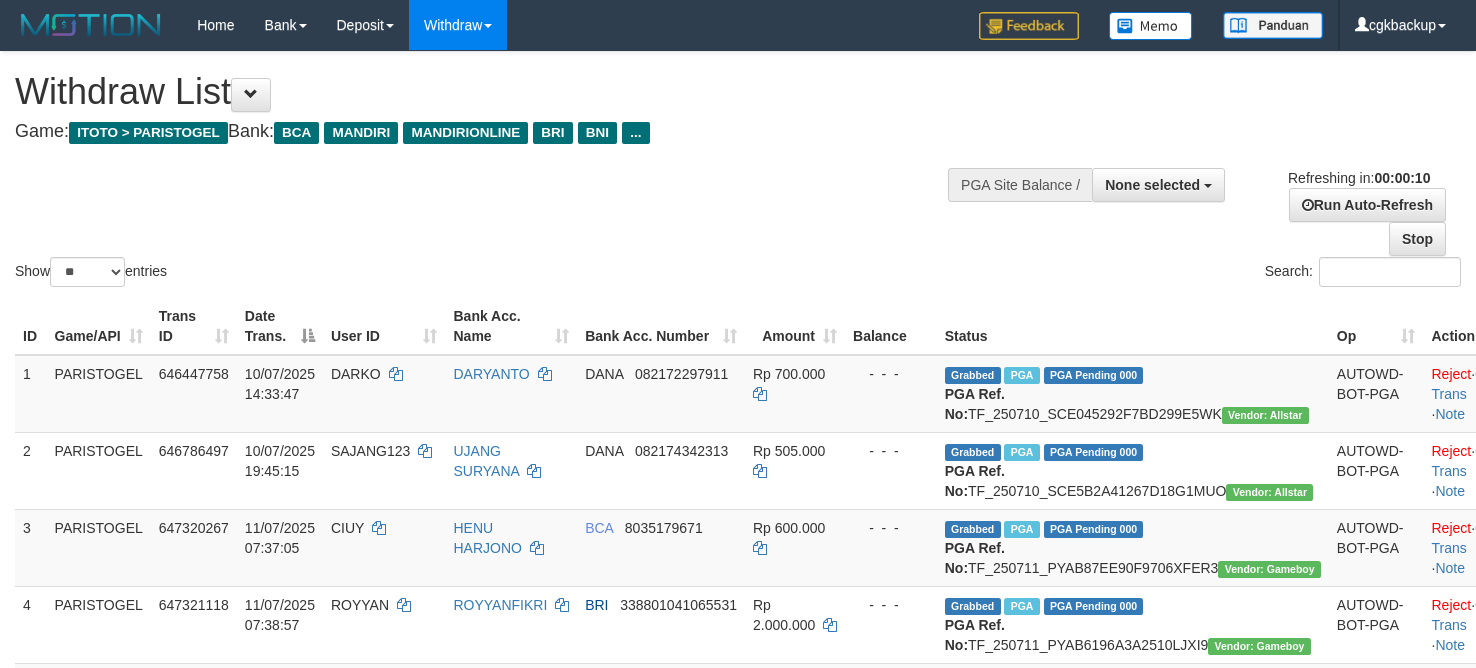 select 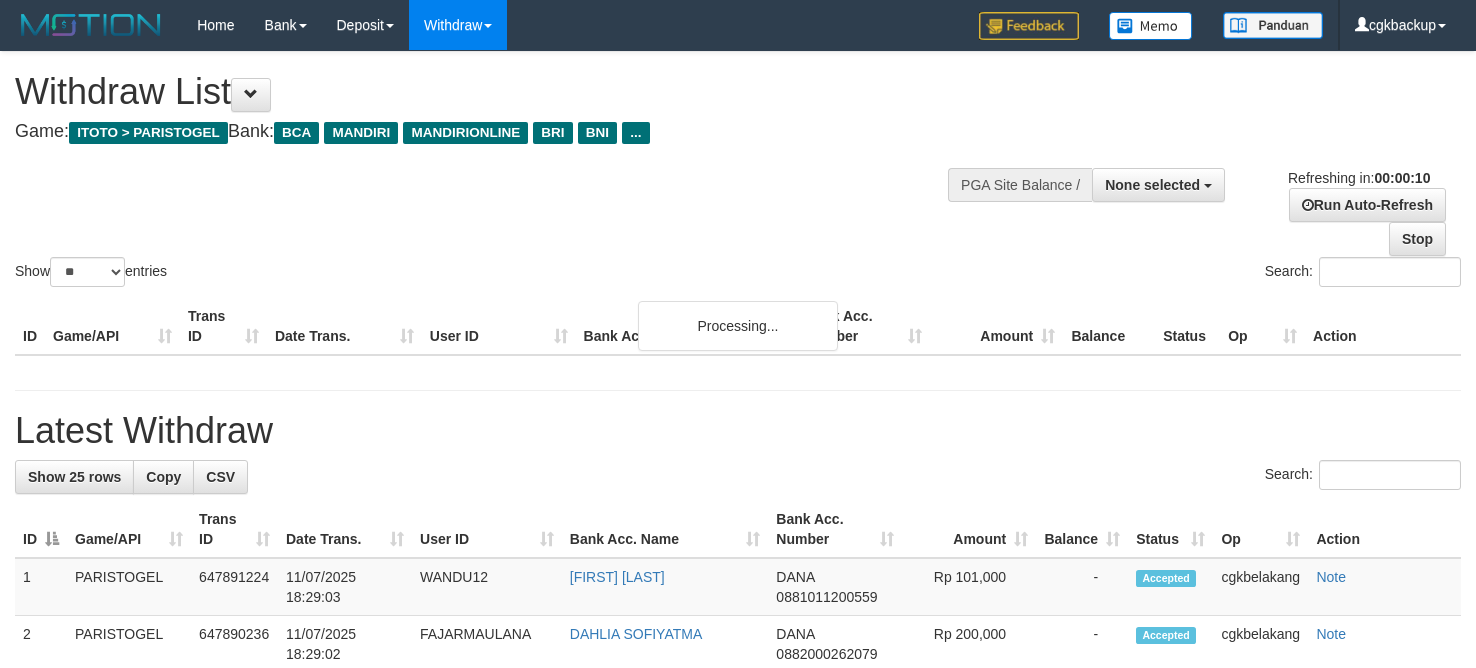 select 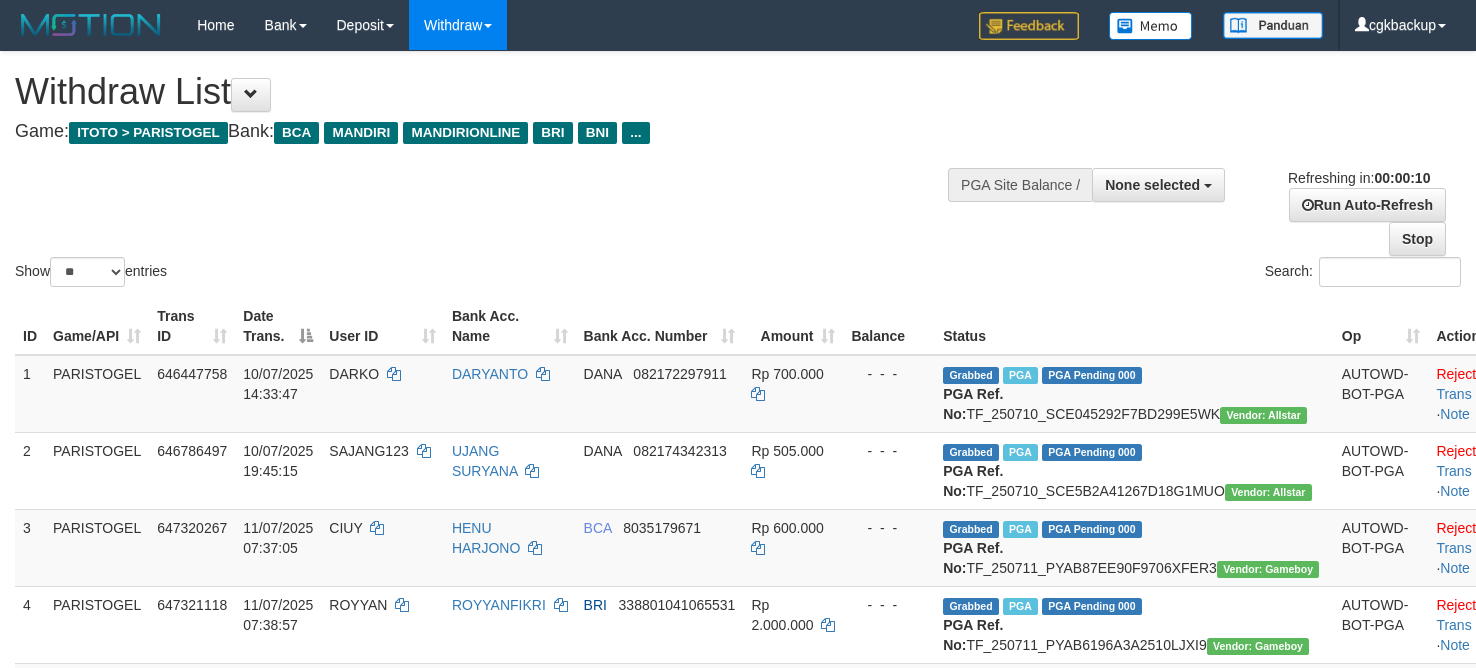 select 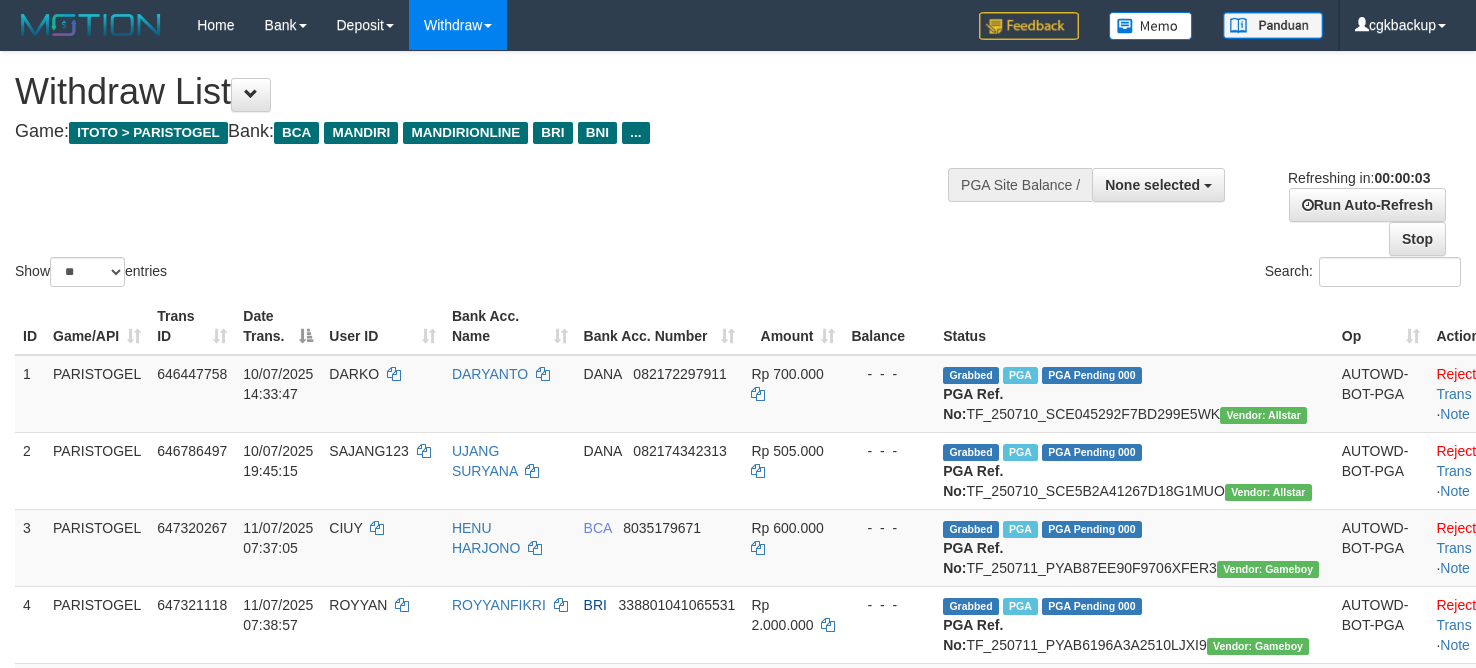 scroll, scrollTop: 0, scrollLeft: 0, axis: both 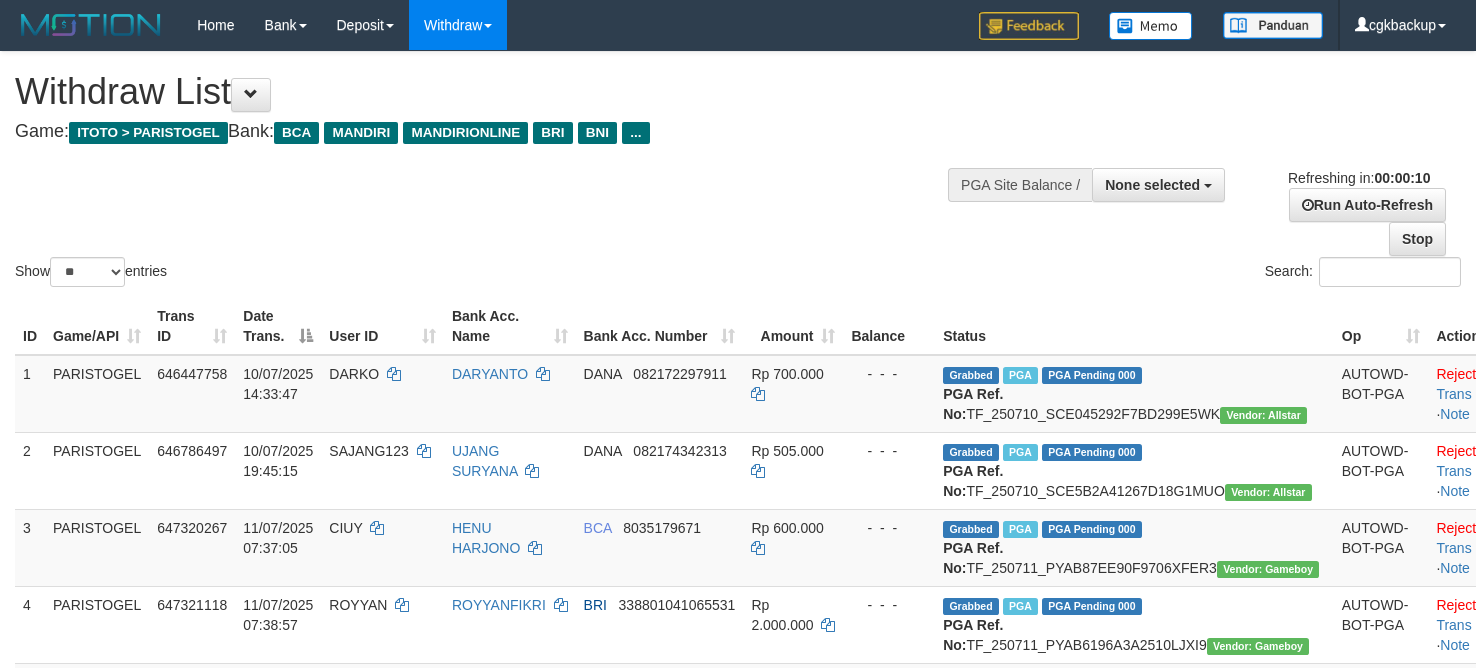 select 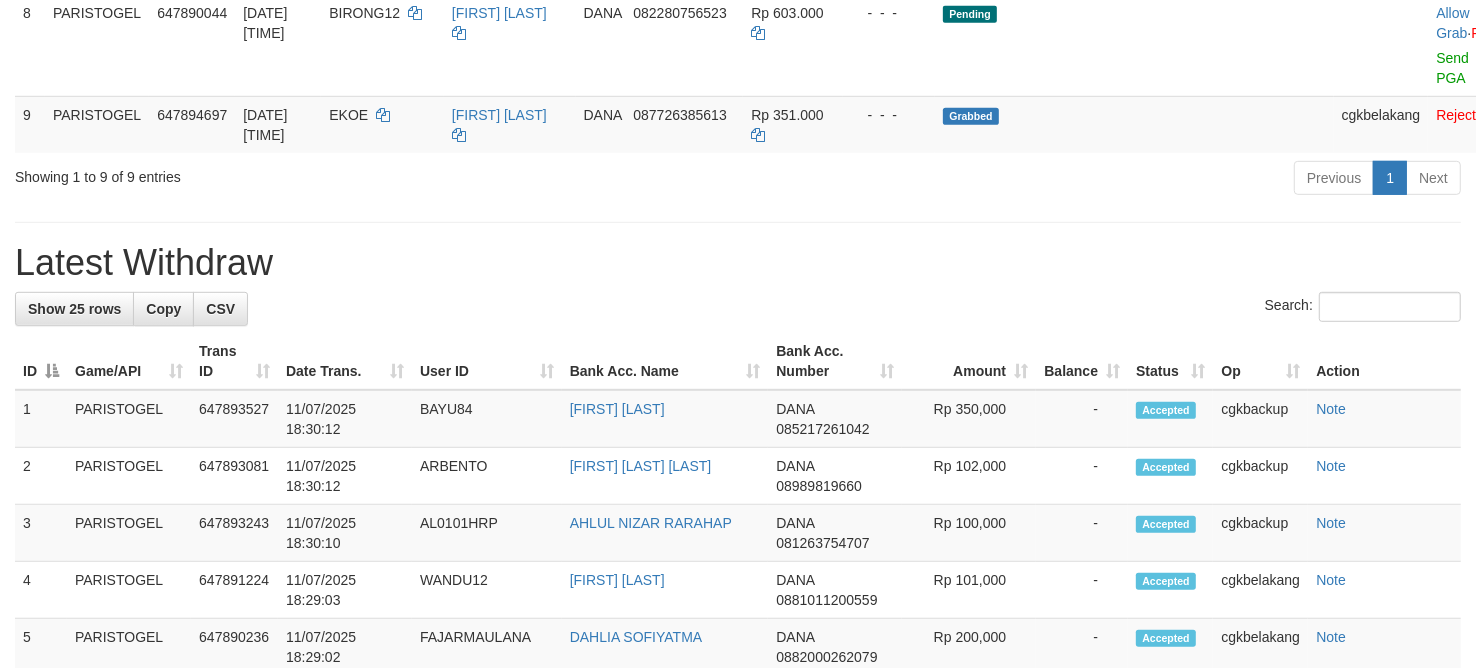 scroll, scrollTop: 780, scrollLeft: 0, axis: vertical 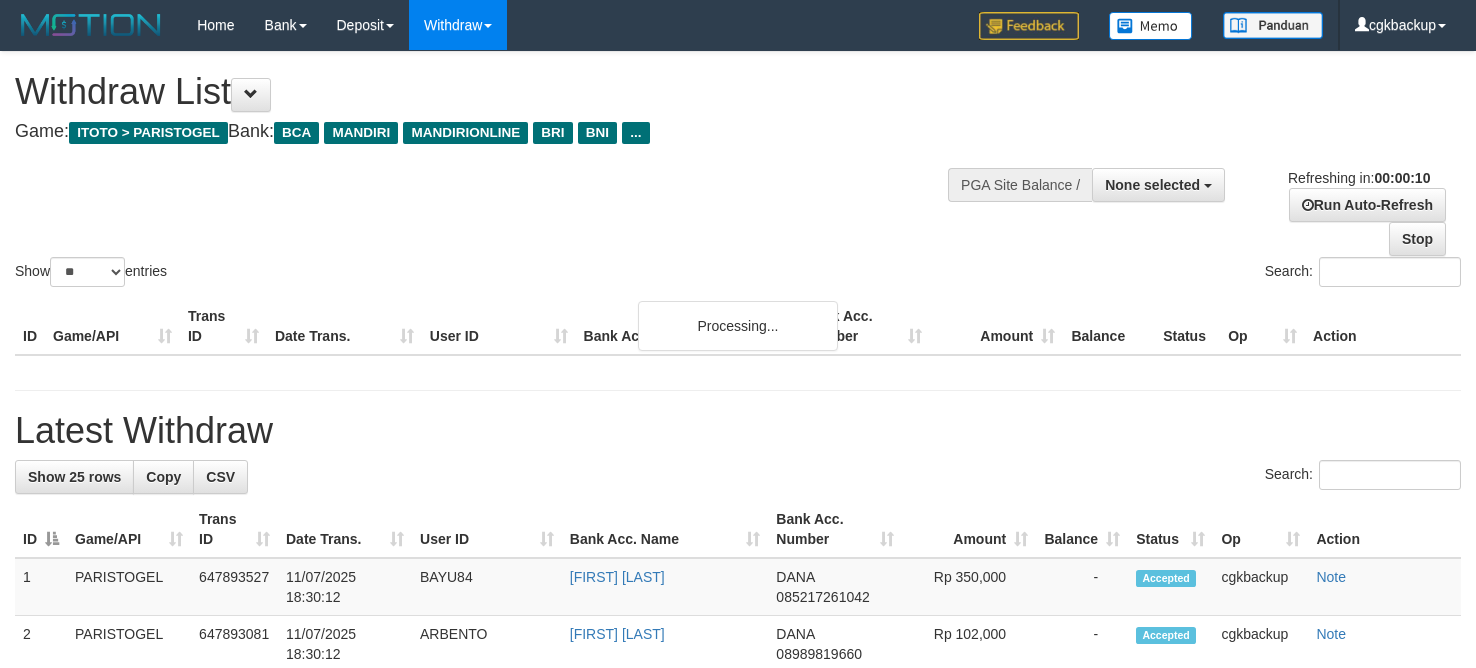 select 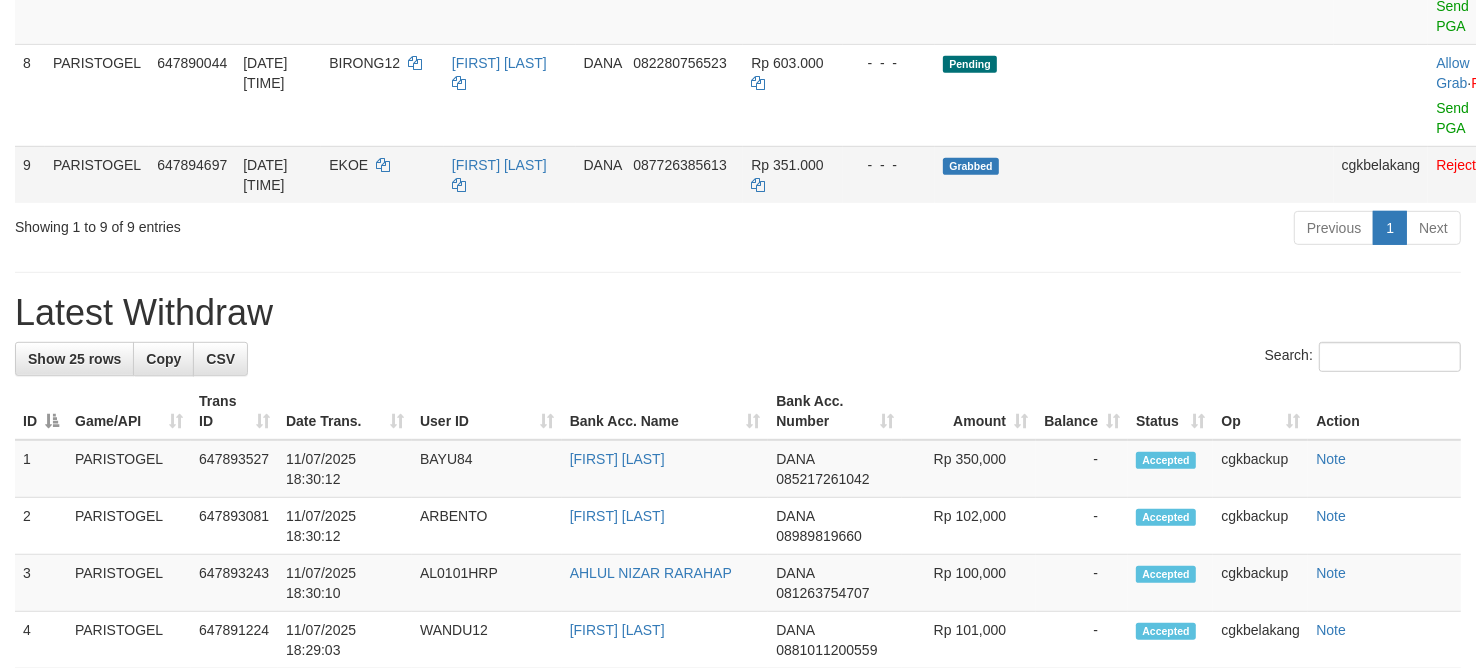 scroll, scrollTop: 780, scrollLeft: 0, axis: vertical 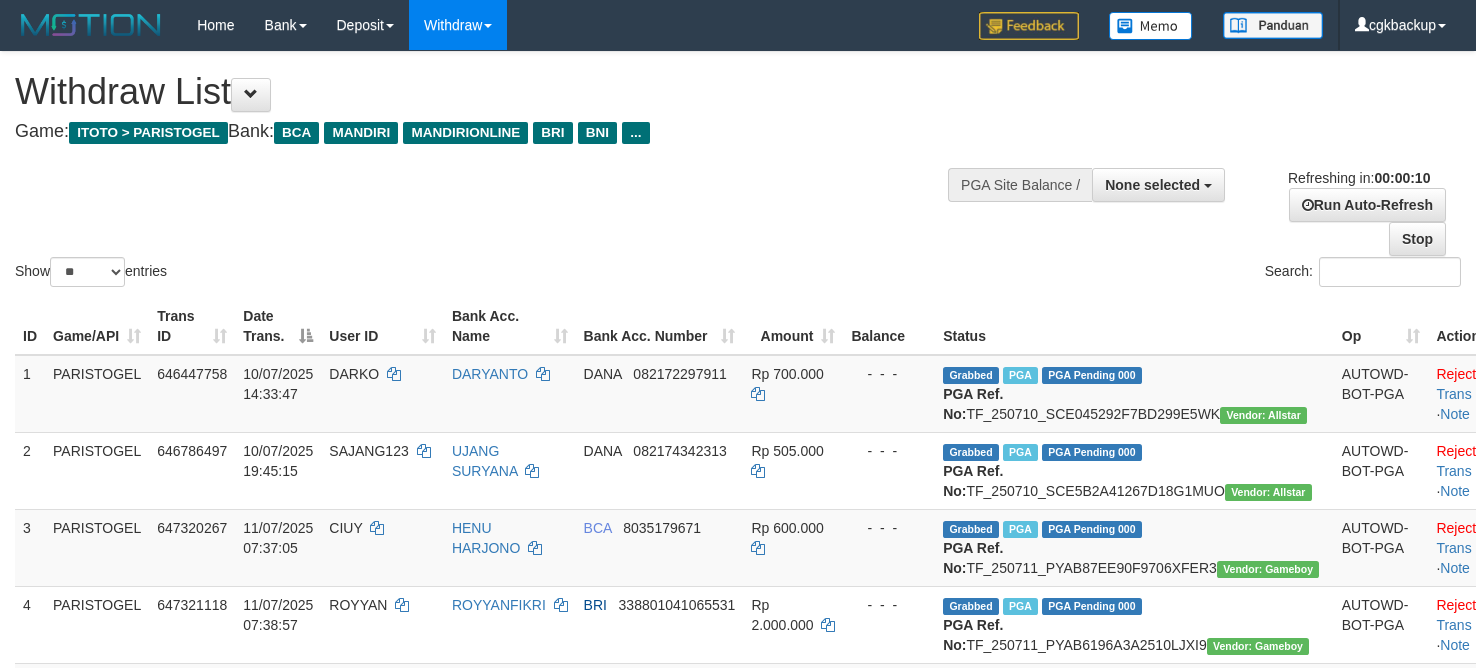 select 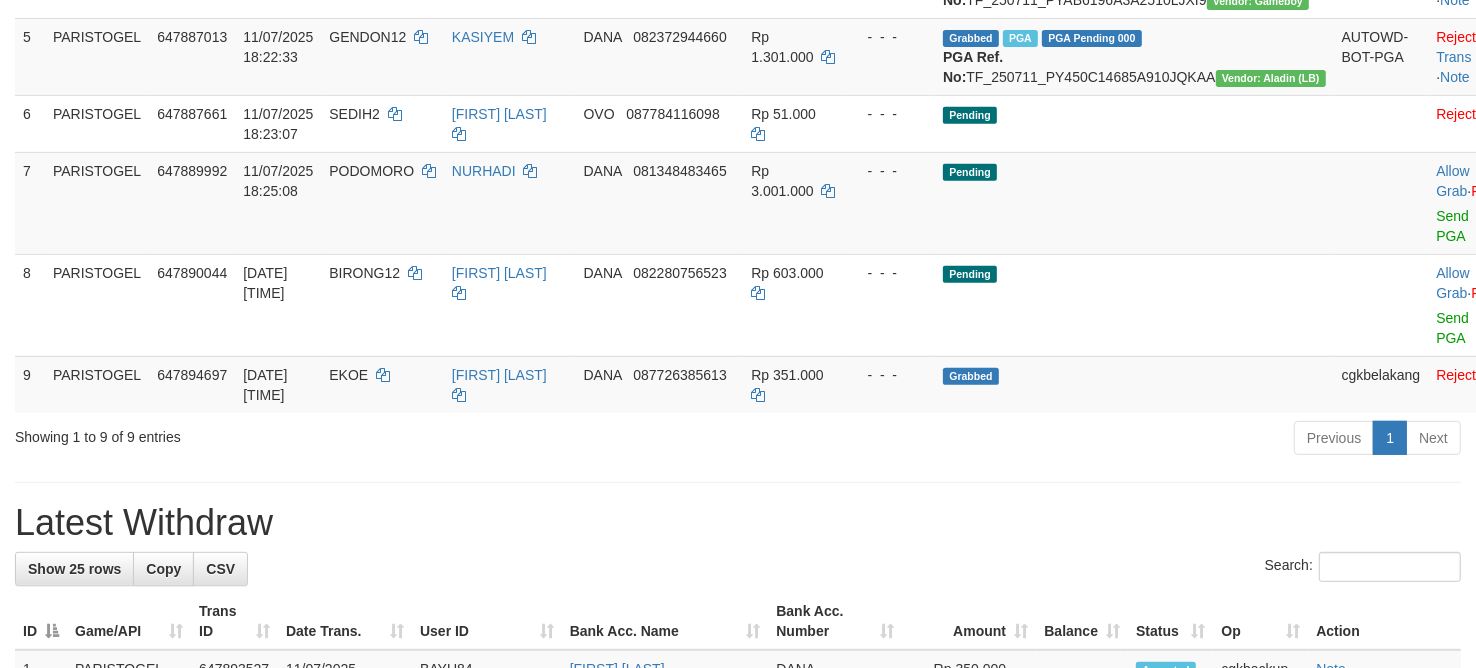 scroll, scrollTop: 605, scrollLeft: 0, axis: vertical 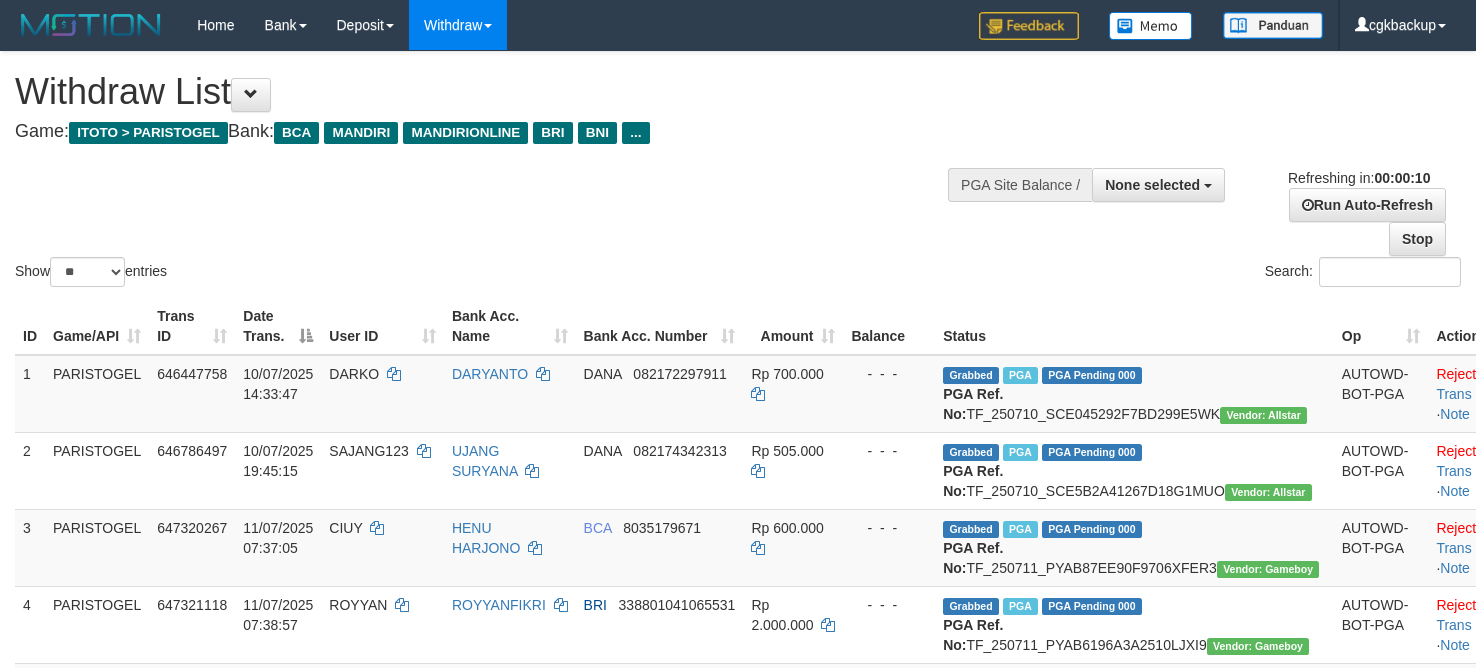 select 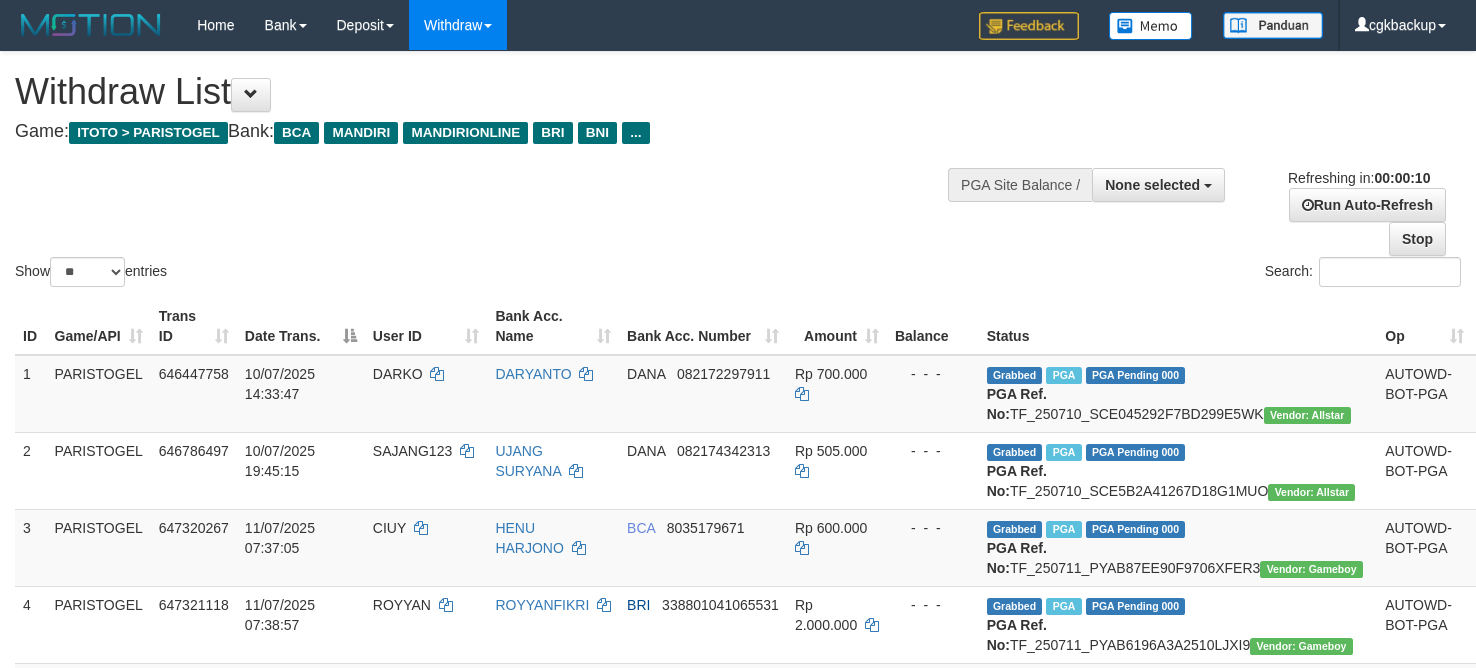 select 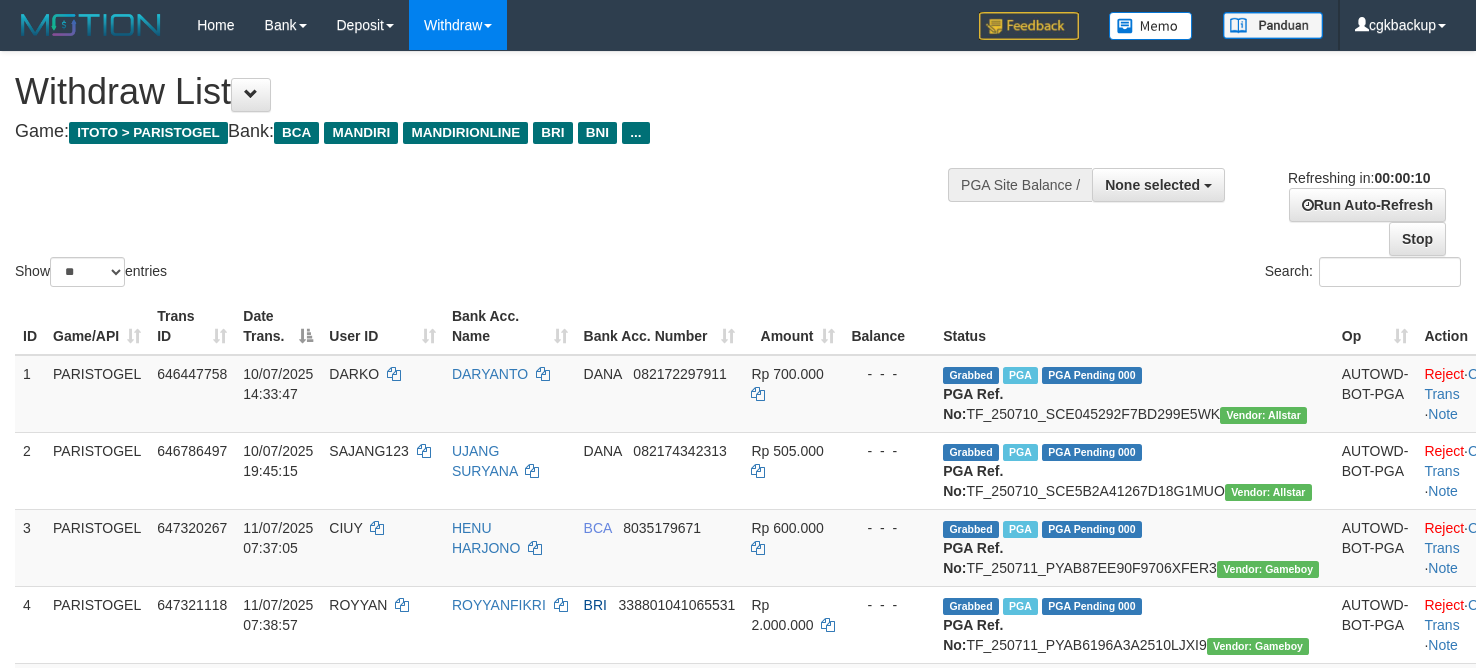 select 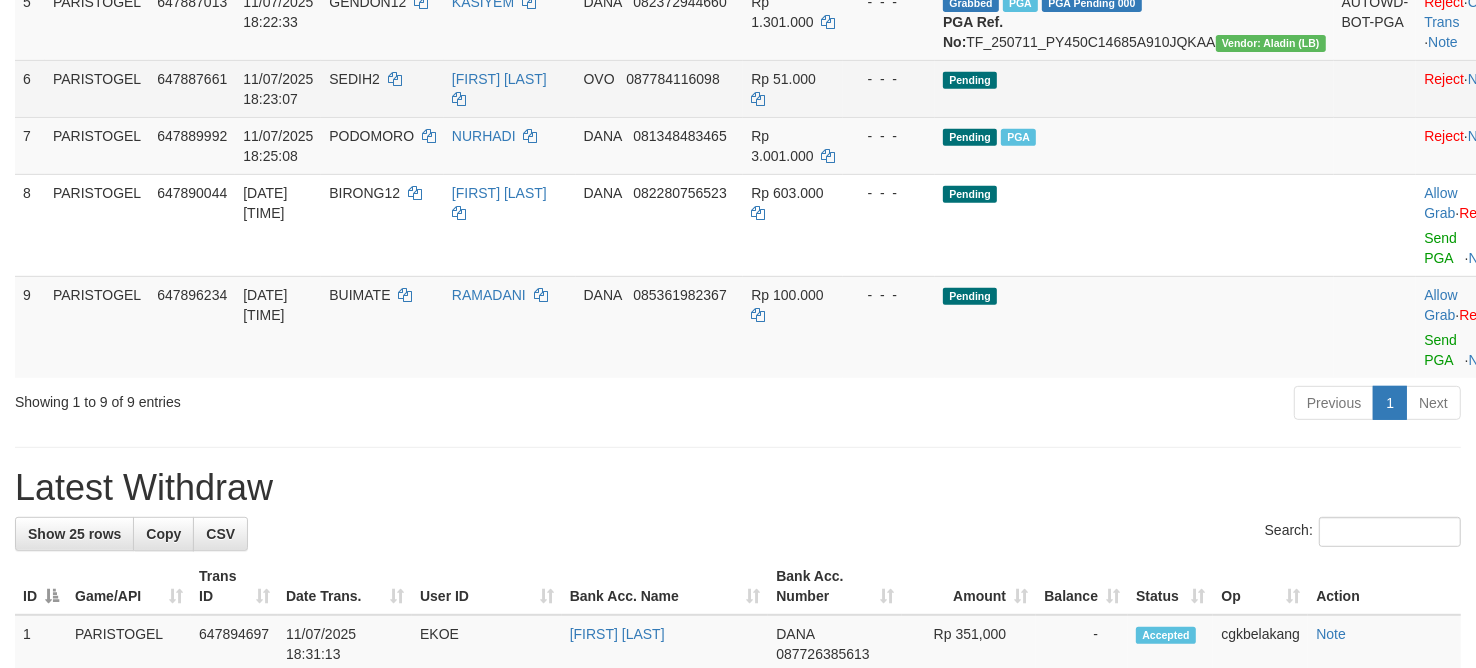 scroll, scrollTop: 605, scrollLeft: 0, axis: vertical 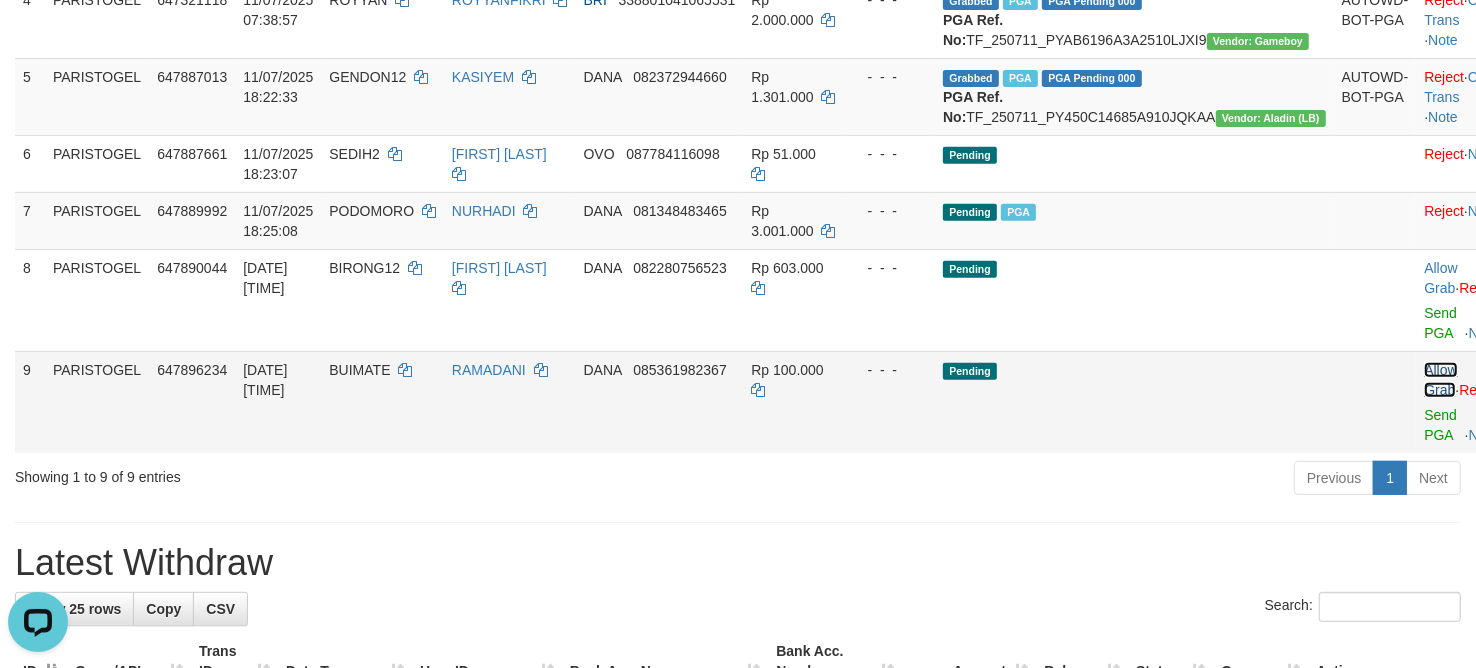 click on "Allow Grab" at bounding box center (1440, 380) 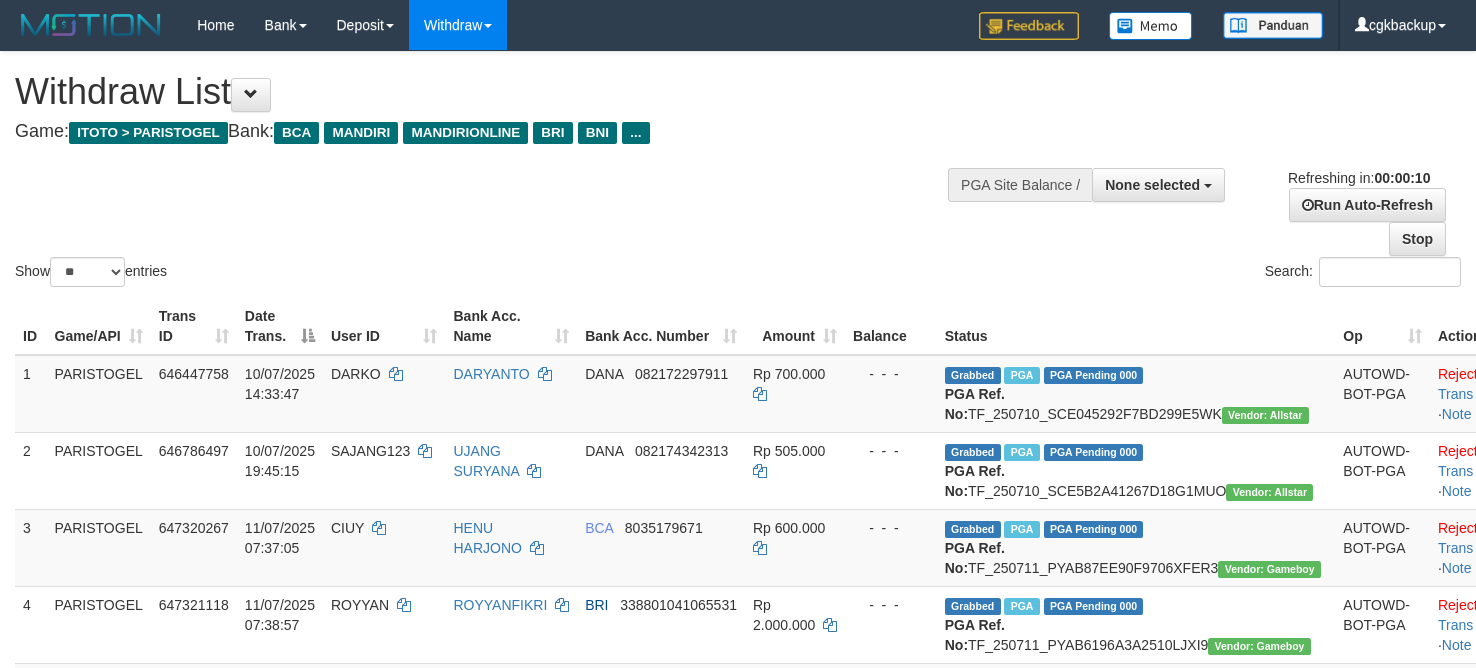 select 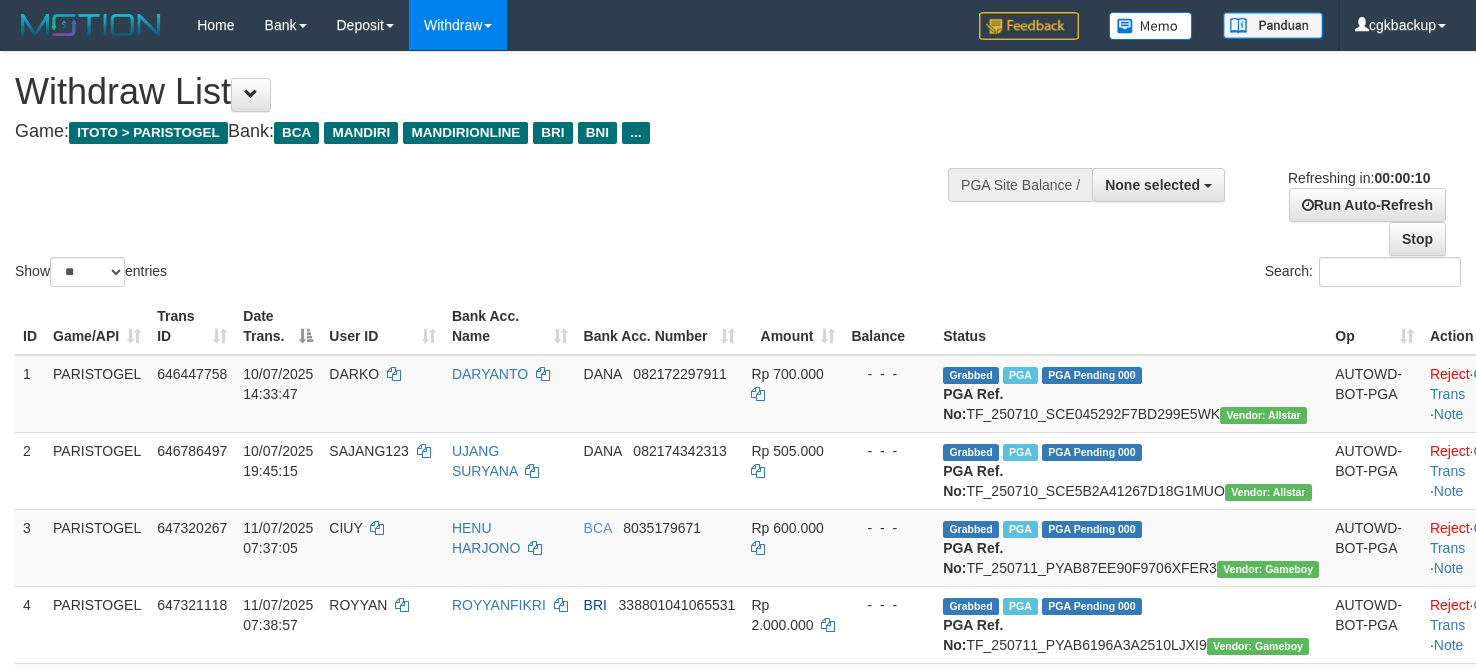 select 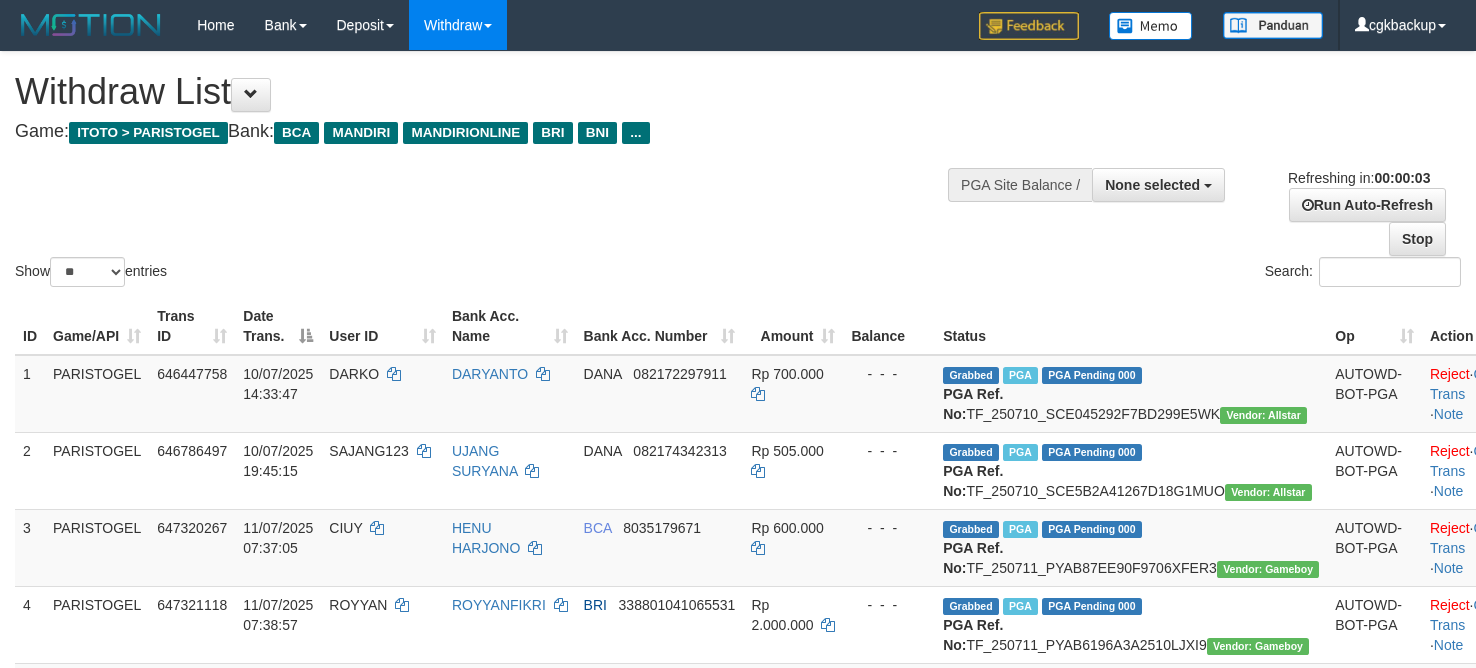 scroll, scrollTop: 605, scrollLeft: 0, axis: vertical 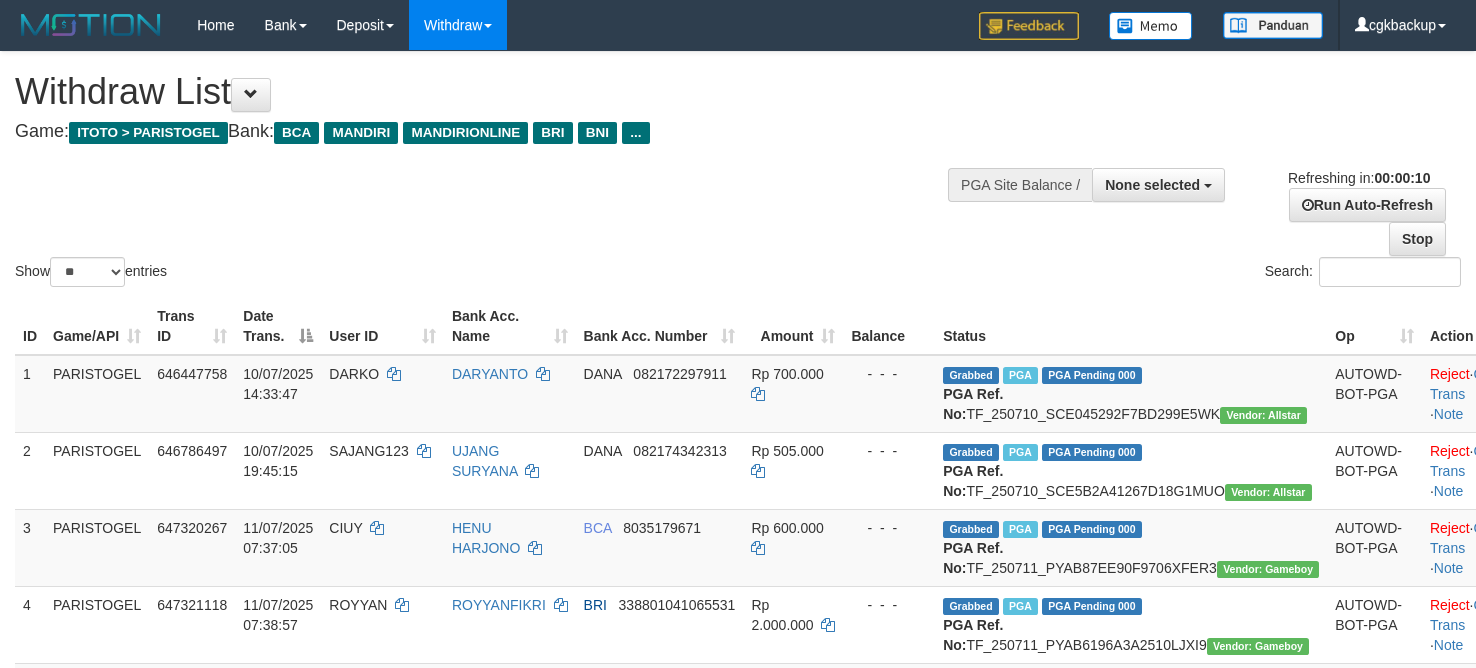 select 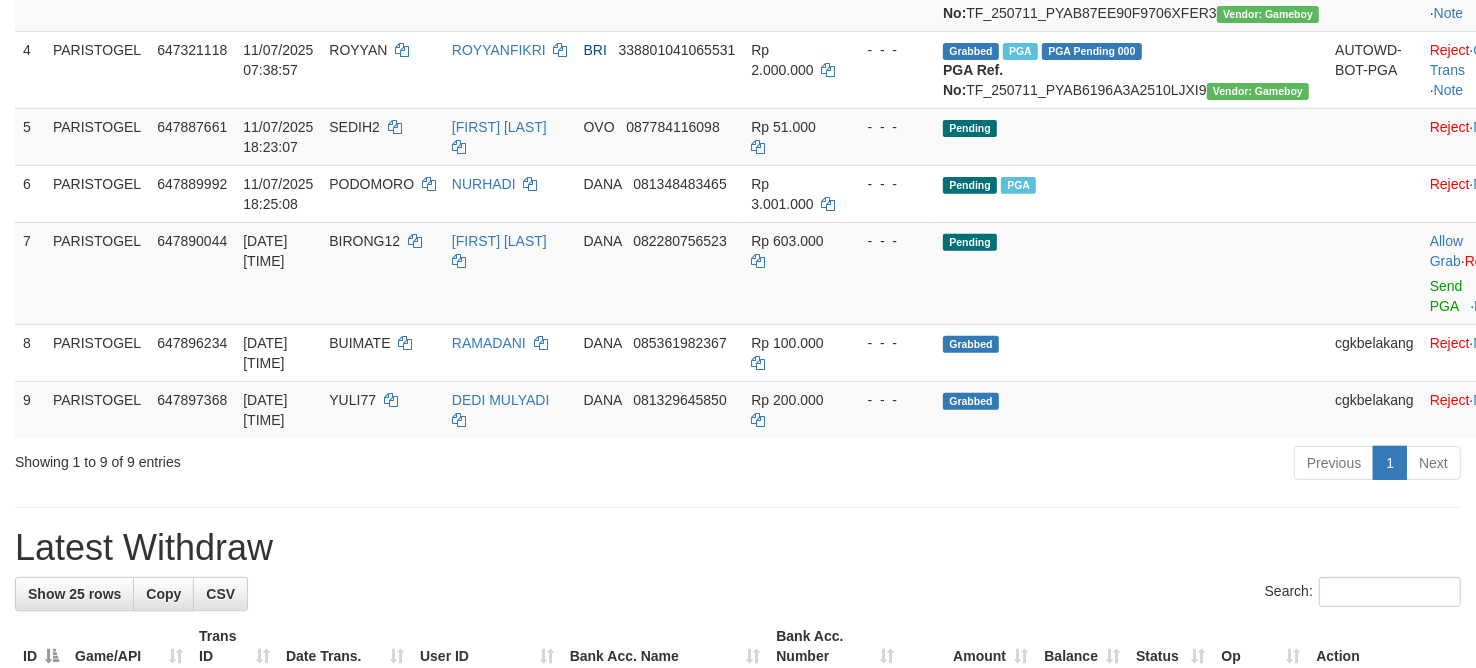 scroll, scrollTop: 480, scrollLeft: 0, axis: vertical 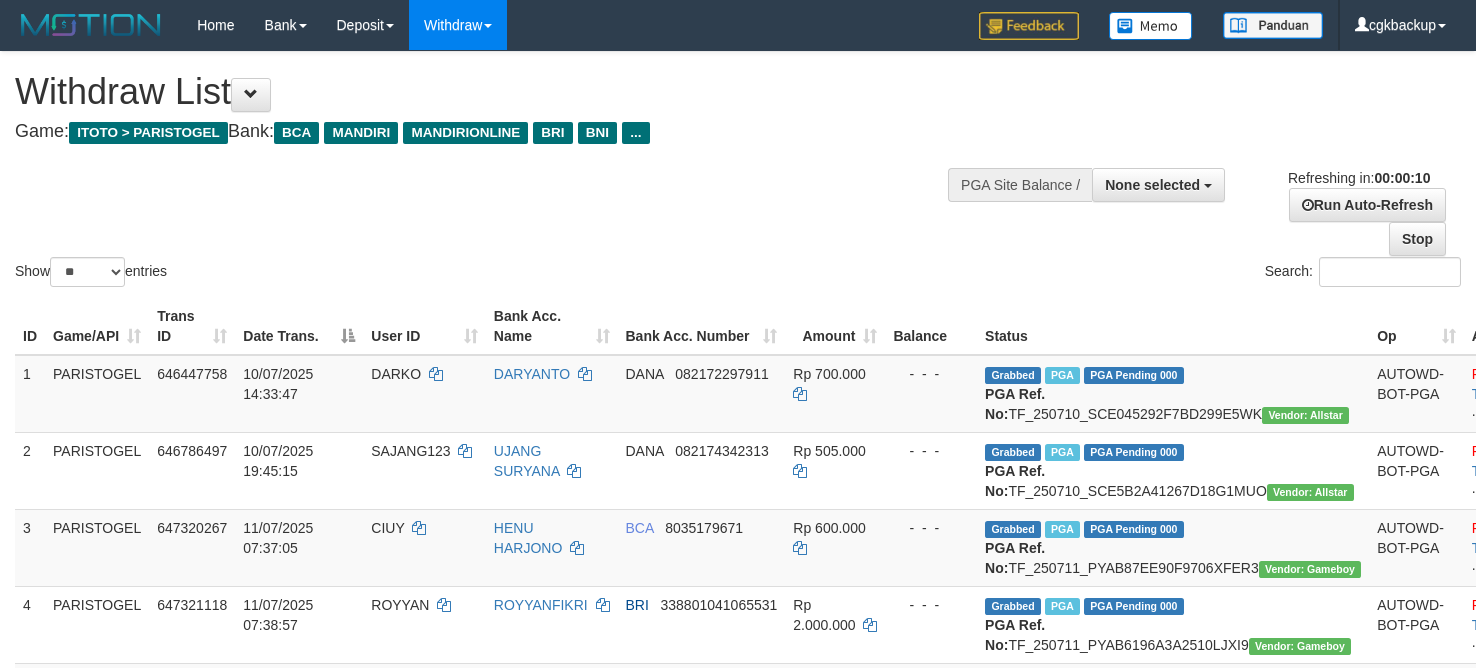 select 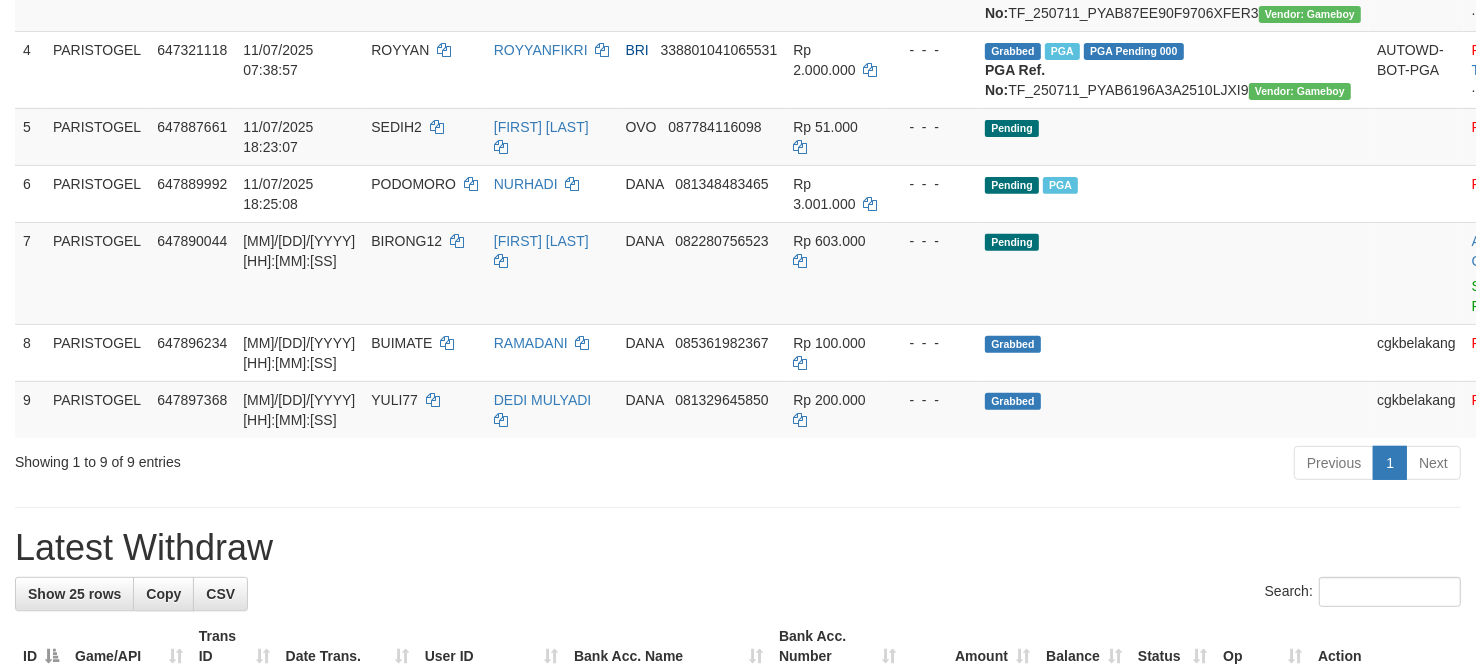 scroll, scrollTop: 480, scrollLeft: 0, axis: vertical 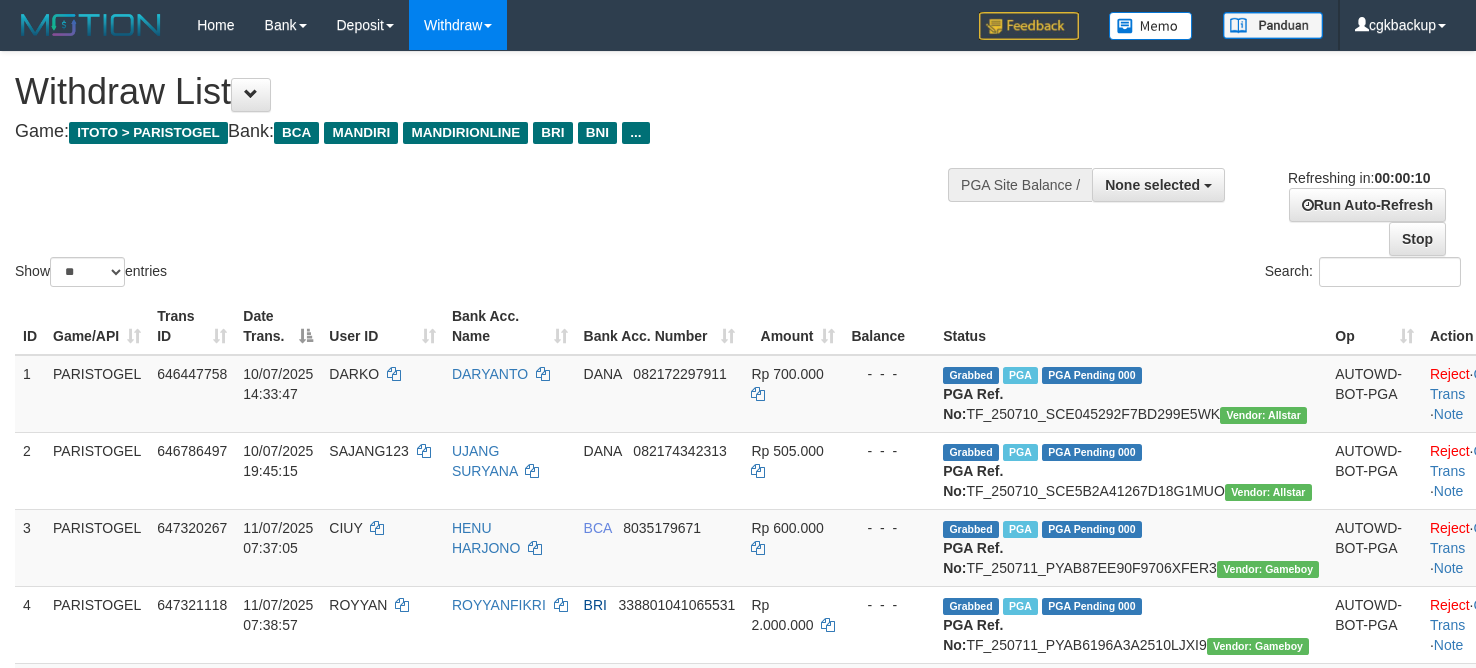 select 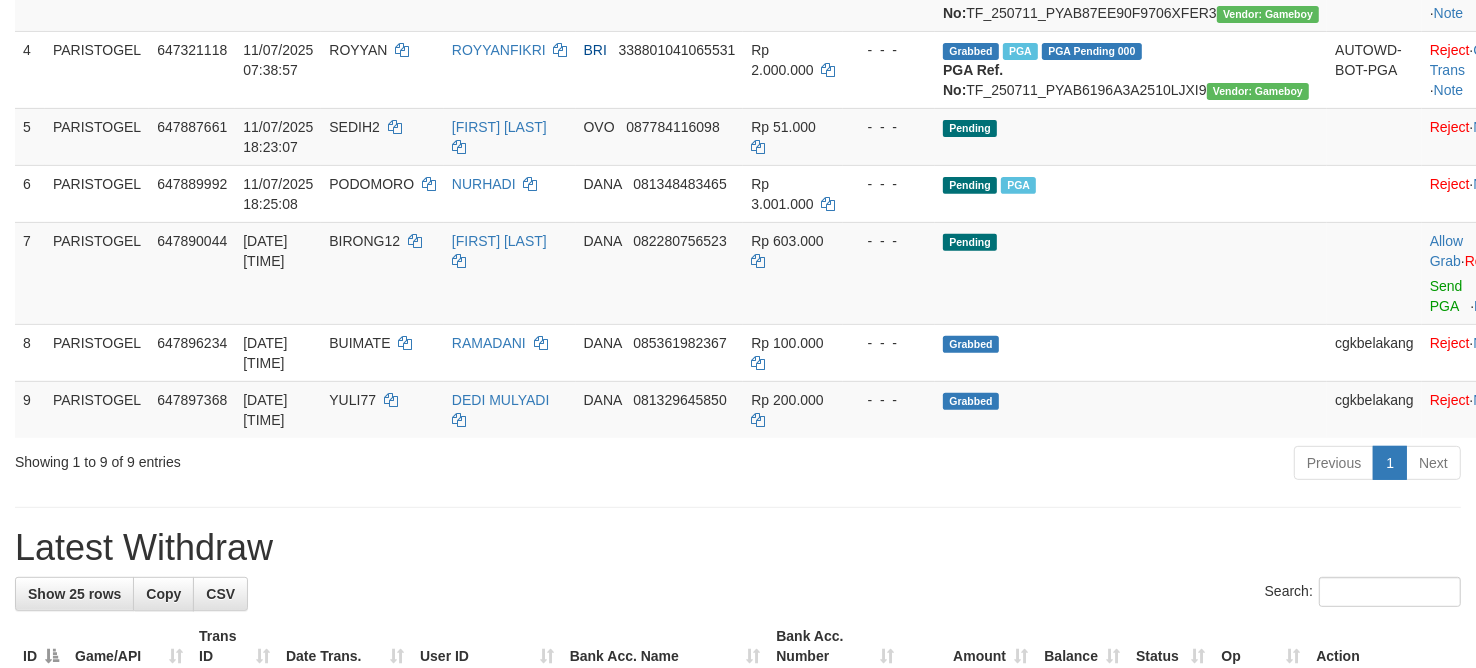 scroll, scrollTop: 480, scrollLeft: 0, axis: vertical 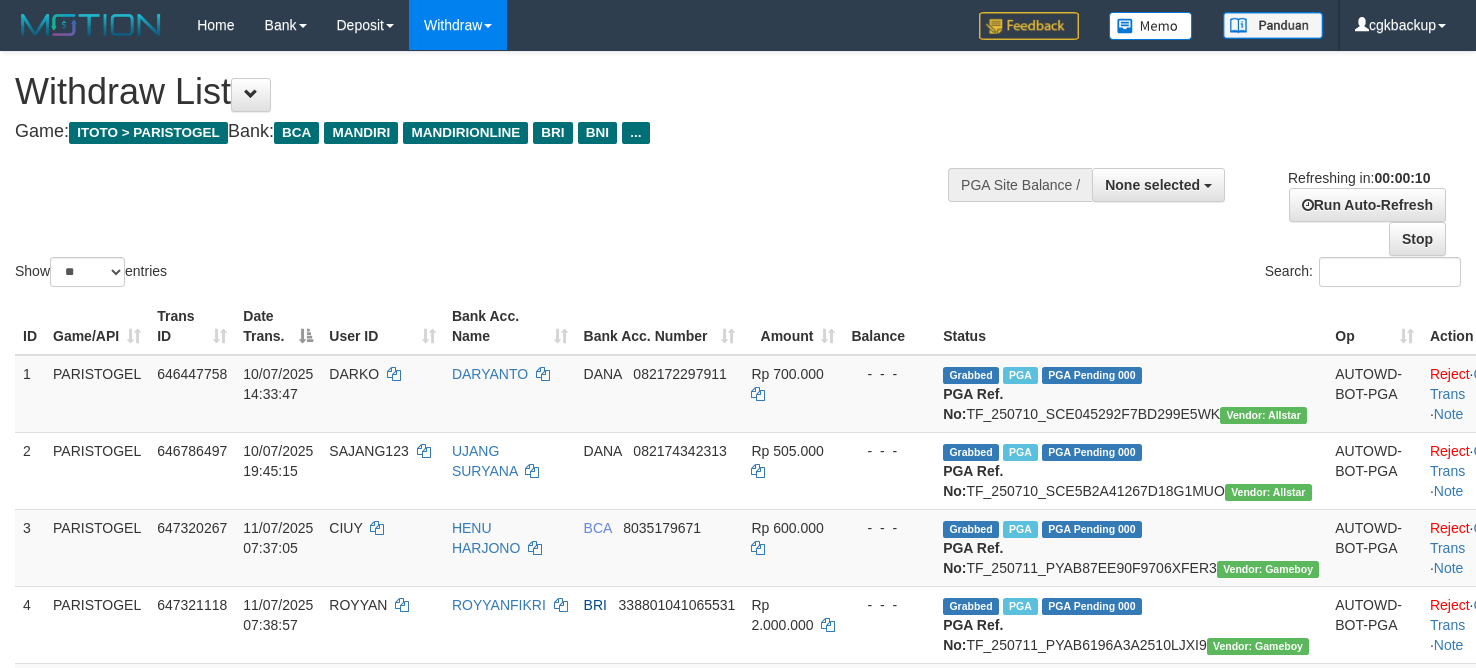 select 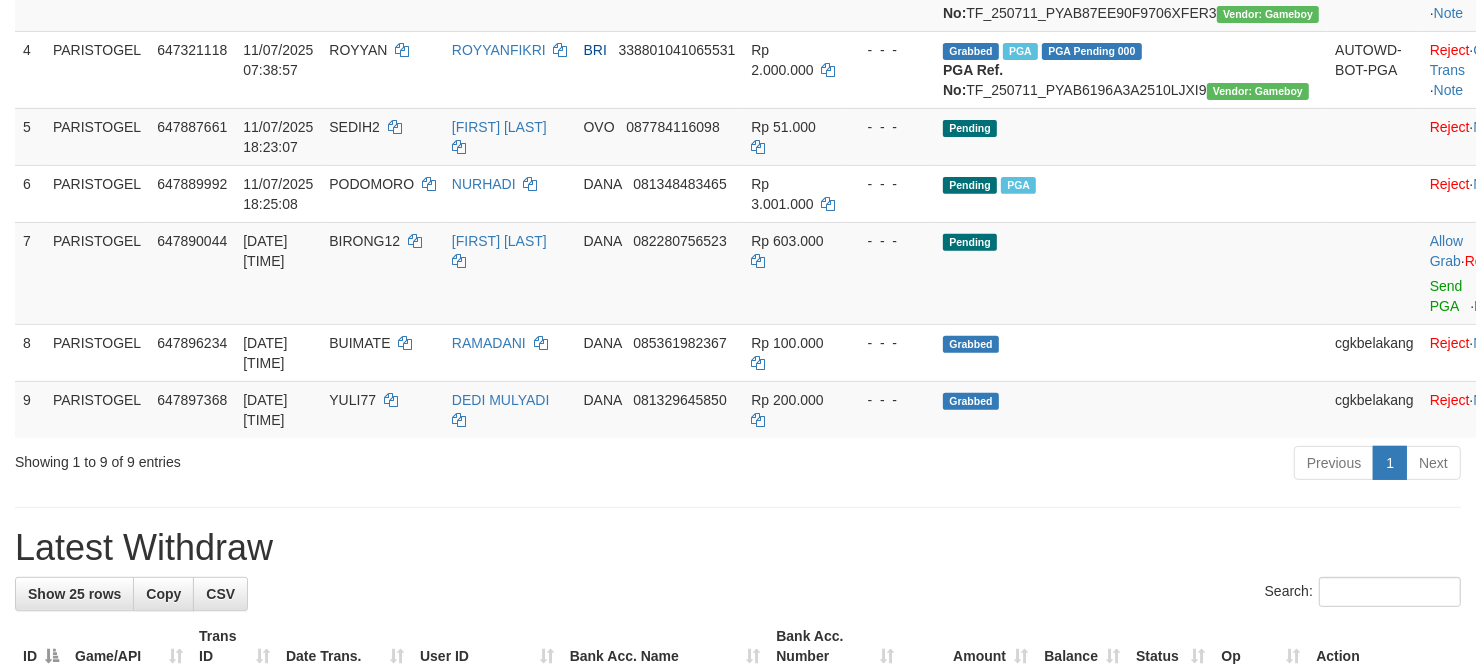 scroll, scrollTop: 480, scrollLeft: 0, axis: vertical 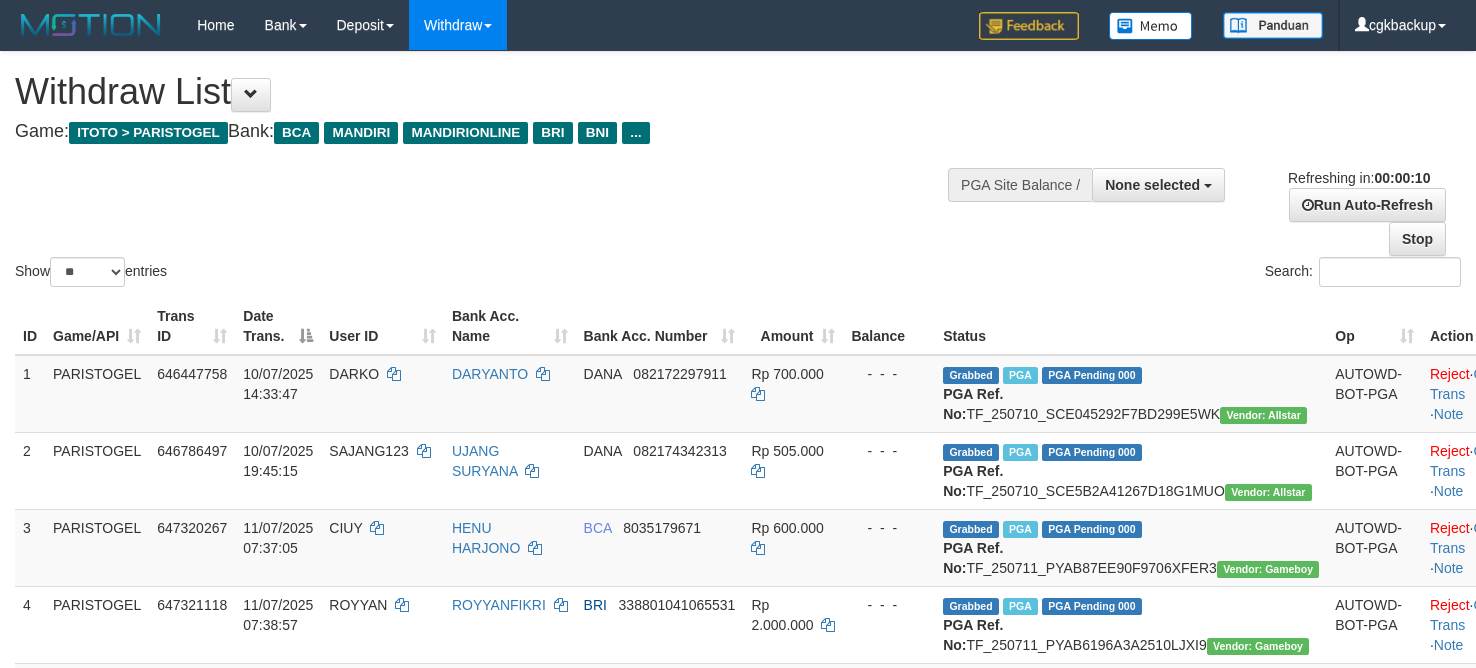 select 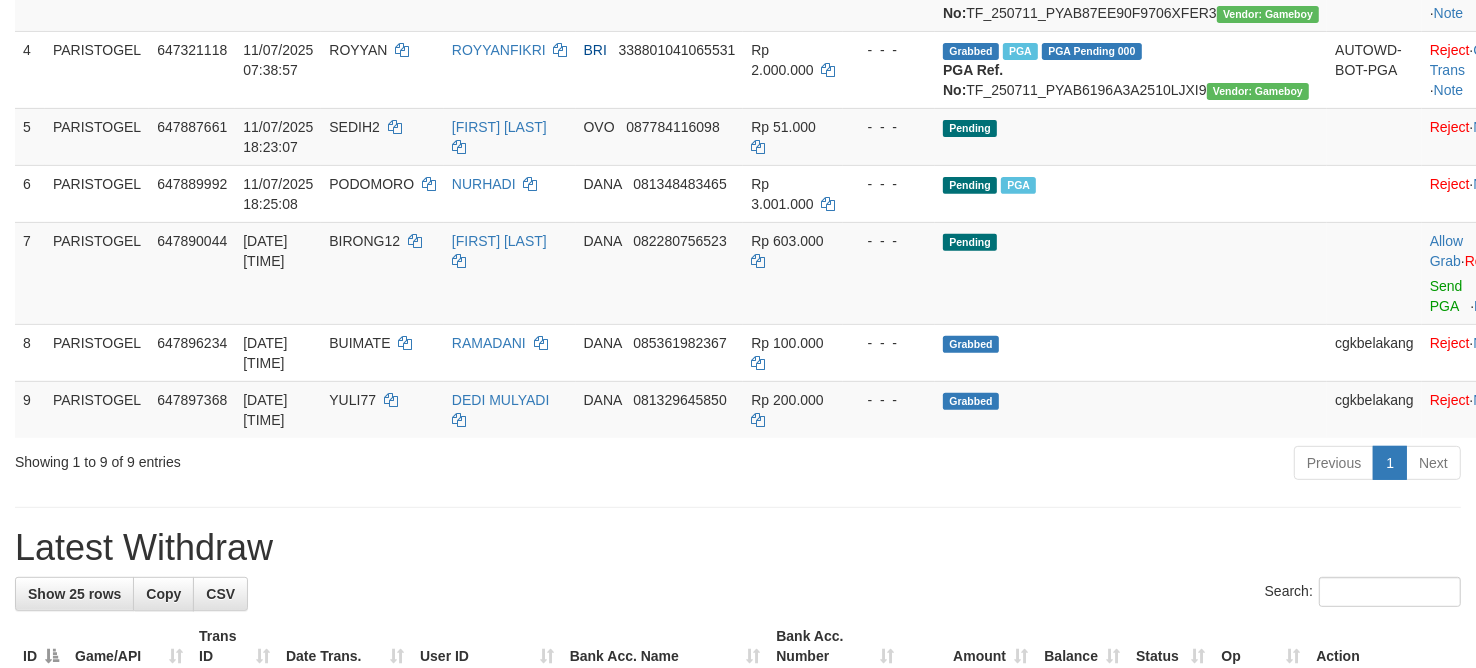 scroll, scrollTop: 480, scrollLeft: 0, axis: vertical 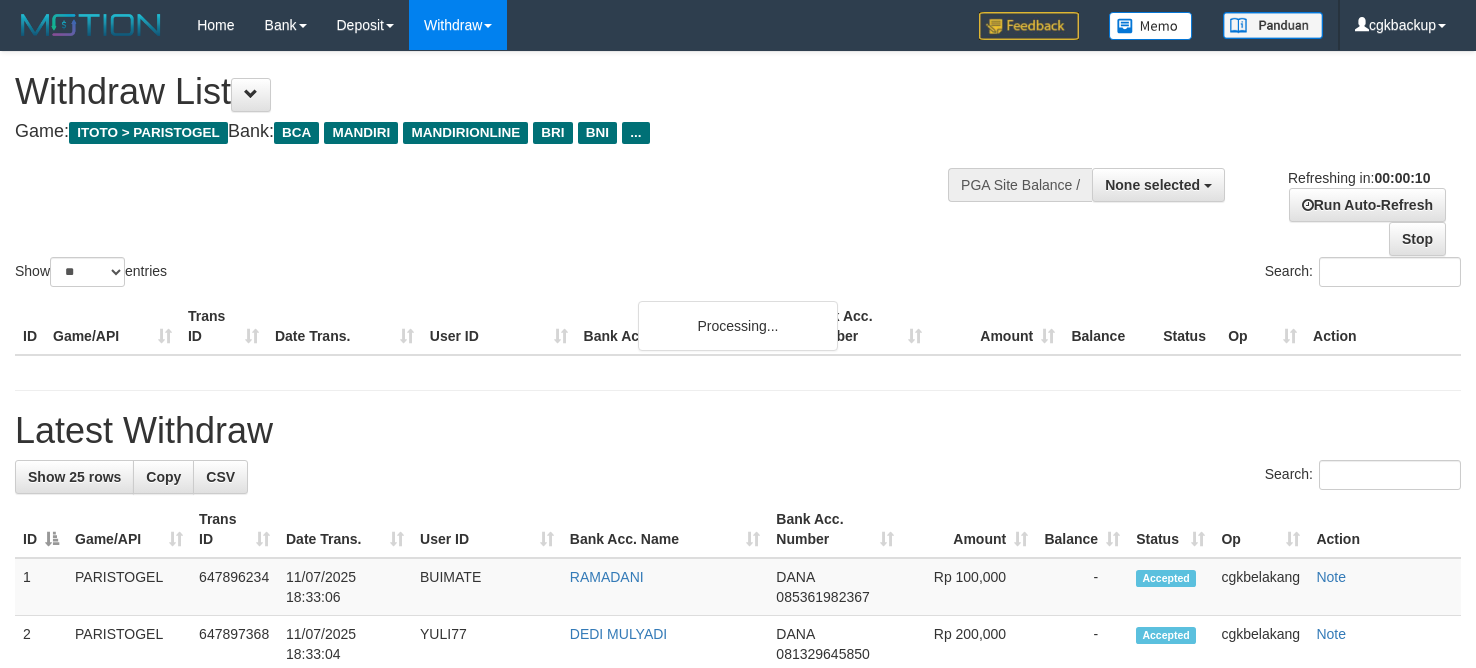 select 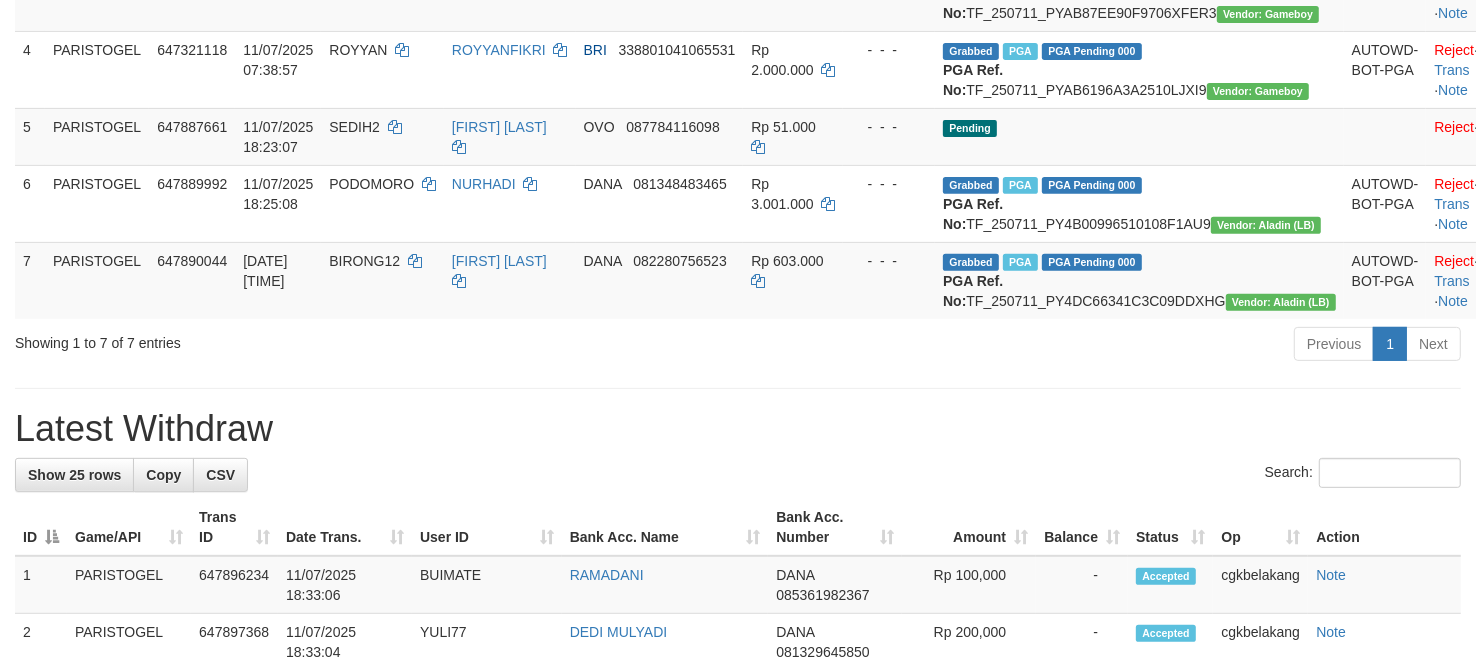 scroll, scrollTop: 480, scrollLeft: 0, axis: vertical 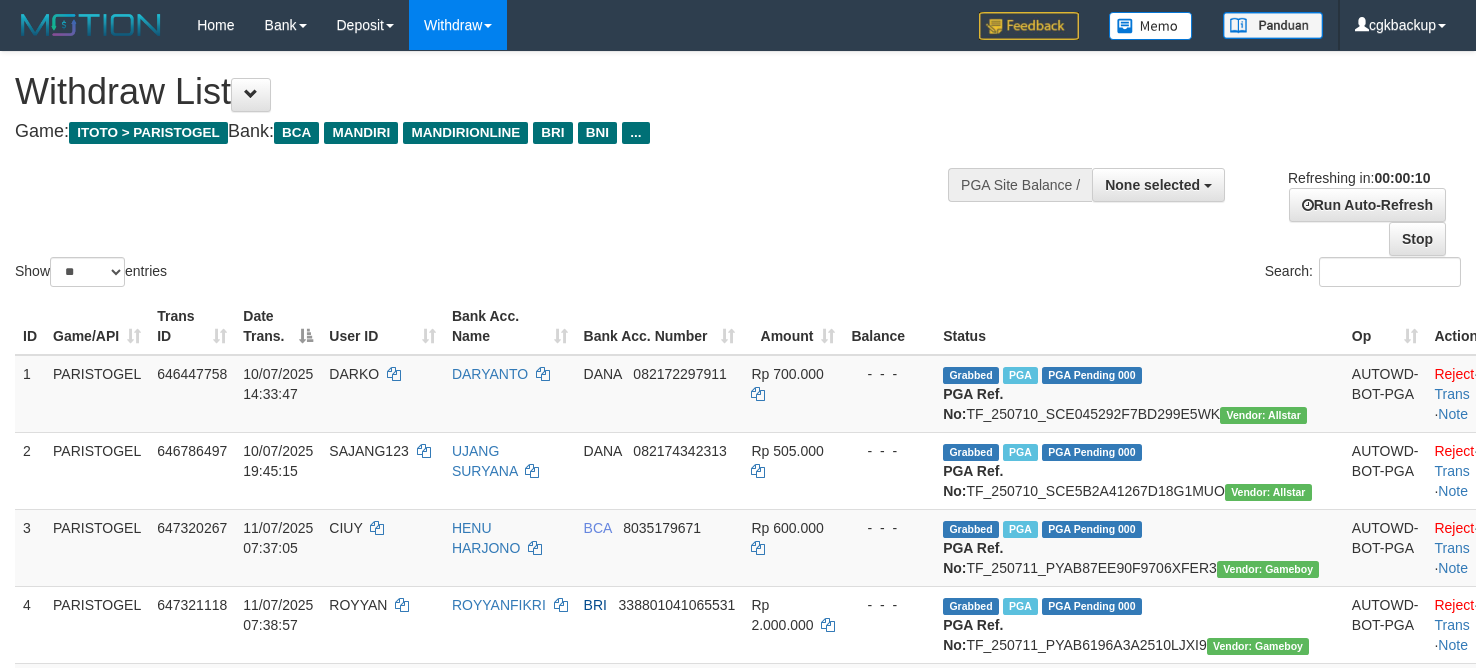 select 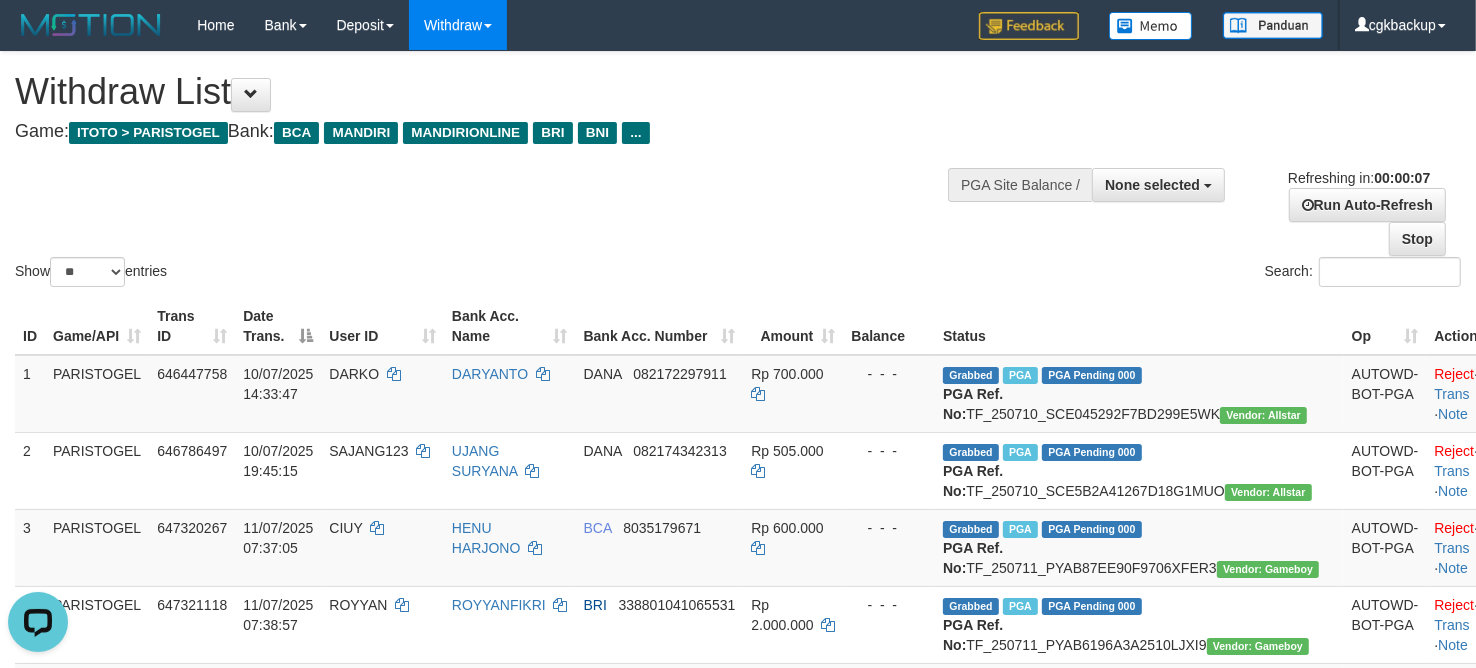 scroll, scrollTop: 0, scrollLeft: 0, axis: both 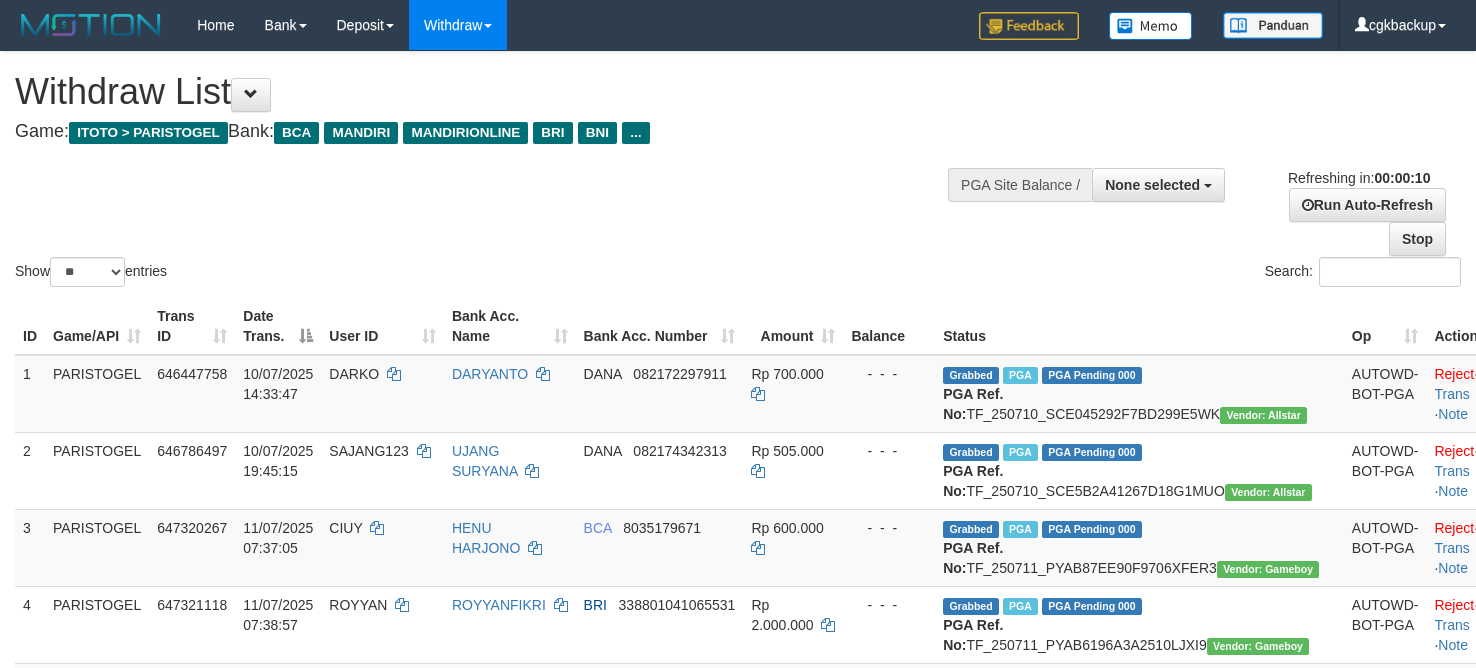 select 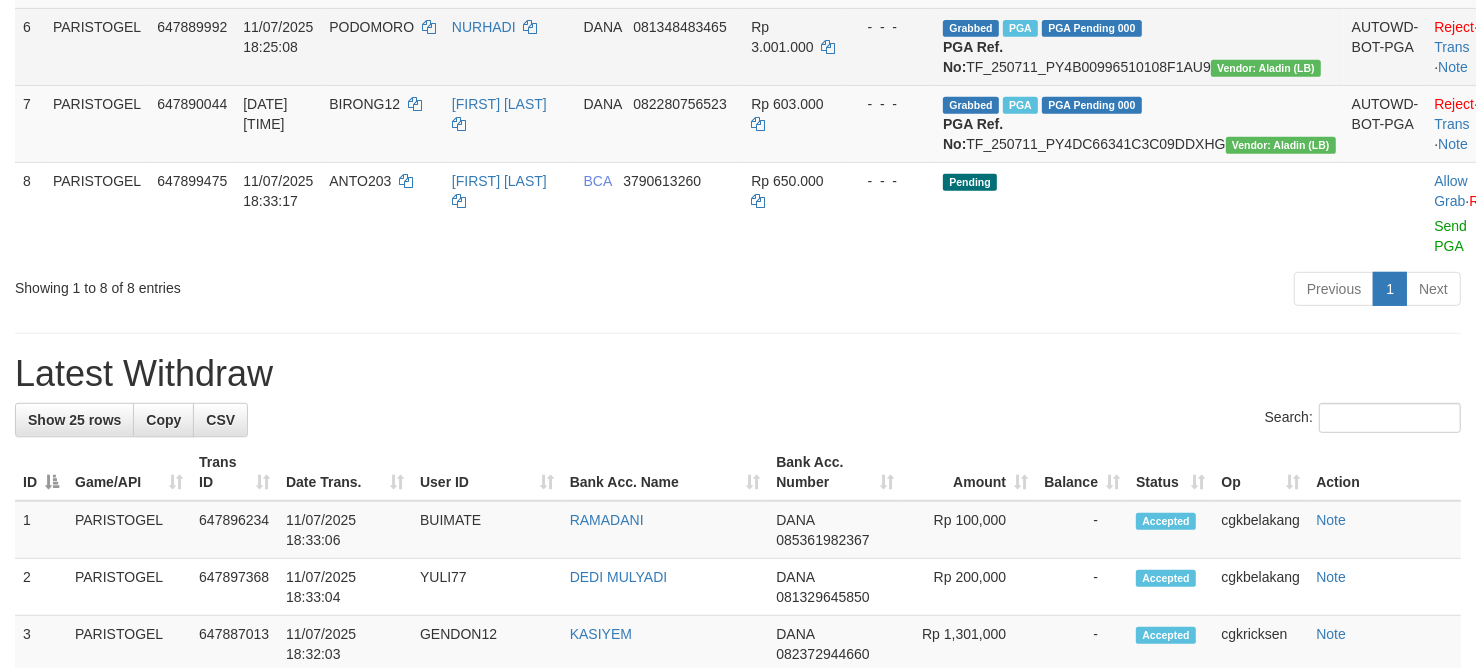 scroll, scrollTop: 750, scrollLeft: 0, axis: vertical 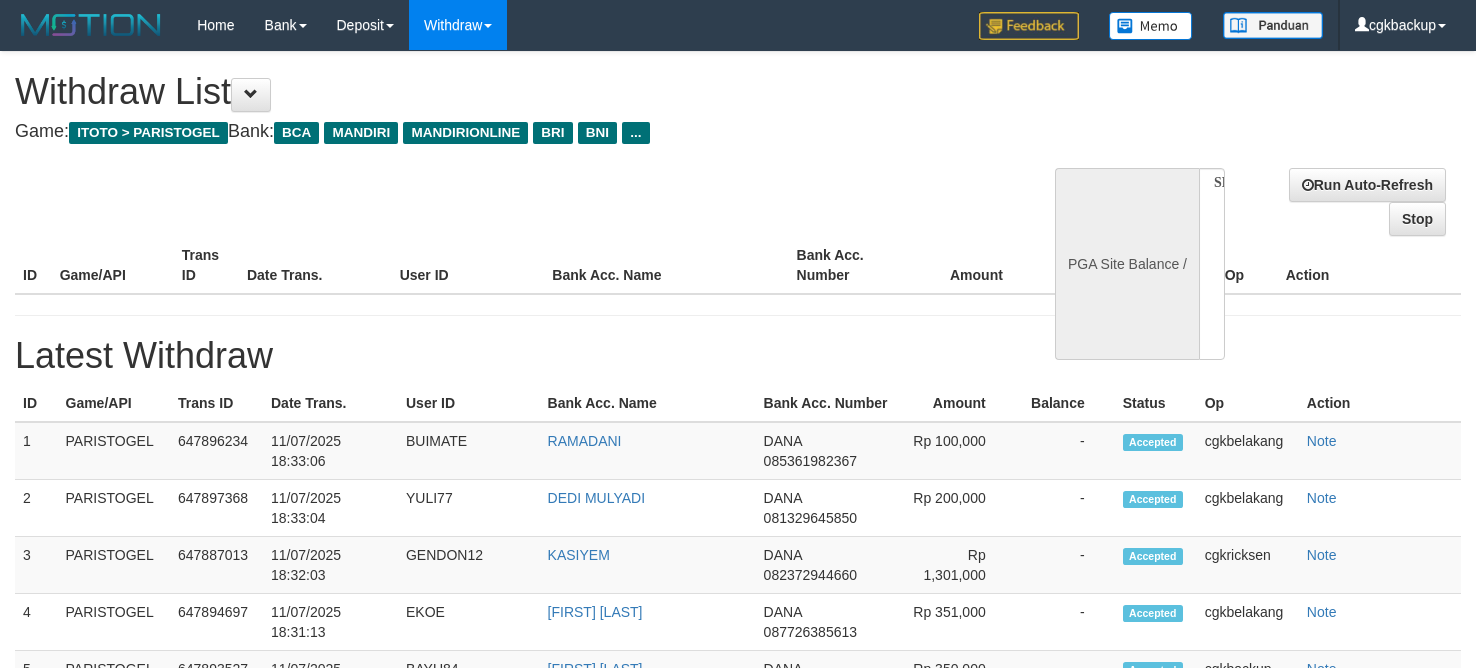 select 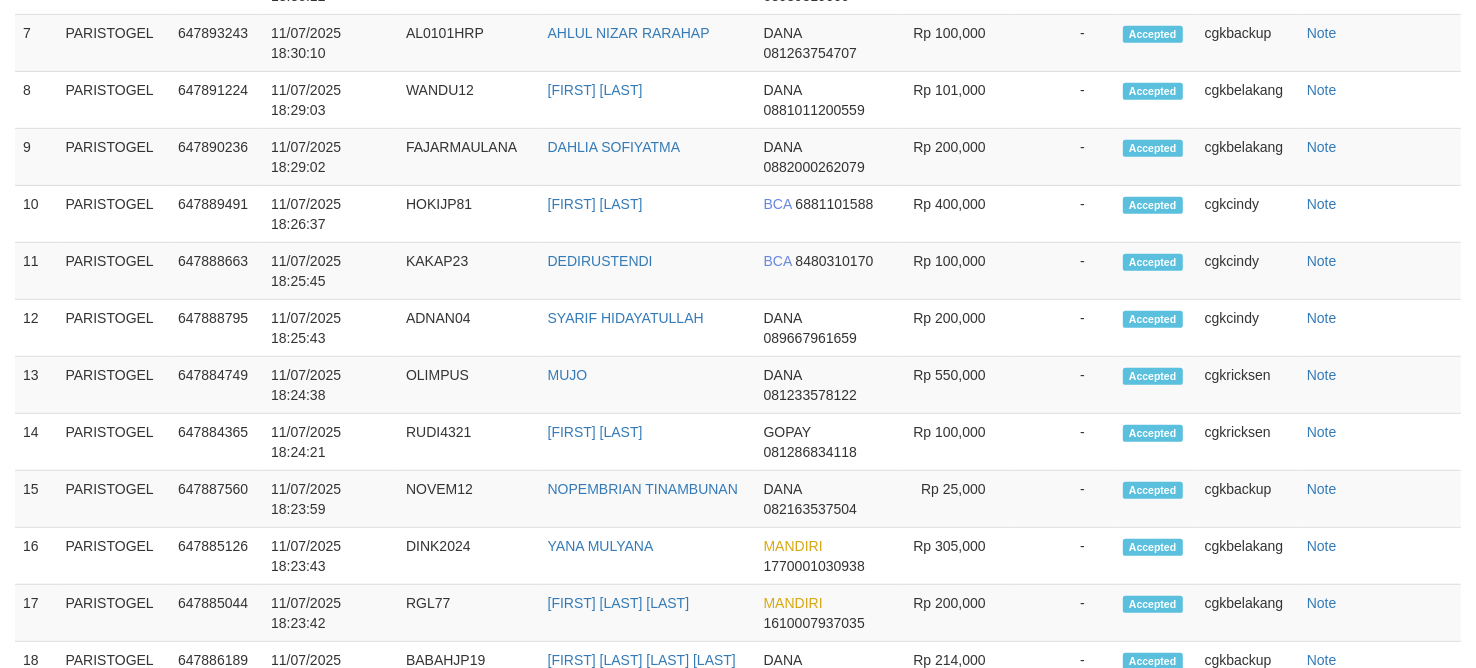 scroll, scrollTop: 825, scrollLeft: 0, axis: vertical 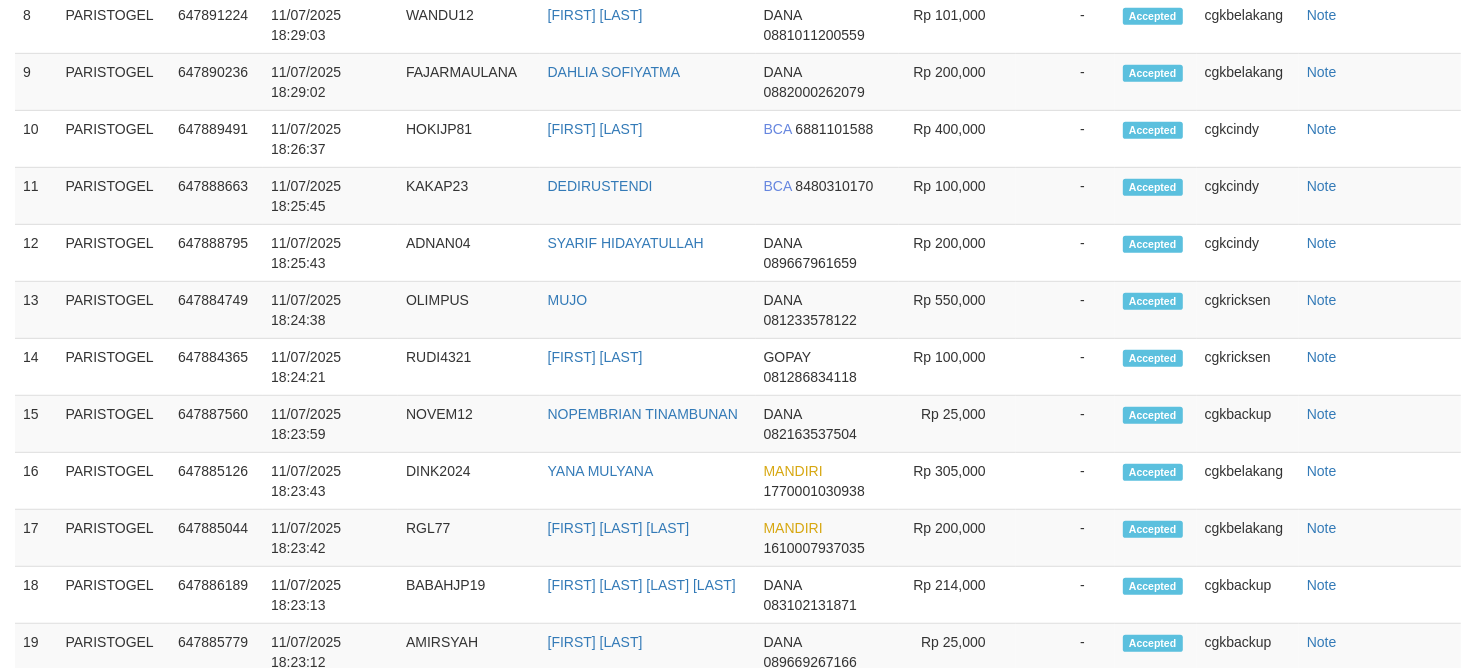 select on "**" 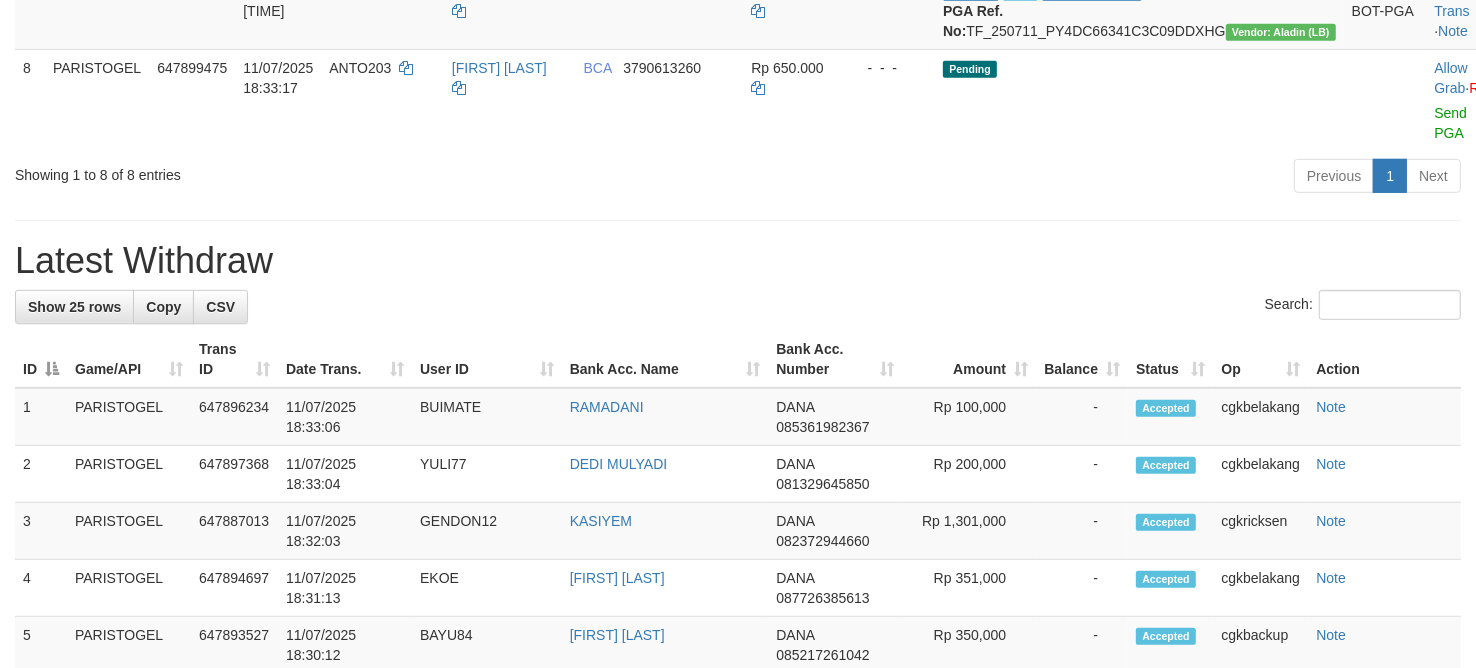 scroll, scrollTop: 750, scrollLeft: 0, axis: vertical 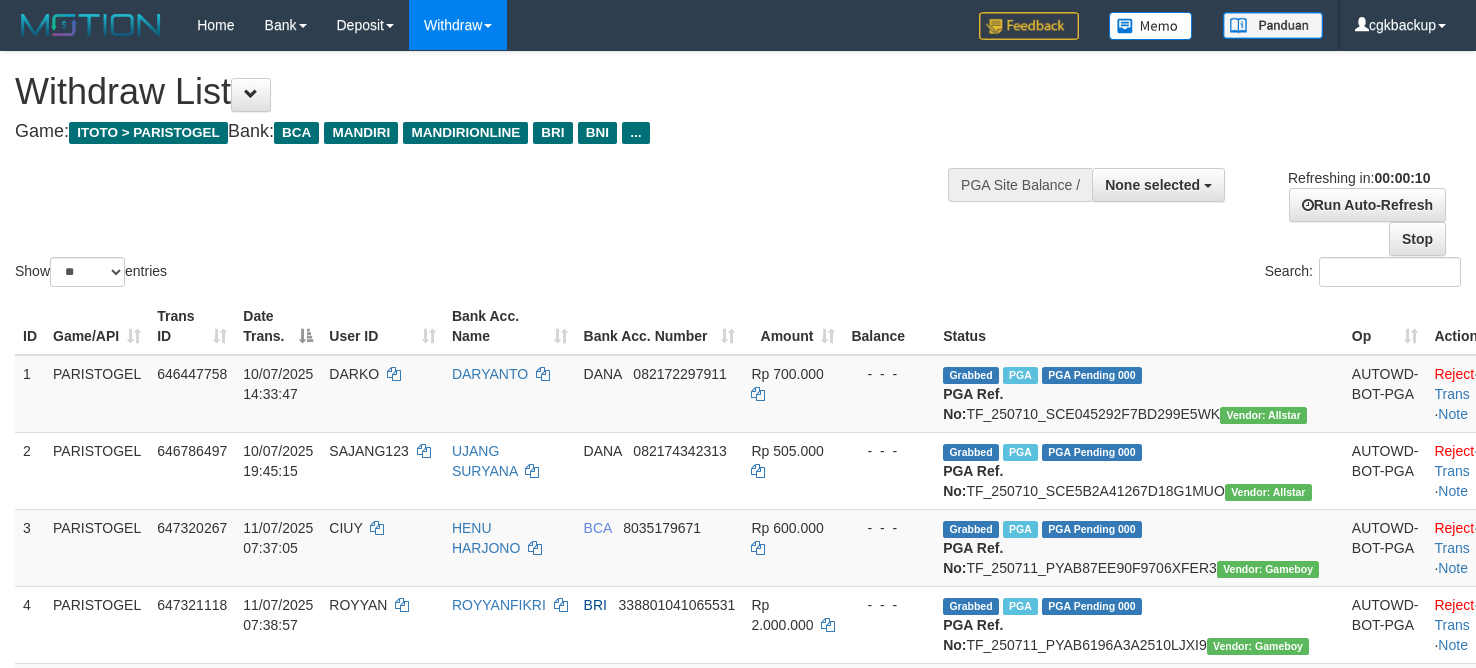 select 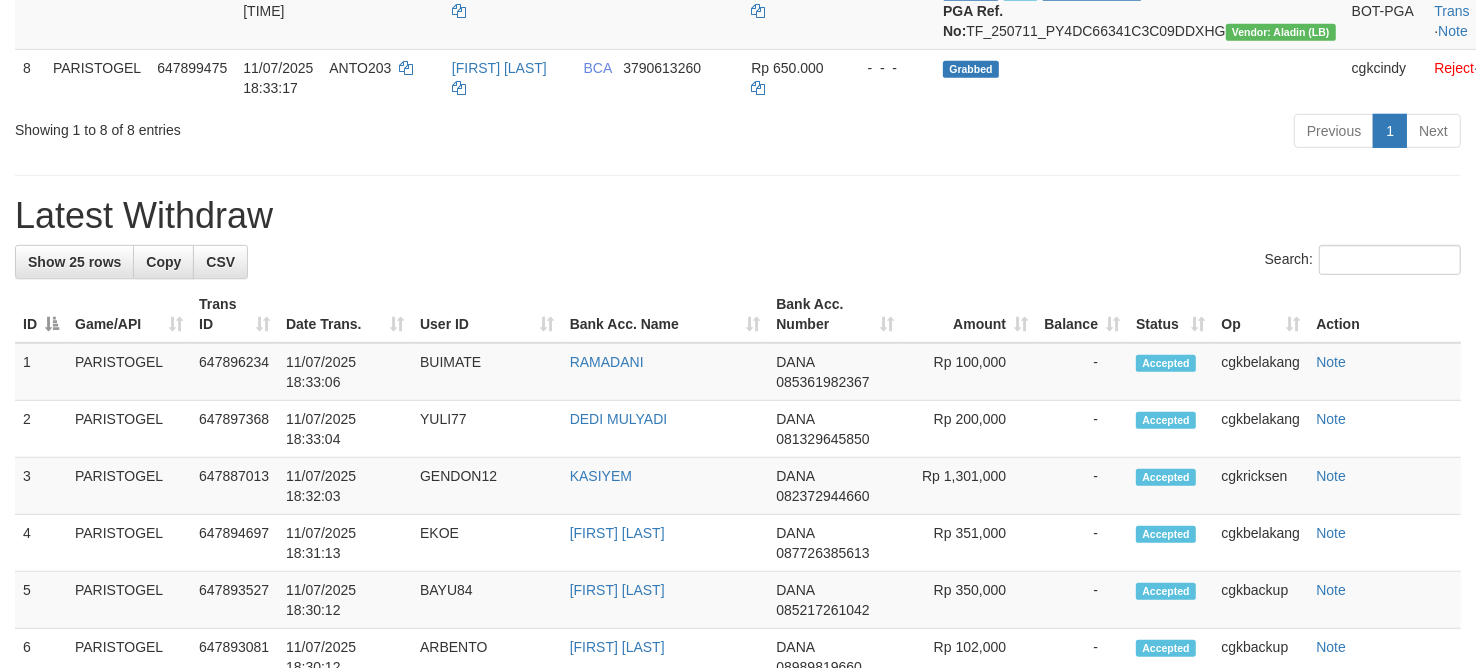 scroll, scrollTop: 750, scrollLeft: 0, axis: vertical 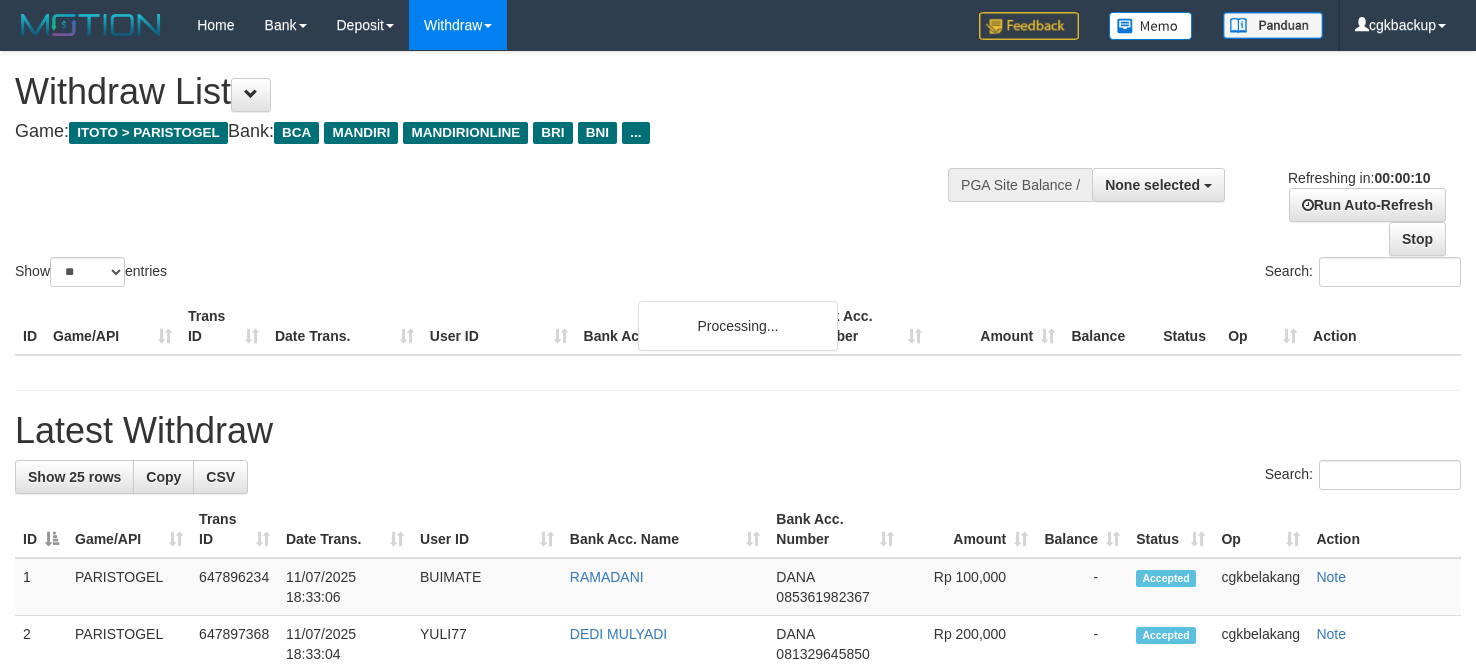 select 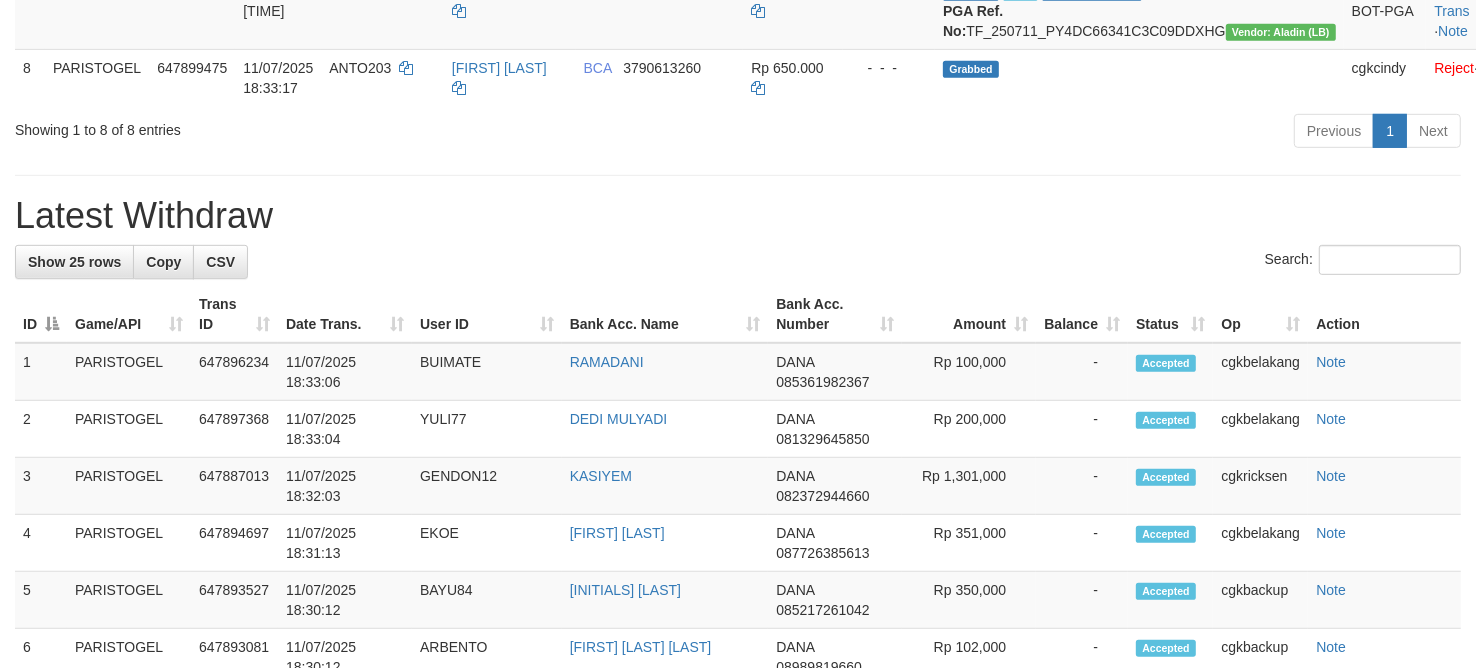 scroll, scrollTop: 750, scrollLeft: 0, axis: vertical 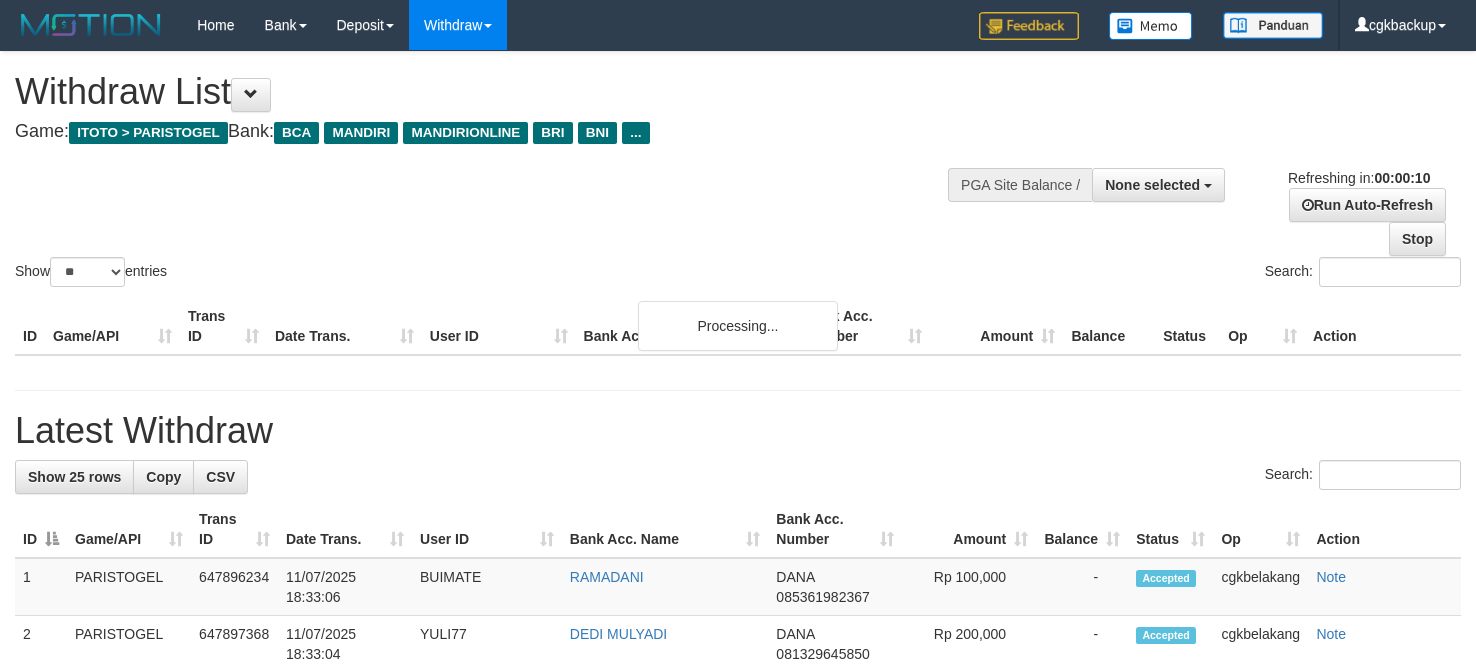 select 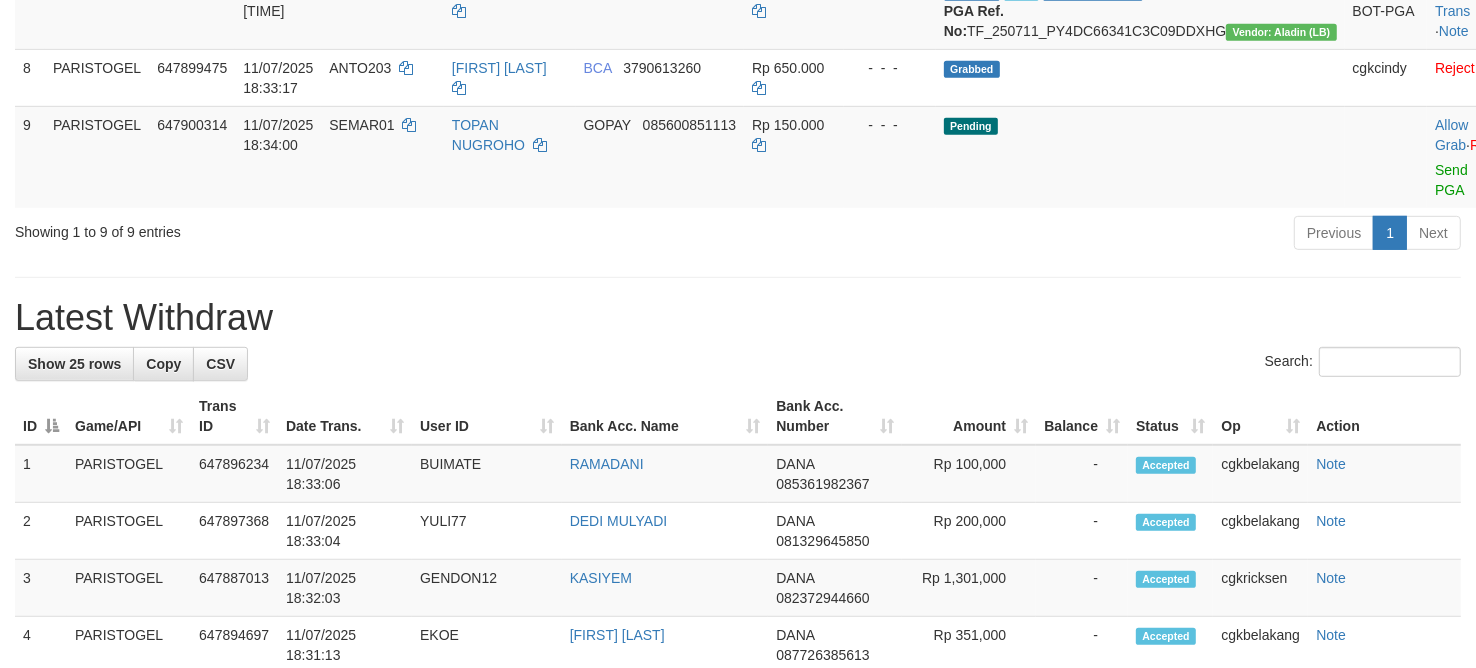 scroll, scrollTop: 750, scrollLeft: 0, axis: vertical 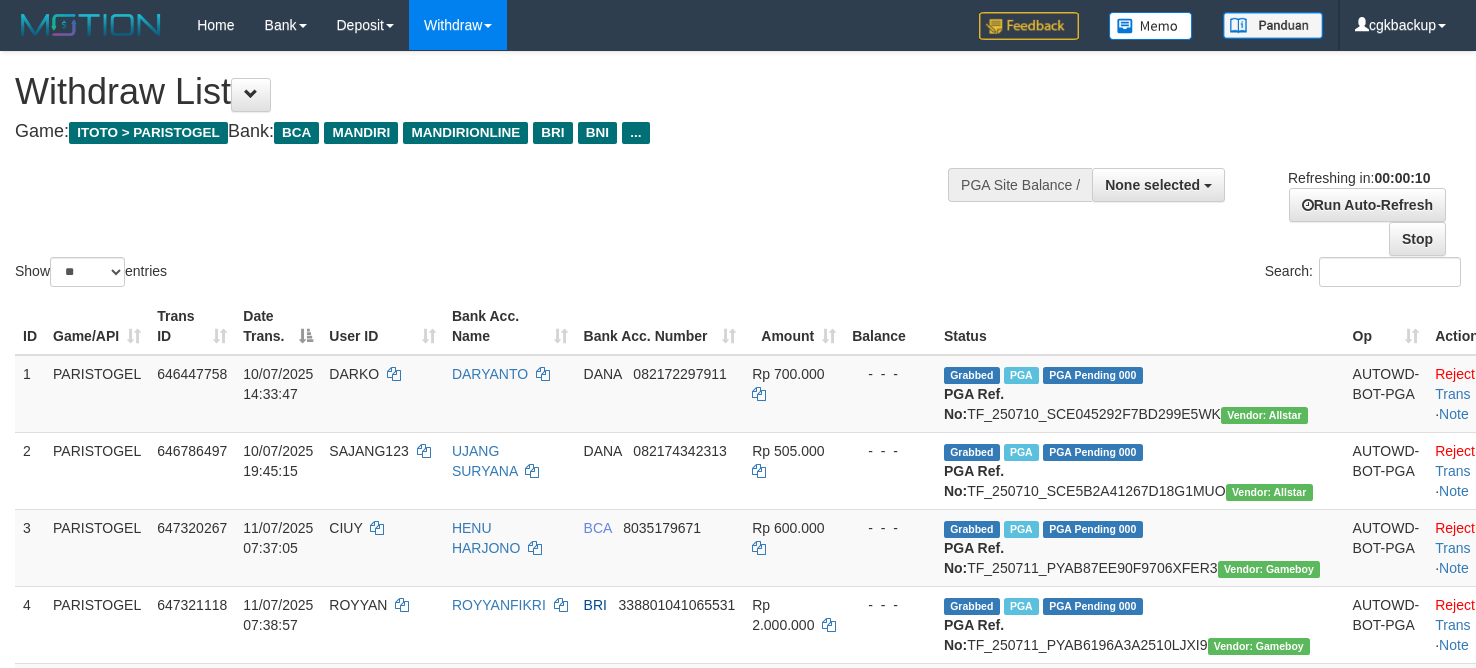 select 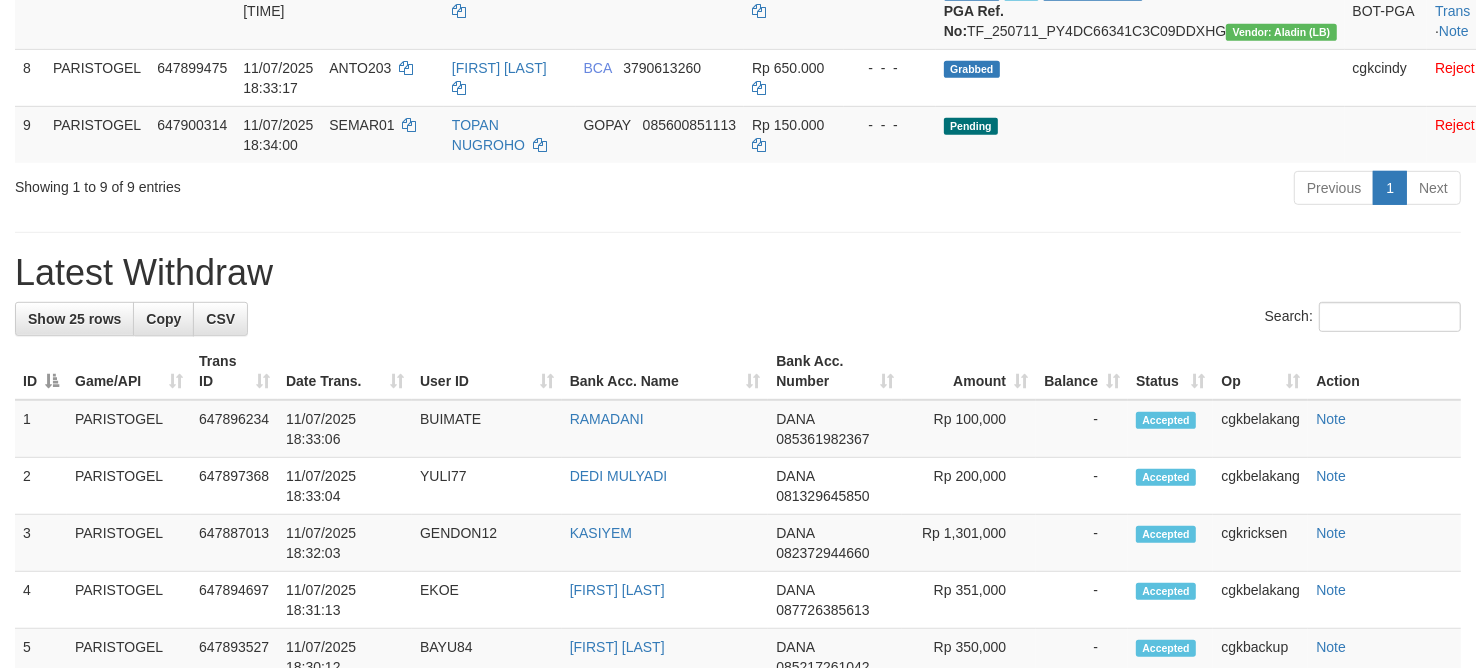 scroll, scrollTop: 750, scrollLeft: 0, axis: vertical 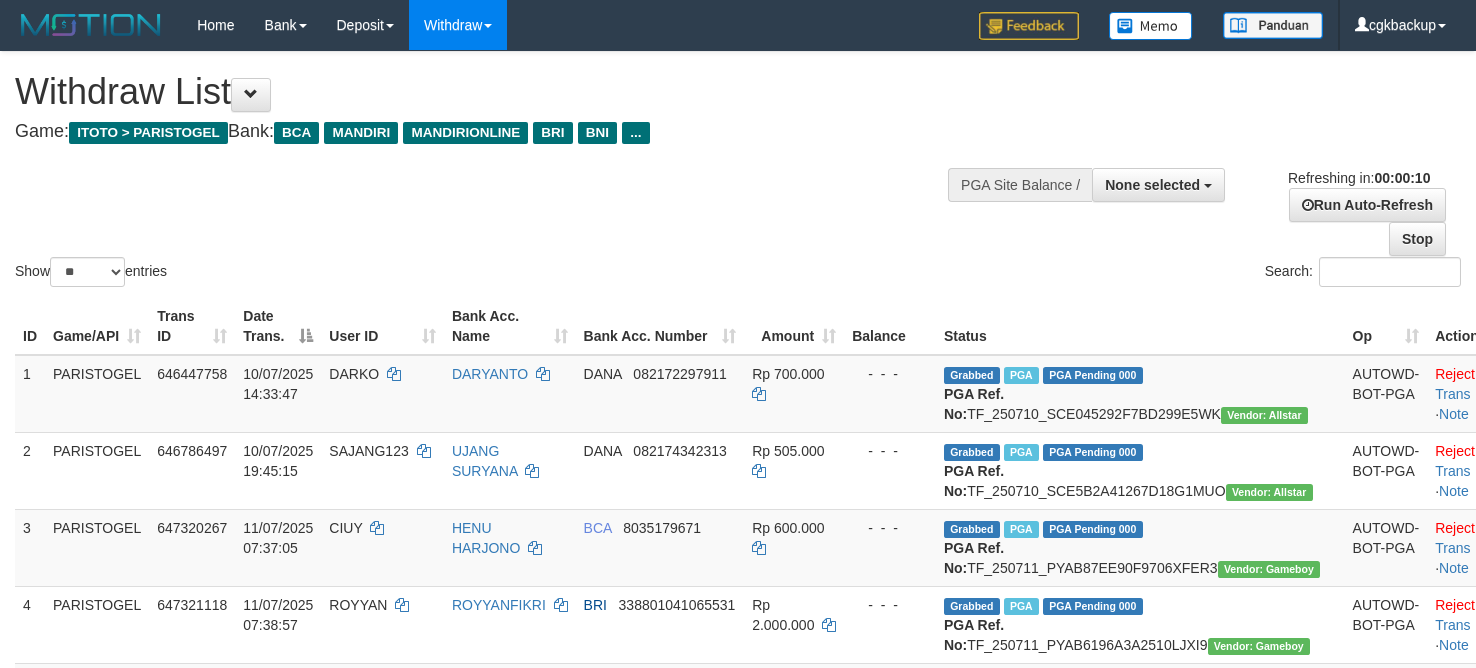 select 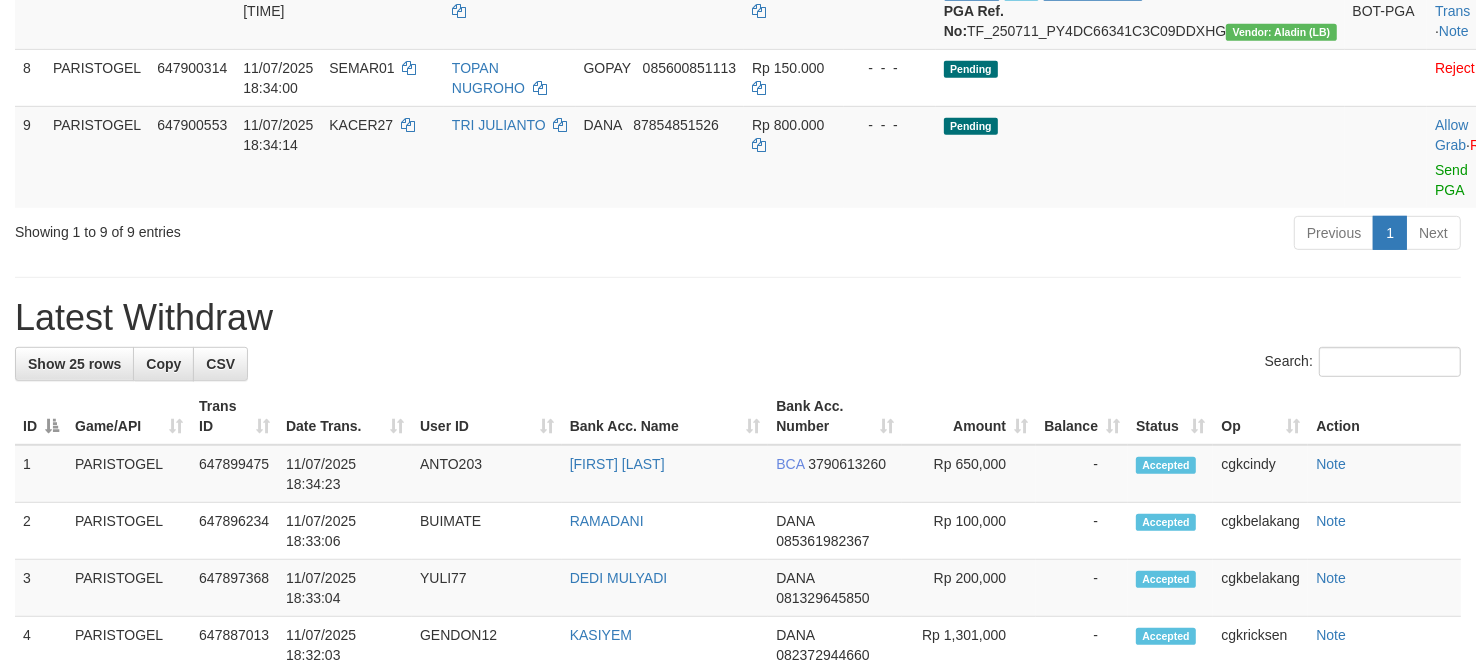 scroll, scrollTop: 750, scrollLeft: 0, axis: vertical 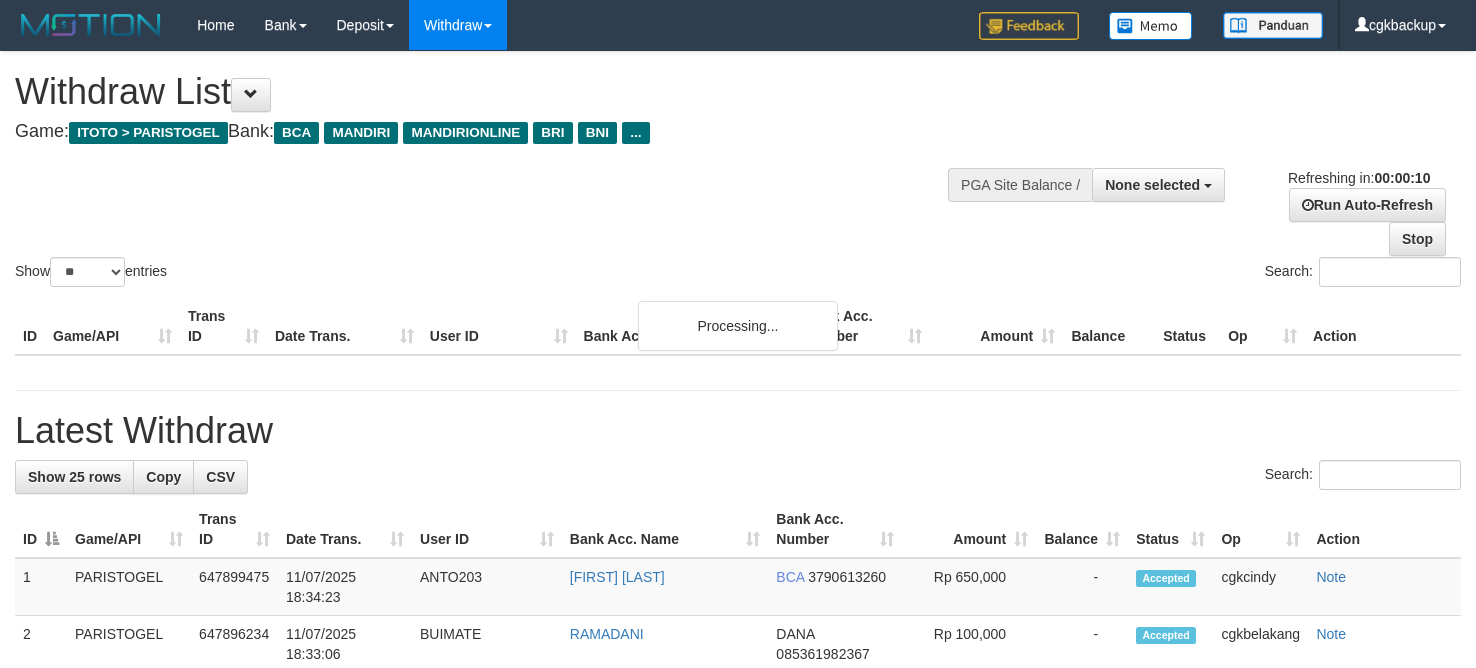 select 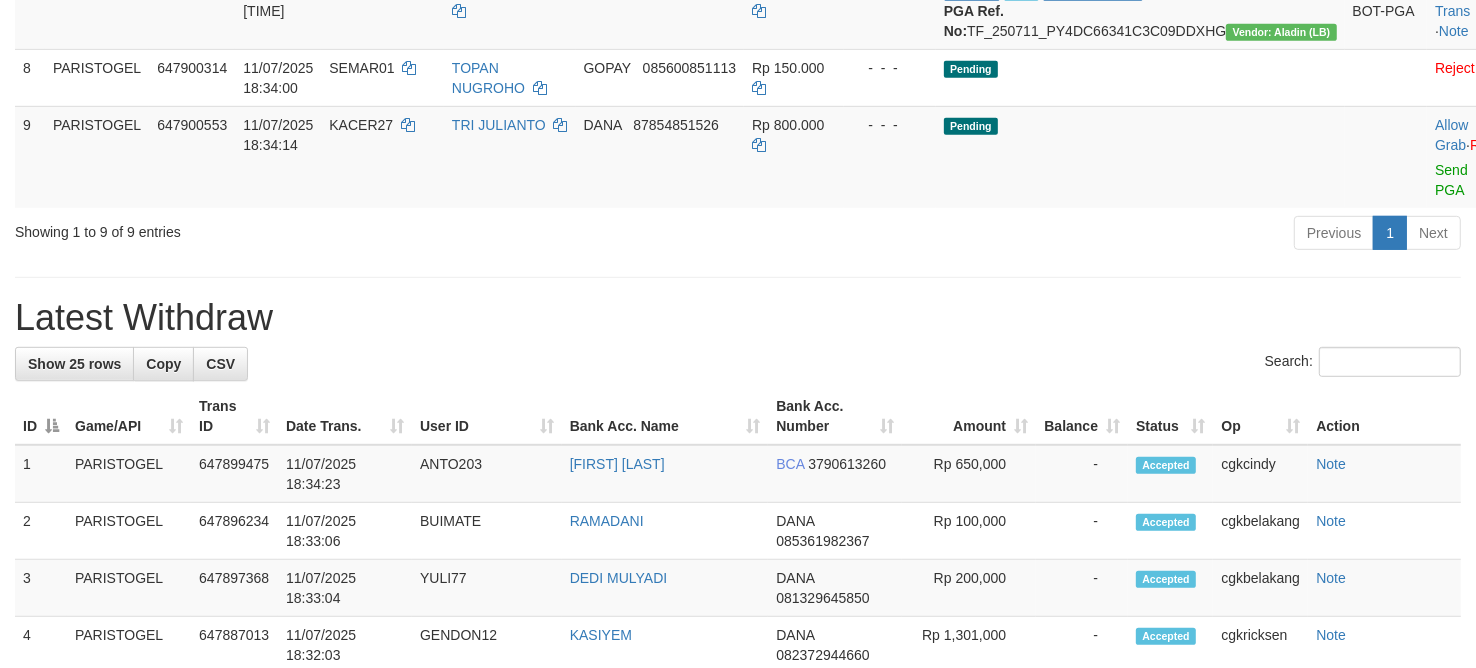scroll, scrollTop: 750, scrollLeft: 0, axis: vertical 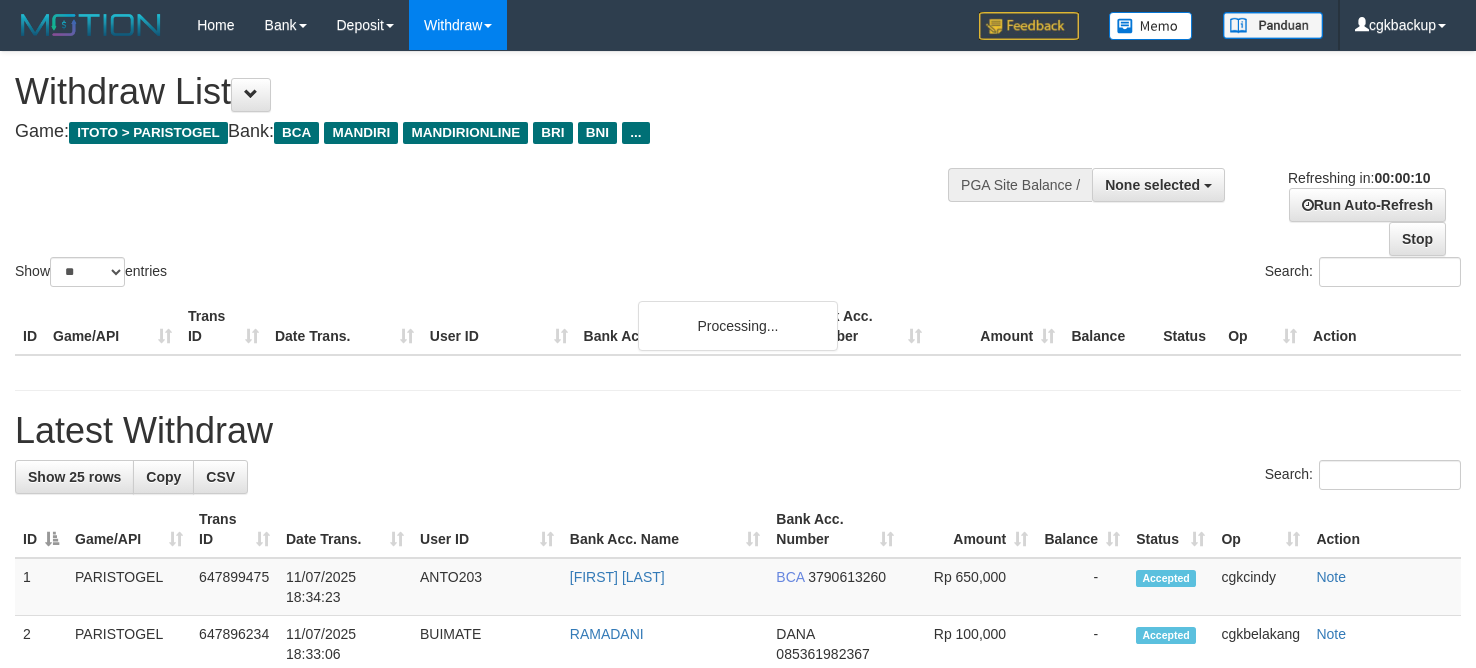 select 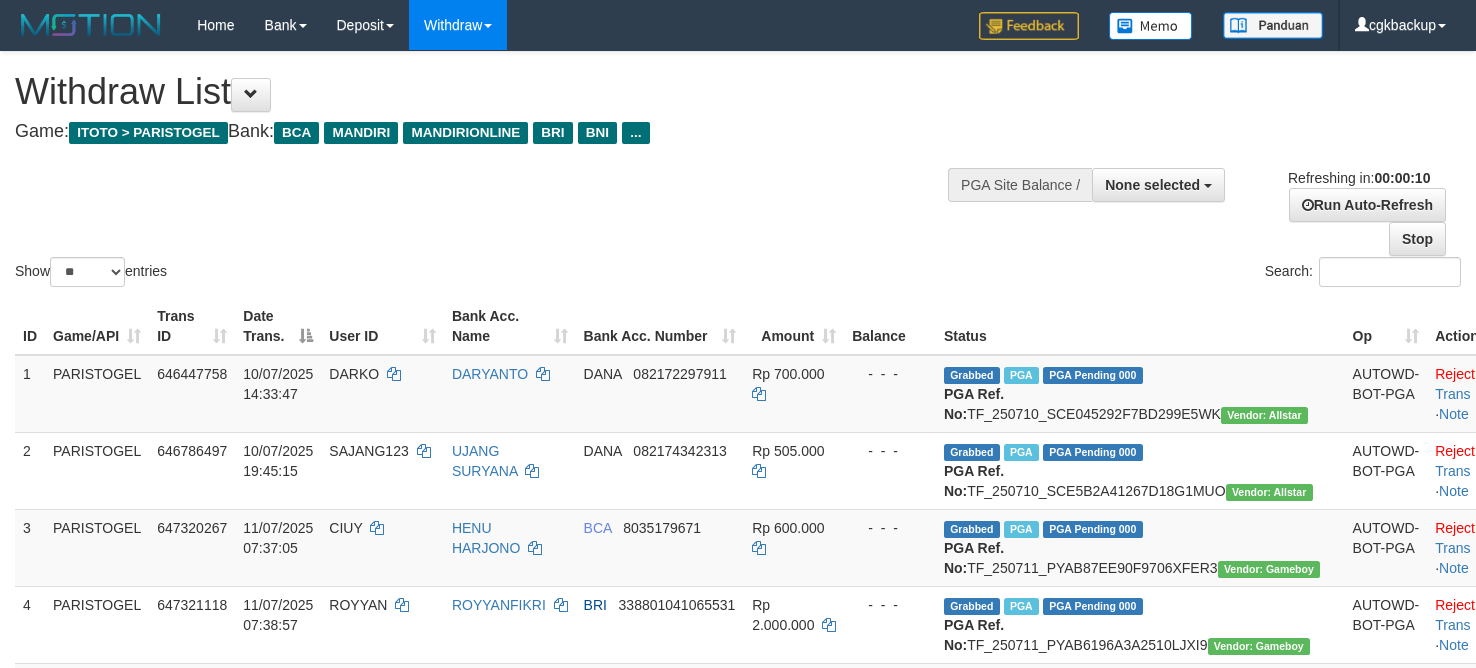 select 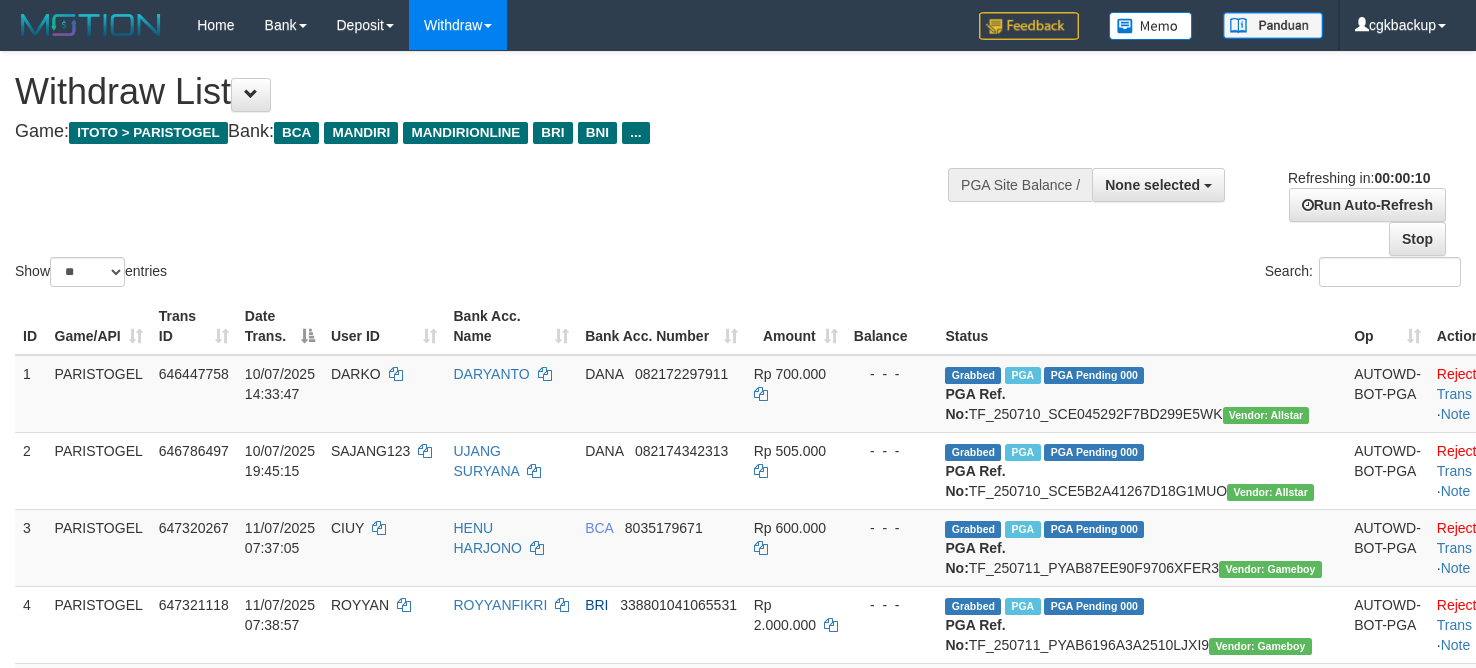select 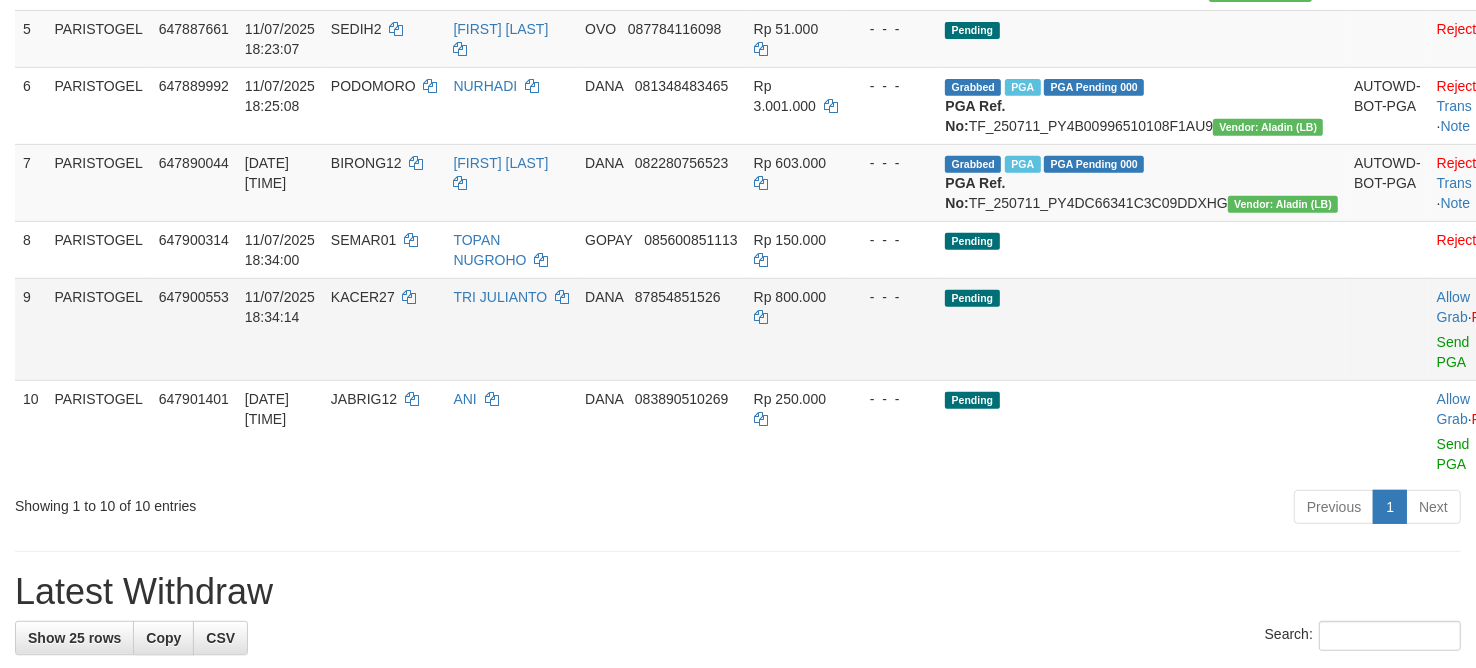 scroll, scrollTop: 700, scrollLeft: 0, axis: vertical 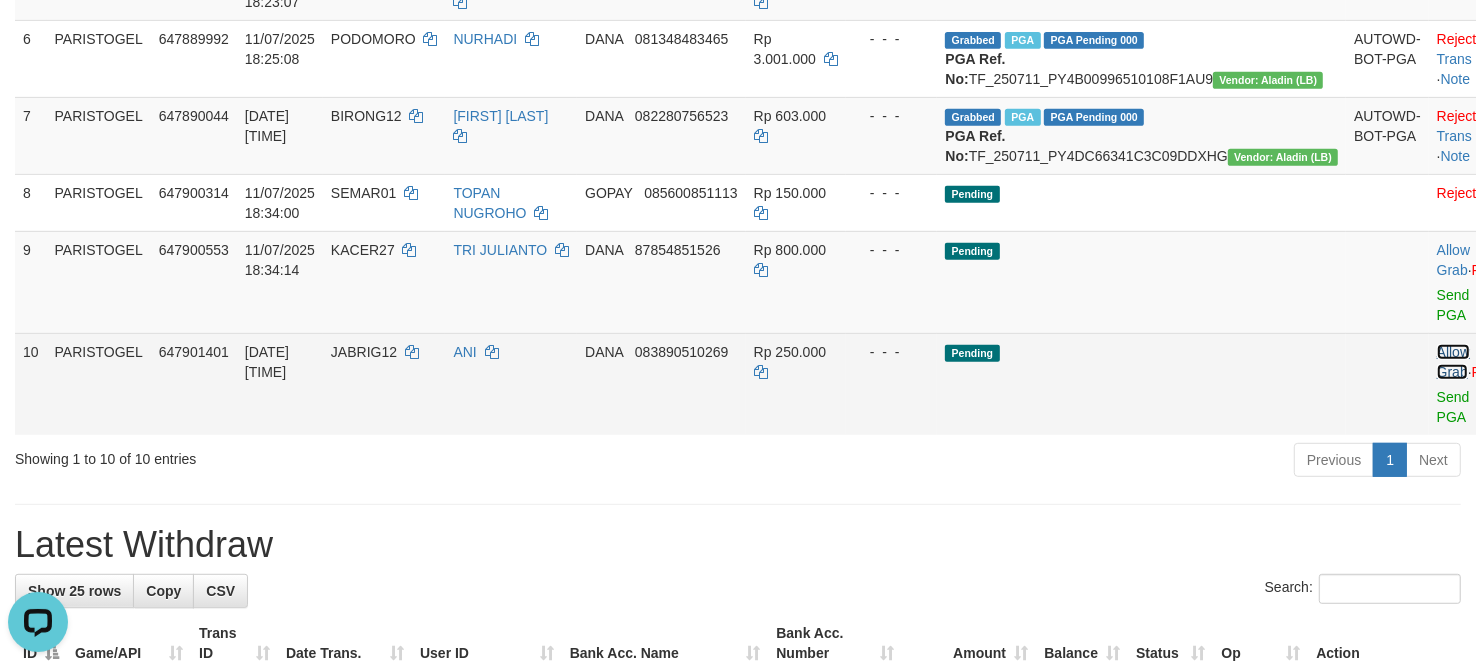 click on "Allow Grab" at bounding box center [1453, 362] 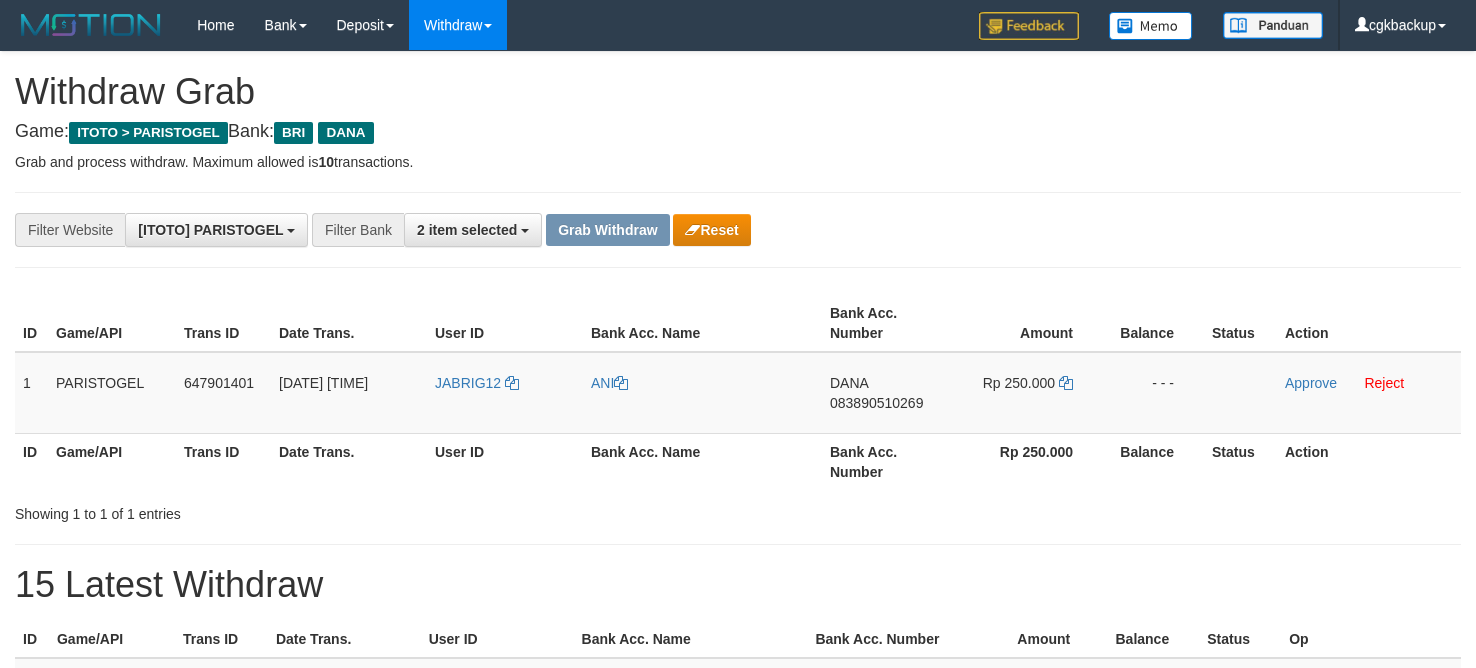 scroll, scrollTop: 0, scrollLeft: 0, axis: both 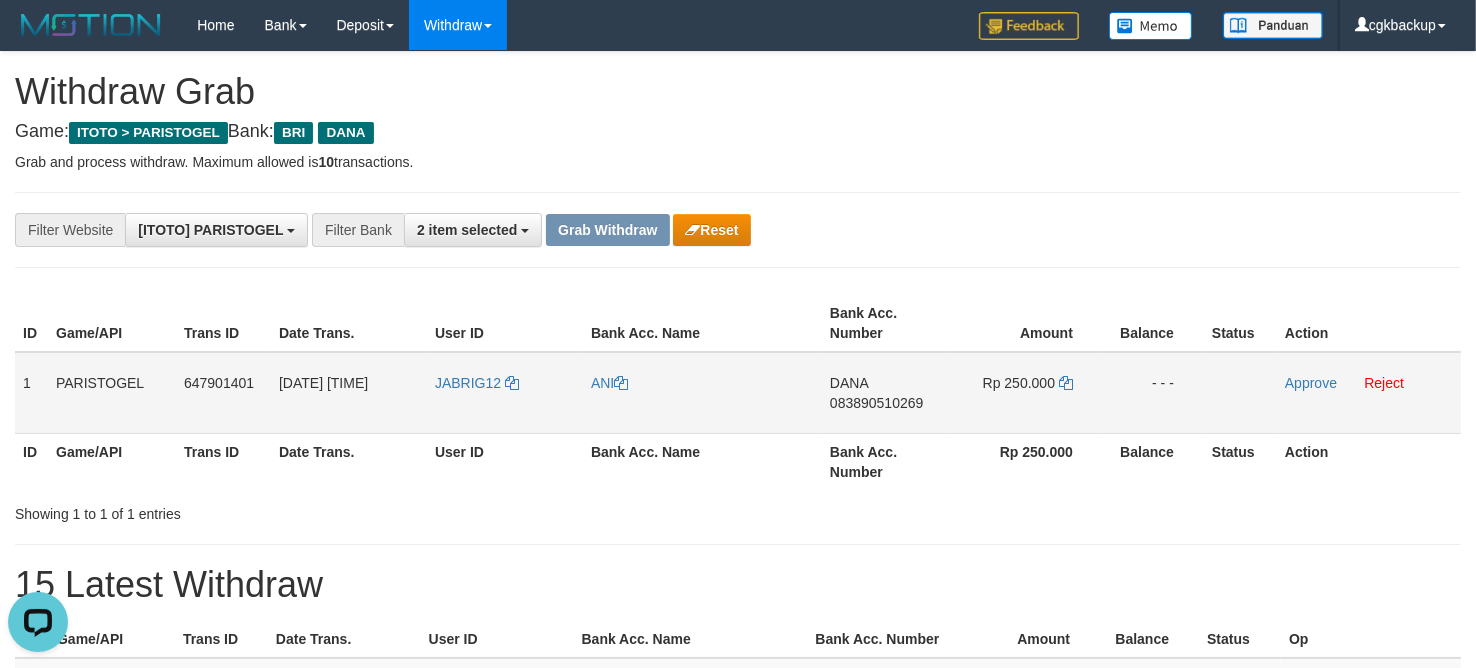 click on "JABRIG12" at bounding box center [505, 393] 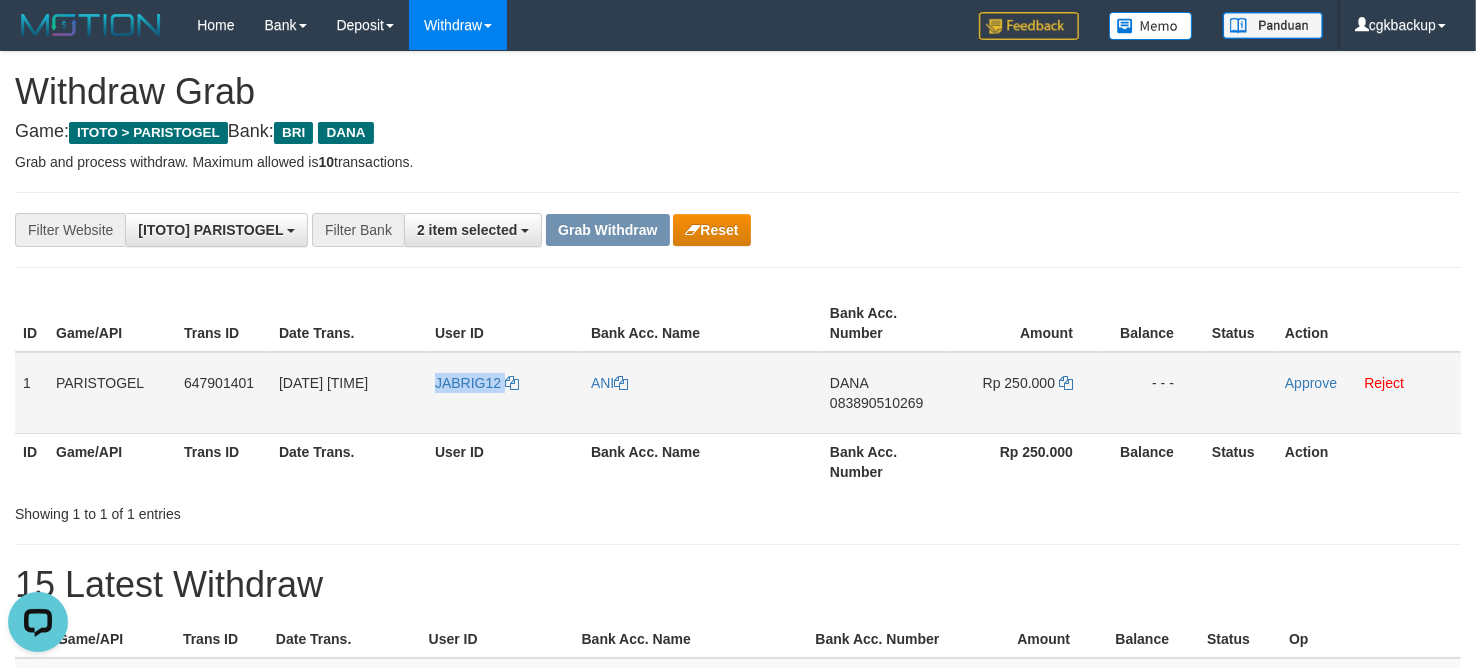 click on "JABRIG12" at bounding box center [505, 393] 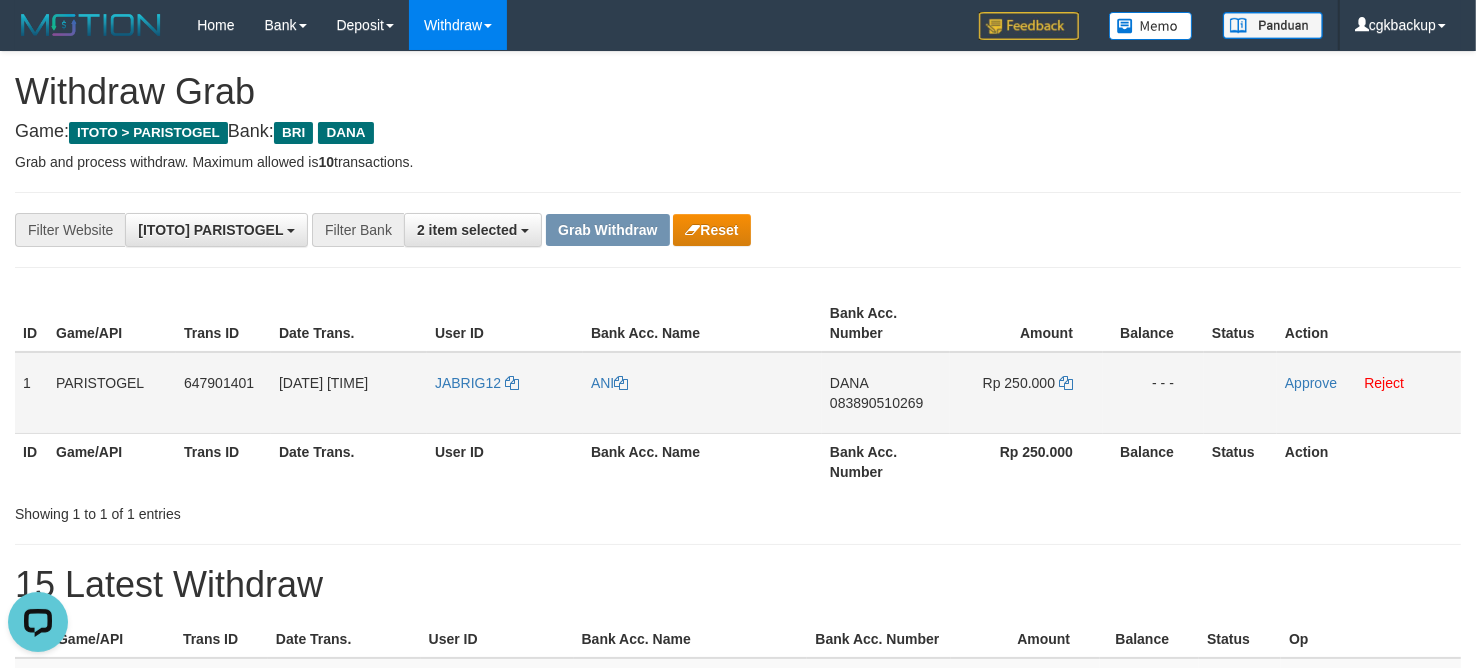 click on "ANI" at bounding box center (702, 393) 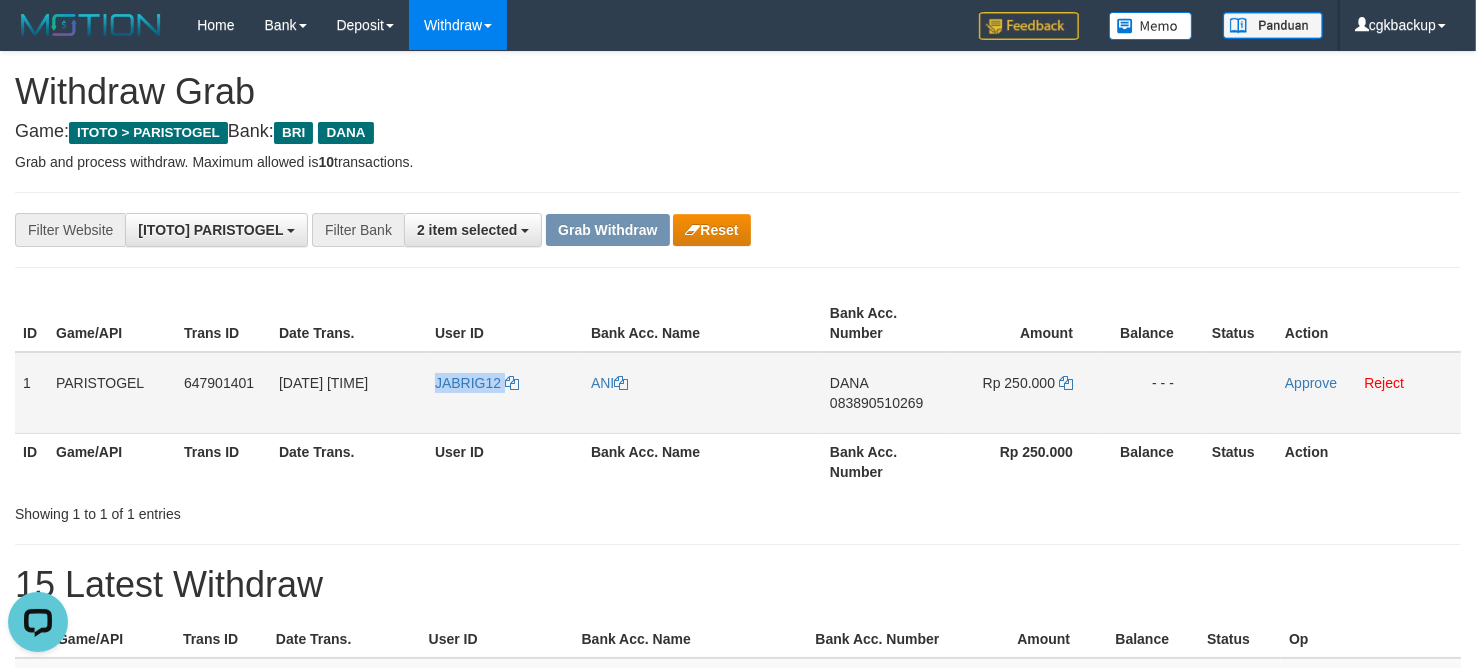 click on "JABRIG12" at bounding box center [505, 393] 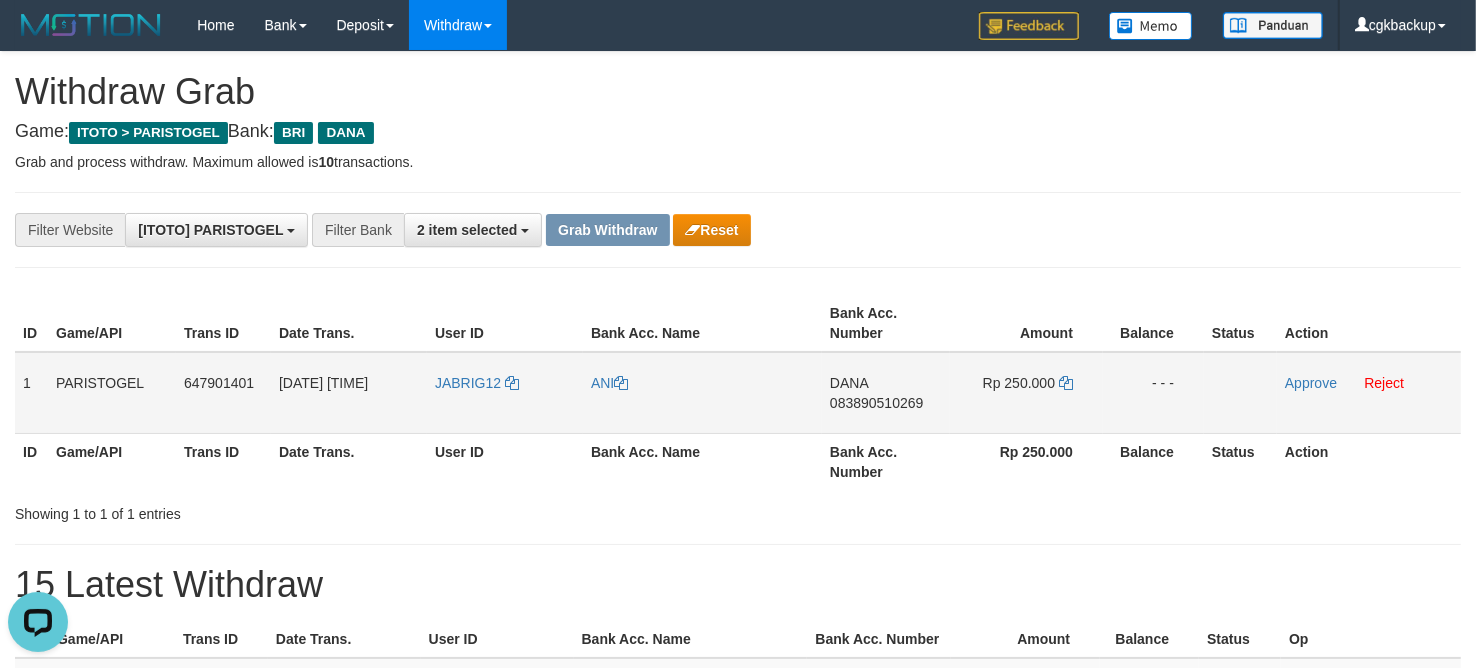 click on "DANA
083890510269" at bounding box center (886, 393) 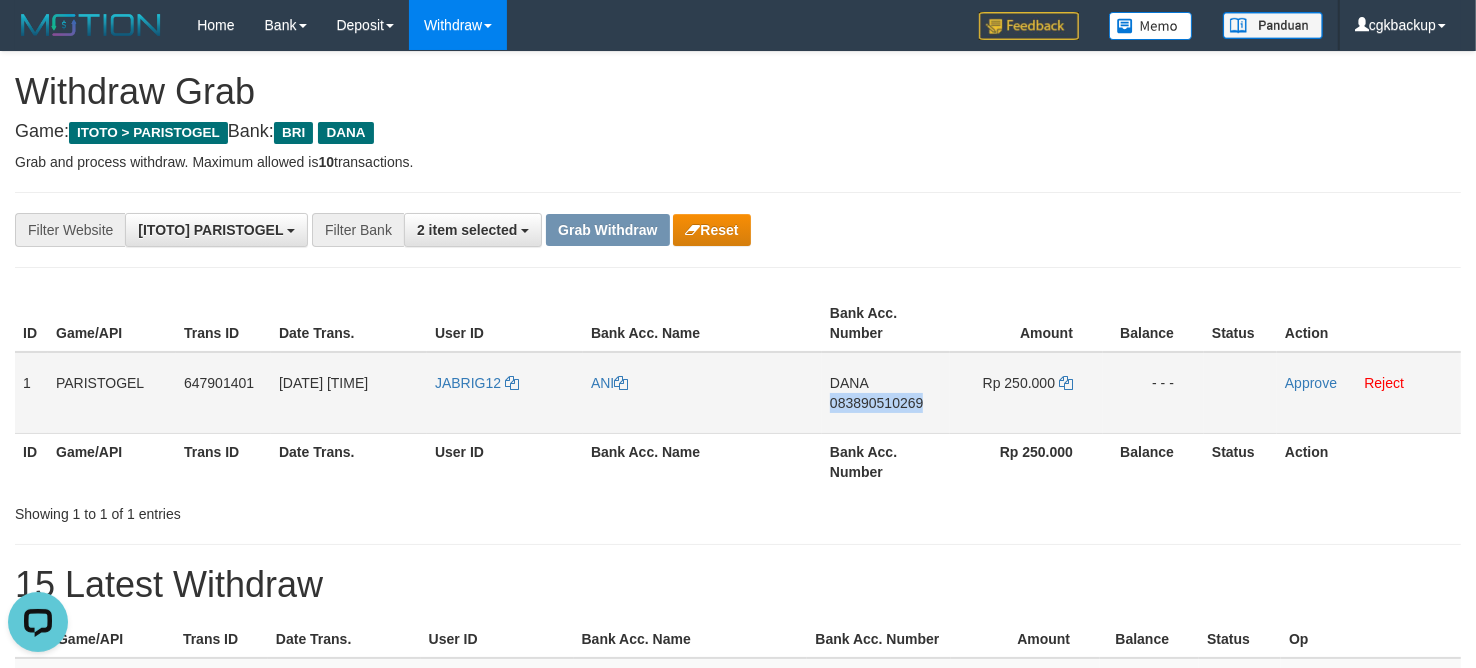 drag, startPoint x: 843, startPoint y: 417, endPoint x: 1265, endPoint y: 366, distance: 425.0706 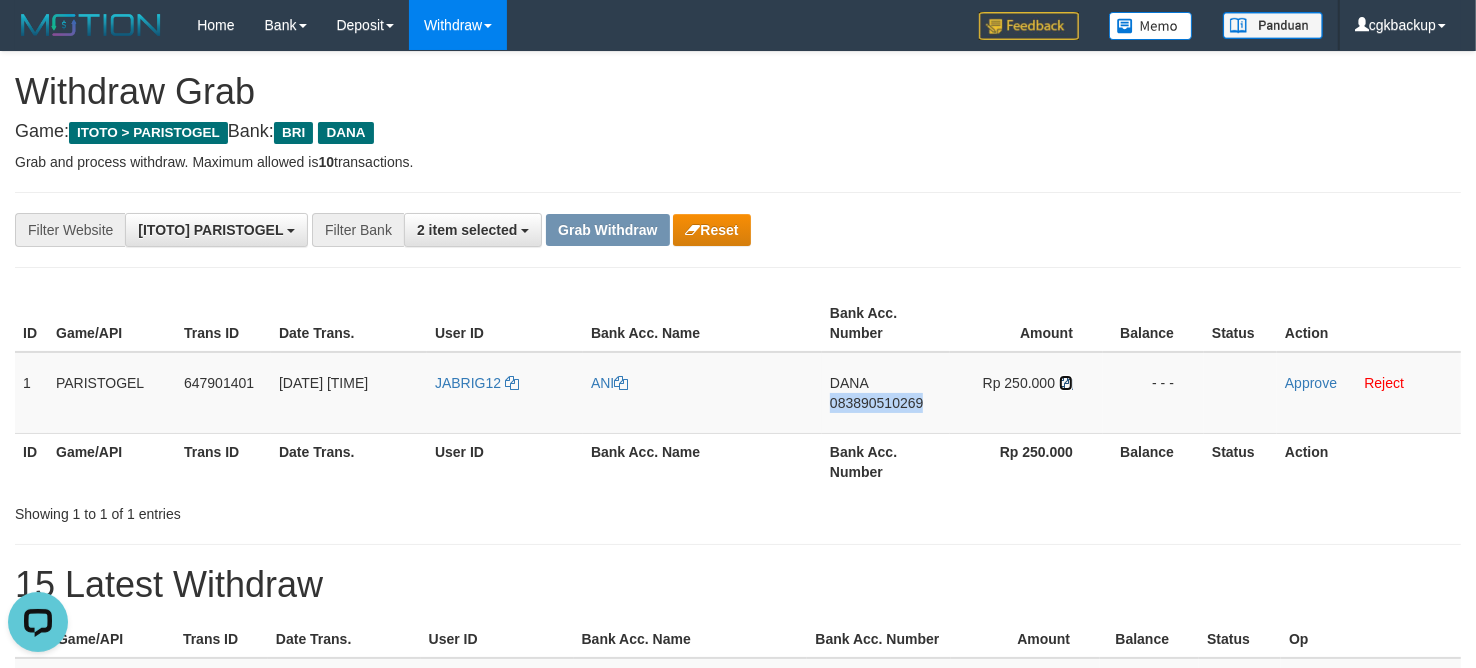 click at bounding box center [1066, 383] 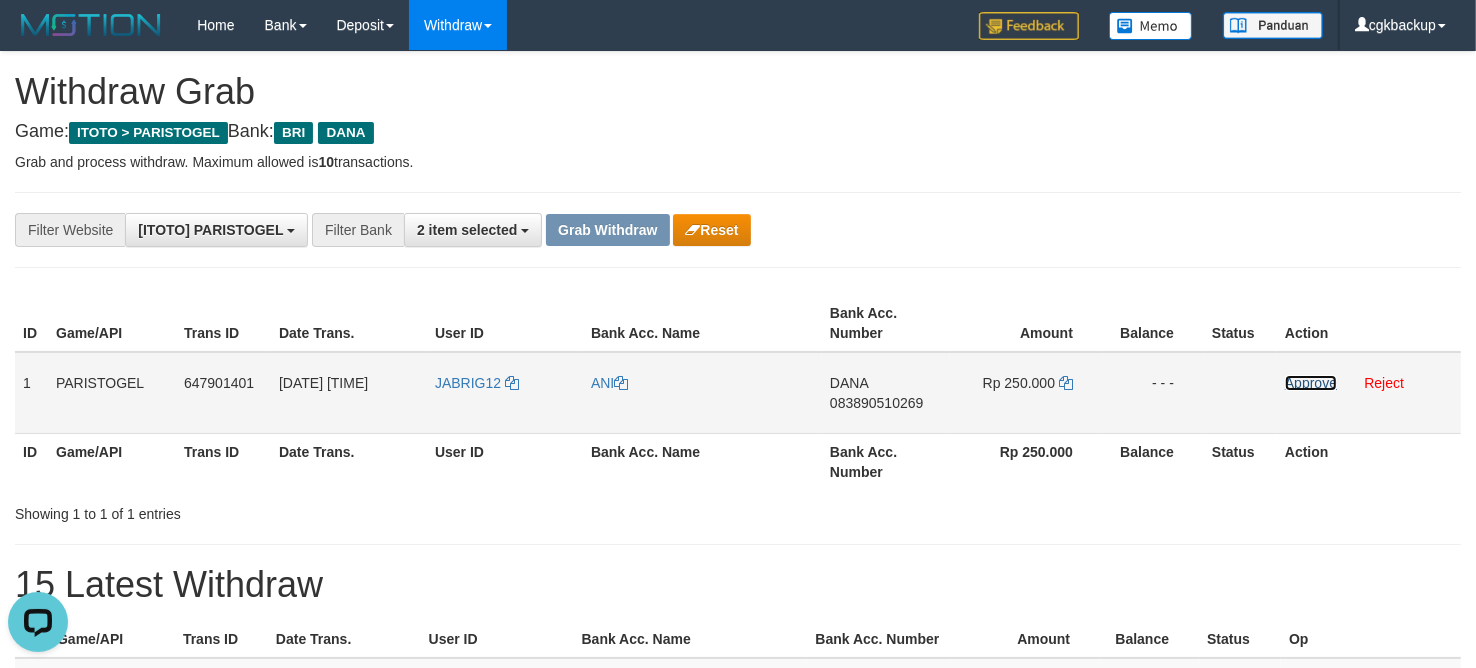 drag, startPoint x: 1328, startPoint y: 383, endPoint x: 1207, endPoint y: 423, distance: 127.440186 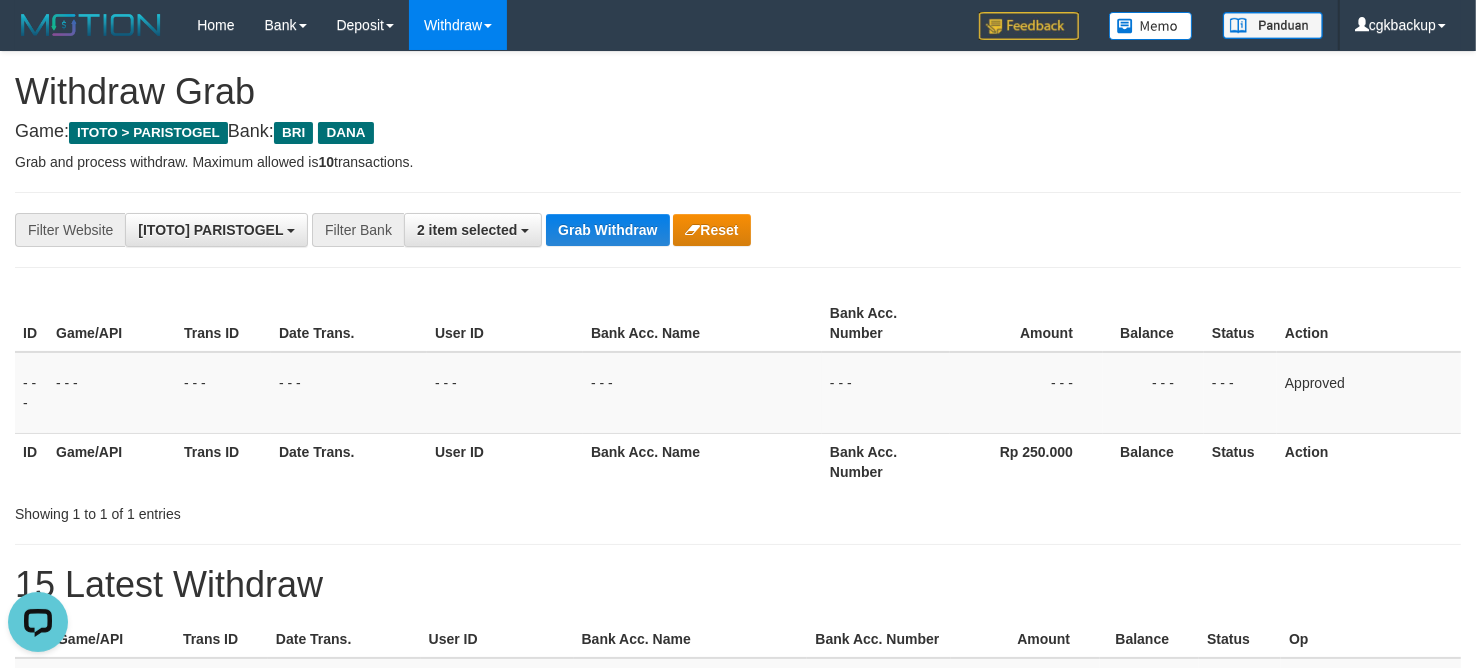 click on "**********" at bounding box center (615, 230) 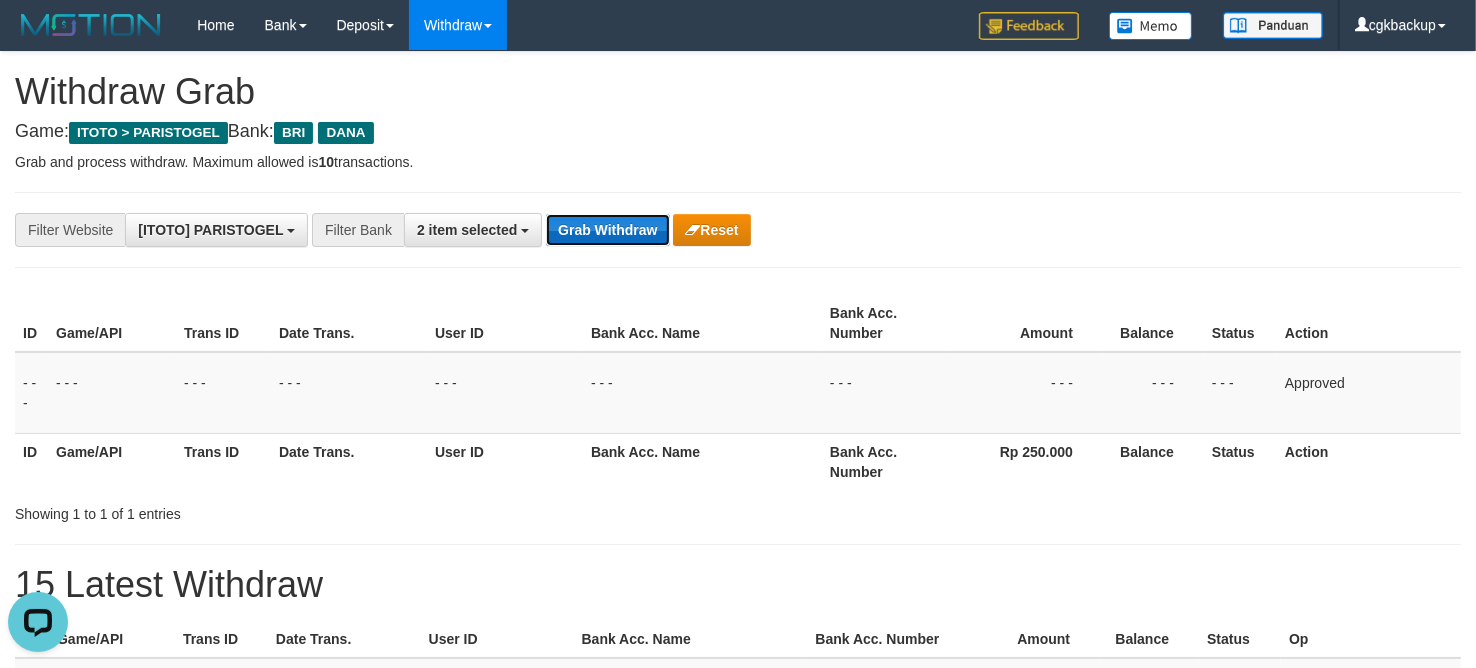 click on "Grab Withdraw" at bounding box center (607, 230) 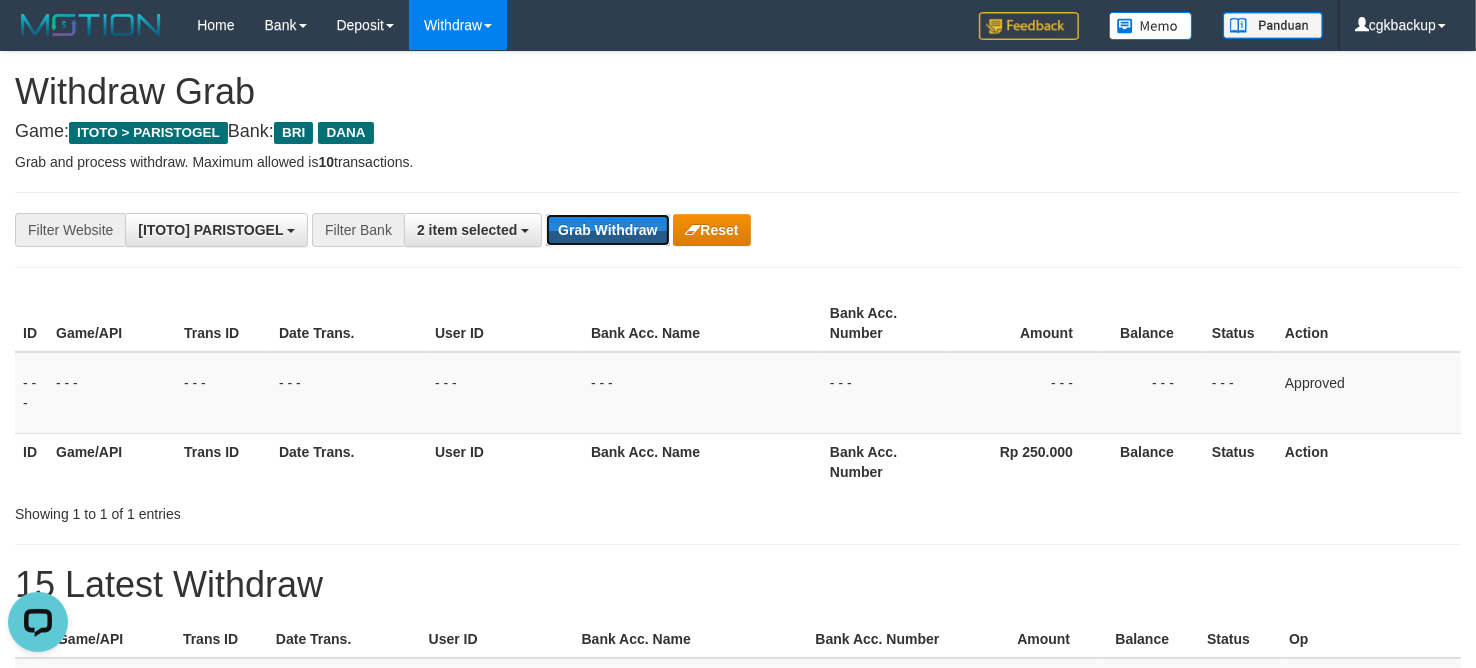 scroll, scrollTop: 62, scrollLeft: 0, axis: vertical 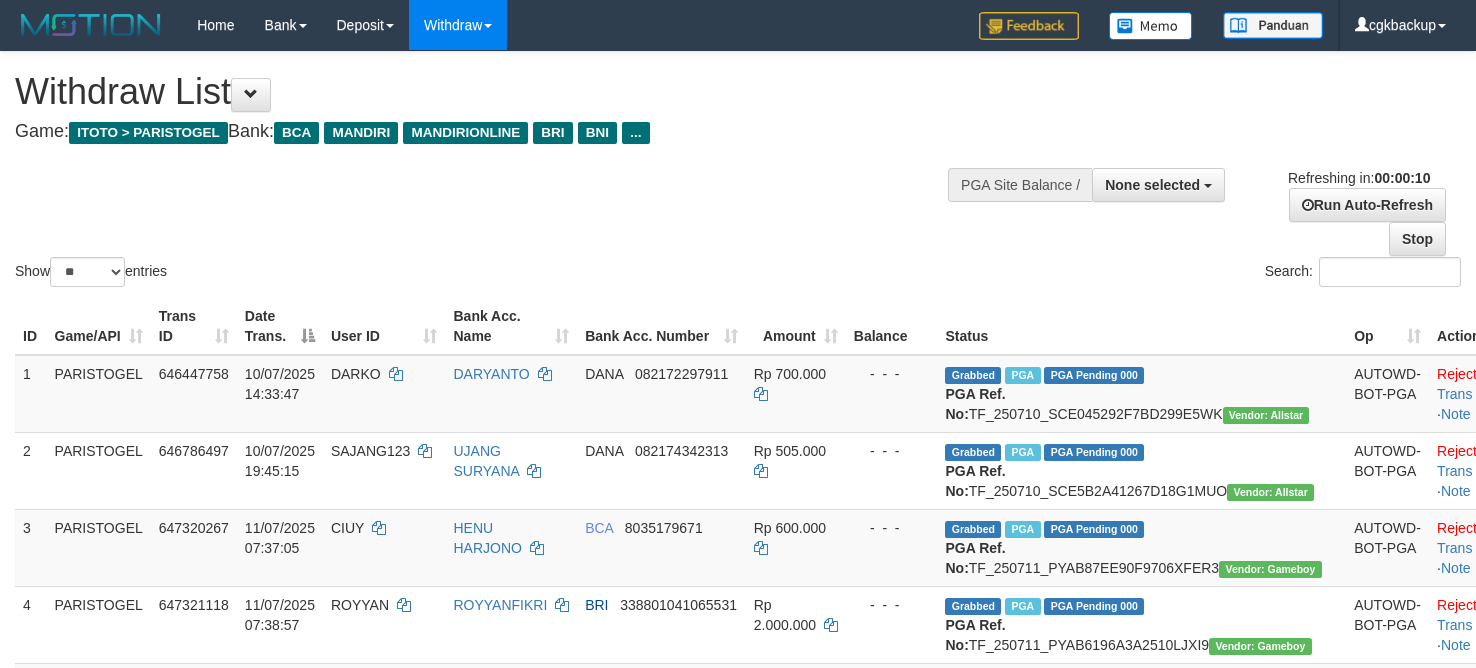 select 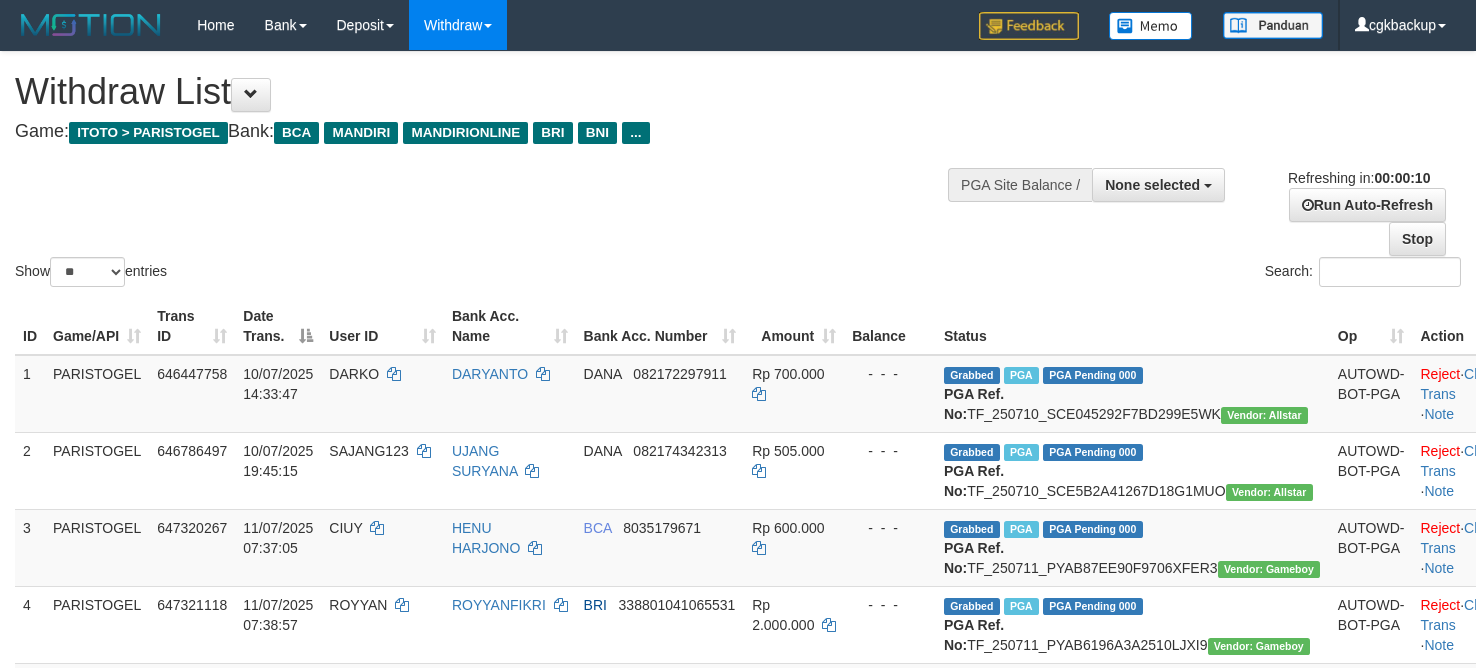 select 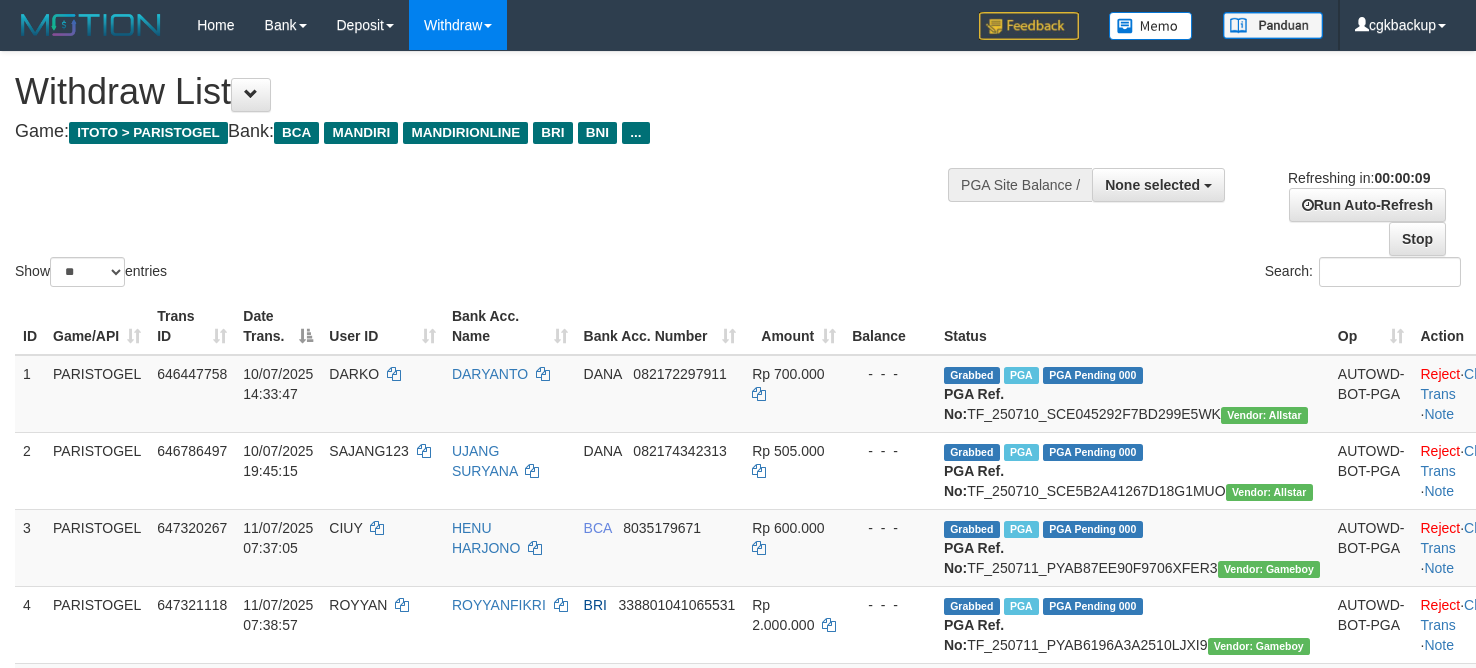 select 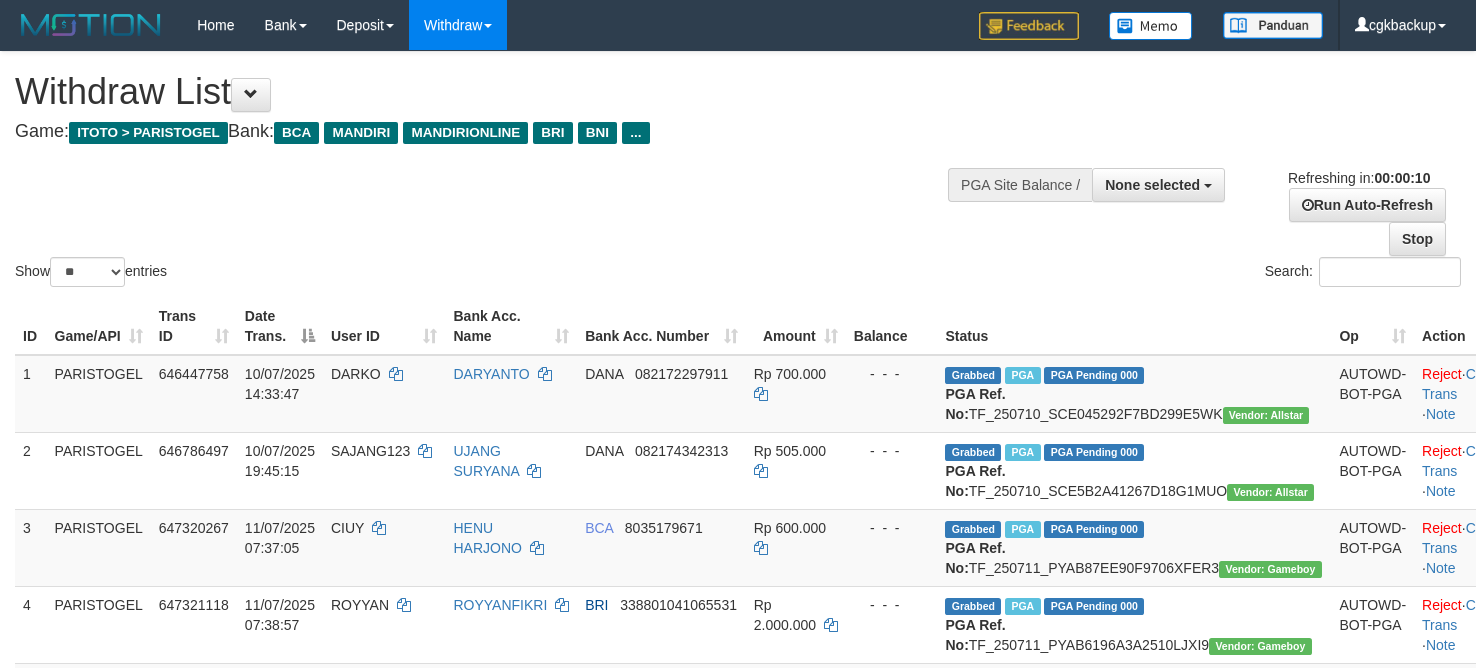 select 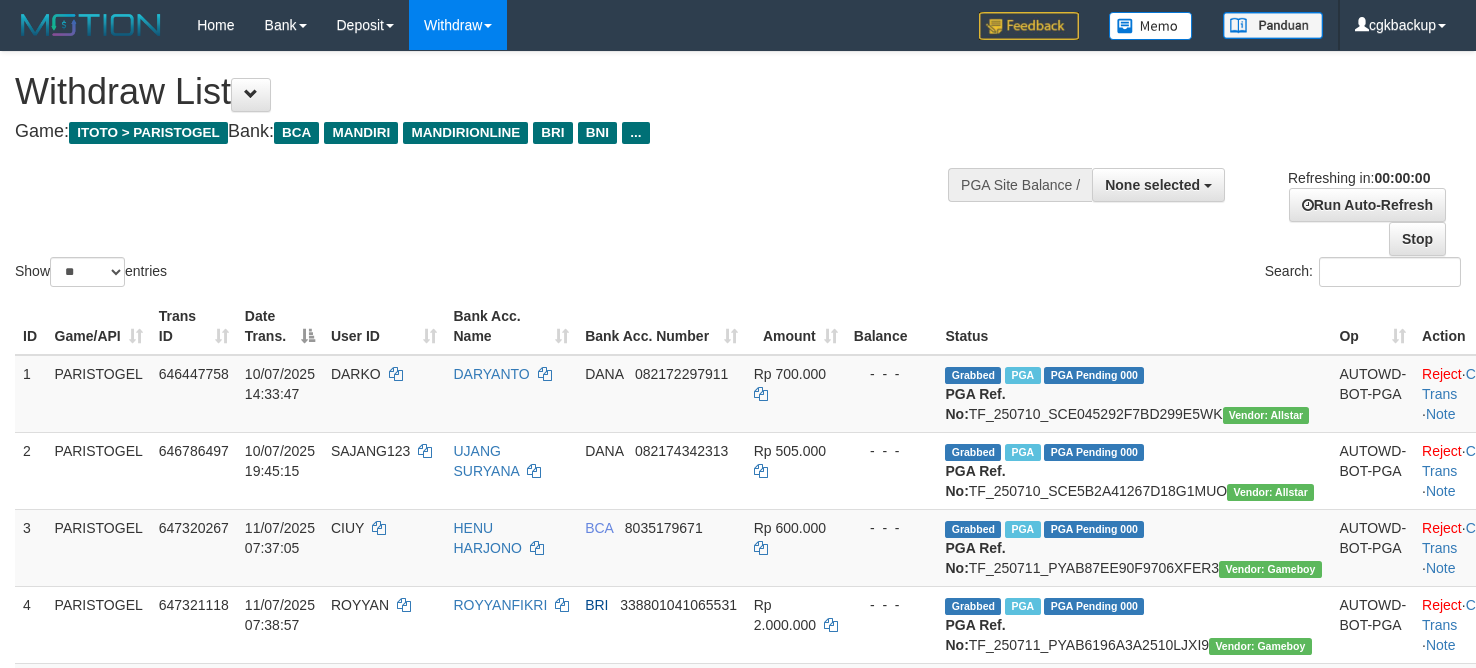 scroll, scrollTop: 0, scrollLeft: 0, axis: both 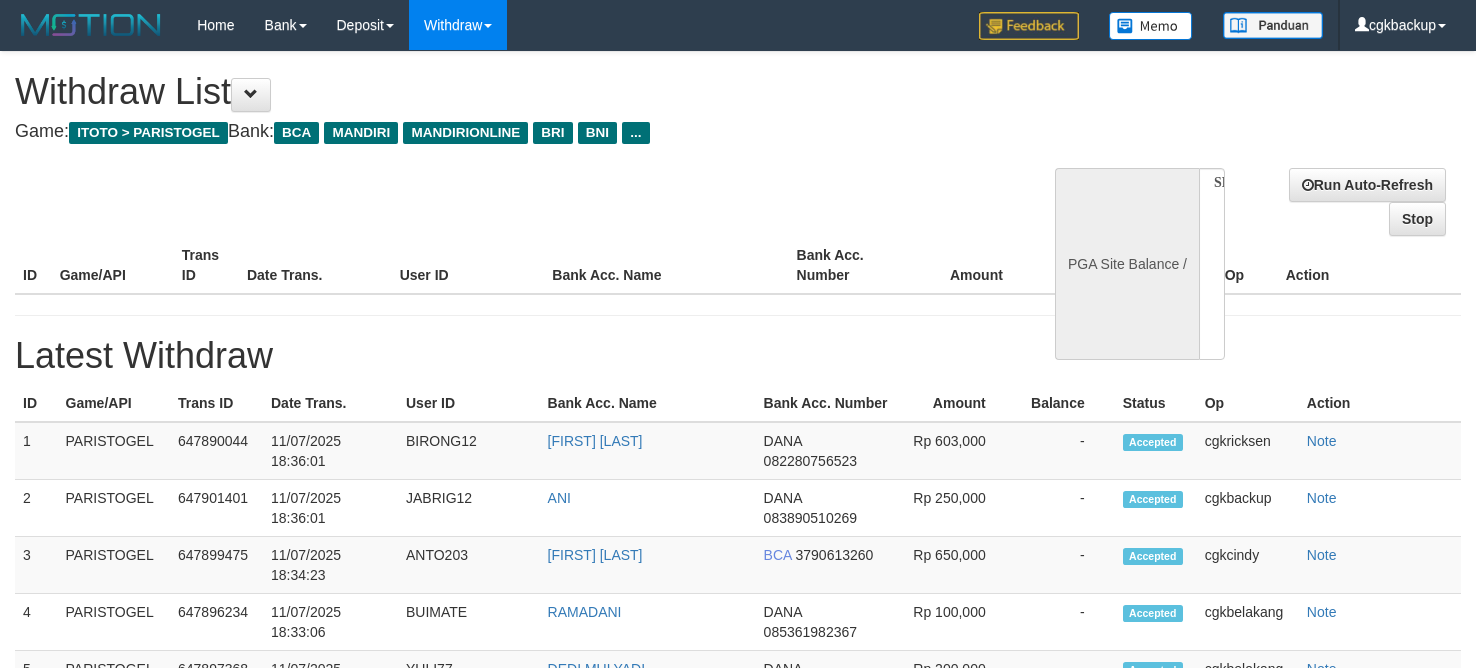 select 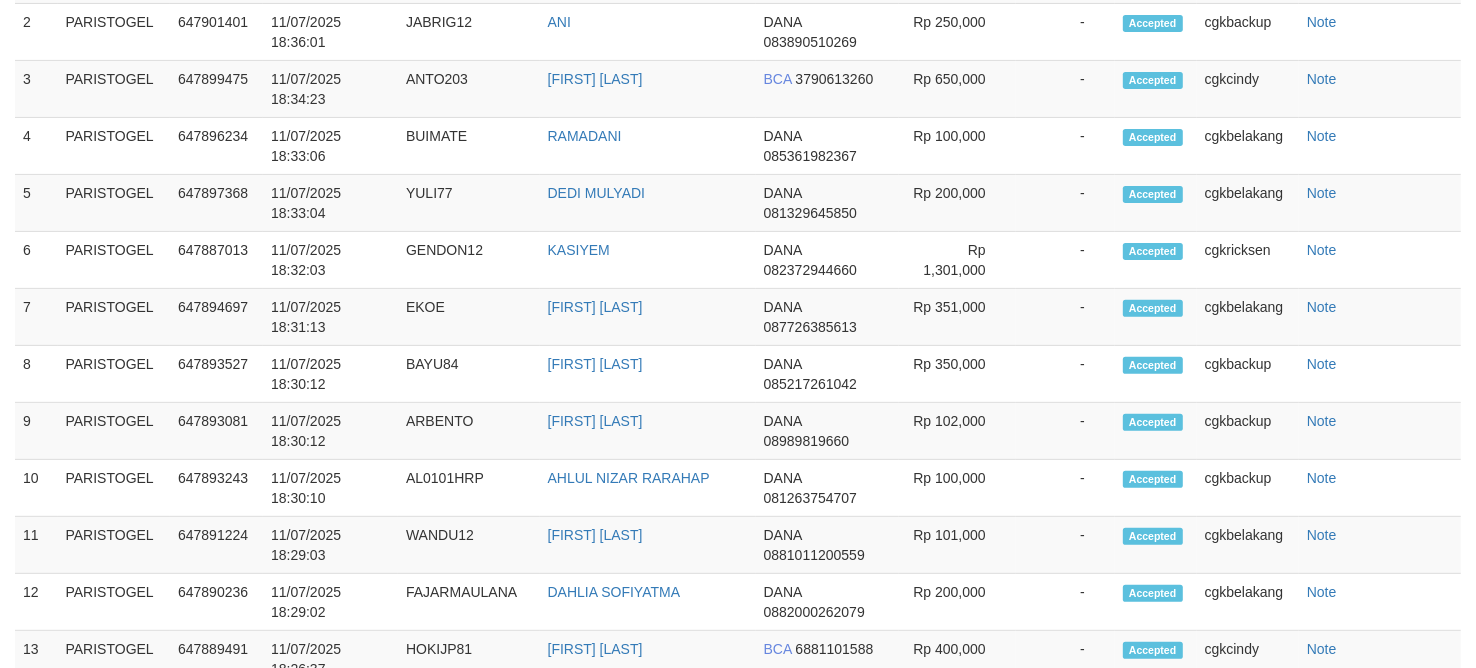 select on "**" 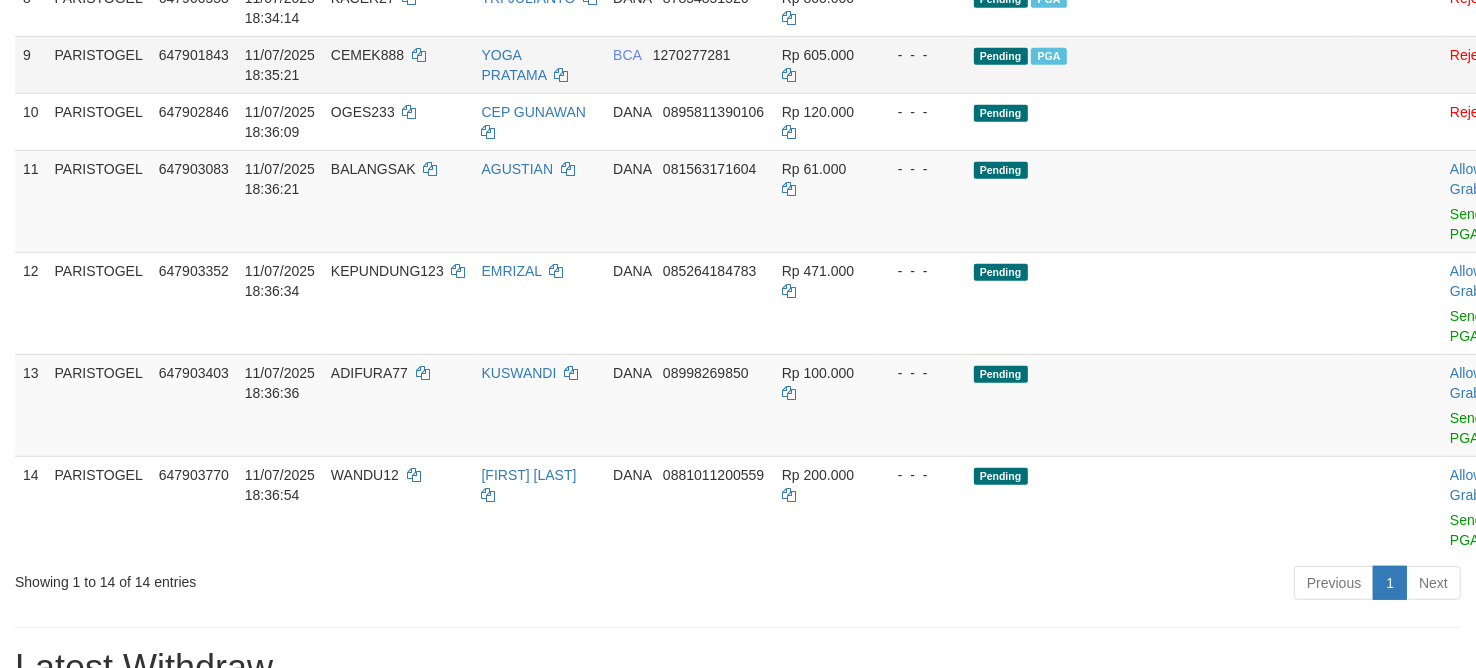 scroll, scrollTop: 1000, scrollLeft: 0, axis: vertical 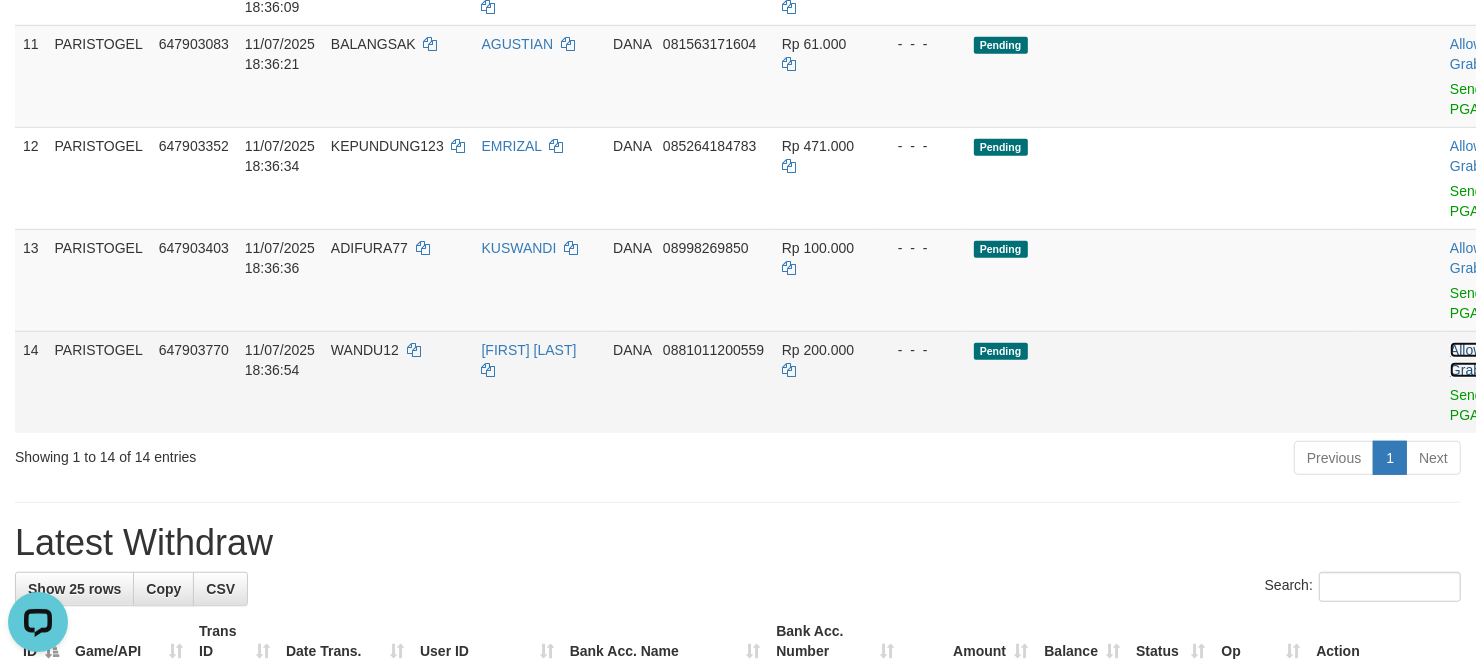click on "Allow Grab" at bounding box center [1466, 360] 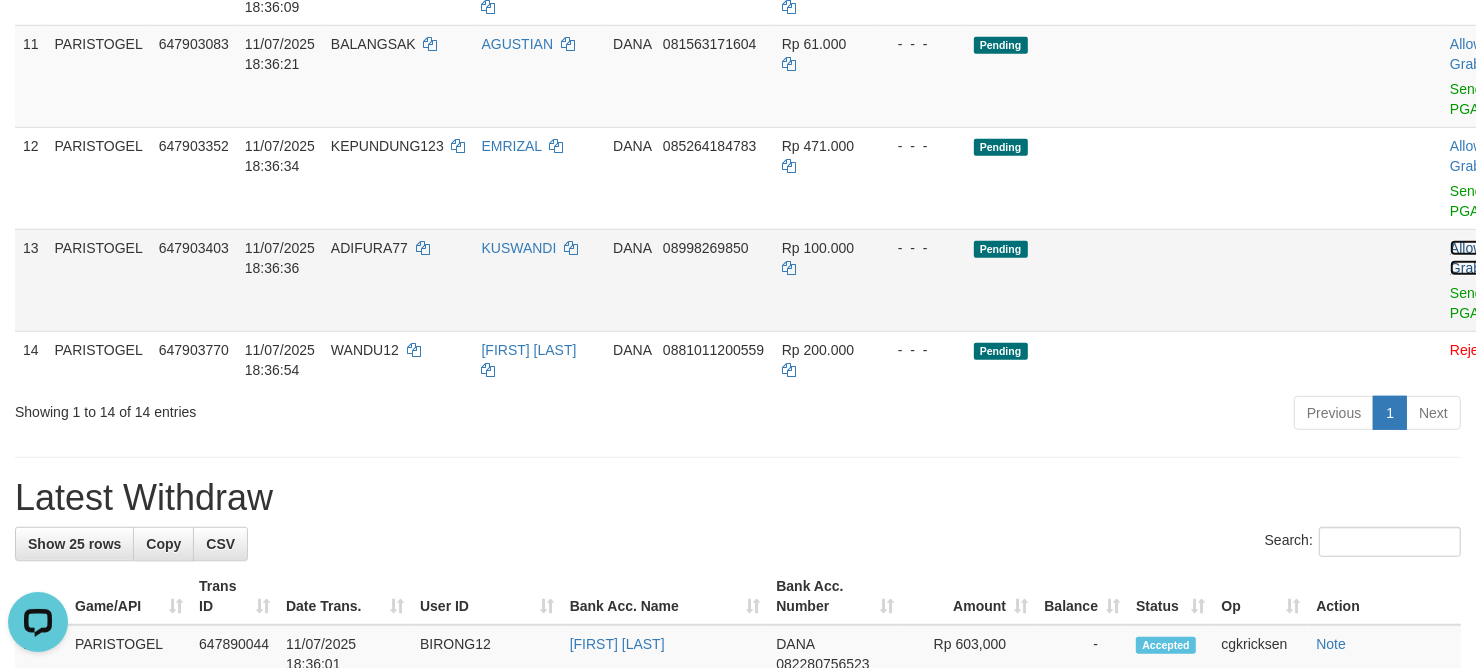 click on "Allow Grab" at bounding box center (1466, 258) 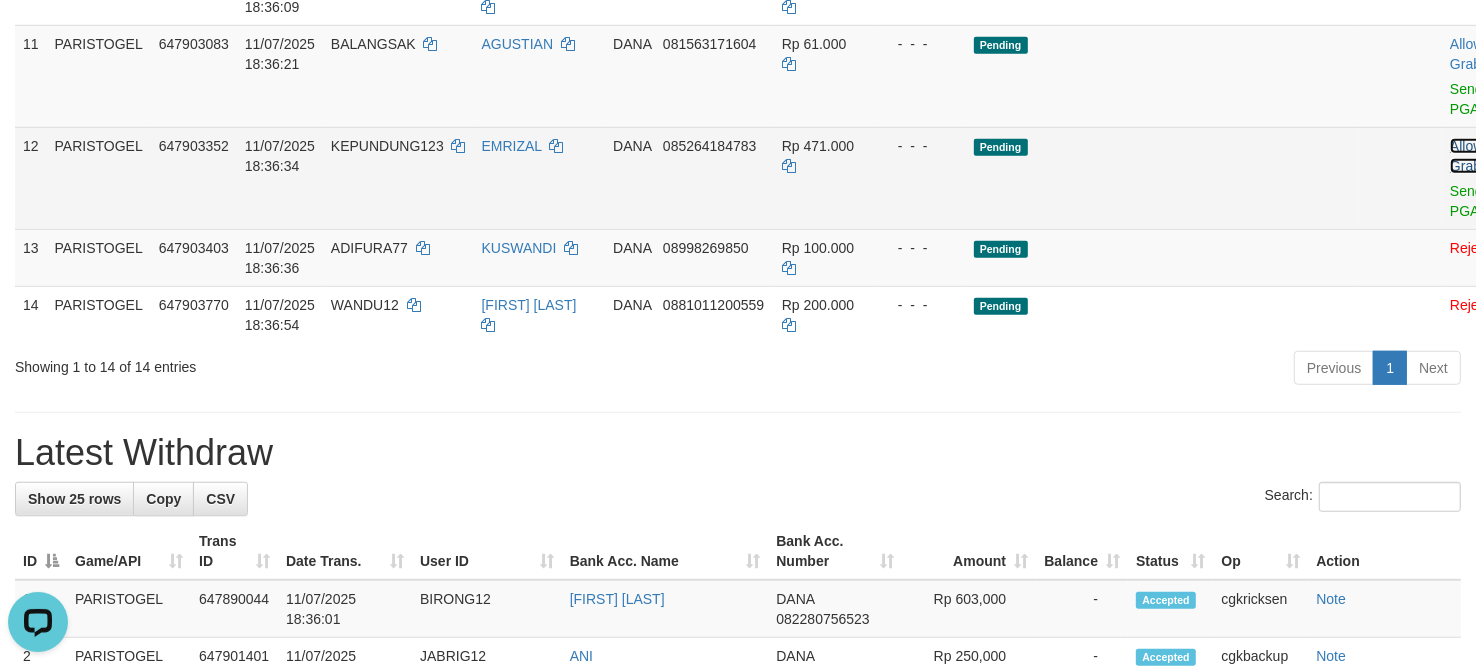 click on "Allow Grab" at bounding box center (1466, 156) 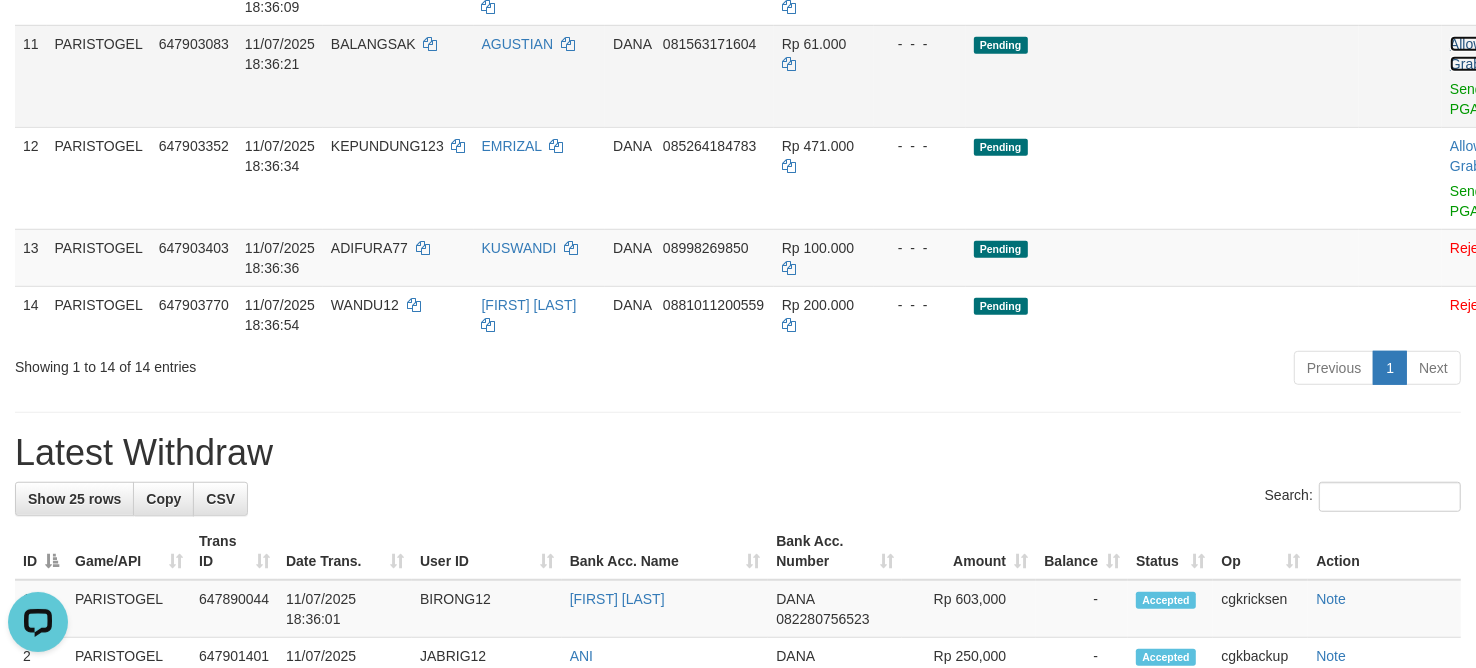 click on "Allow Grab" at bounding box center (1466, 54) 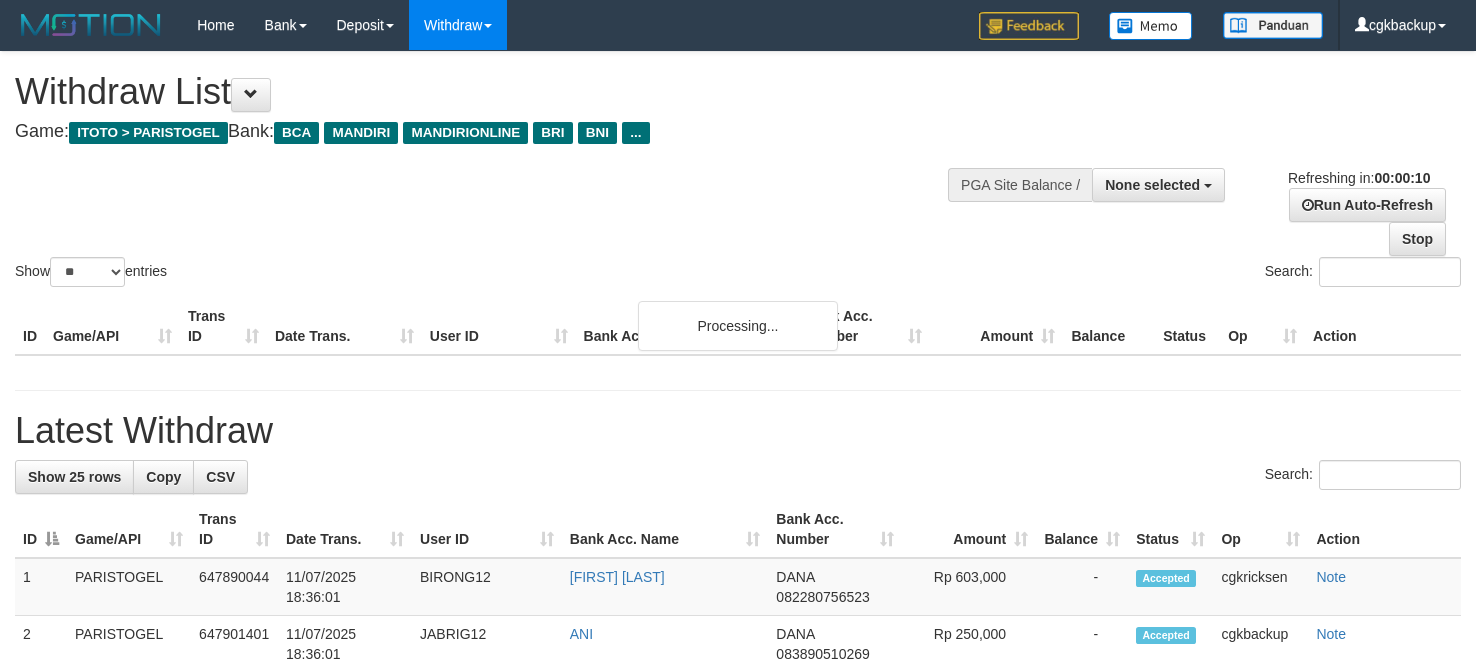 select 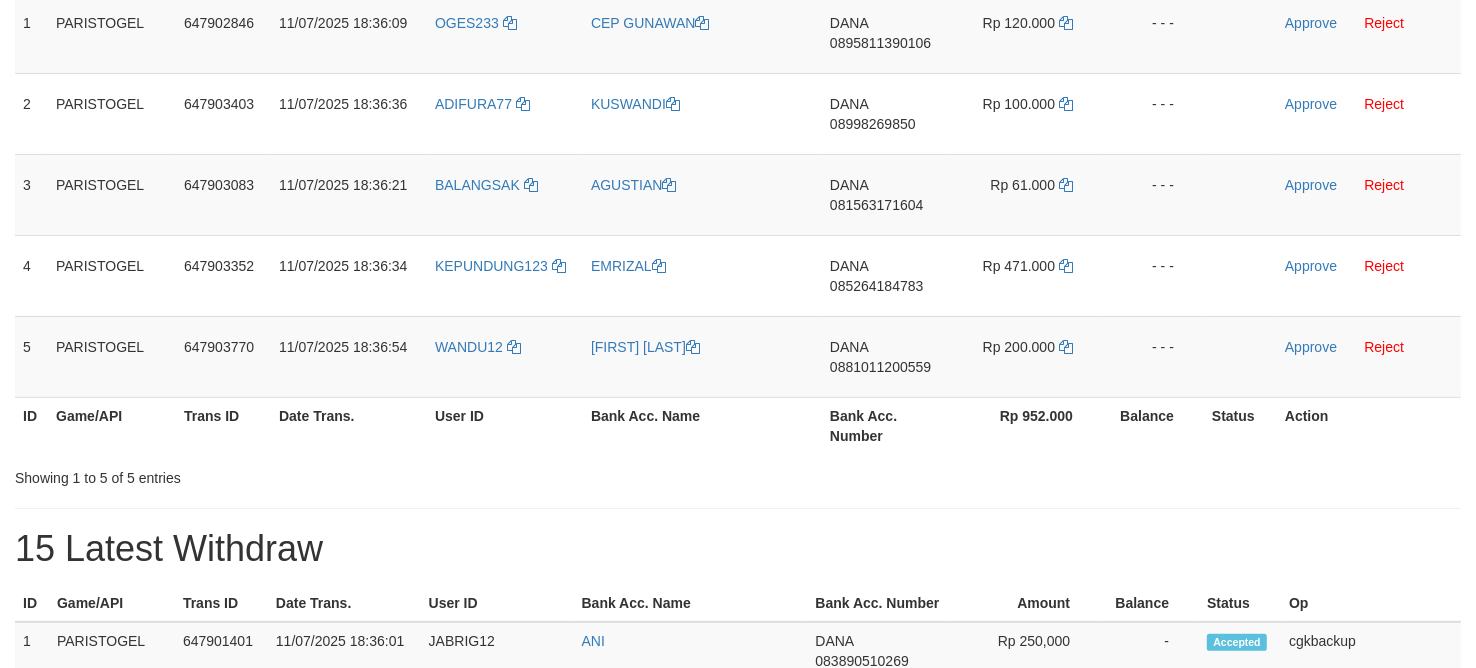 scroll, scrollTop: 375, scrollLeft: 0, axis: vertical 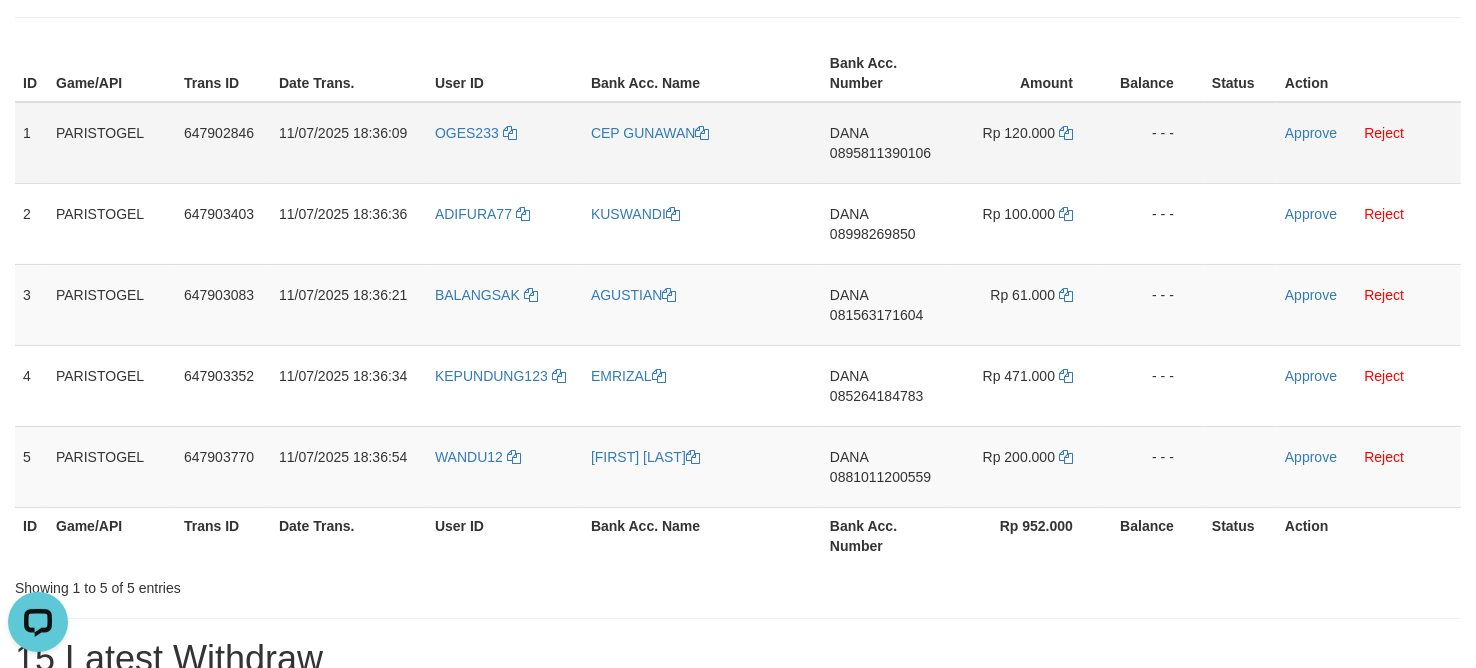 click on "OGES233" at bounding box center (505, 143) 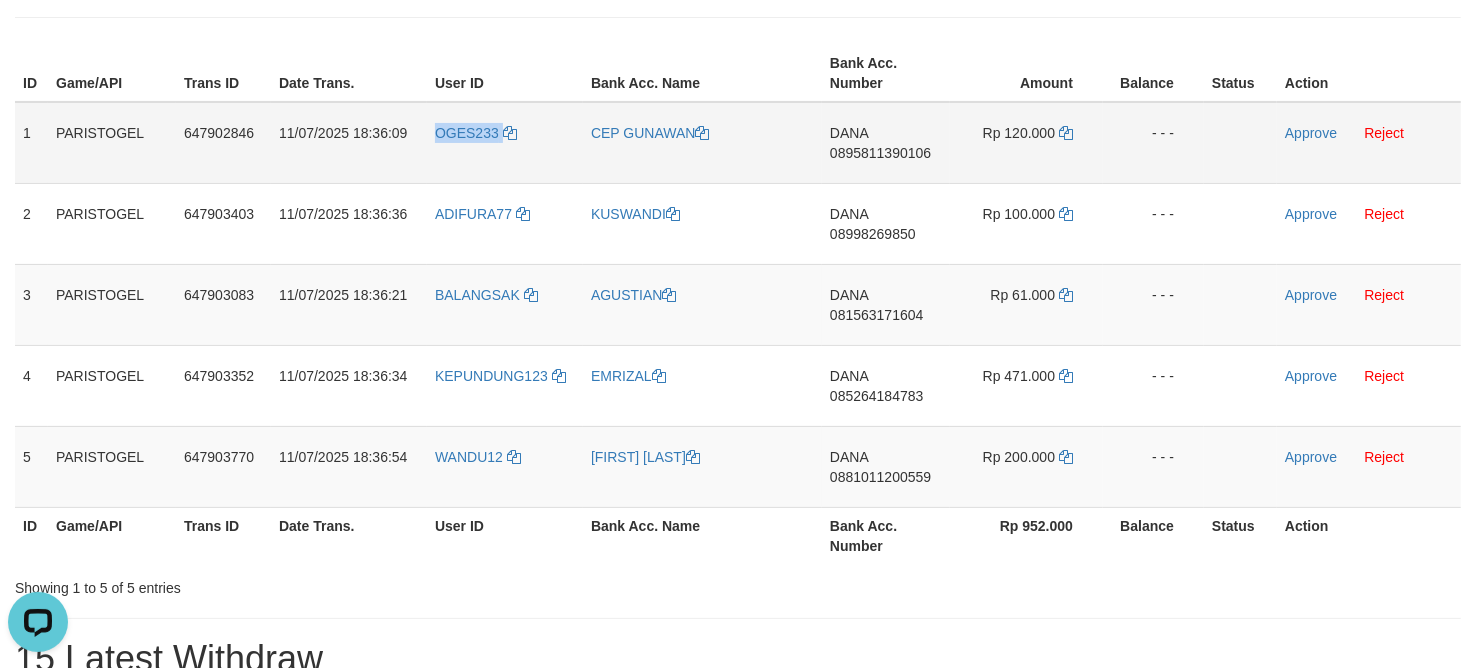 click on "OGES233" at bounding box center [505, 143] 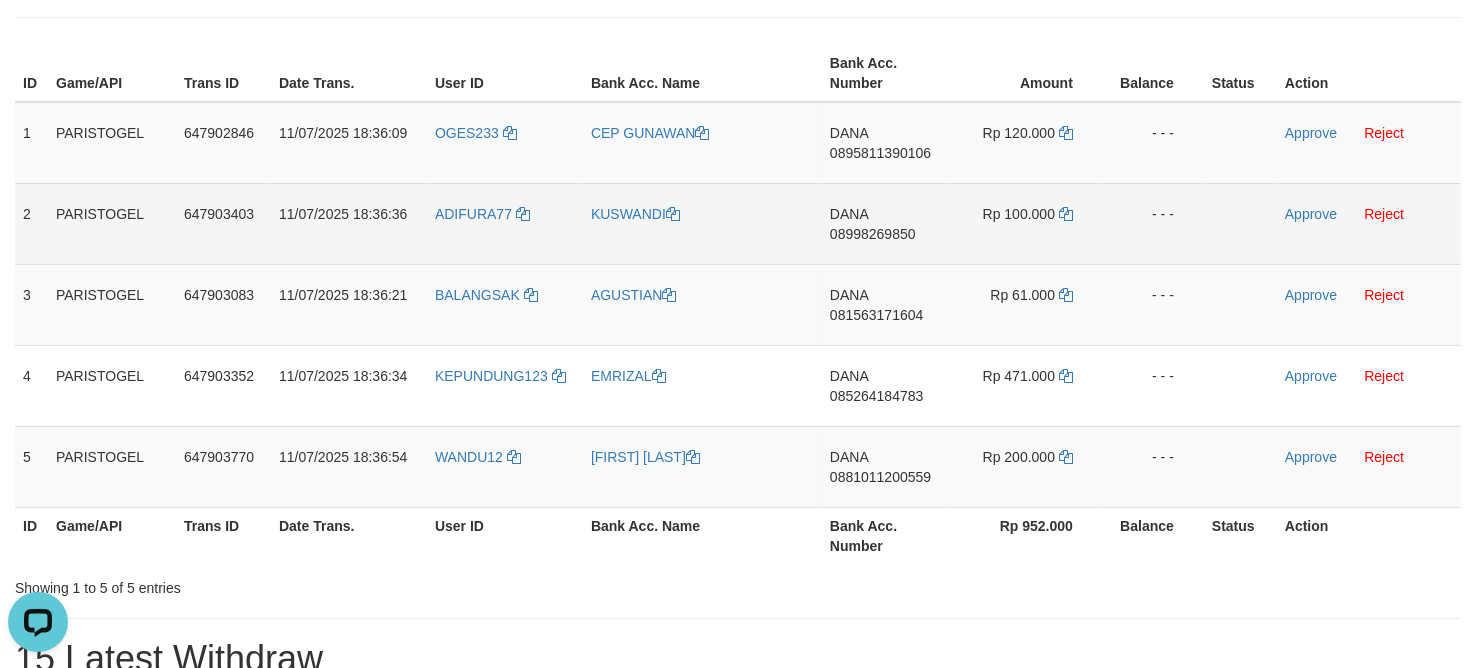 click on "ADIFURA77" at bounding box center [505, 223] 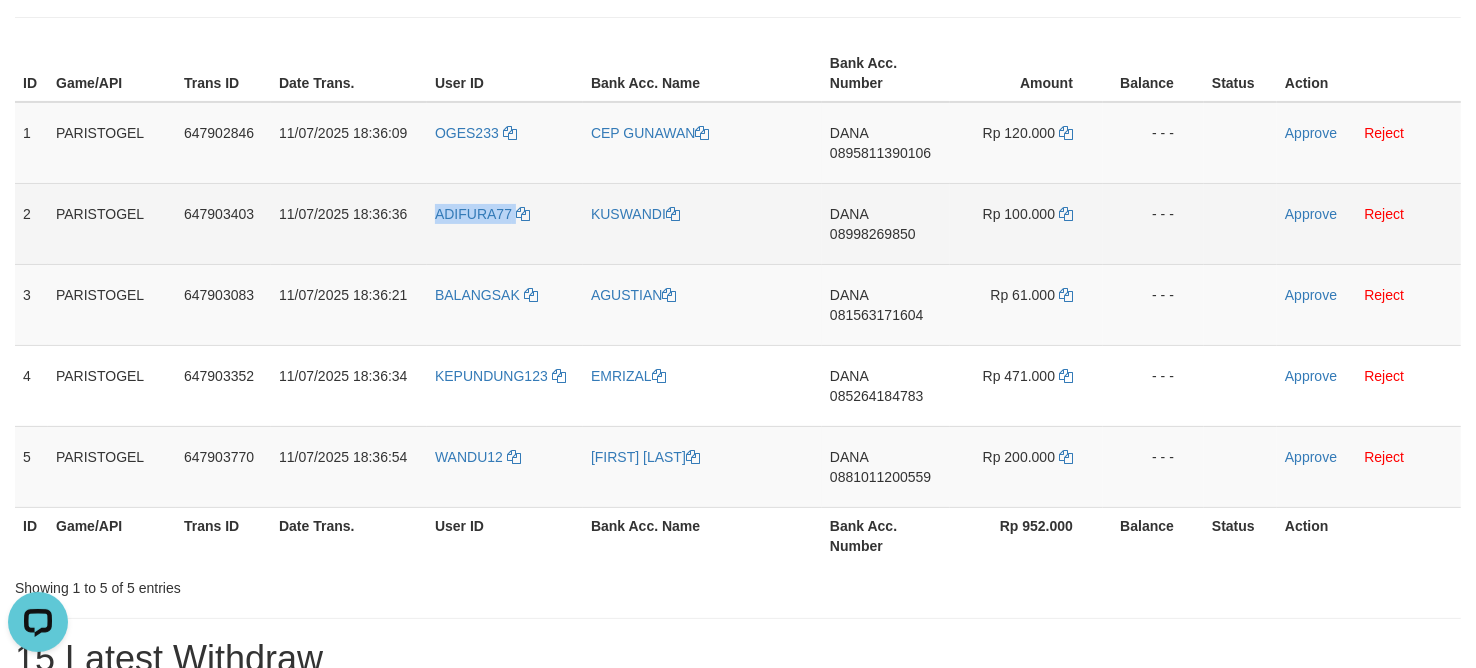 click on "ADIFURA77" at bounding box center (505, 223) 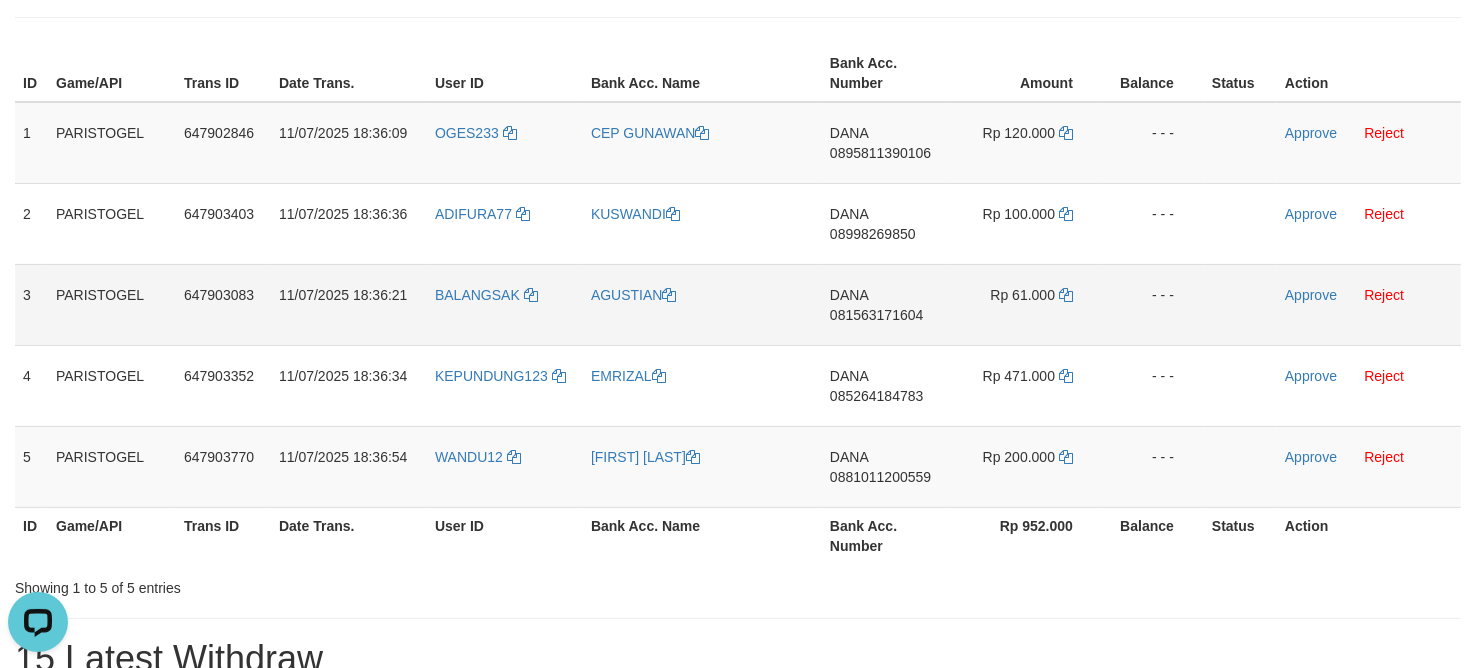 click on "BALANGSAK" at bounding box center [505, 304] 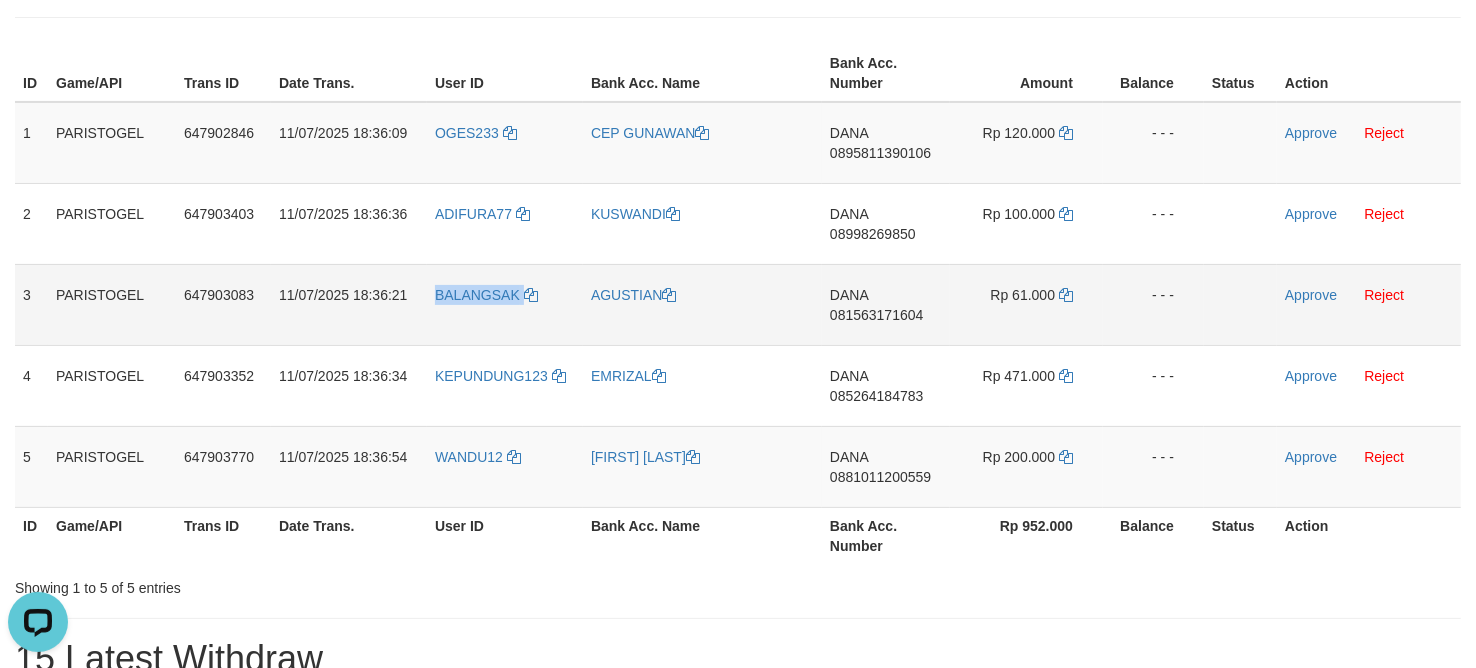 click on "BALANGSAK" at bounding box center (505, 304) 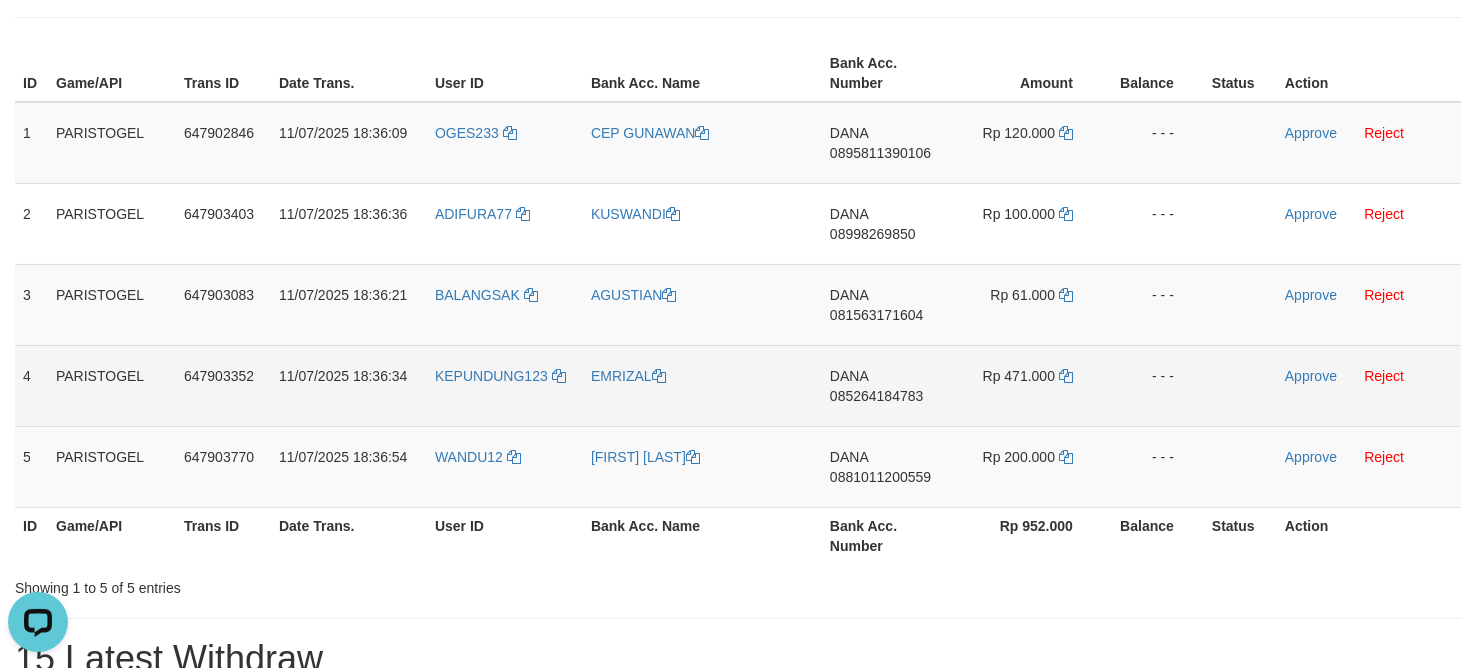 click on "KEPUNDUNG123" at bounding box center (505, 385) 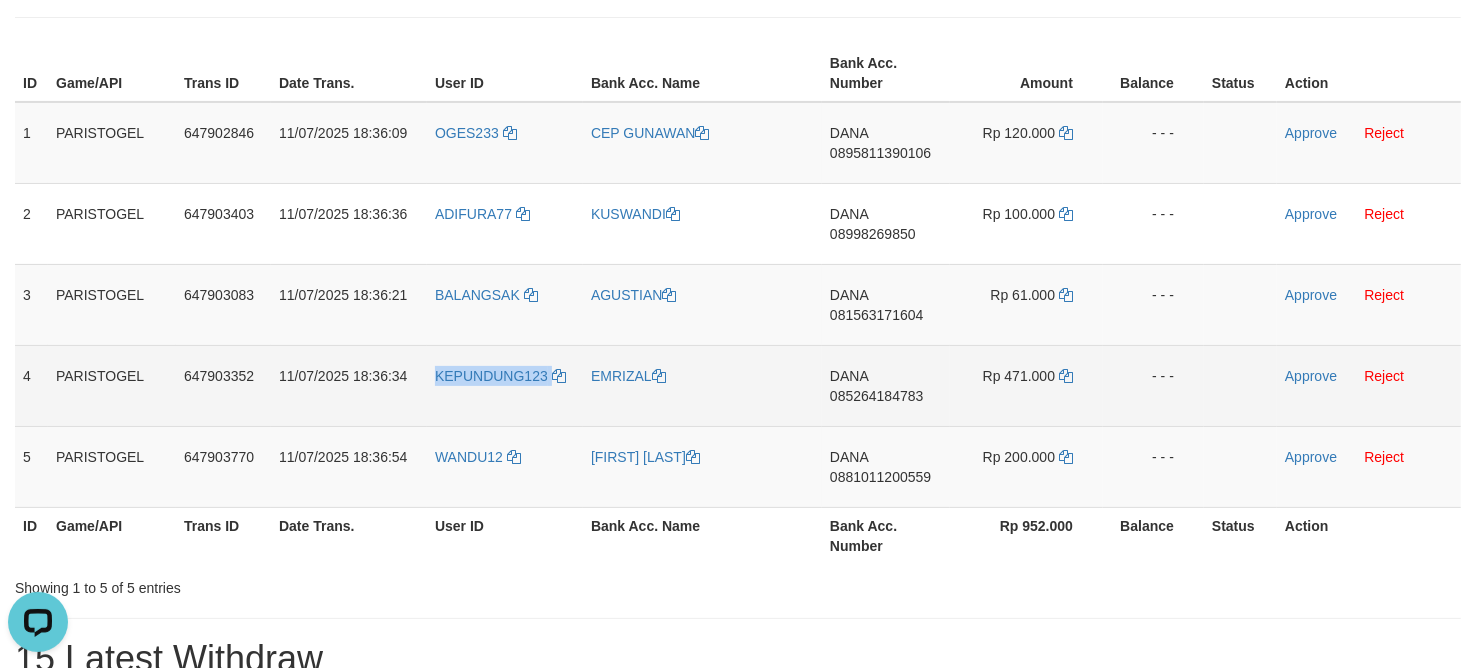click on "KEPUNDUNG123" at bounding box center (505, 385) 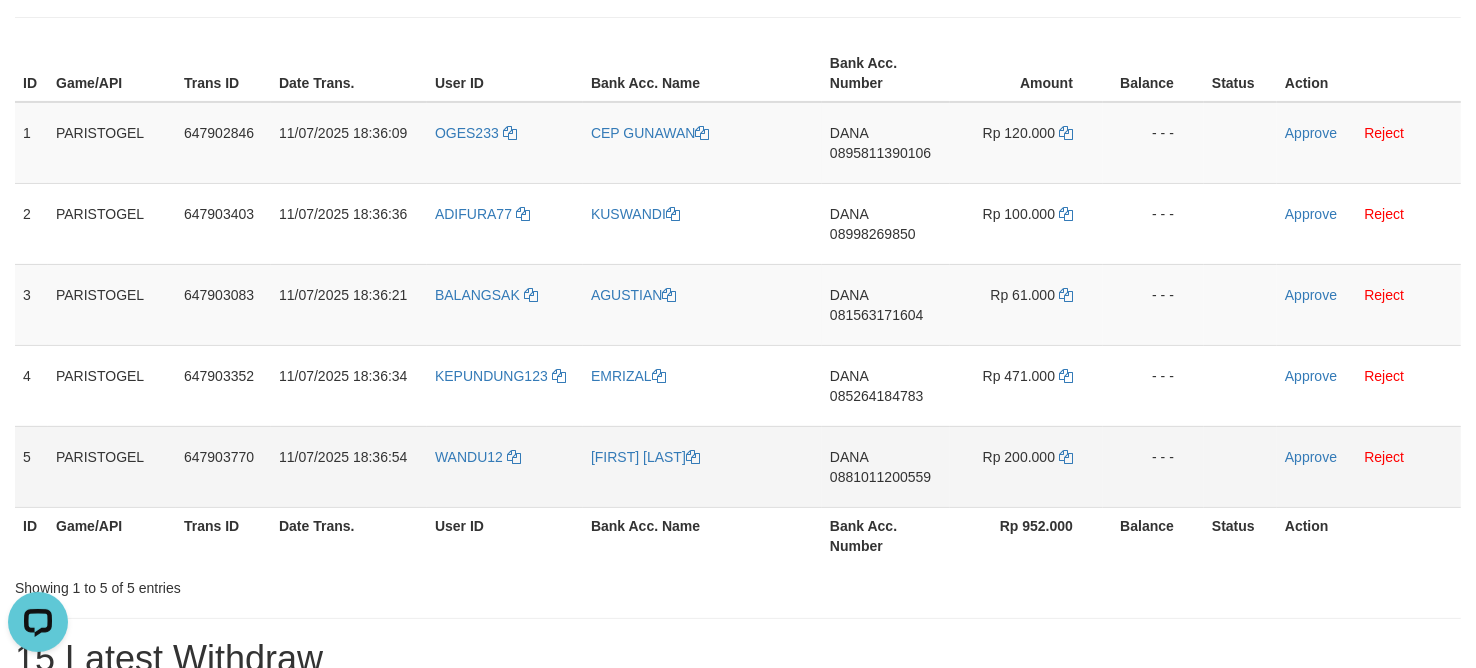 click on "WANDU12" at bounding box center (505, 466) 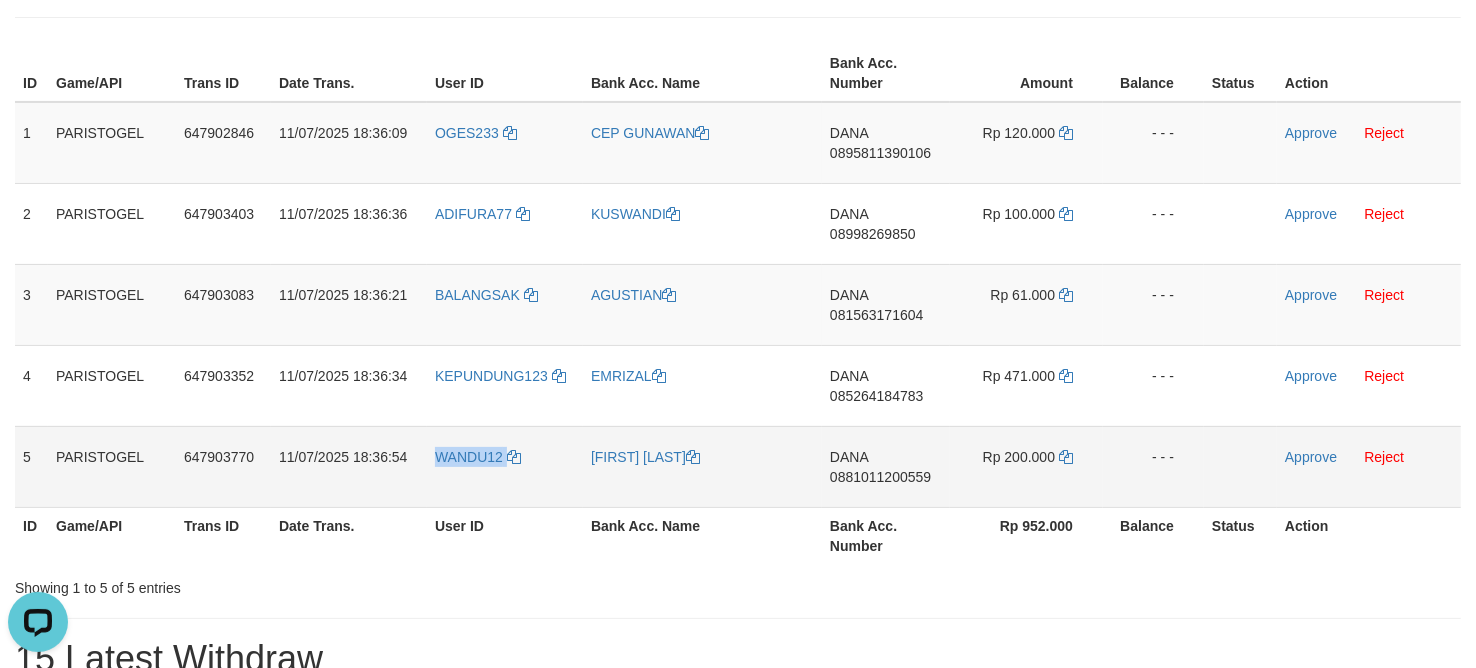 click on "WANDU12" at bounding box center [505, 466] 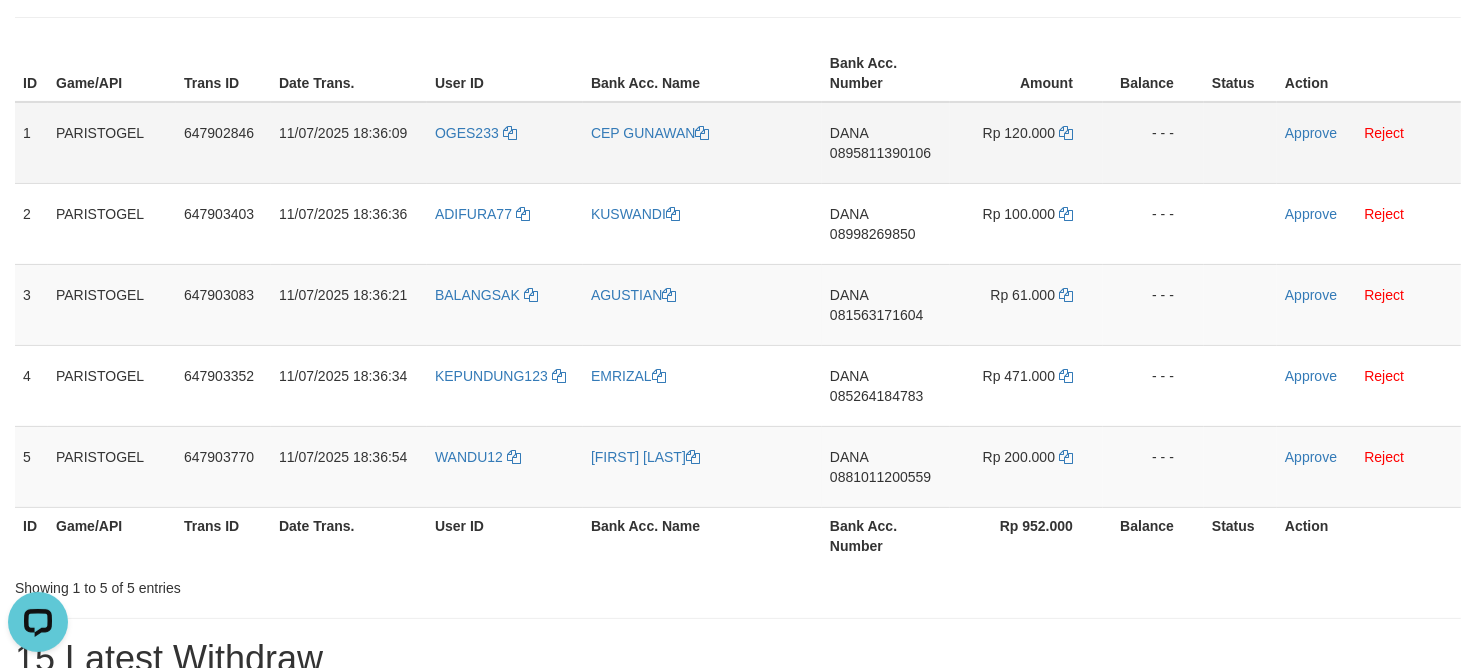click on "CEP GUNAWAN" at bounding box center [702, 143] 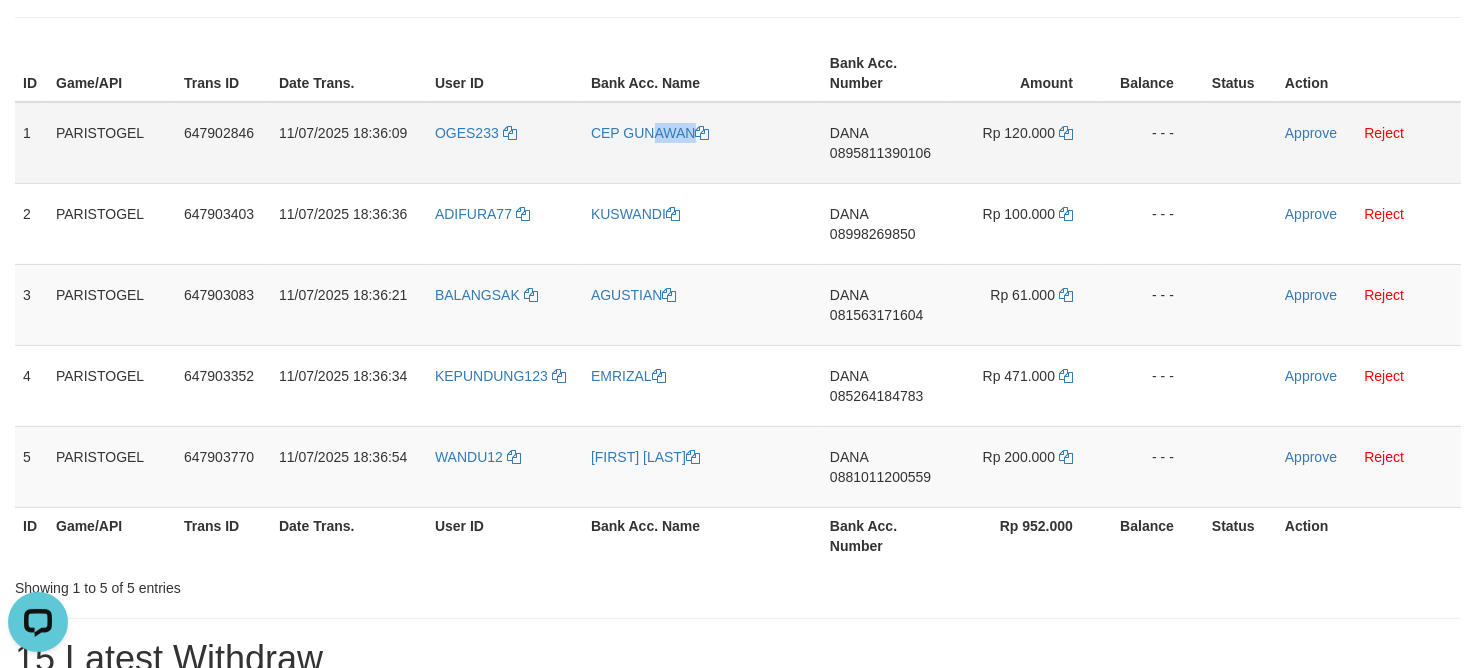 click on "CEP GUNAWAN" at bounding box center [702, 143] 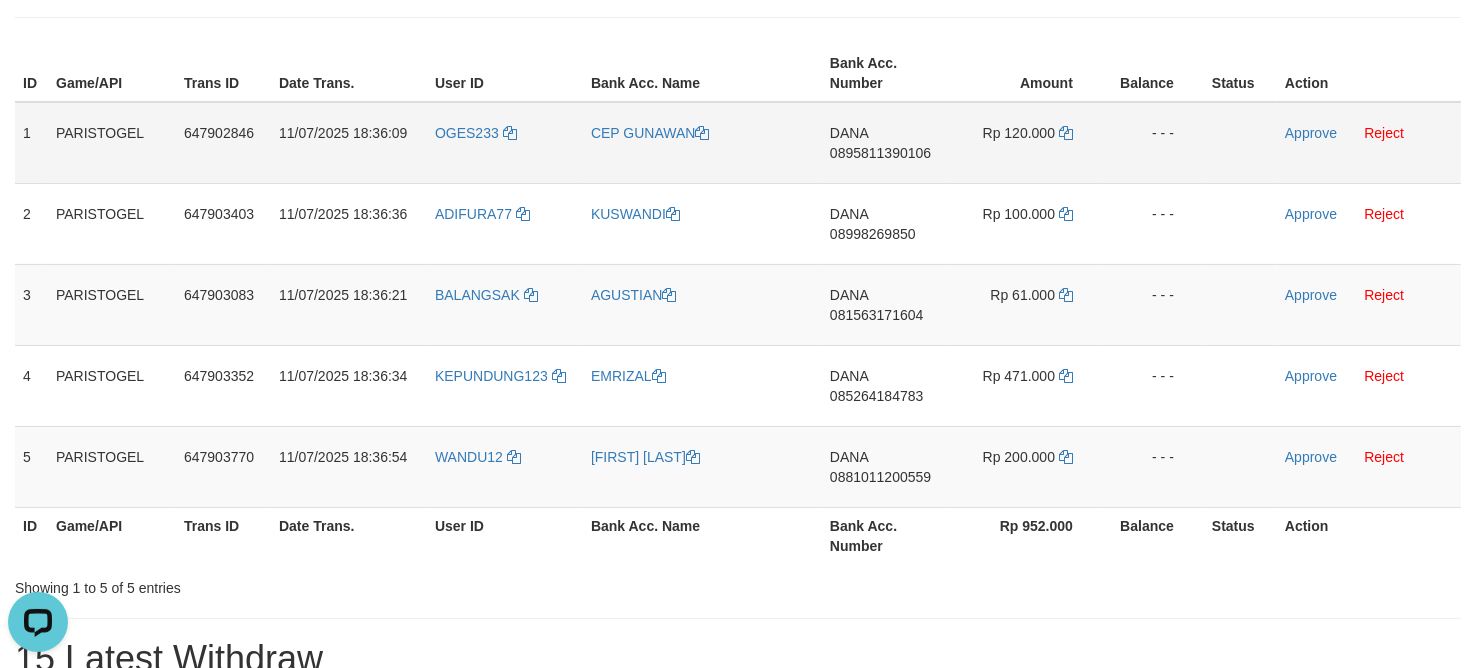 click on "OGES233" at bounding box center (505, 143) 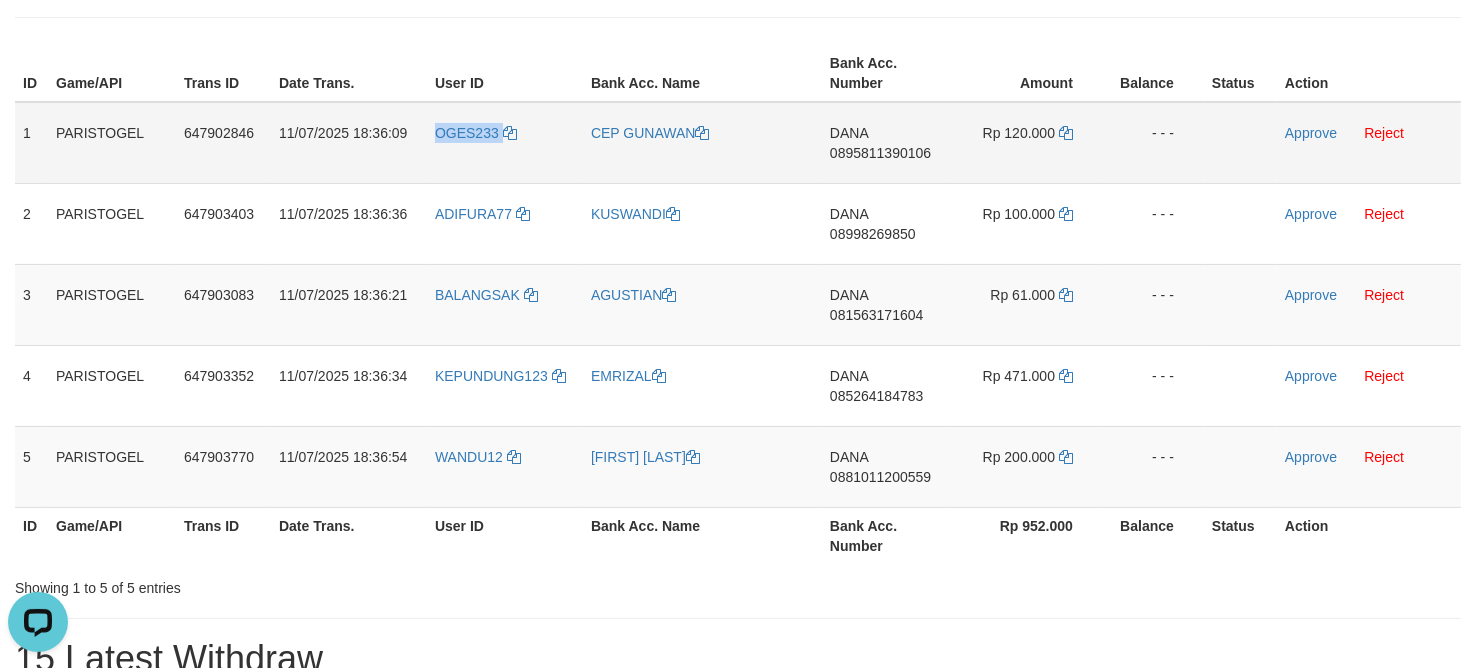 click on "OGES233" at bounding box center [505, 143] 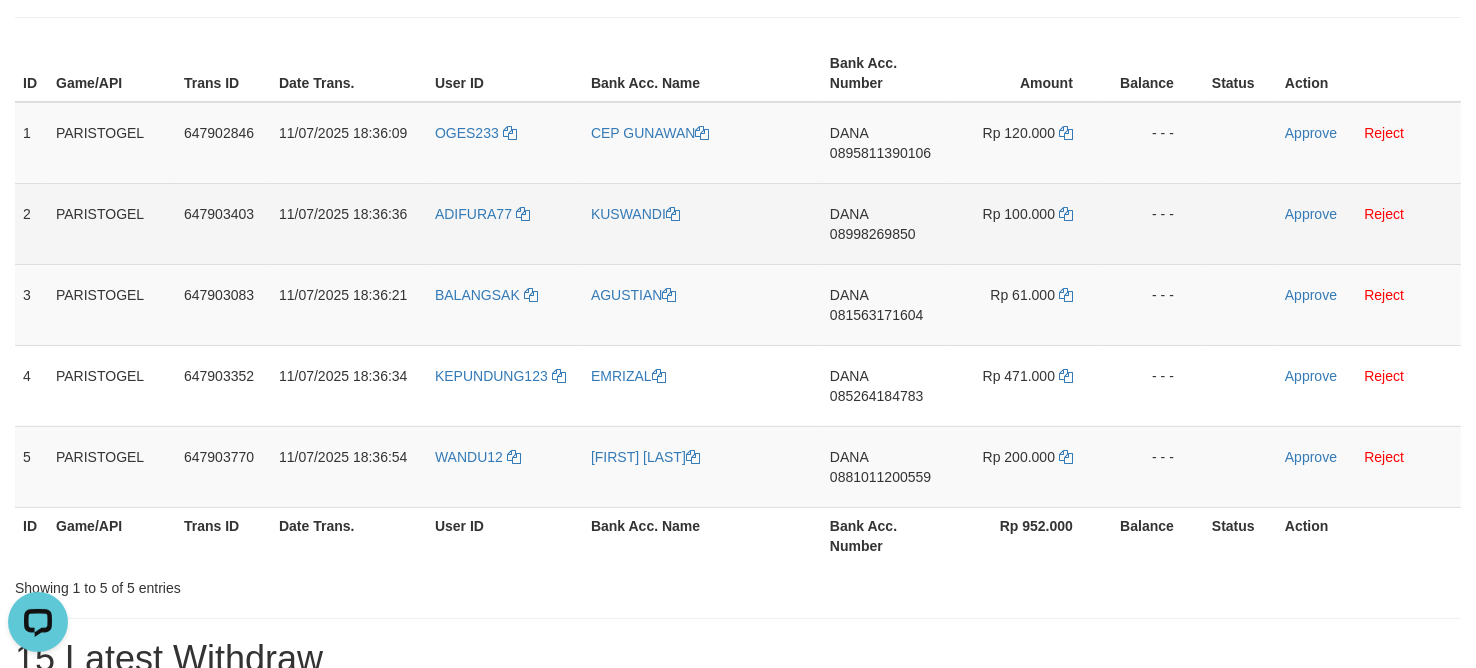 click on "KUSWANDI" at bounding box center (702, 223) 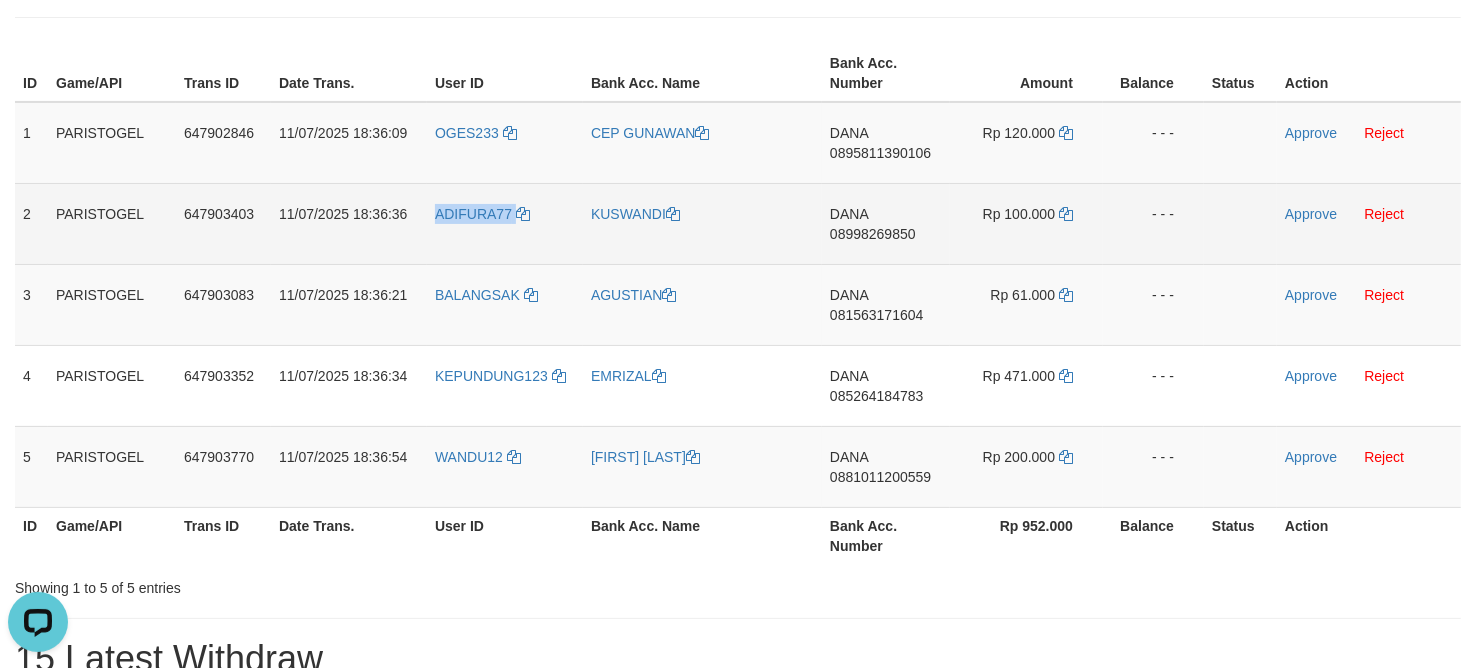 click on "ADIFURA77" at bounding box center [505, 223] 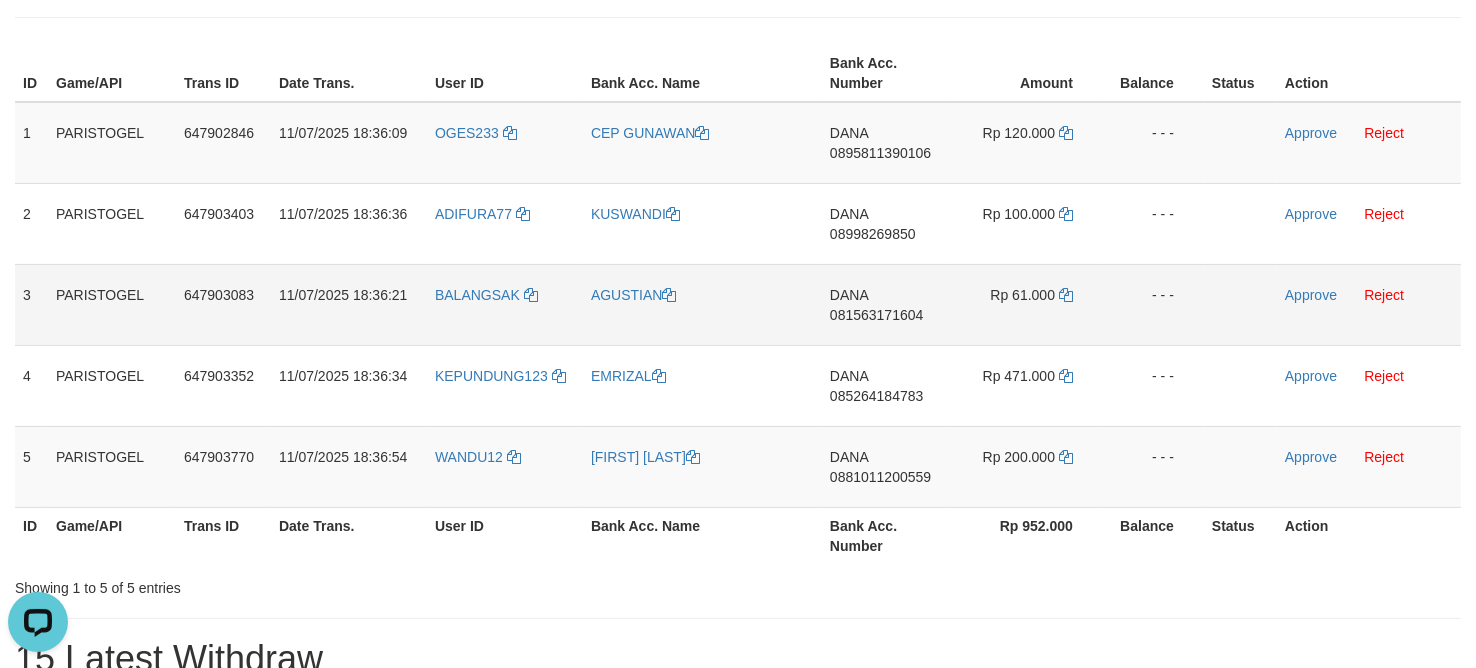 click on "AGUSTIAN" at bounding box center [702, 304] 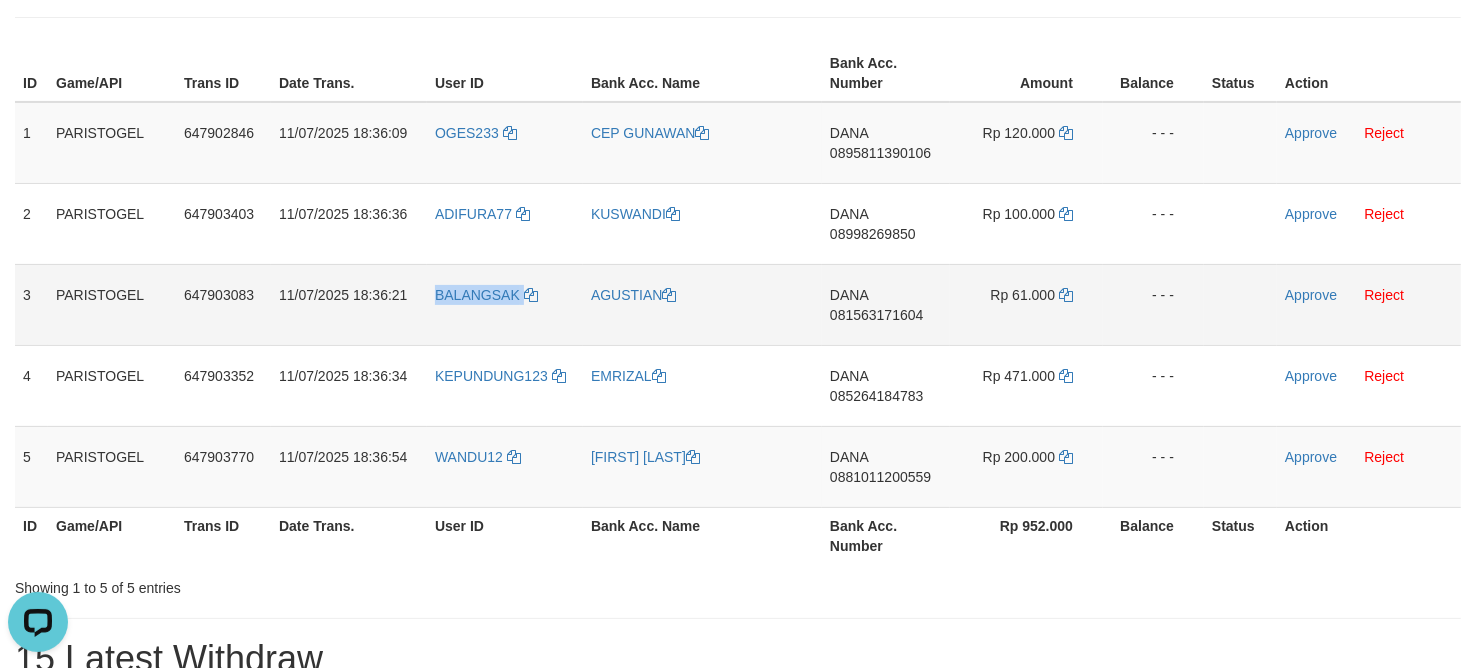 click on "BALANGSAK" at bounding box center (505, 304) 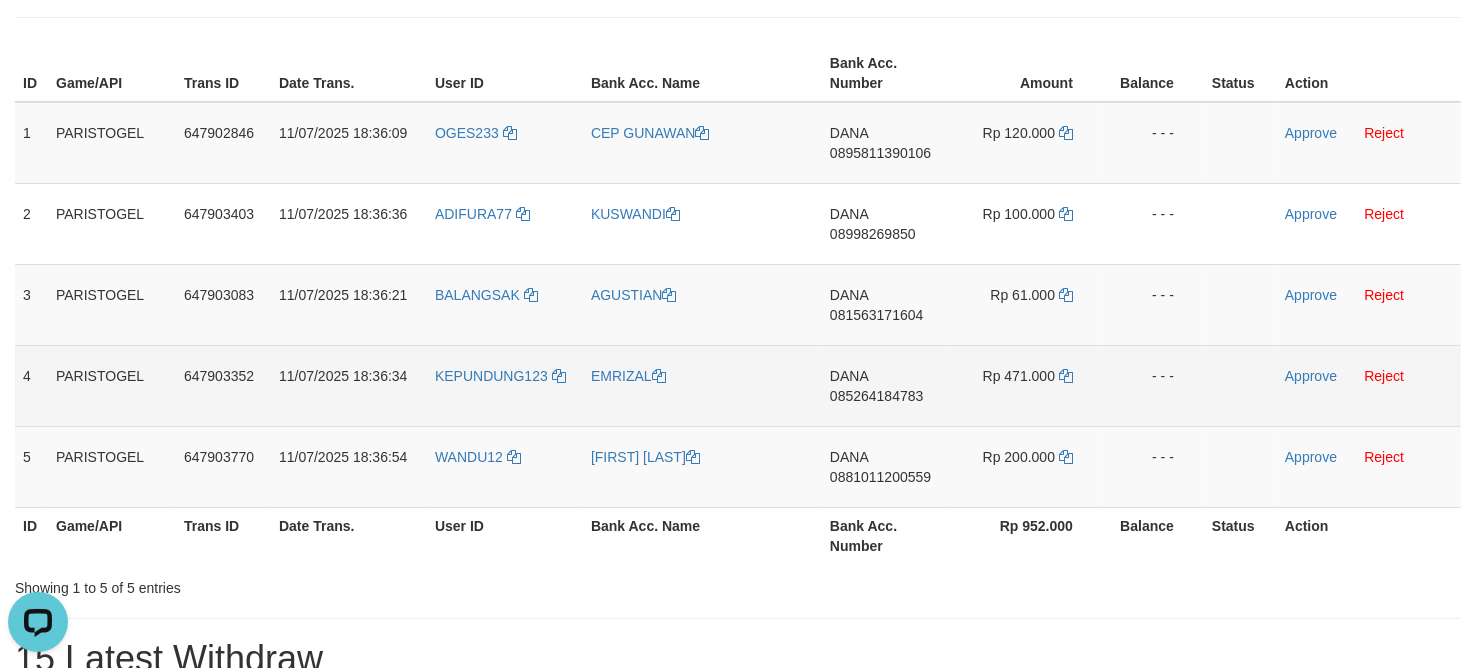 click on "KEPUNDUNG123" at bounding box center (505, 385) 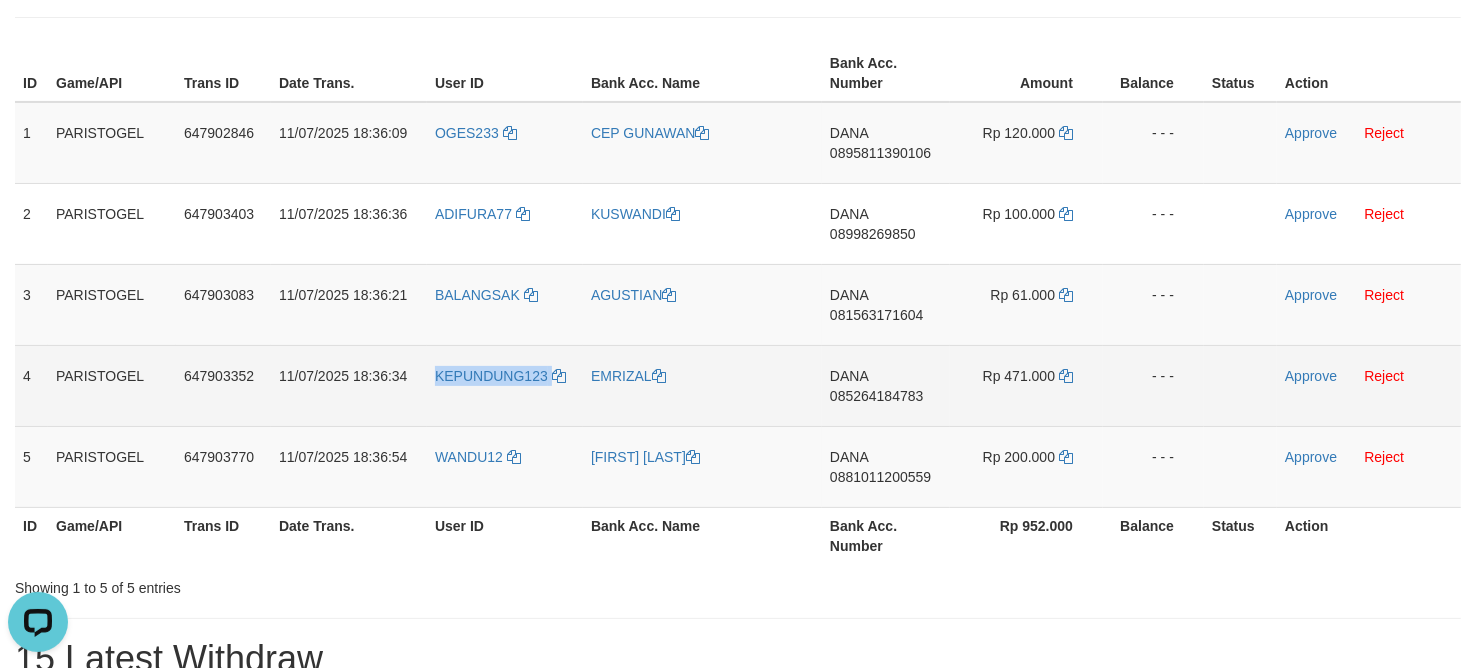 click on "KEPUNDUNG123" at bounding box center [505, 385] 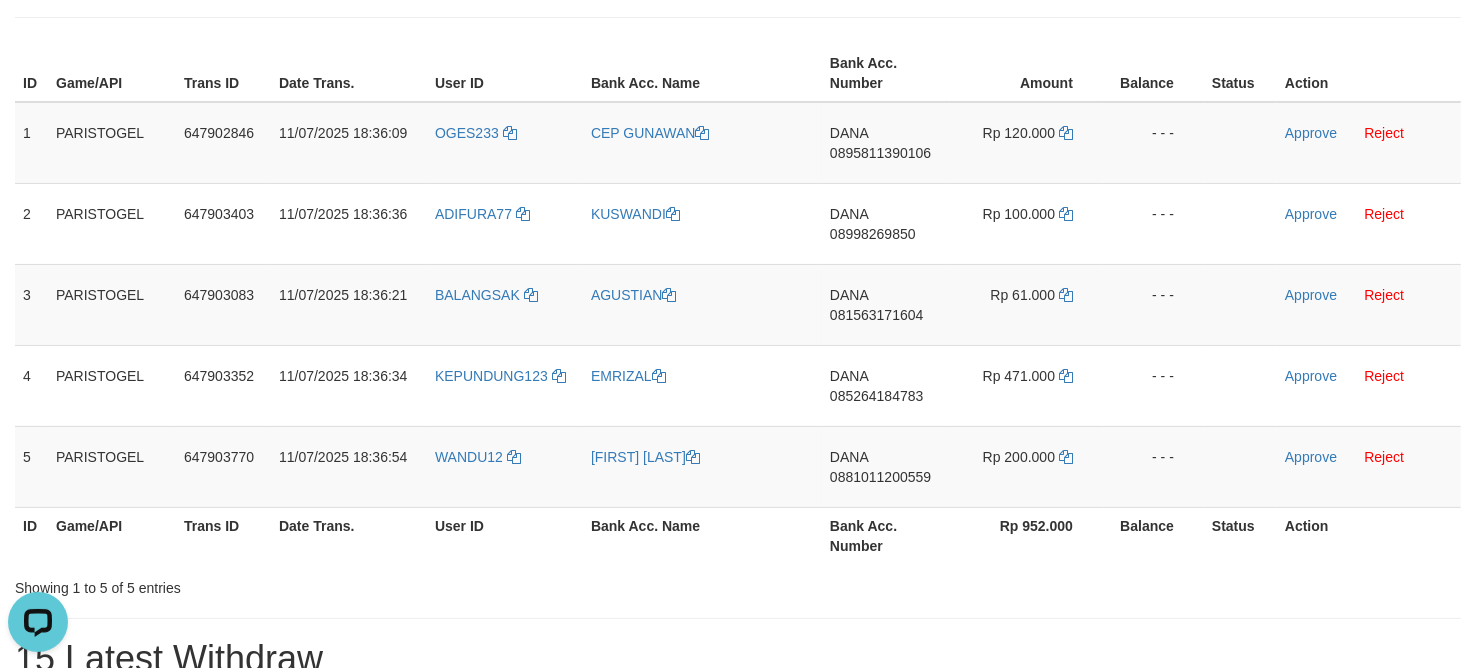 click on "Bank Acc. Name" at bounding box center (702, 535) 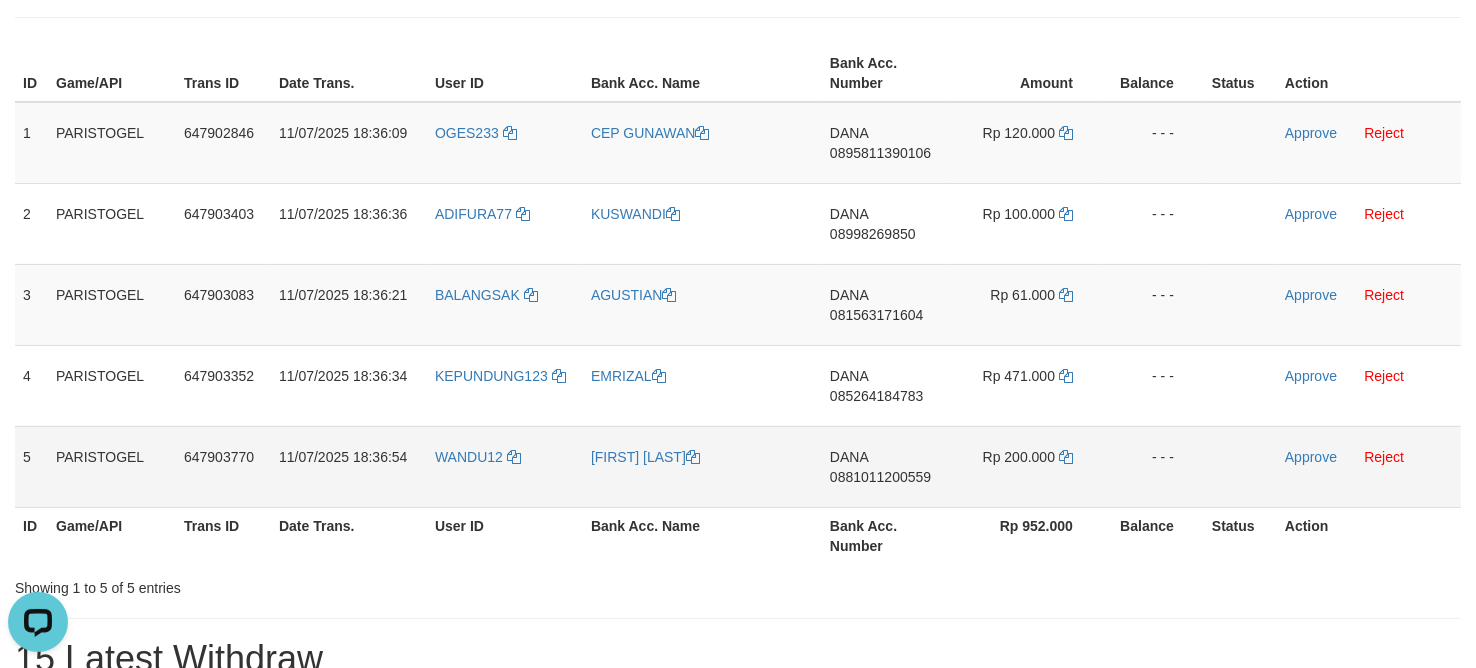 click on "[FIRST] [LAST]" at bounding box center (702, 466) 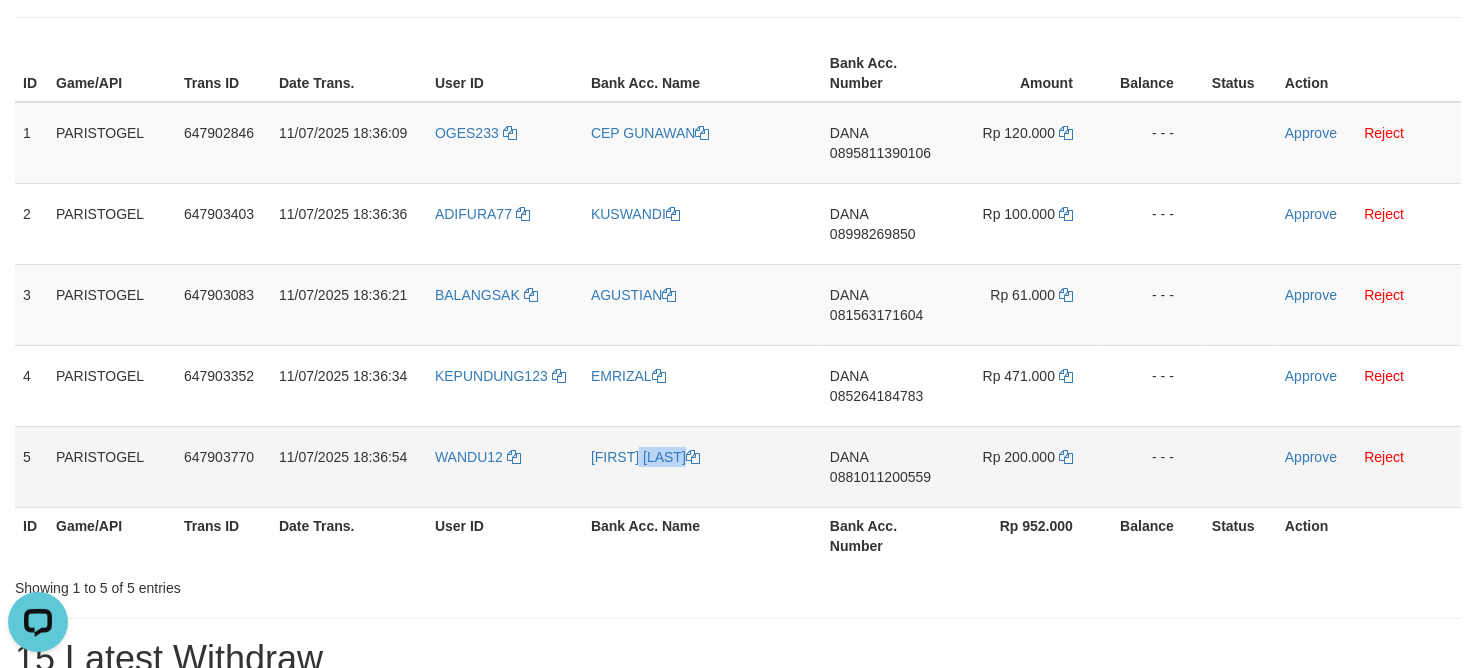 click on "[FIRST] [LAST]" at bounding box center [702, 466] 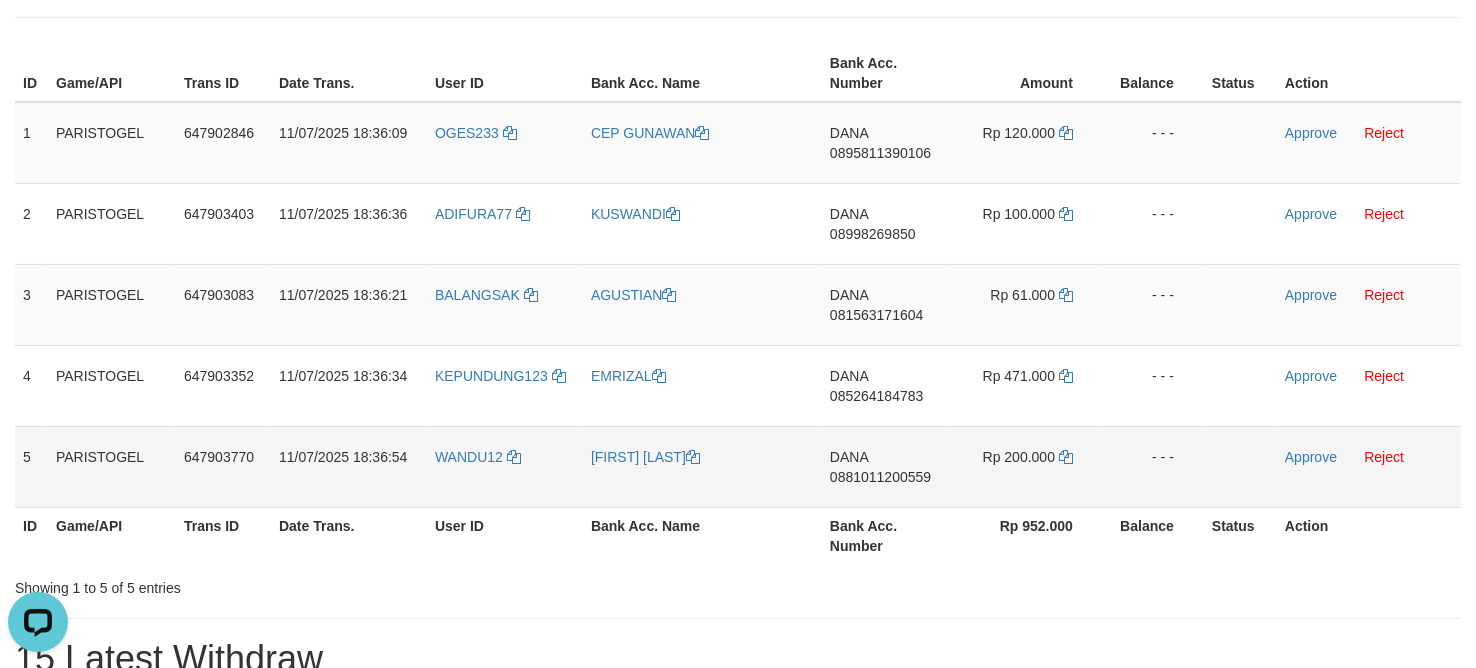 click on "WANDU12" at bounding box center [505, 466] 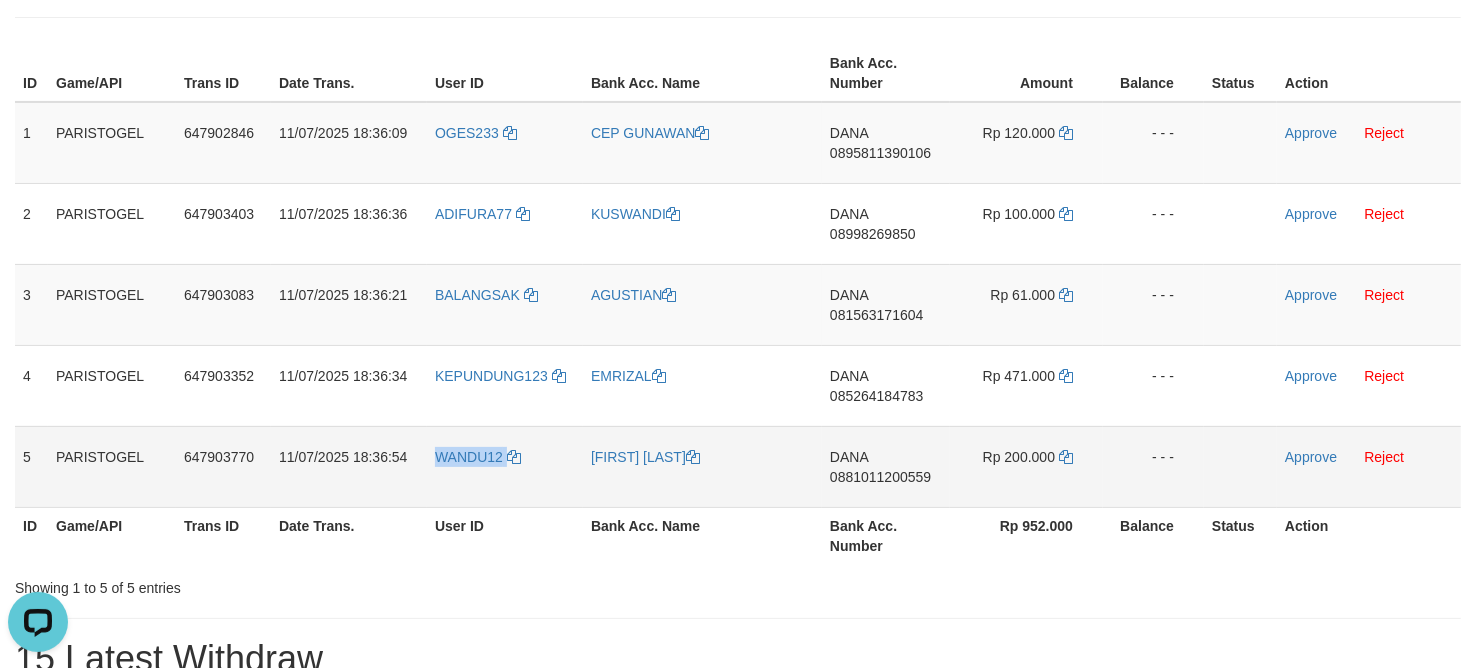 click on "WANDU12" at bounding box center [505, 466] 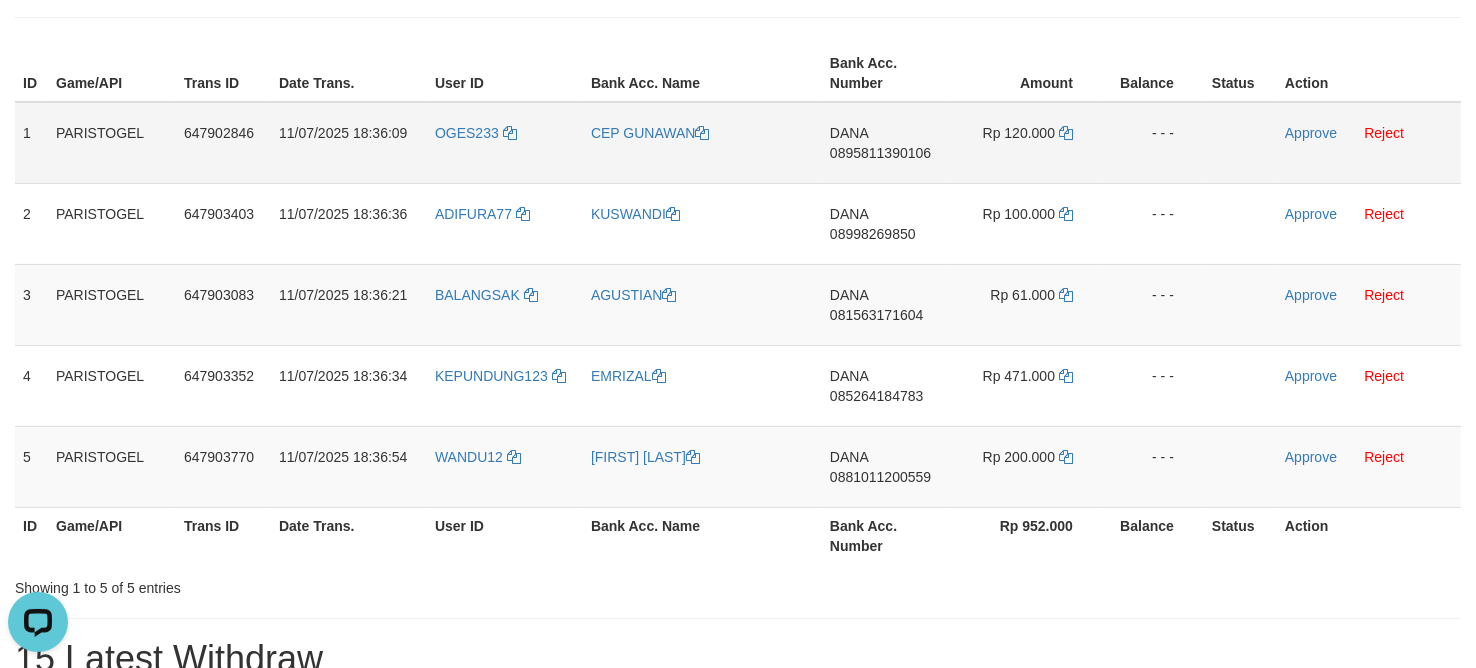 click on "DANA
0895811390106" at bounding box center (886, 143) 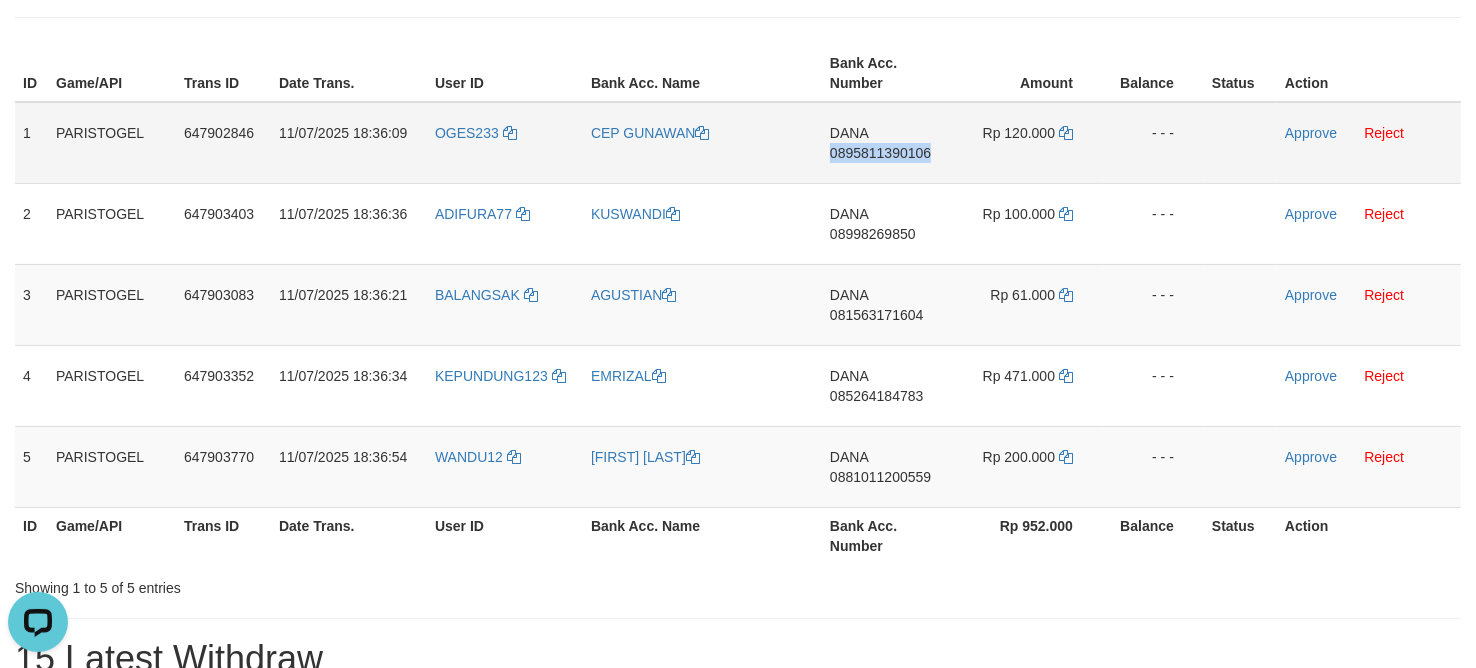 click on "DANA
0895811390106" at bounding box center [886, 143] 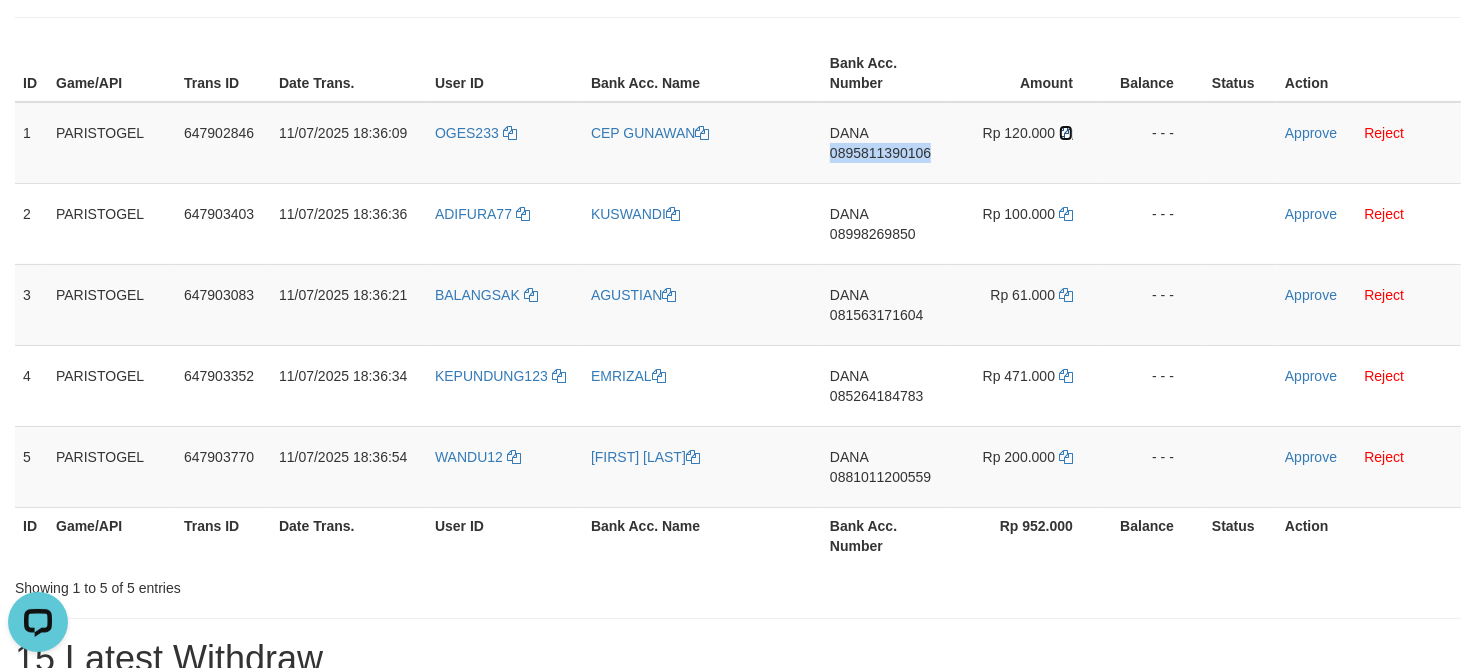 click at bounding box center (1066, 133) 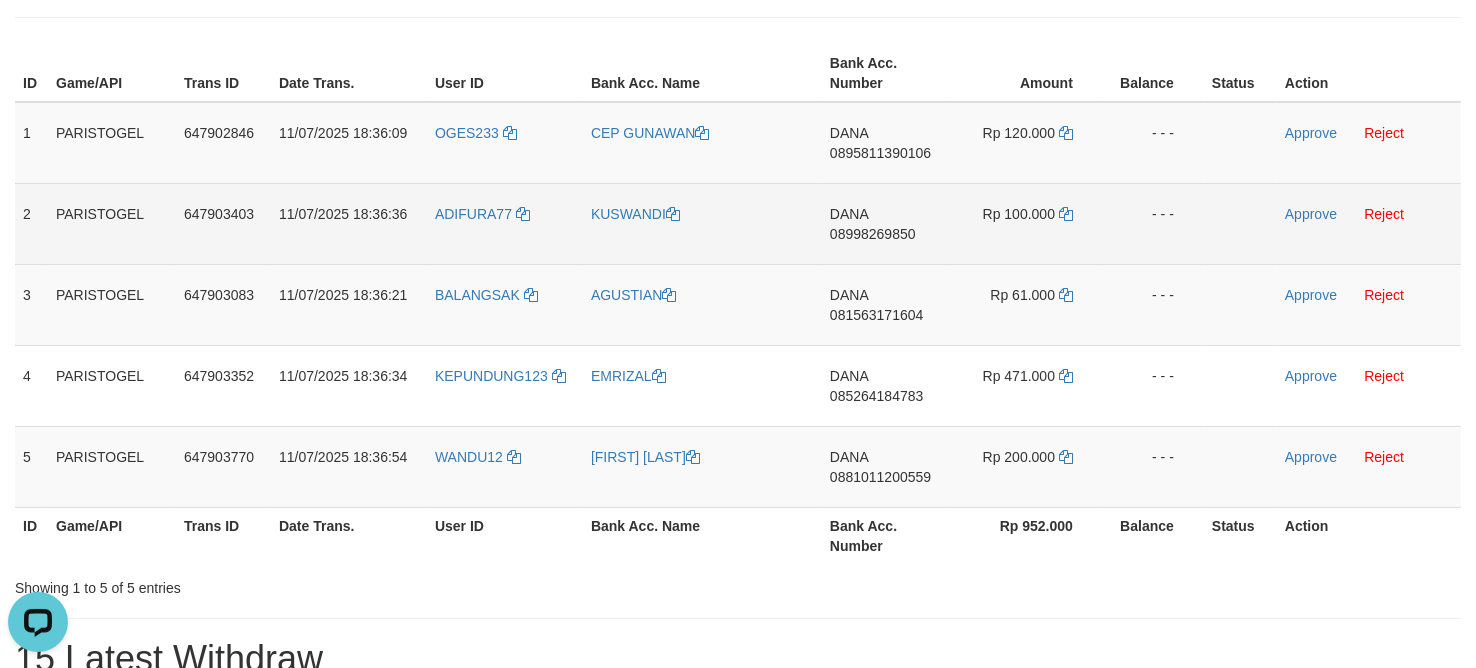 click on "DANA
08998269850" at bounding box center (886, 223) 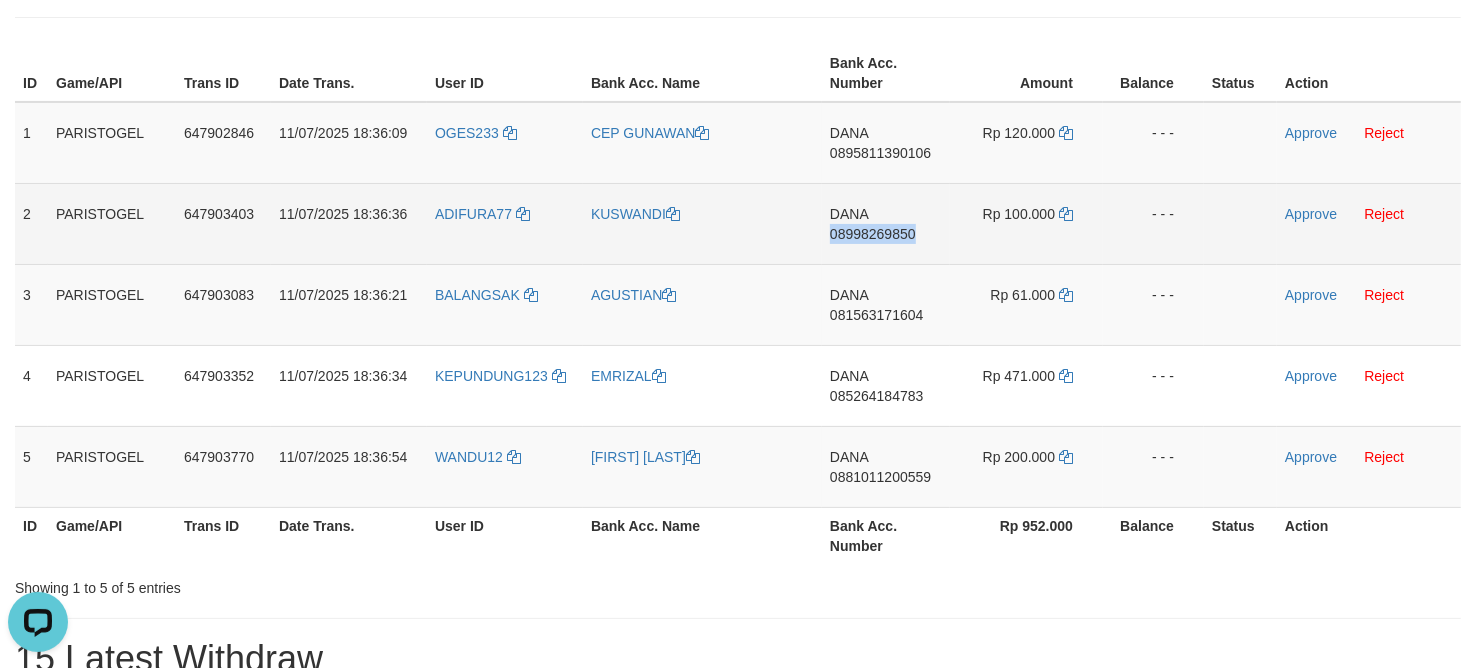 click on "DANA
08998269850" at bounding box center [886, 223] 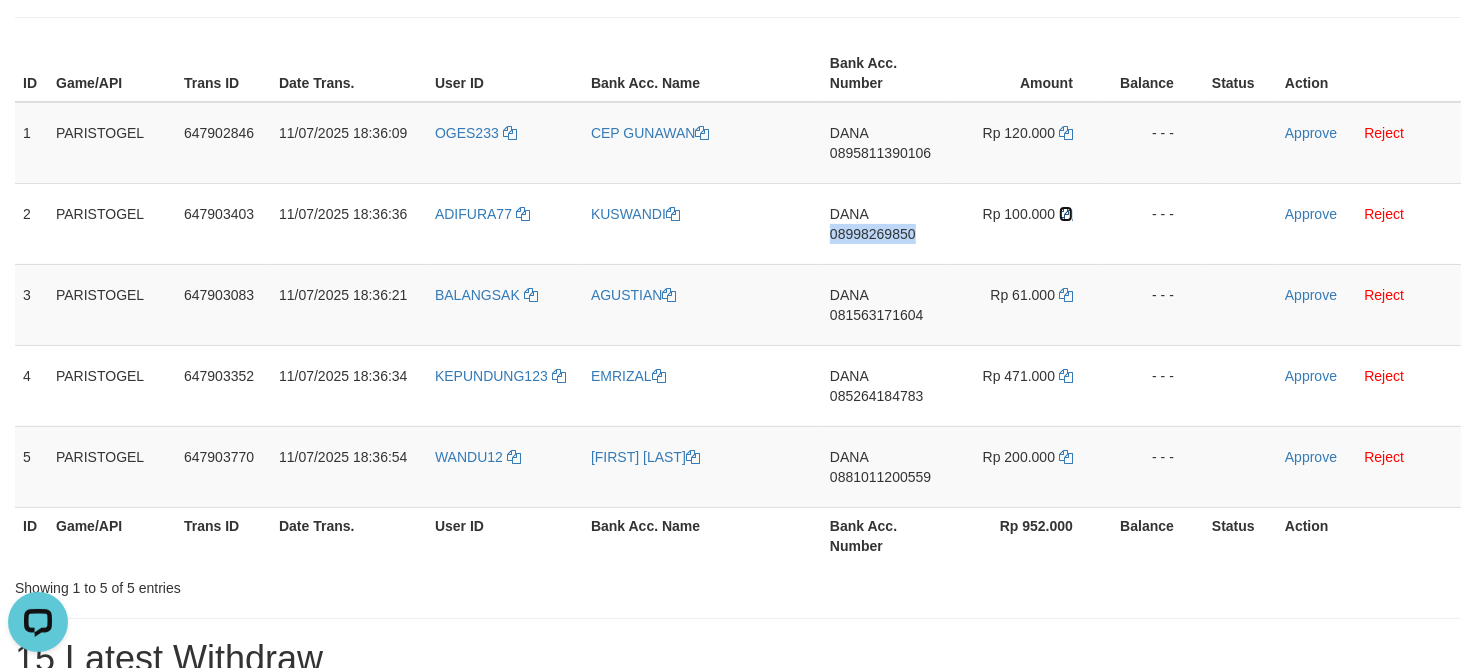 click at bounding box center (1066, 214) 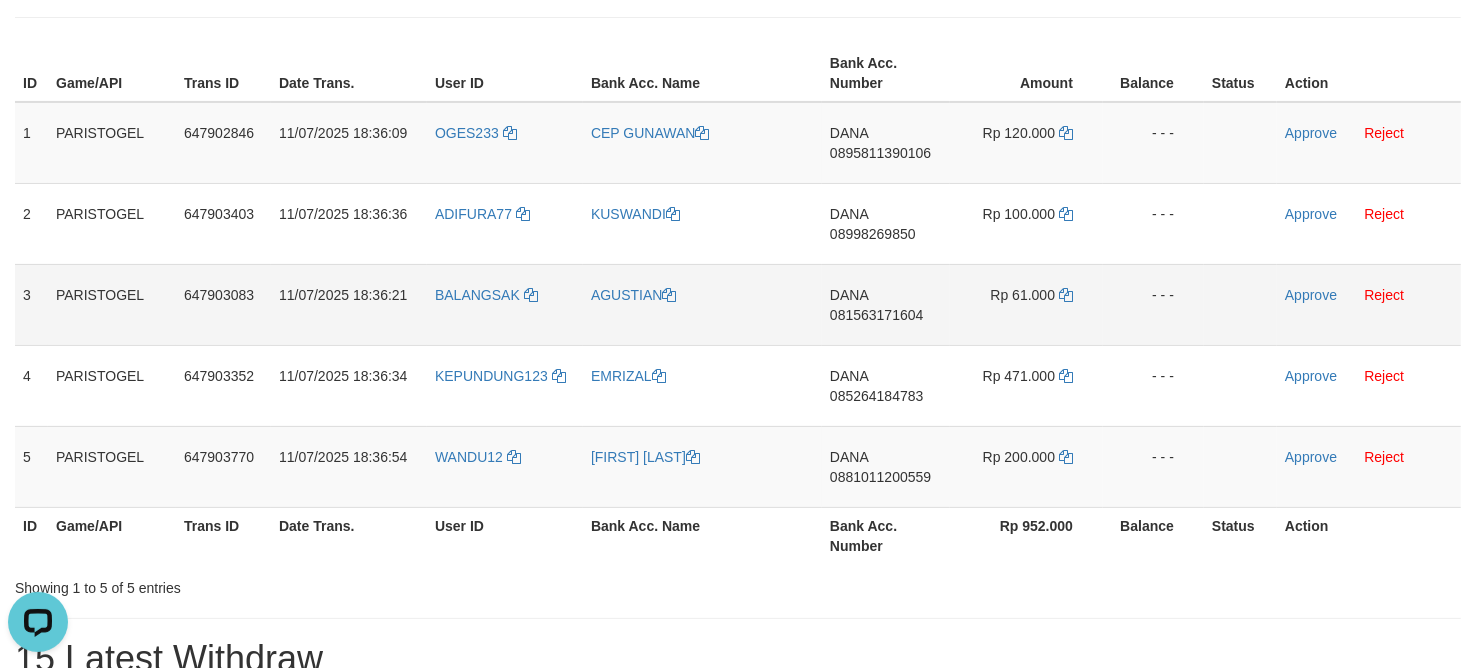 click on "DANA
081563171604" at bounding box center [886, 304] 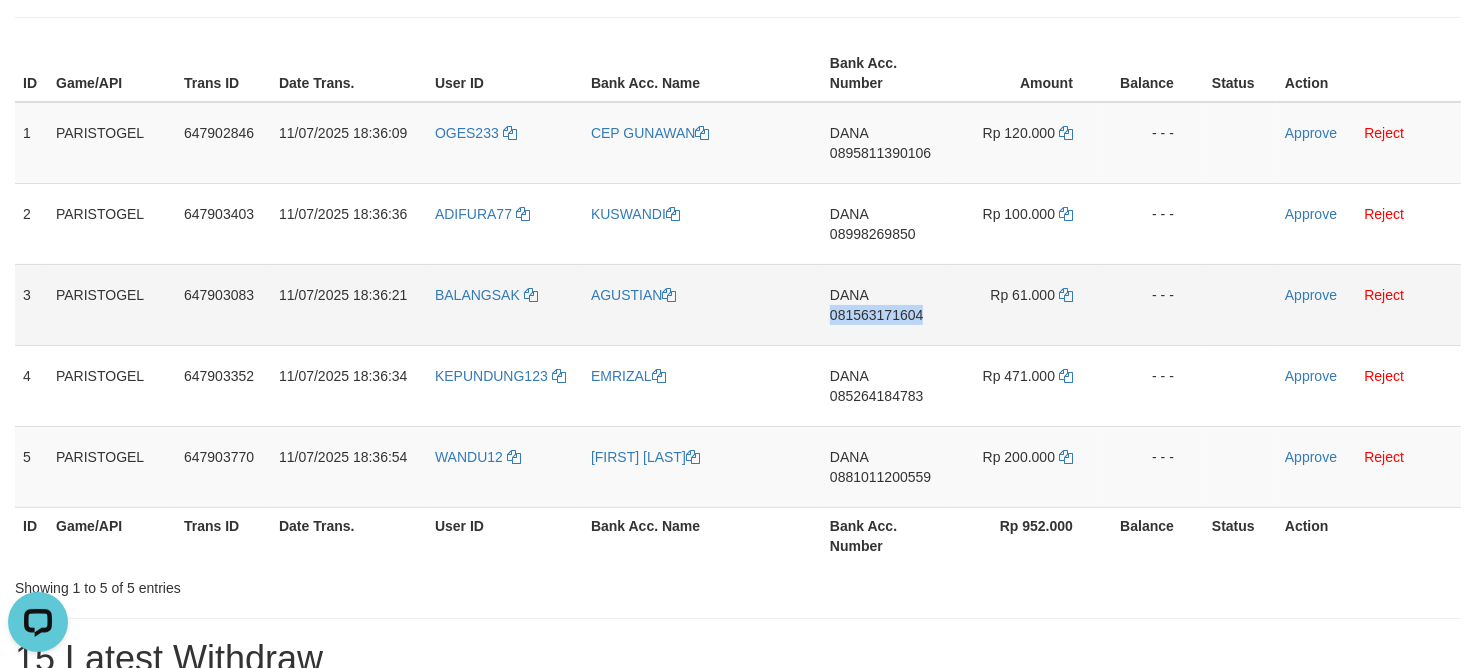 click on "DANA
081563171604" at bounding box center (886, 304) 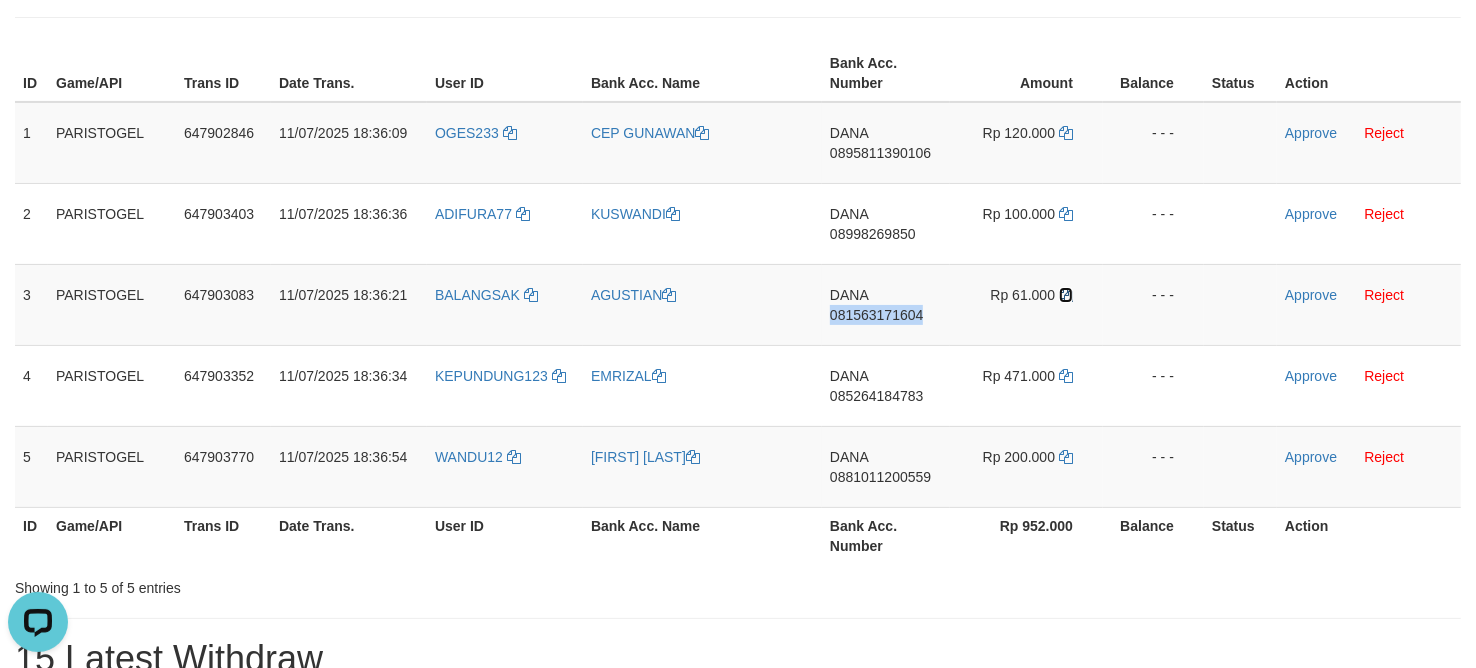 click at bounding box center [1066, 295] 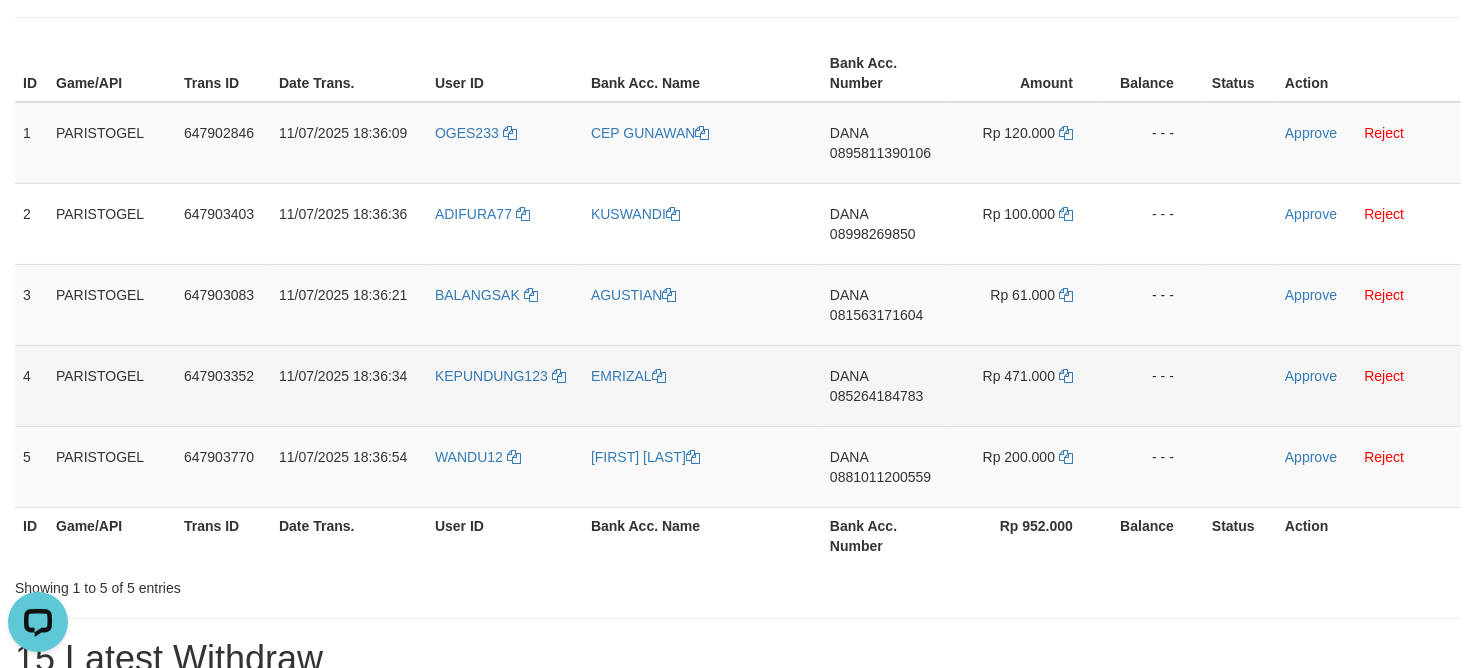 click on "DANA
085264184783" at bounding box center [886, 385] 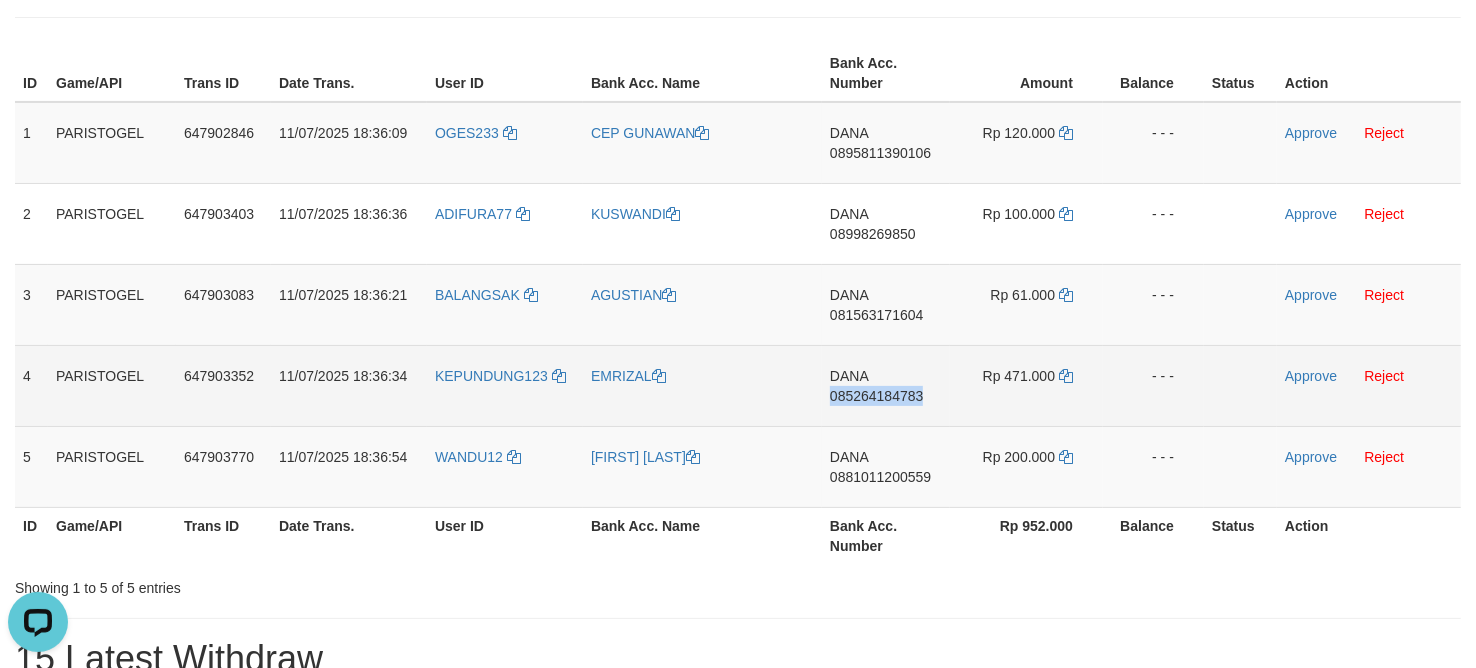 click on "DANA
085264184783" at bounding box center [886, 385] 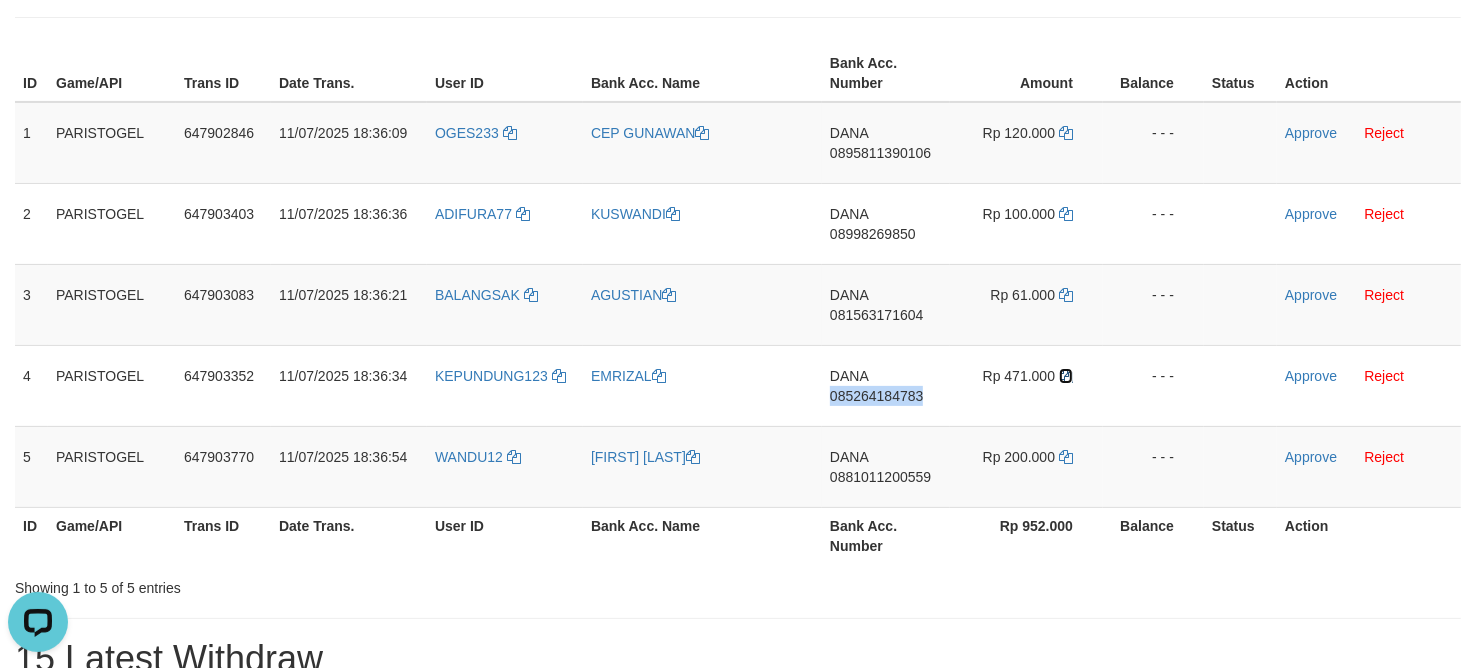 click at bounding box center [1066, 376] 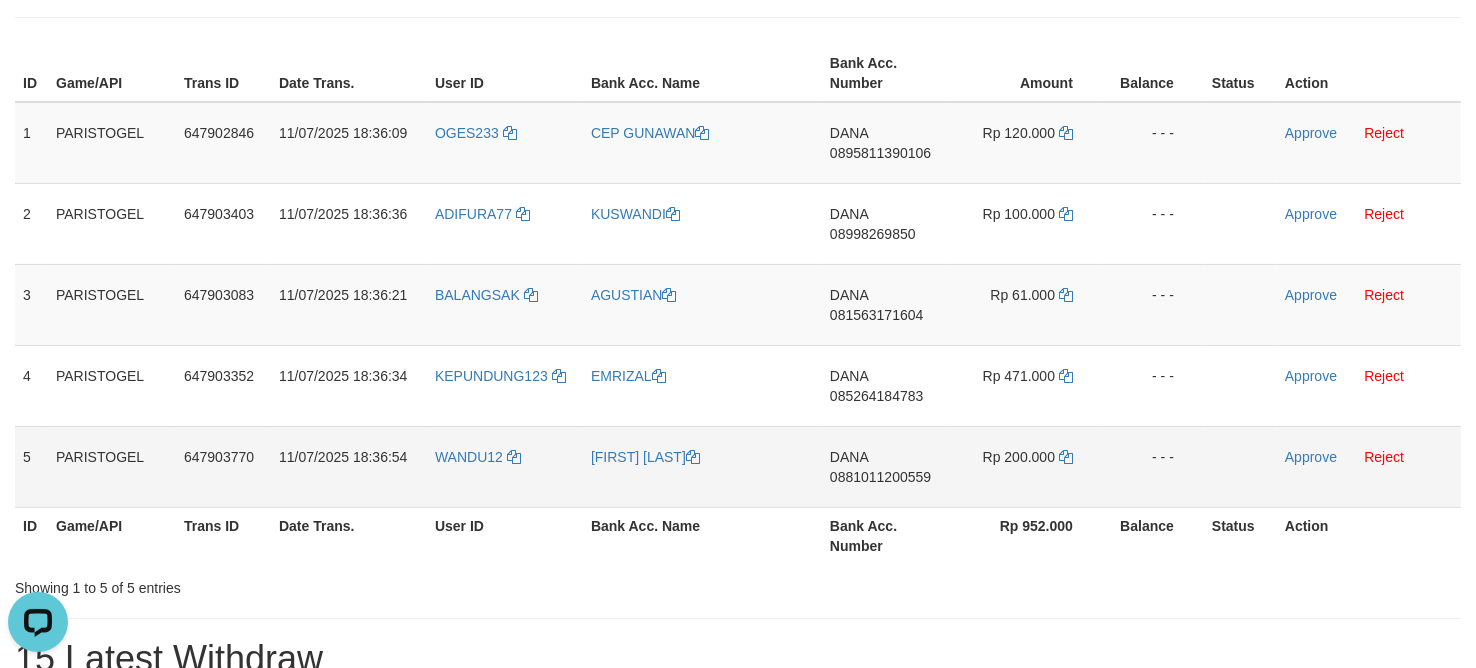 click on "DANA
0881011200559" at bounding box center (886, 466) 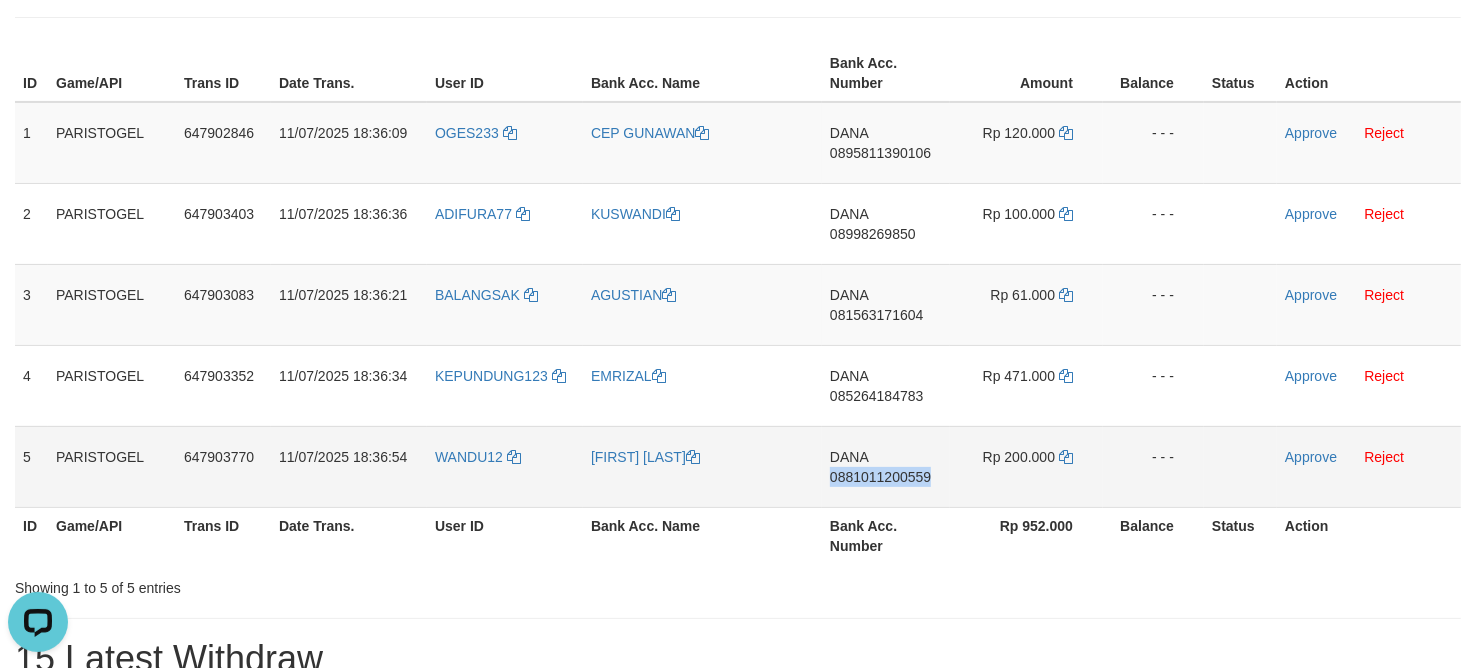 click on "DANA
0881011200559" at bounding box center [886, 466] 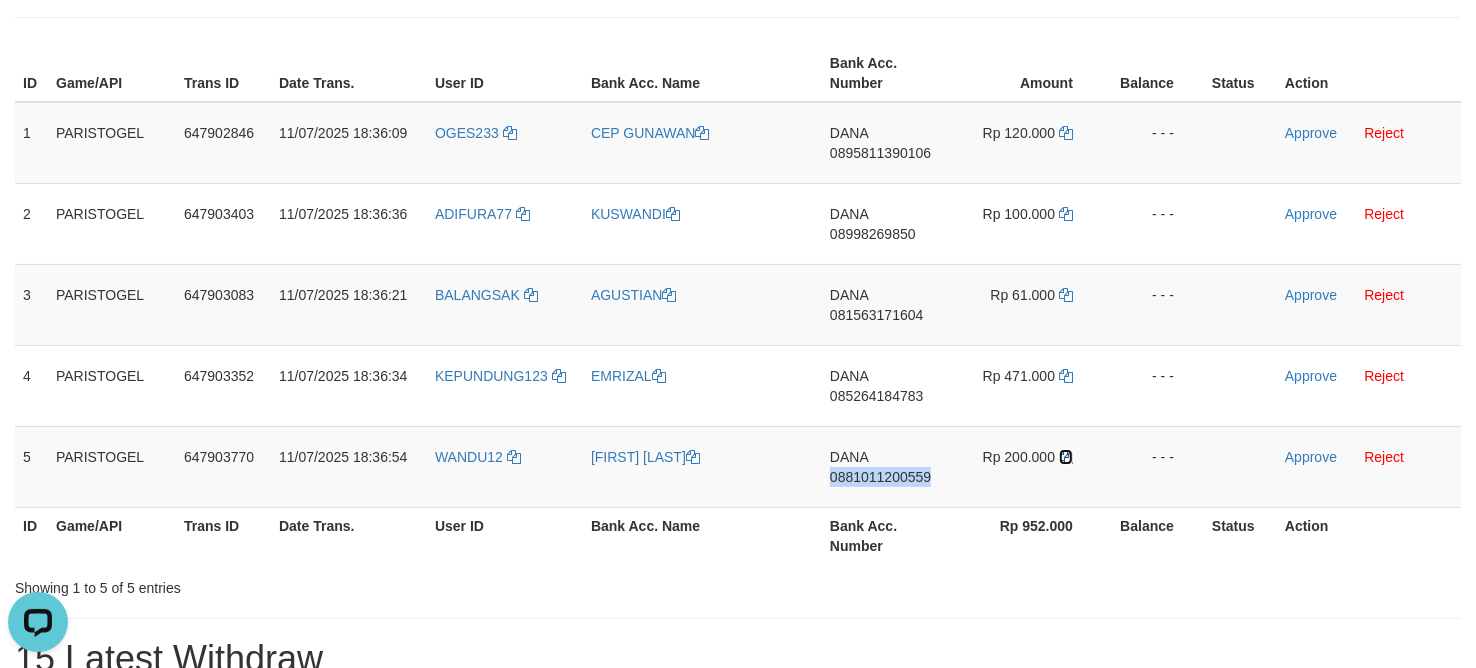 click at bounding box center (1066, 457) 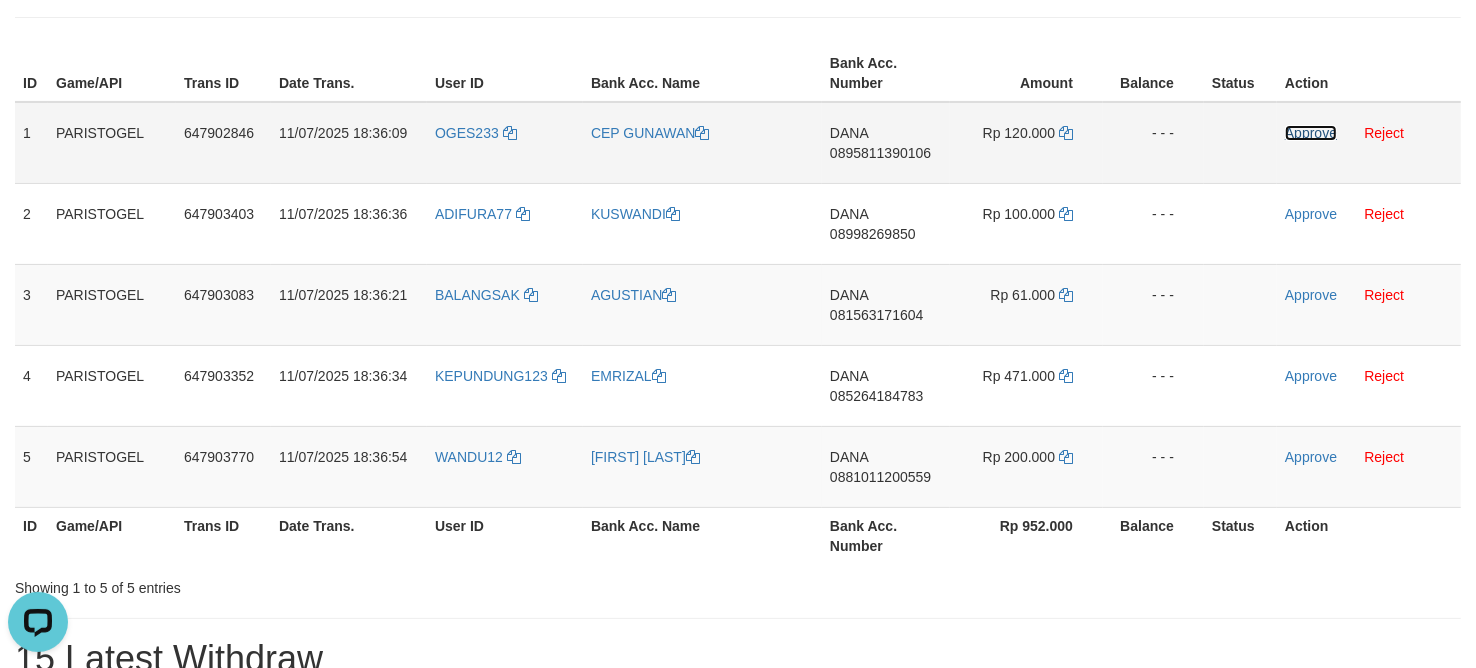 click on "Approve" at bounding box center [1311, 133] 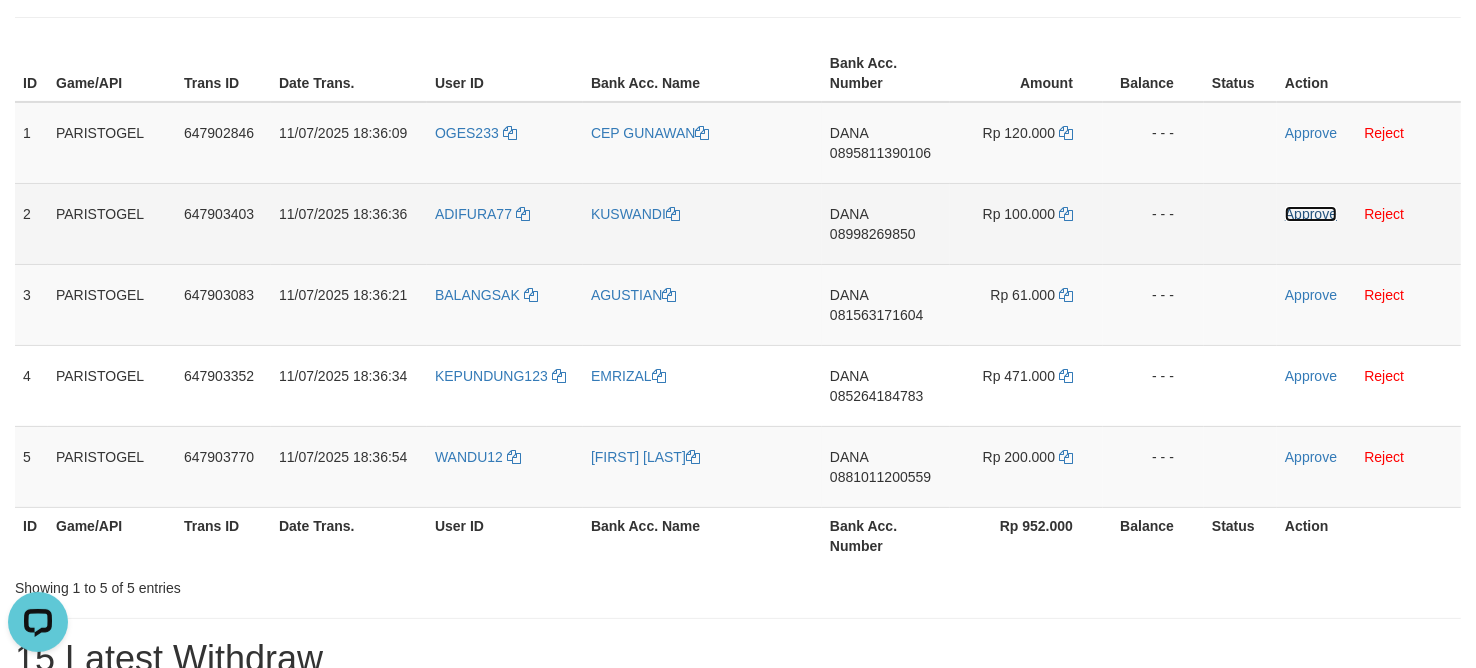 click on "Approve" at bounding box center (1311, 214) 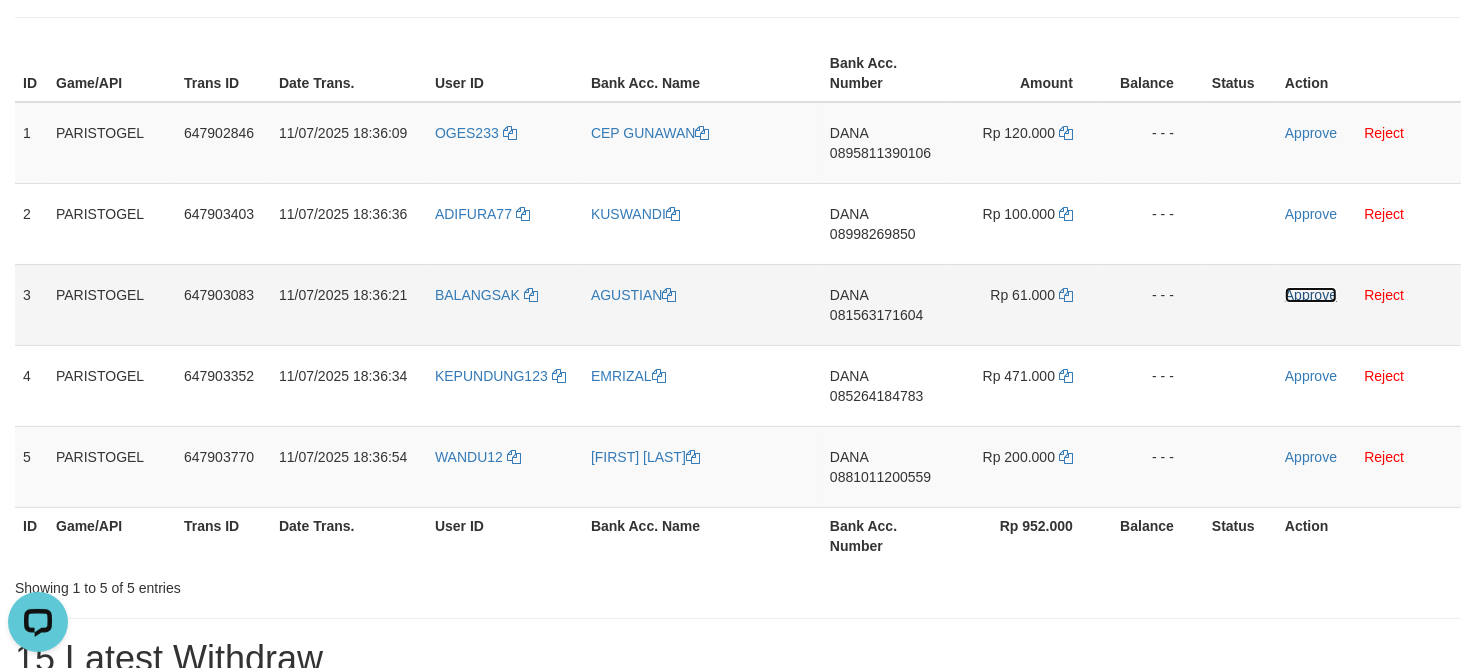 click on "Approve" at bounding box center [1311, 295] 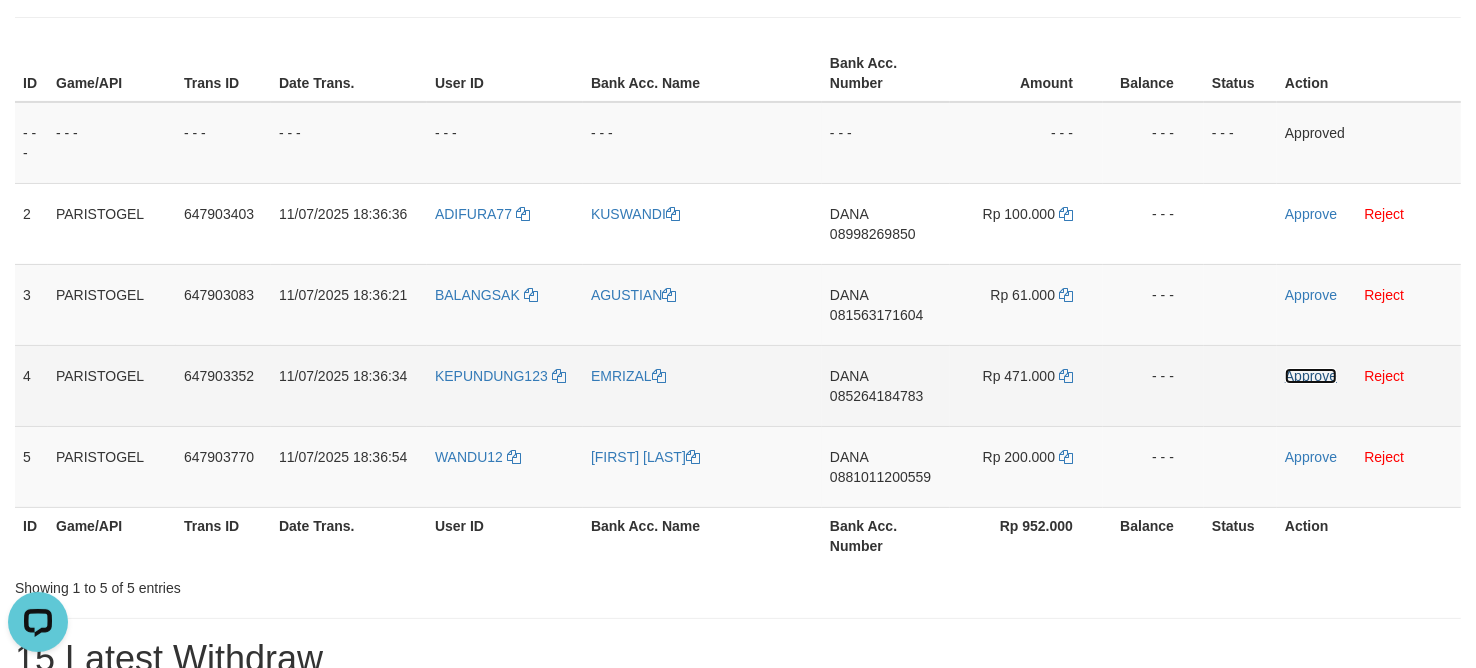 click on "Approve" at bounding box center (1311, 376) 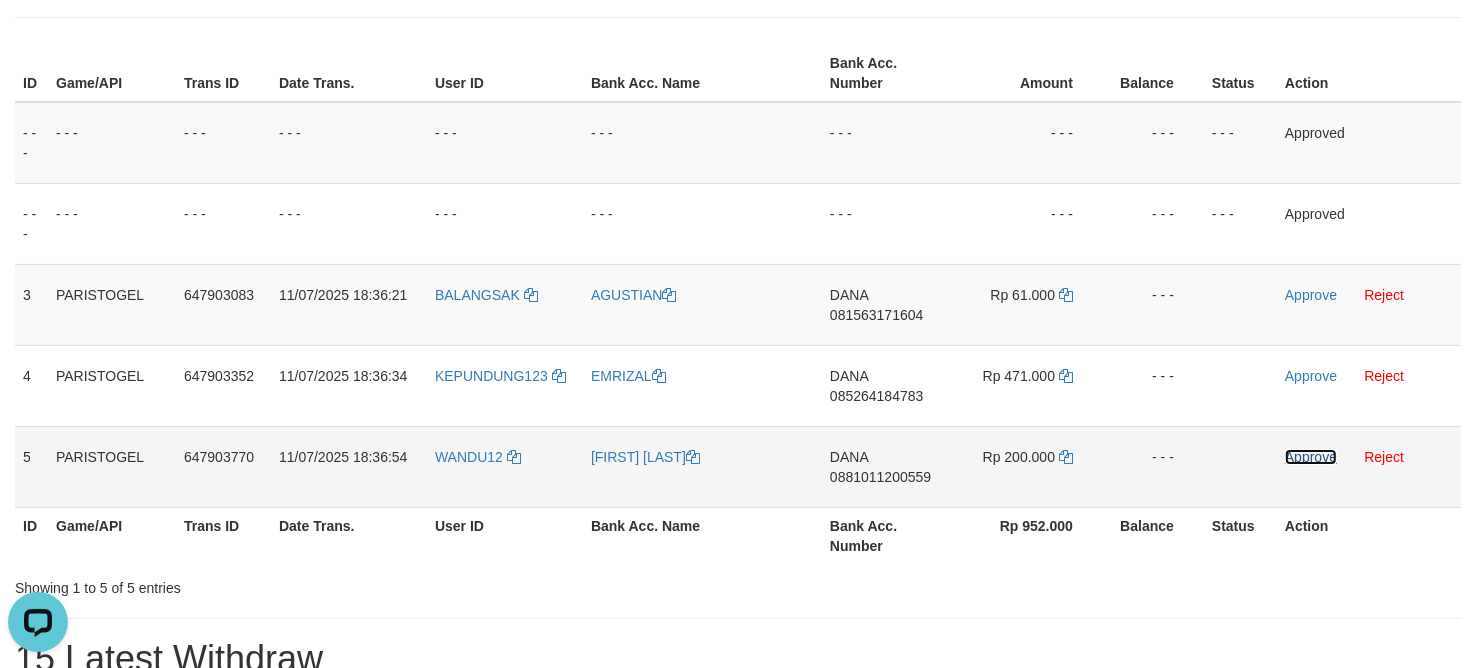 click on "Approve" at bounding box center (1311, 457) 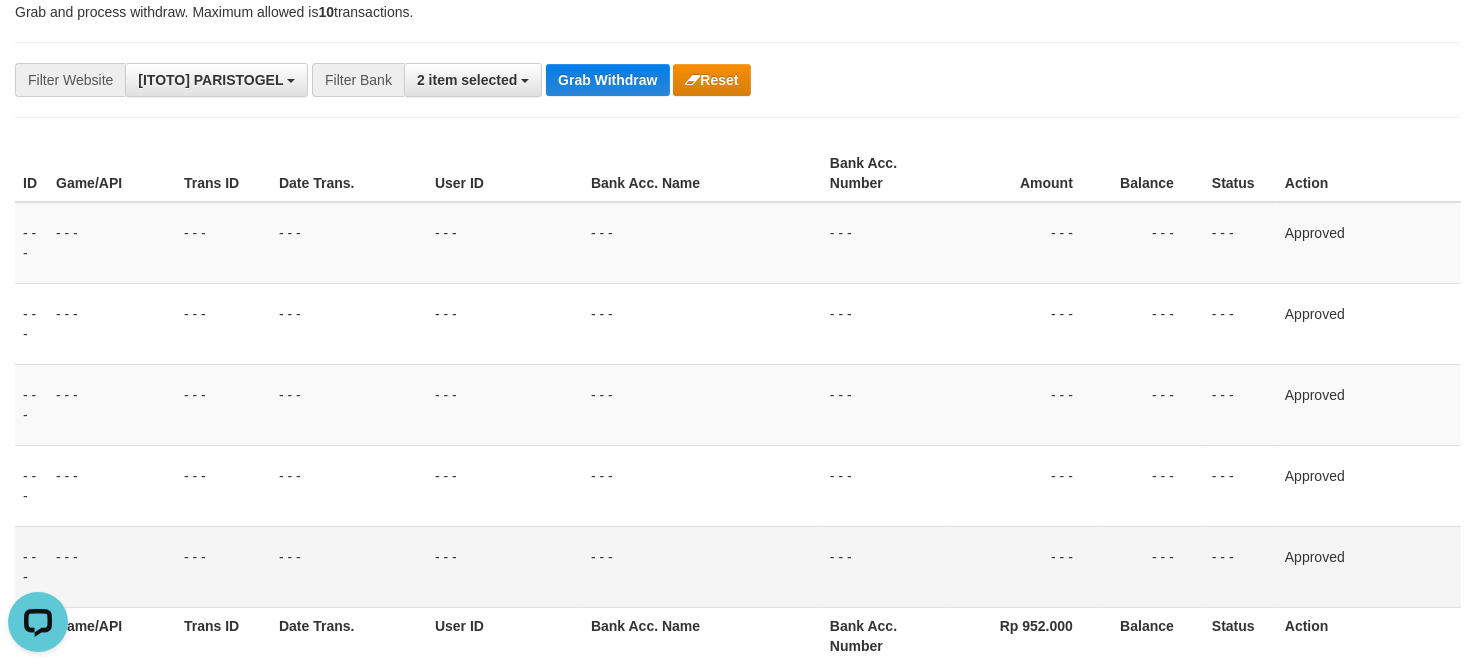 scroll, scrollTop: 0, scrollLeft: 0, axis: both 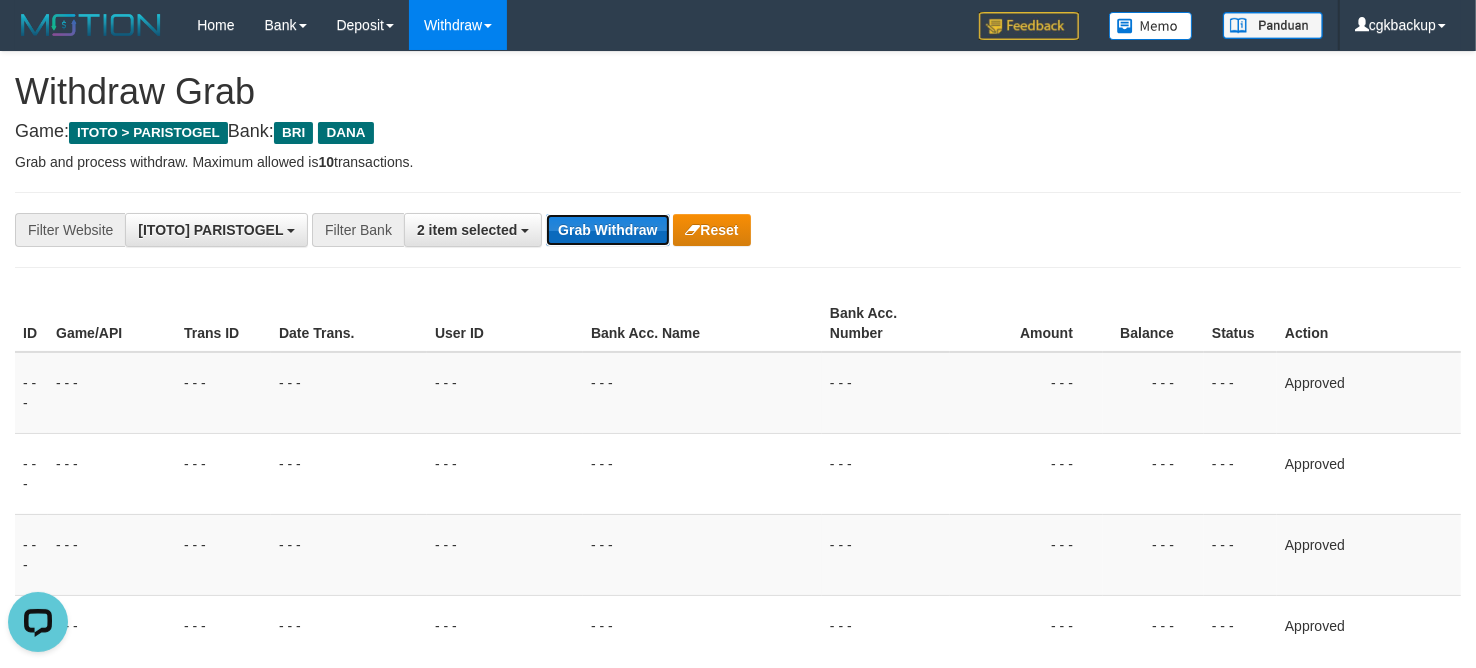 click on "Grab Withdraw" at bounding box center [607, 230] 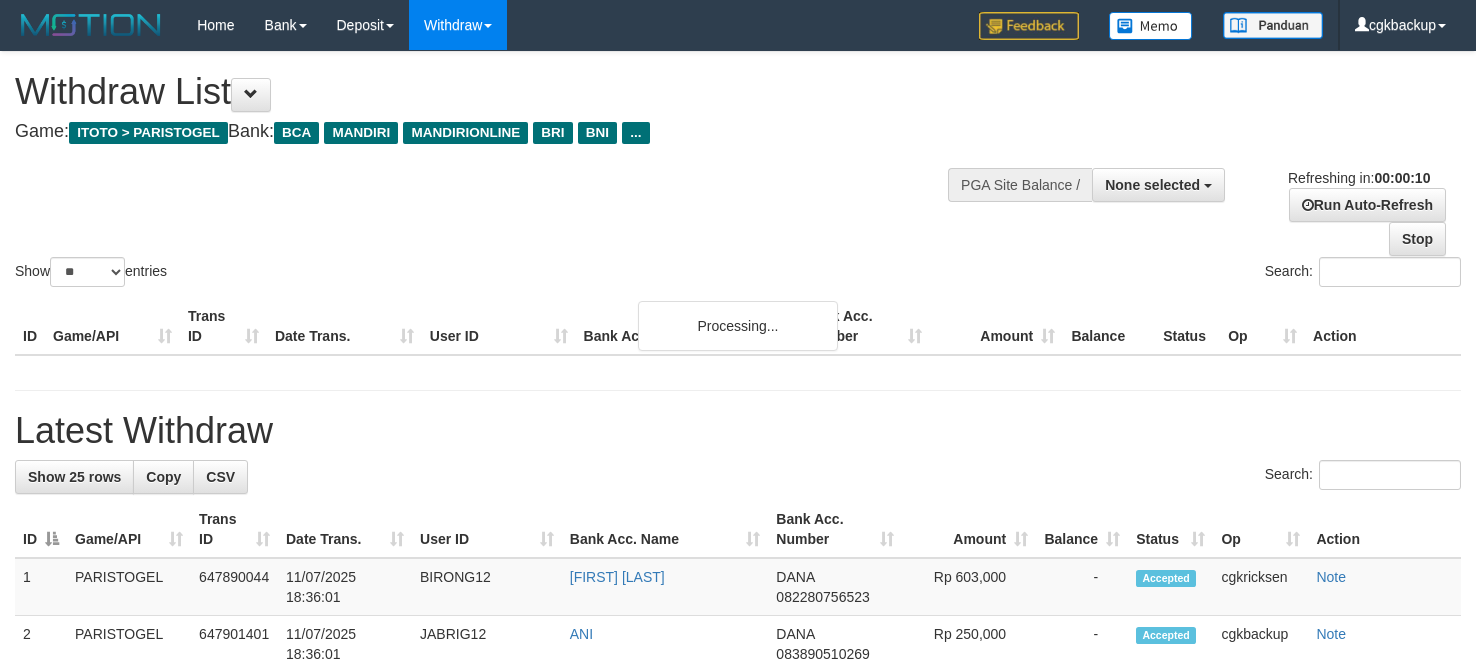 select 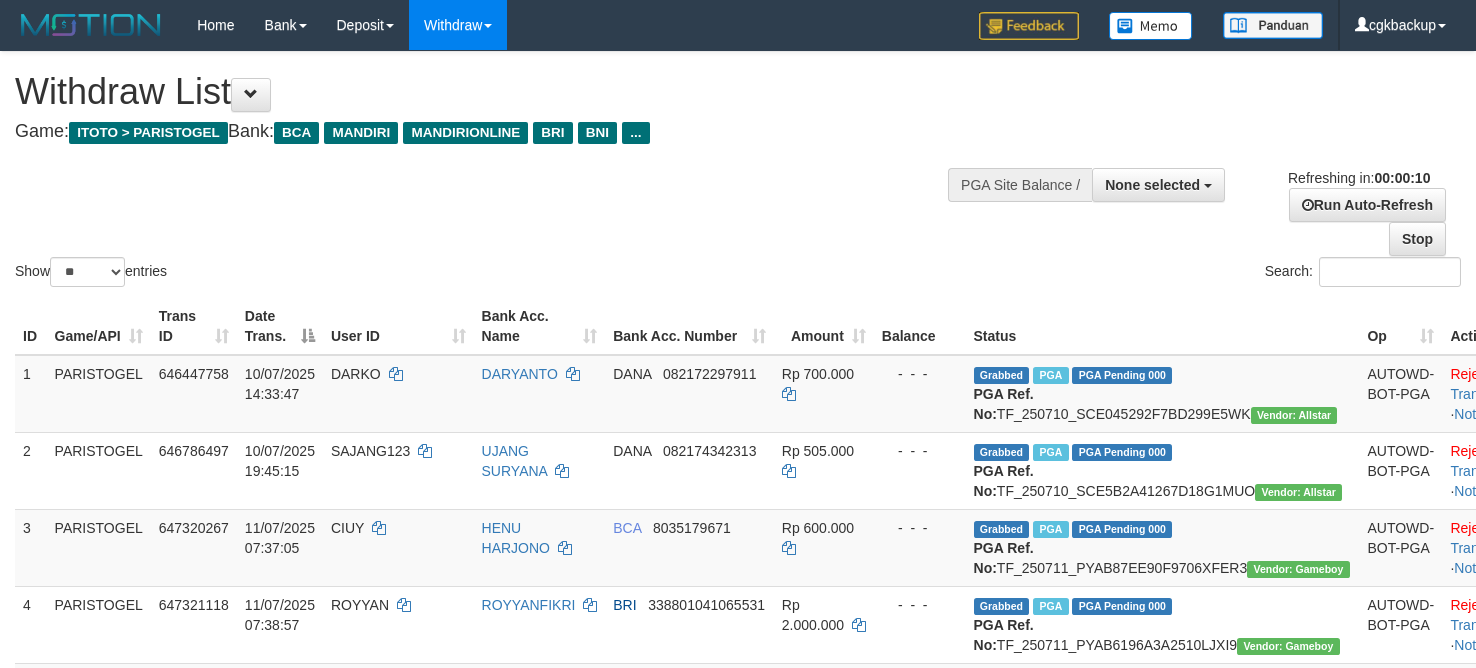 select 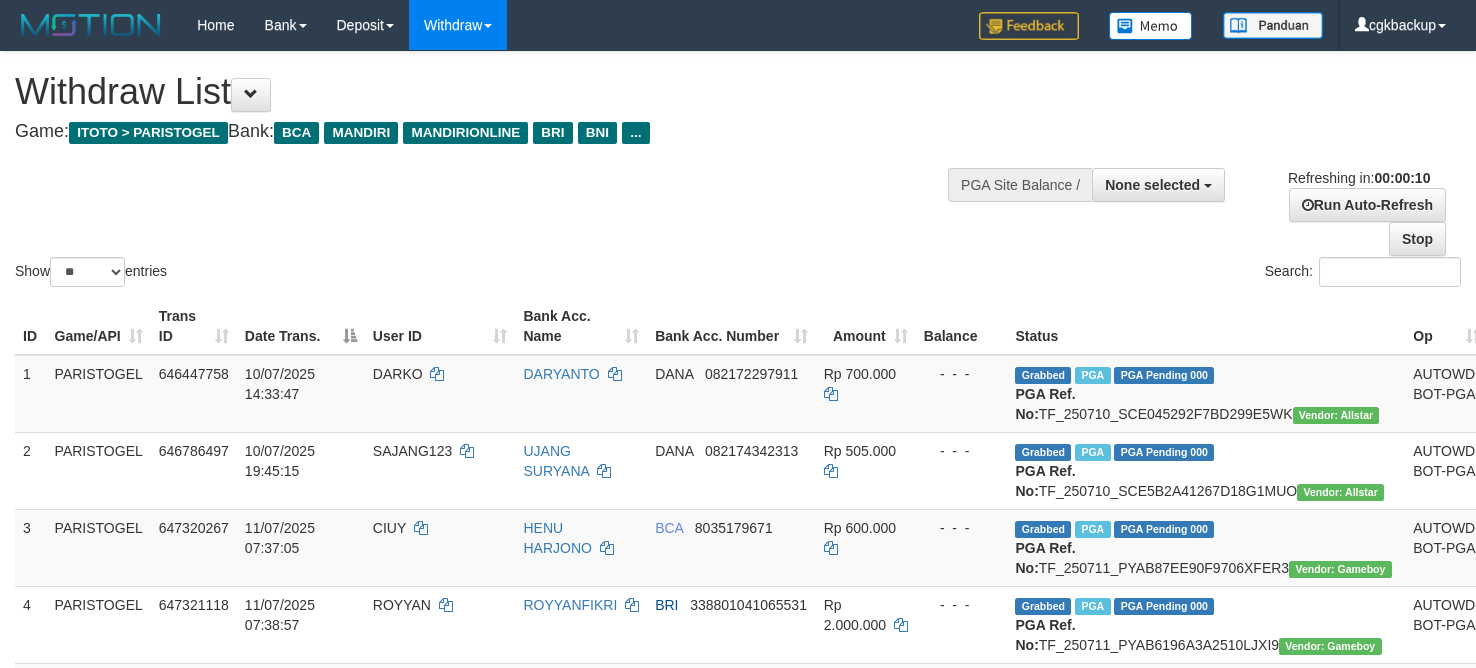 select 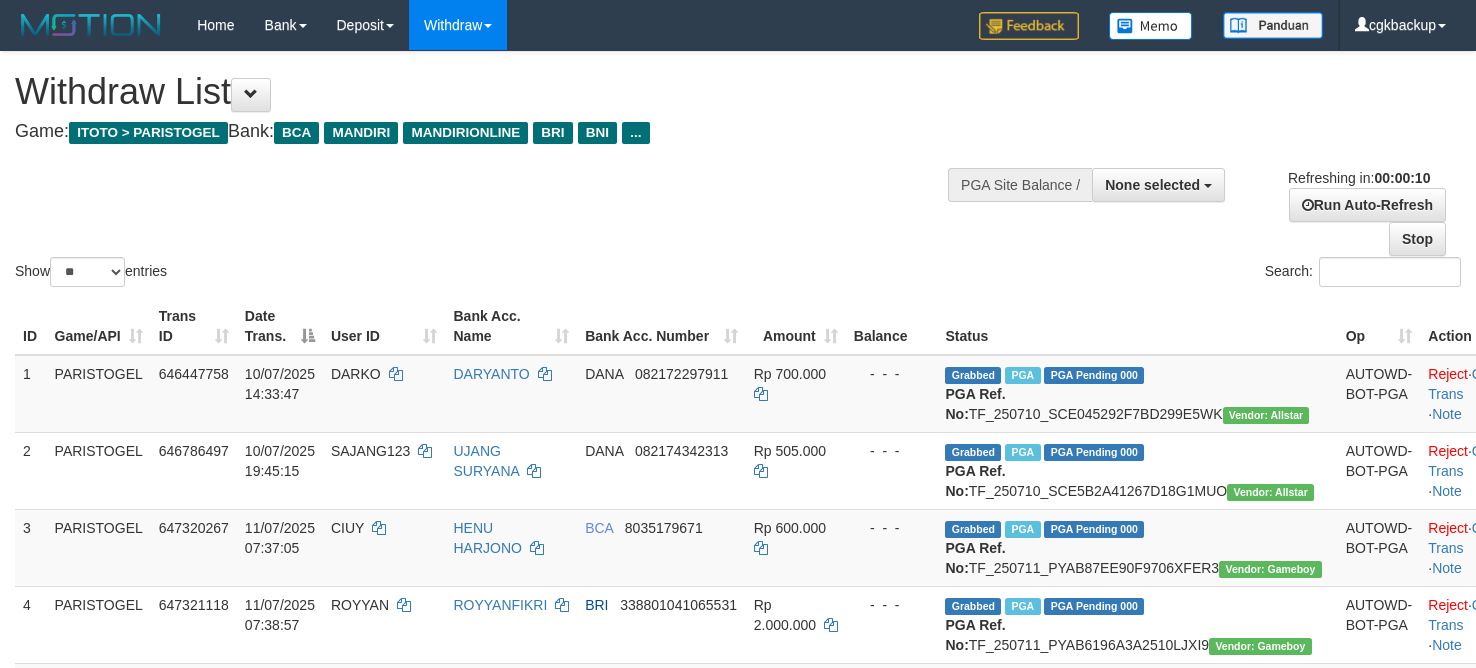 select 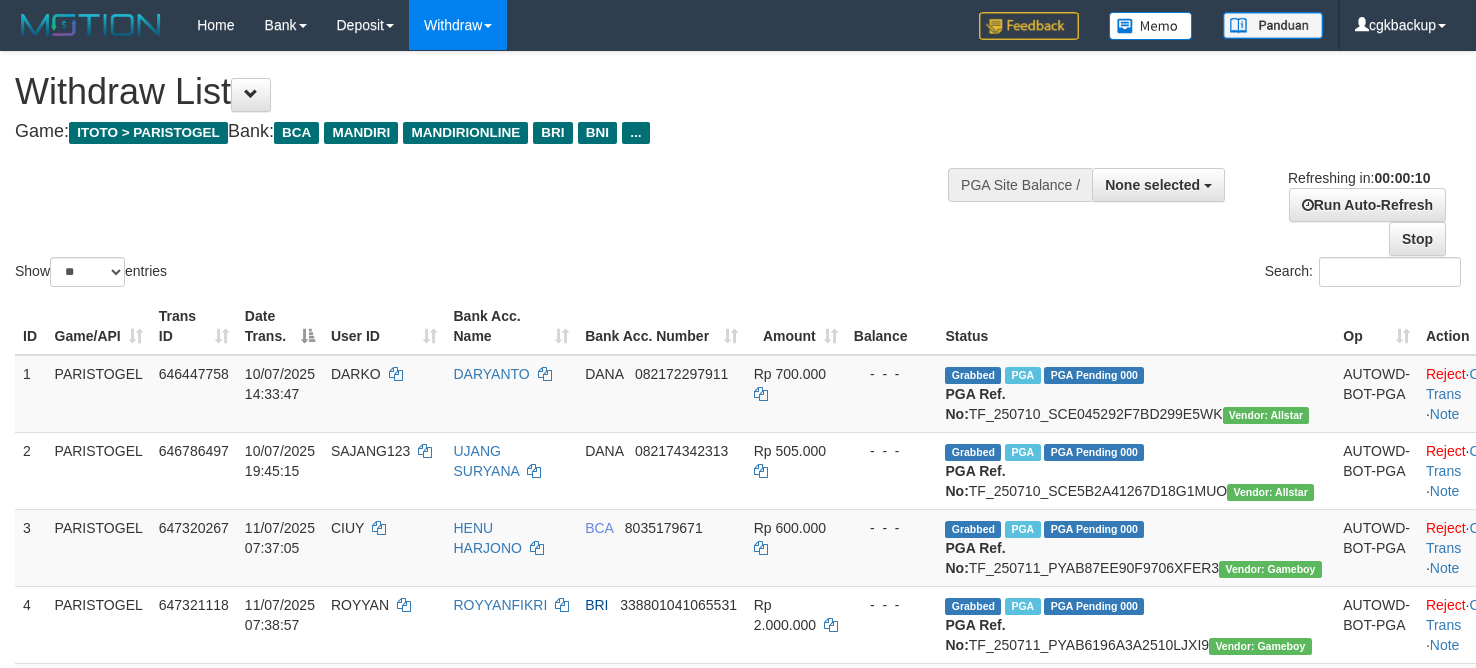 select 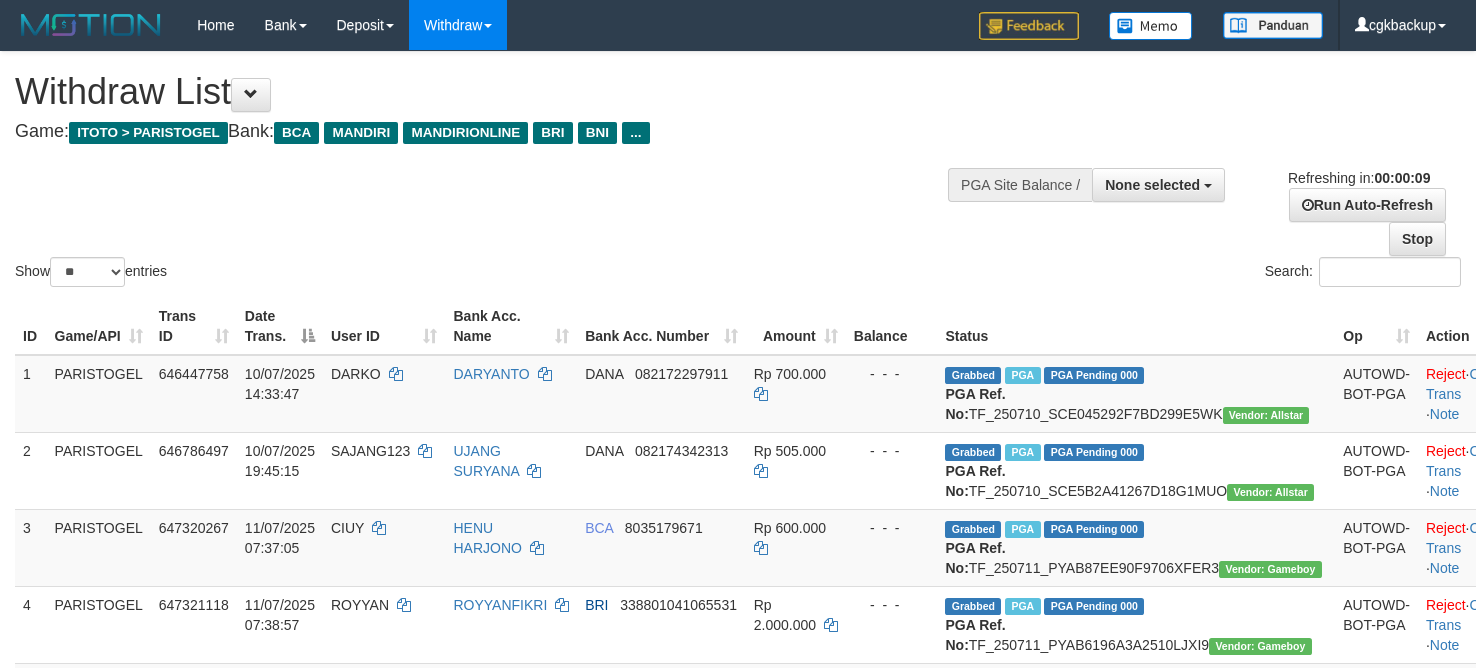 scroll, scrollTop: 0, scrollLeft: 0, axis: both 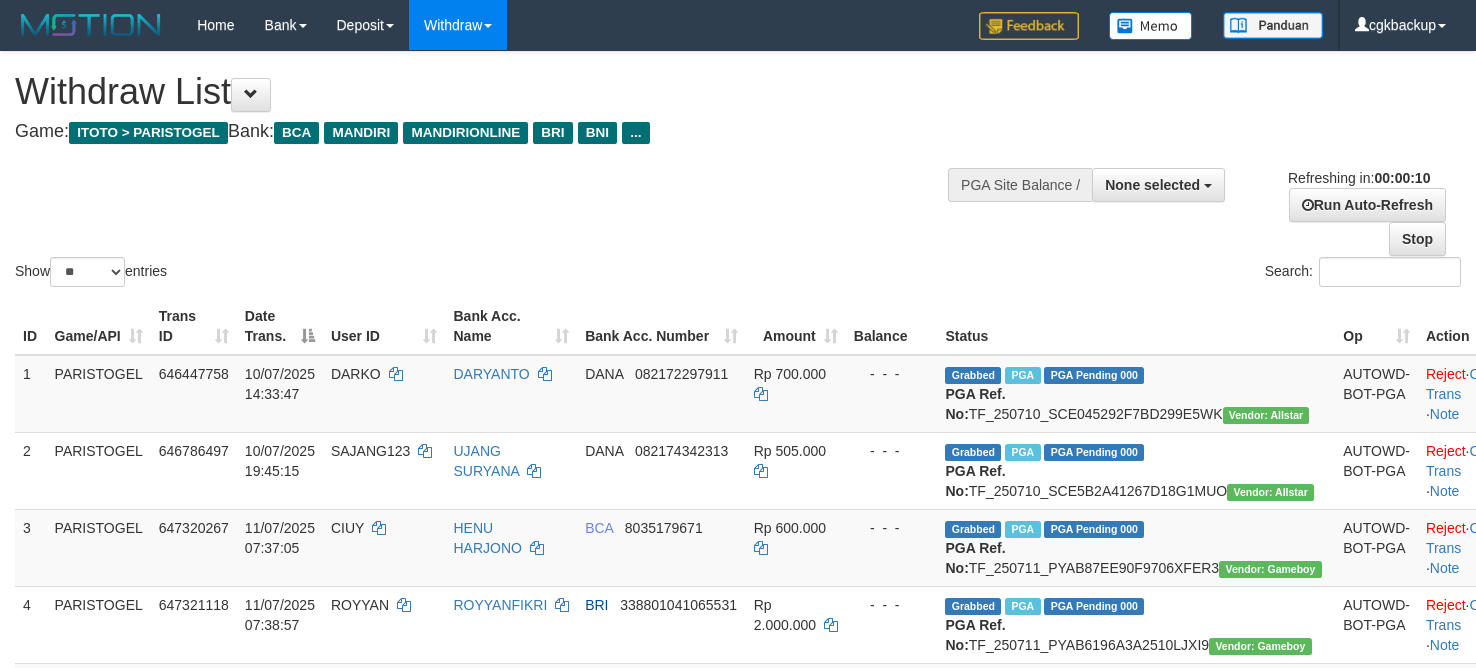select 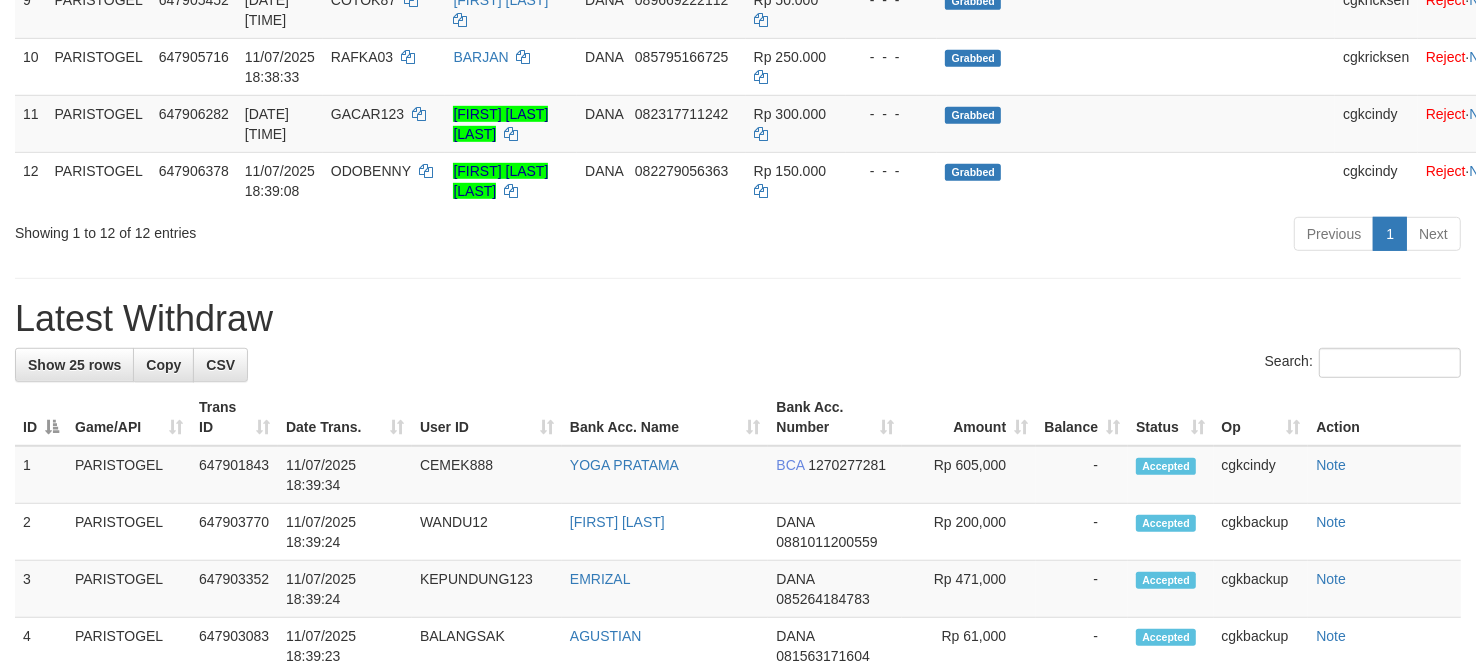 scroll, scrollTop: 875, scrollLeft: 0, axis: vertical 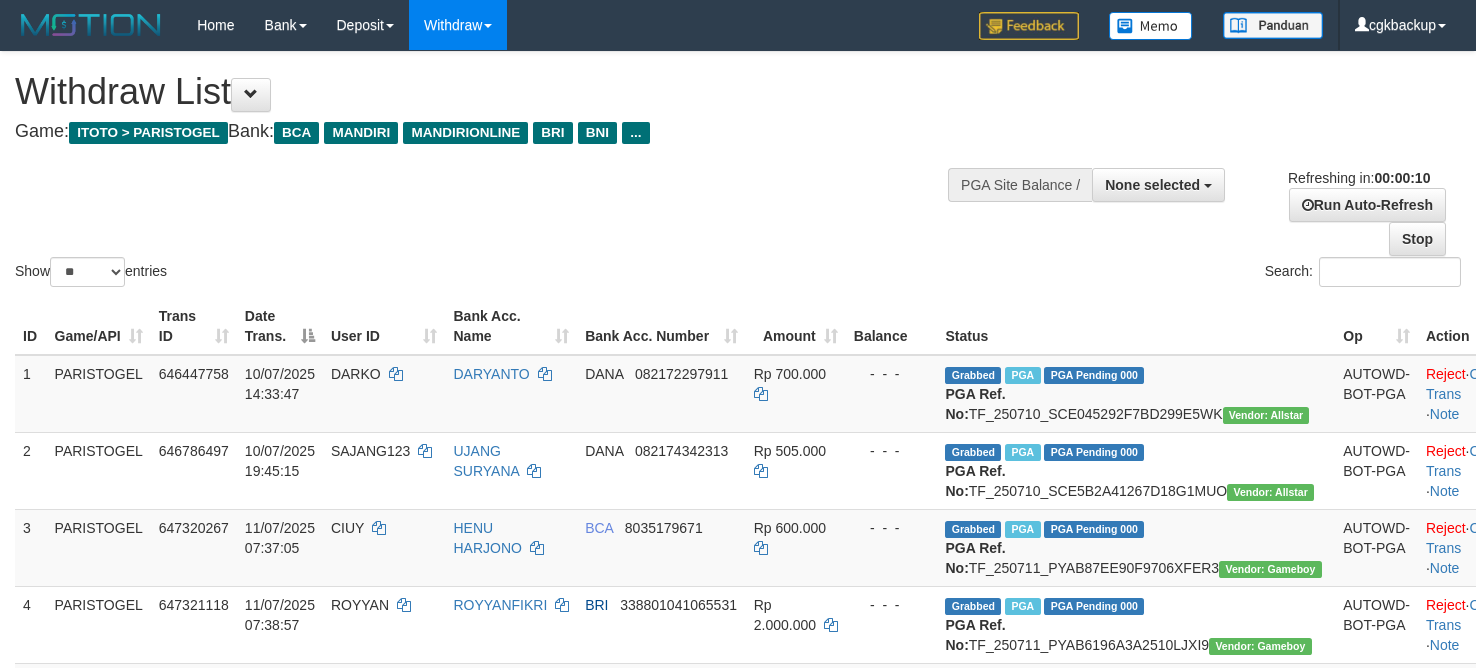 select 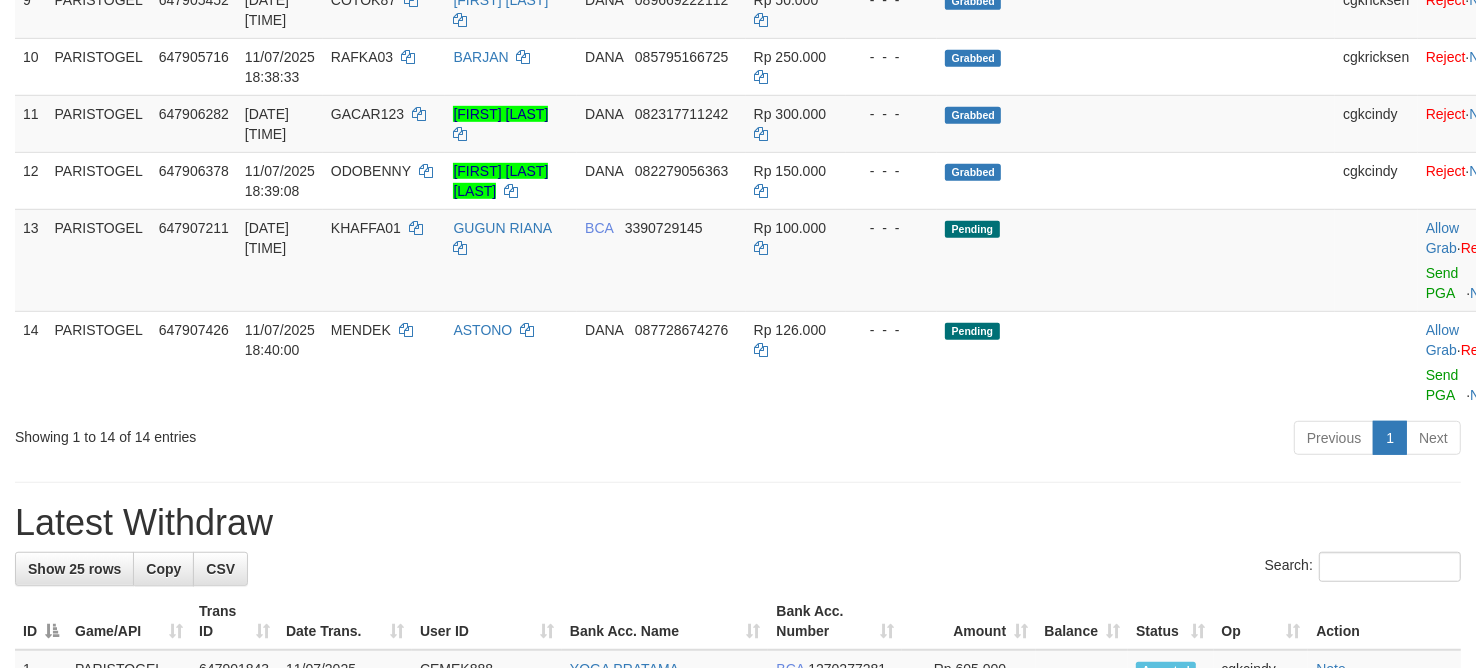 scroll, scrollTop: 875, scrollLeft: 0, axis: vertical 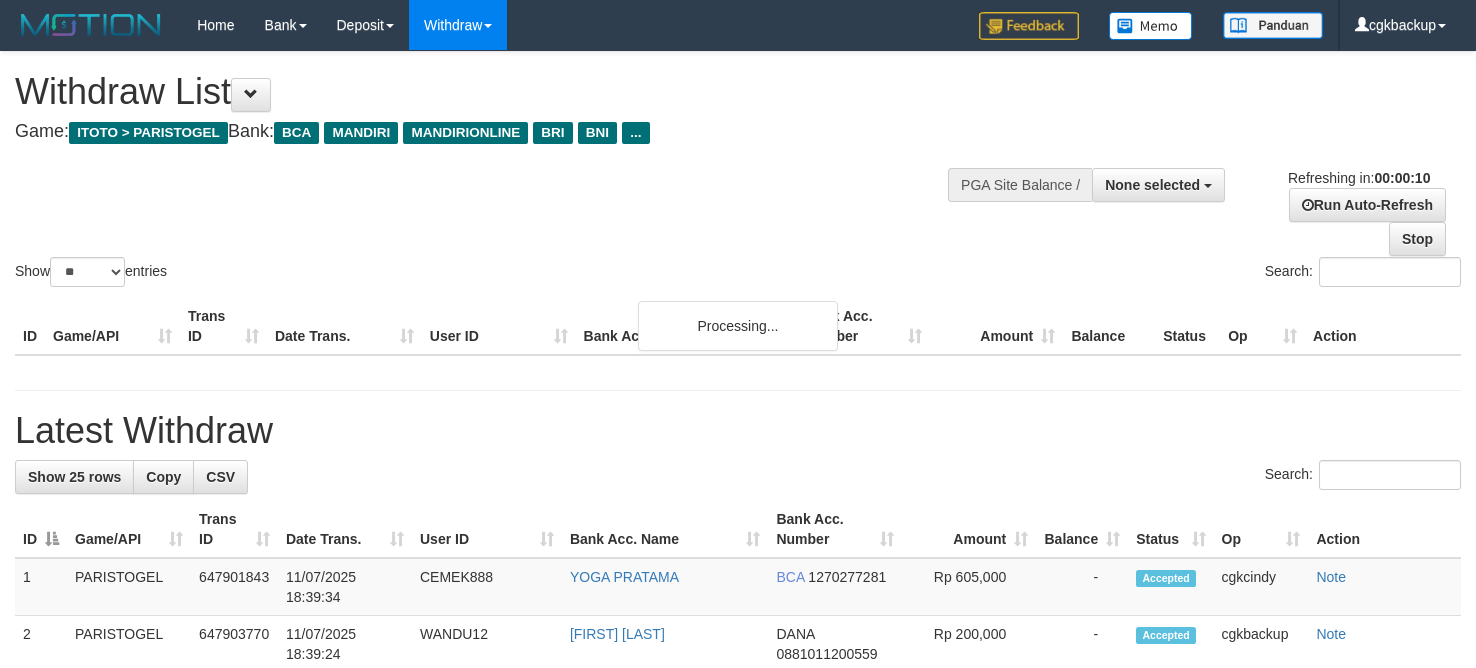 select 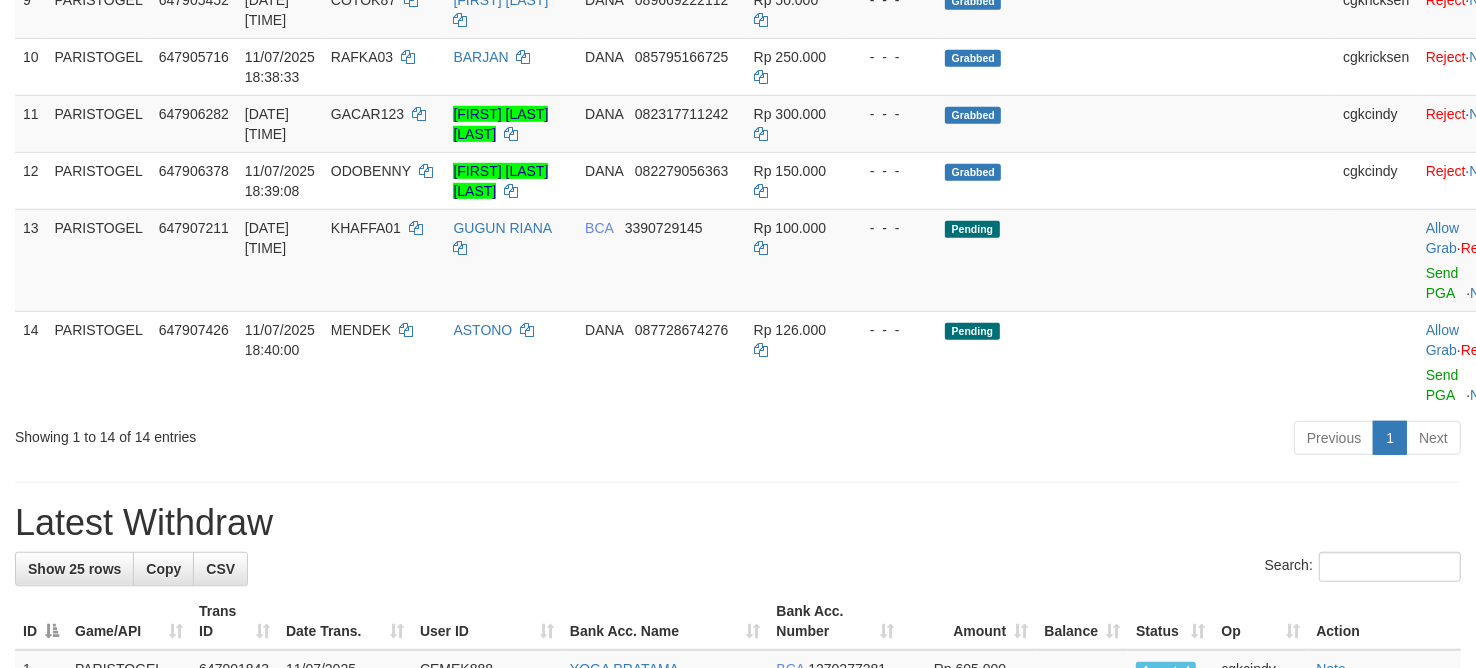 scroll, scrollTop: 875, scrollLeft: 0, axis: vertical 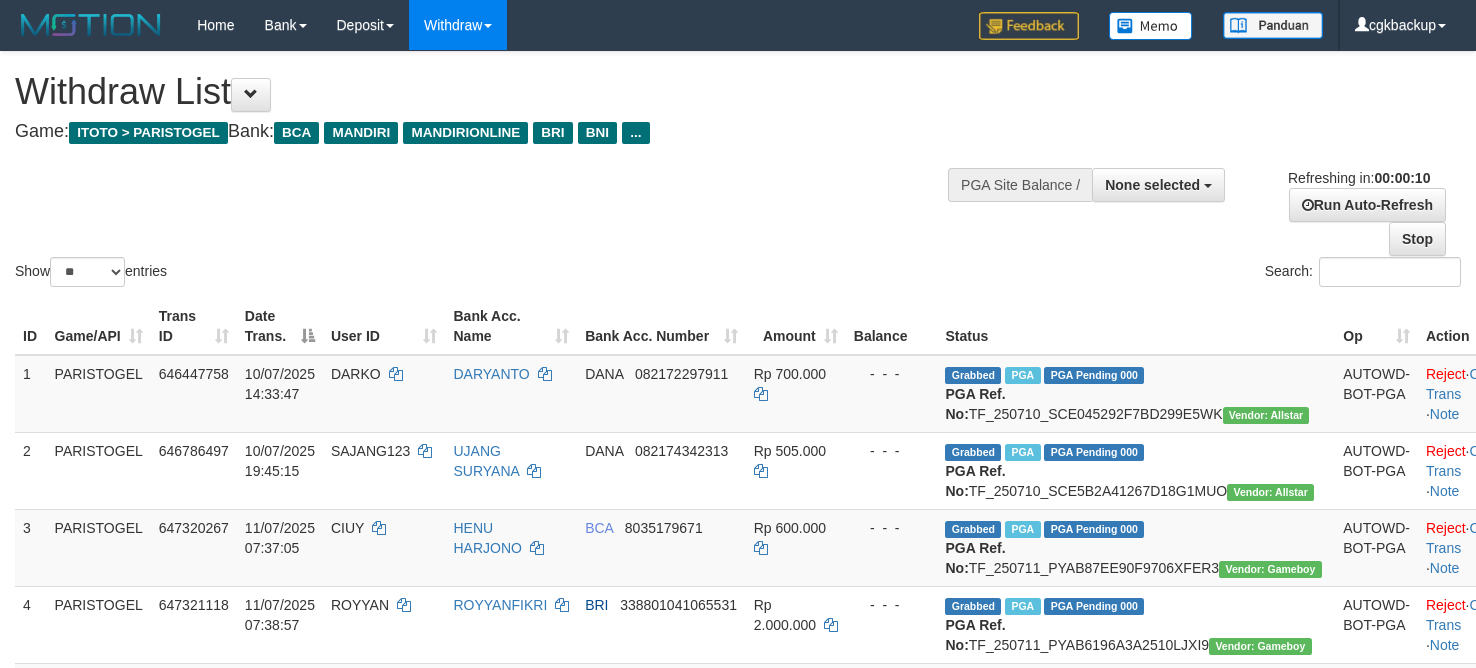 select 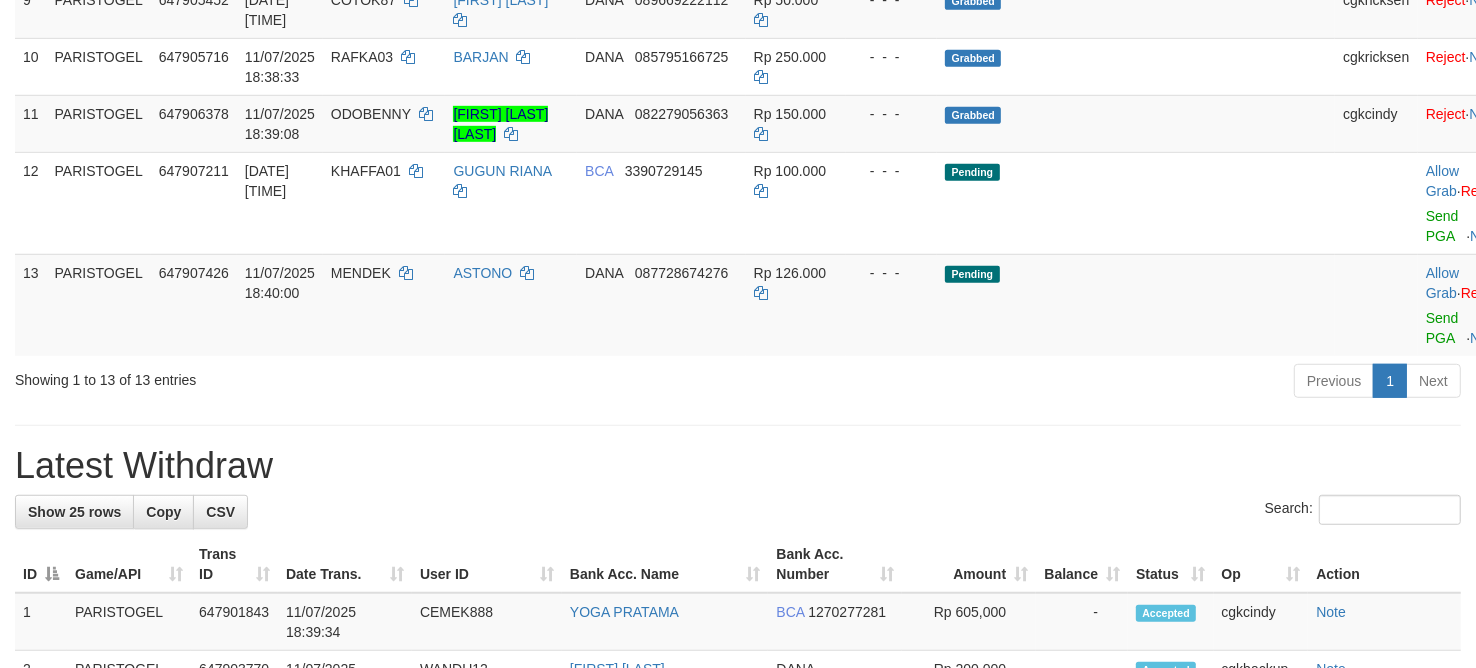 scroll, scrollTop: 875, scrollLeft: 0, axis: vertical 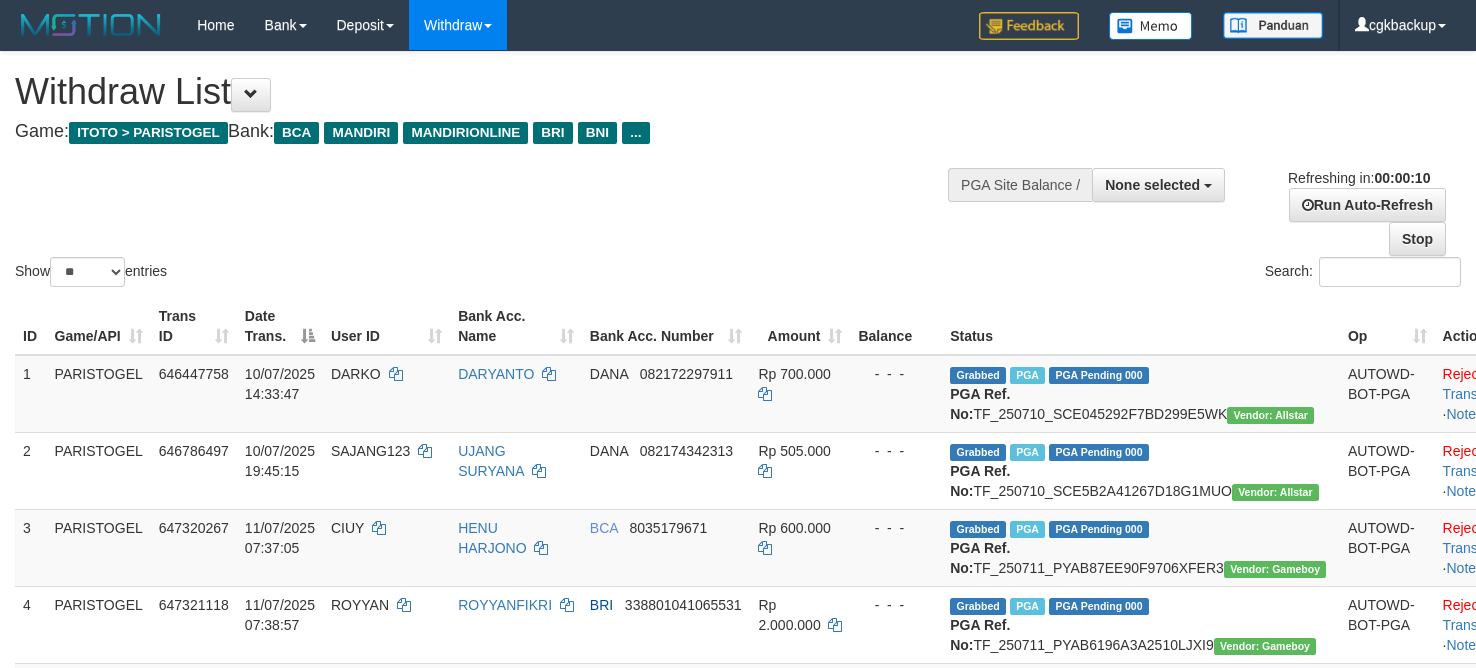 select 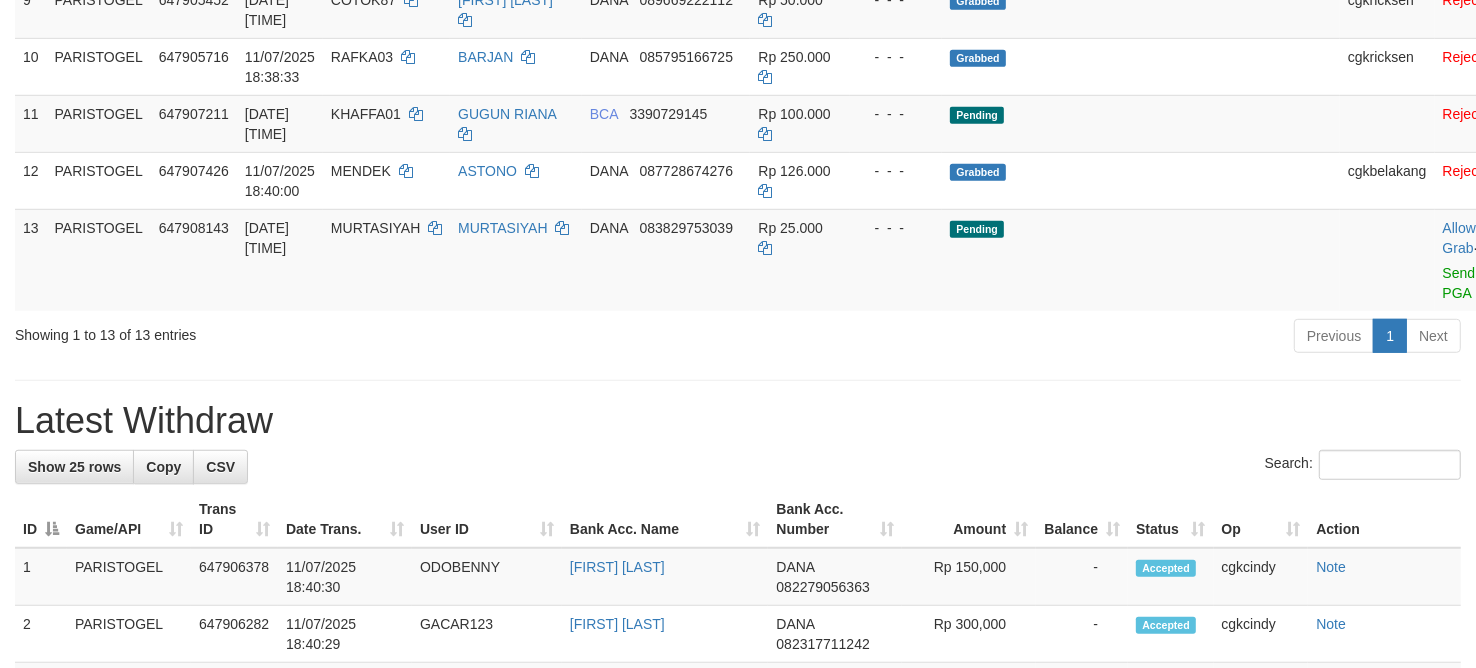 scroll, scrollTop: 875, scrollLeft: 0, axis: vertical 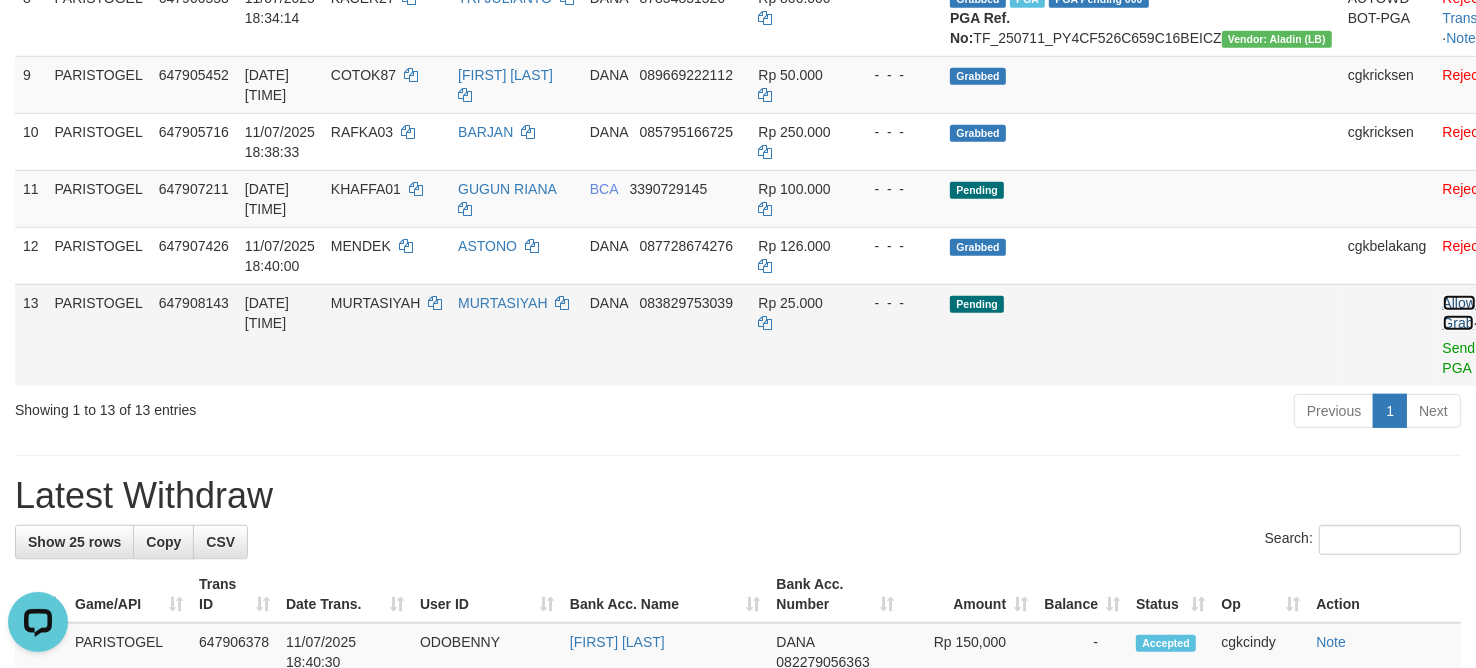 click on "Allow Grab" at bounding box center [1459, 313] 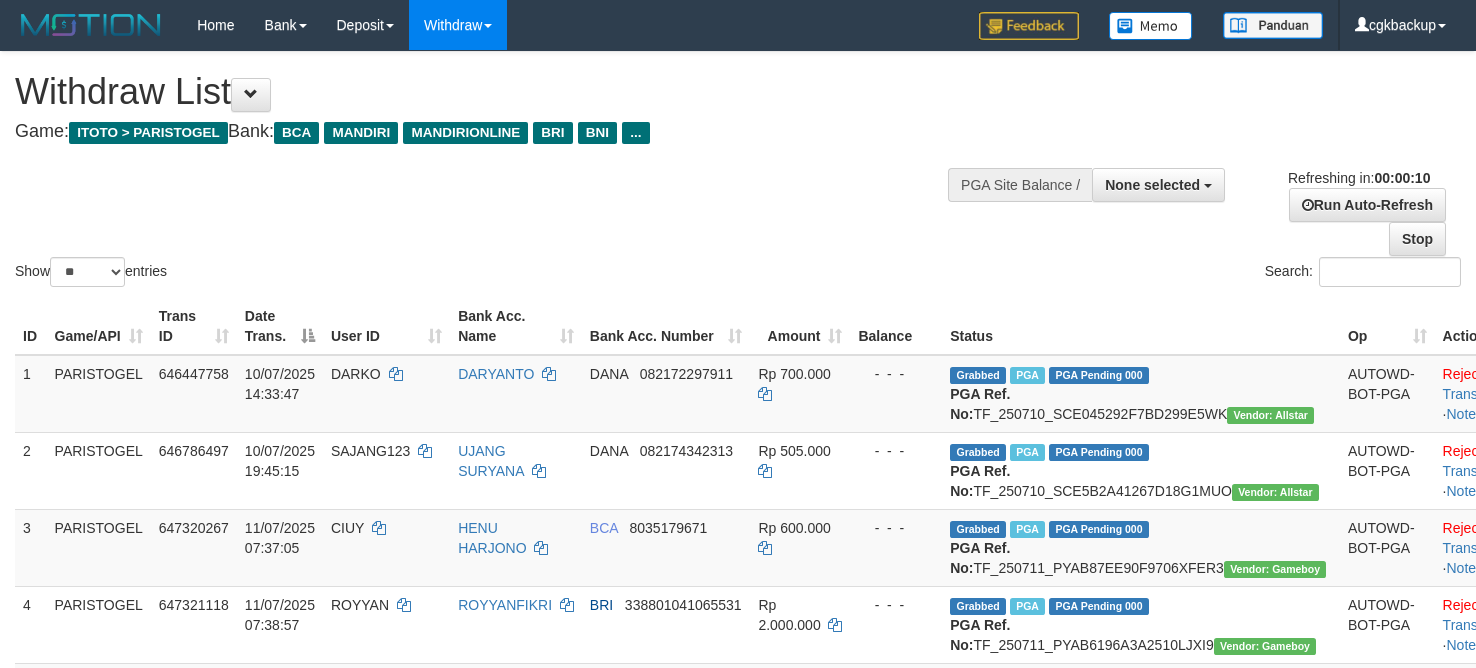 select 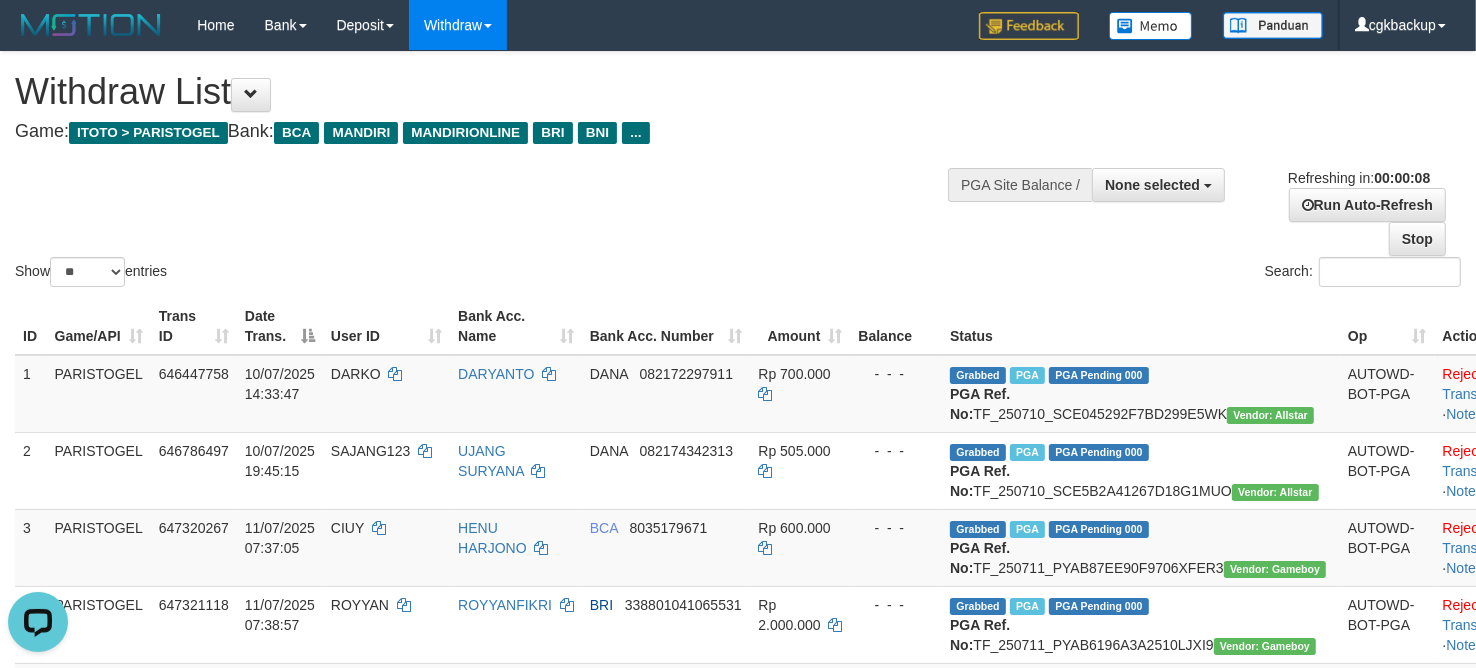 scroll, scrollTop: 0, scrollLeft: 0, axis: both 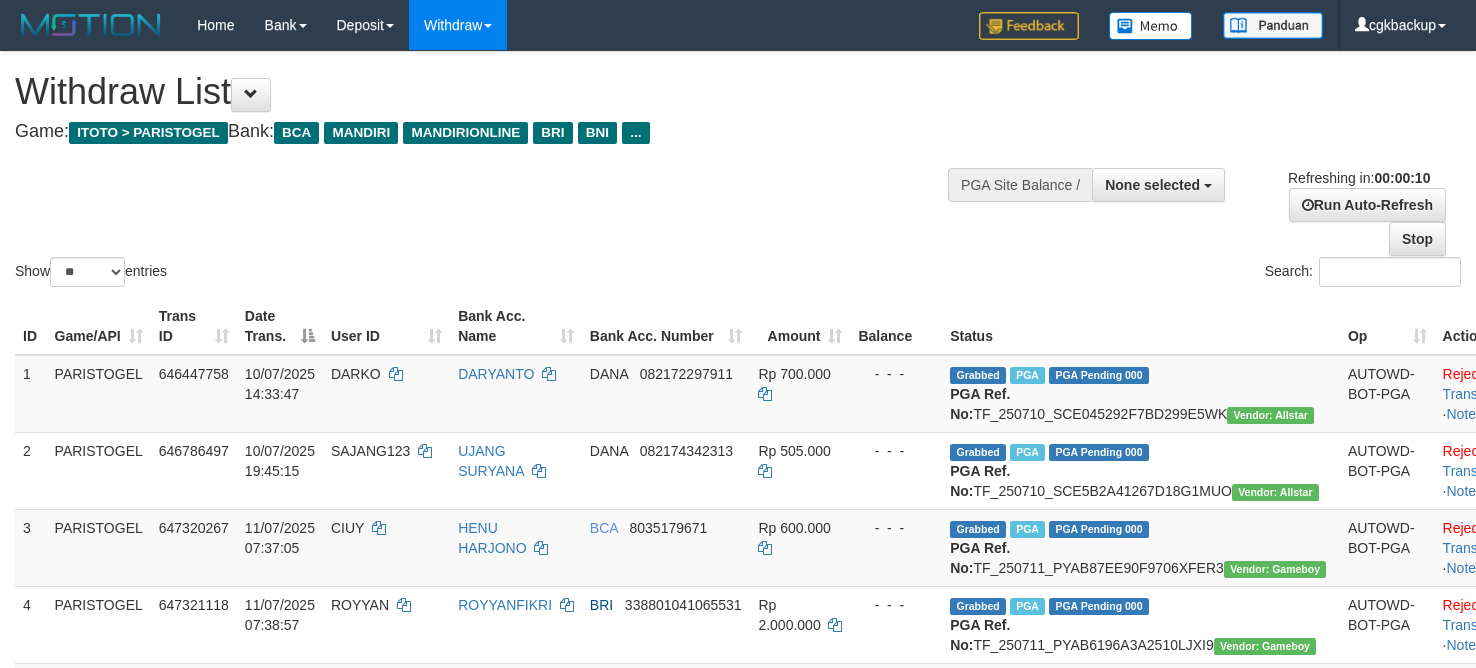 select 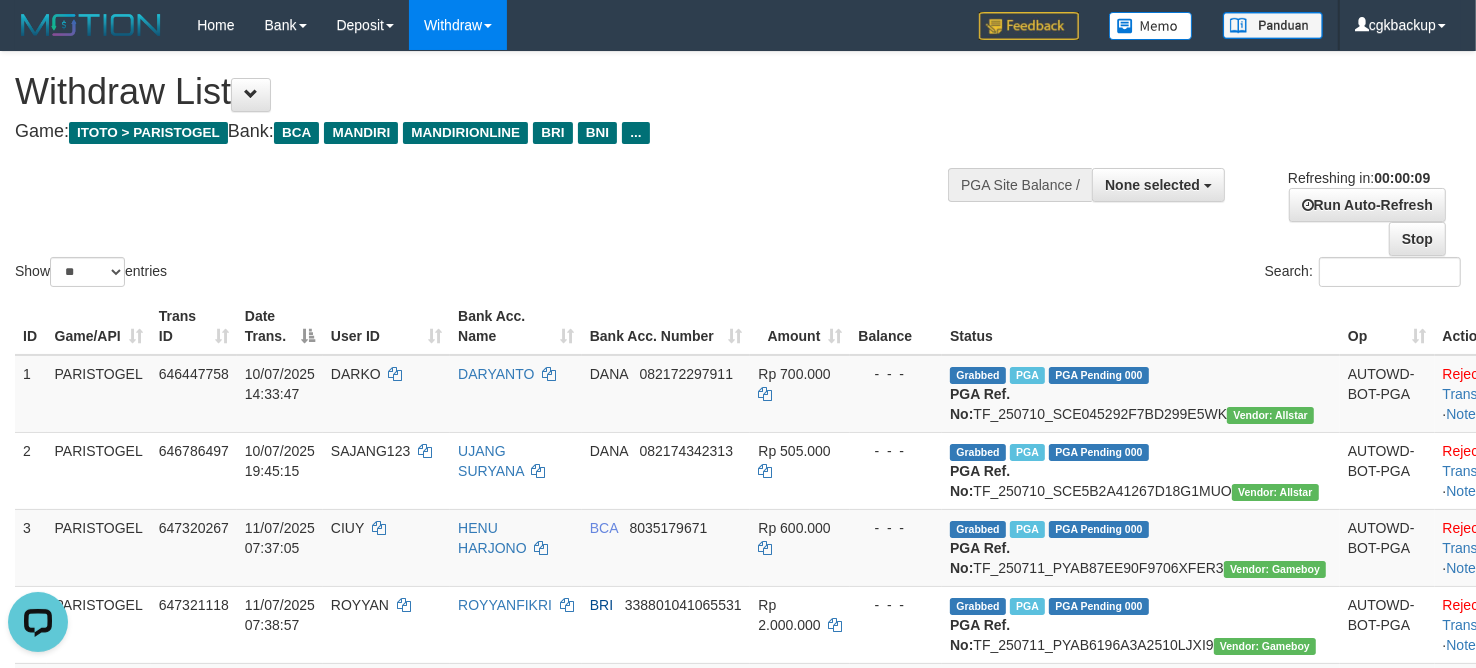 scroll, scrollTop: 0, scrollLeft: 0, axis: both 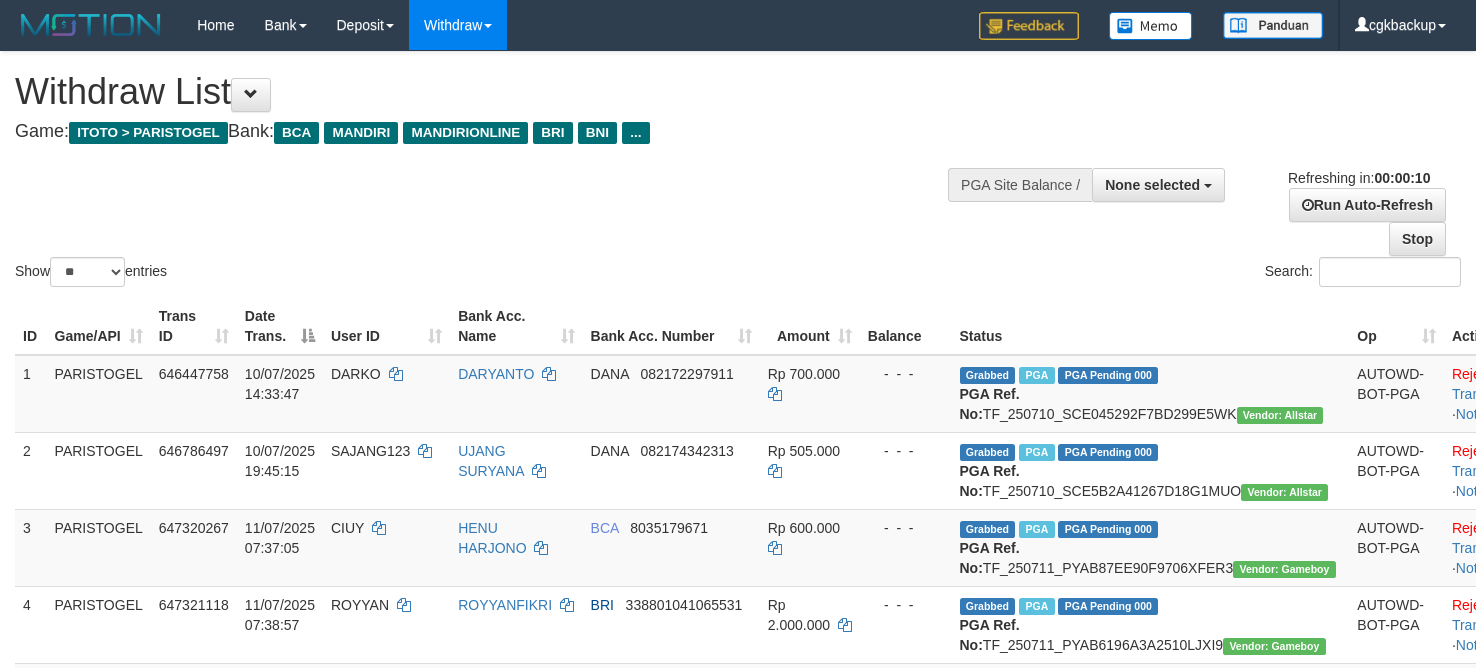 select 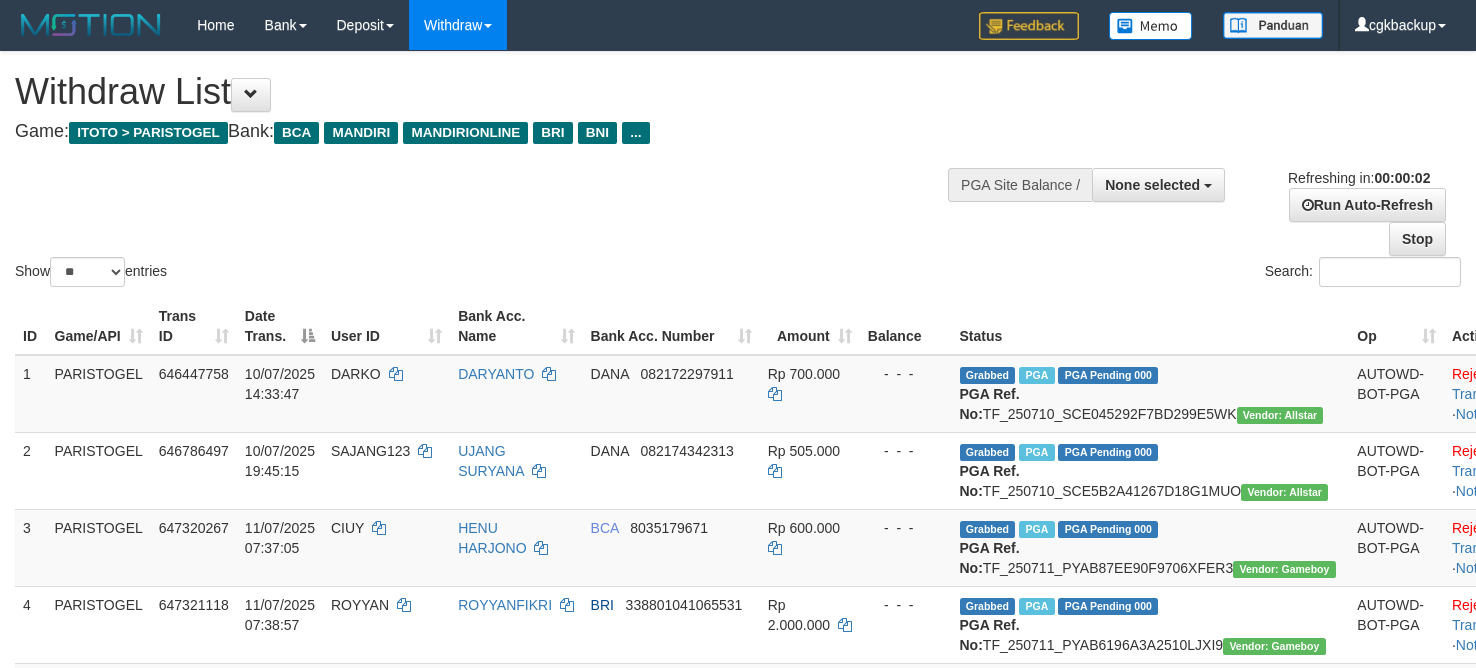 scroll, scrollTop: 0, scrollLeft: 0, axis: both 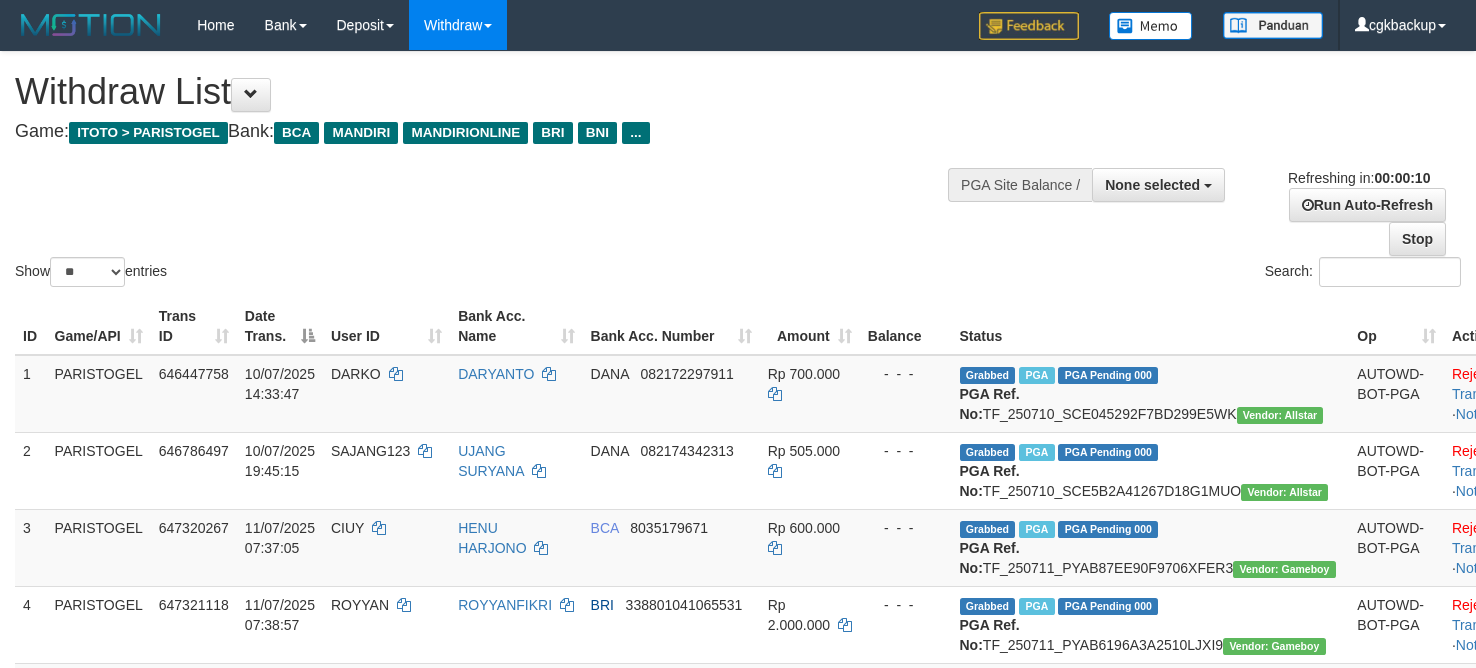 select 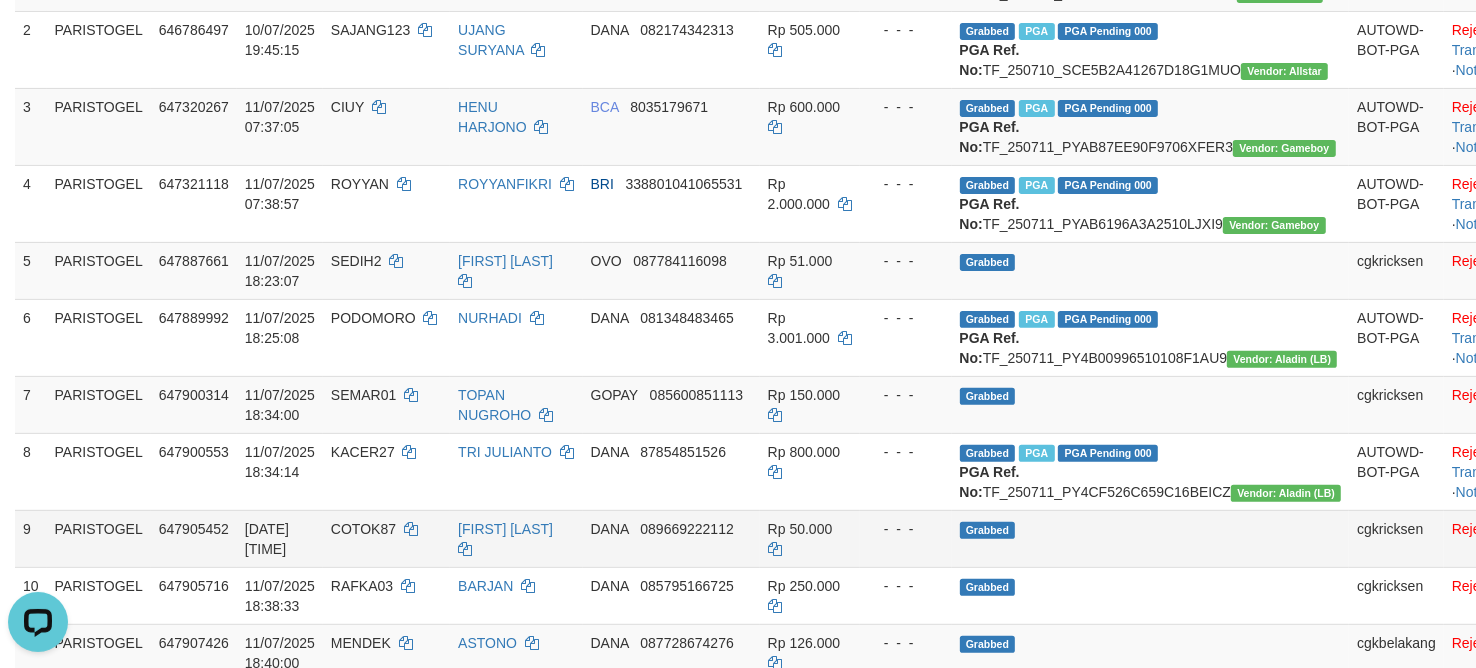 scroll, scrollTop: 0, scrollLeft: 0, axis: both 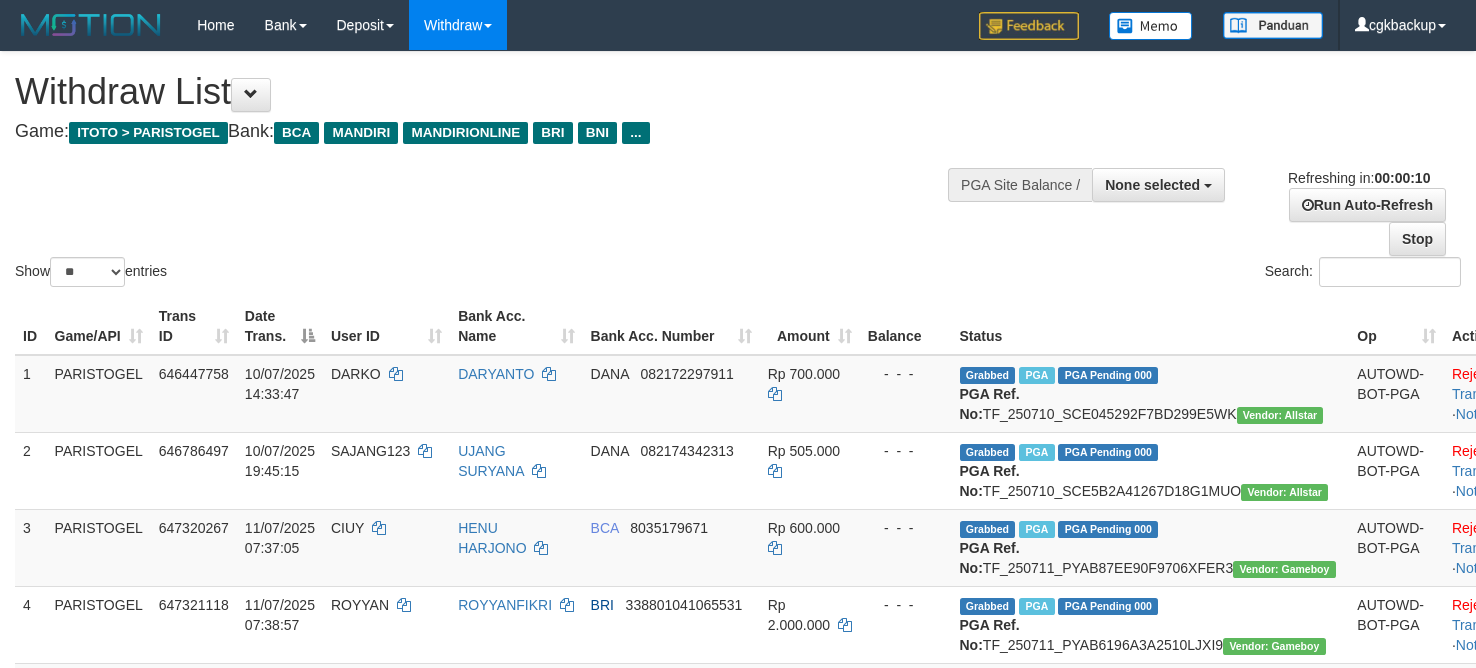 select 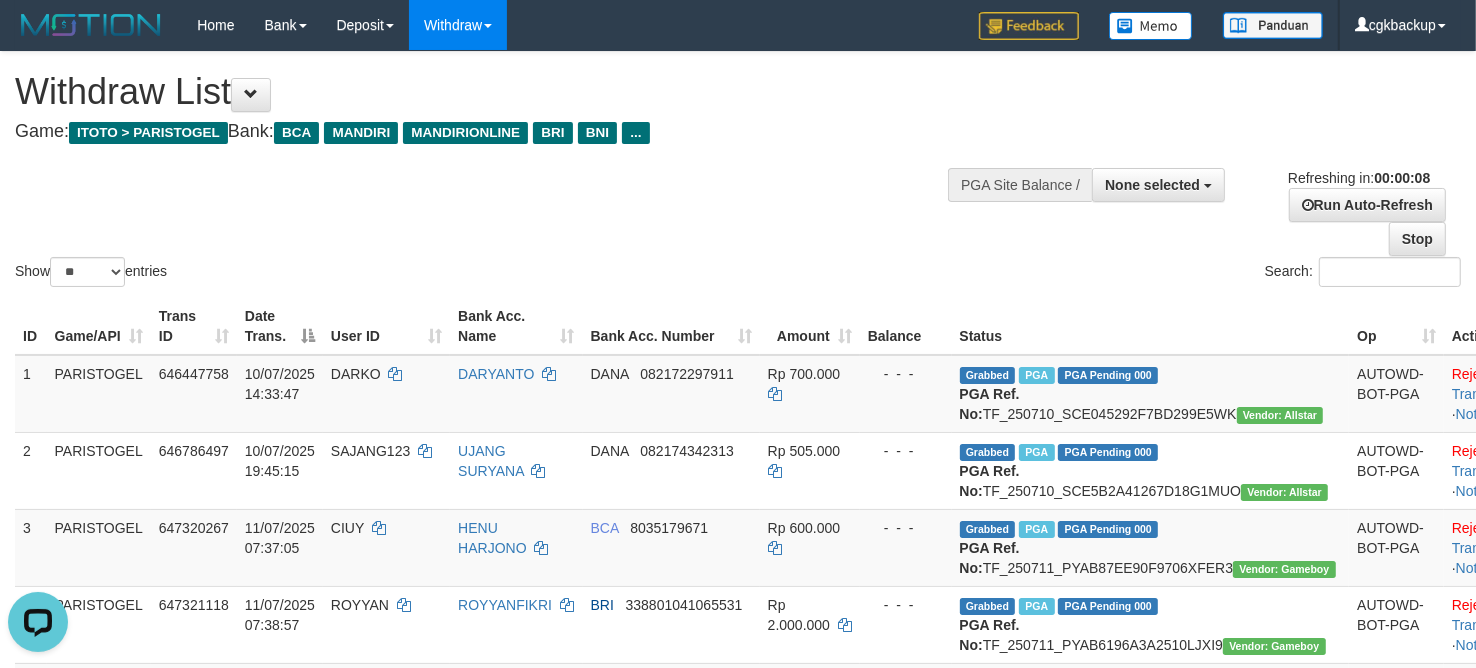 scroll, scrollTop: 0, scrollLeft: 0, axis: both 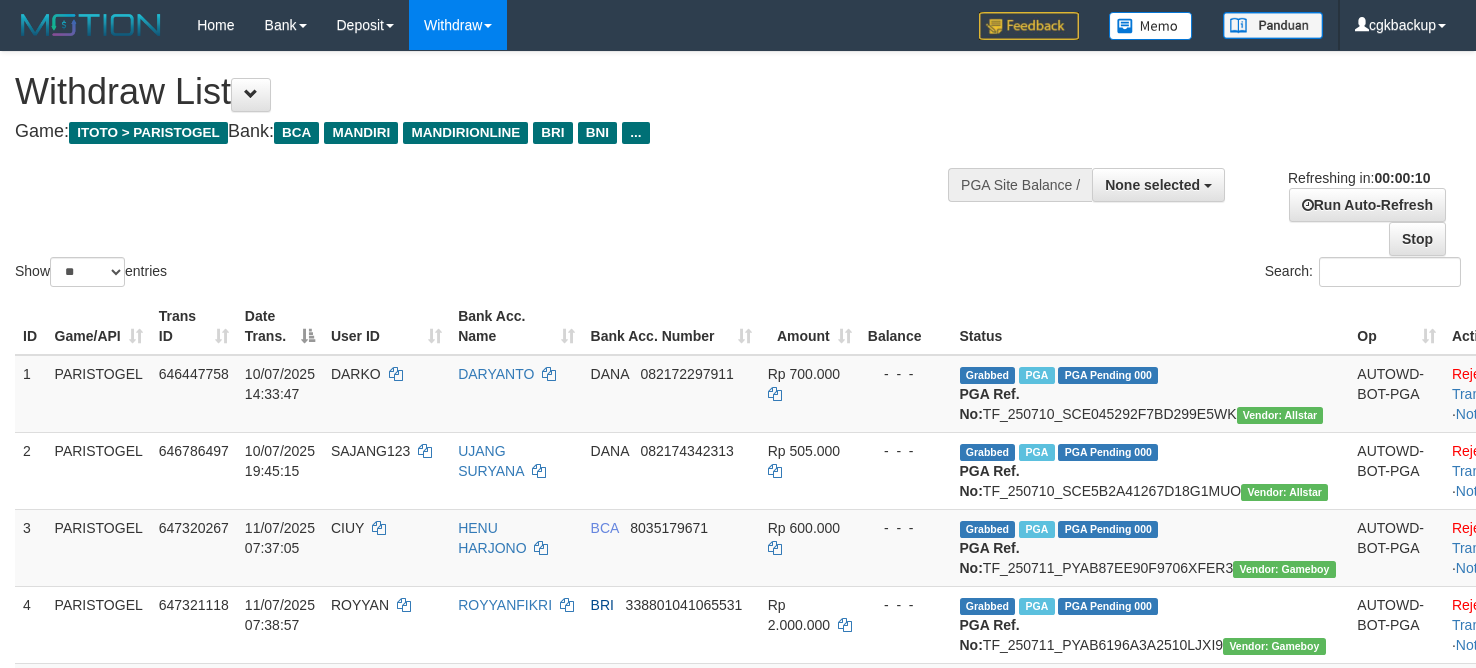 select 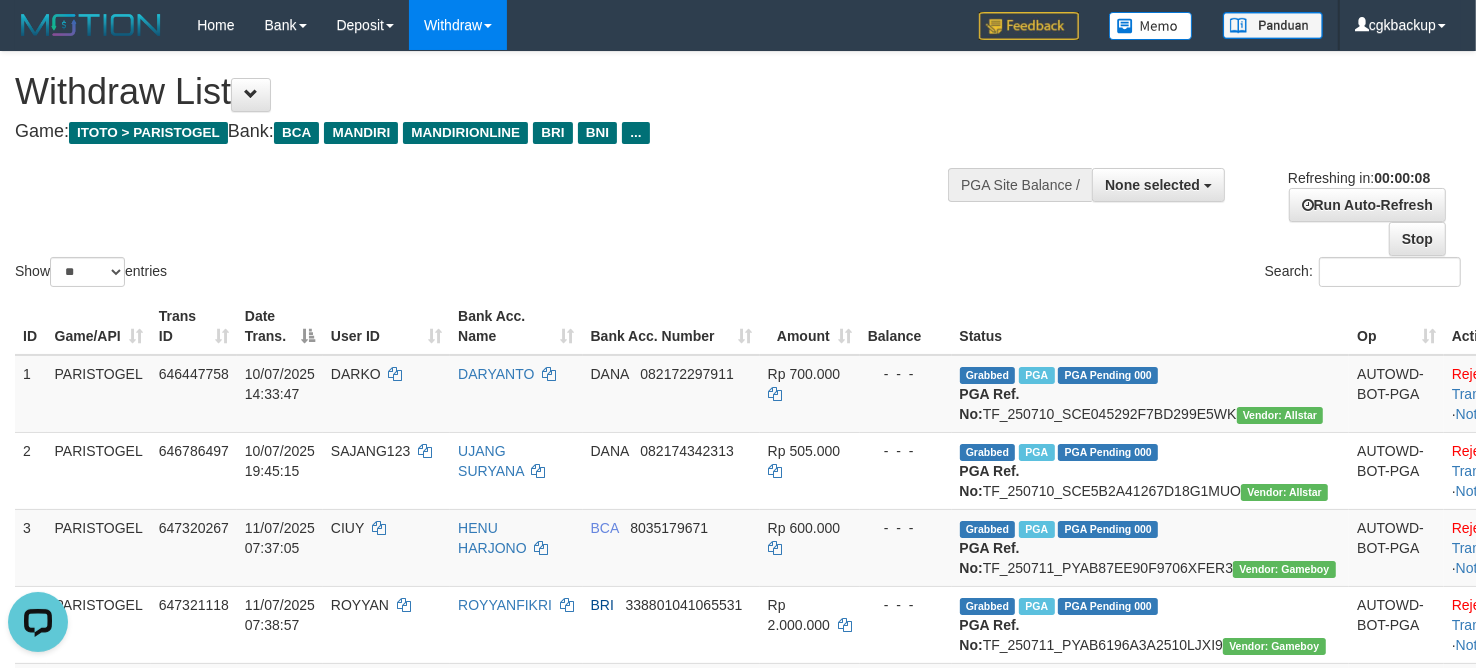 scroll, scrollTop: 0, scrollLeft: 0, axis: both 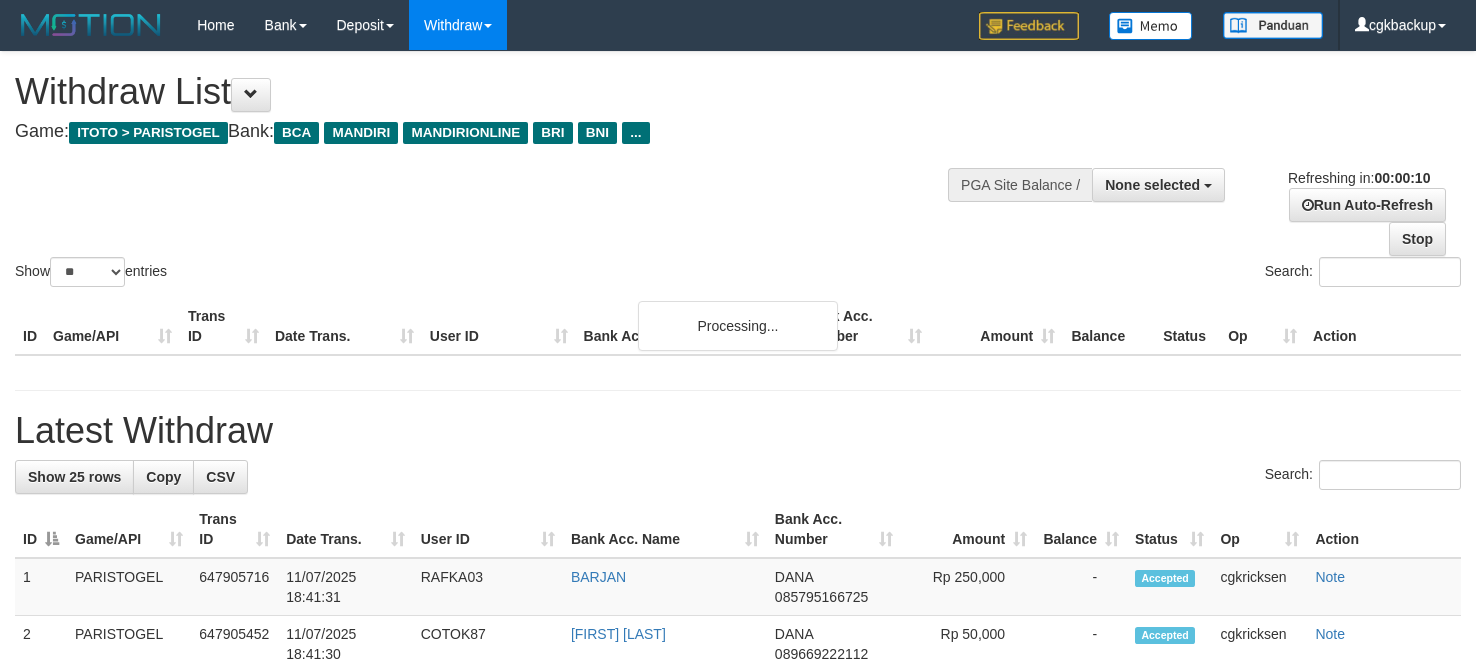 select 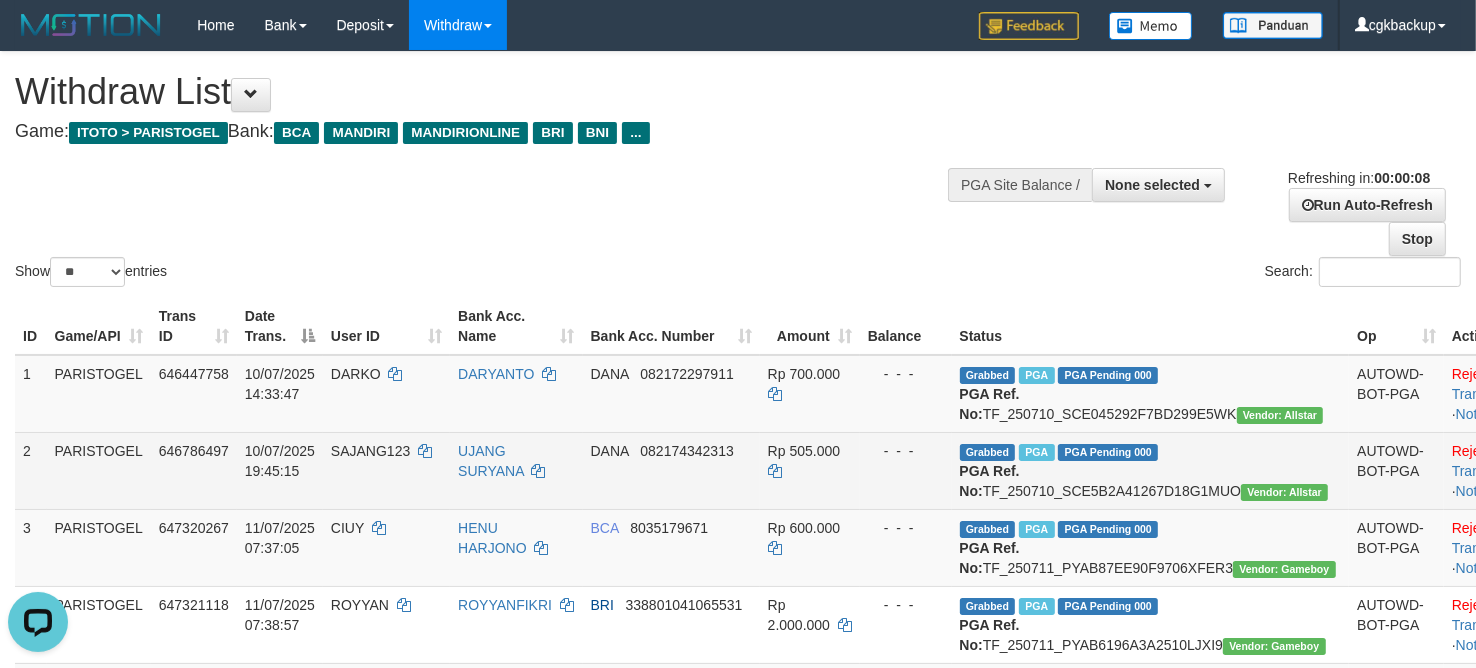 scroll, scrollTop: 0, scrollLeft: 0, axis: both 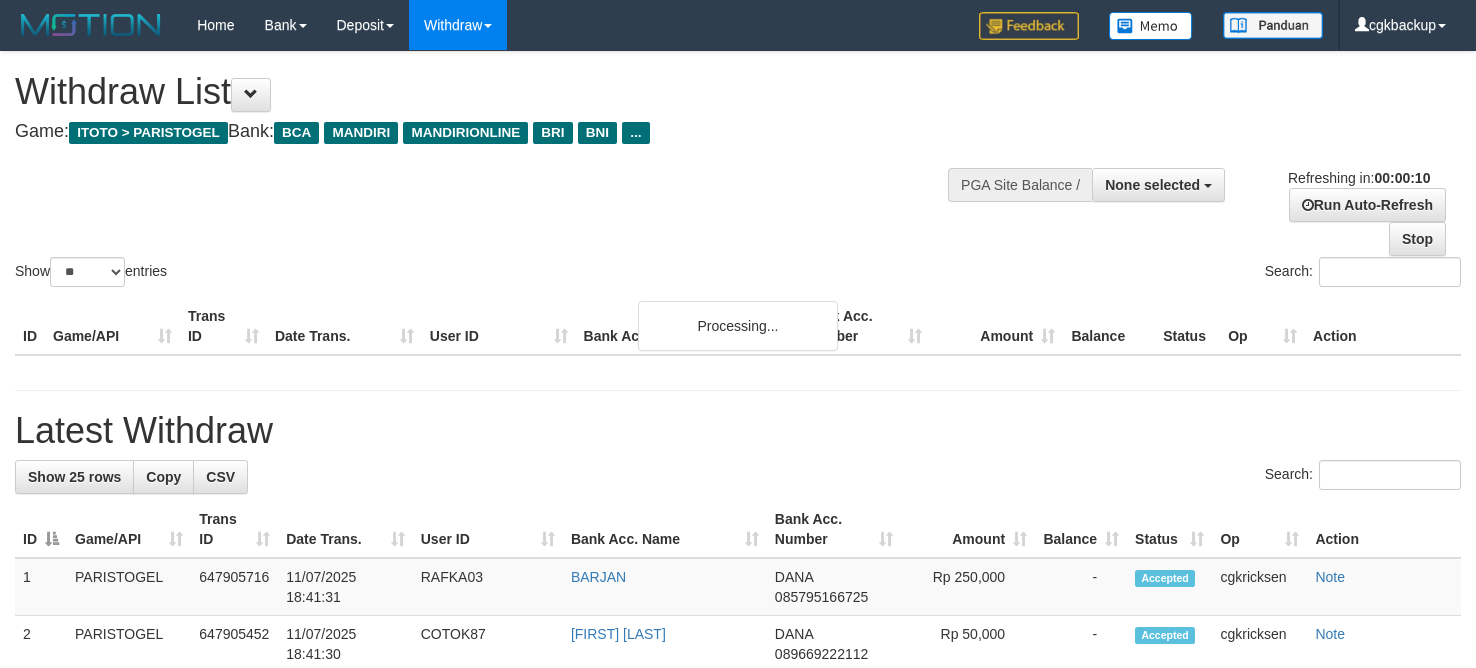 select 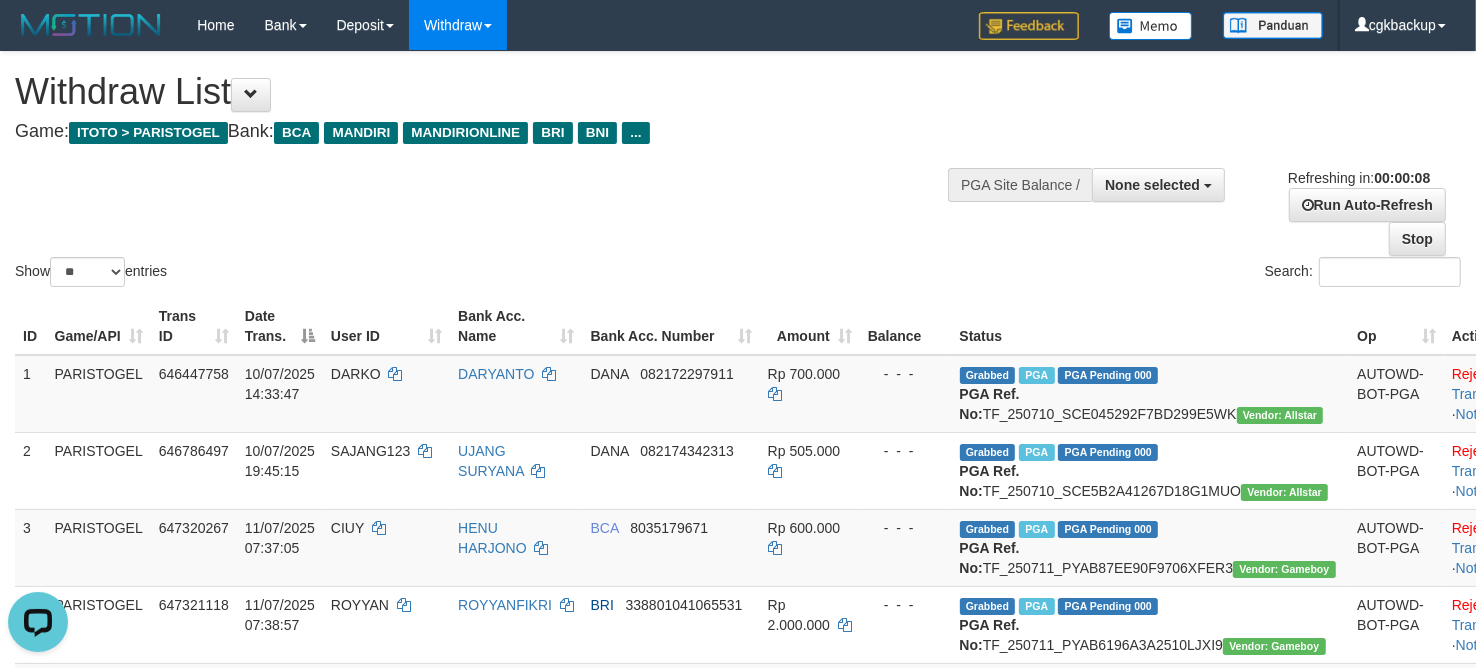 scroll, scrollTop: 0, scrollLeft: 0, axis: both 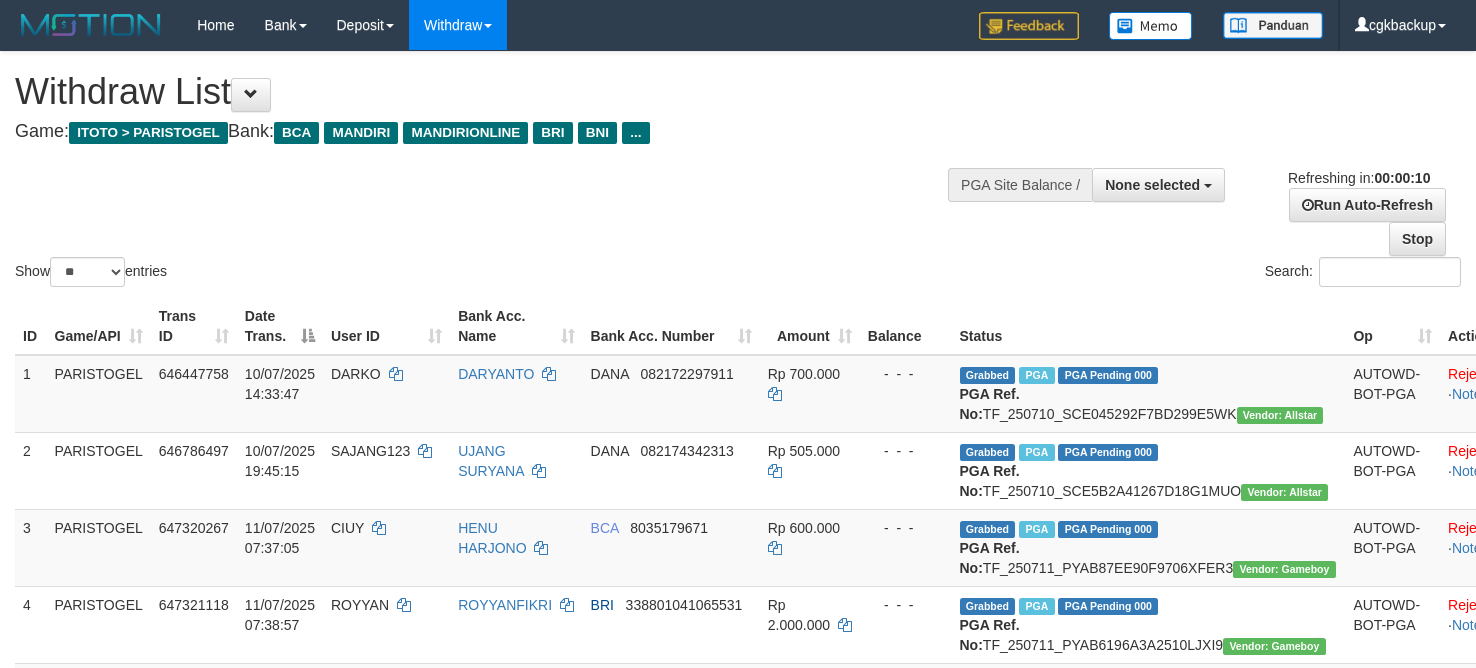 select 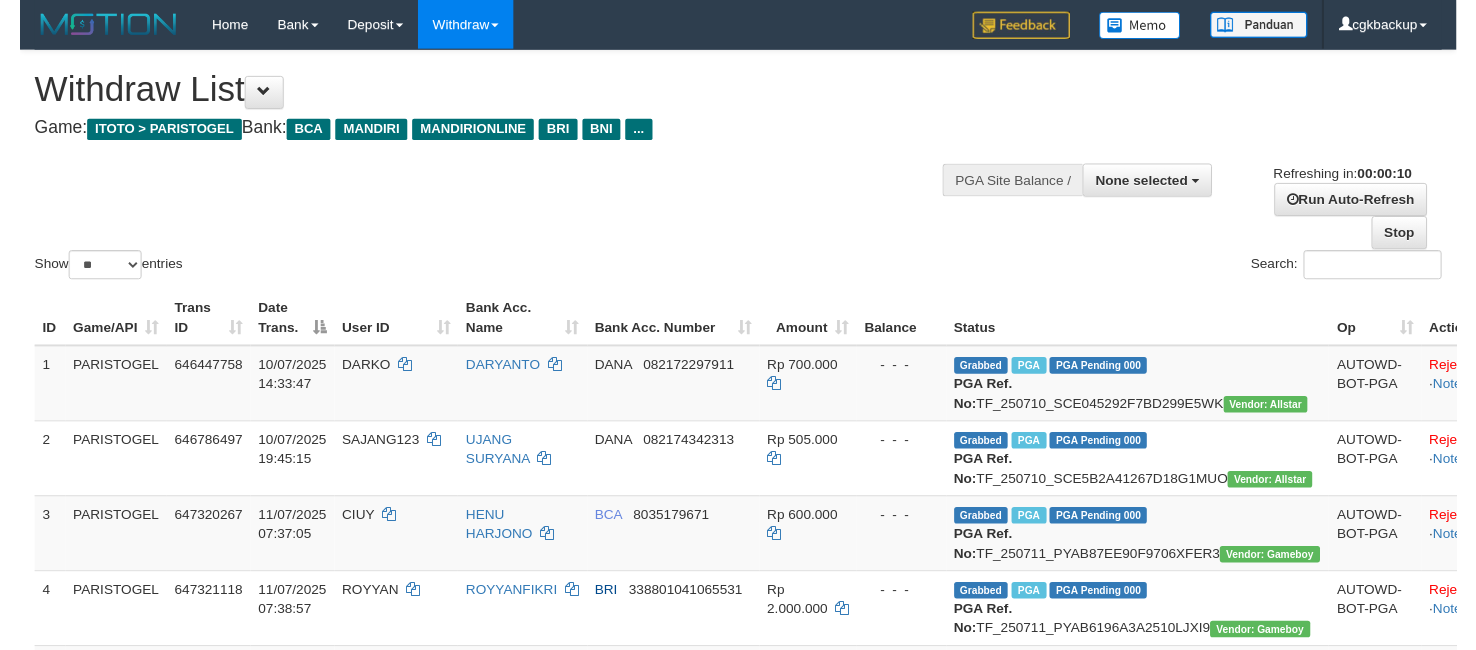scroll, scrollTop: 0, scrollLeft: 0, axis: both 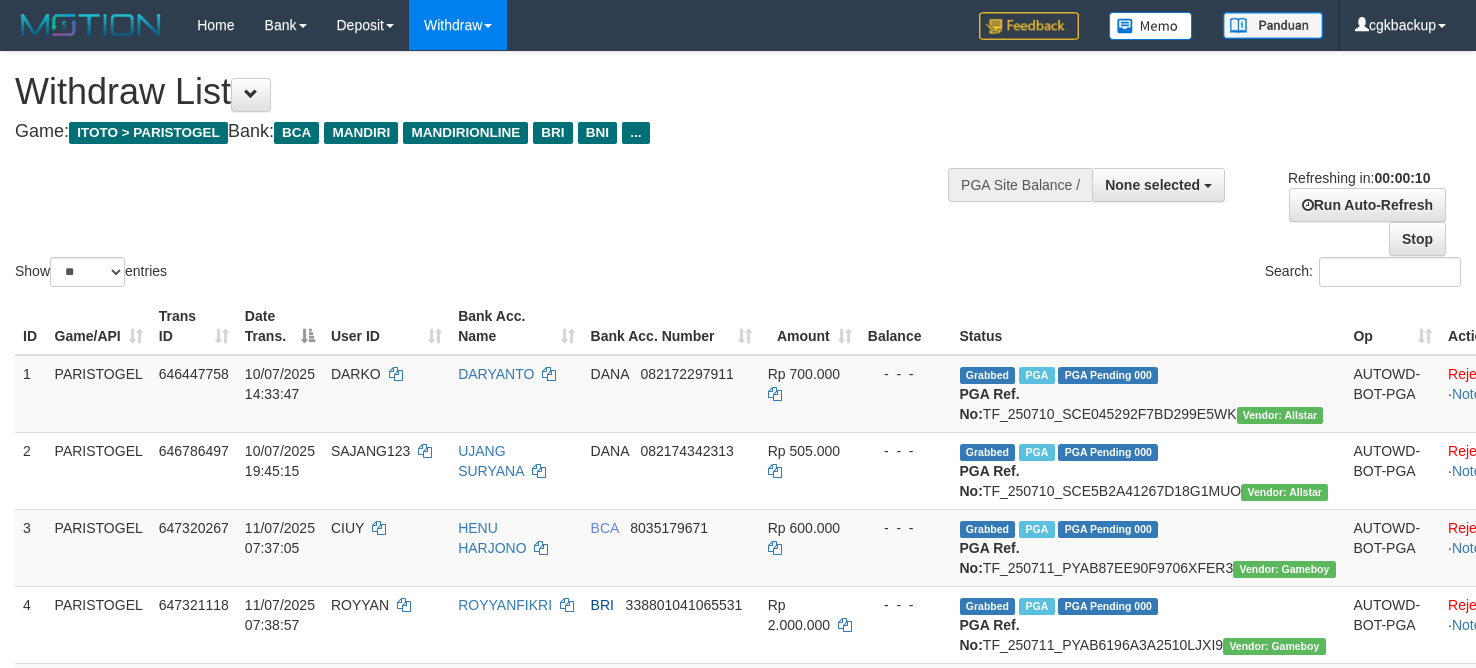 select 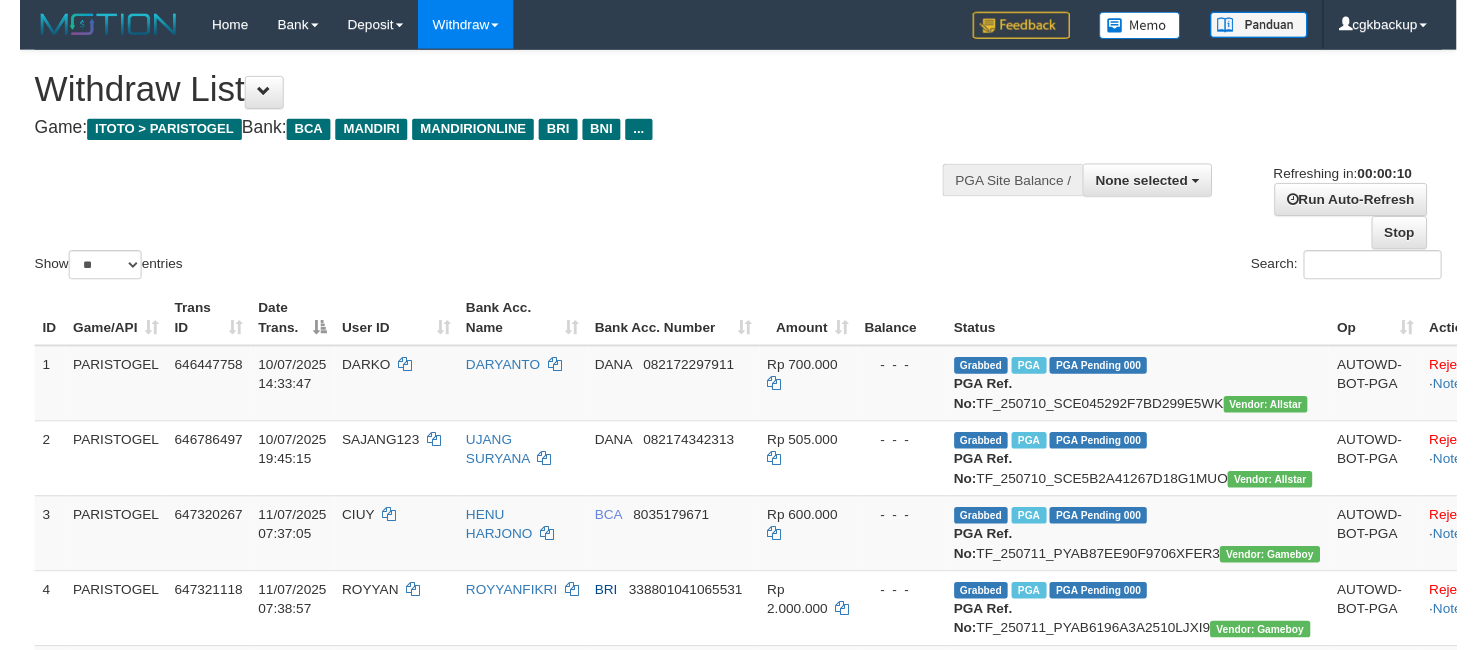 scroll, scrollTop: 0, scrollLeft: 0, axis: both 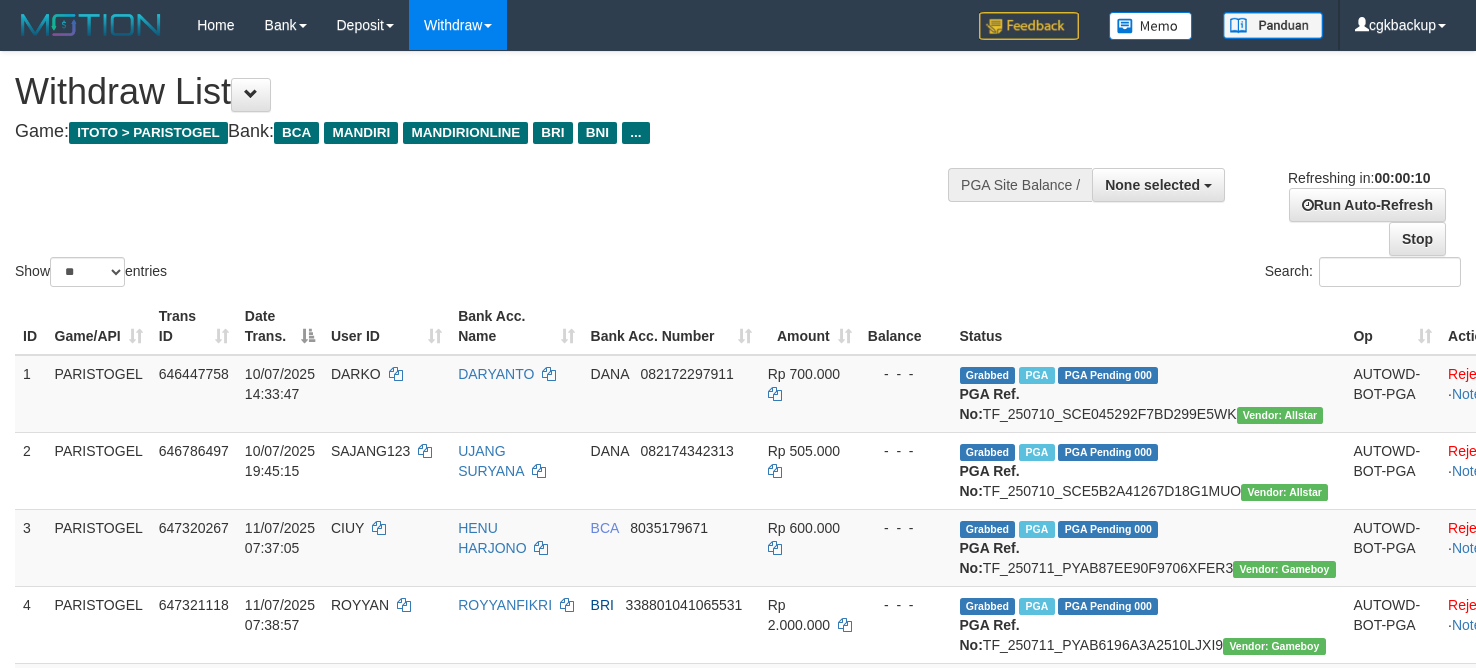 select 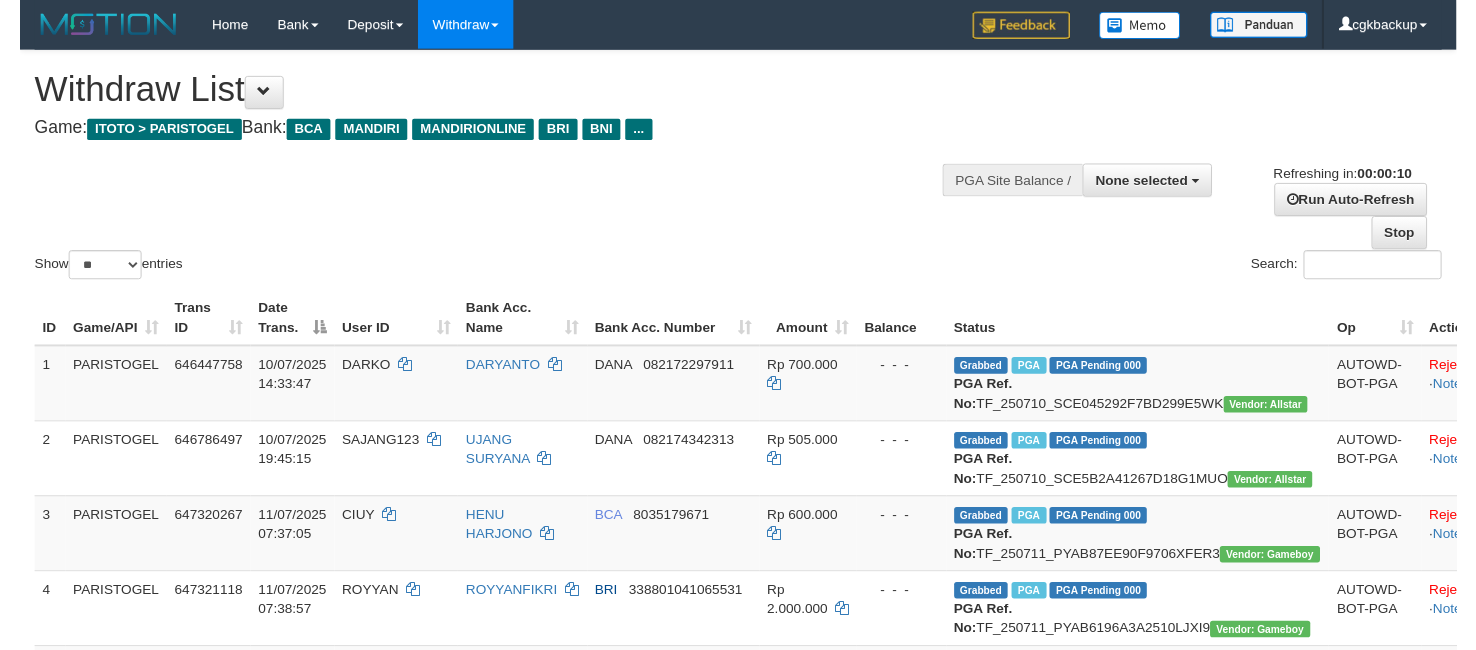 scroll, scrollTop: 0, scrollLeft: 0, axis: both 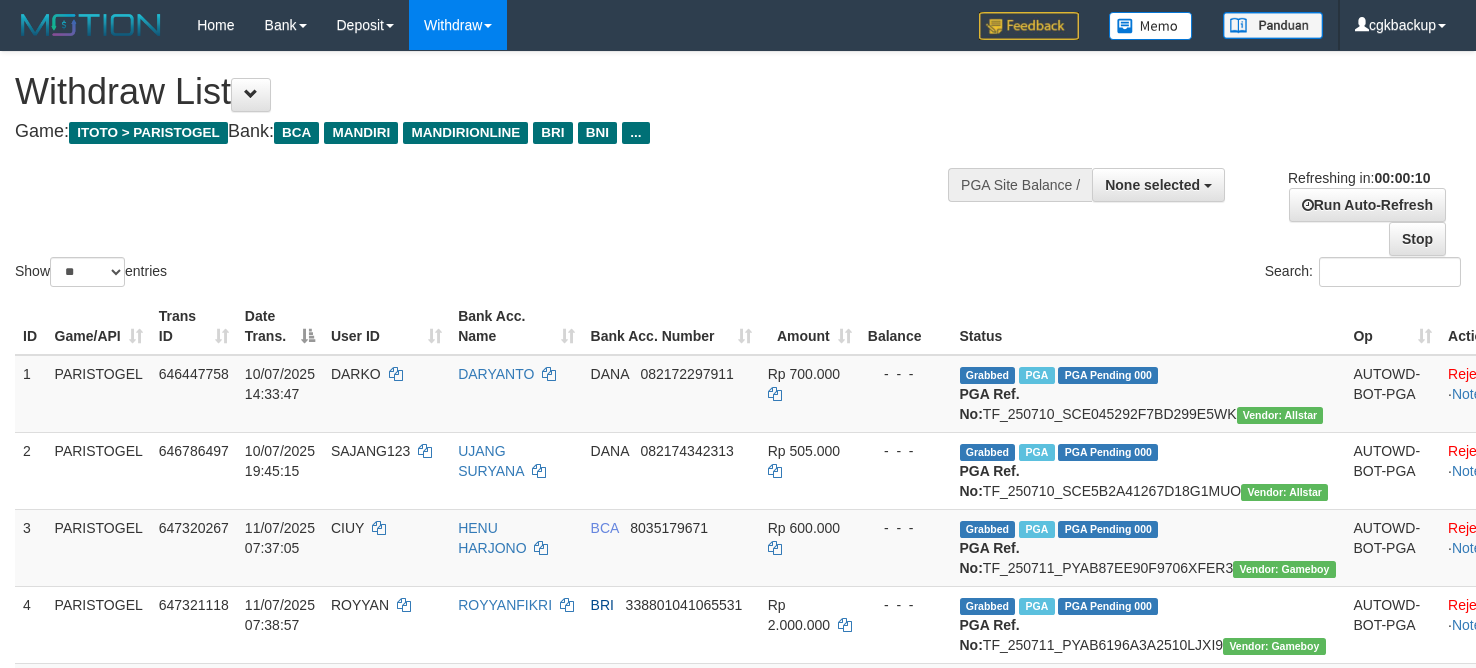 select 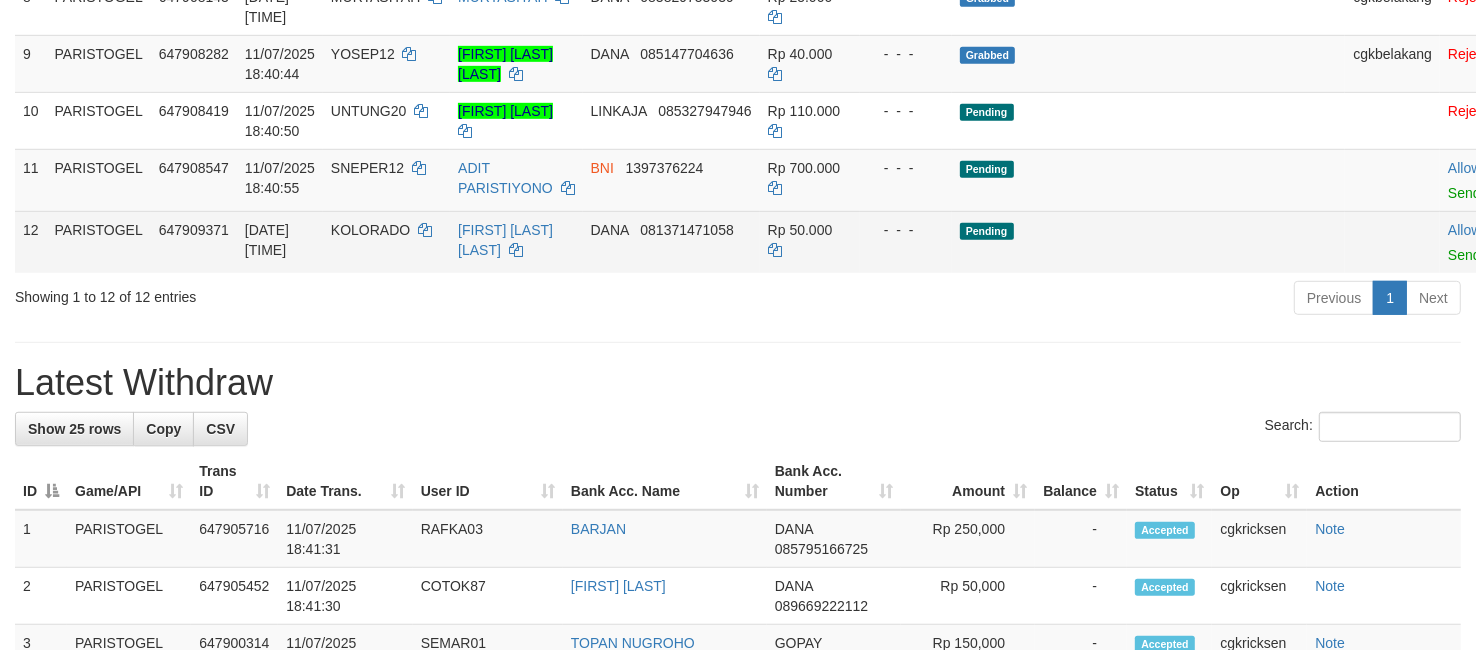 scroll, scrollTop: 875, scrollLeft: 0, axis: vertical 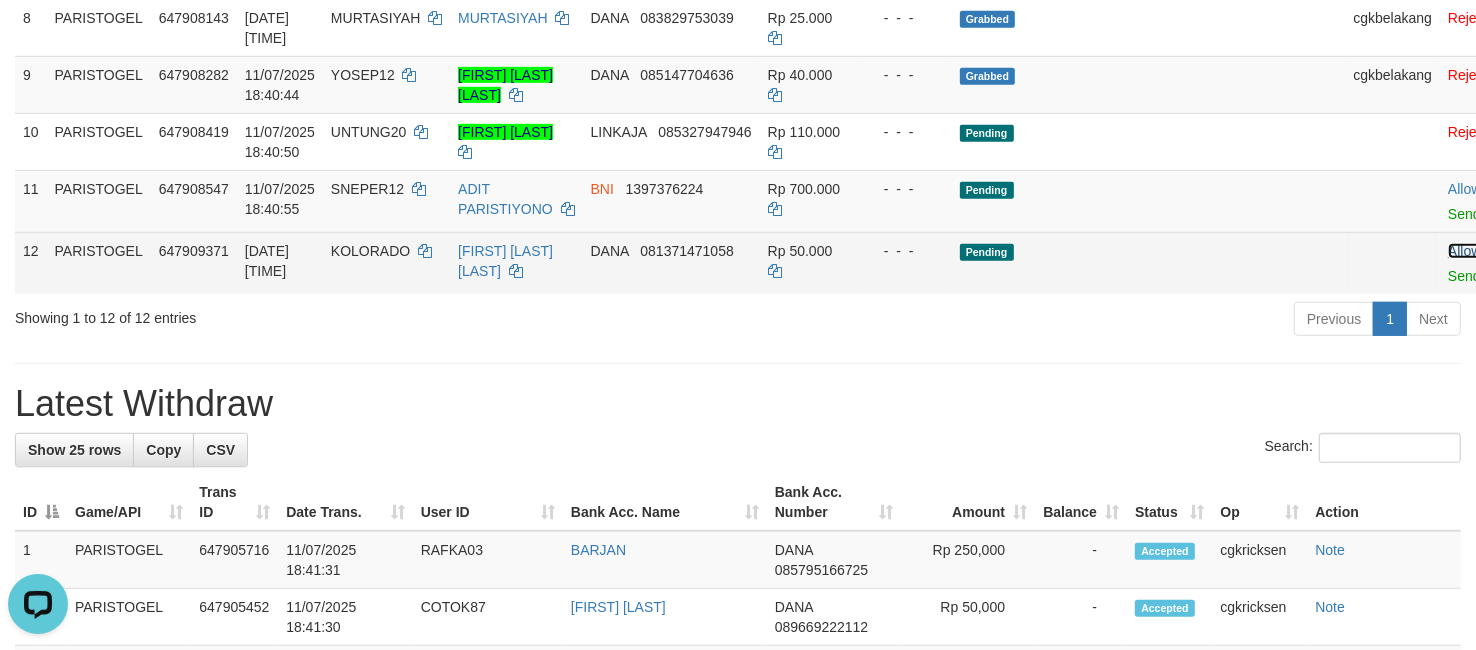 click on "Allow Grab" at bounding box center [1482, 251] 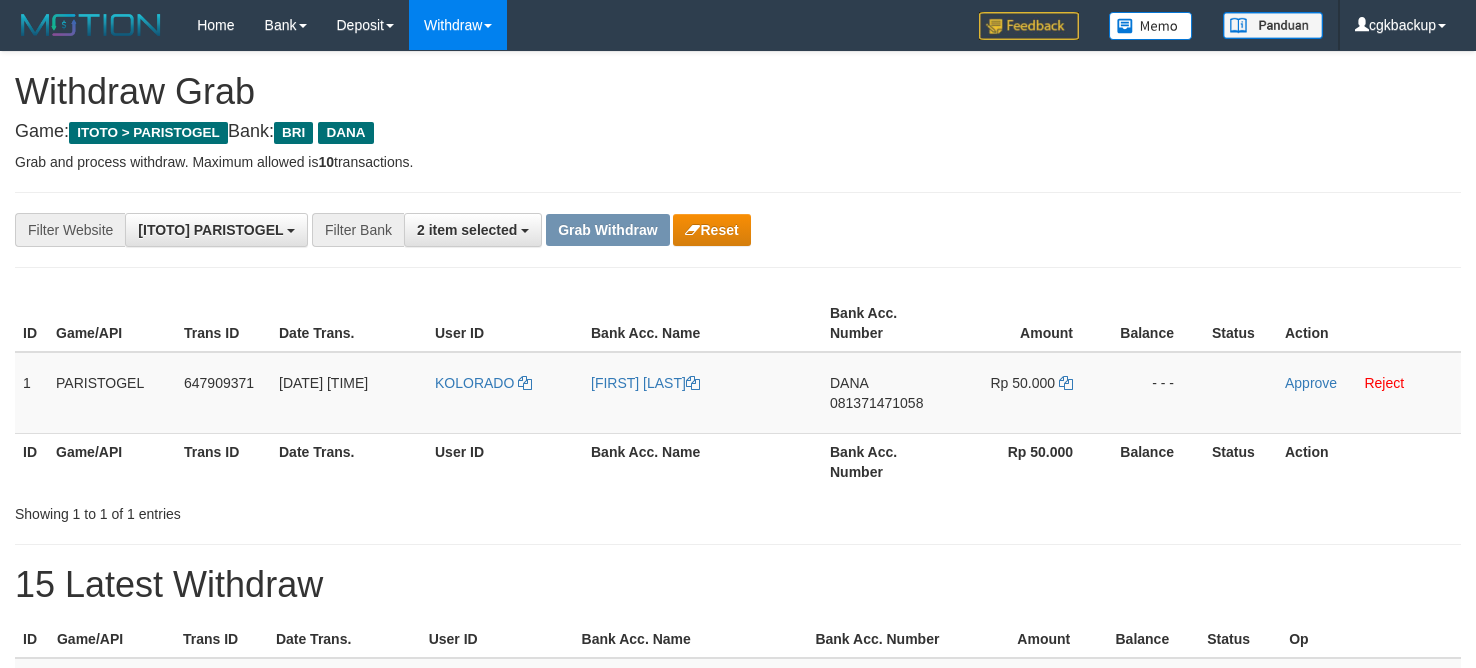 scroll, scrollTop: 0, scrollLeft: 0, axis: both 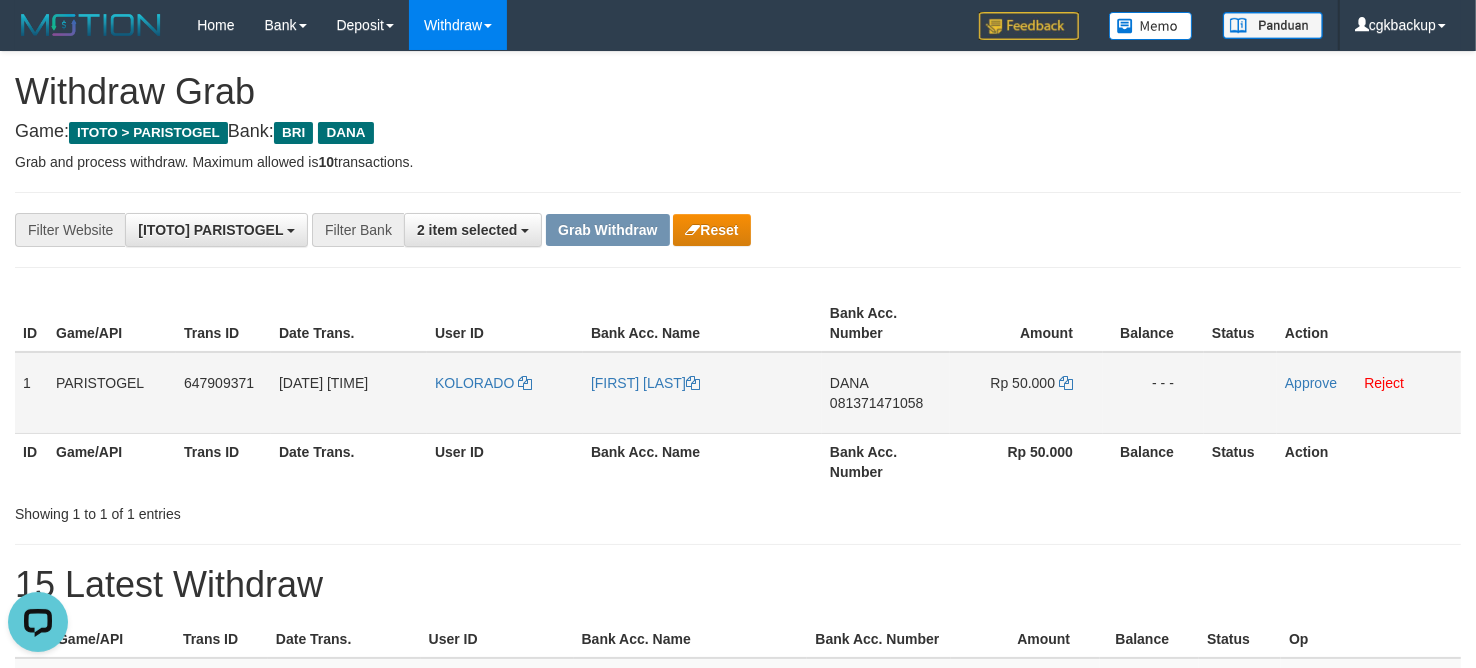 click on "KOLORADO" at bounding box center [505, 393] 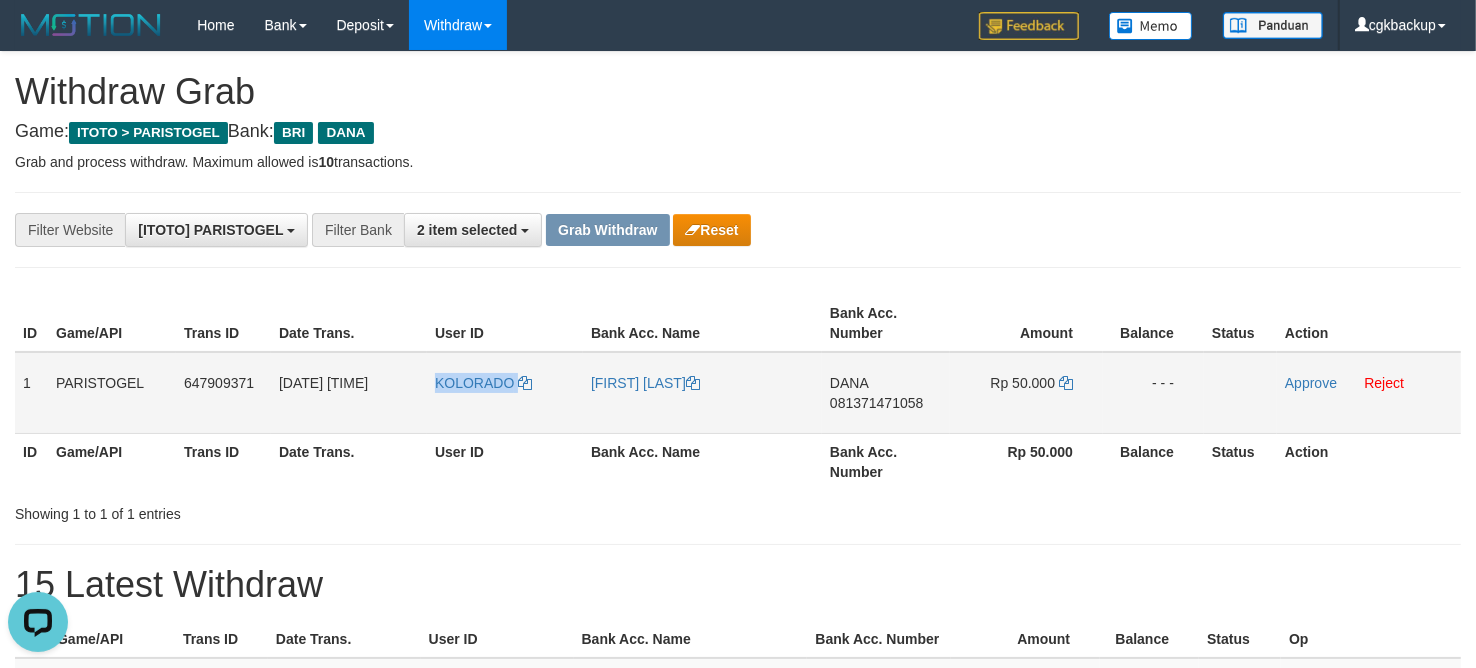click on "KOLORADO" at bounding box center (505, 393) 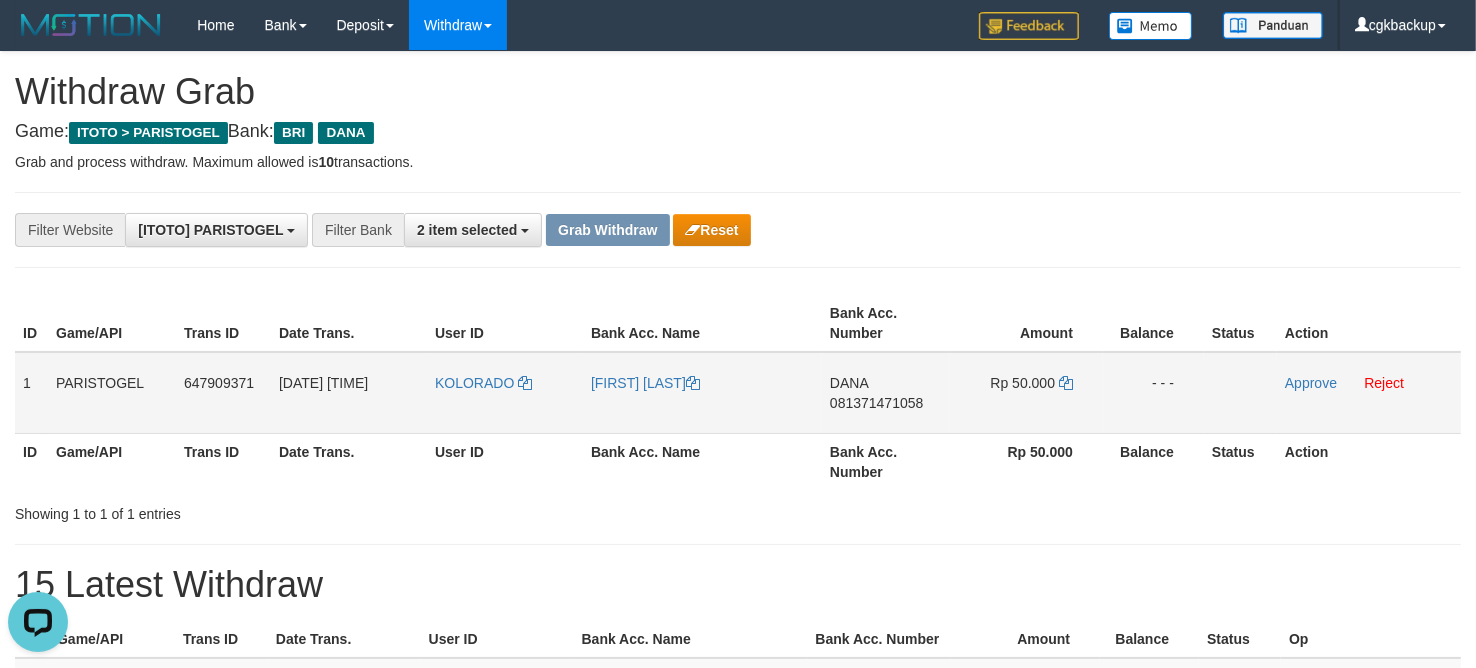 click on "[FIRST] [LAST]" at bounding box center (702, 393) 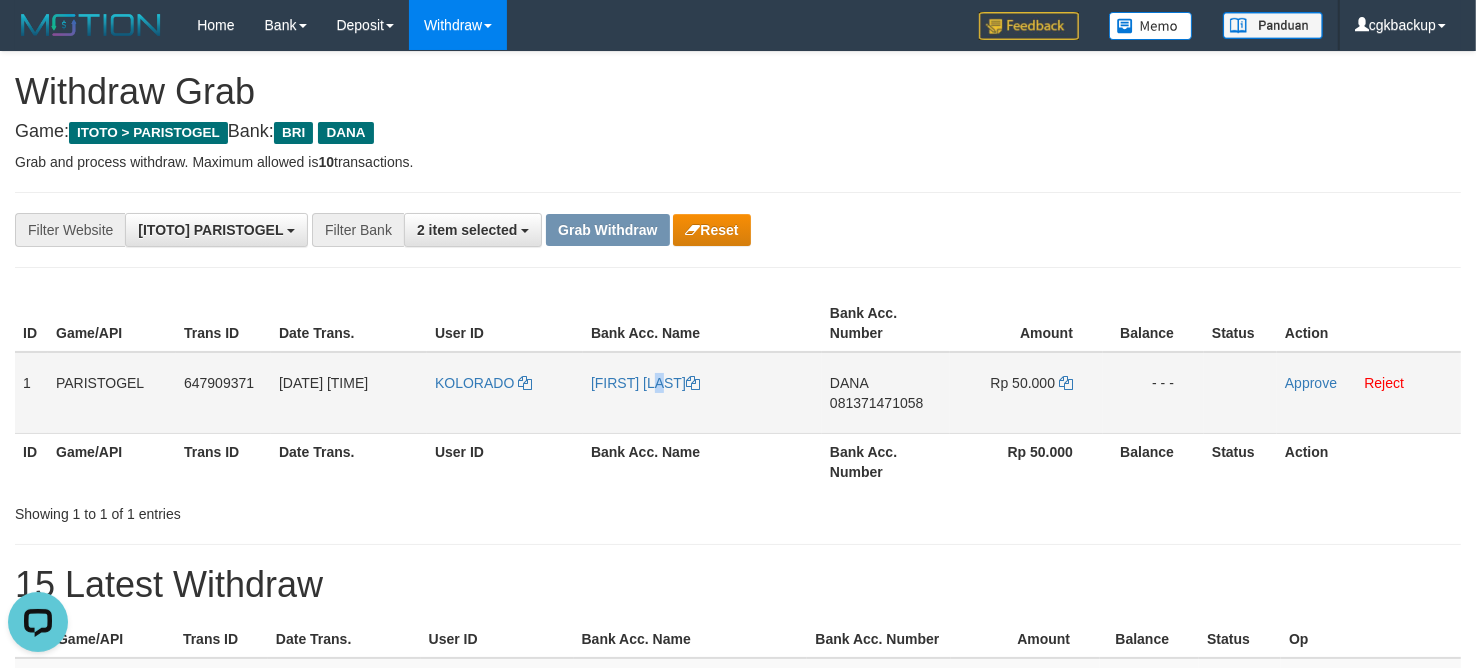 click on "[FIRST] [LAST] [LAST]" at bounding box center [702, 393] 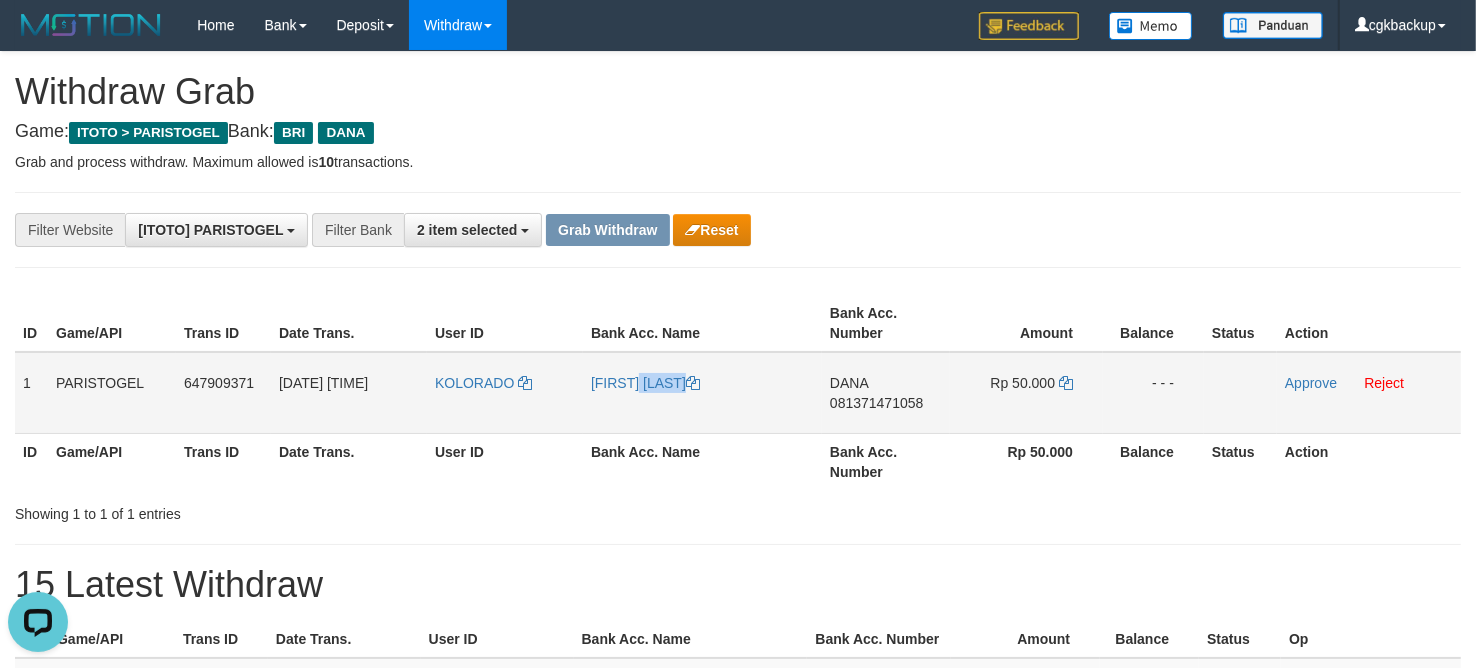 copy on "[FIRST] [LAST]" 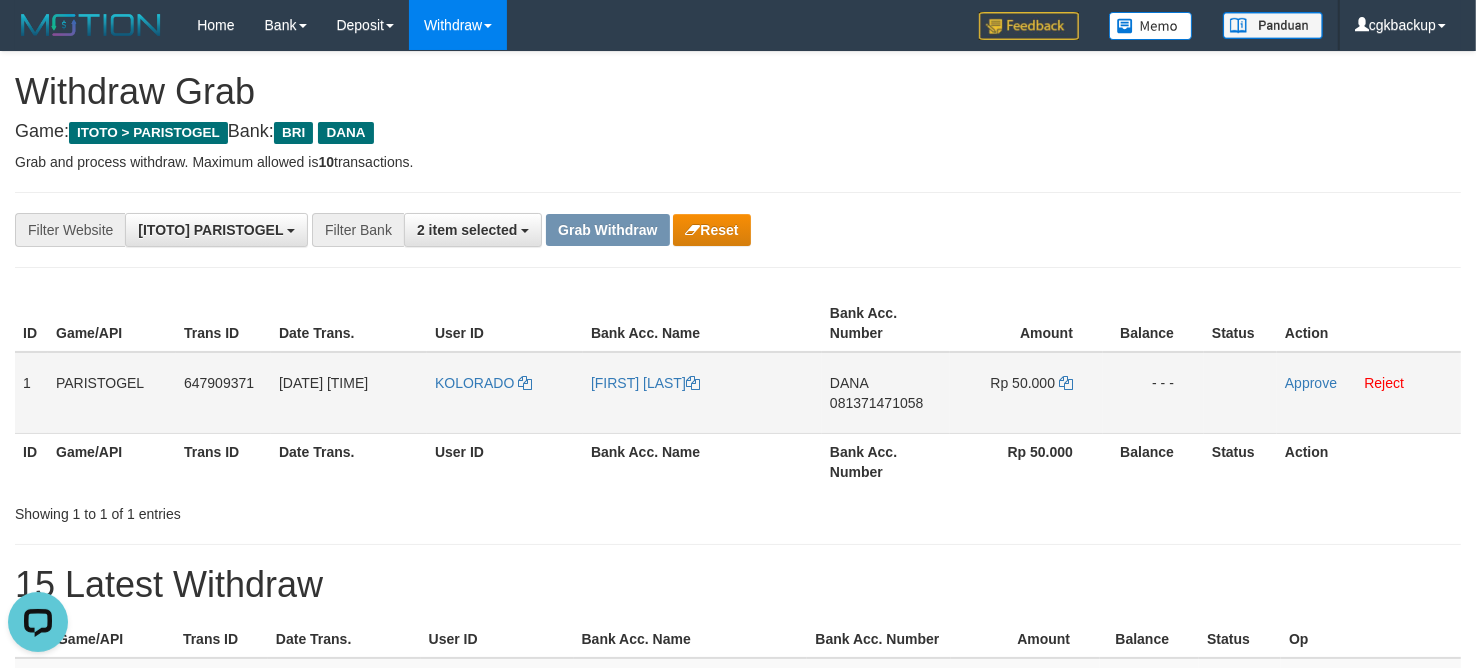 click on "KOLORADO" at bounding box center (505, 393) 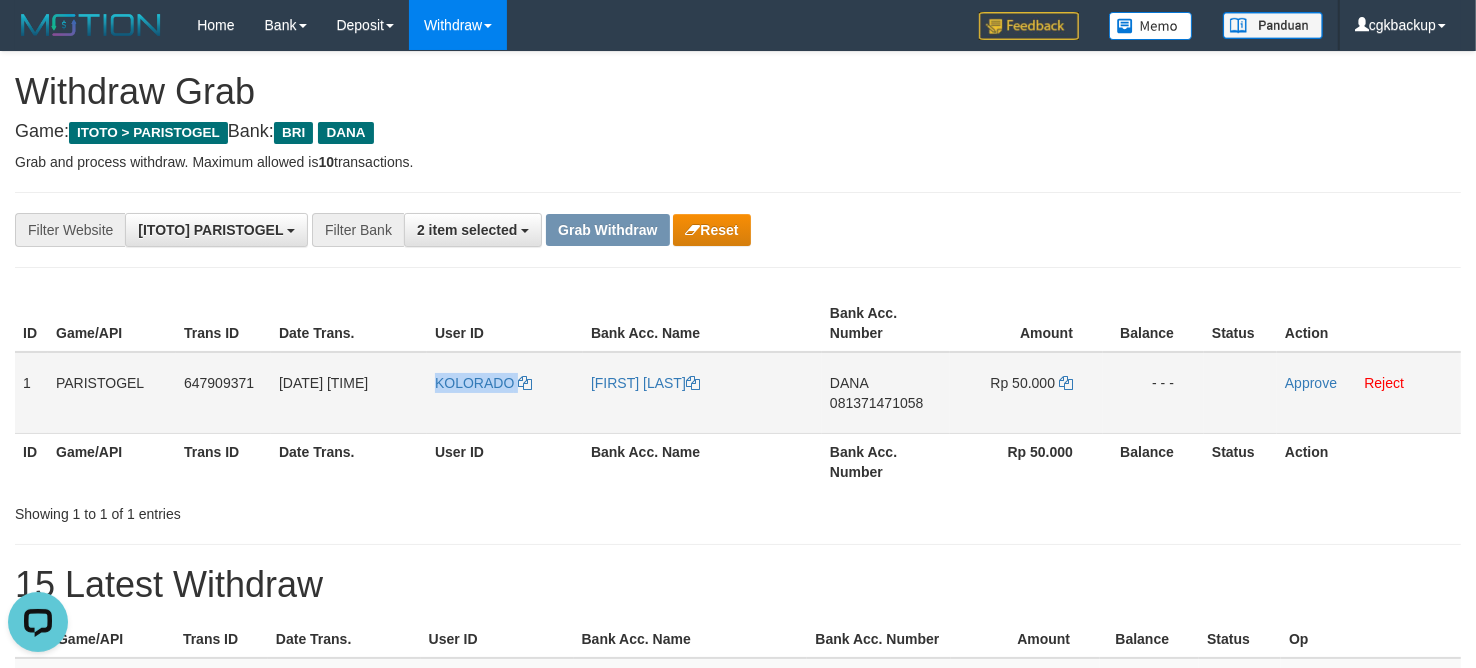 copy on "KOLORADO" 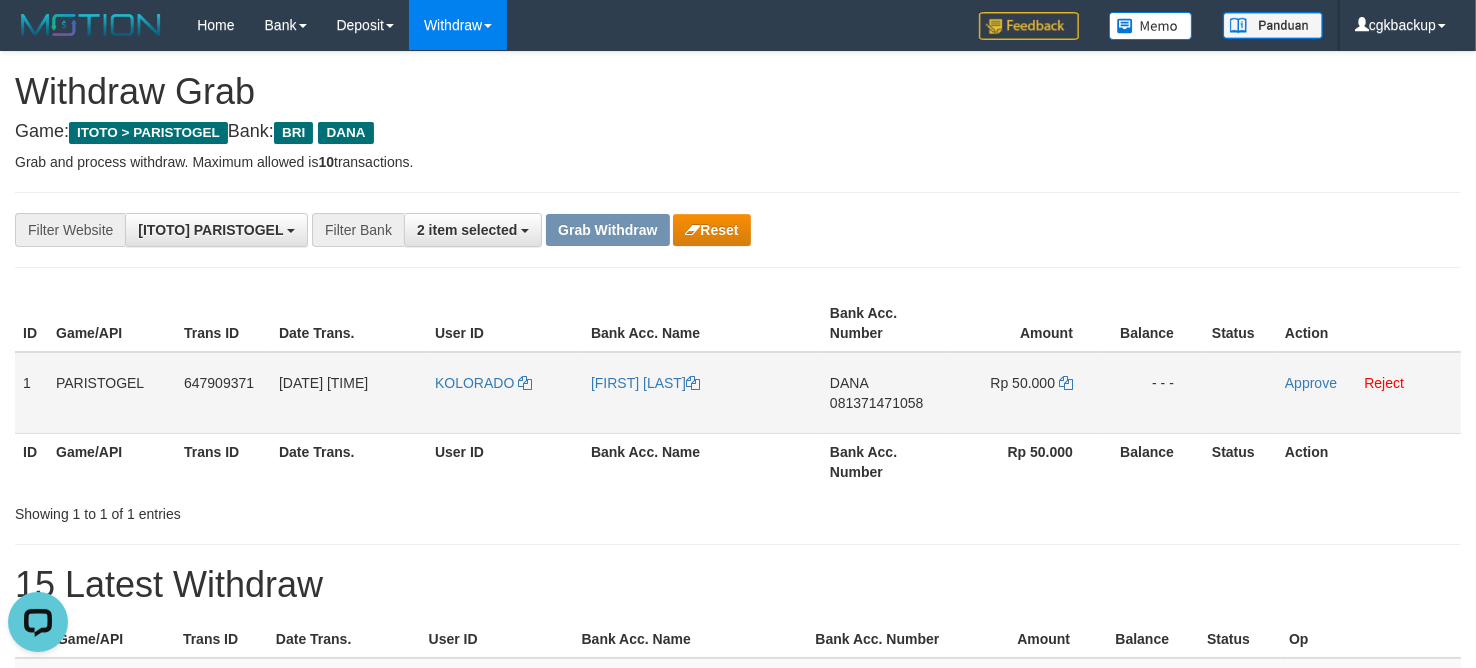 click on "DANA
081371471058" at bounding box center (886, 393) 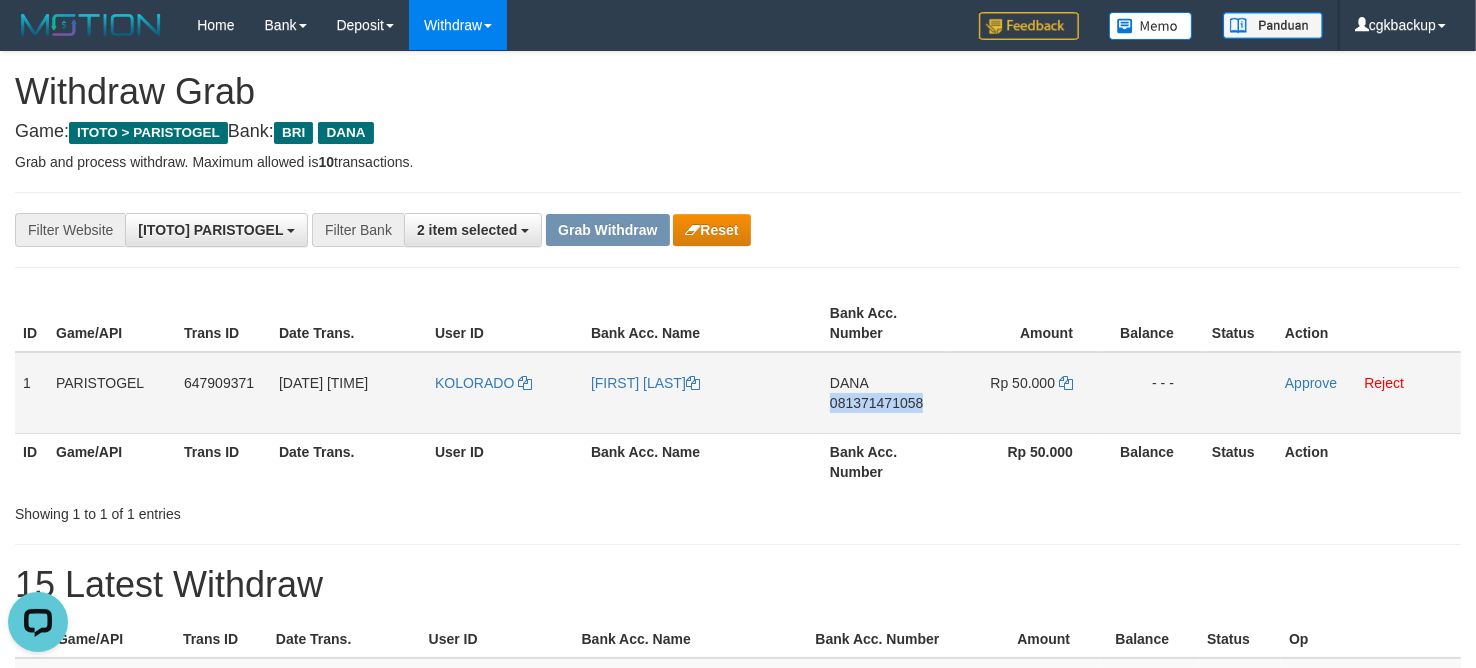 click on "DANA
081371471058" at bounding box center [886, 393] 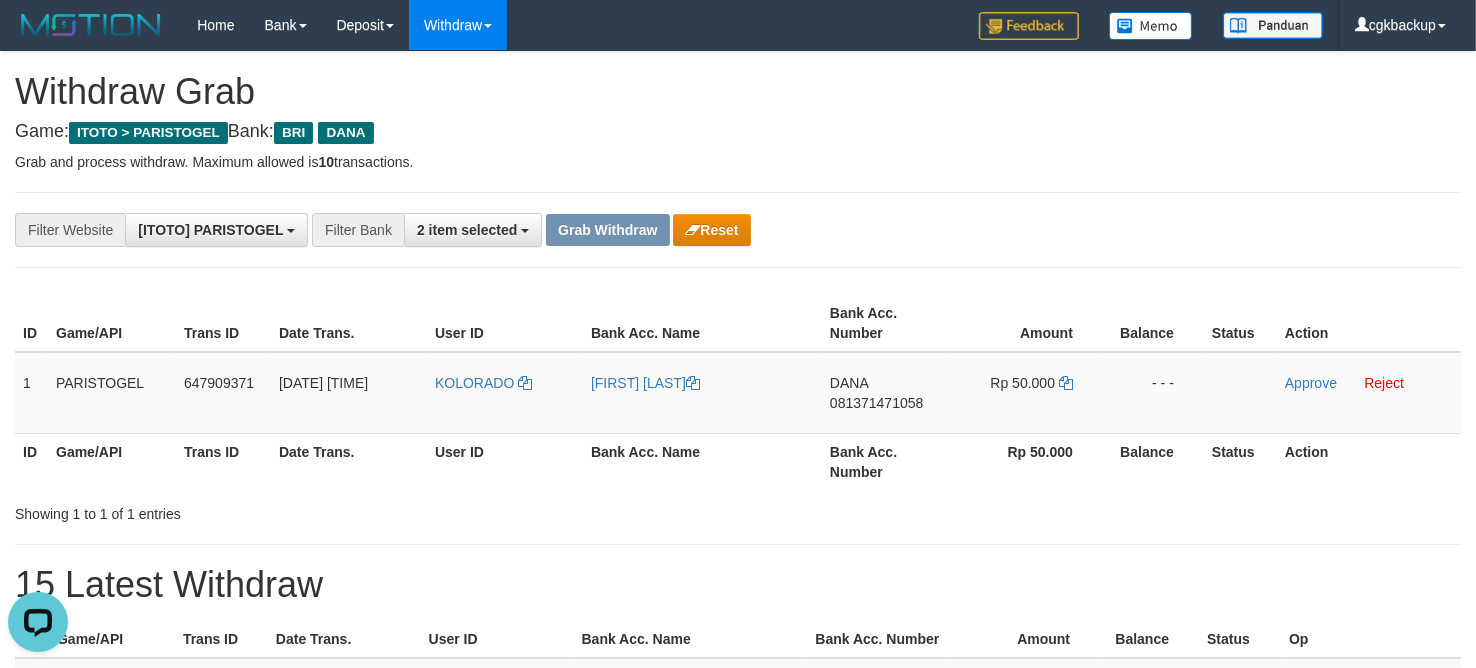 click on "**********" at bounding box center [615, 230] 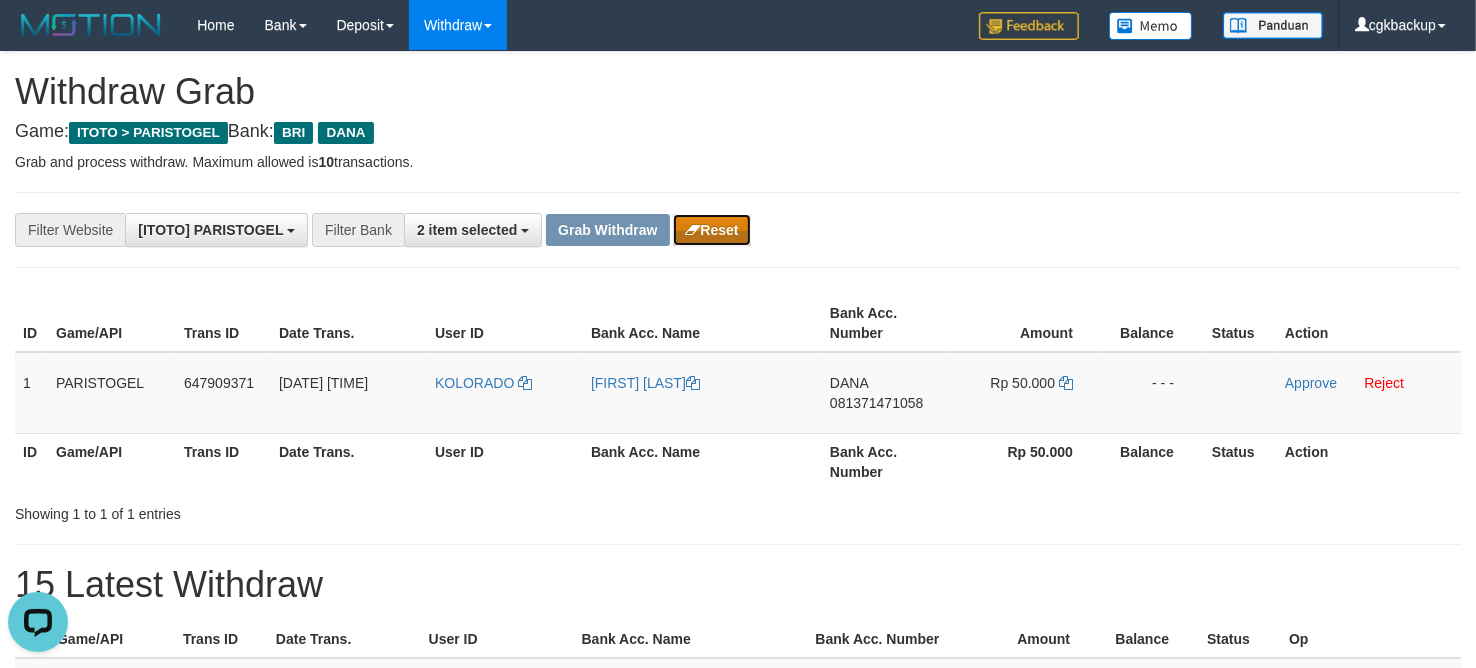 click on "Reset" at bounding box center [711, 230] 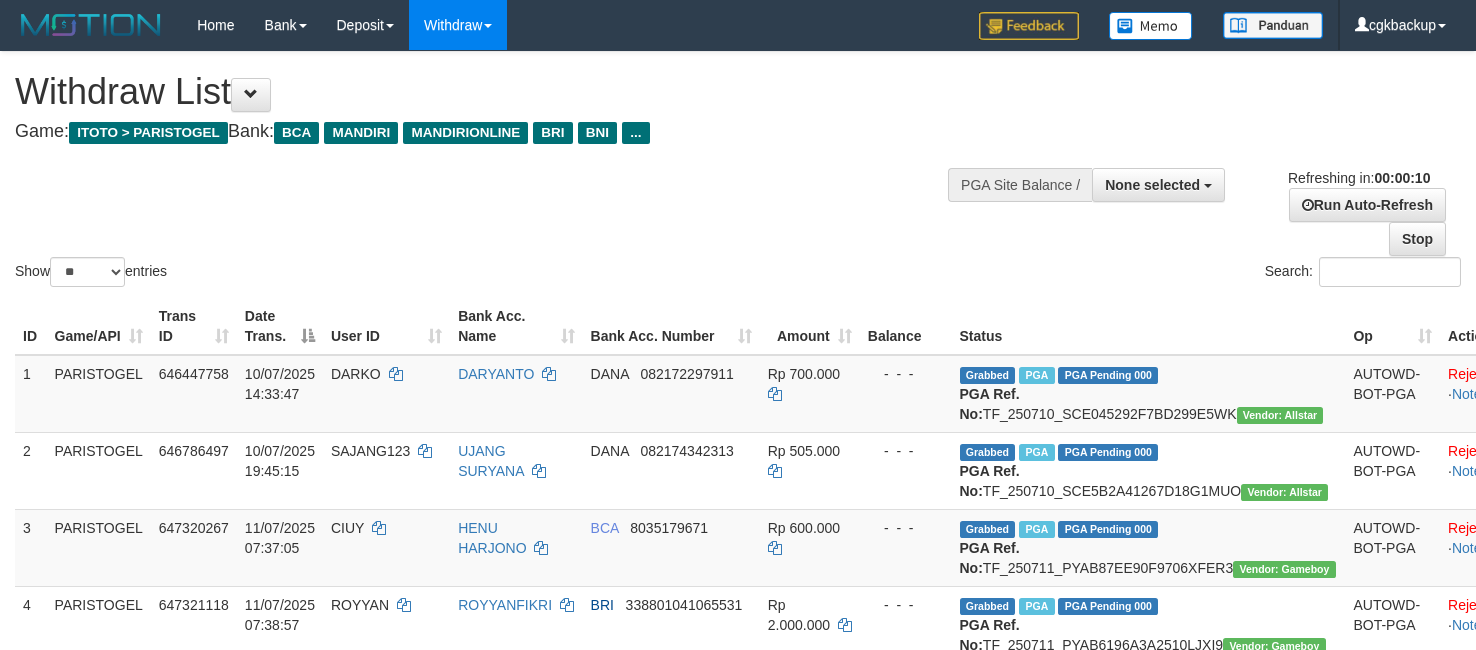 select 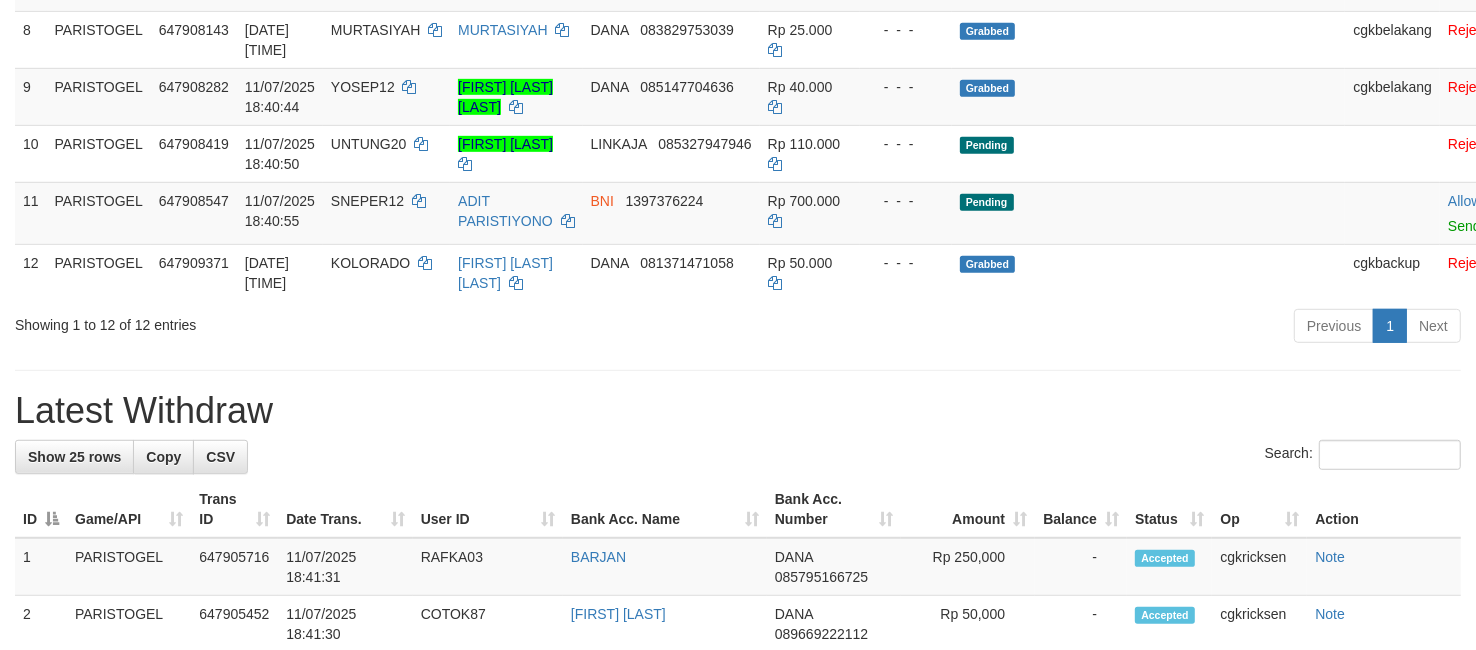 scroll, scrollTop: 750, scrollLeft: 0, axis: vertical 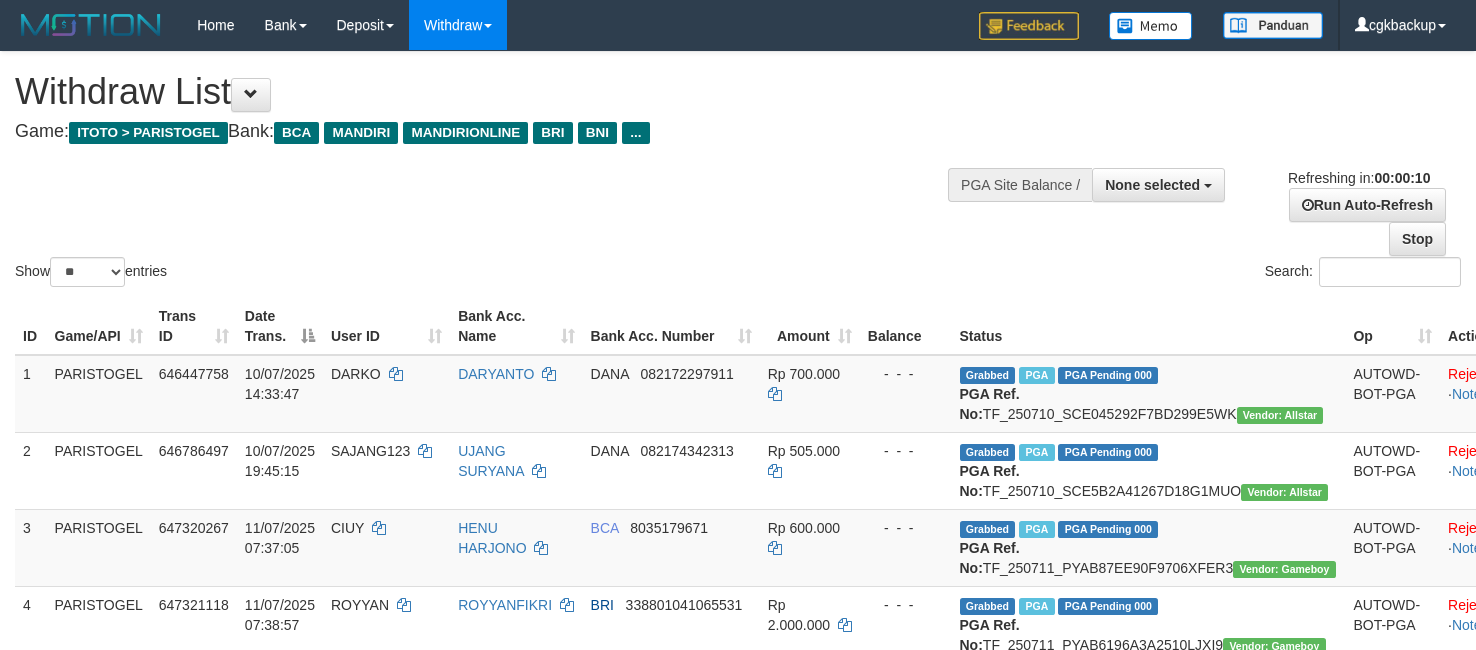 select 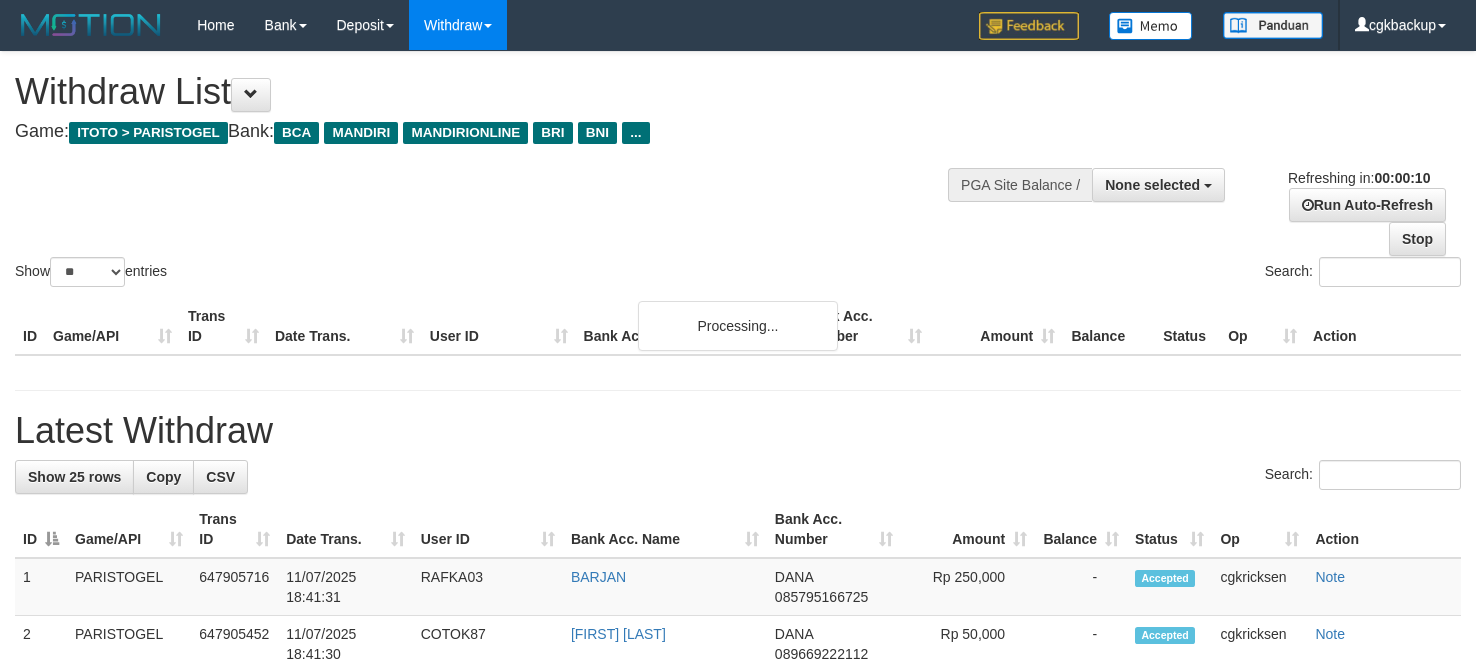 select 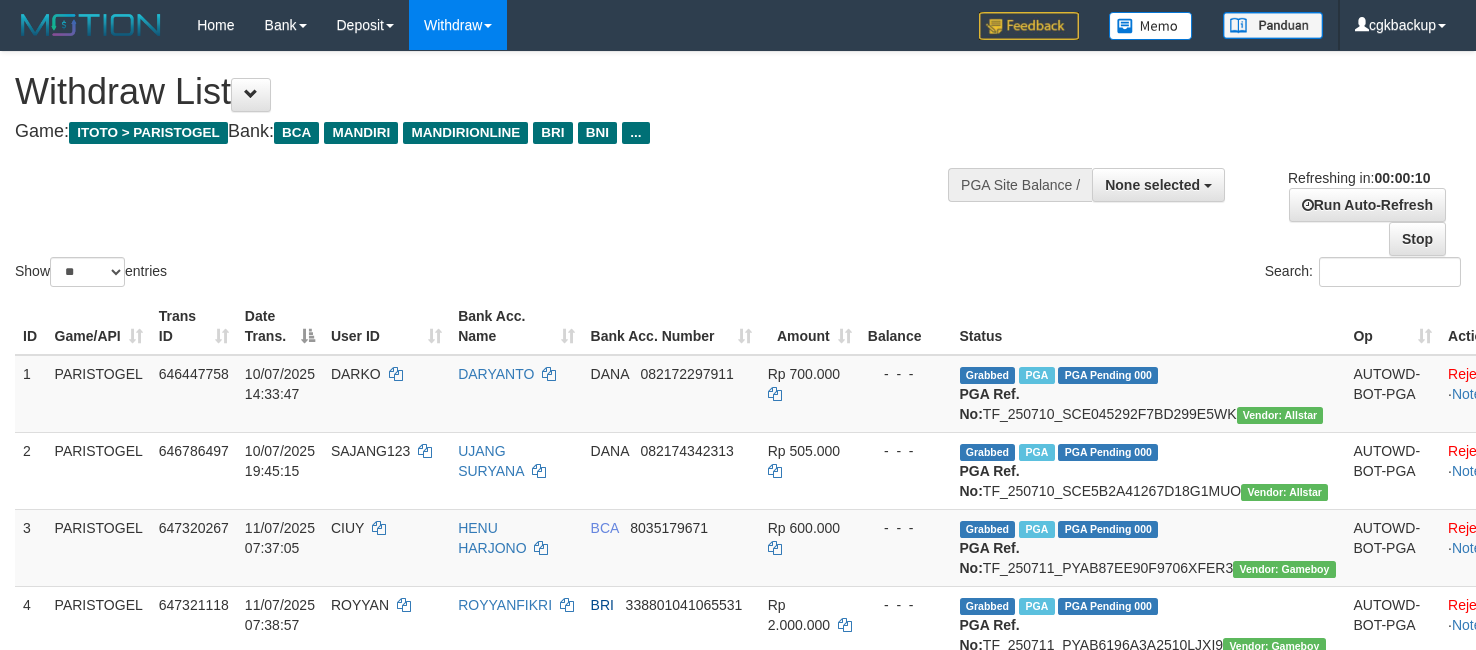 select 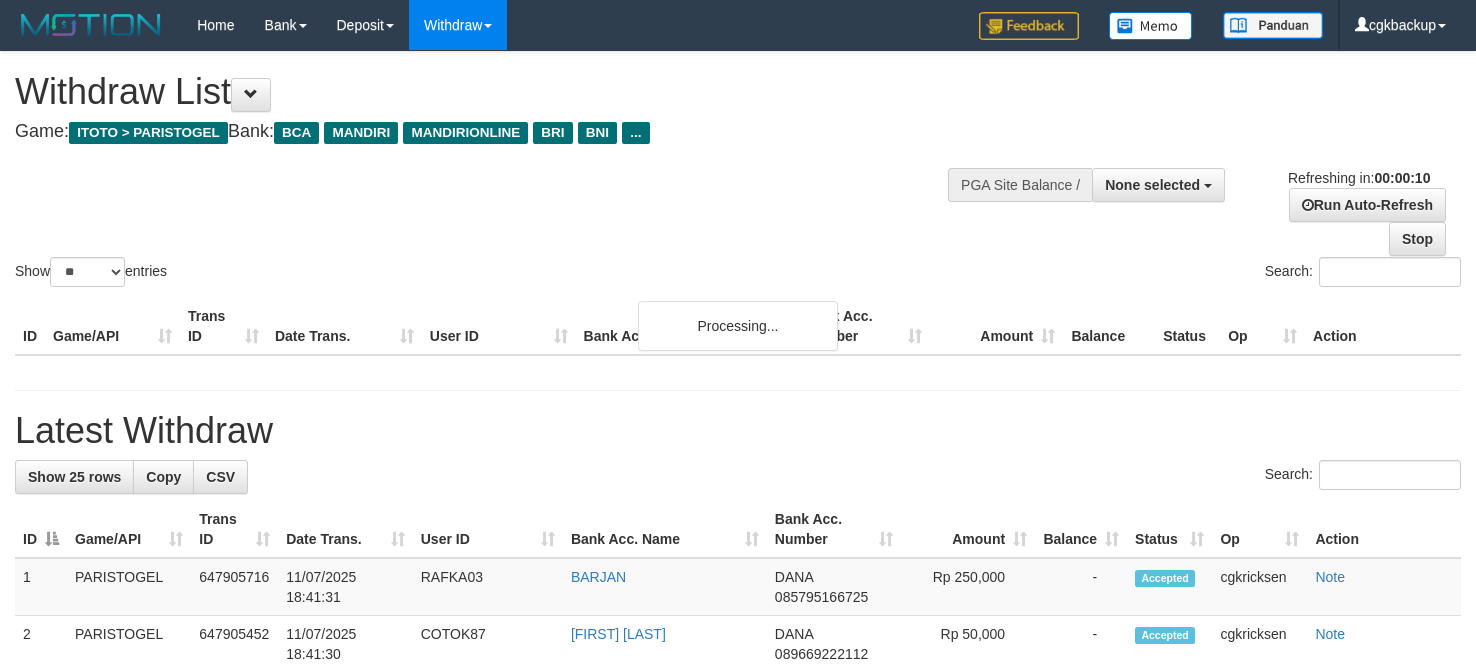 select 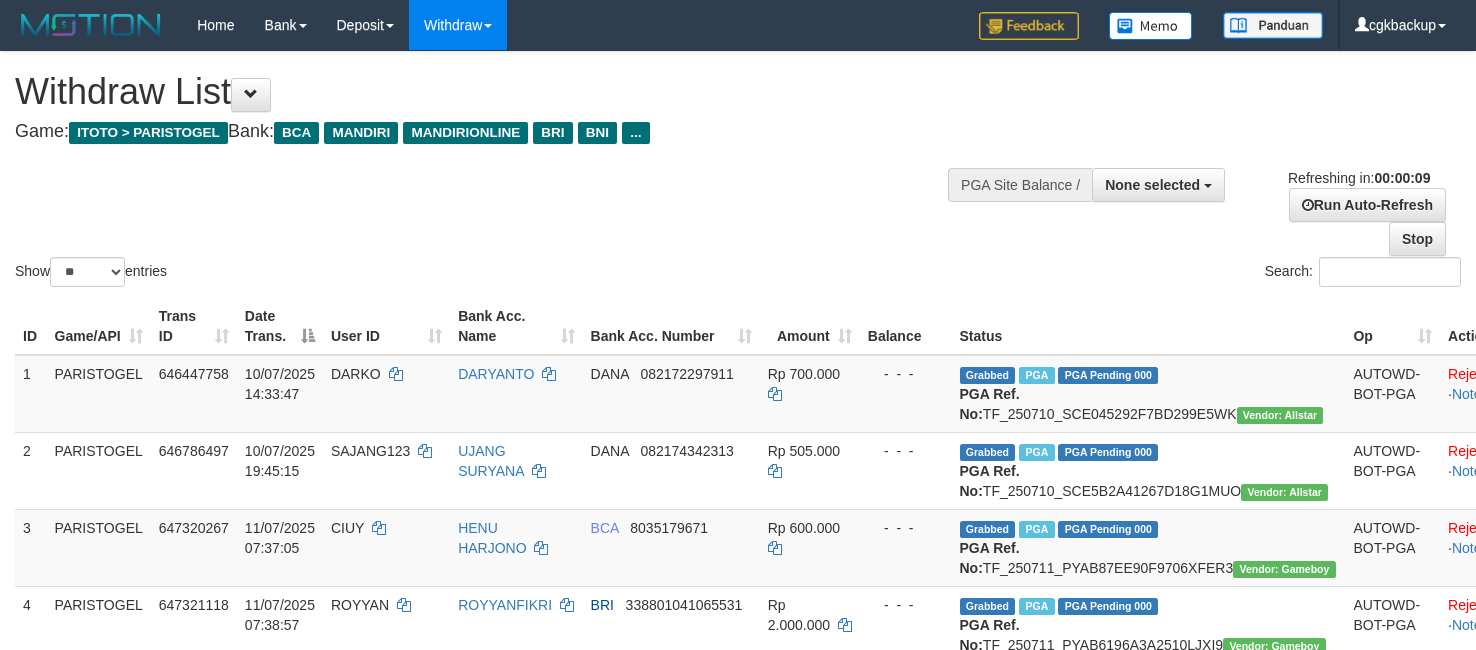 select 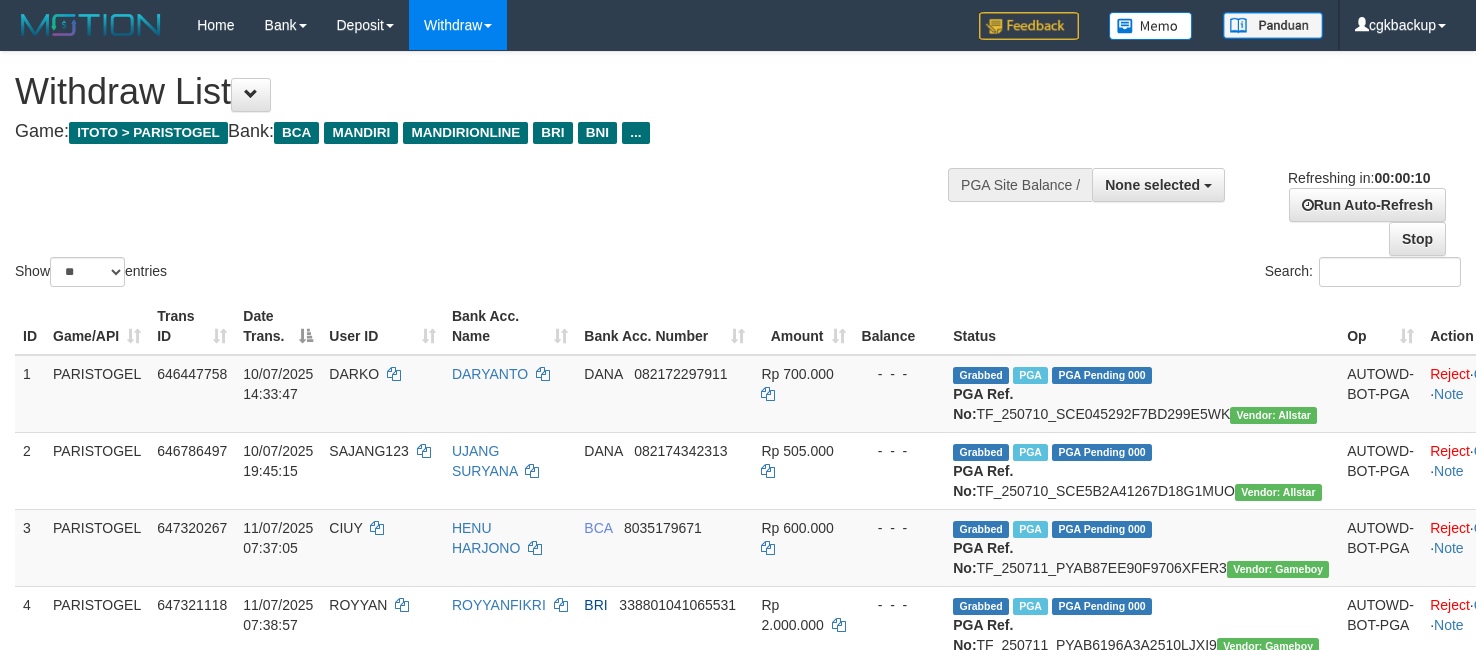 select 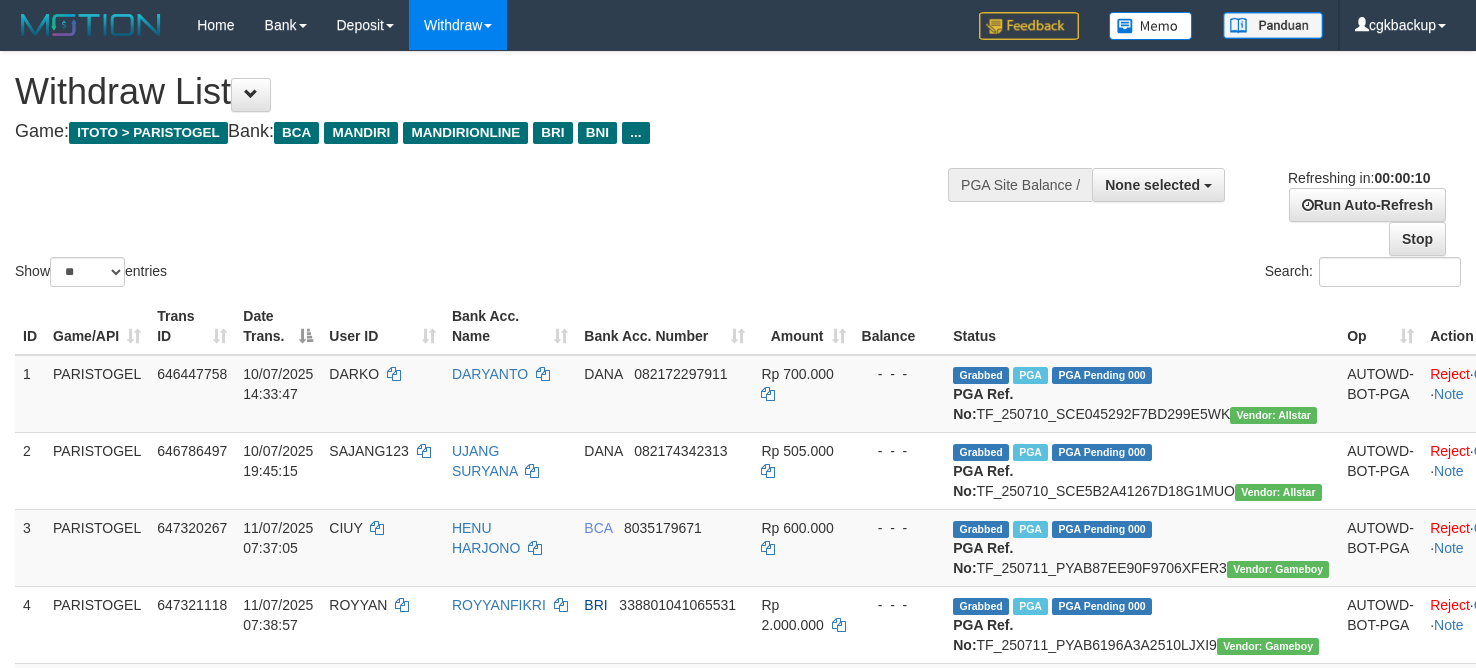 select 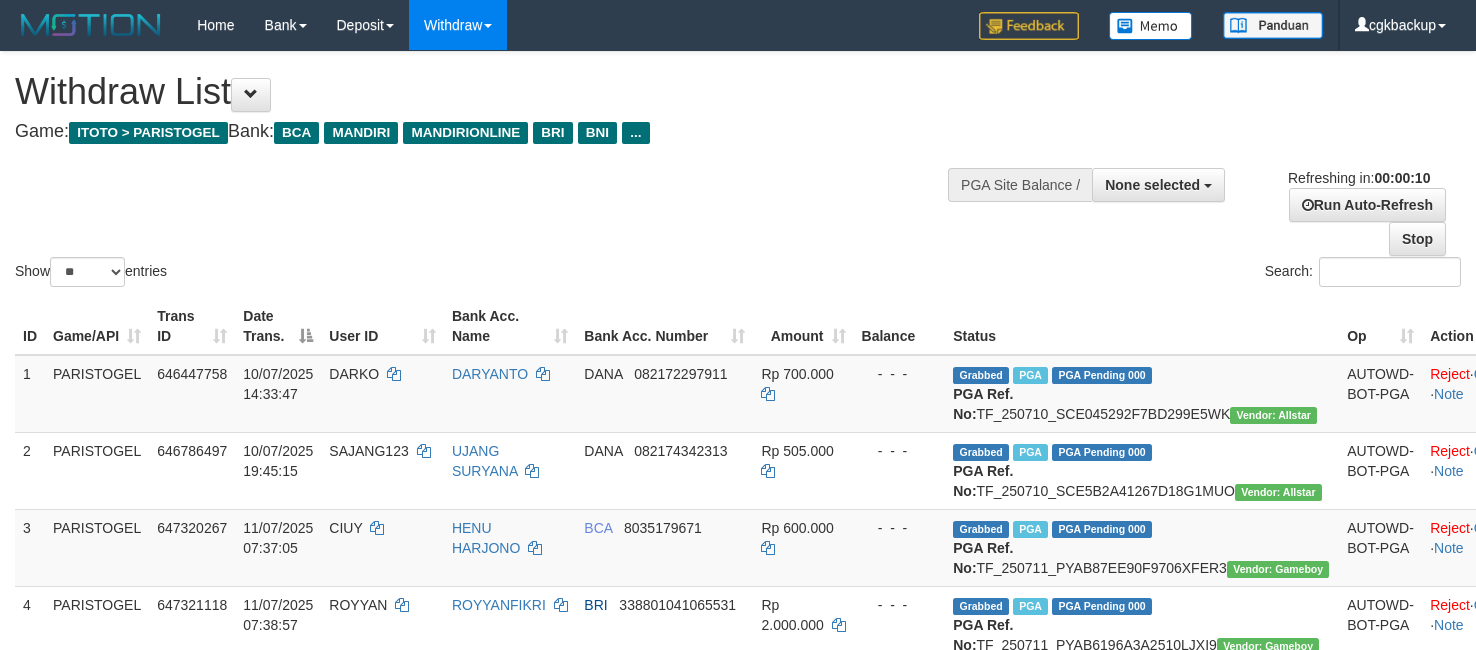 select 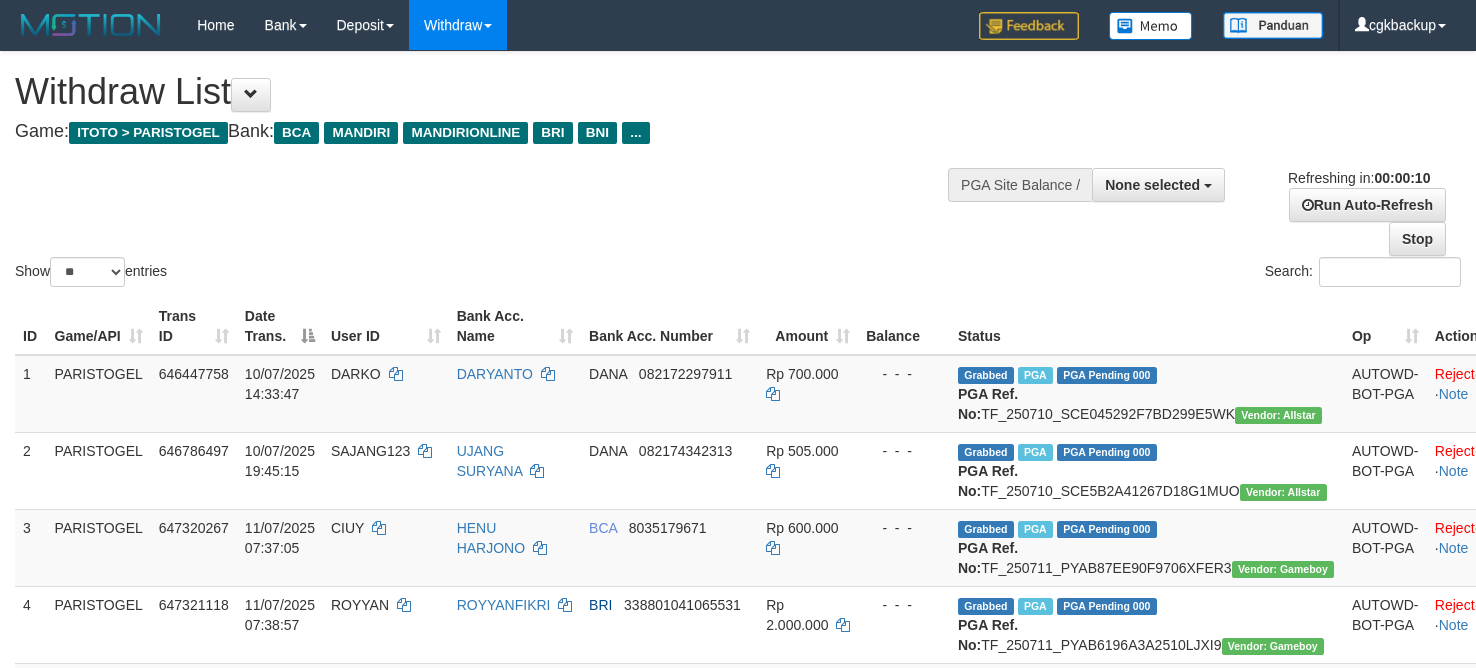 select 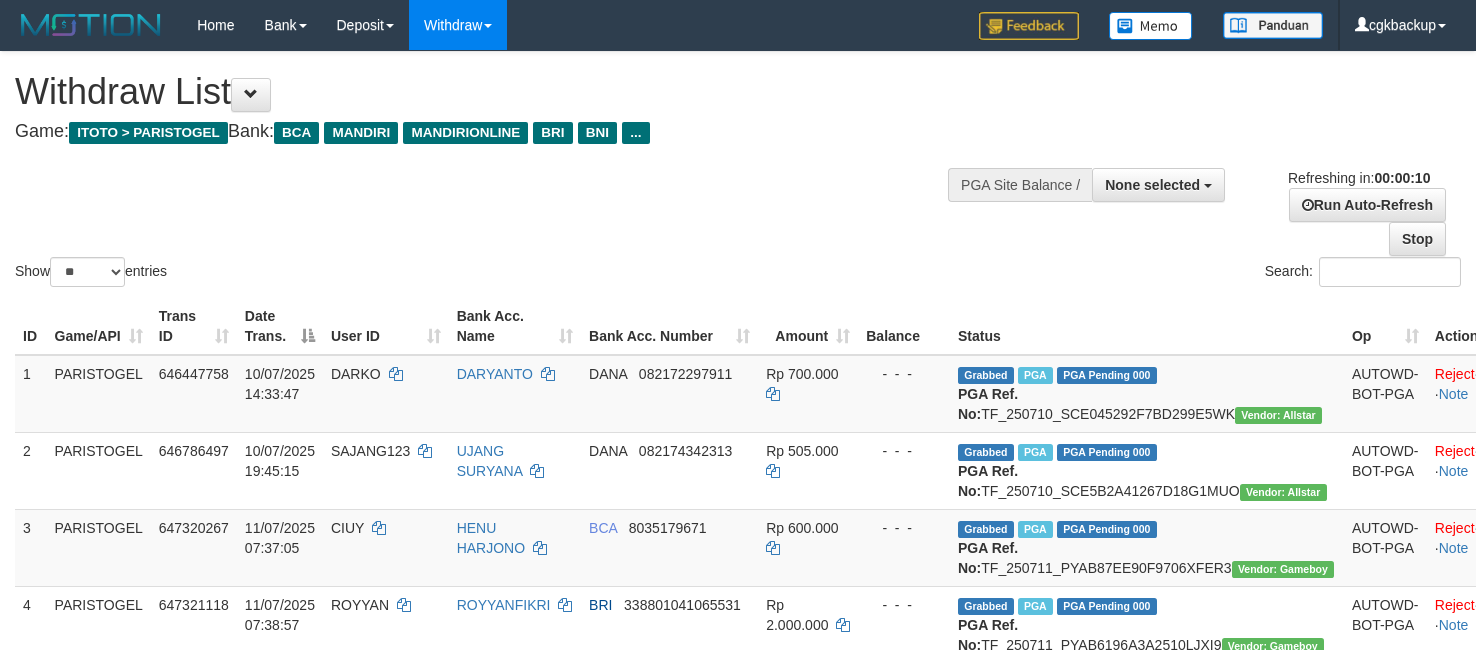 select 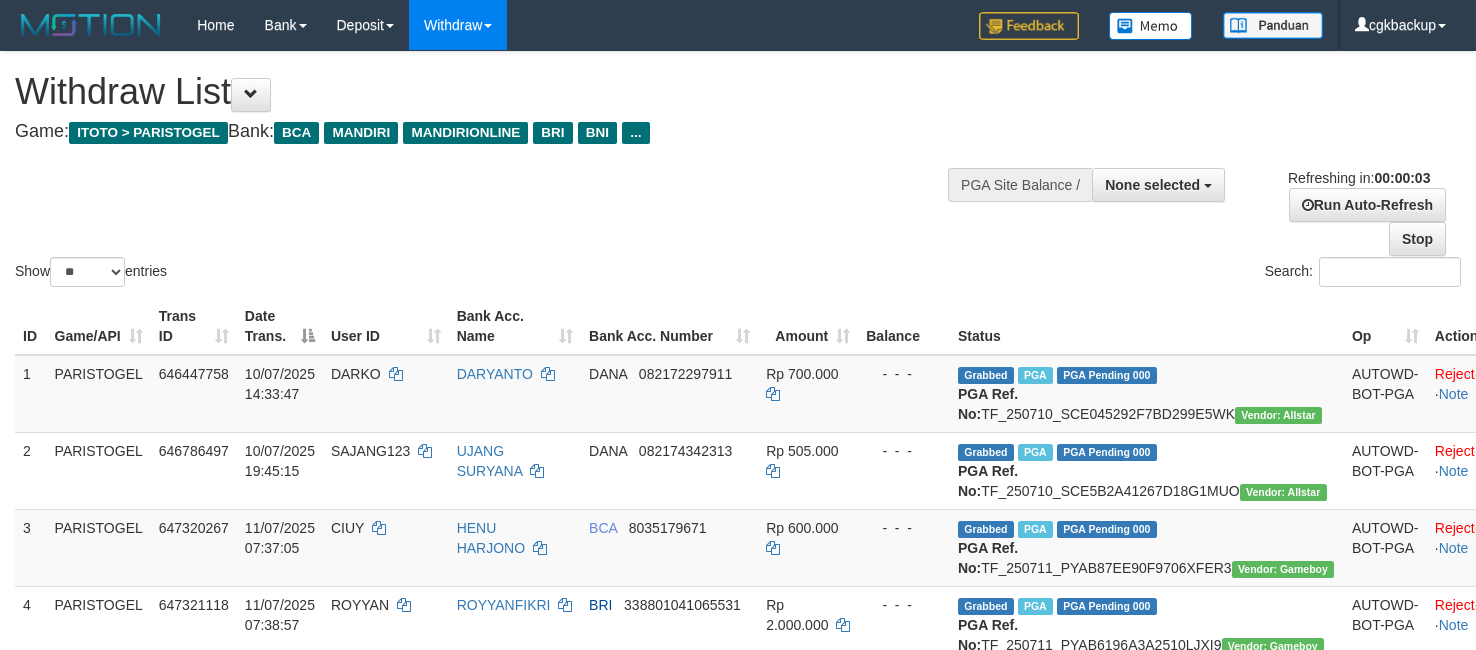 scroll, scrollTop: 0, scrollLeft: 0, axis: both 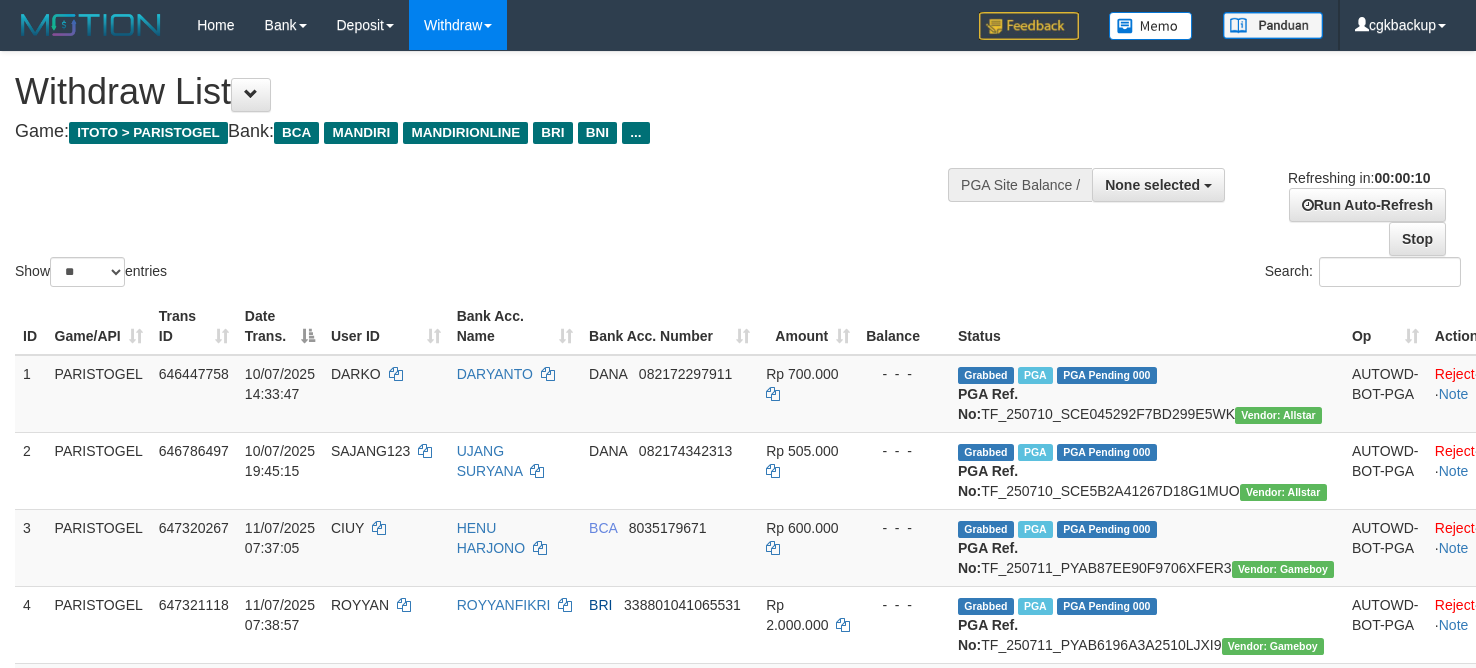 select 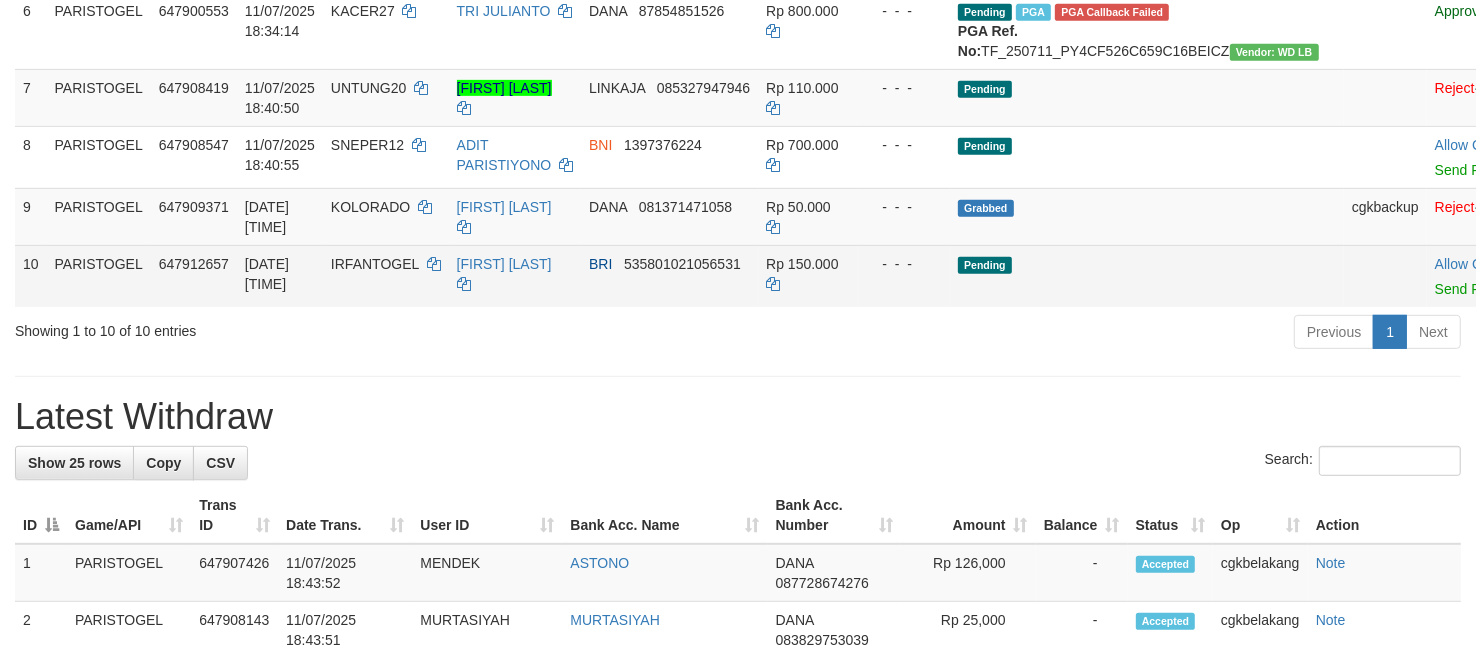 scroll, scrollTop: 750, scrollLeft: 0, axis: vertical 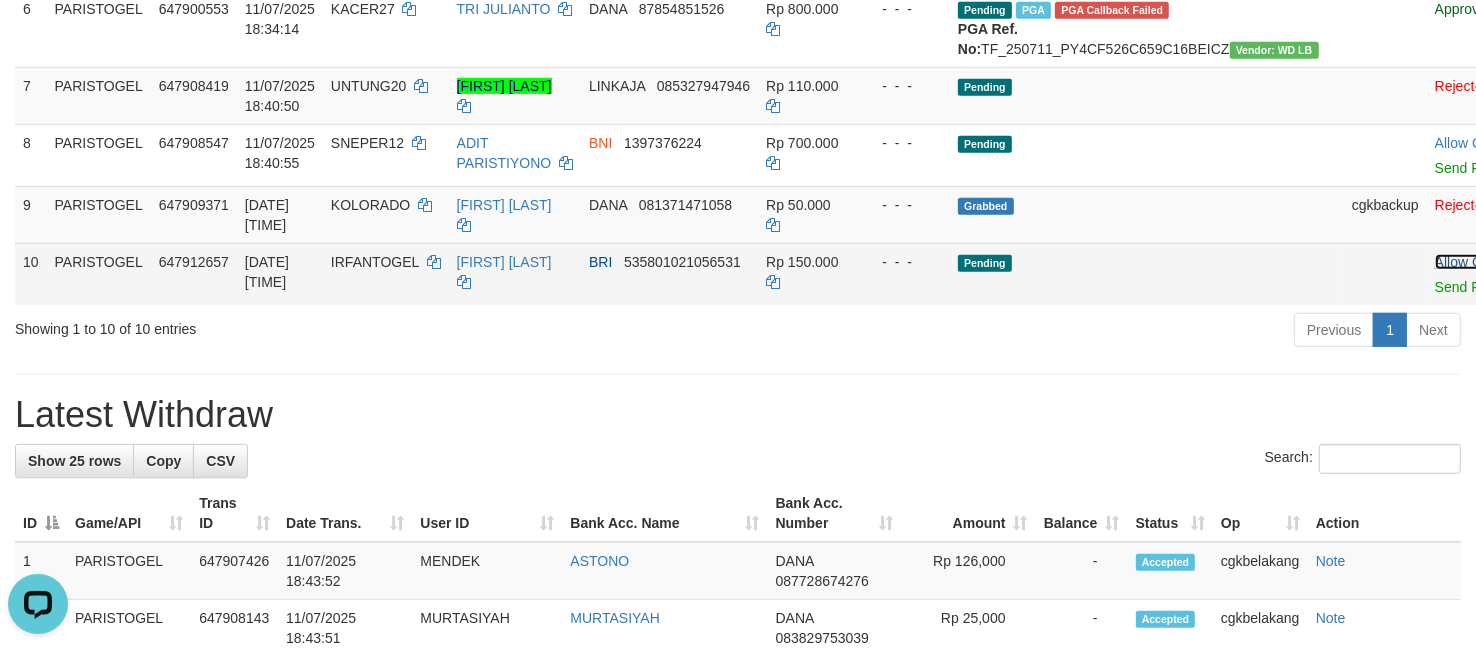 click on "Allow Grab" at bounding box center (1469, 262) 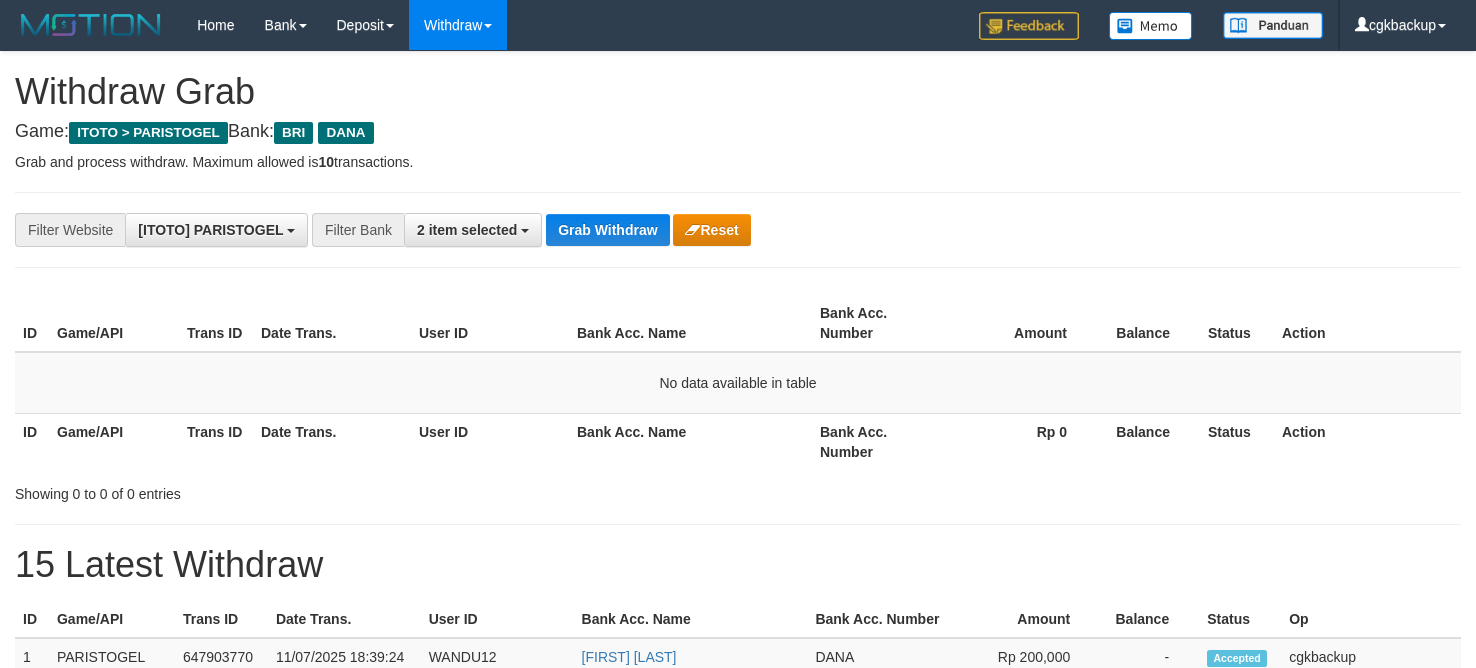 scroll, scrollTop: 0, scrollLeft: 0, axis: both 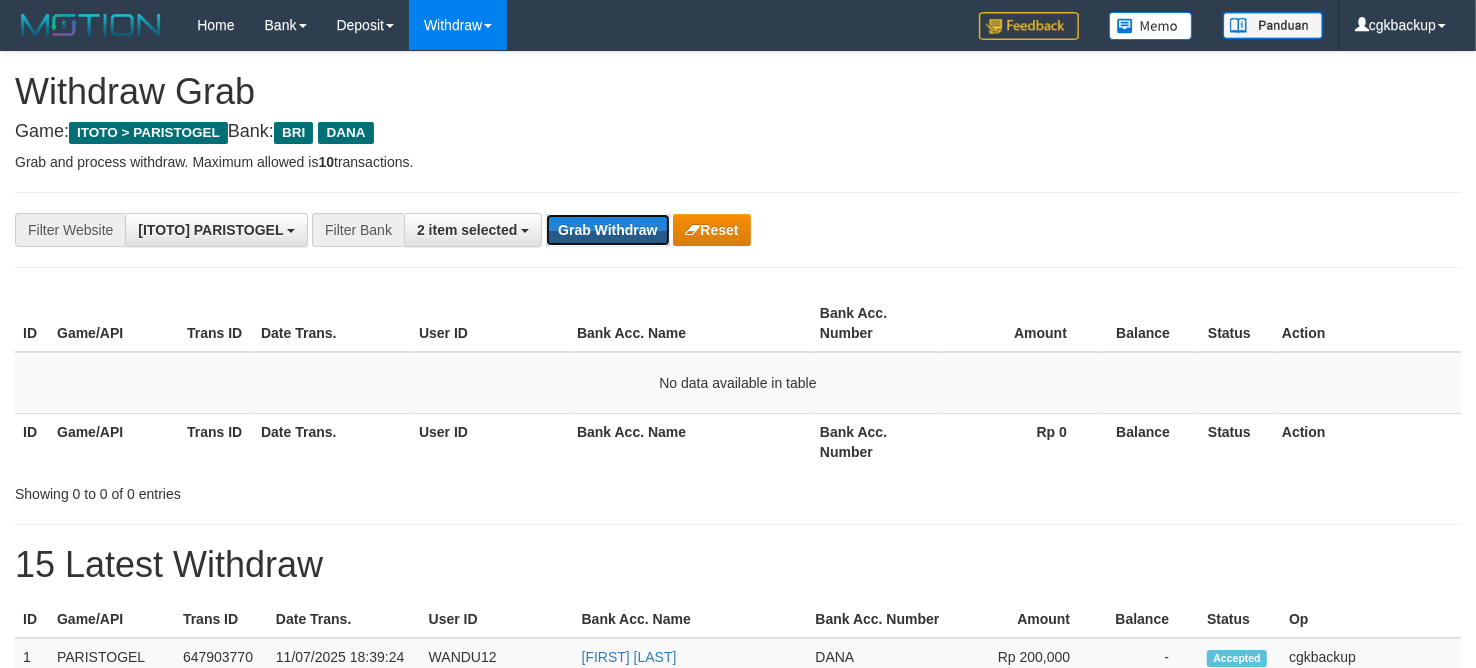 click on "Grab Withdraw" at bounding box center [607, 230] 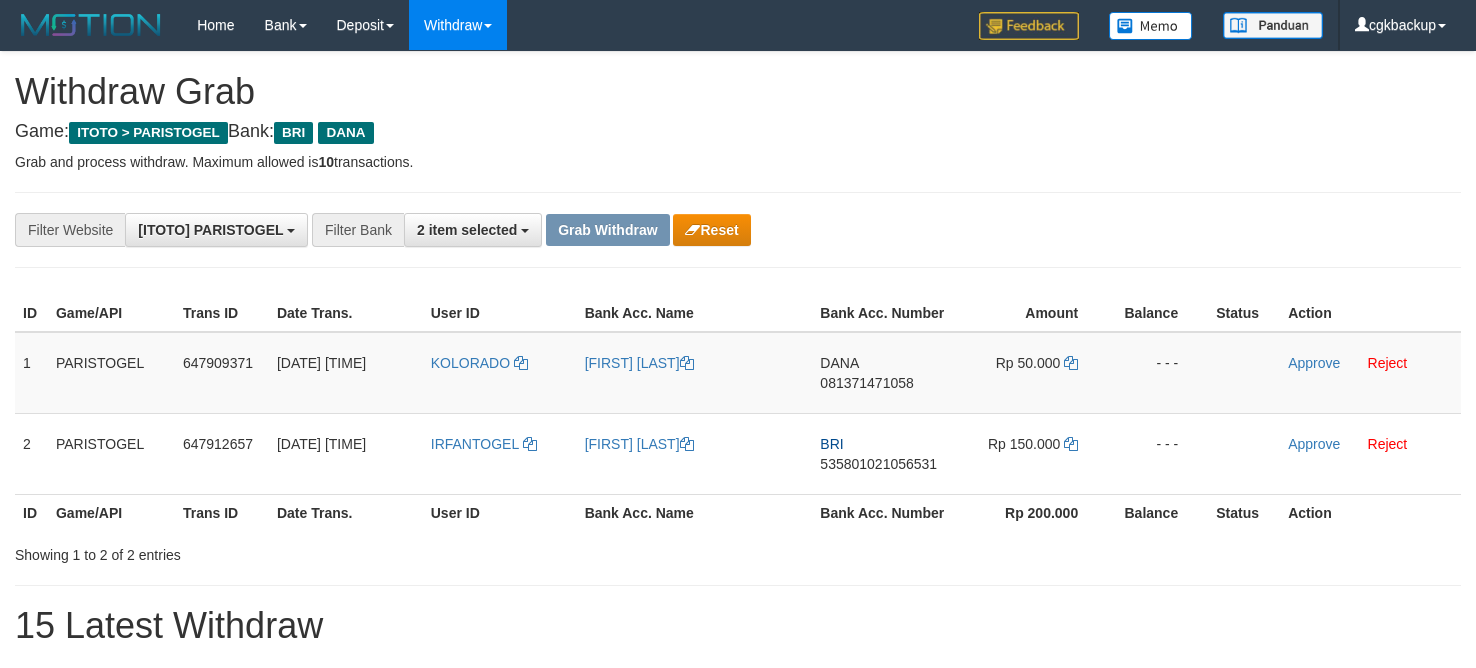 scroll, scrollTop: 0, scrollLeft: 0, axis: both 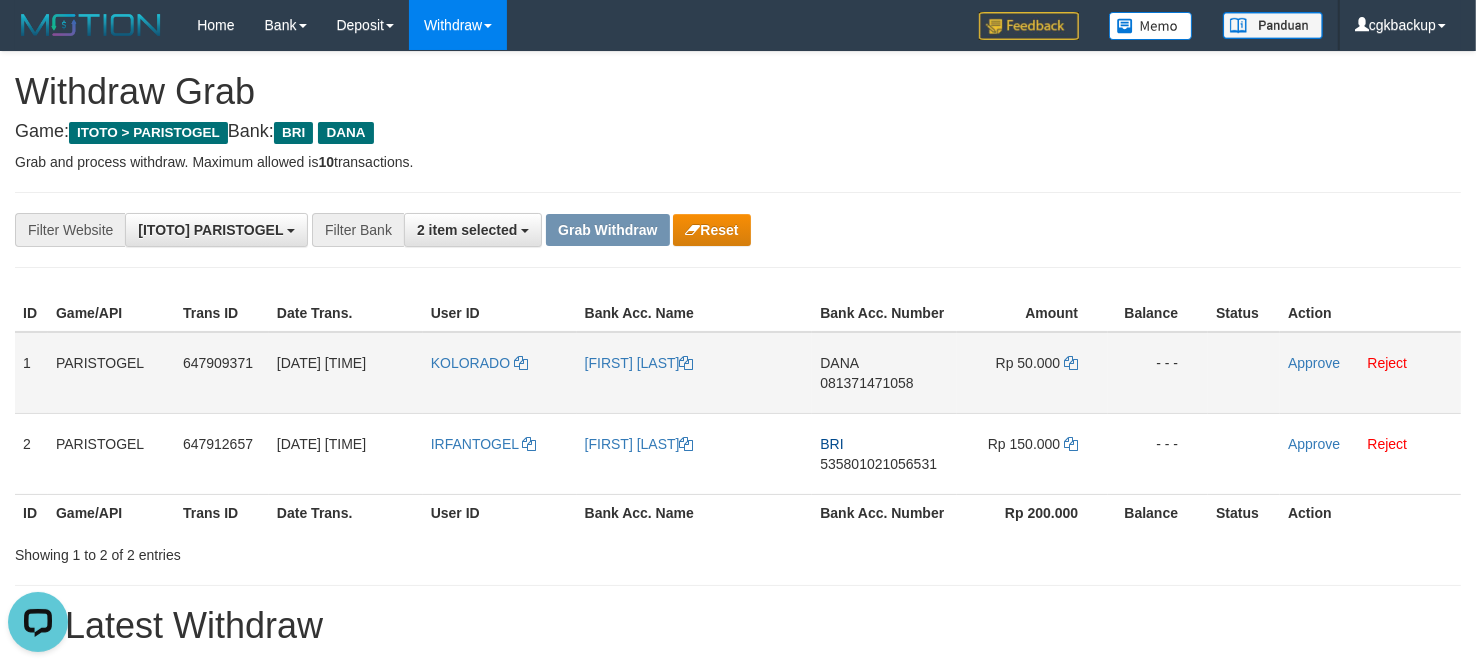 click on "DANA
081371471058" at bounding box center [884, 373] 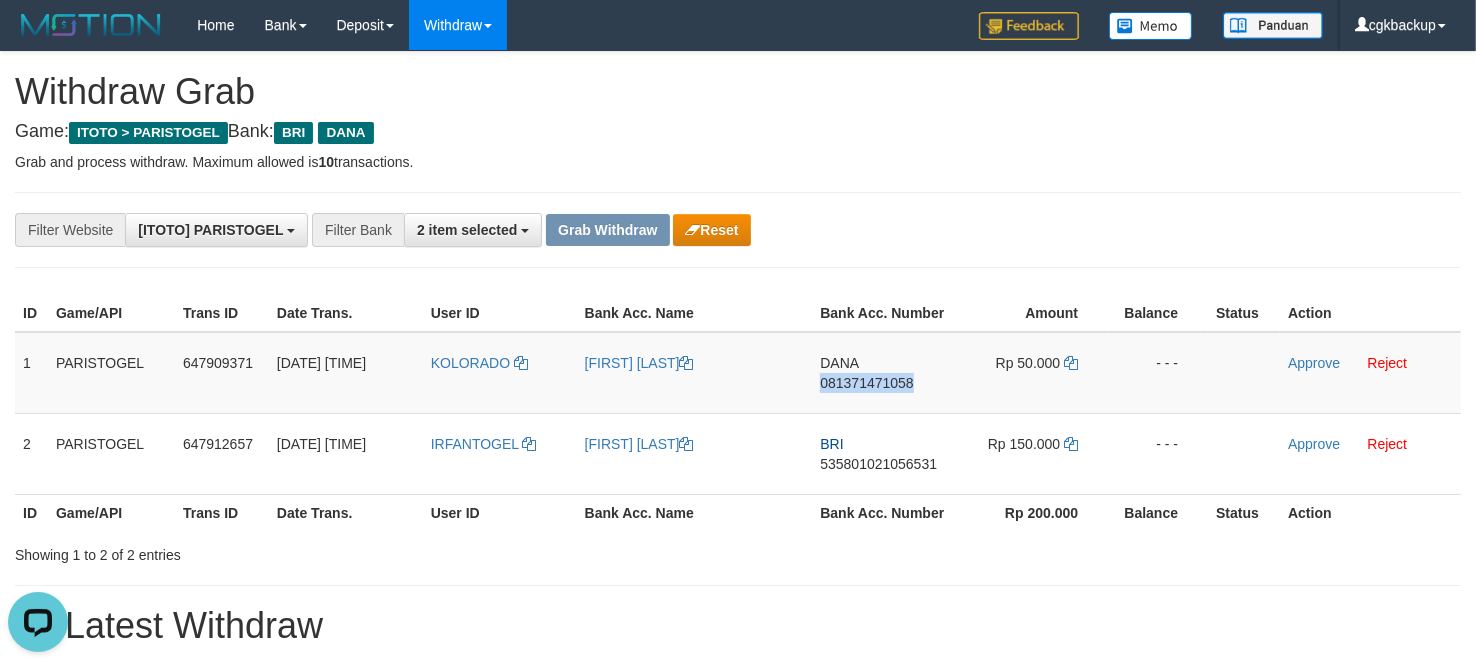 drag, startPoint x: 853, startPoint y: 408, endPoint x: 1473, endPoint y: 313, distance: 627.236 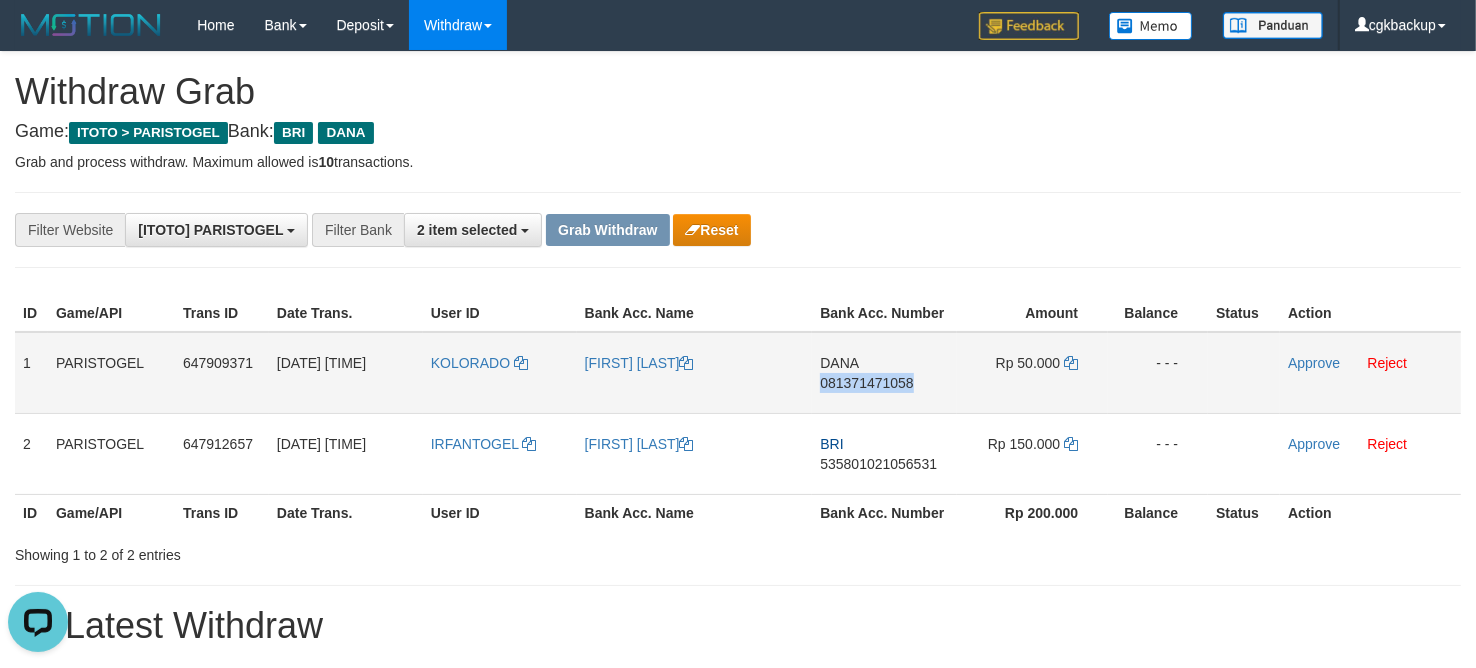 click on "DANA
081371471058" at bounding box center [884, 373] 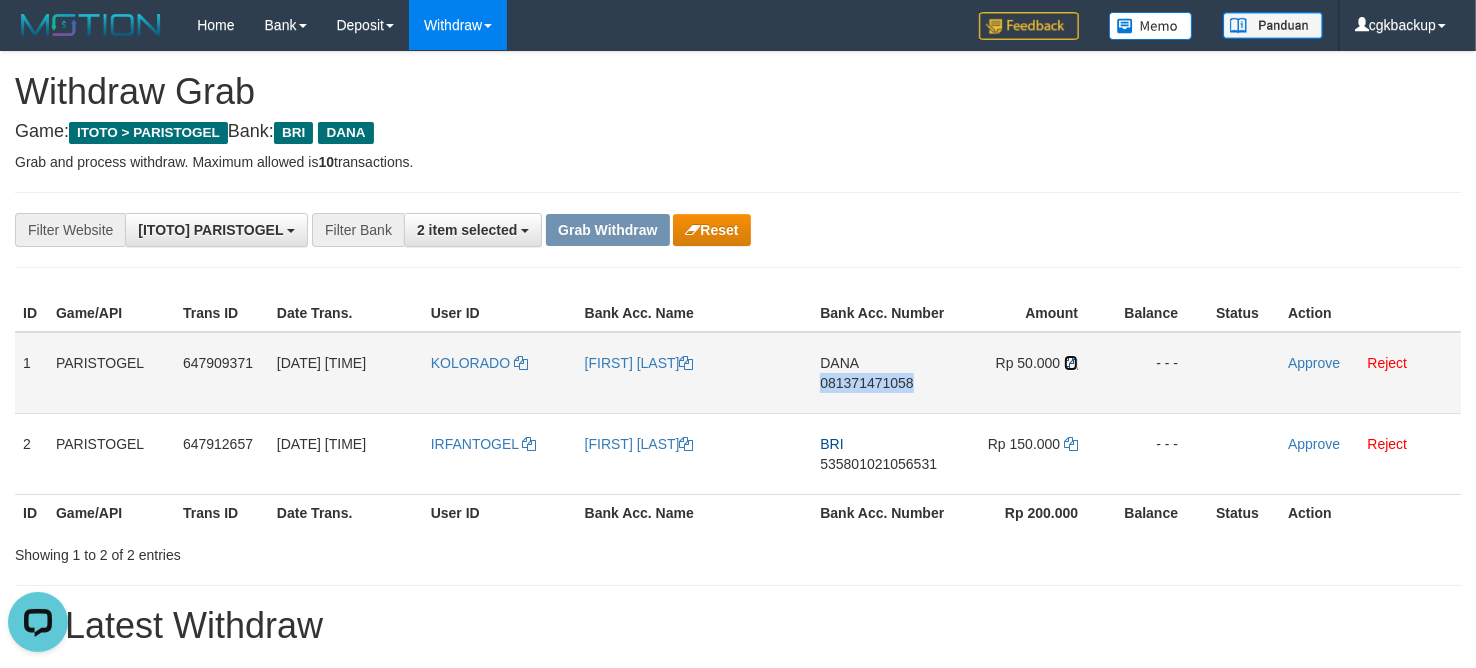 click at bounding box center [1071, 363] 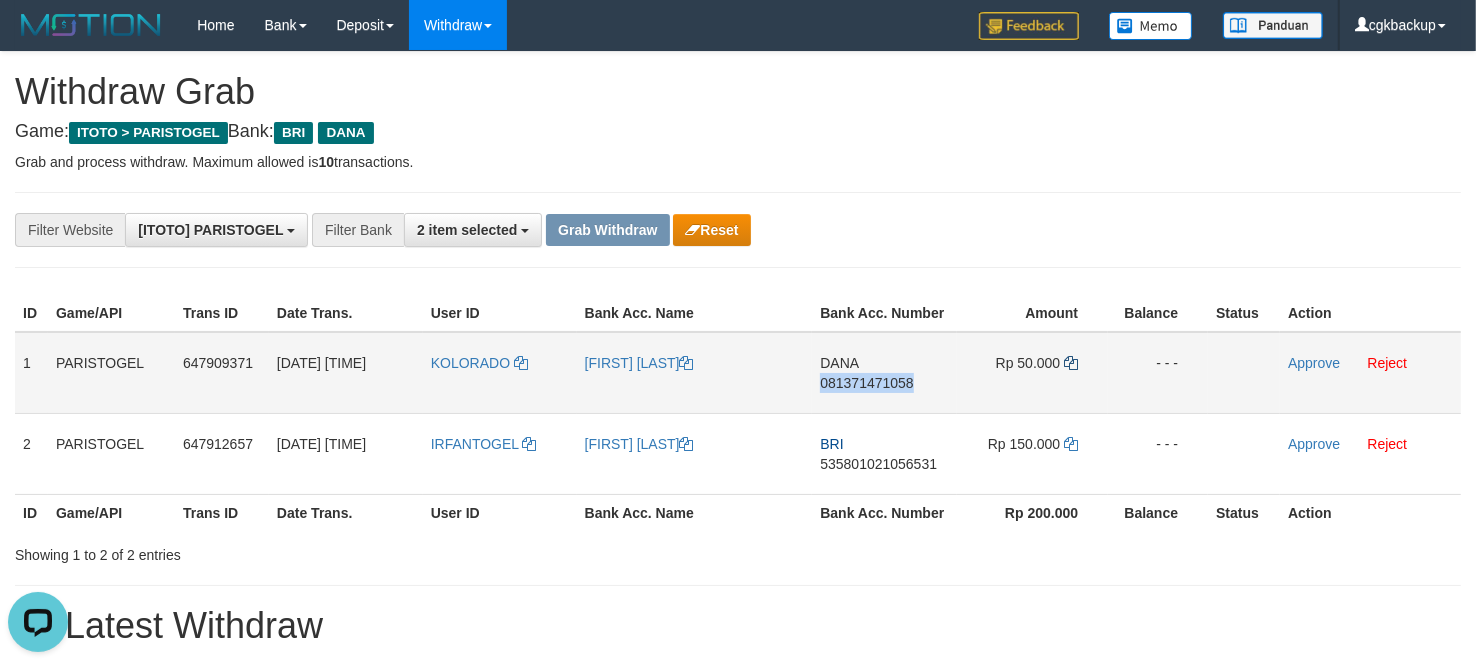copy on "081371471058" 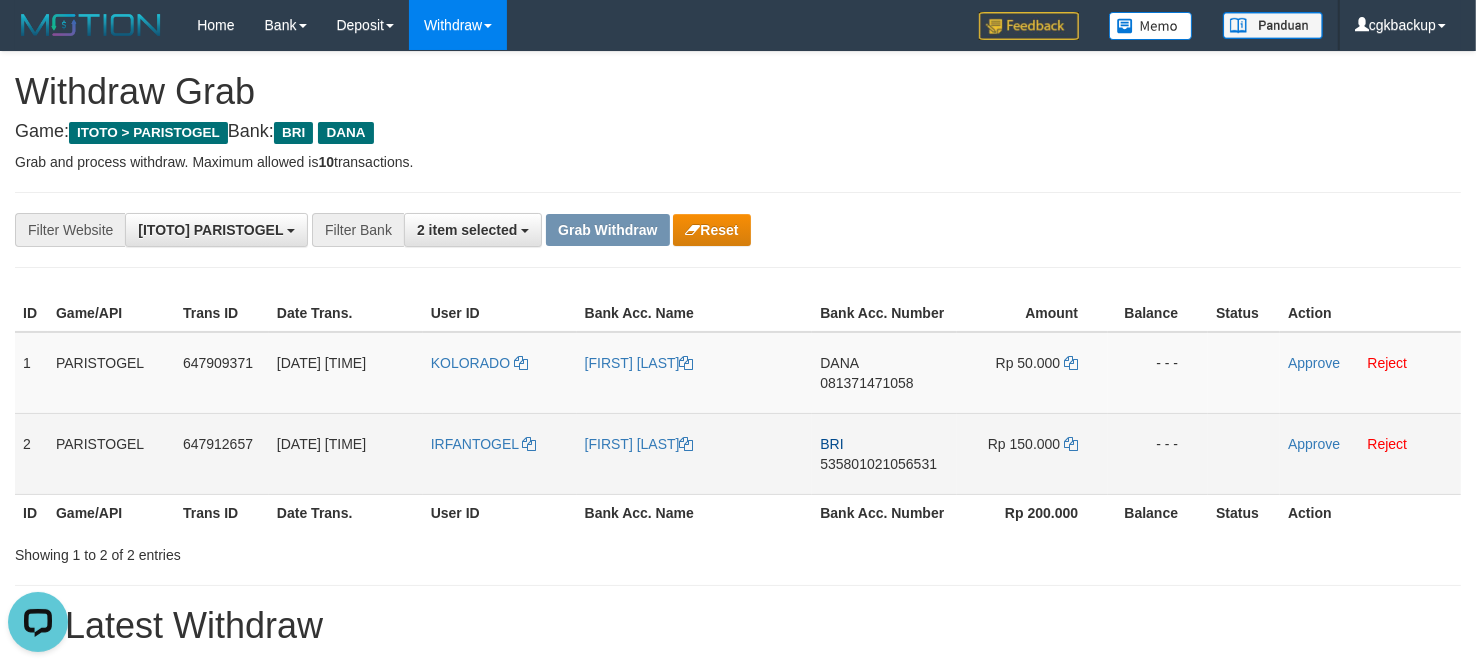 click on "[FIRST] [LAST]" at bounding box center [695, 453] 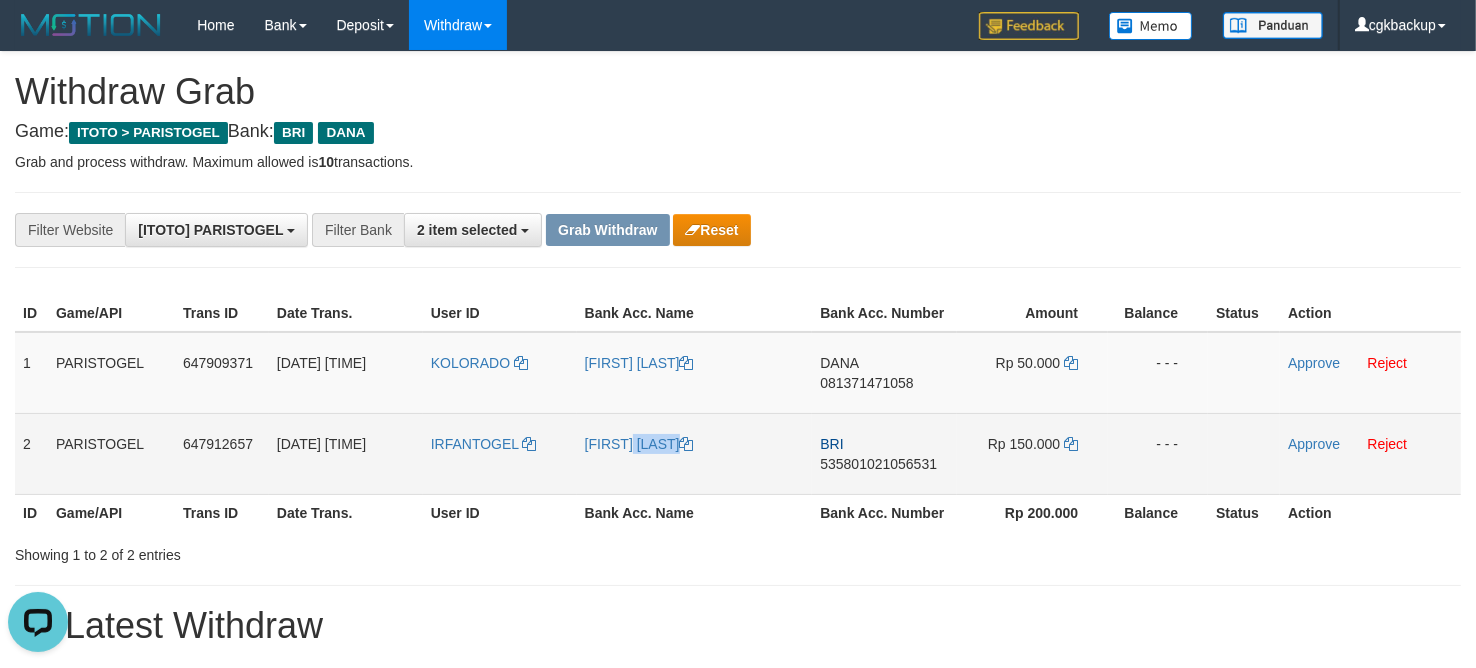 copy on "[FIRST] [LAST]" 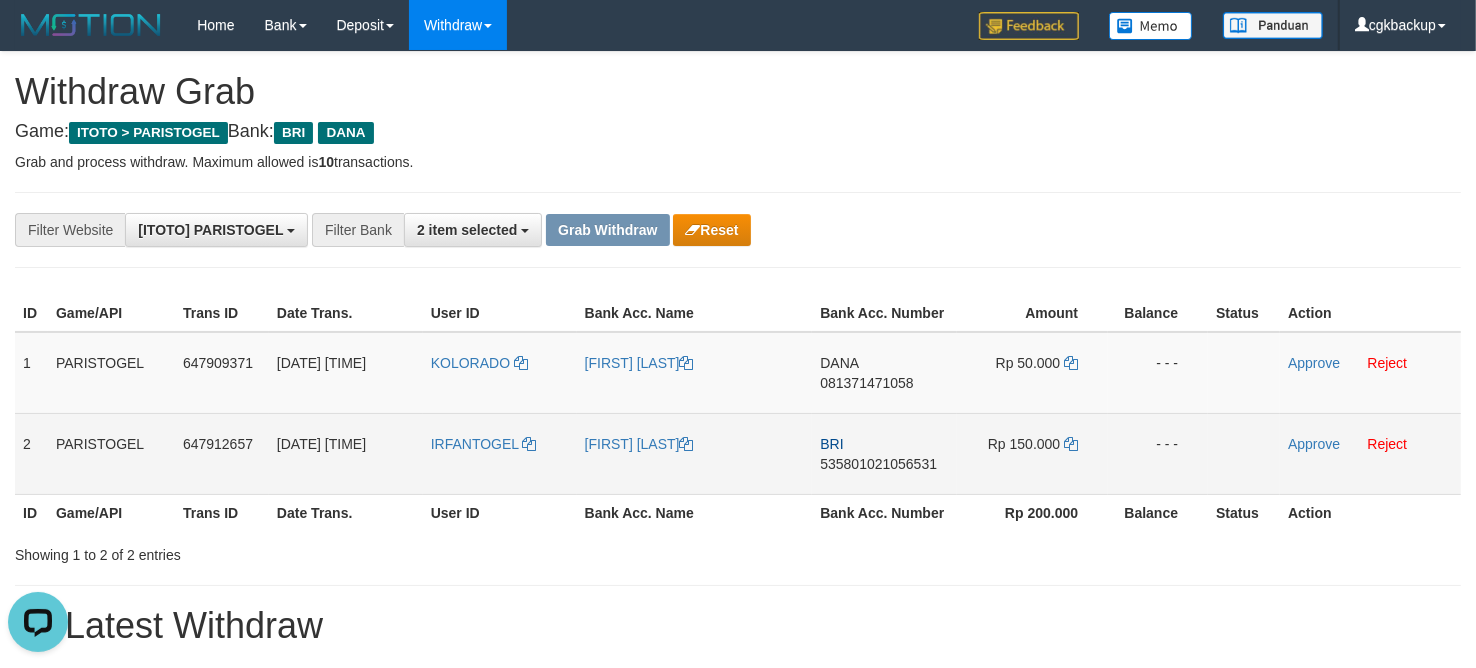 click on "IRFANTOGEL" at bounding box center [500, 453] 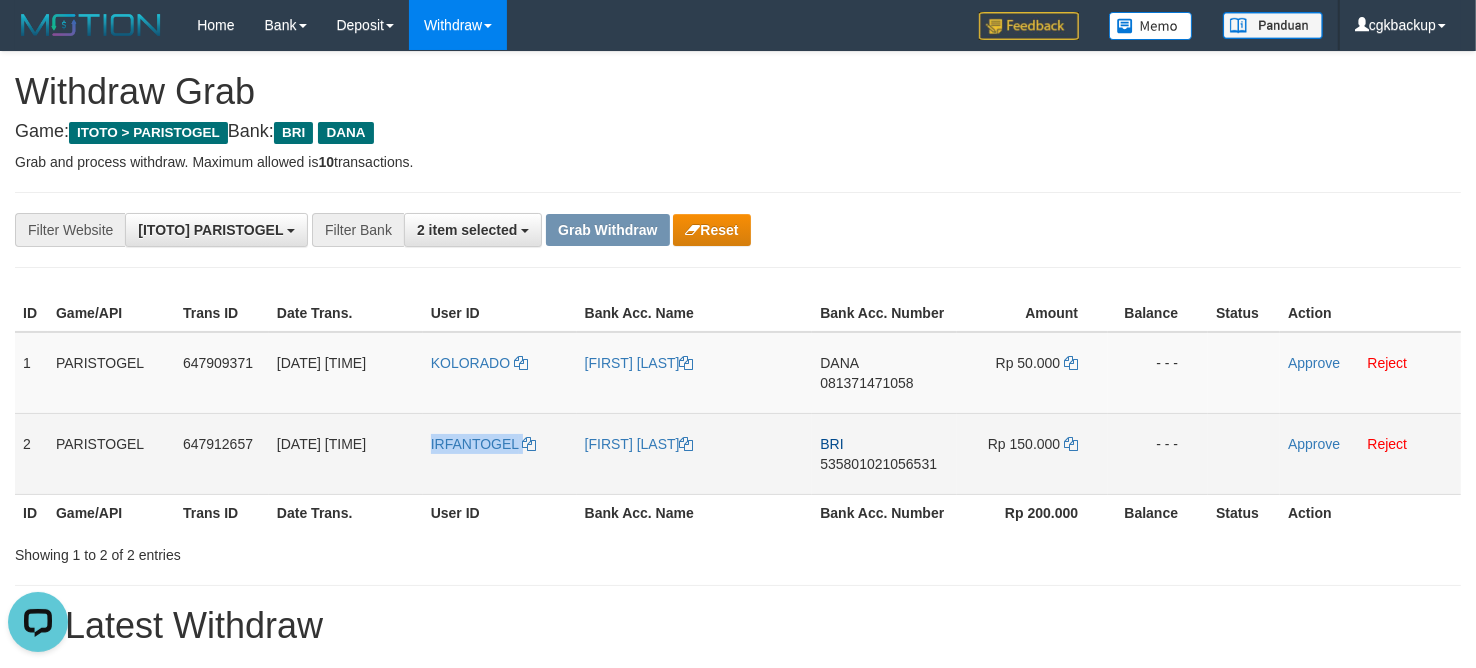 click on "IRFANTOGEL" at bounding box center (500, 453) 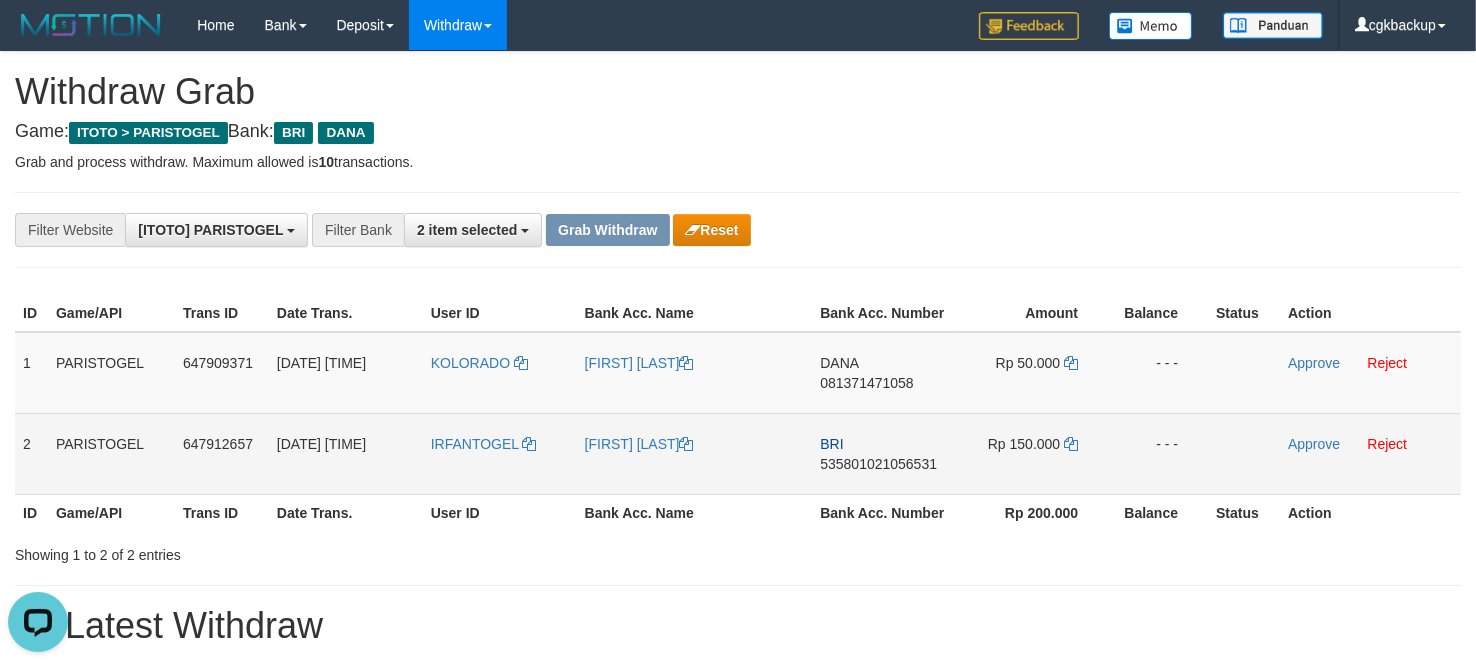 click on "BRI
535801021056531" at bounding box center [884, 453] 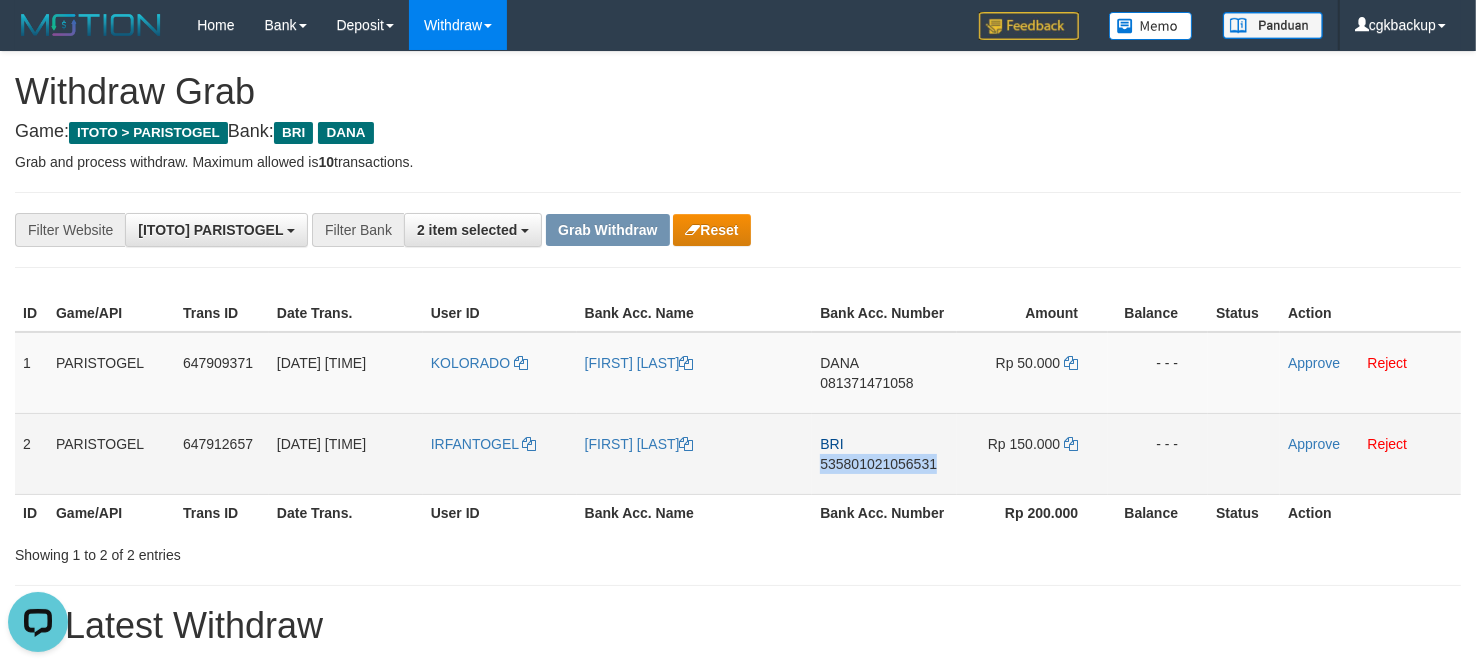 click on "BRI
535801021056531" at bounding box center [884, 453] 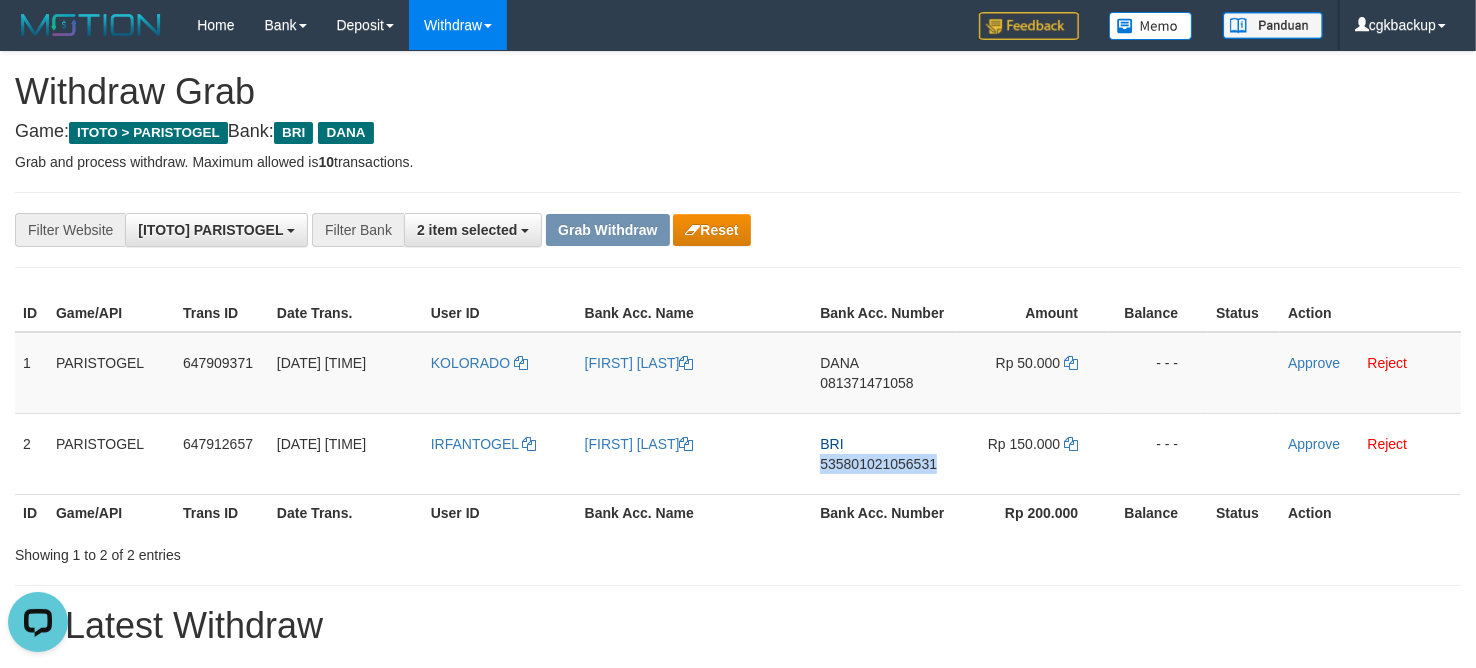 copy on "535801021056531" 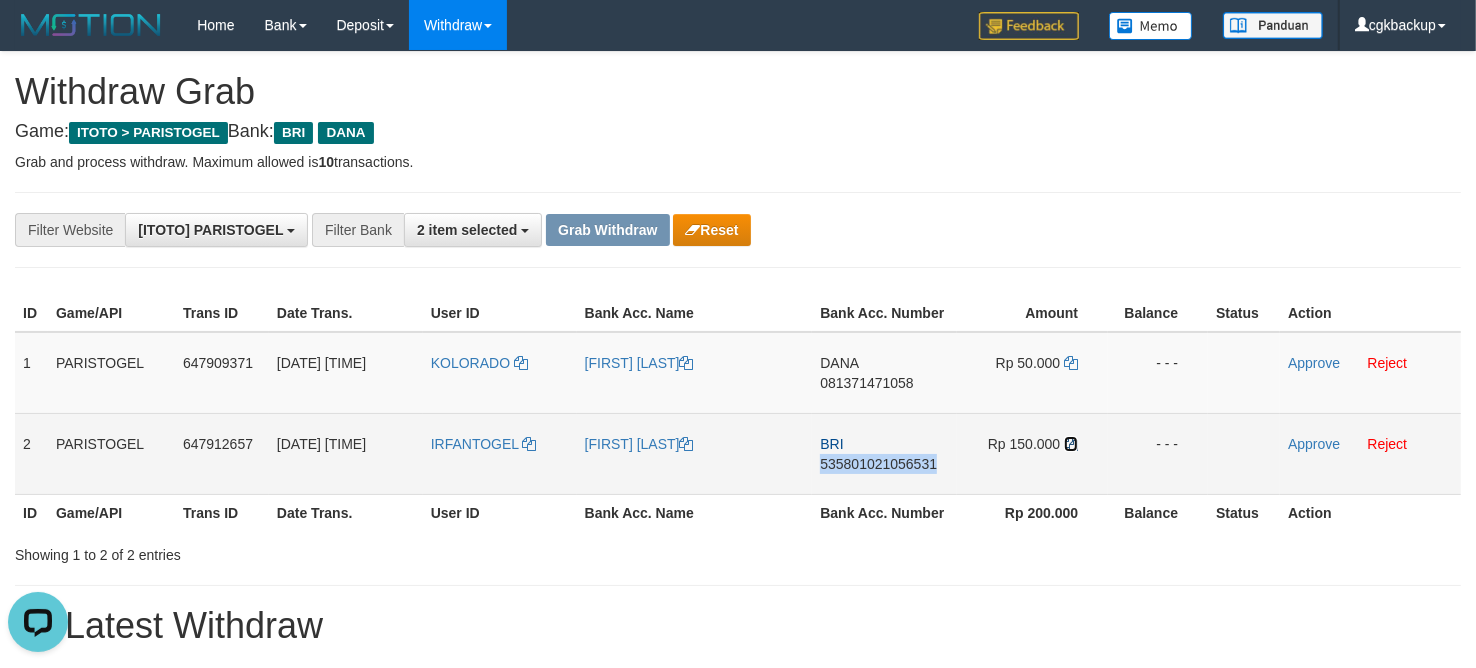 click at bounding box center [1071, 444] 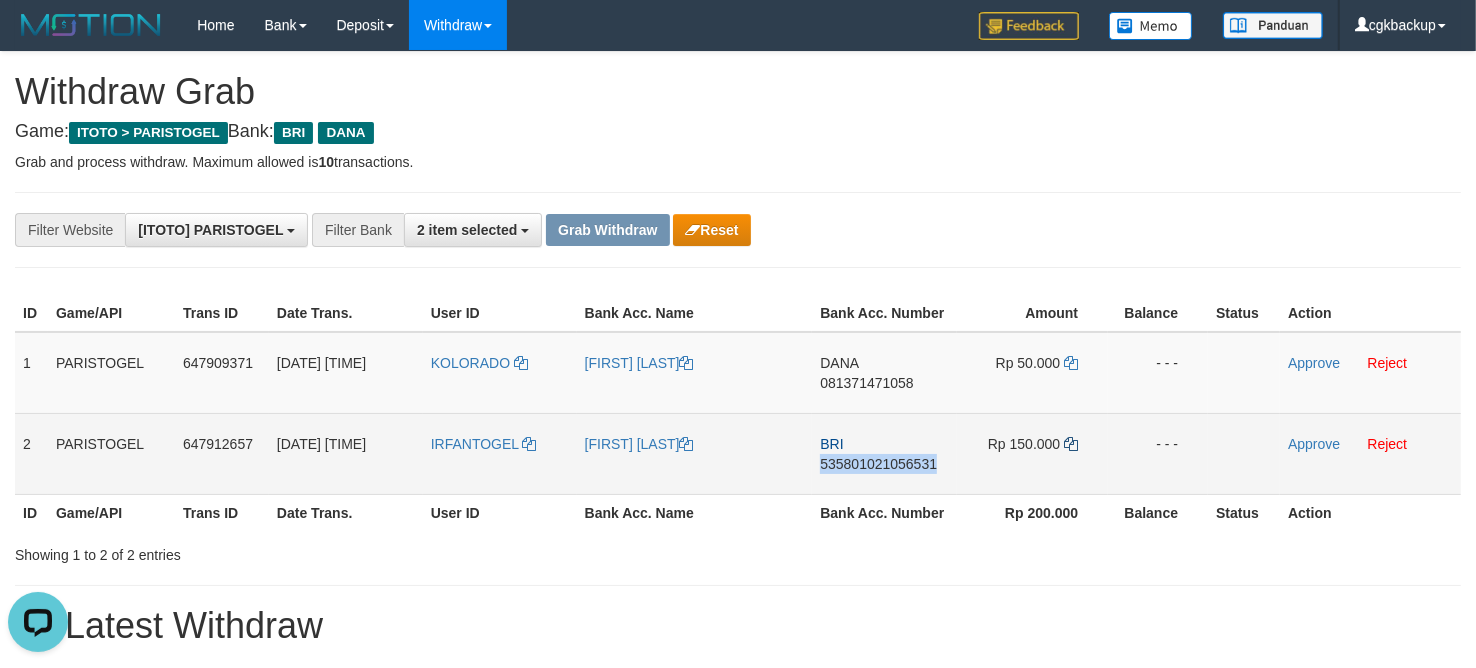 copy on "535801021056531" 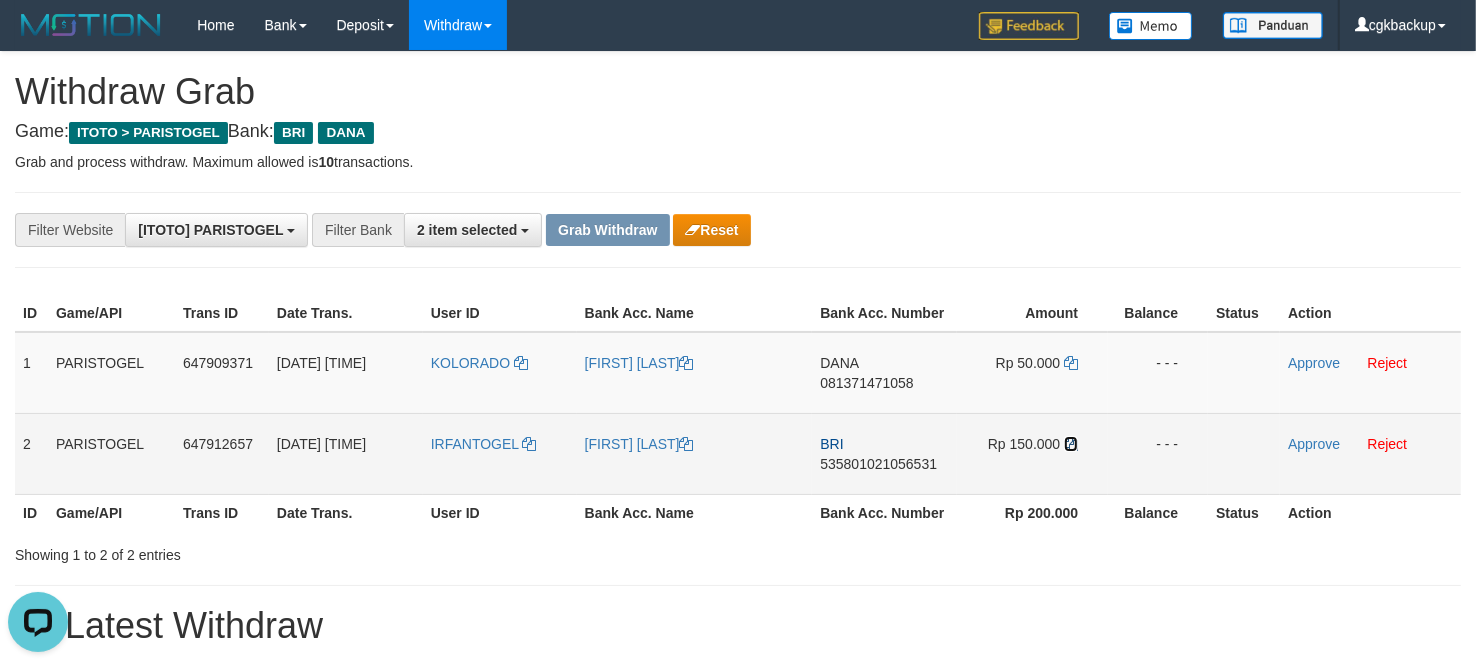 click at bounding box center [1071, 444] 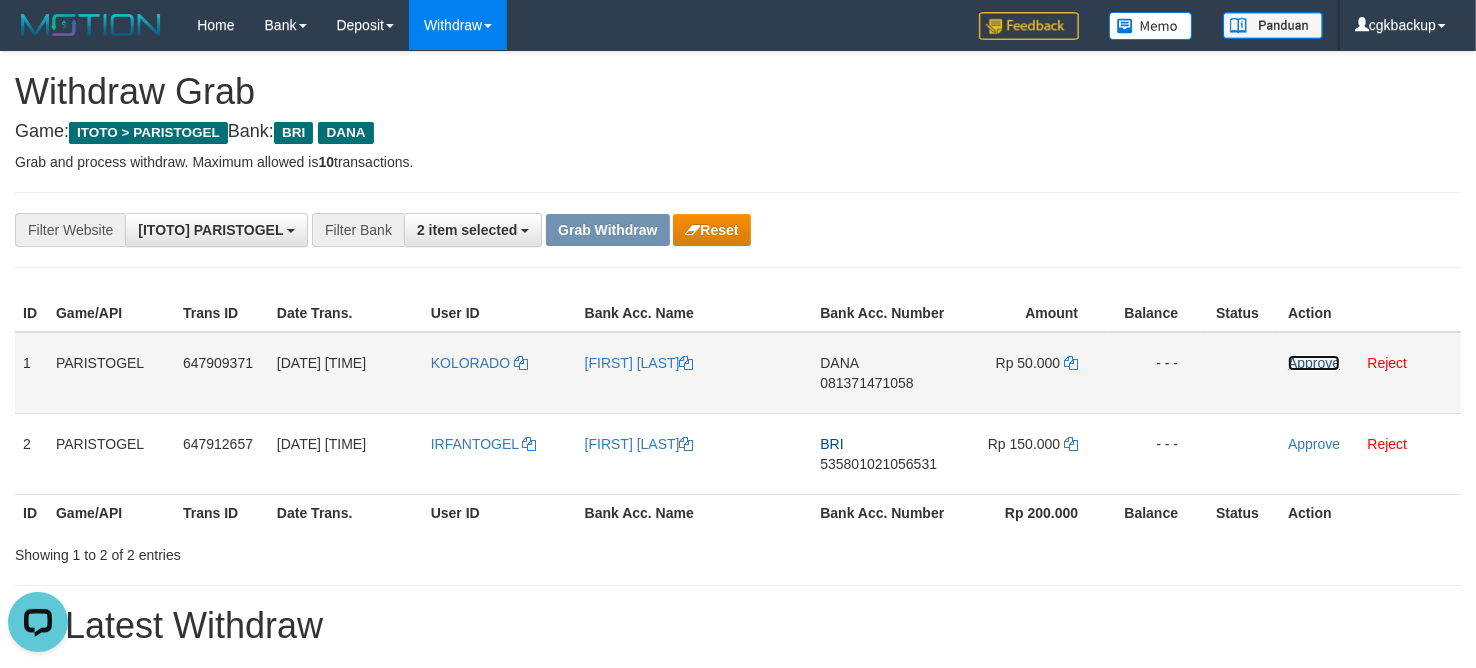 click on "Approve" at bounding box center [1314, 363] 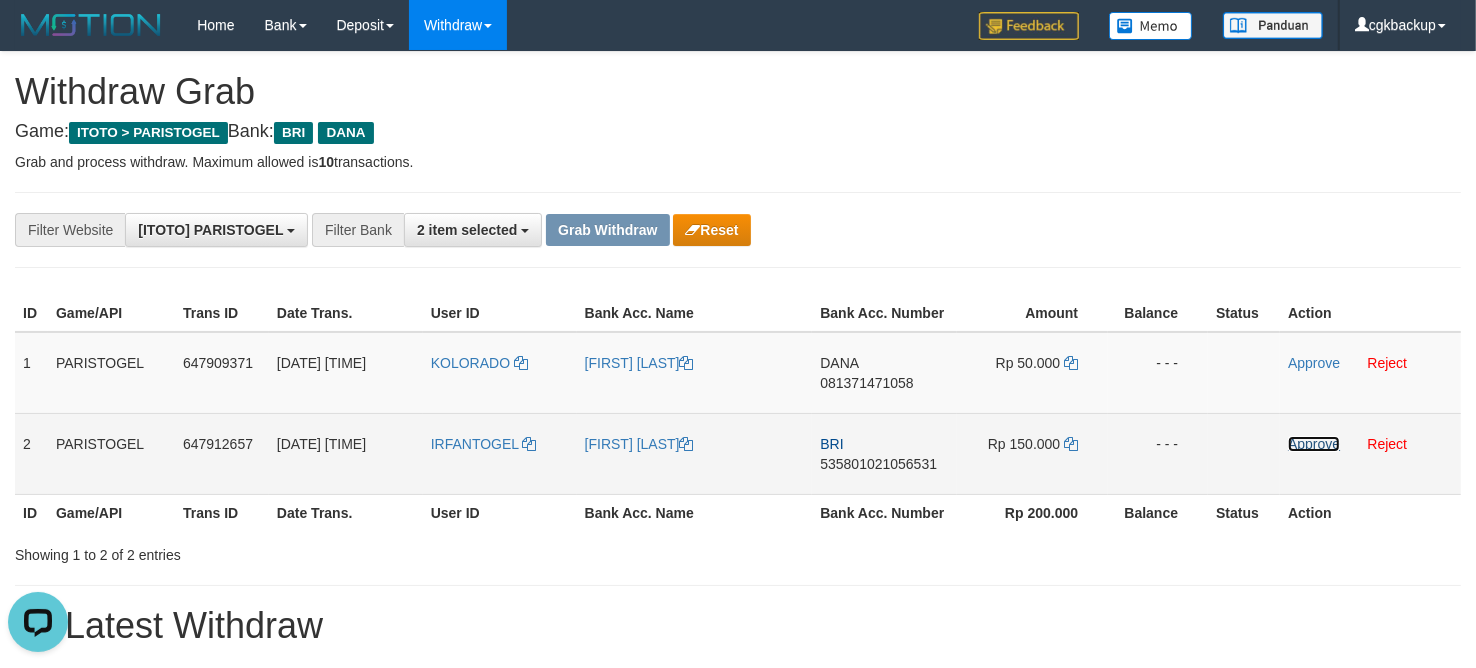 click on "Approve" at bounding box center (1314, 444) 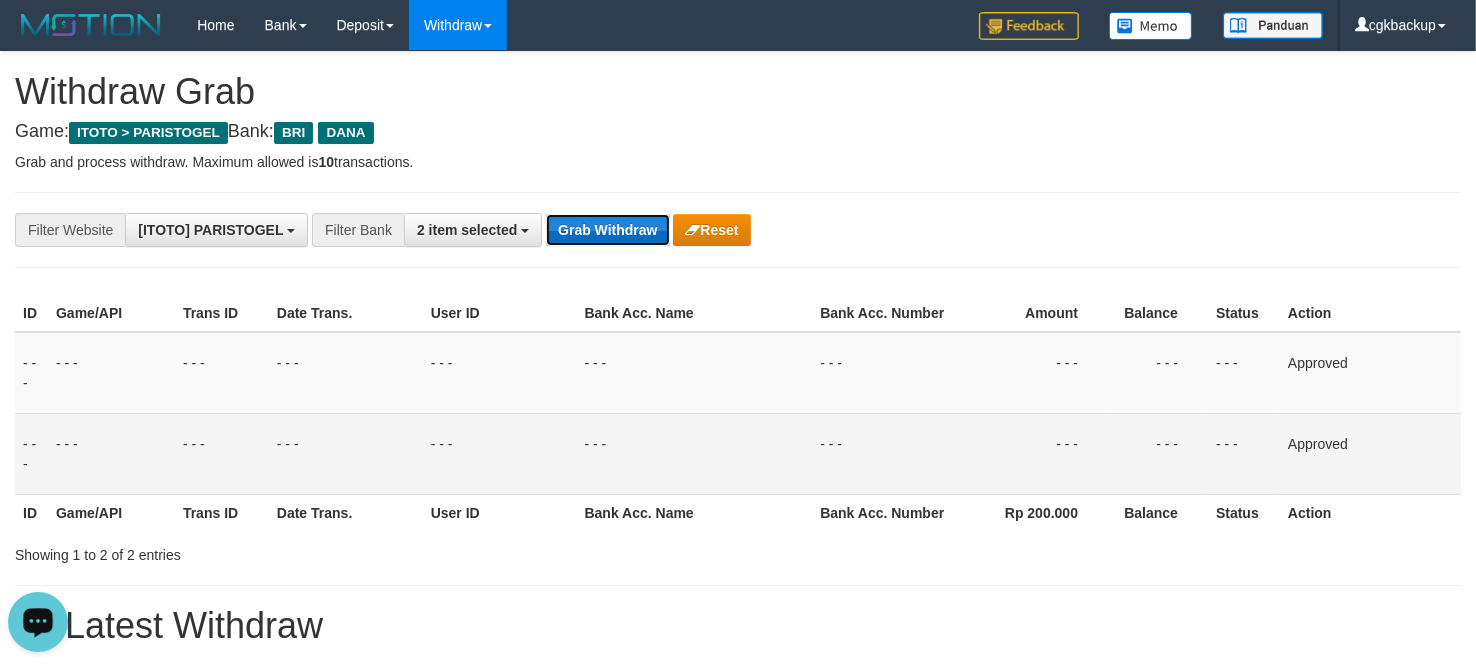 click on "Grab Withdraw" at bounding box center (607, 230) 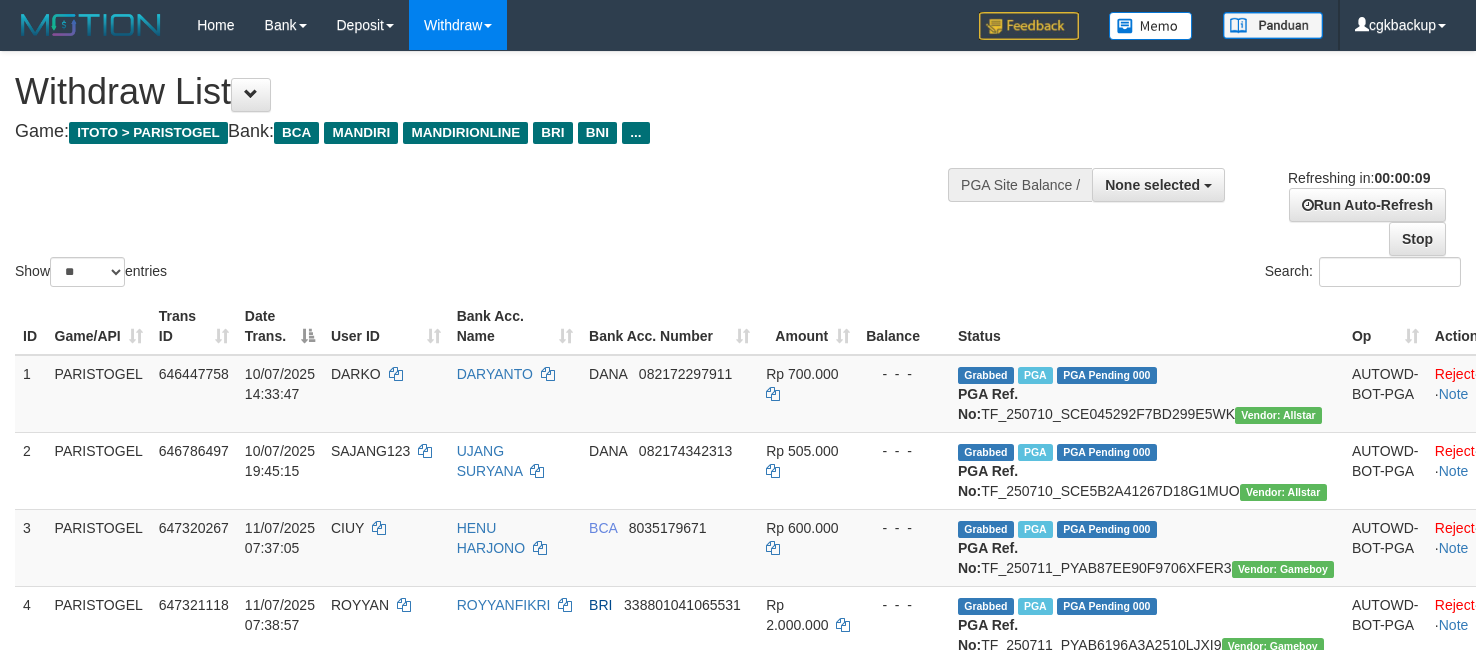 select 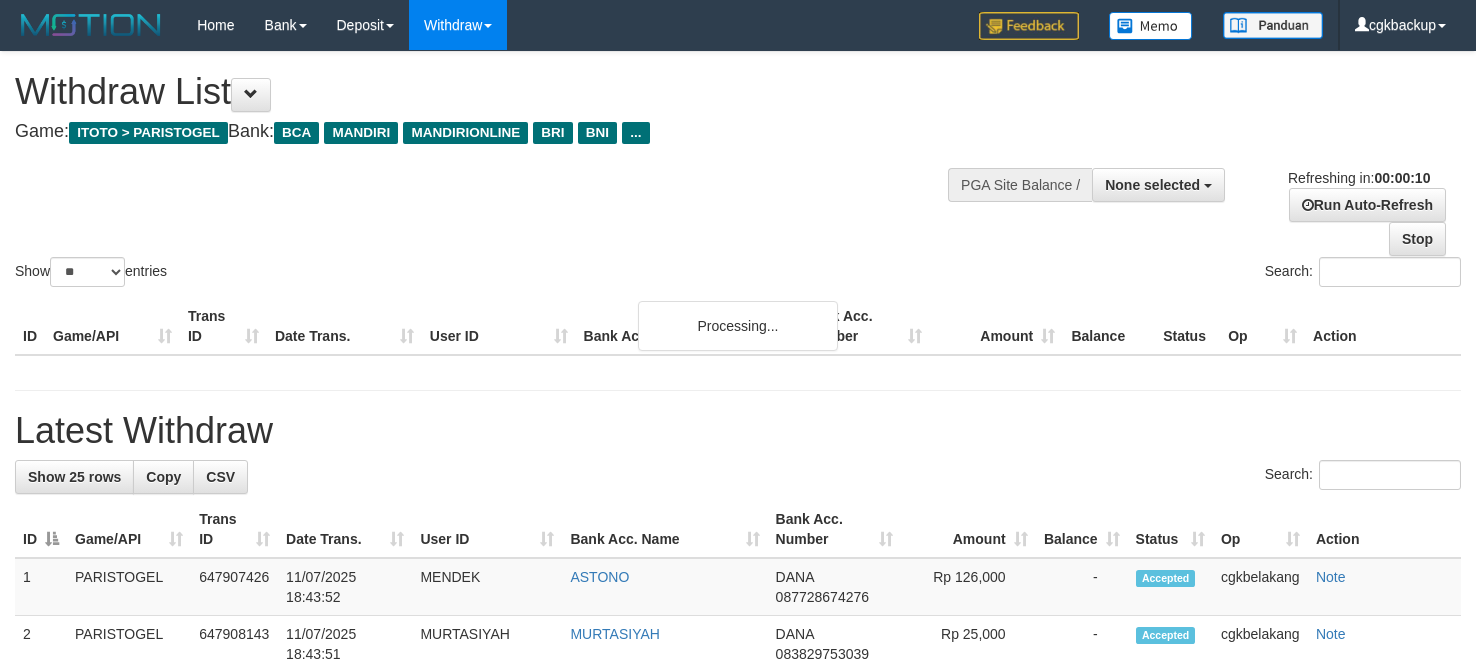 select 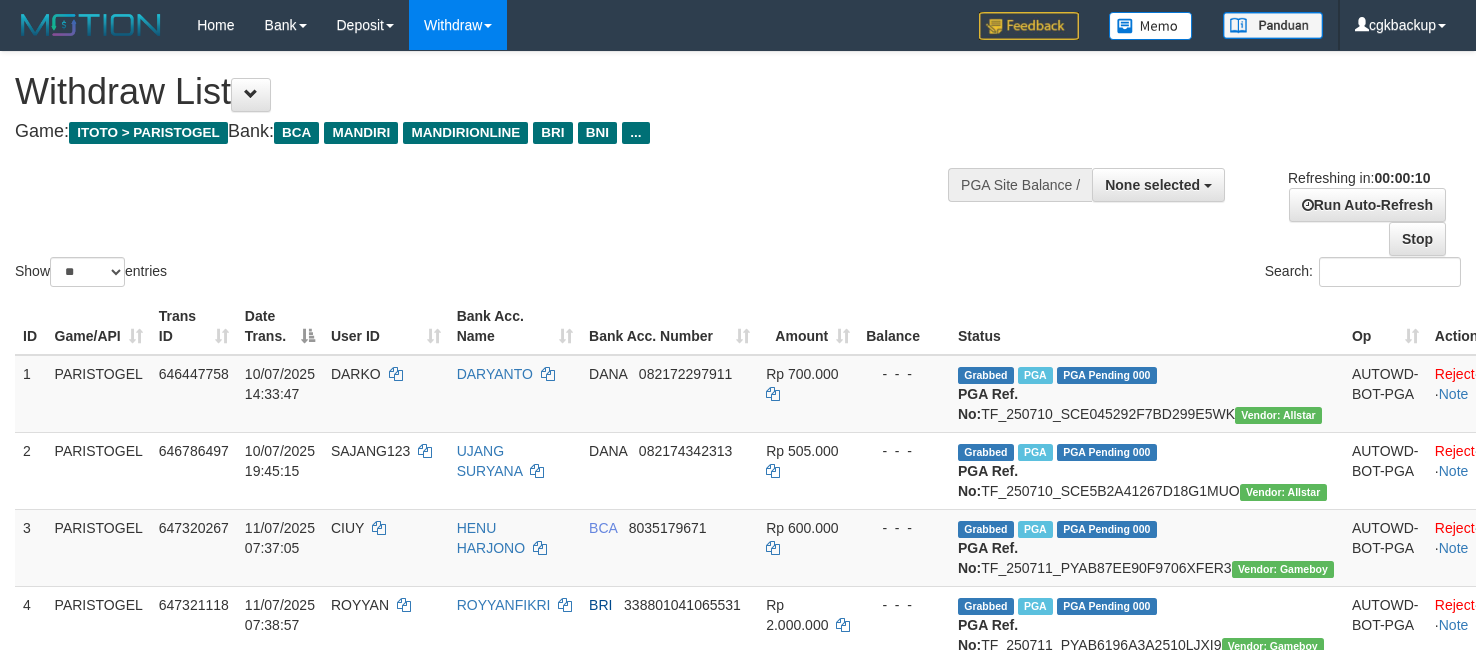 select 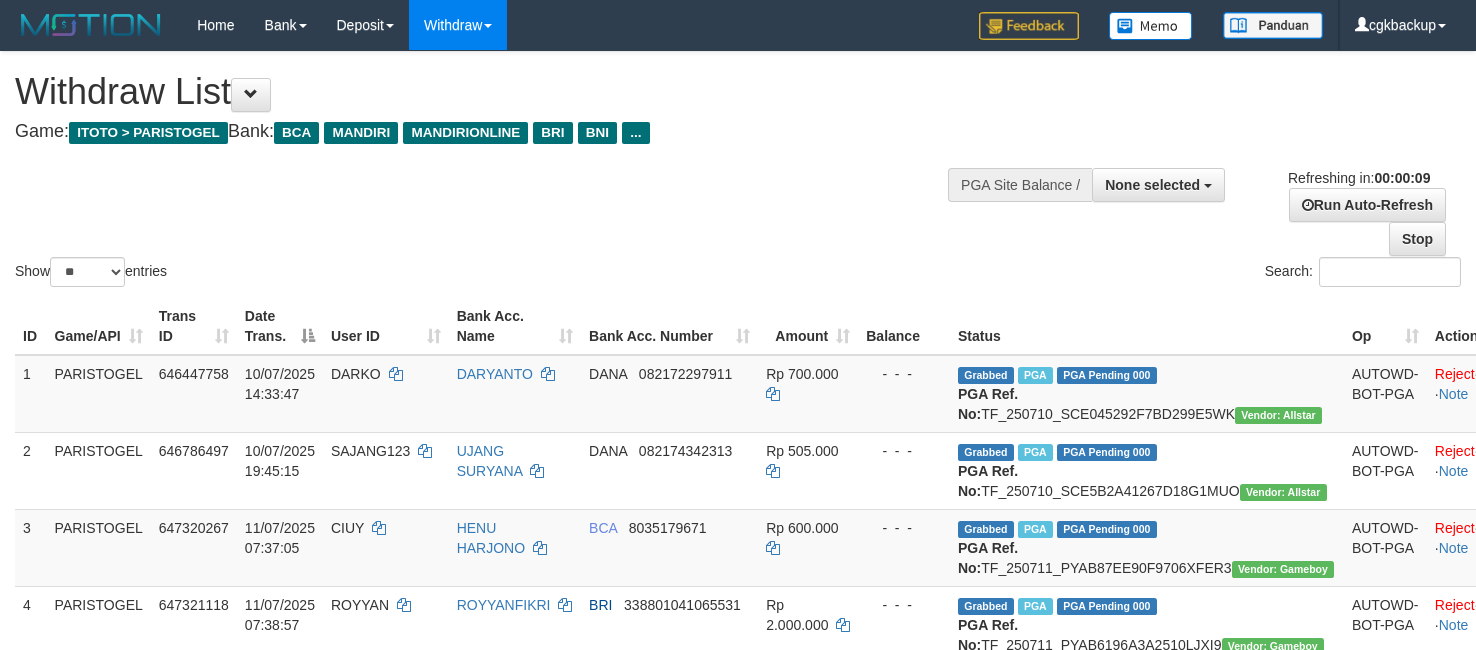 select 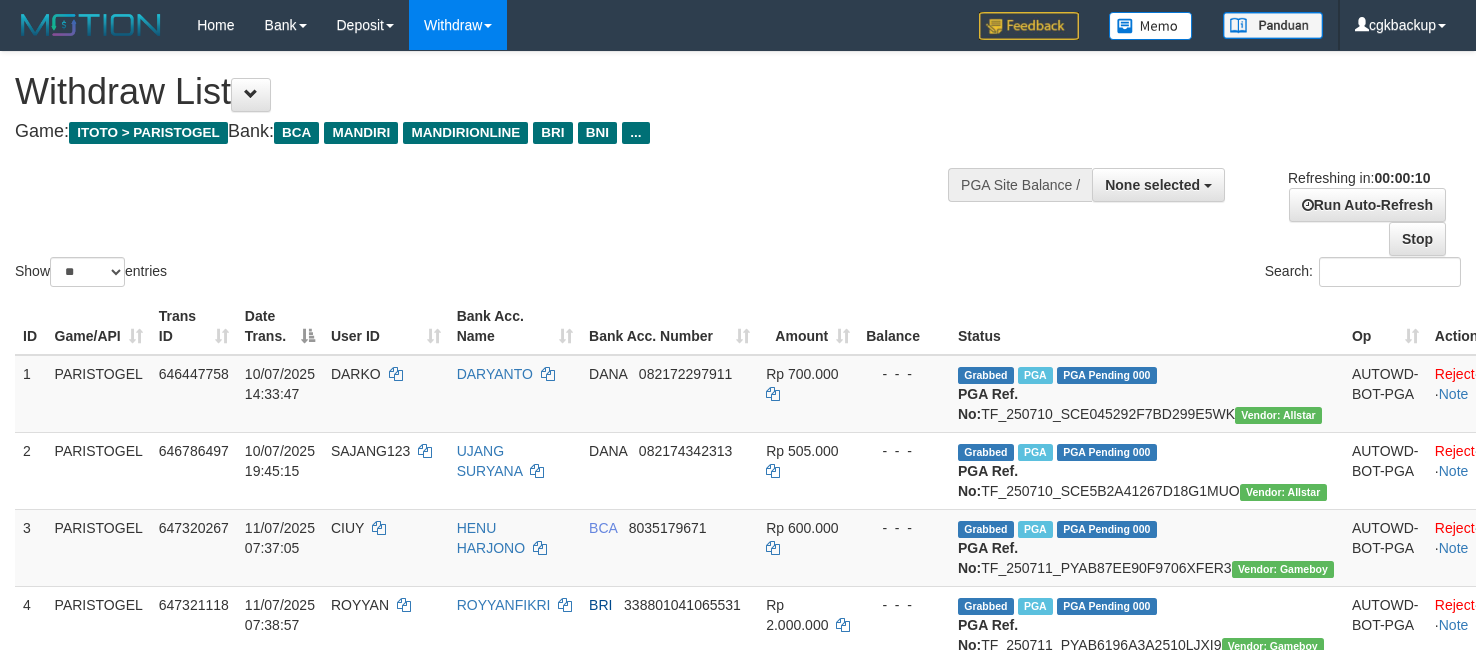 select 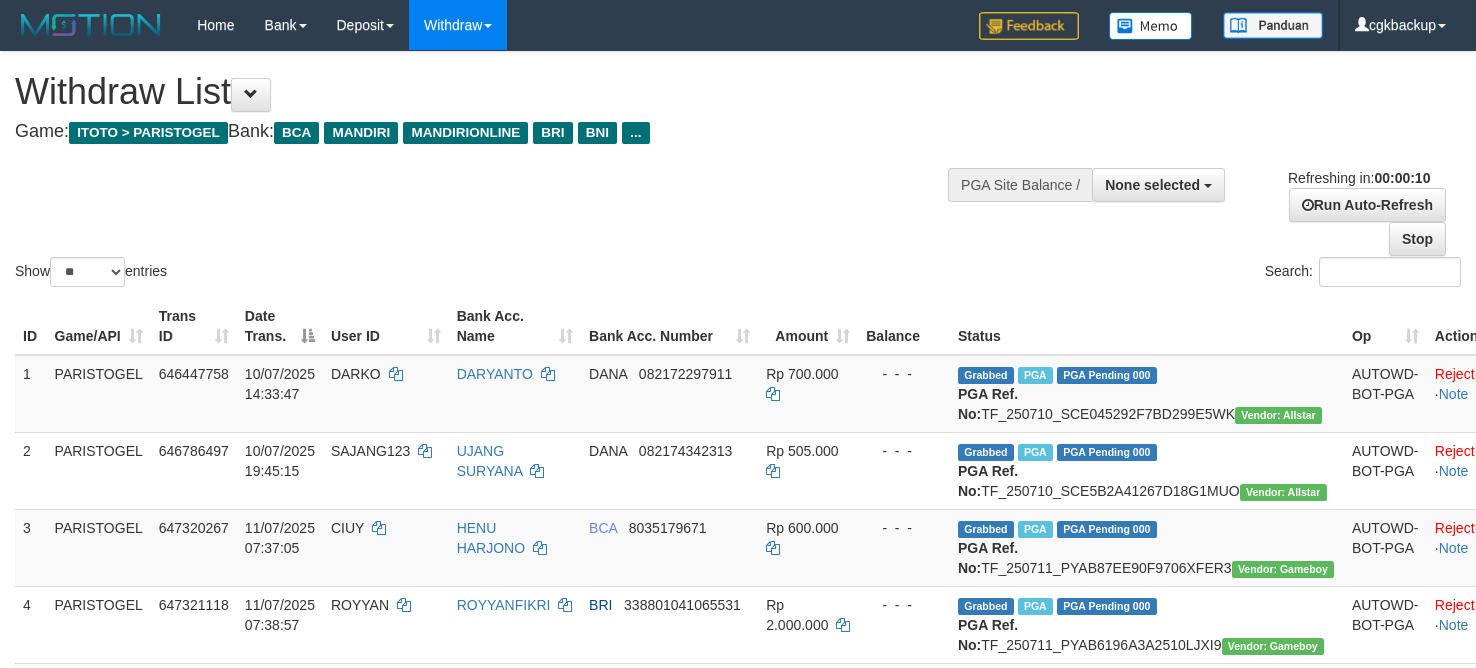 select 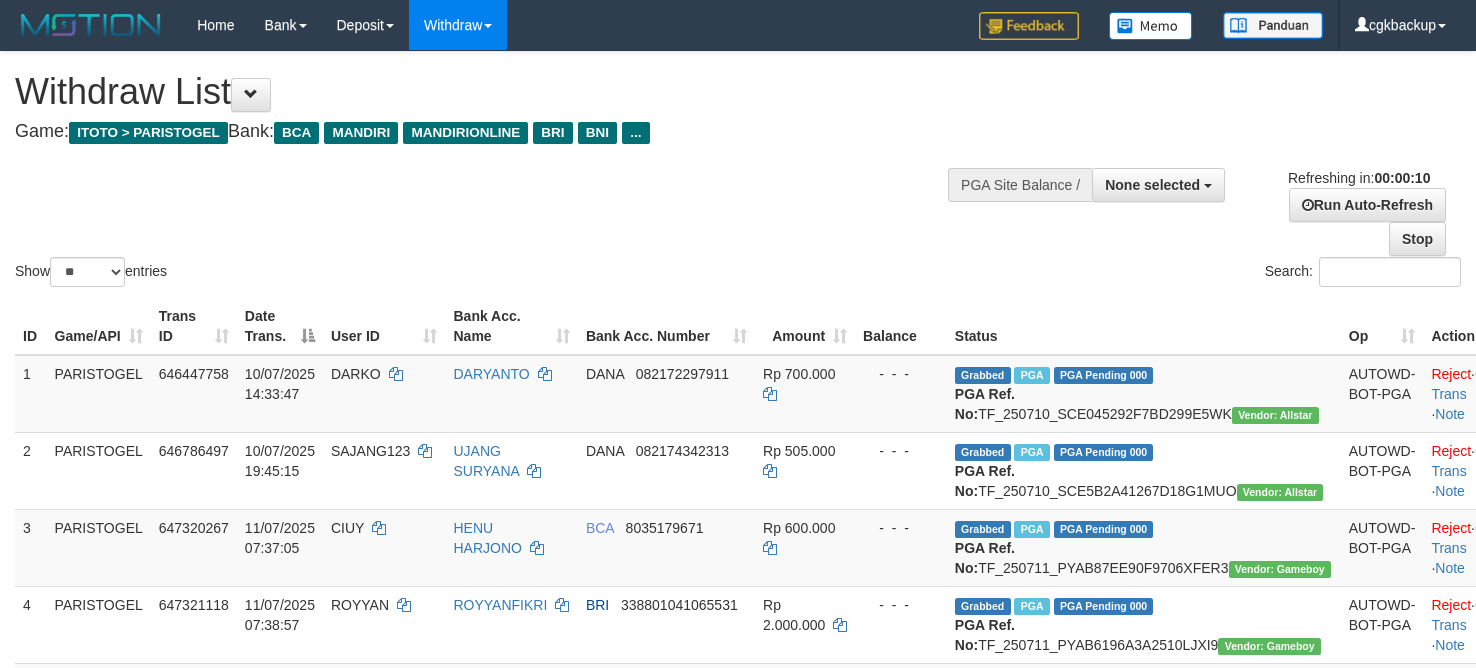 select 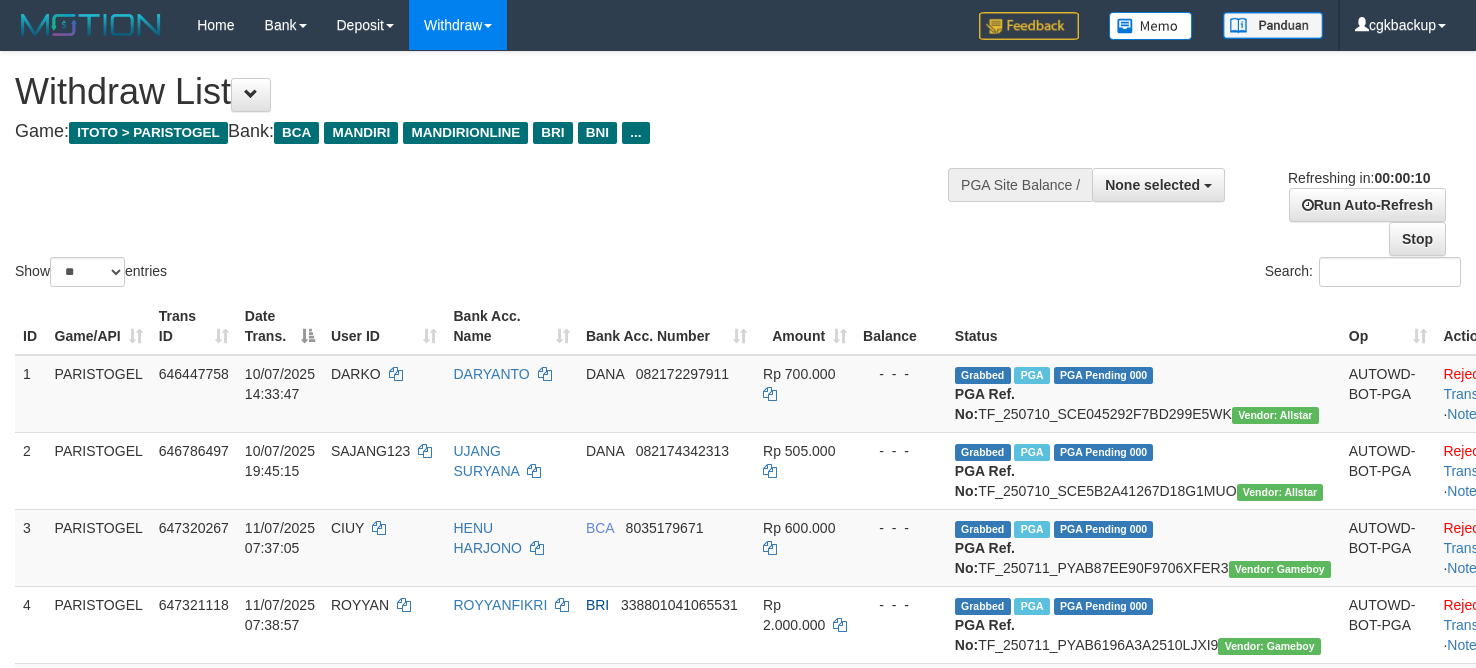 select 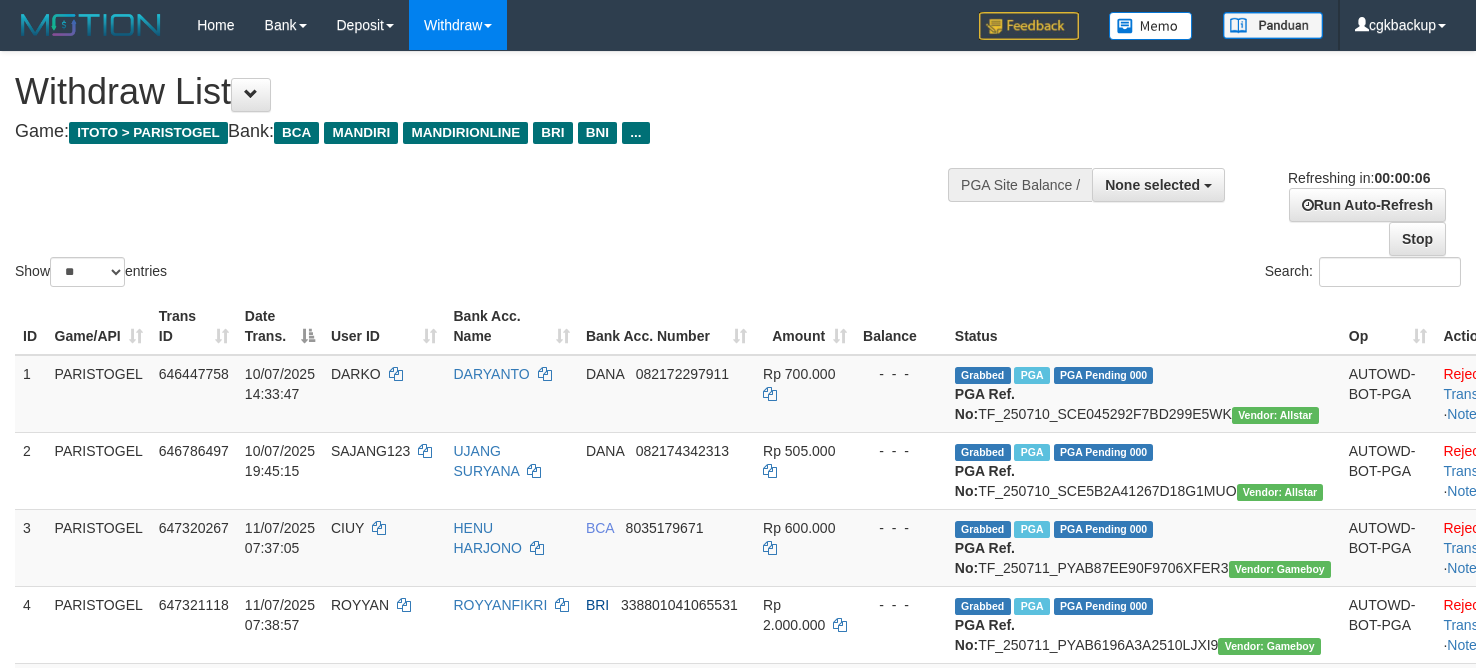 scroll, scrollTop: 0, scrollLeft: 0, axis: both 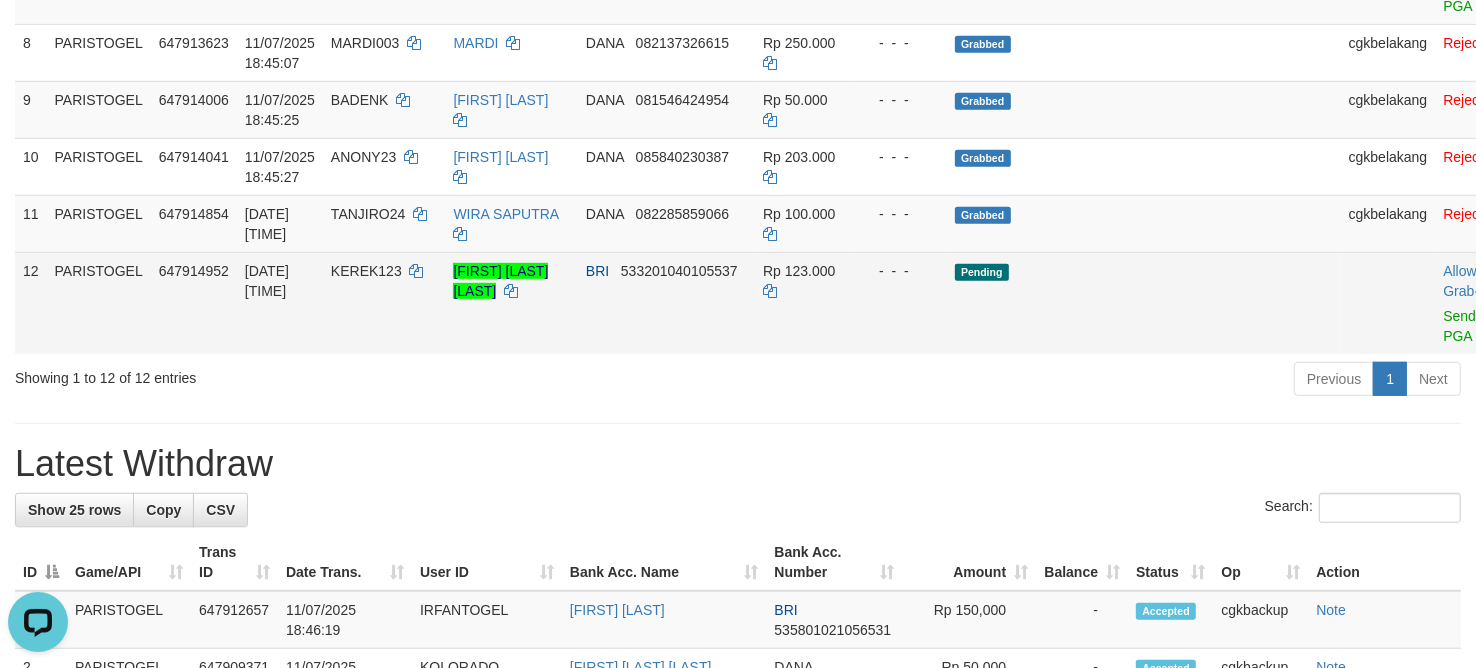 click on "Allow Grab   ·    Reject Send PGA     ·    Note" at bounding box center (1484, 303) 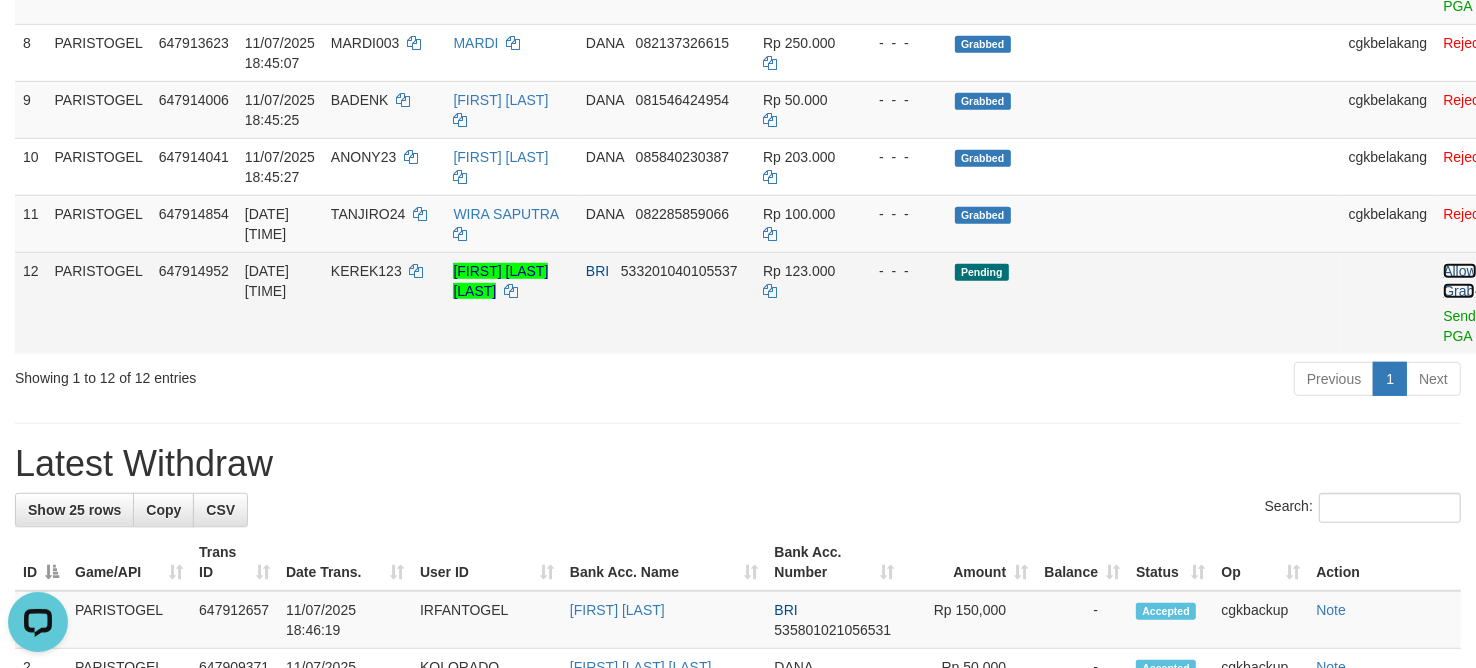 click on "Allow Grab" at bounding box center (1459, 281) 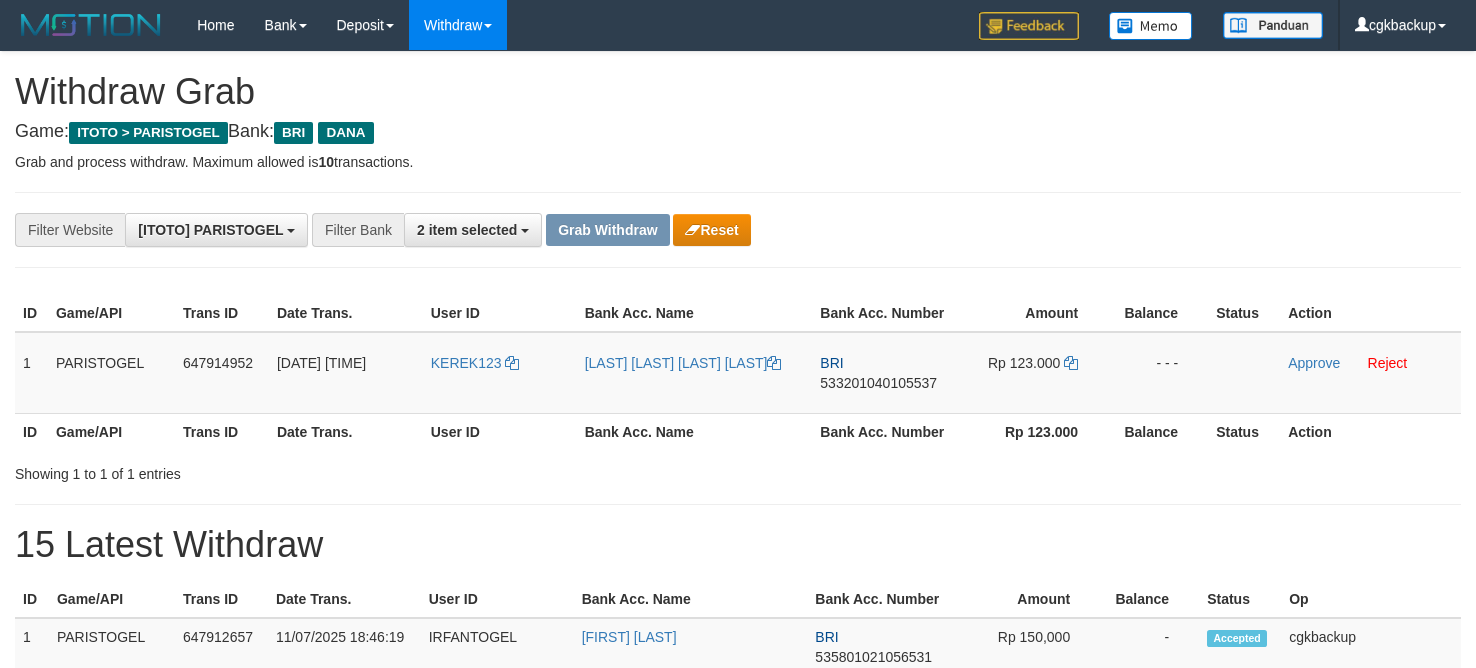 scroll, scrollTop: 0, scrollLeft: 0, axis: both 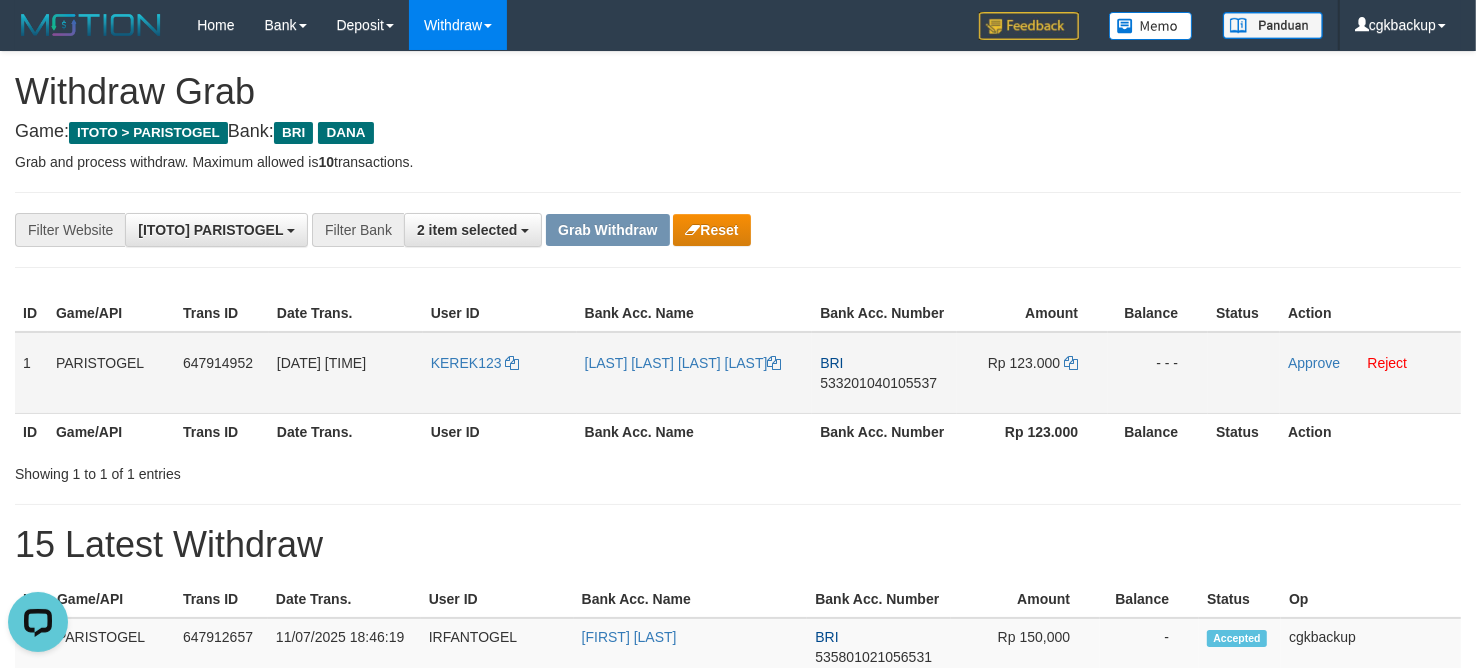 click on "[LAST] [LAST] [LAST] [LAST]" at bounding box center [695, 373] 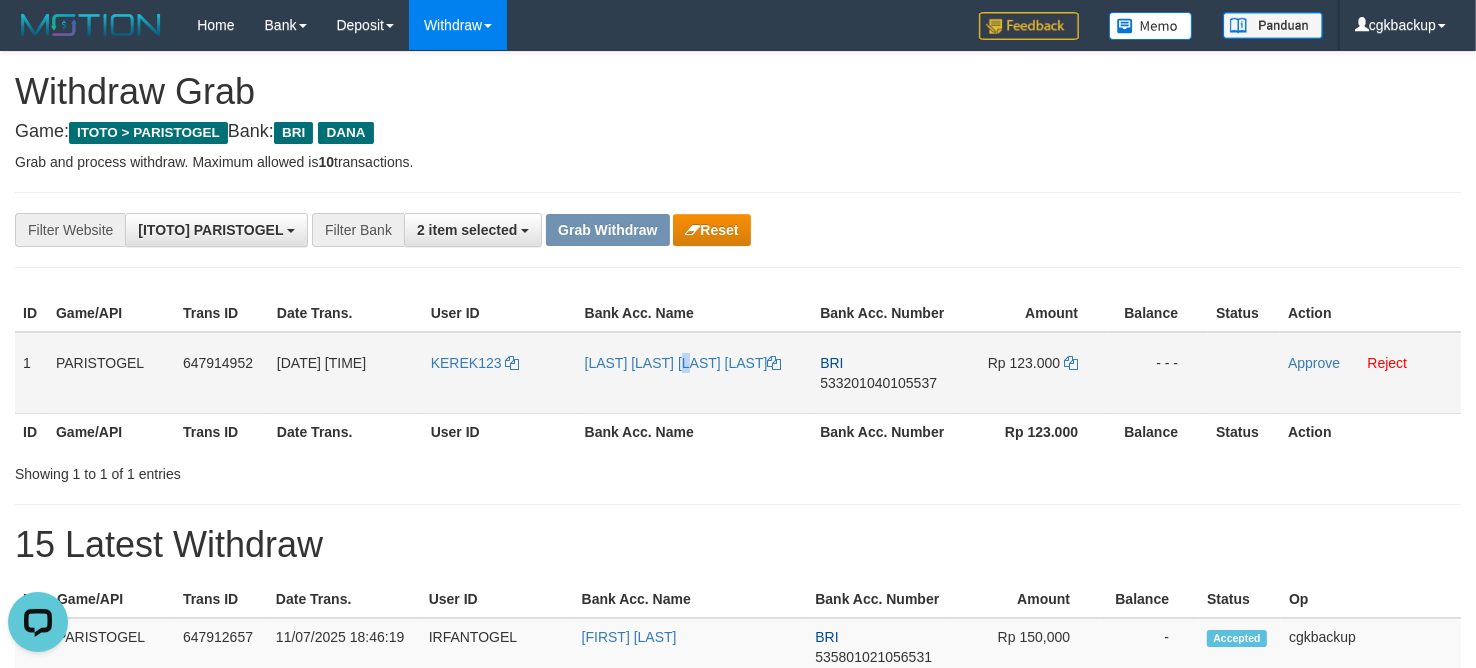 click on "[LAST] [LAST] [LAST] [LAST]" at bounding box center (695, 373) 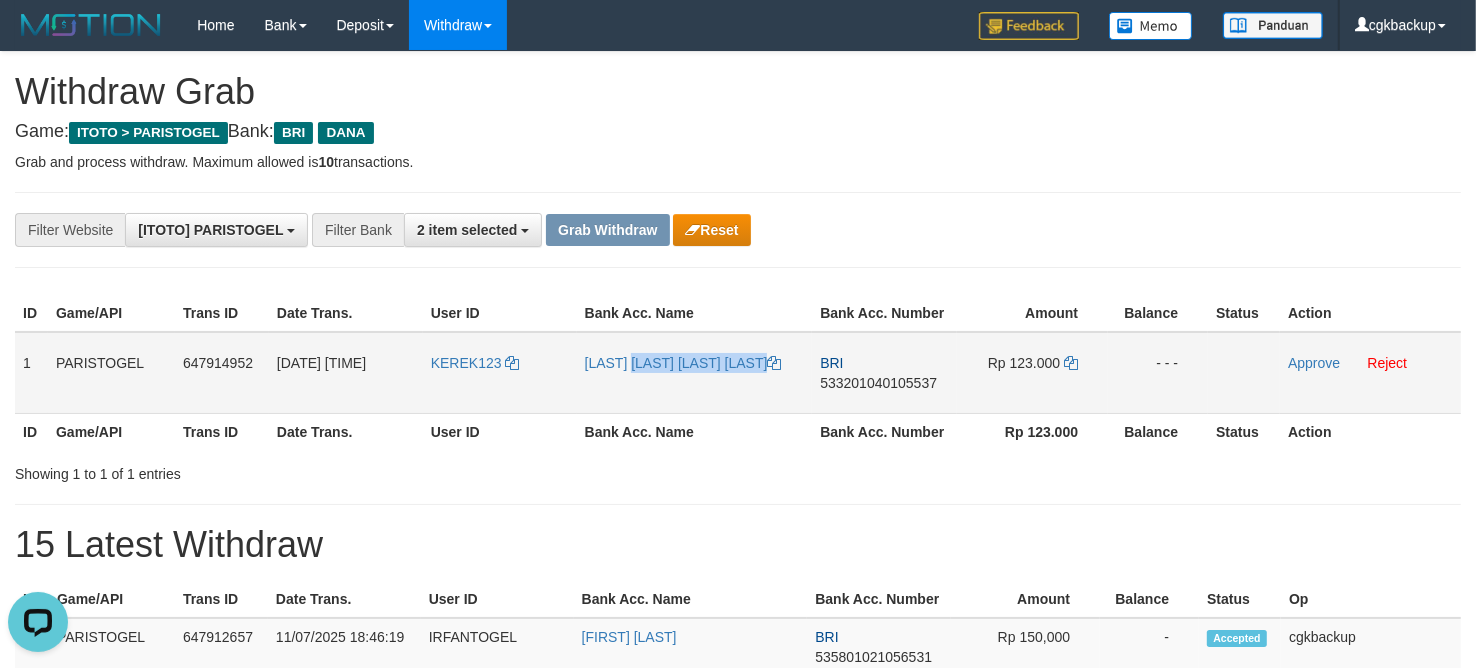 click on "[LAST] [LAST] [LAST] [LAST]" at bounding box center (695, 373) 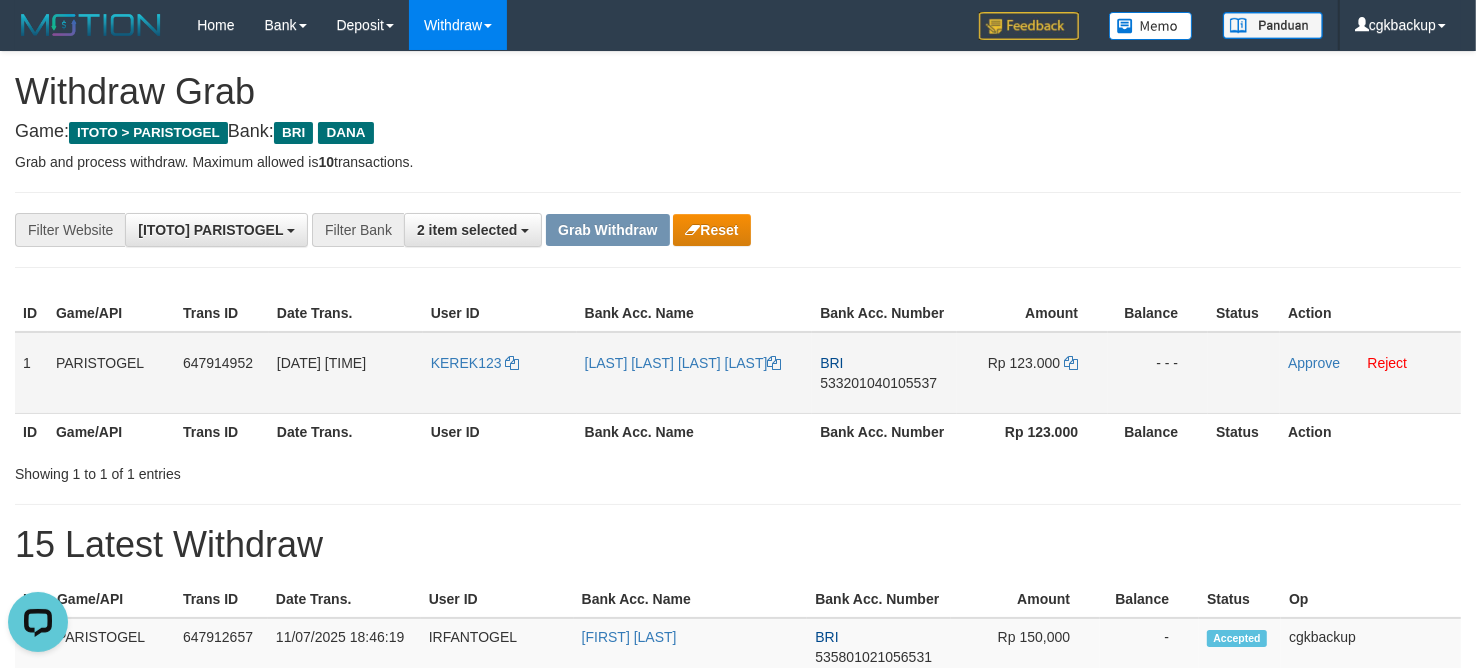 click on "KEREK123" at bounding box center [500, 373] 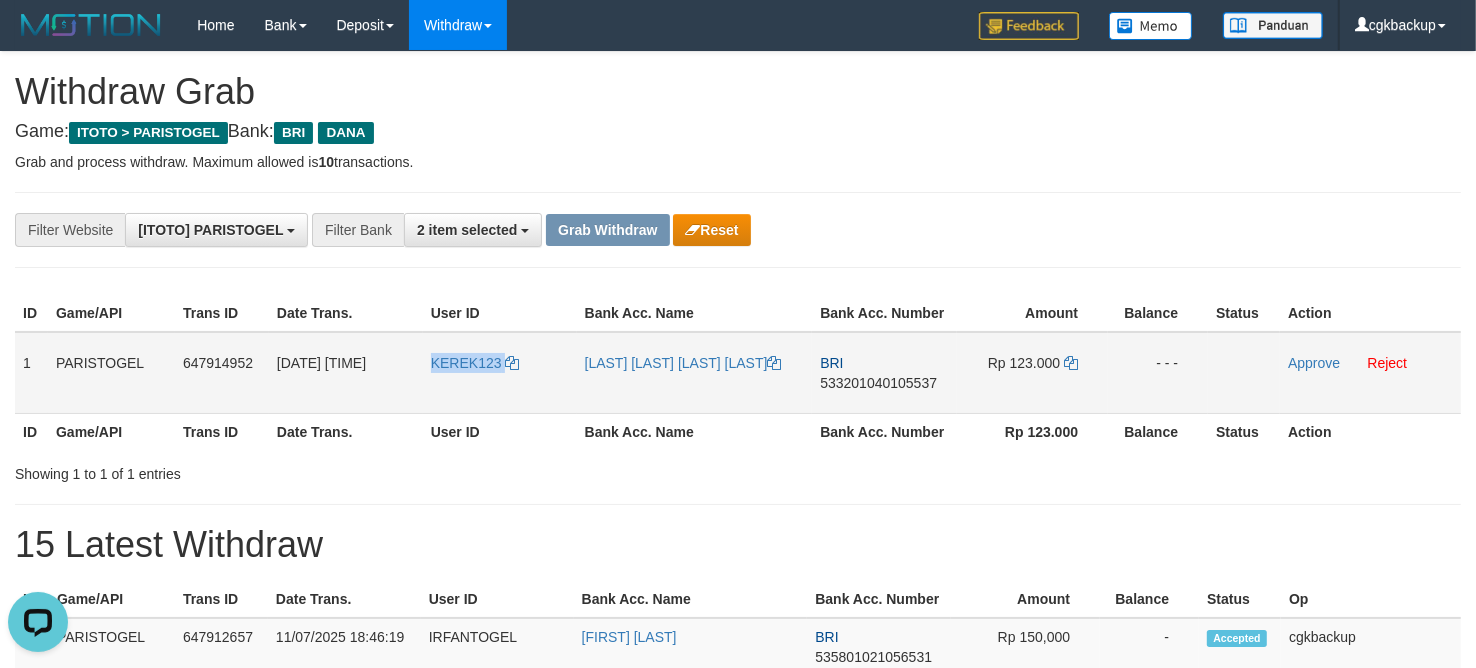 click on "KEREK123" at bounding box center (500, 373) 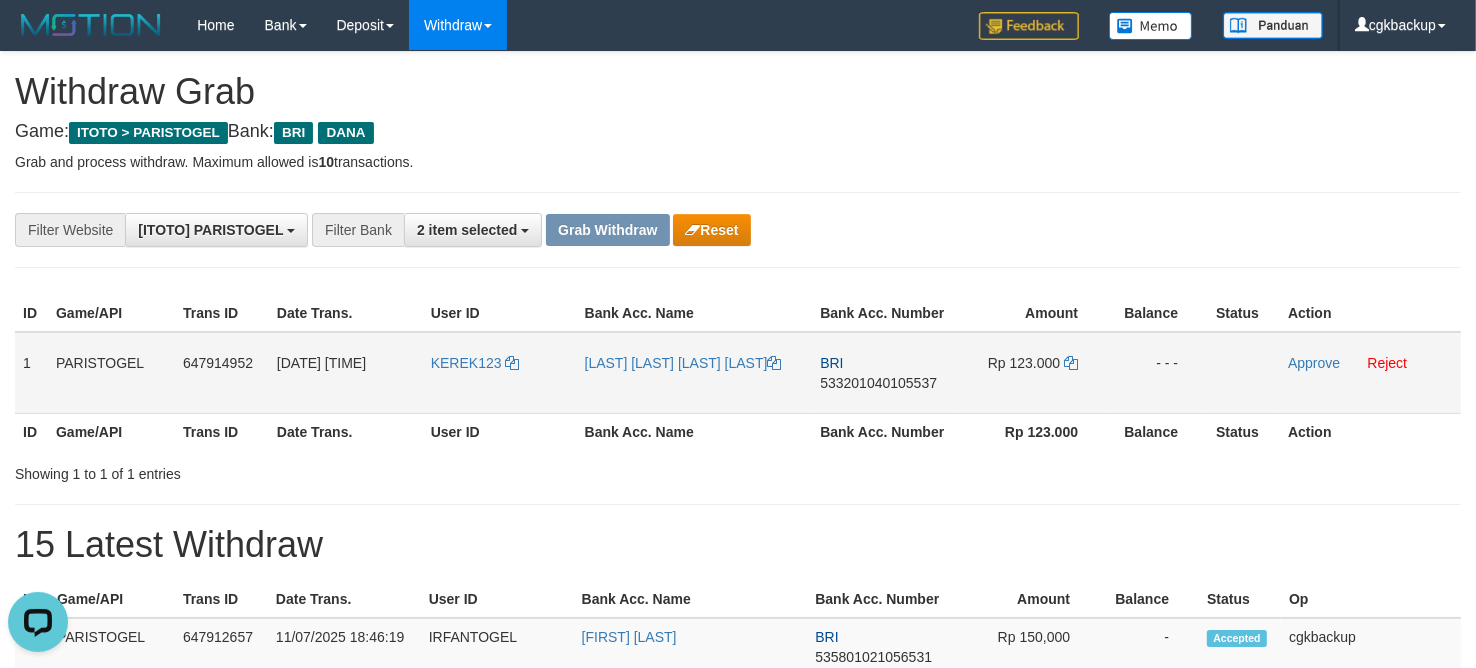 click on "BRI
533201040105537" at bounding box center (884, 373) 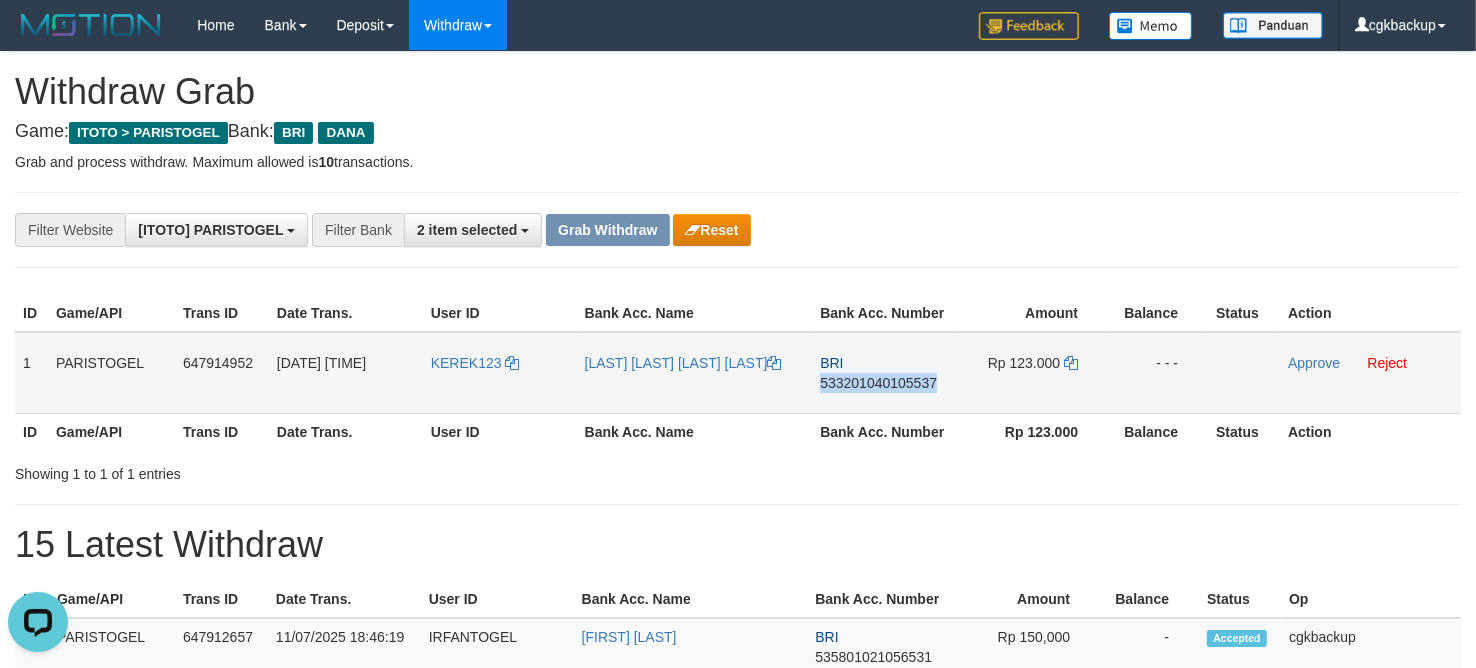 drag, startPoint x: 855, startPoint y: 401, endPoint x: 901, endPoint y: 398, distance: 46.09772 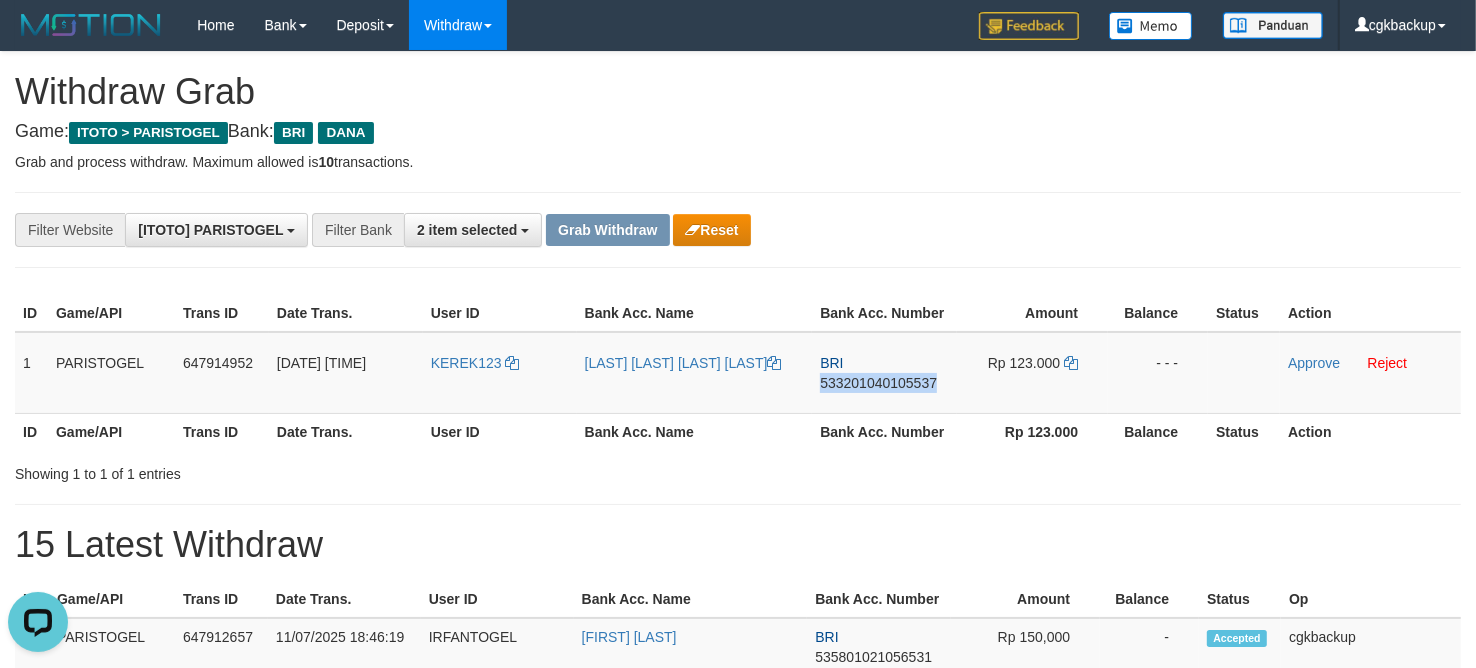 copy on "533201040105537" 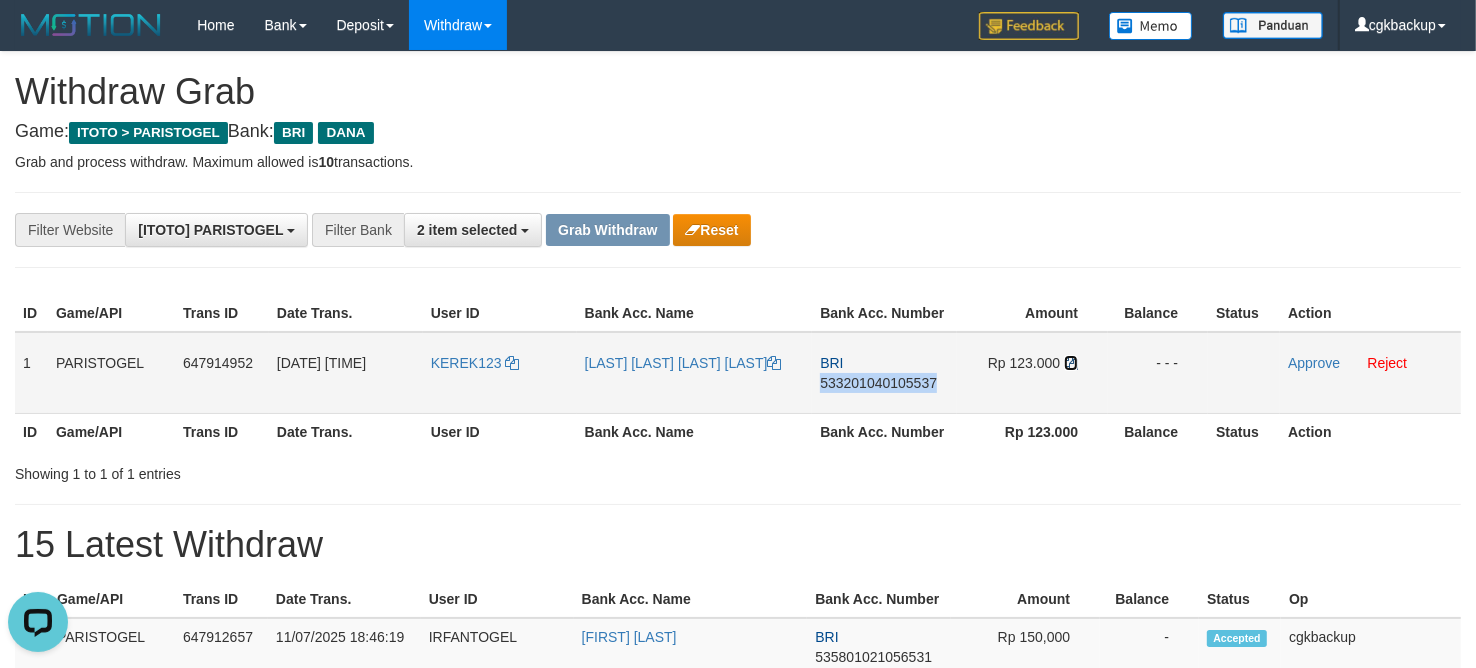 click at bounding box center (1071, 363) 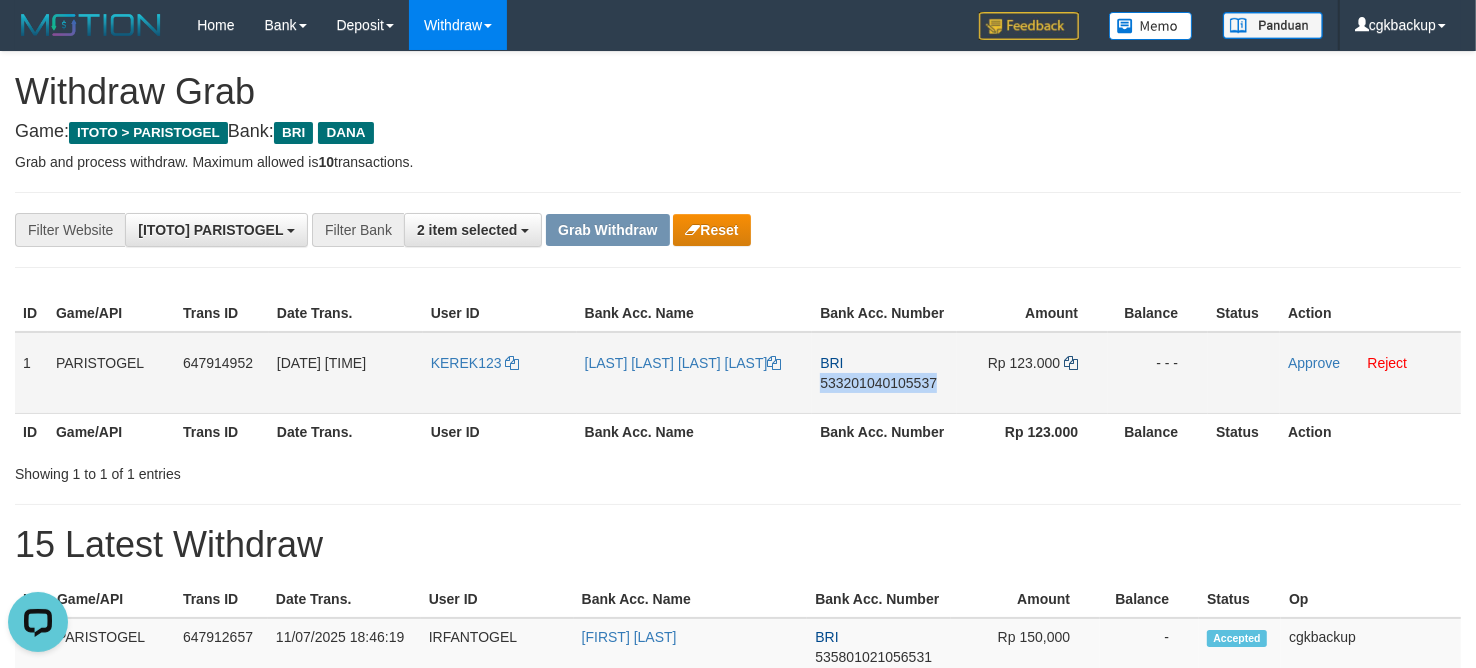 copy on "533201040105537" 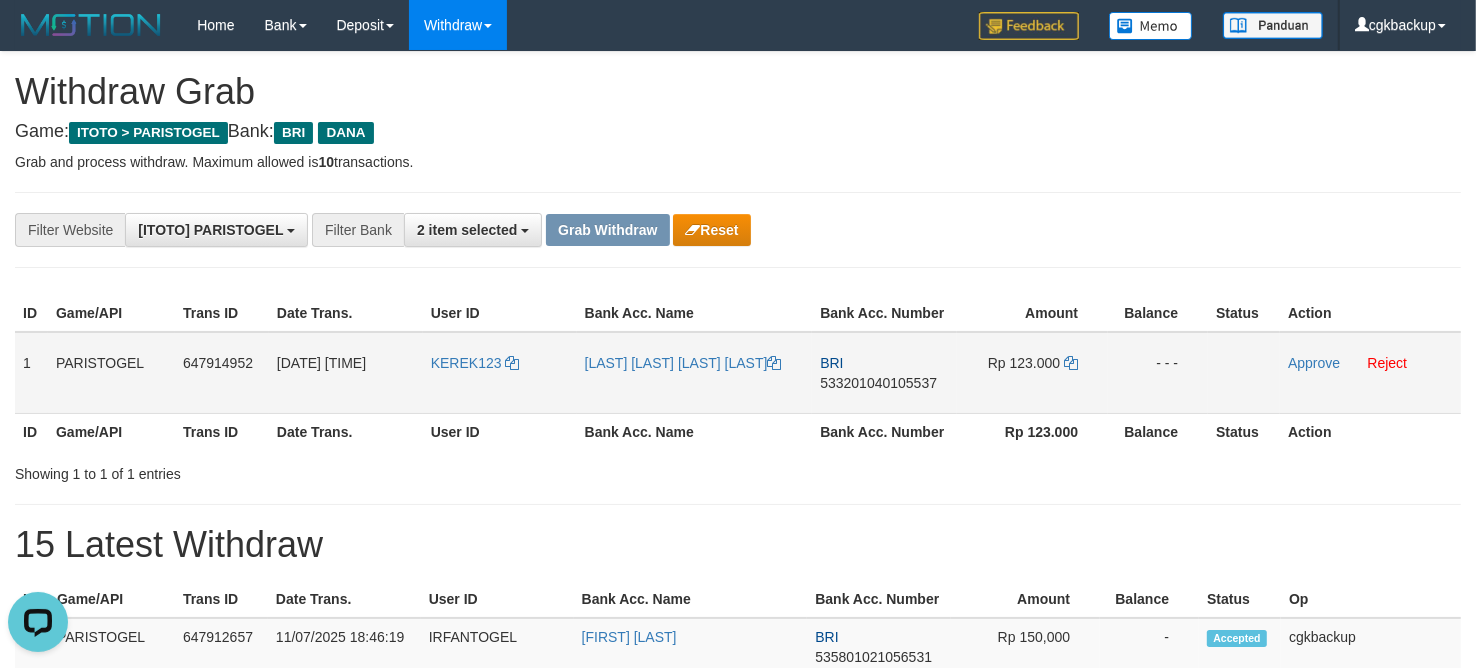 click on "Approve
Reject" at bounding box center [1370, 373] 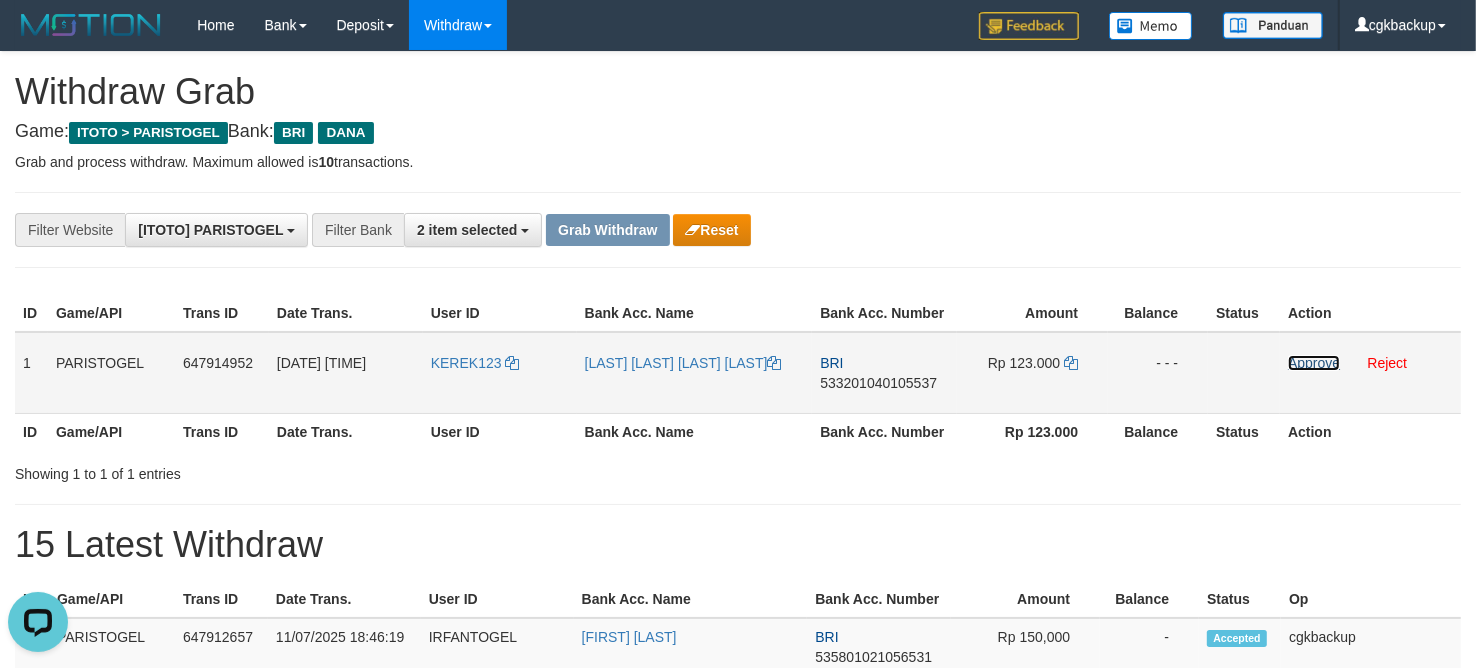 click on "Approve" at bounding box center [1314, 363] 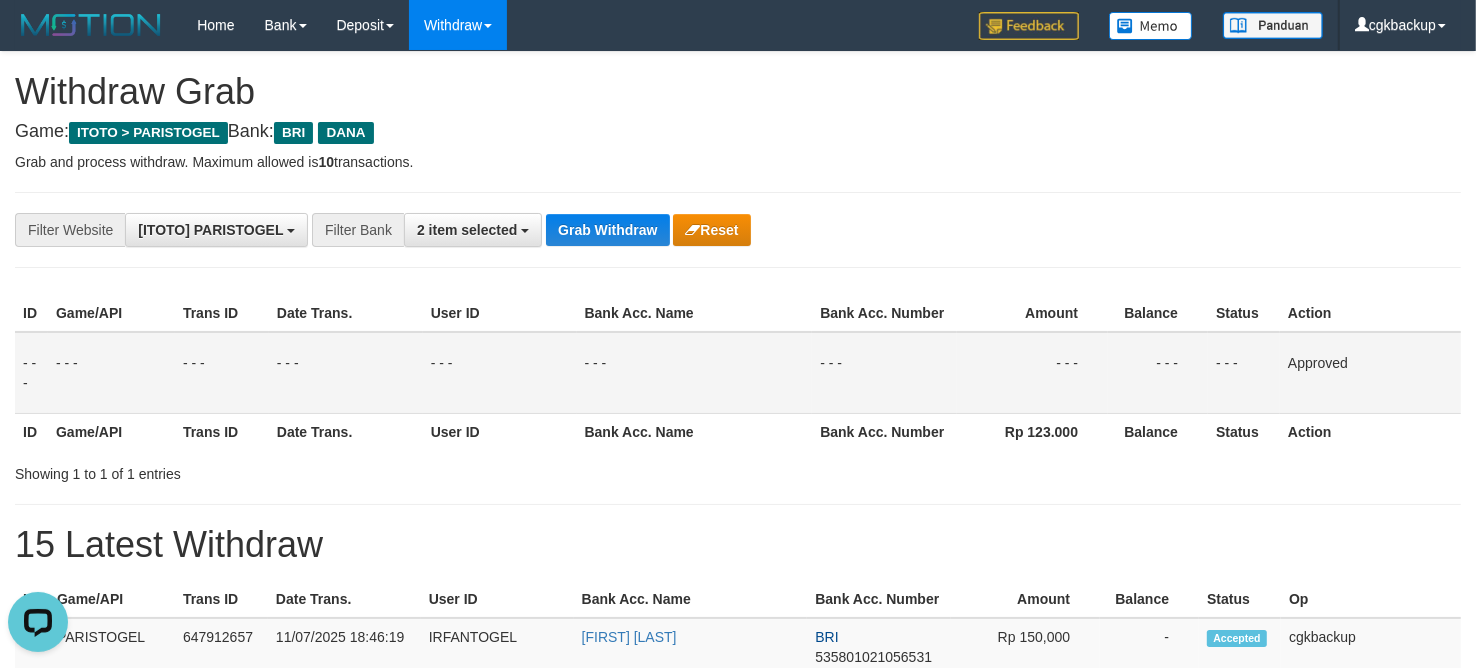 click on "Grab and process withdraw.
Maximum allowed is  10  transactions." at bounding box center (738, 162) 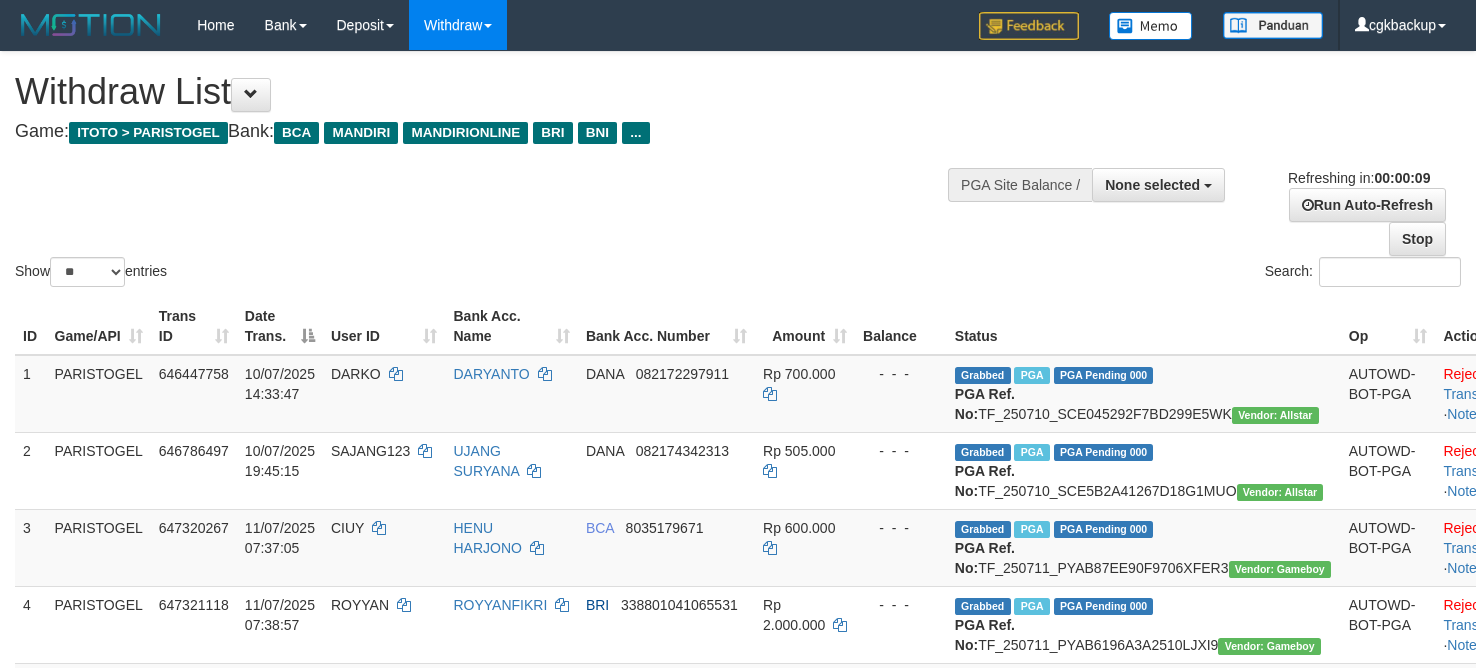 select 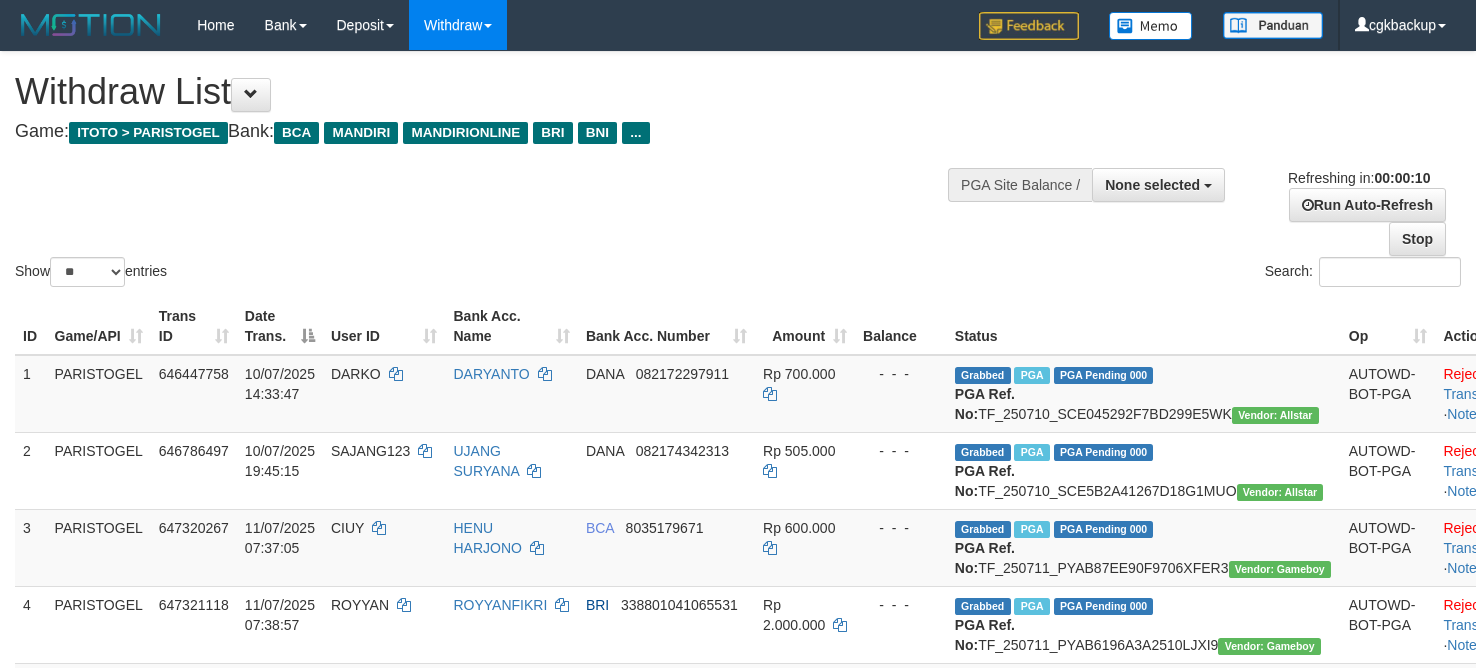 select 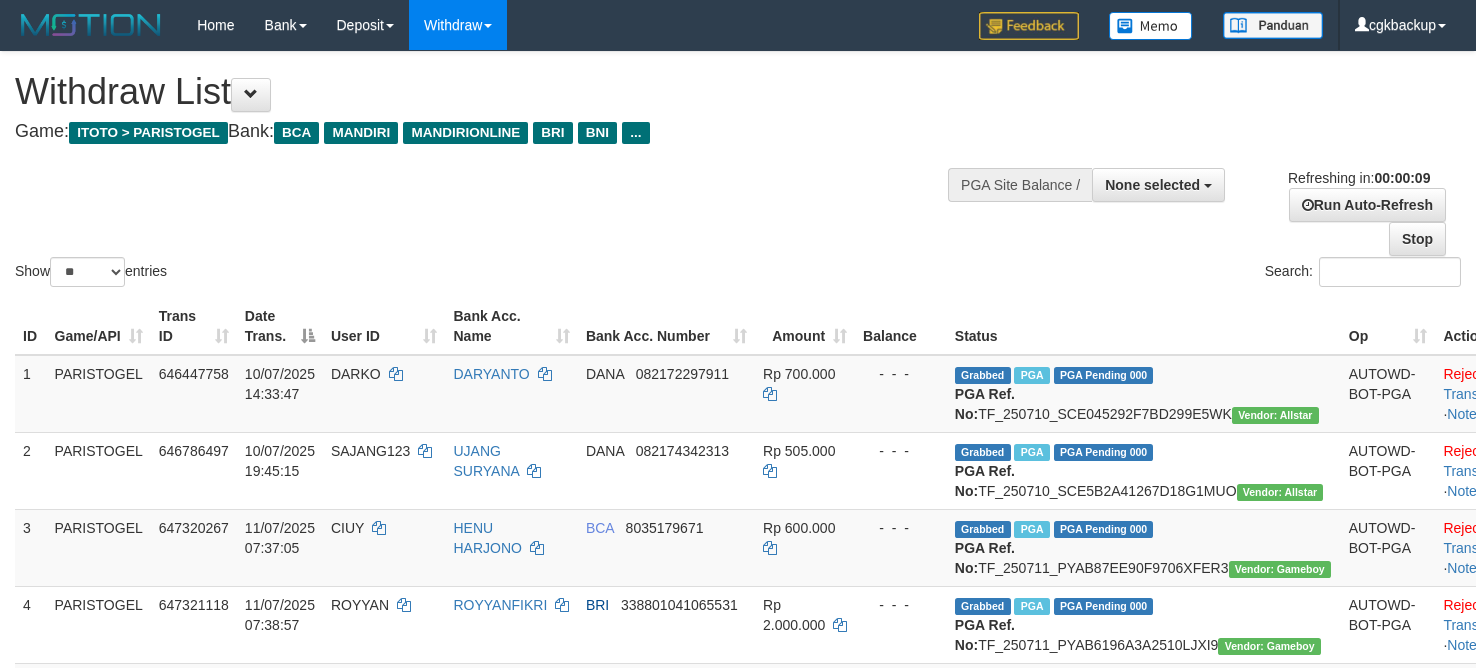 select 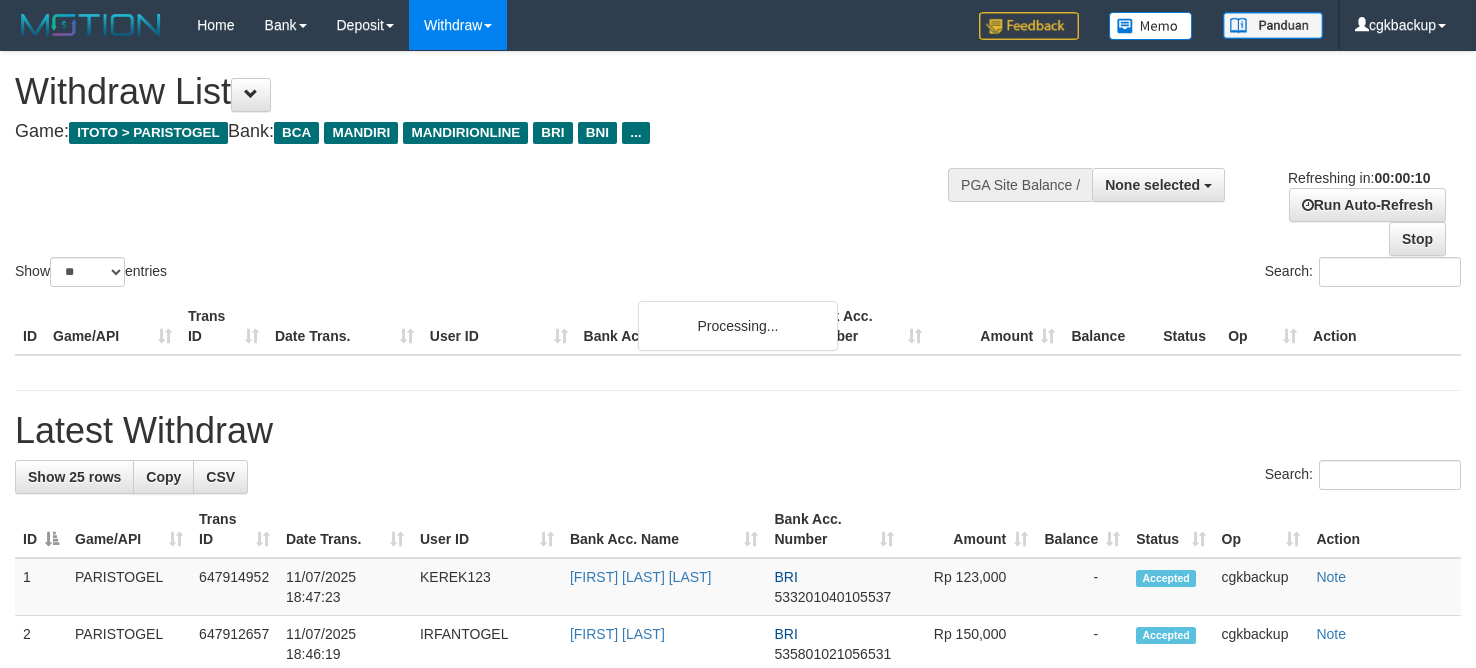 select 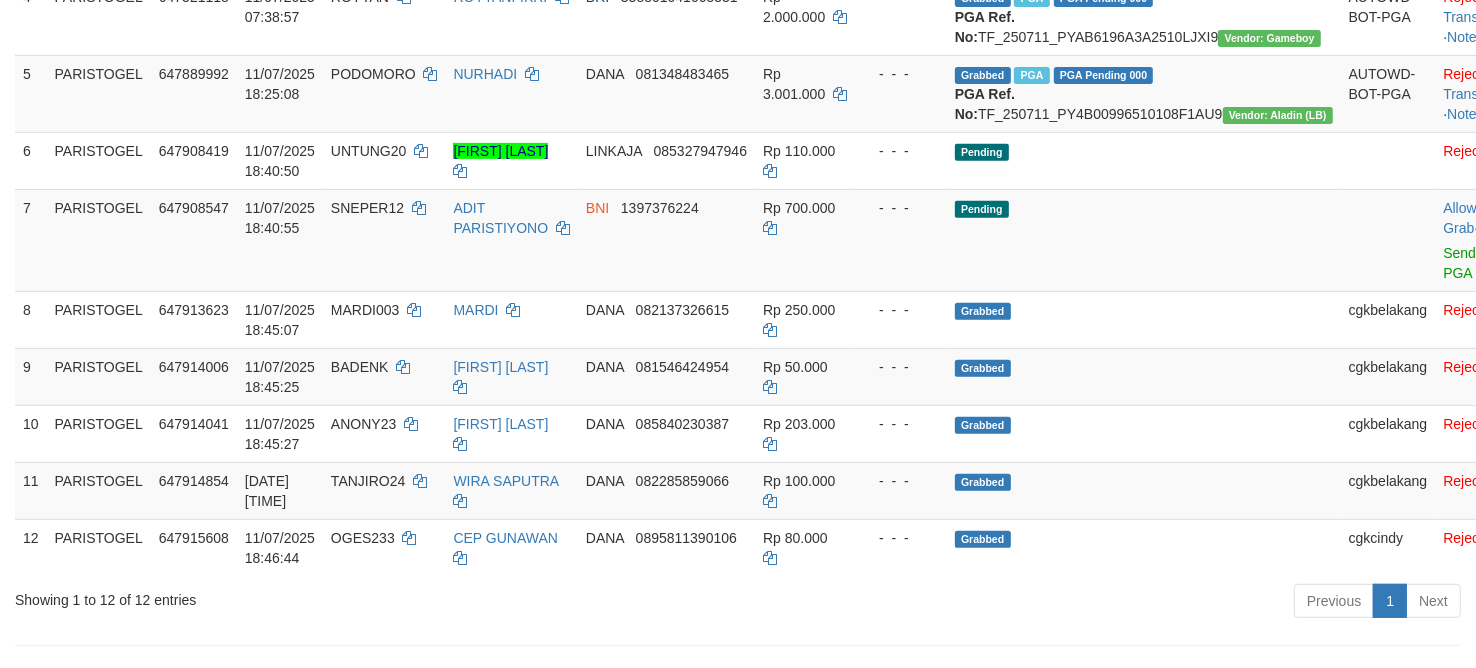 scroll, scrollTop: 625, scrollLeft: 0, axis: vertical 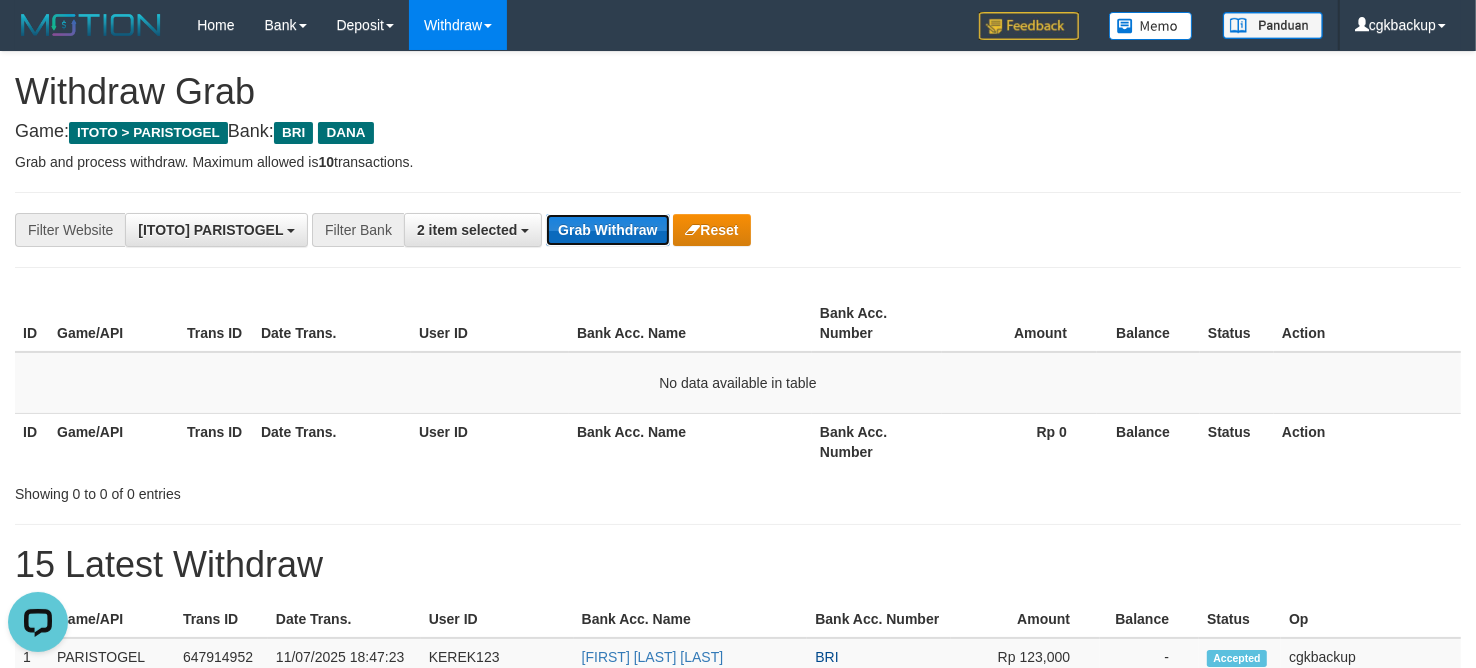 click on "Grab Withdraw" at bounding box center (607, 230) 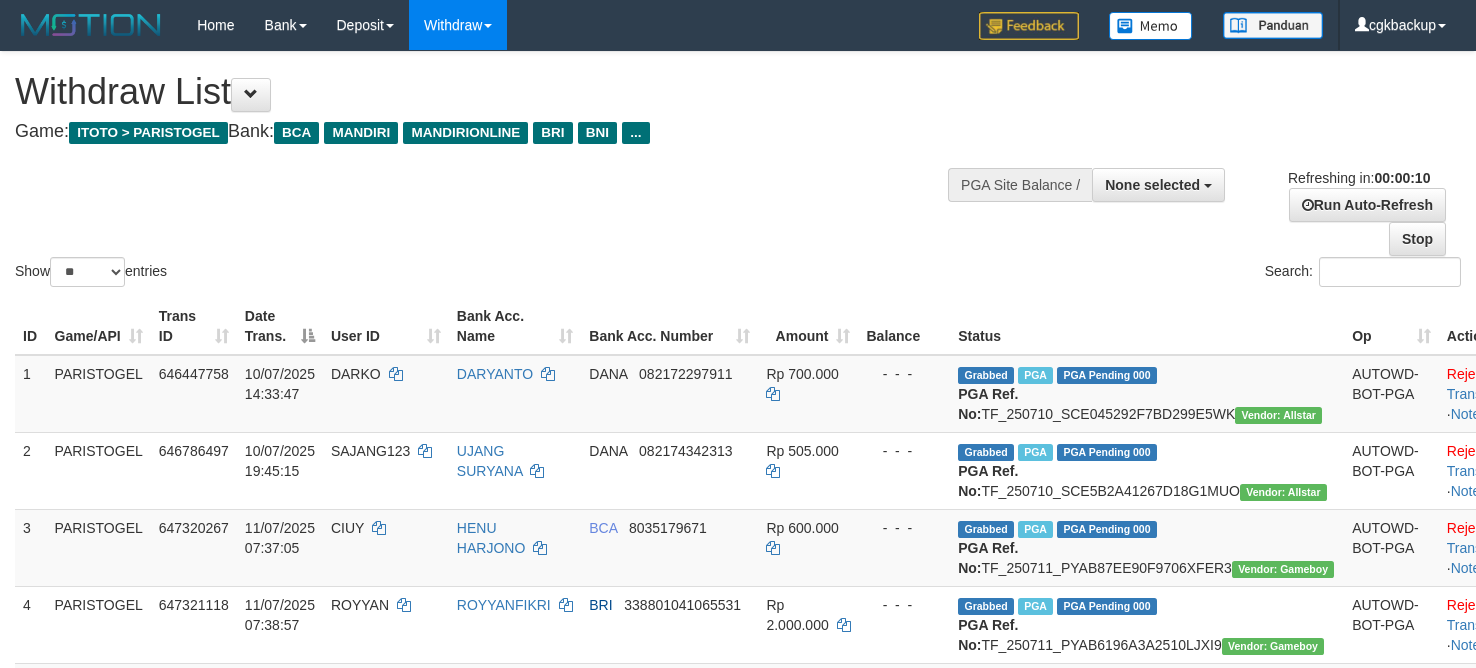 select 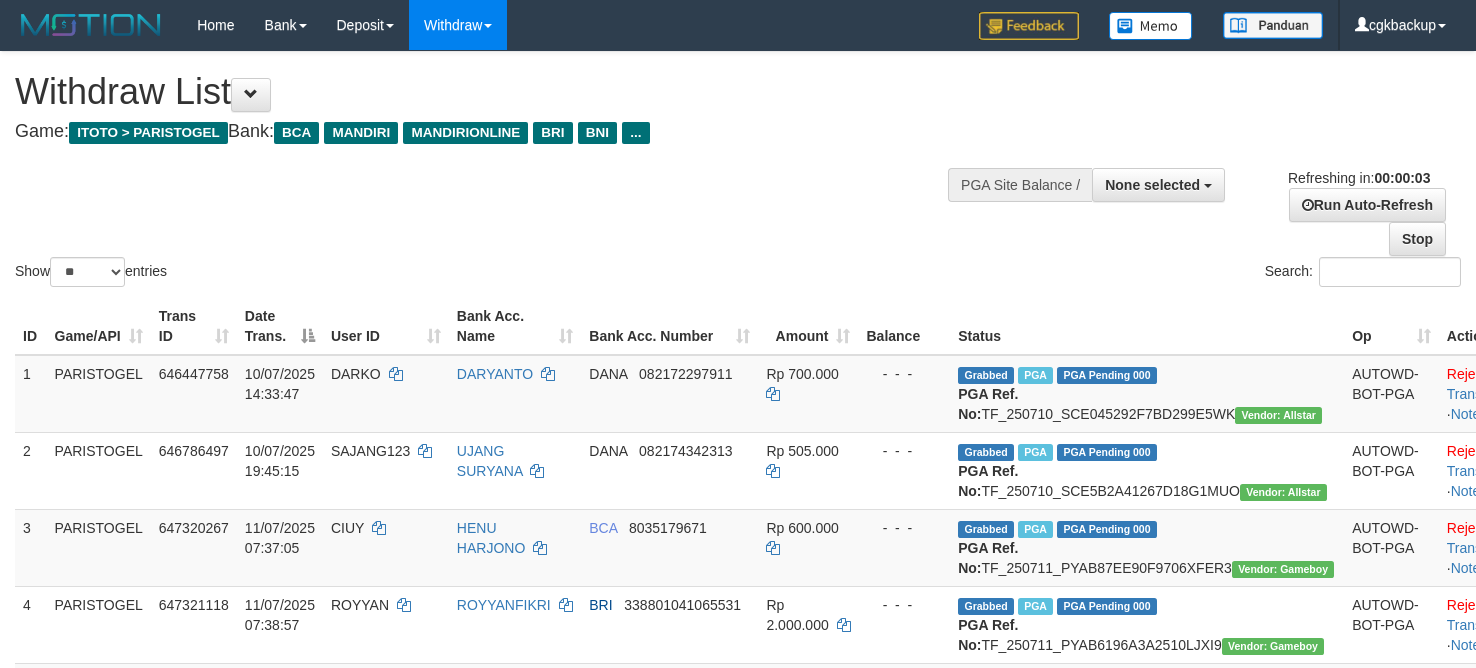 scroll, scrollTop: 1000, scrollLeft: 0, axis: vertical 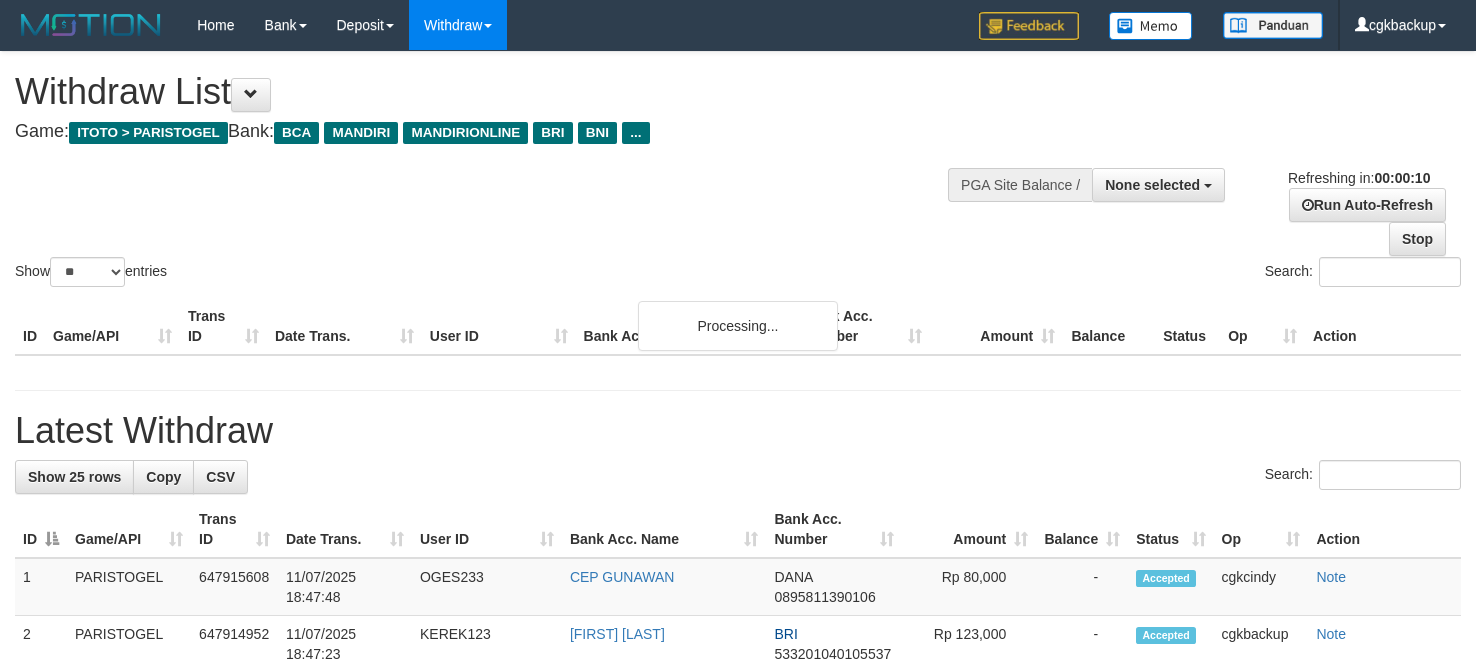select 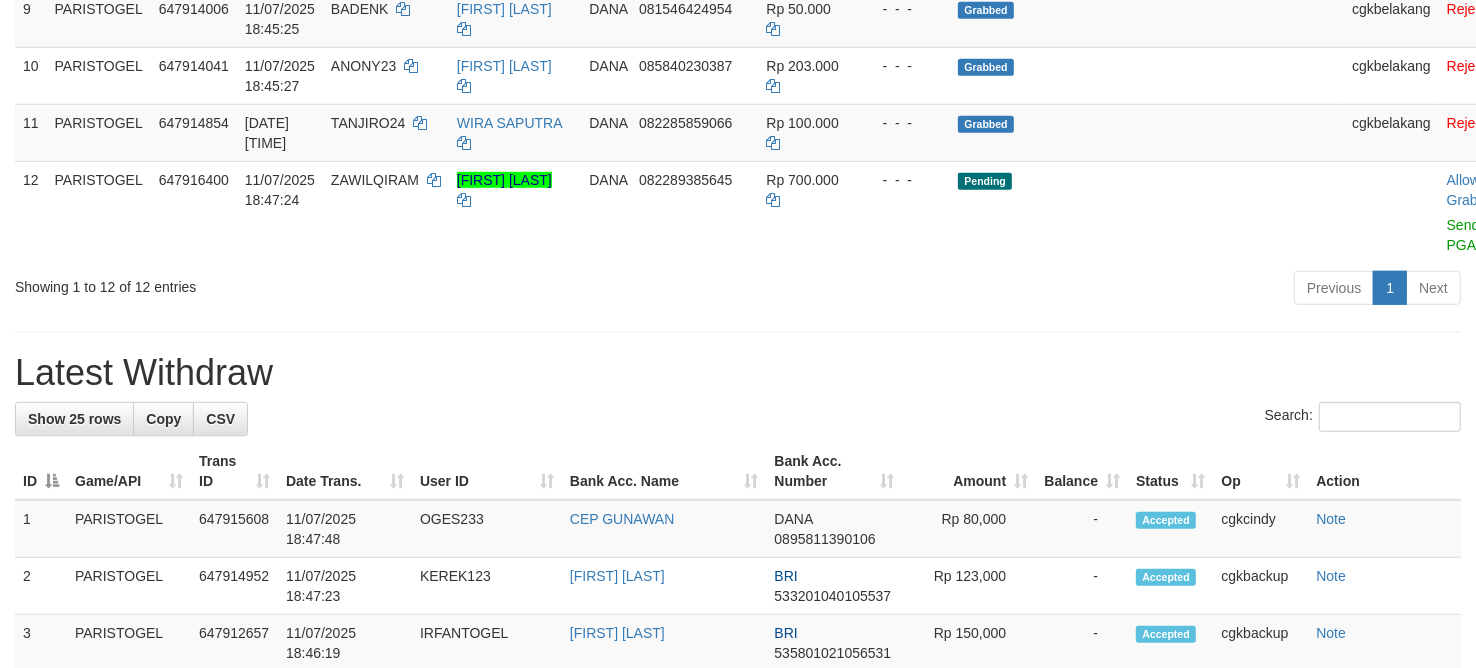 scroll, scrollTop: 891, scrollLeft: 0, axis: vertical 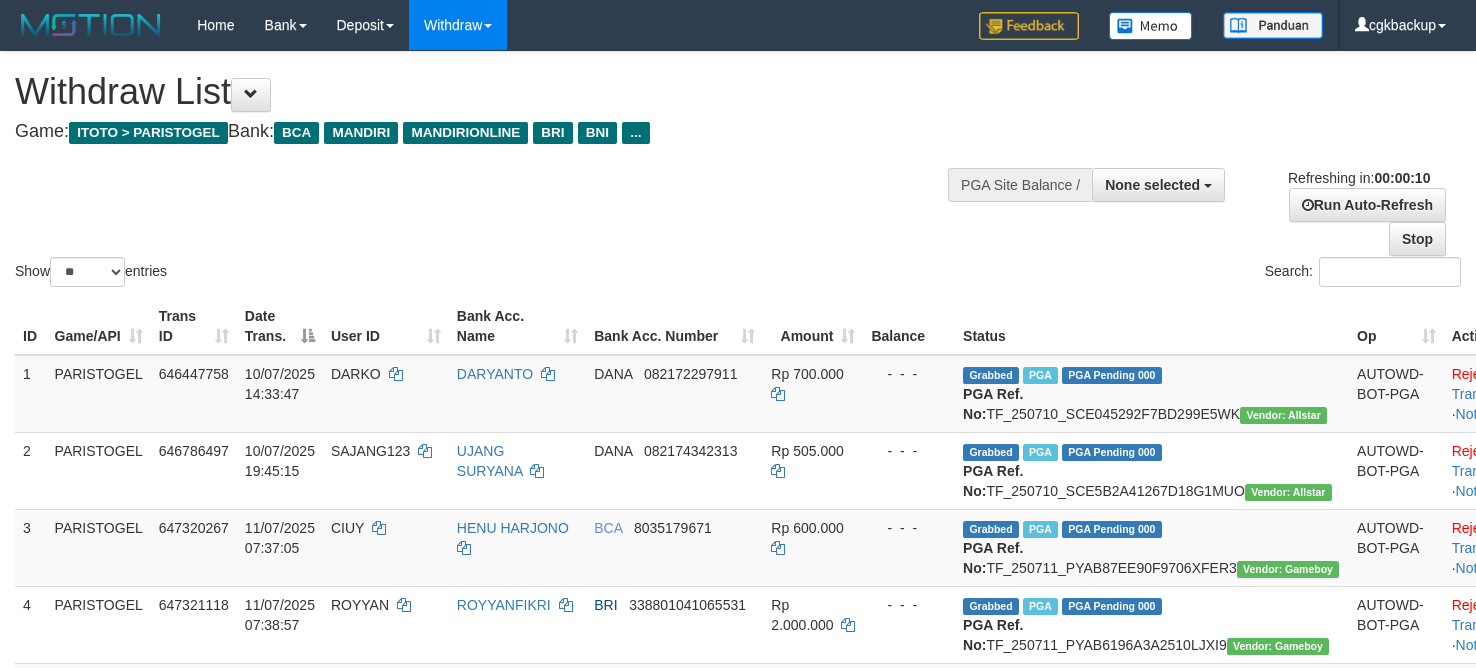 select 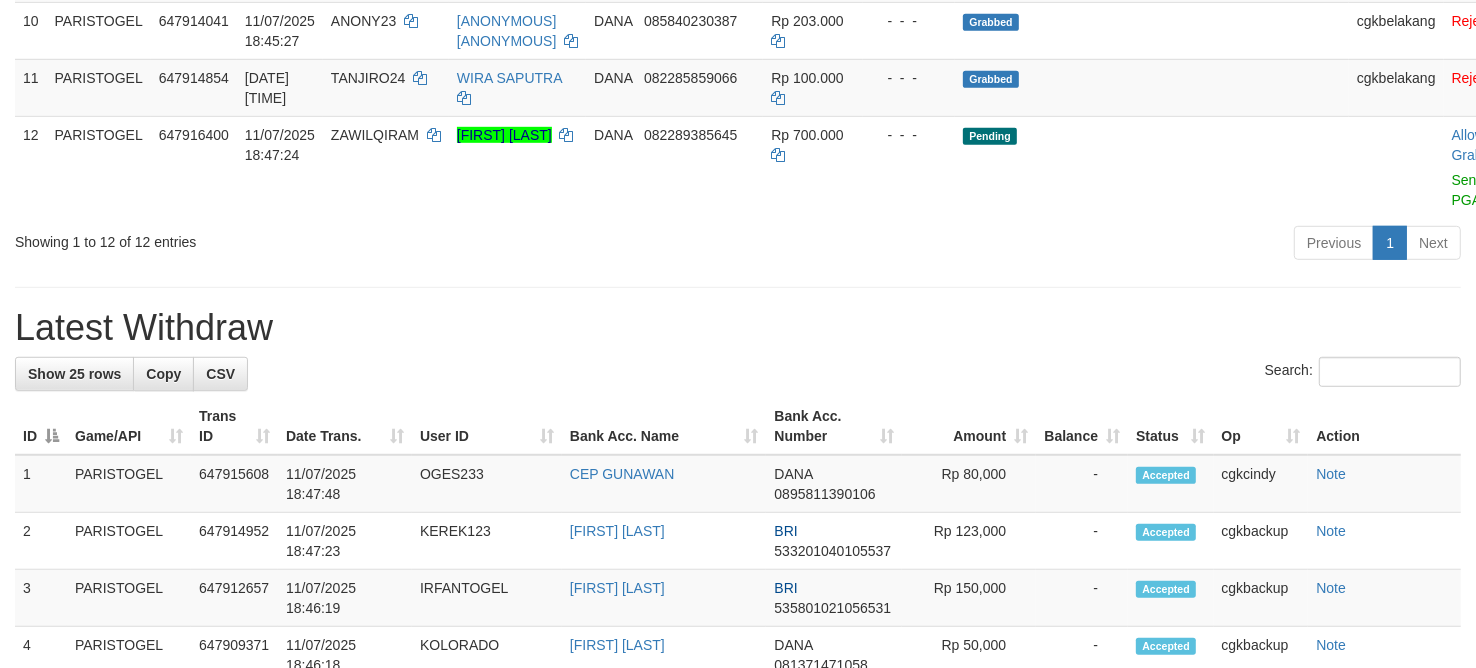 scroll, scrollTop: 891, scrollLeft: 0, axis: vertical 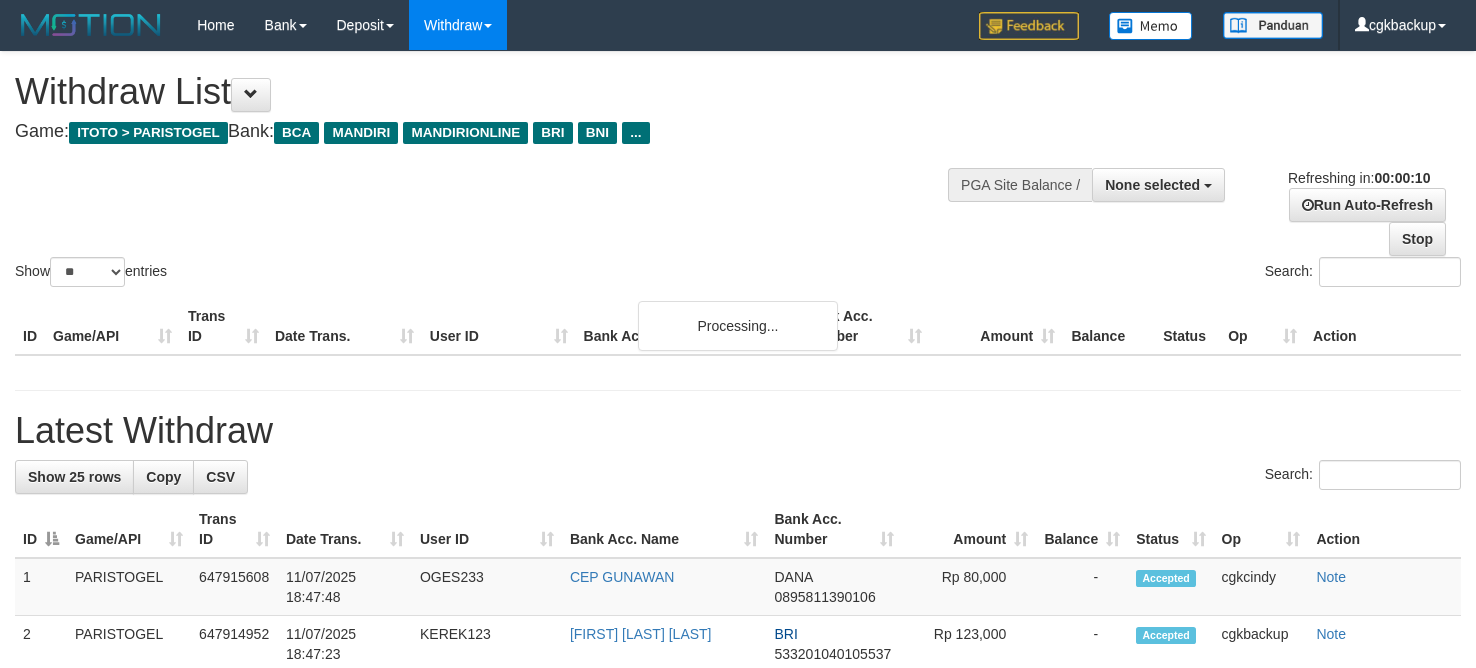 select 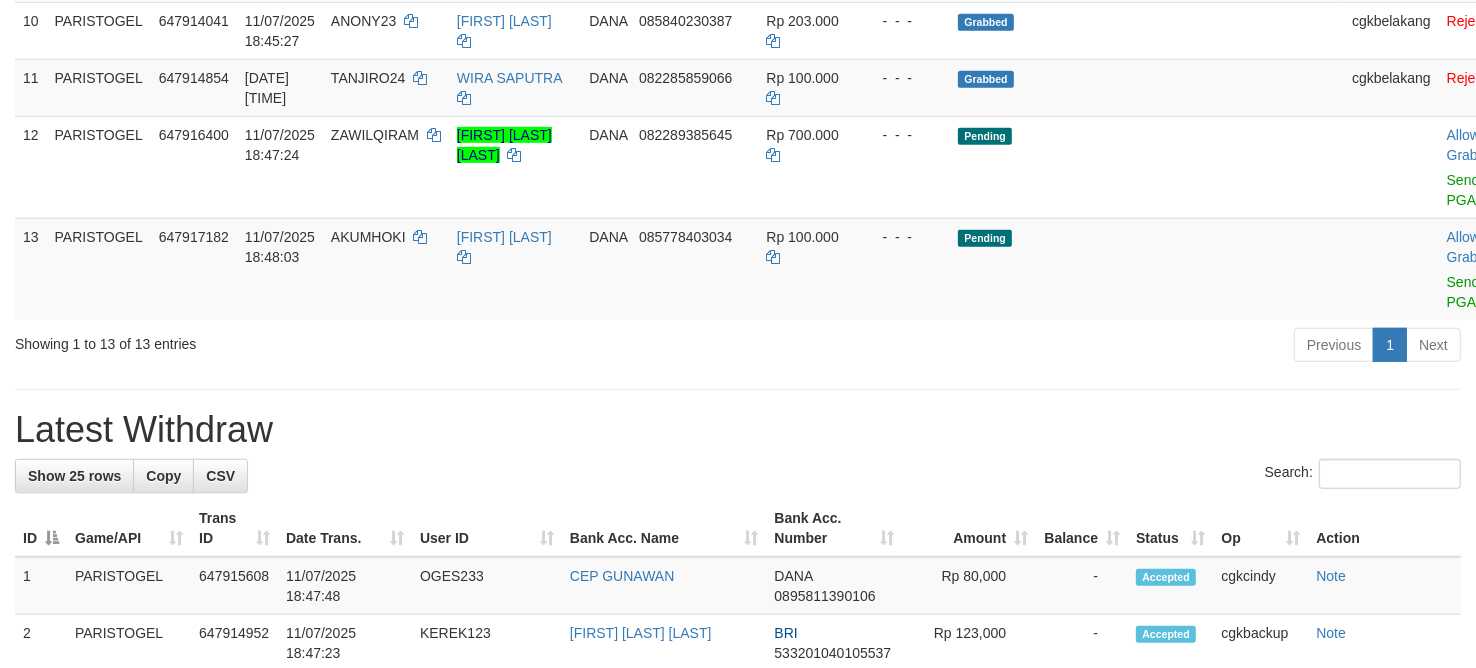 scroll, scrollTop: 891, scrollLeft: 0, axis: vertical 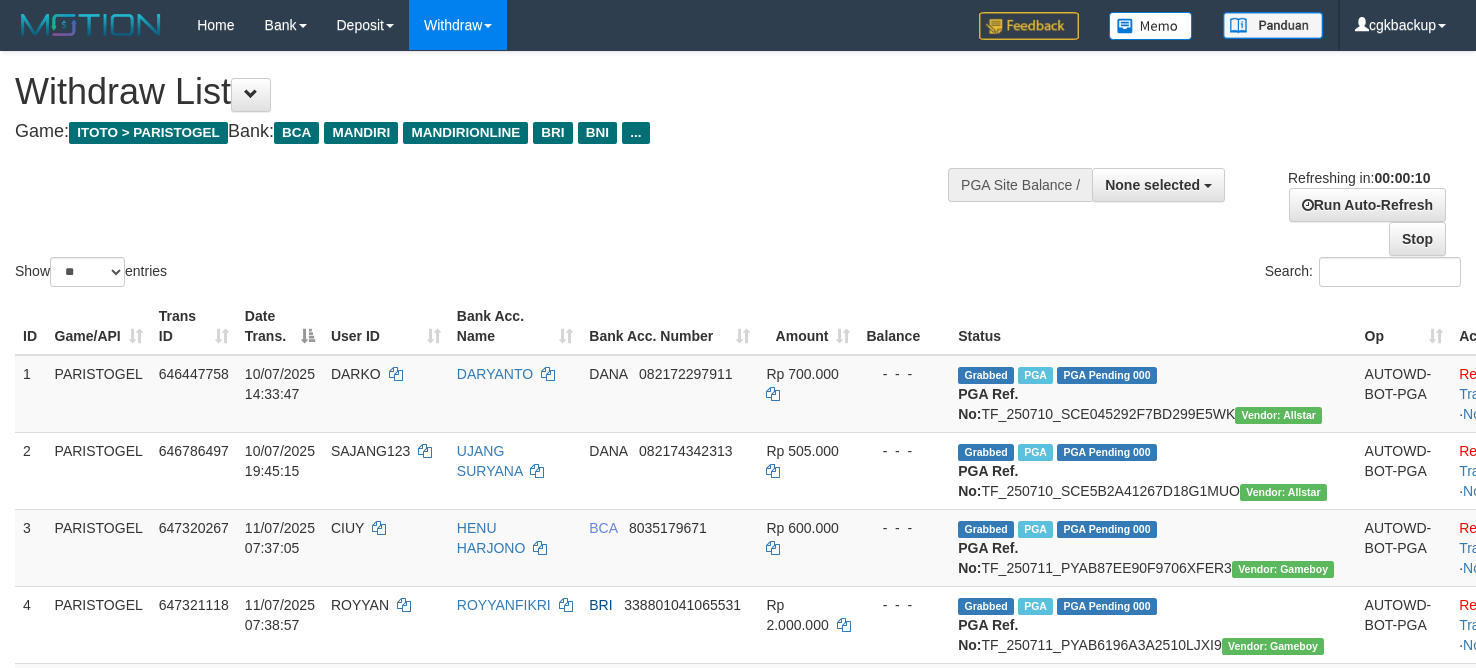 select 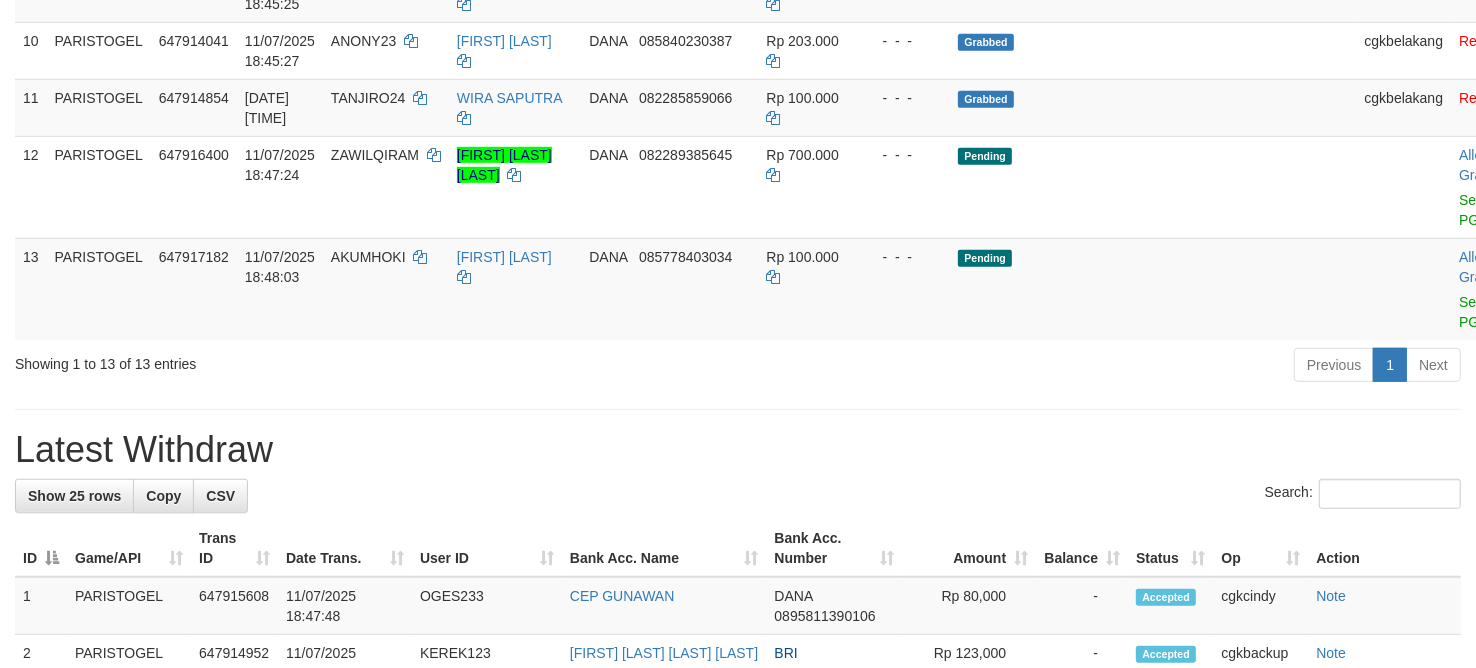 scroll, scrollTop: 891, scrollLeft: 0, axis: vertical 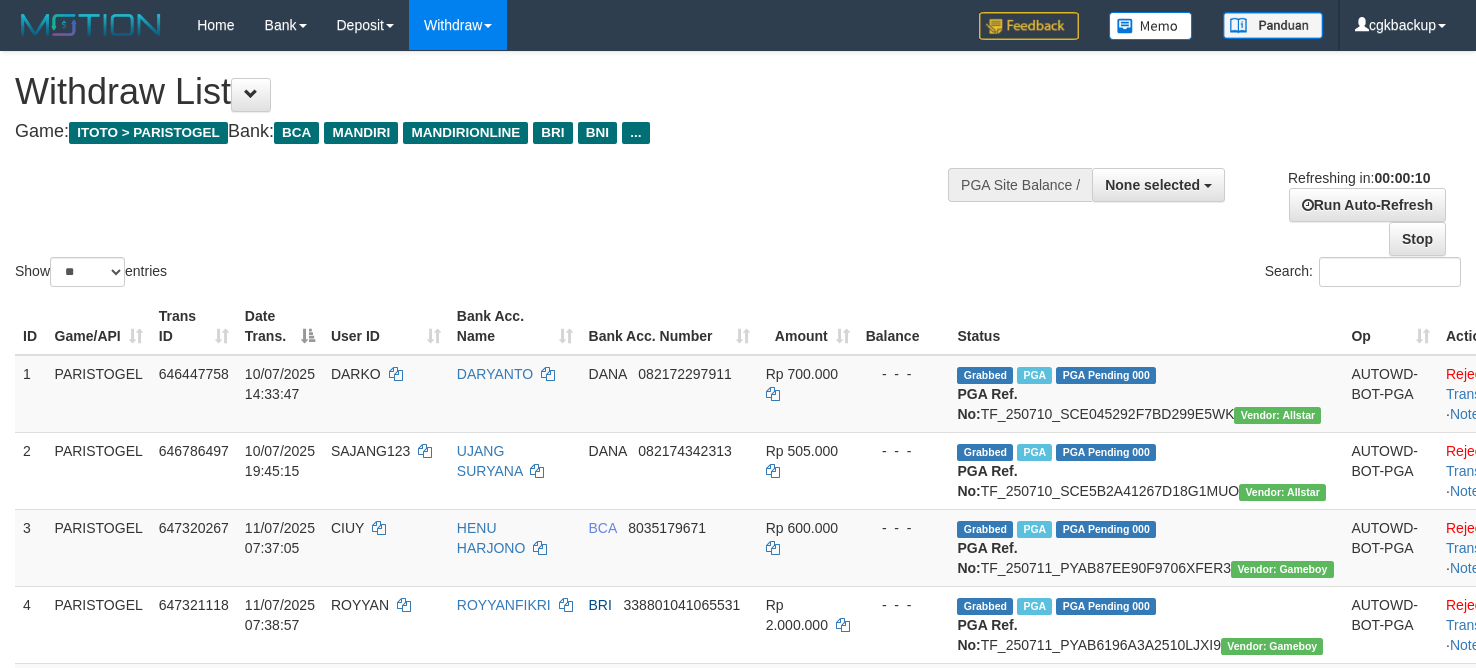 select 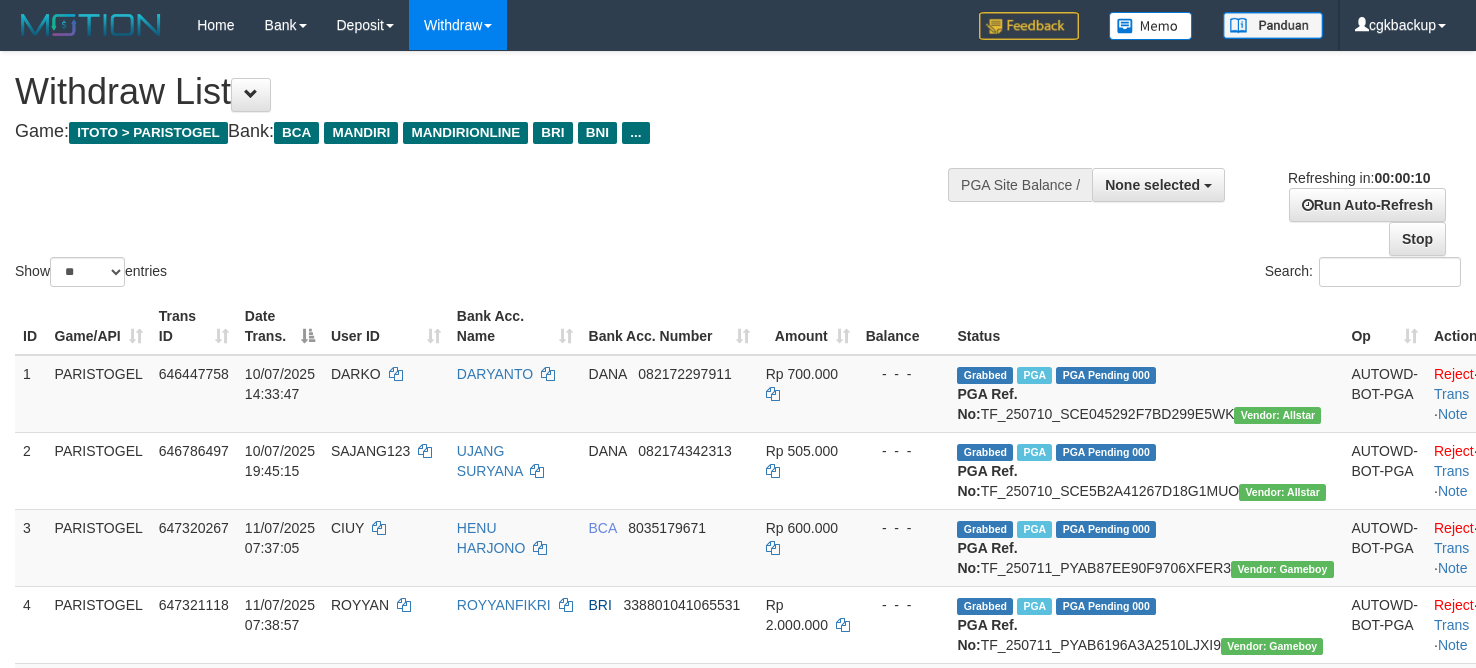 select 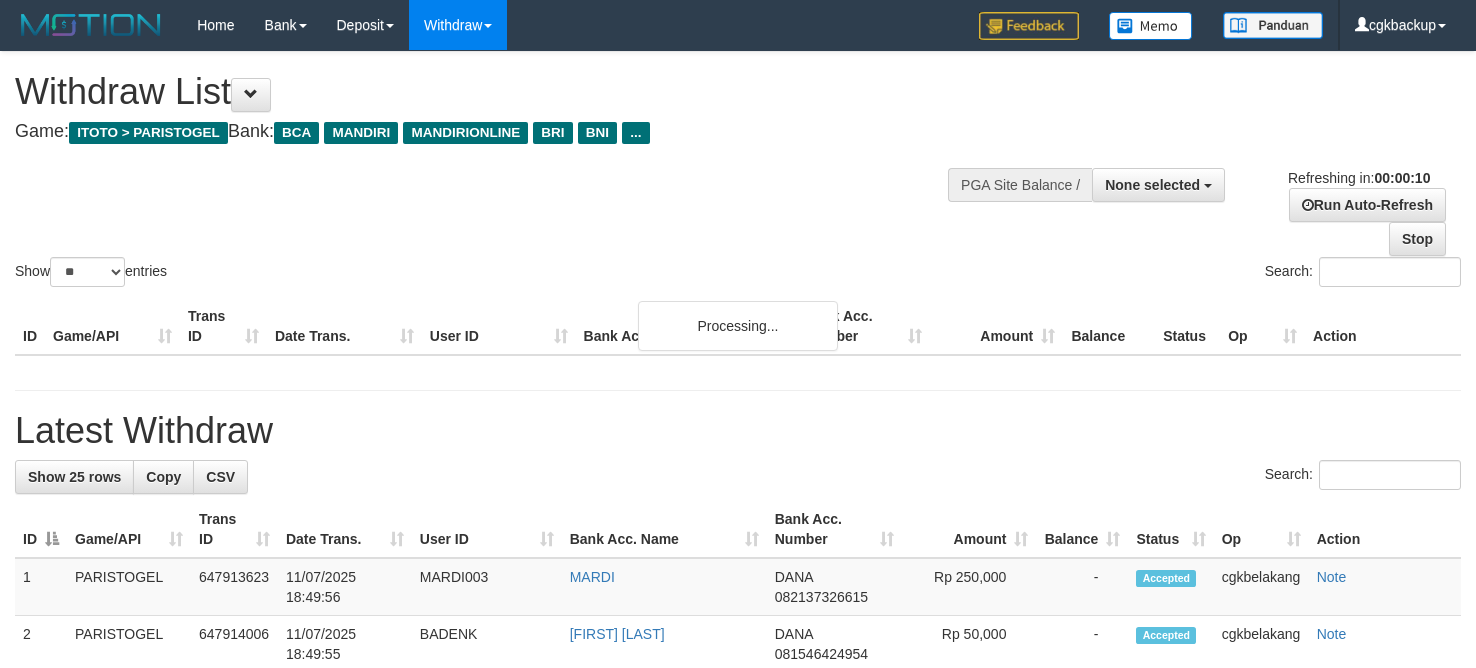 select 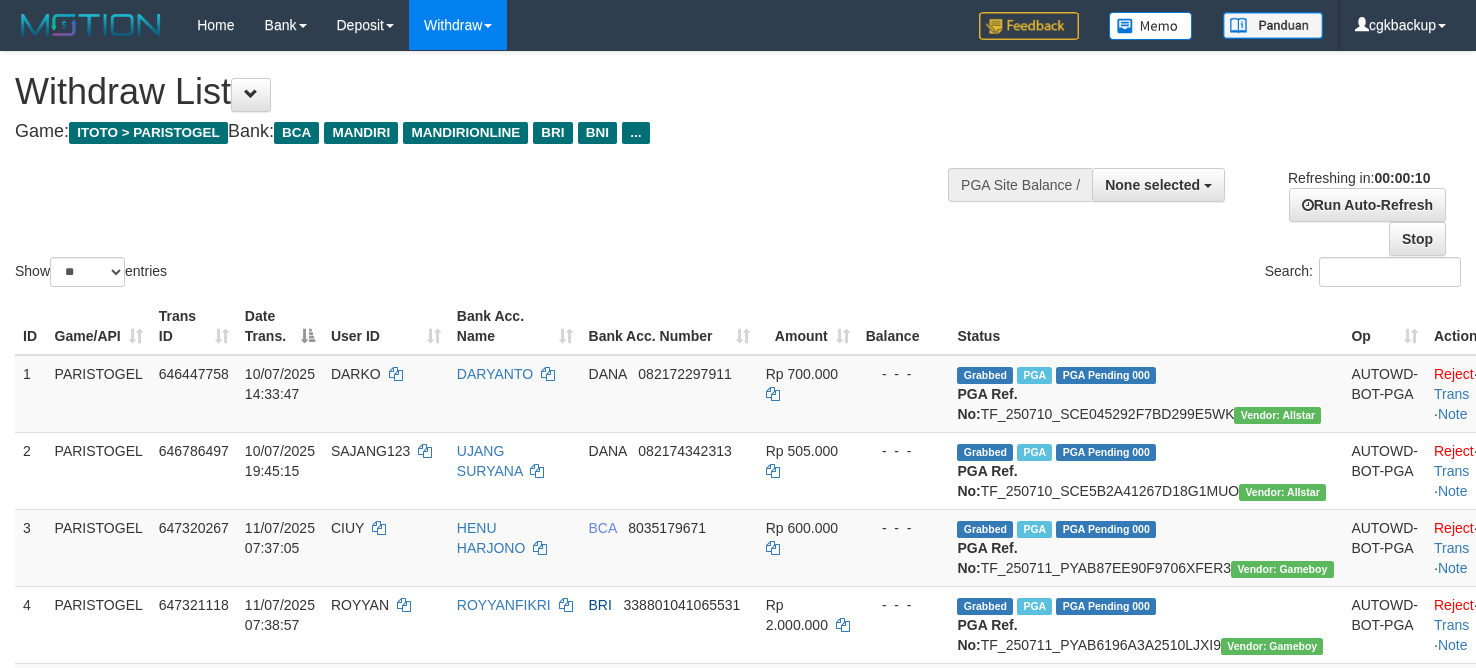 select 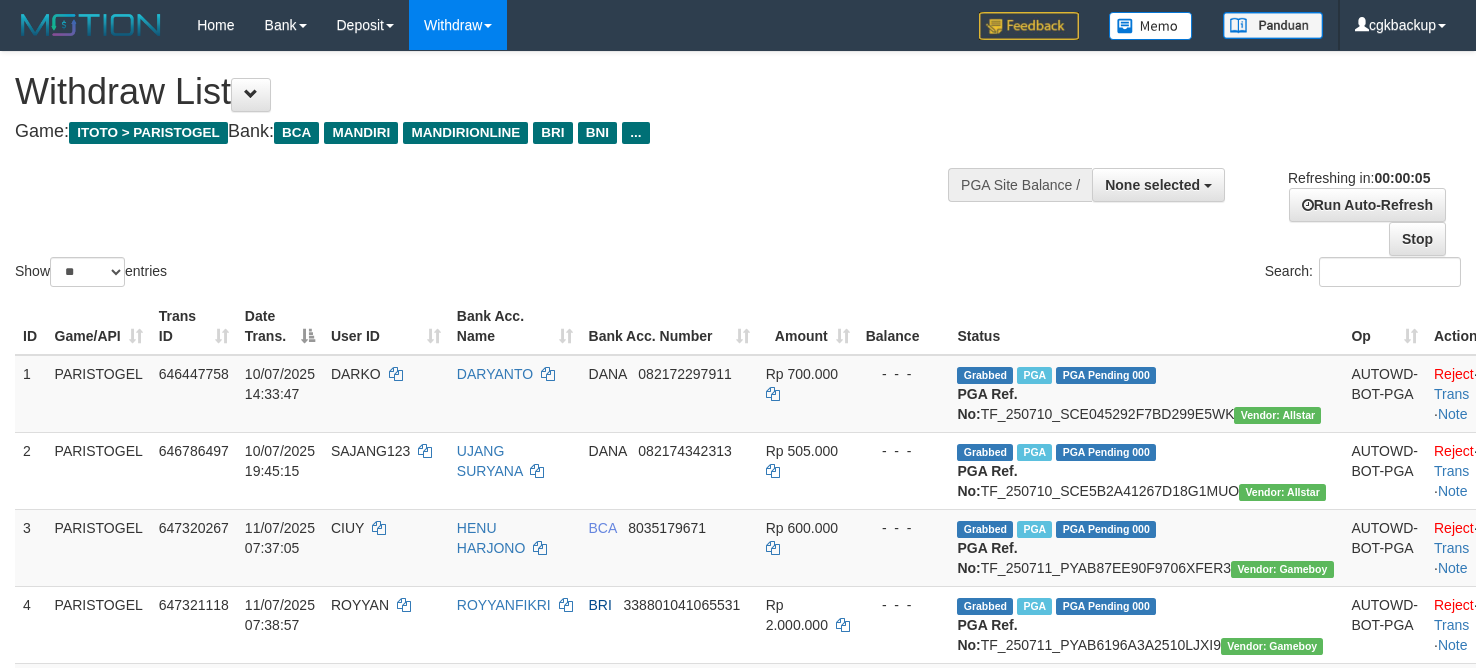 scroll, scrollTop: 0, scrollLeft: 0, axis: both 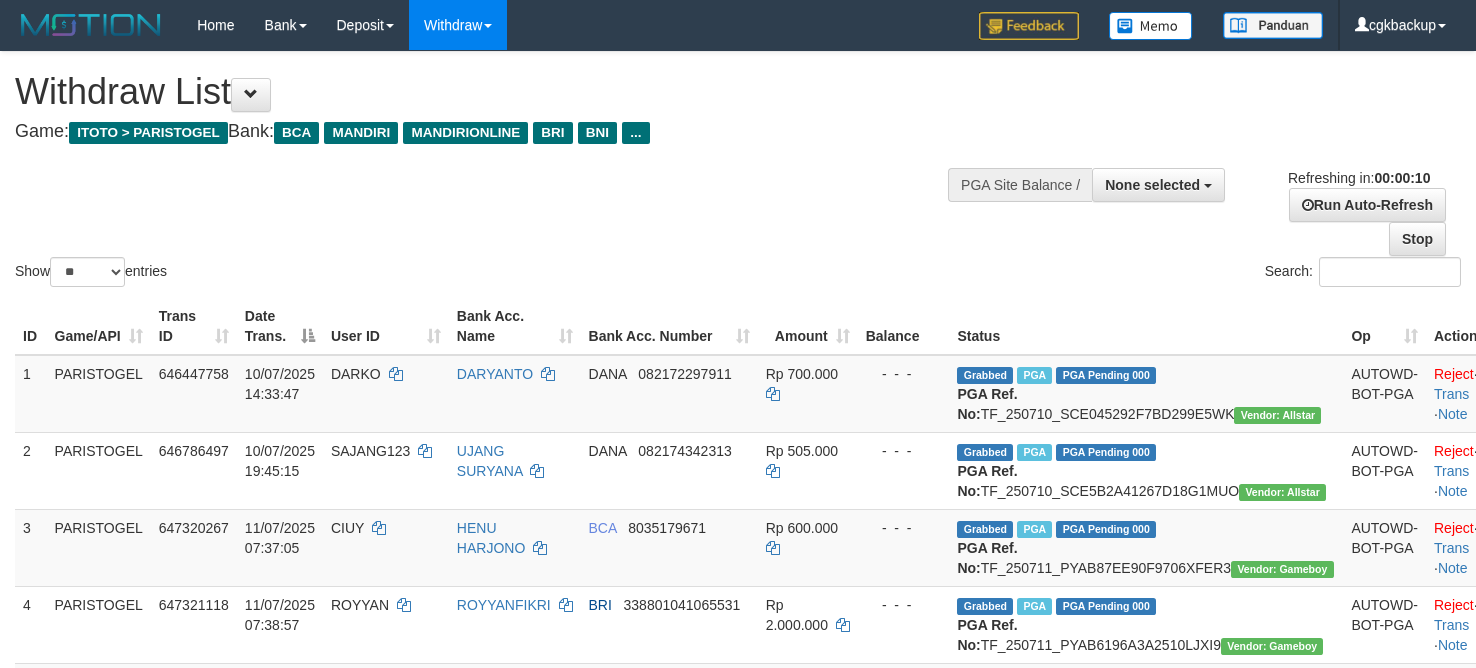 select 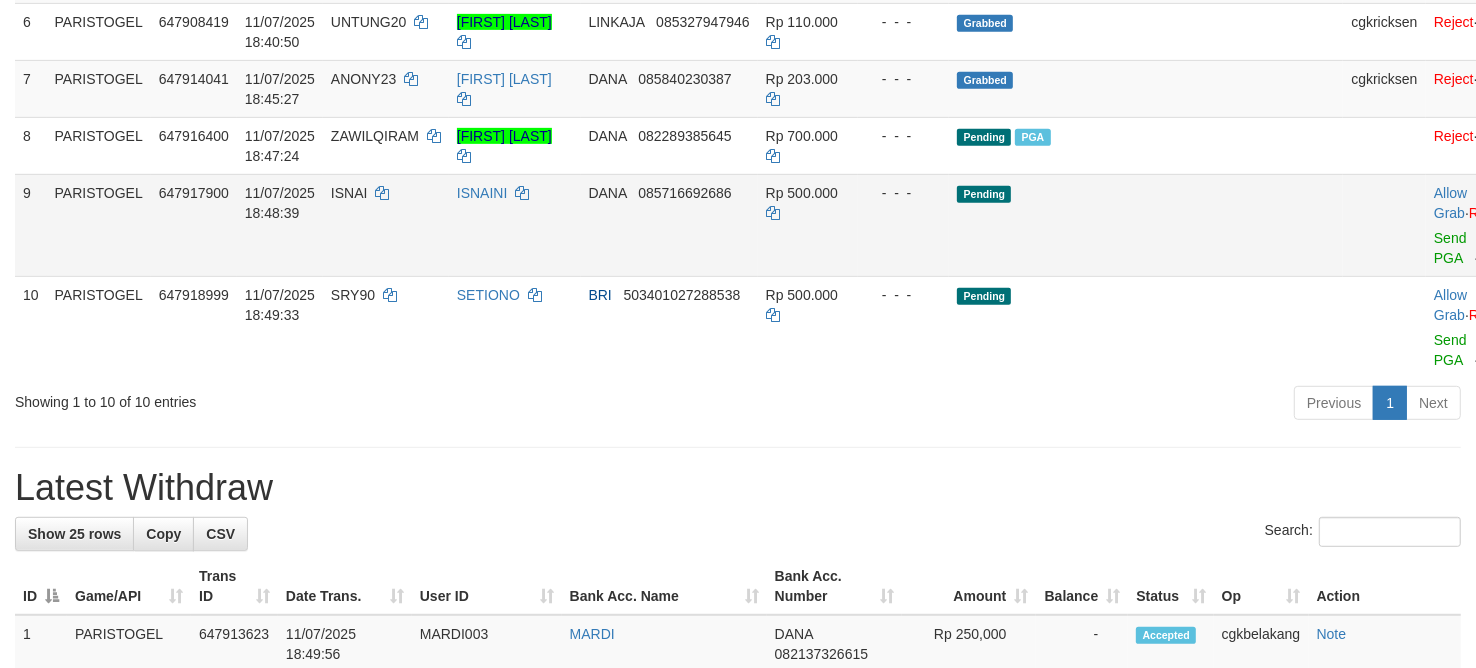 scroll, scrollTop: 697, scrollLeft: 0, axis: vertical 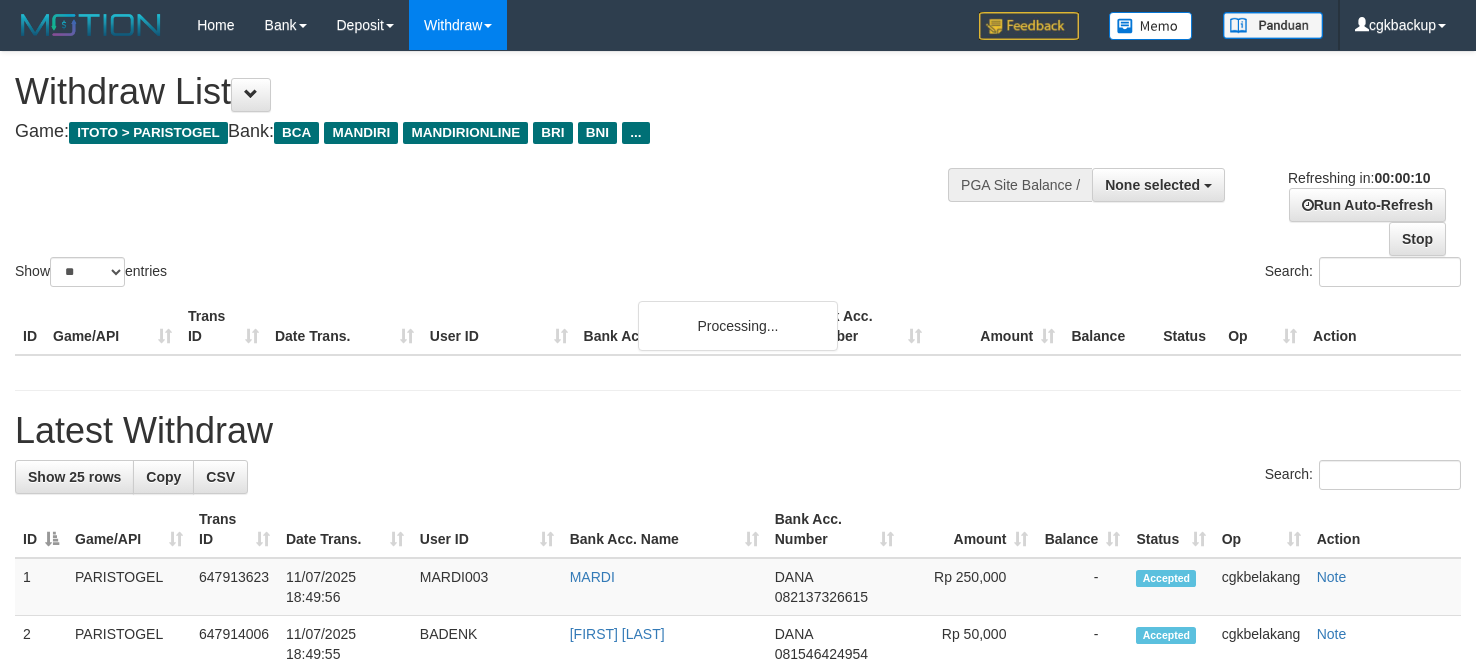 select 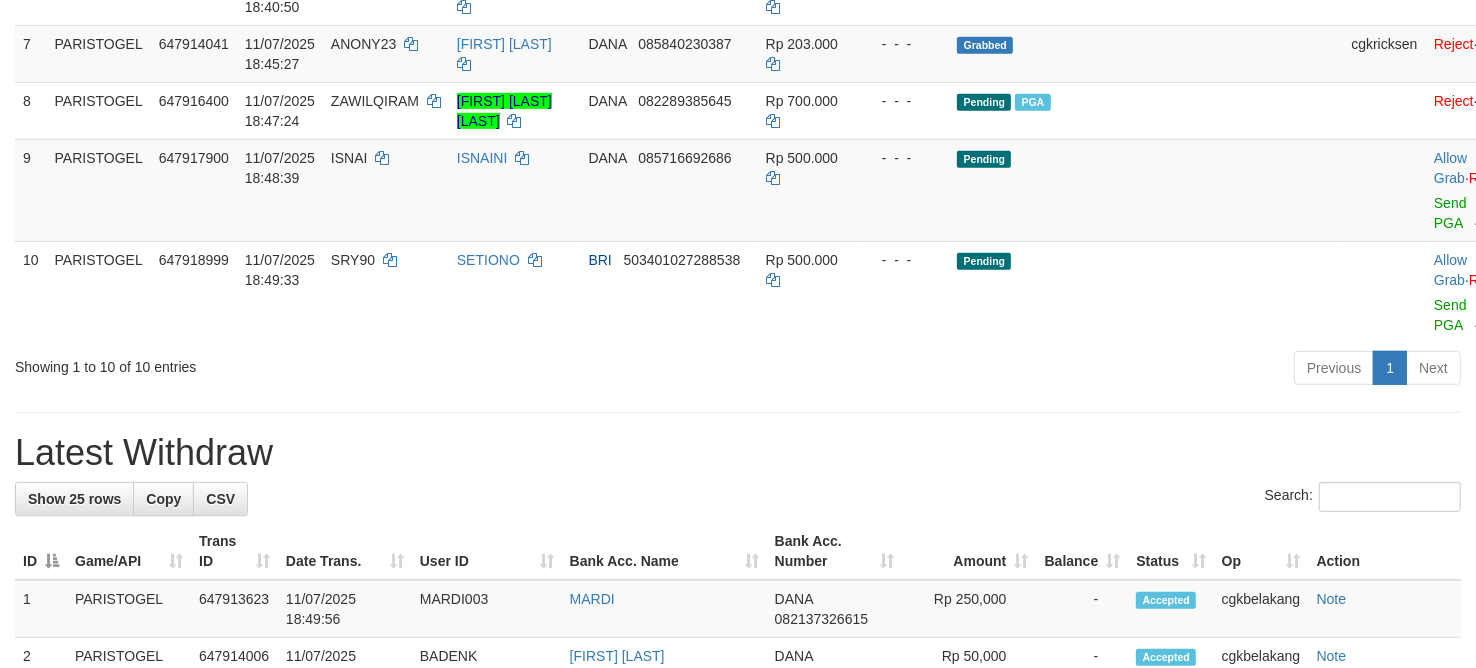 scroll, scrollTop: 697, scrollLeft: 0, axis: vertical 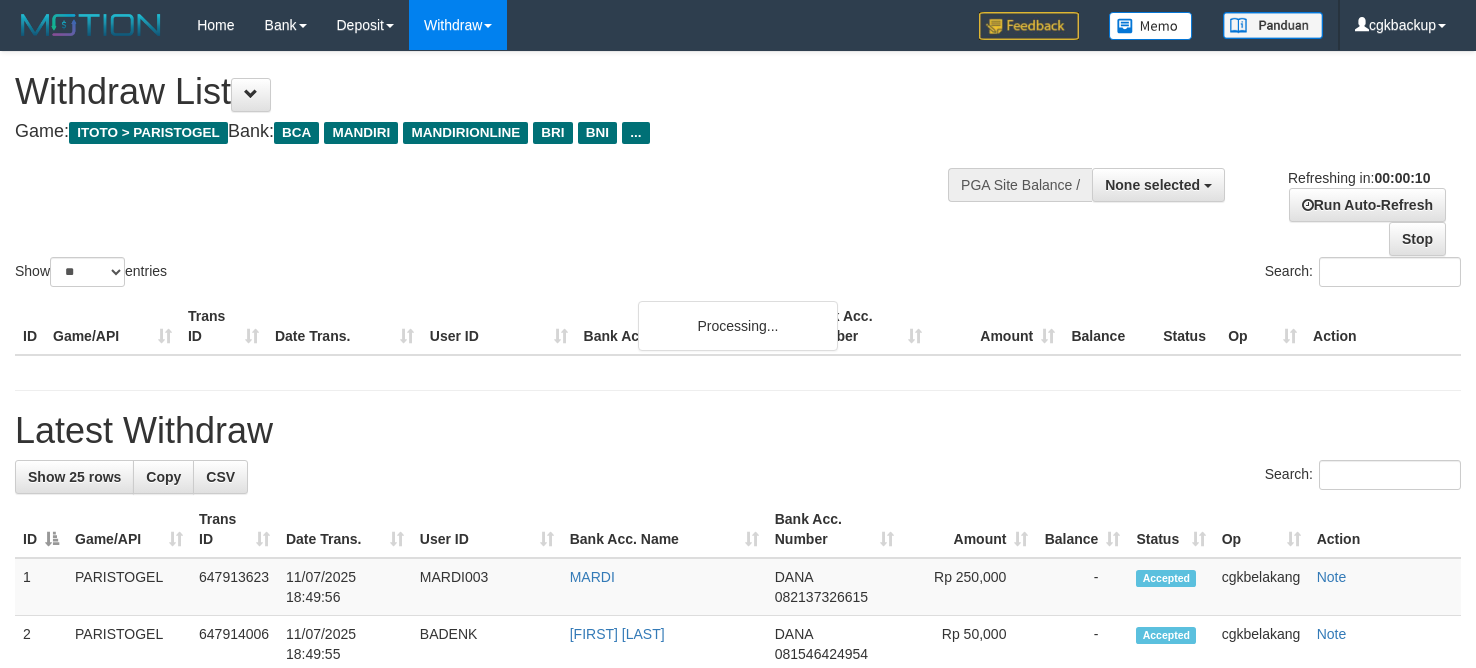 select 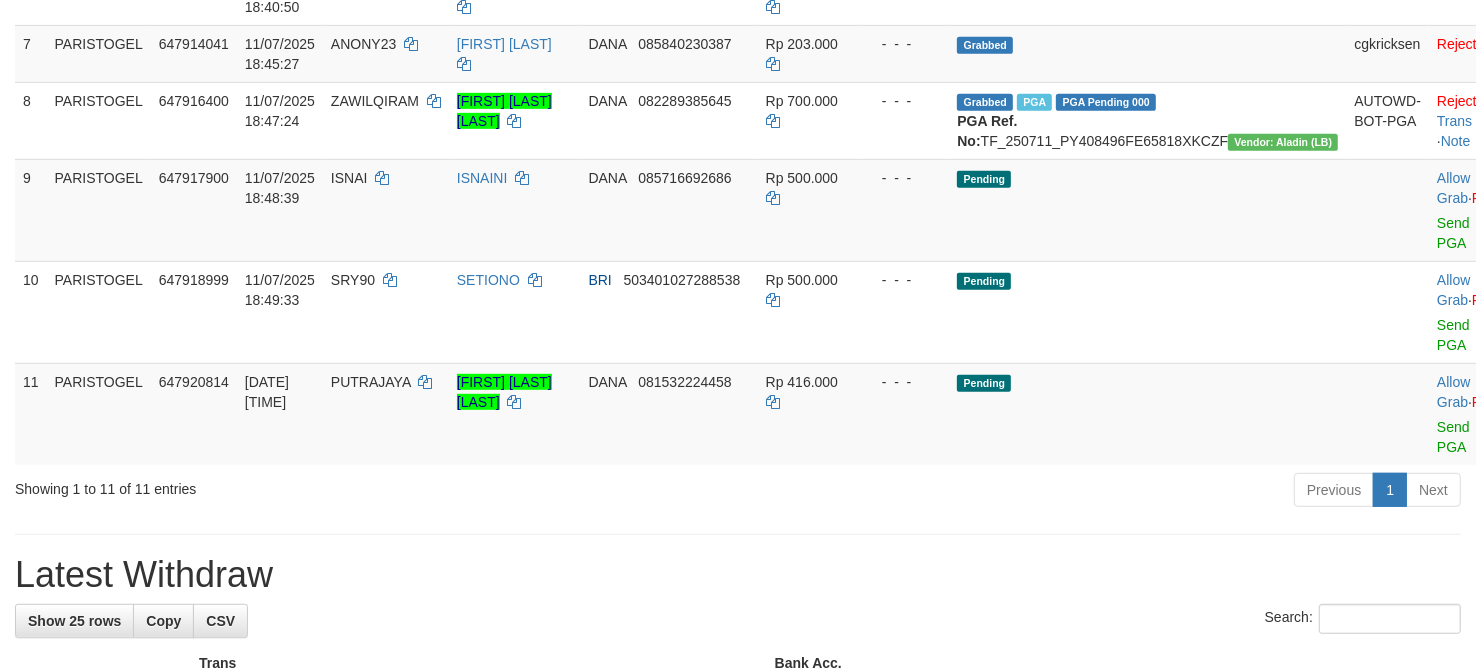 scroll, scrollTop: 697, scrollLeft: 0, axis: vertical 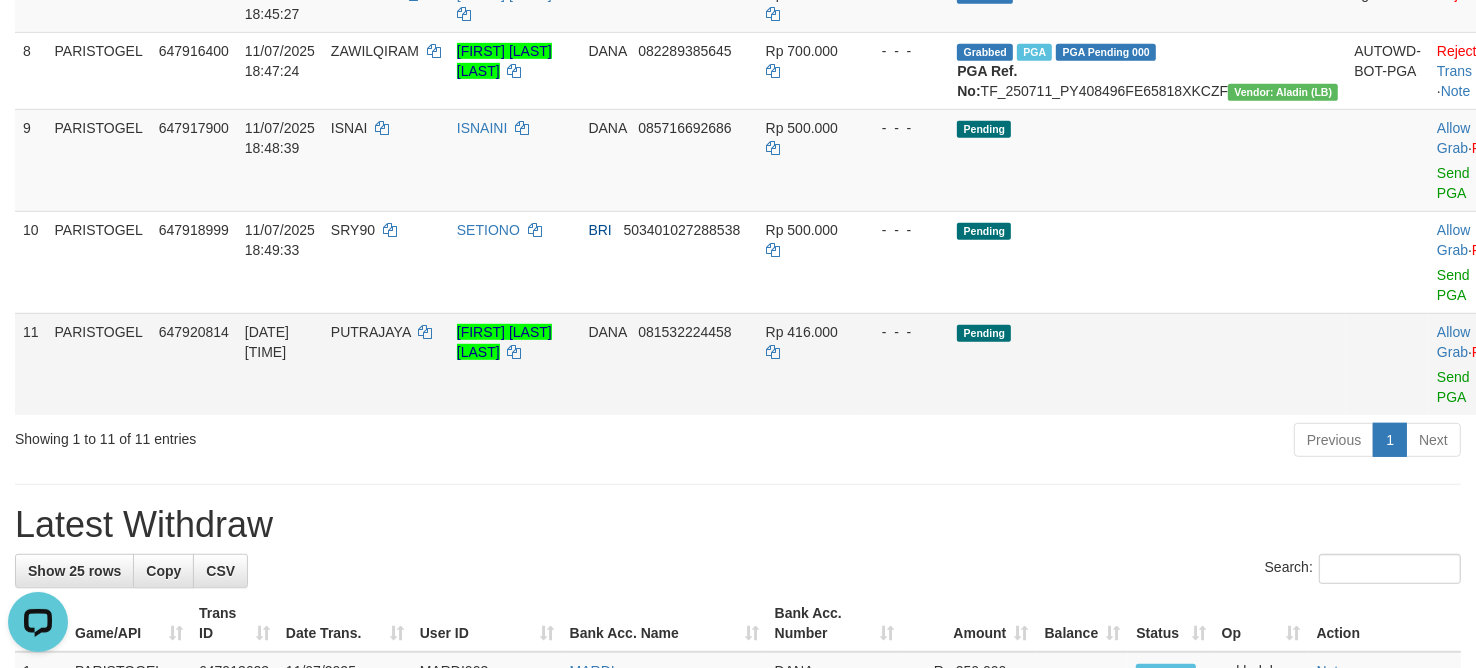 click on "PUTRAJAYA" at bounding box center (386, 364) 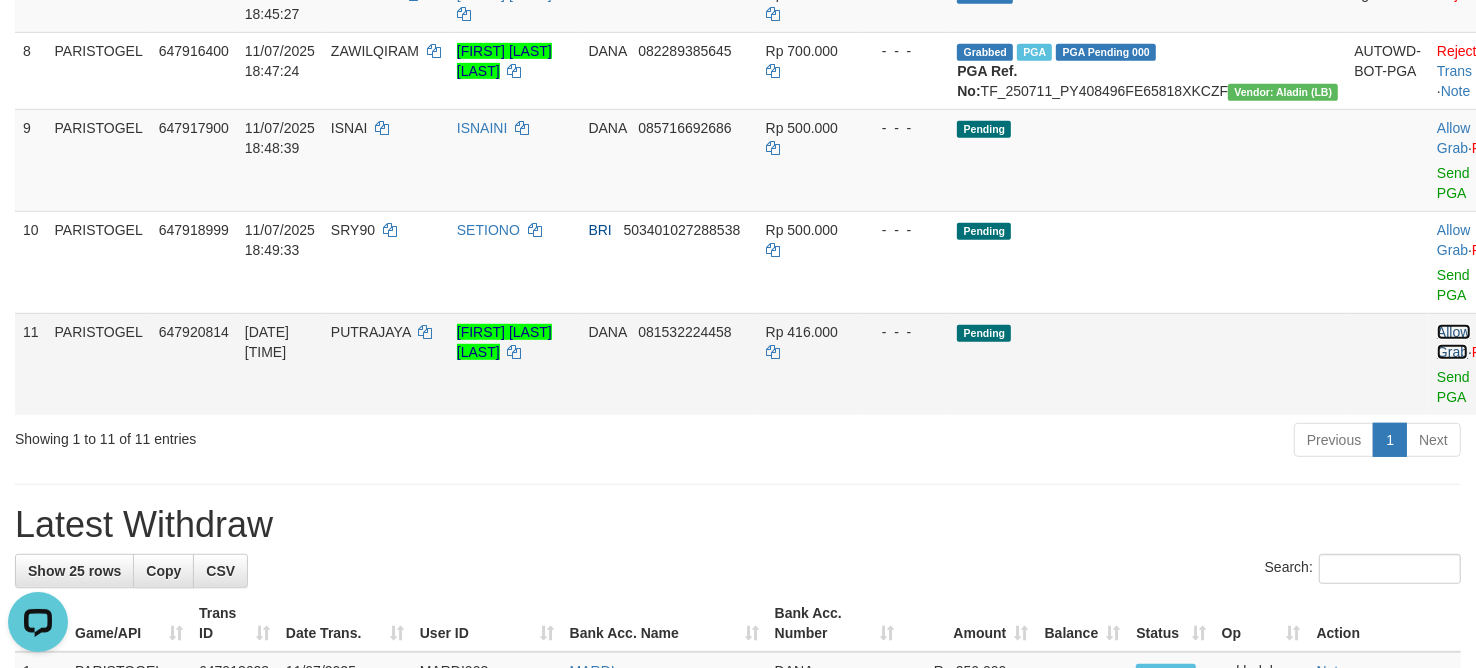 click on "Allow Grab" at bounding box center (1453, 342) 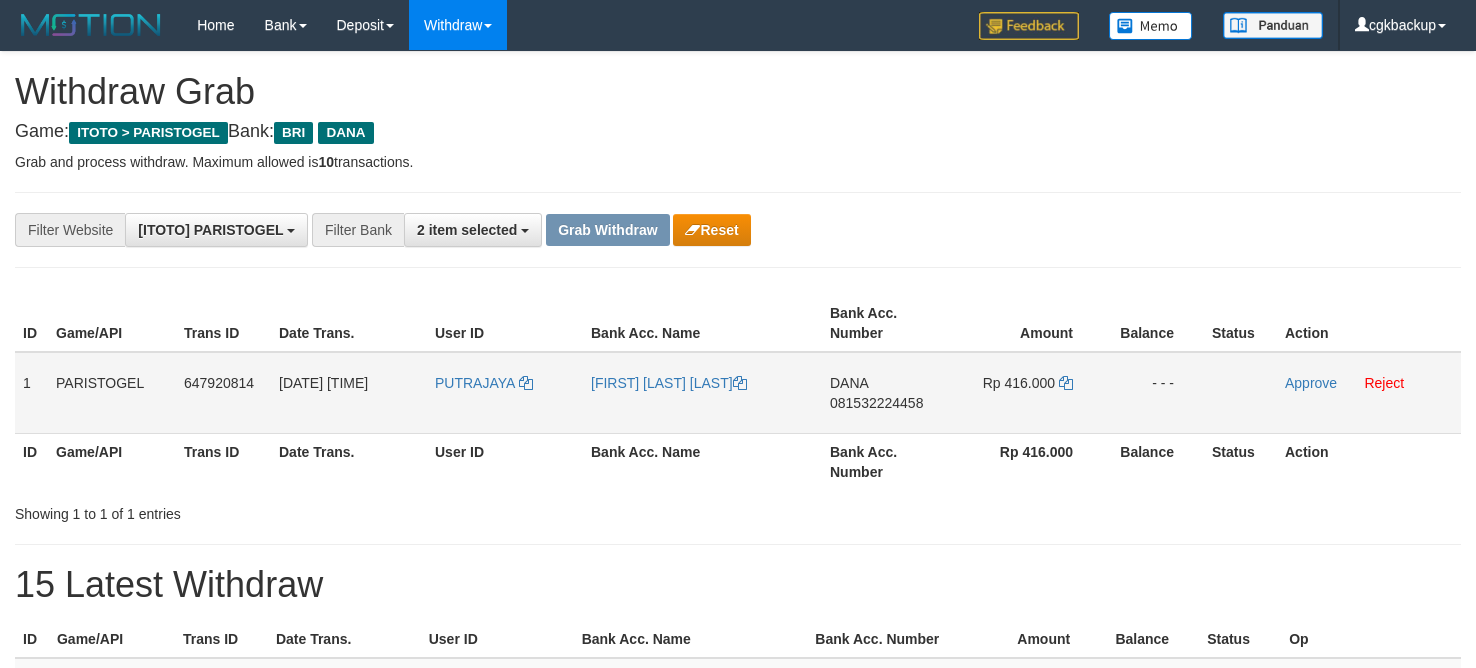 scroll, scrollTop: 0, scrollLeft: 0, axis: both 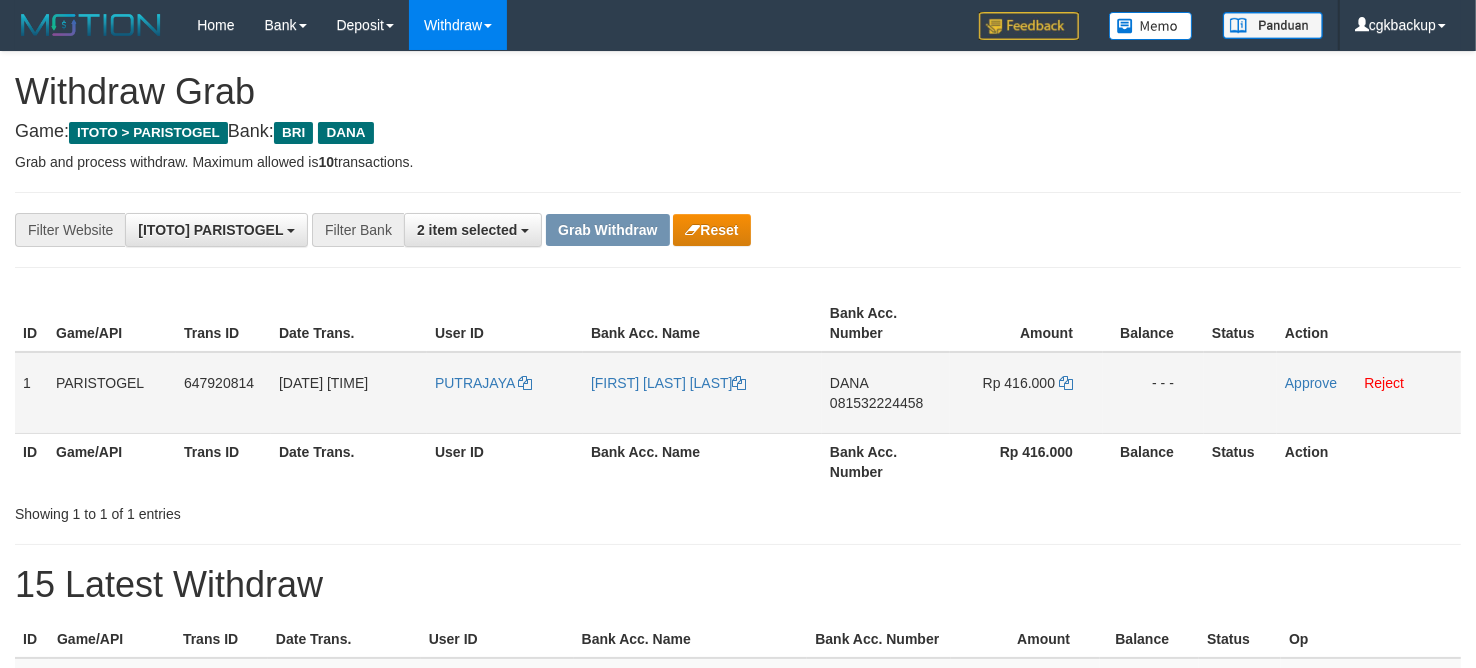 click on "PUTRAJAYA" at bounding box center (505, 393) 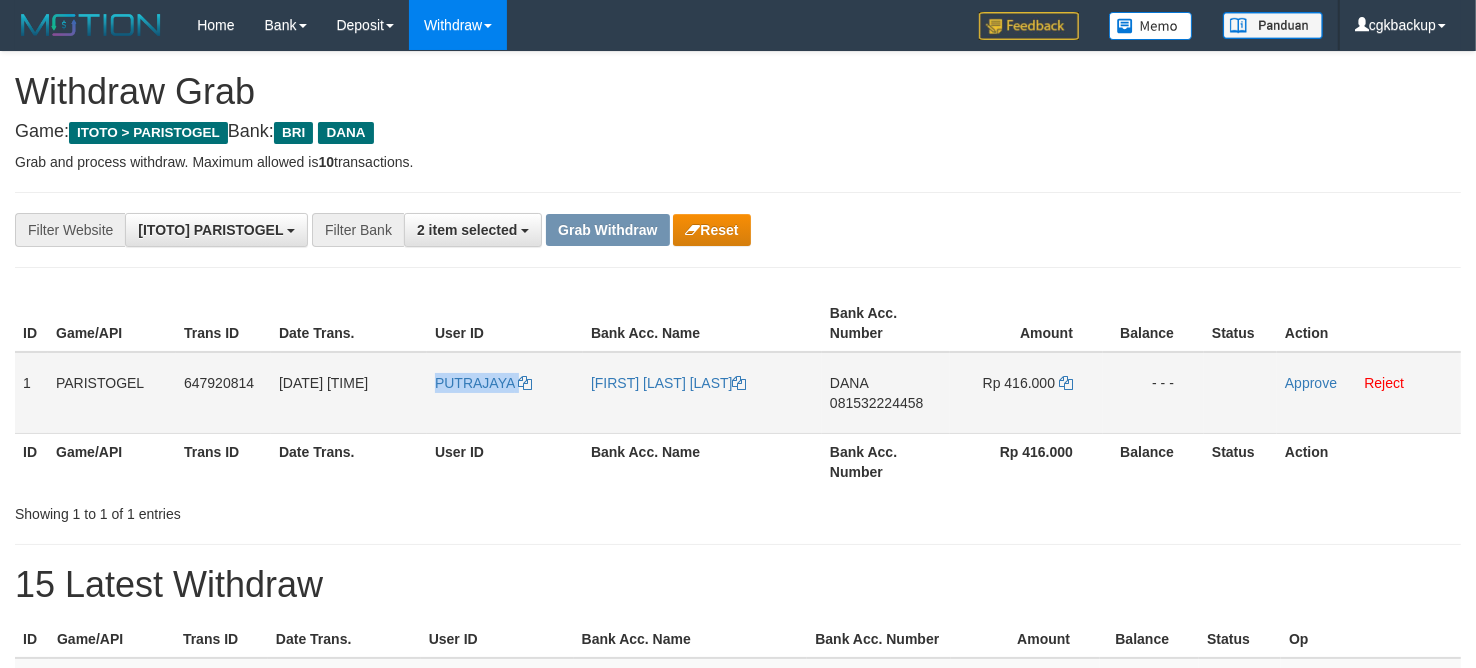 click on "PUTRAJAYA" at bounding box center (505, 393) 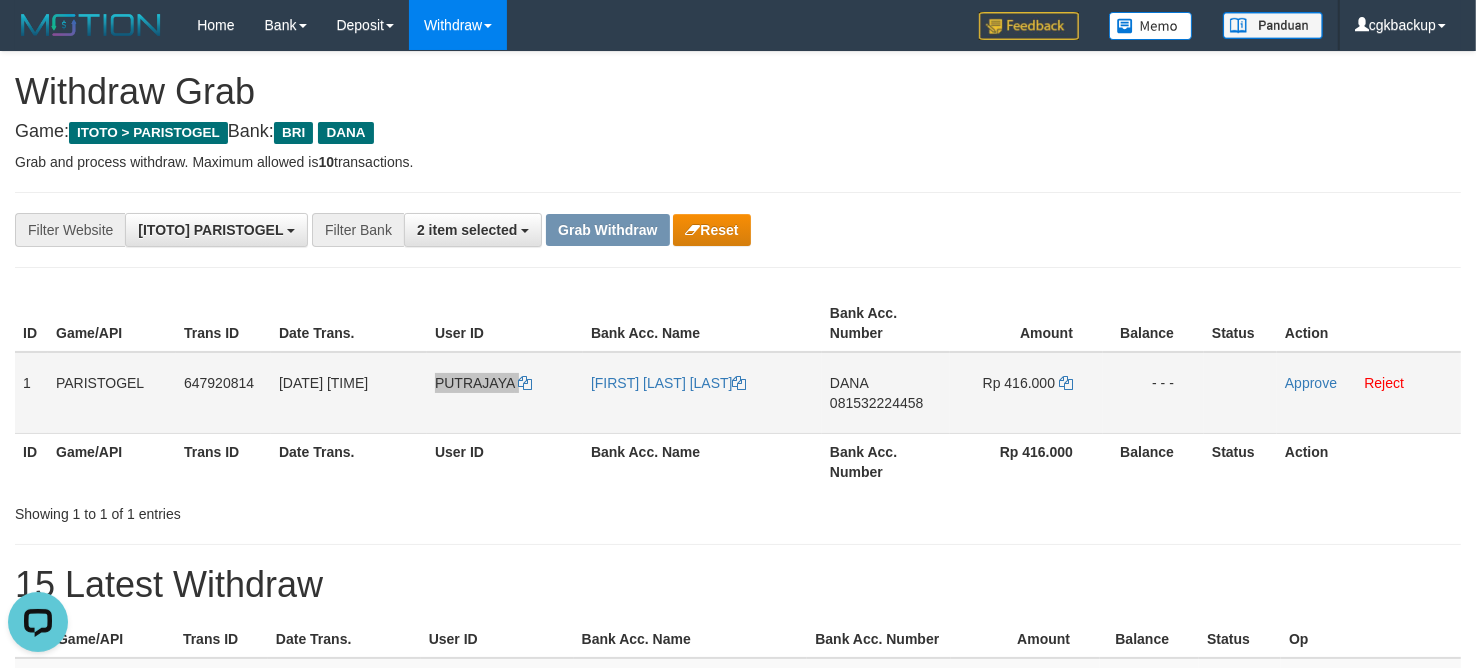 scroll, scrollTop: 0, scrollLeft: 0, axis: both 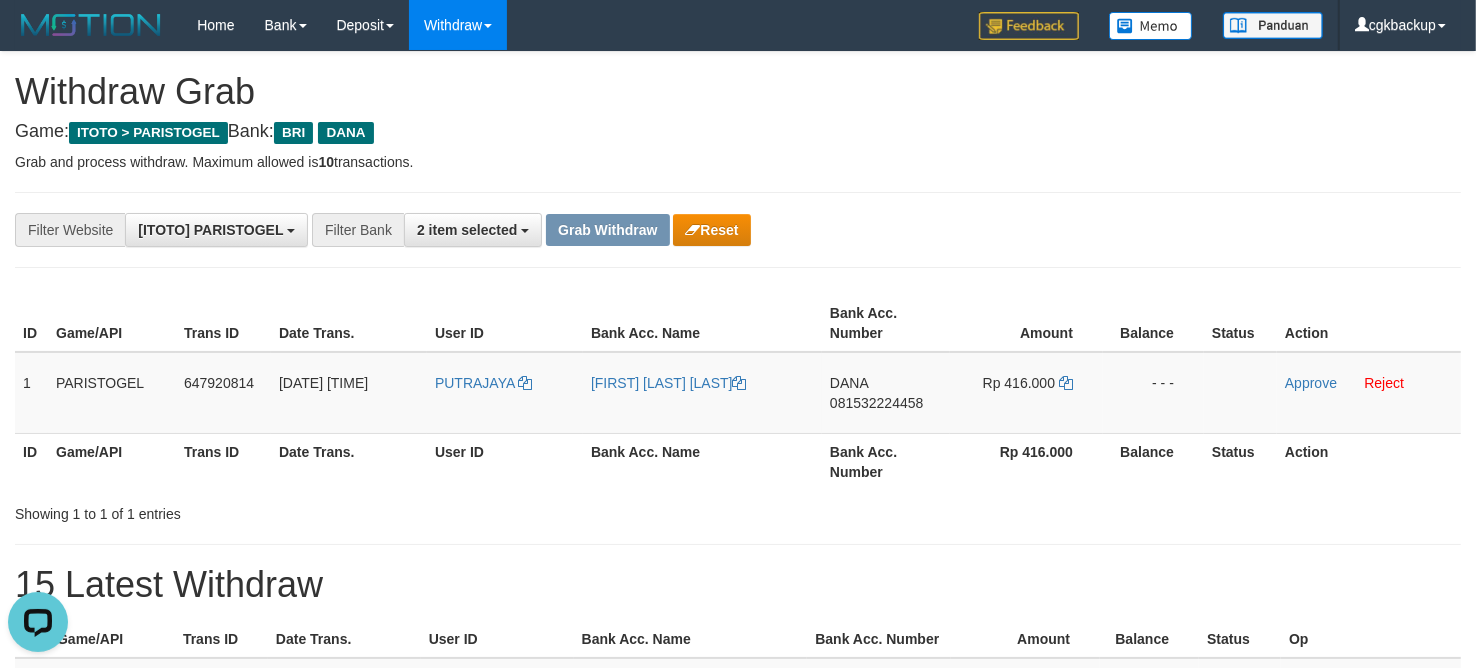 click on "**********" at bounding box center (615, 230) 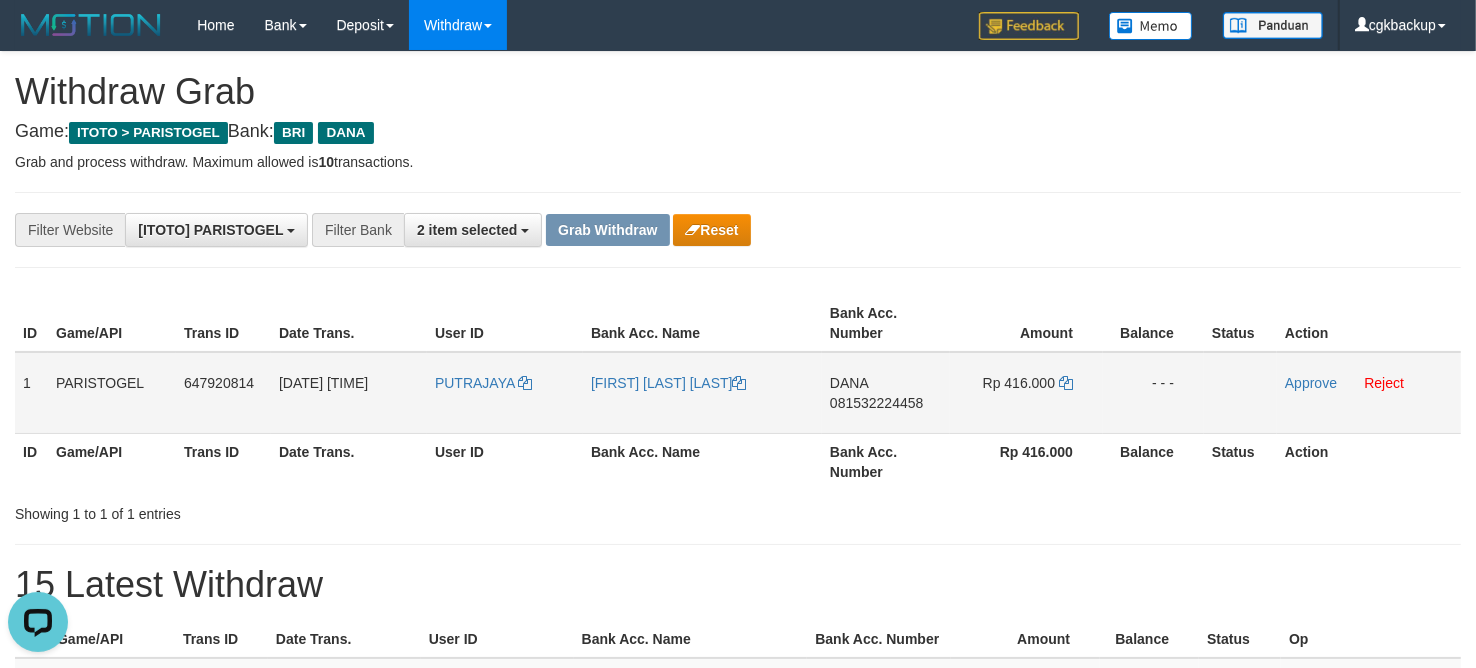 click on "[FIRST] [LAST] [LAST]" at bounding box center [702, 393] 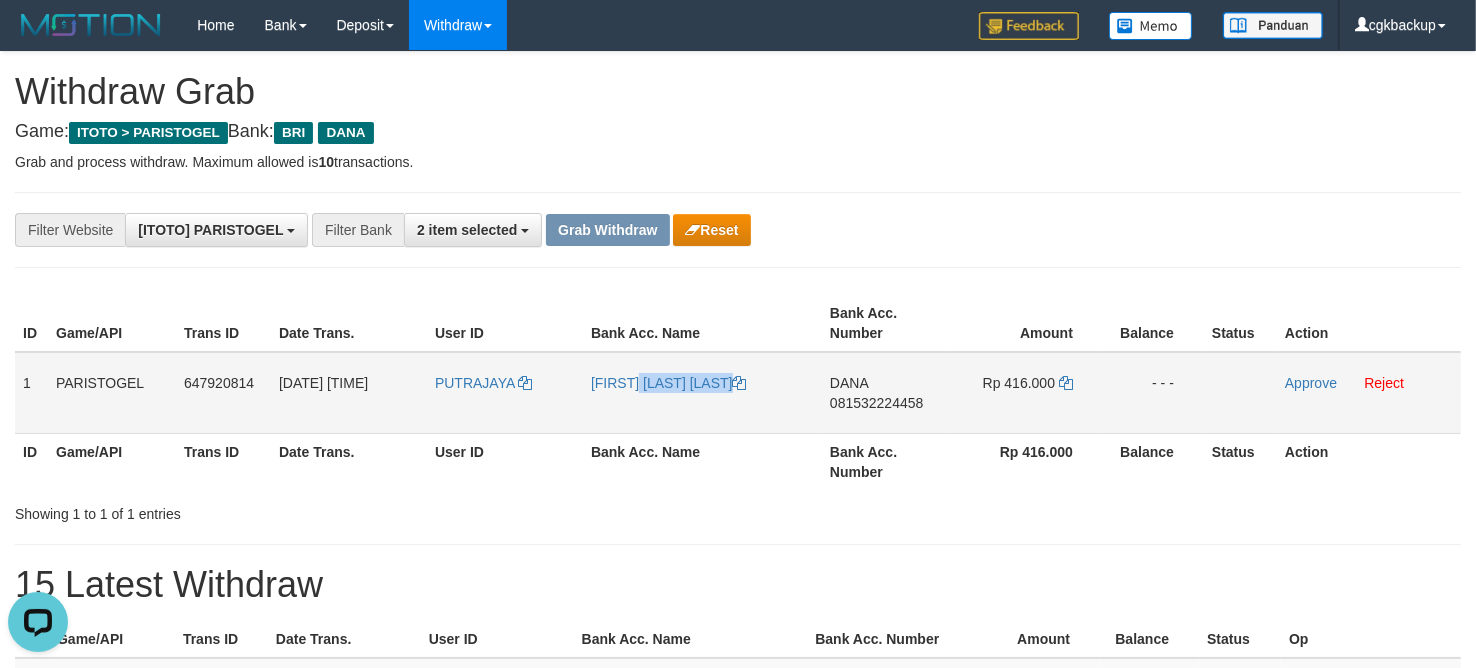 click on "[FIRST] [LAST] [LAST]" at bounding box center [702, 393] 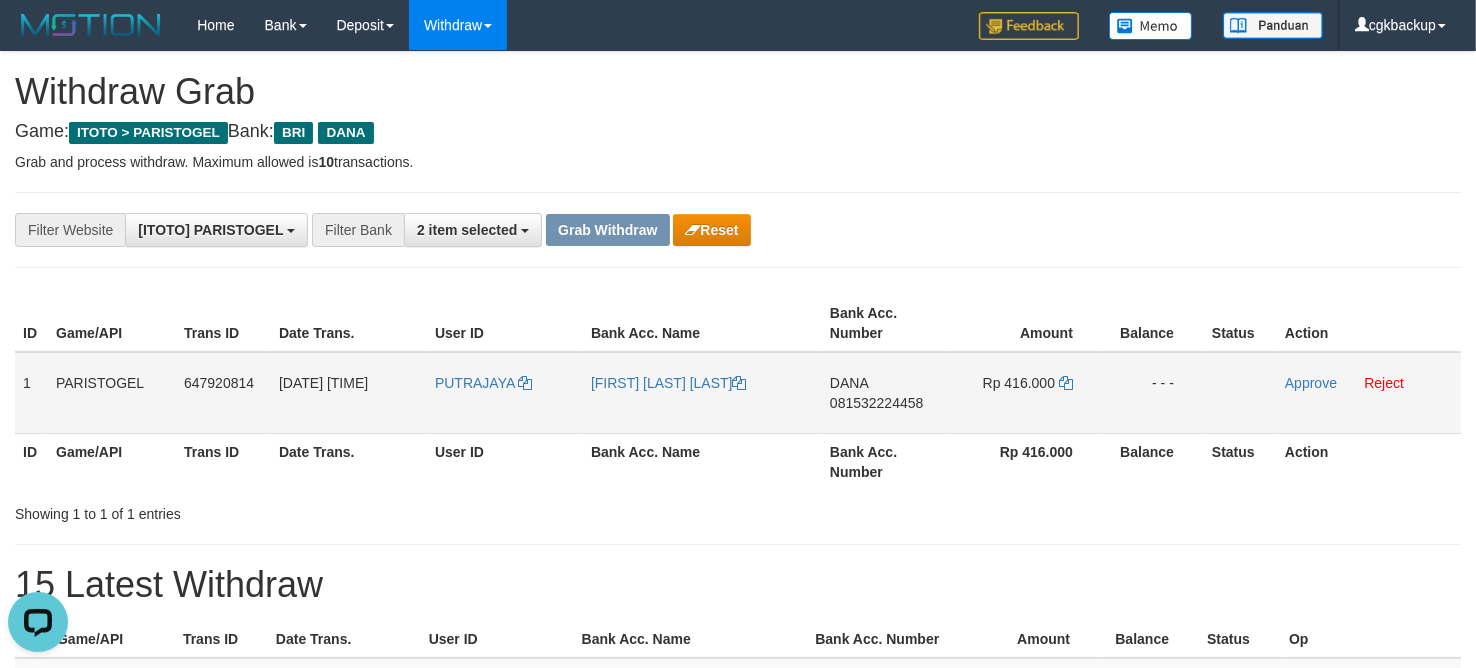 click on "[FIRST] [LAST] [LAST]" at bounding box center [702, 393] 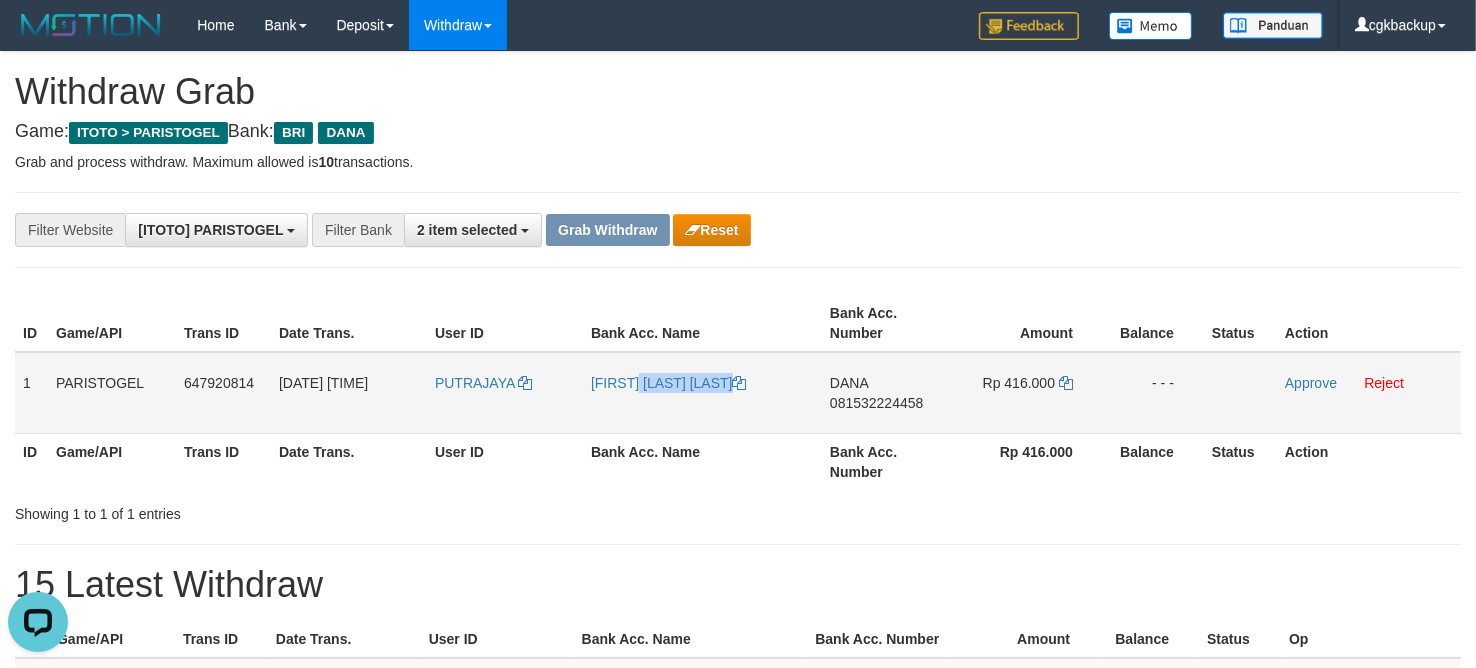 click on "[FIRST] [LAST] [LAST]" at bounding box center [702, 393] 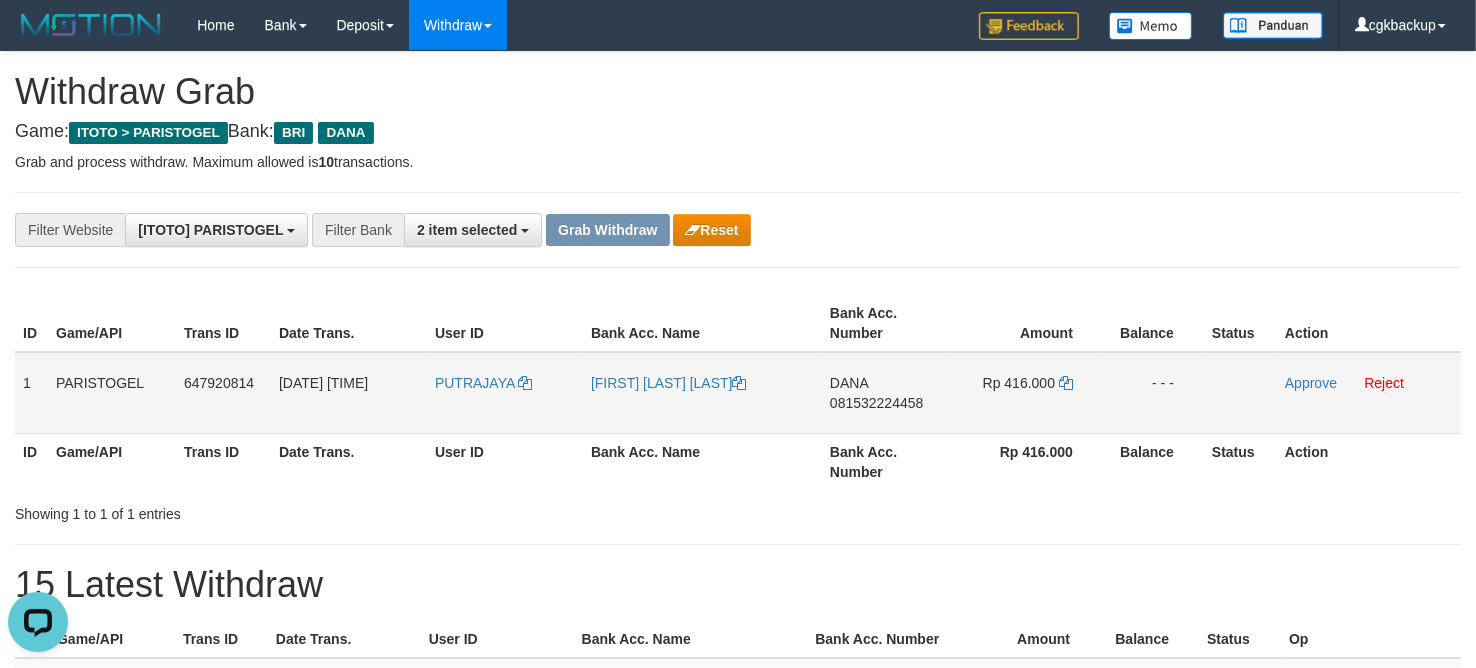 click on "PUTRAJAYA" at bounding box center (505, 393) 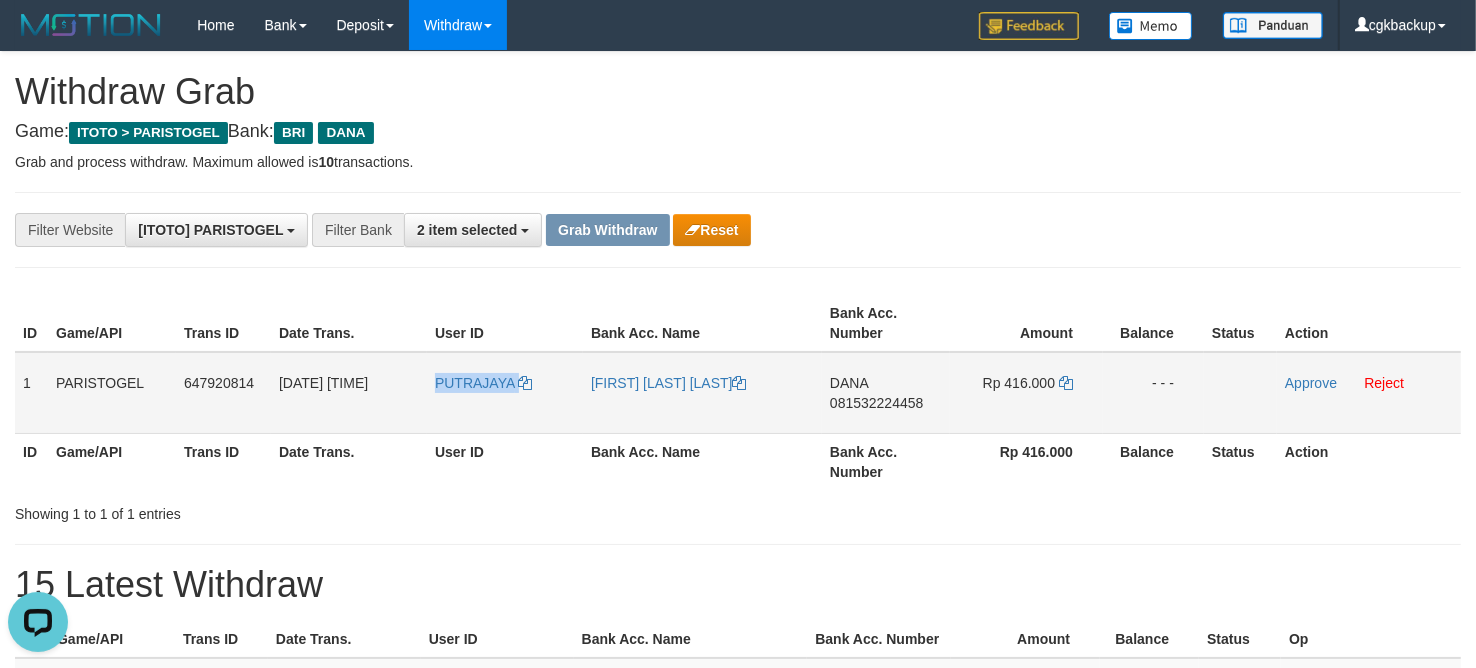 click on "PUTRAJAYA" at bounding box center [505, 393] 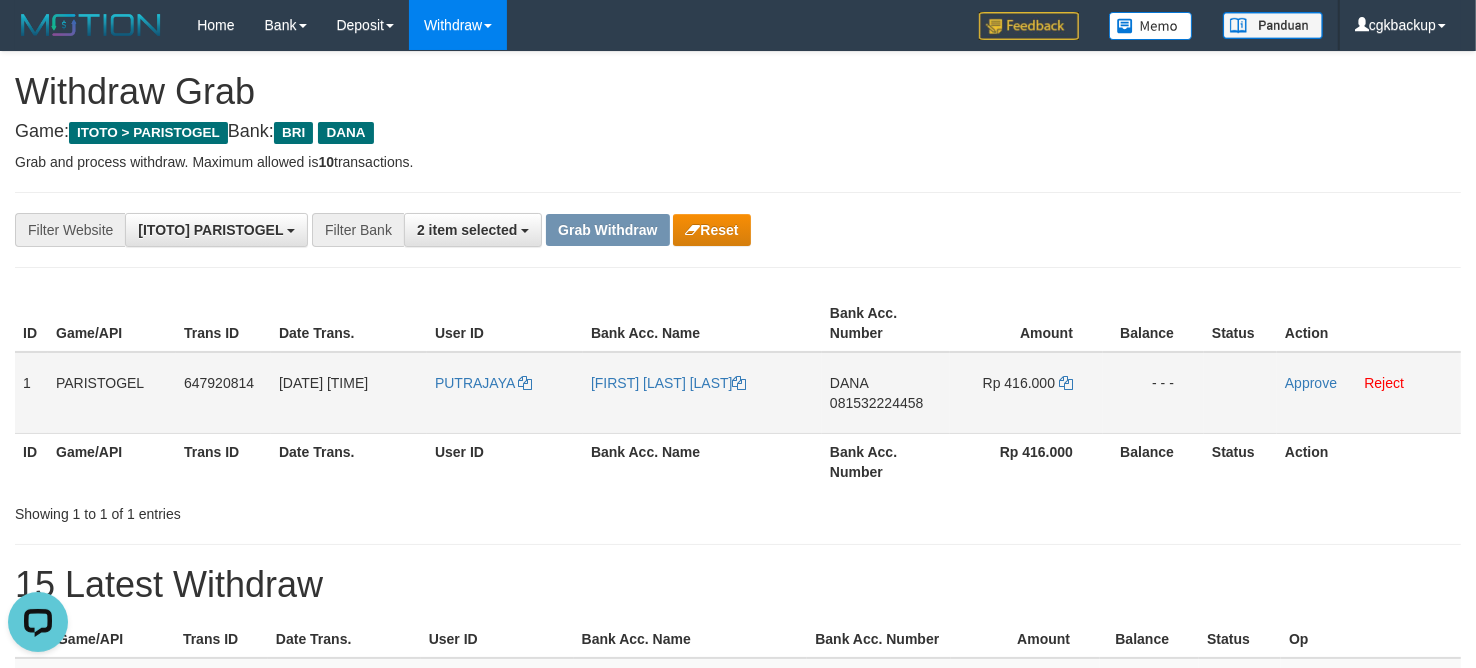 click on "DANA
081532224458" at bounding box center [886, 393] 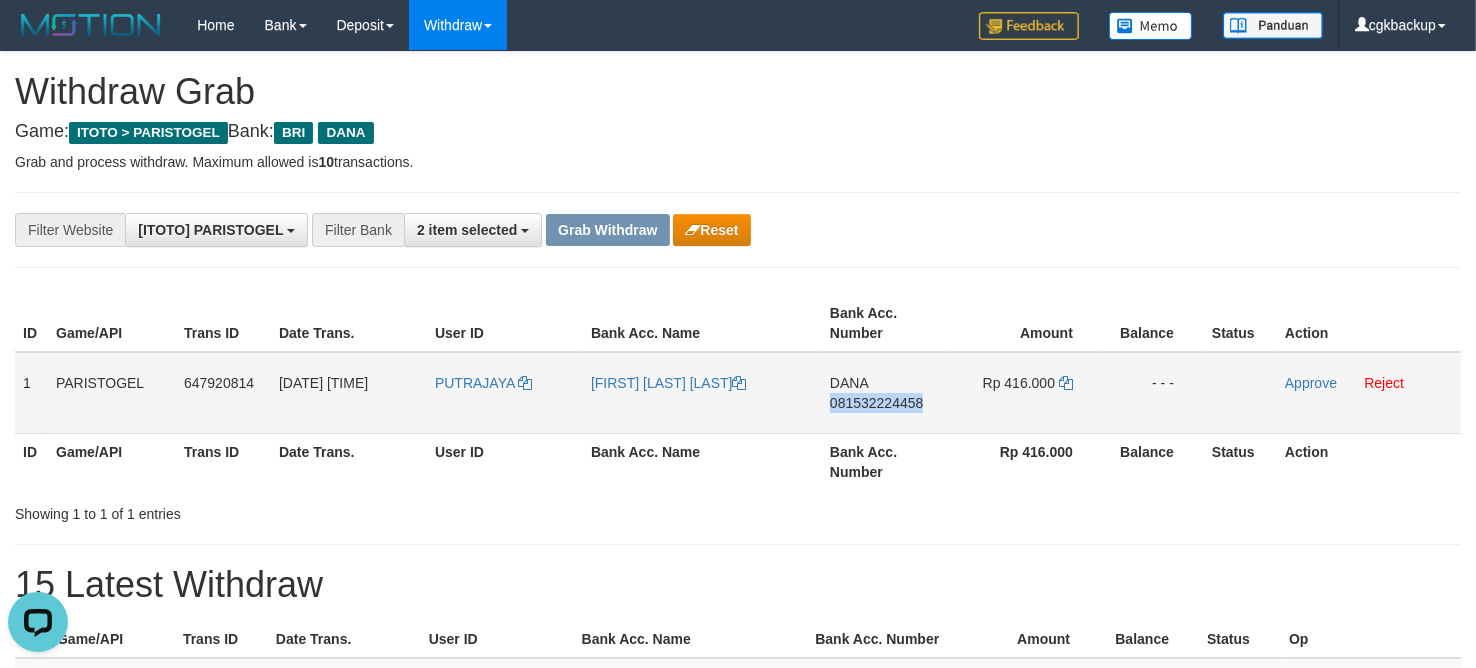 click on "DANA
081532224458" at bounding box center (886, 393) 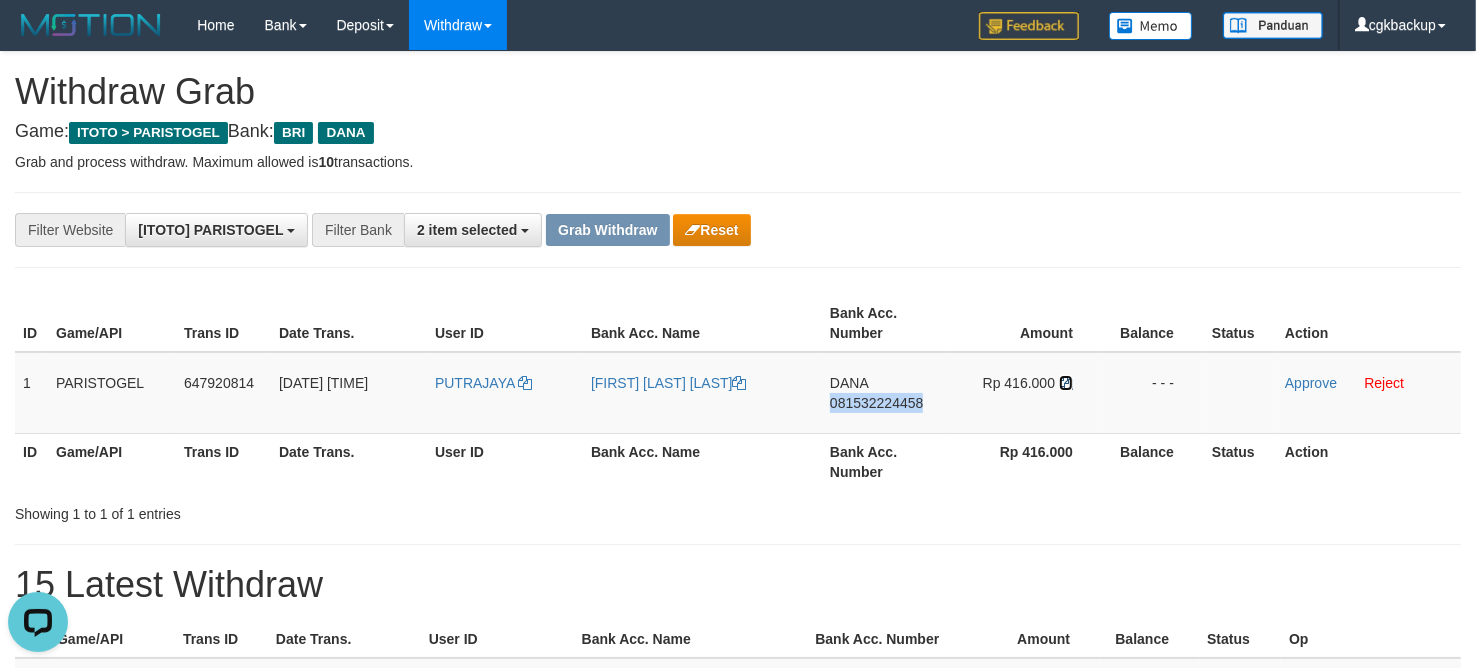 click at bounding box center (1066, 383) 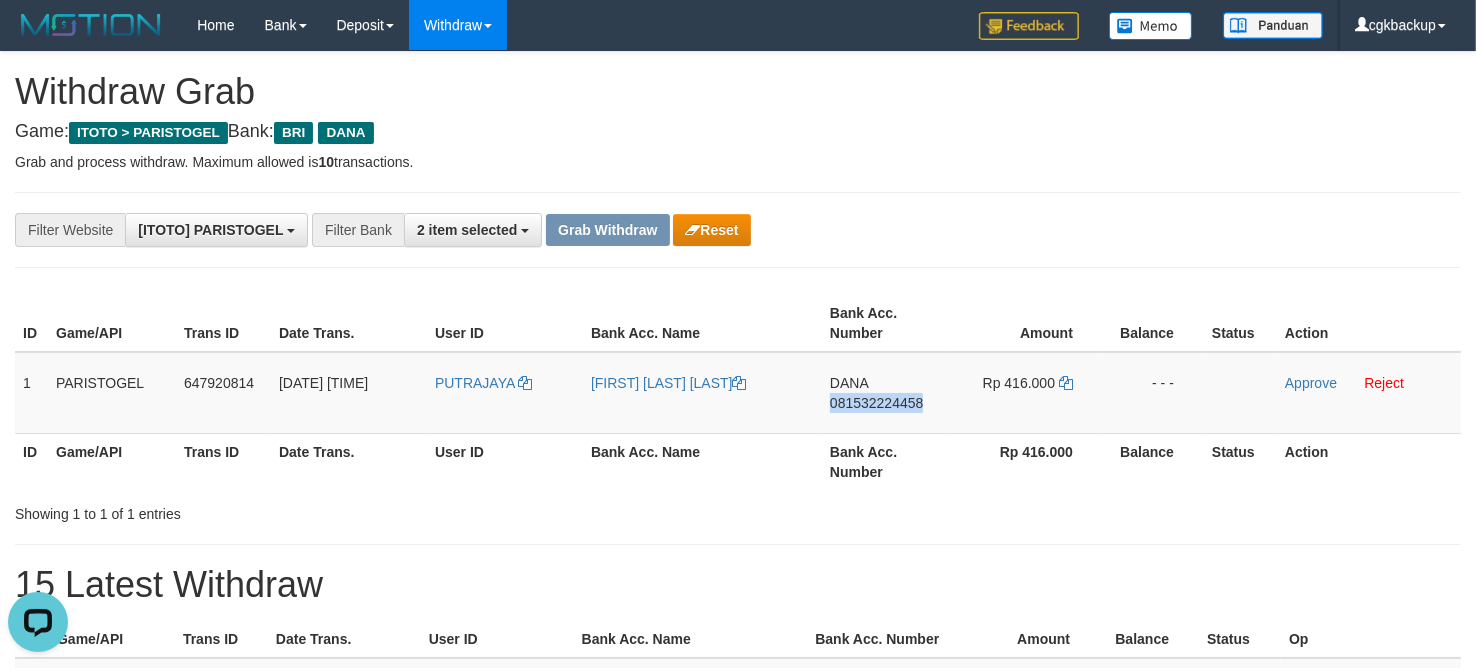 copy on "081532224458" 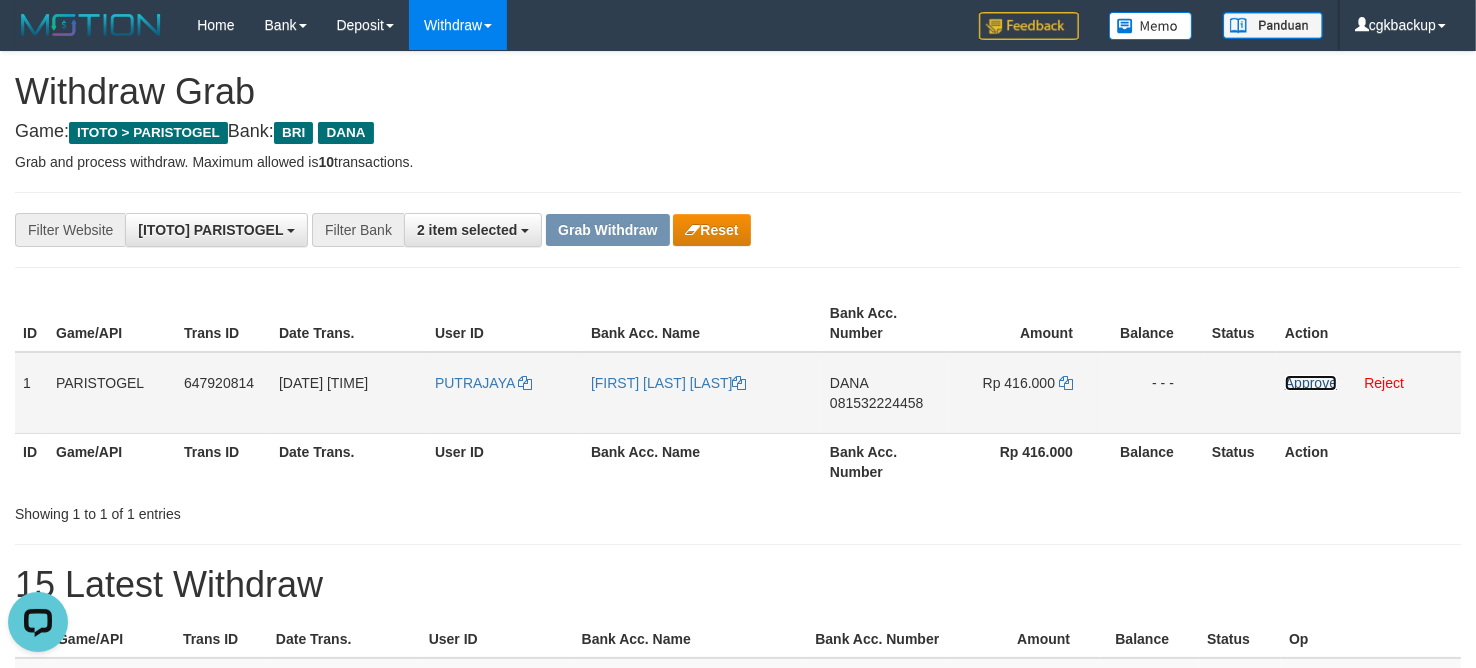 click on "Approve" at bounding box center [1311, 383] 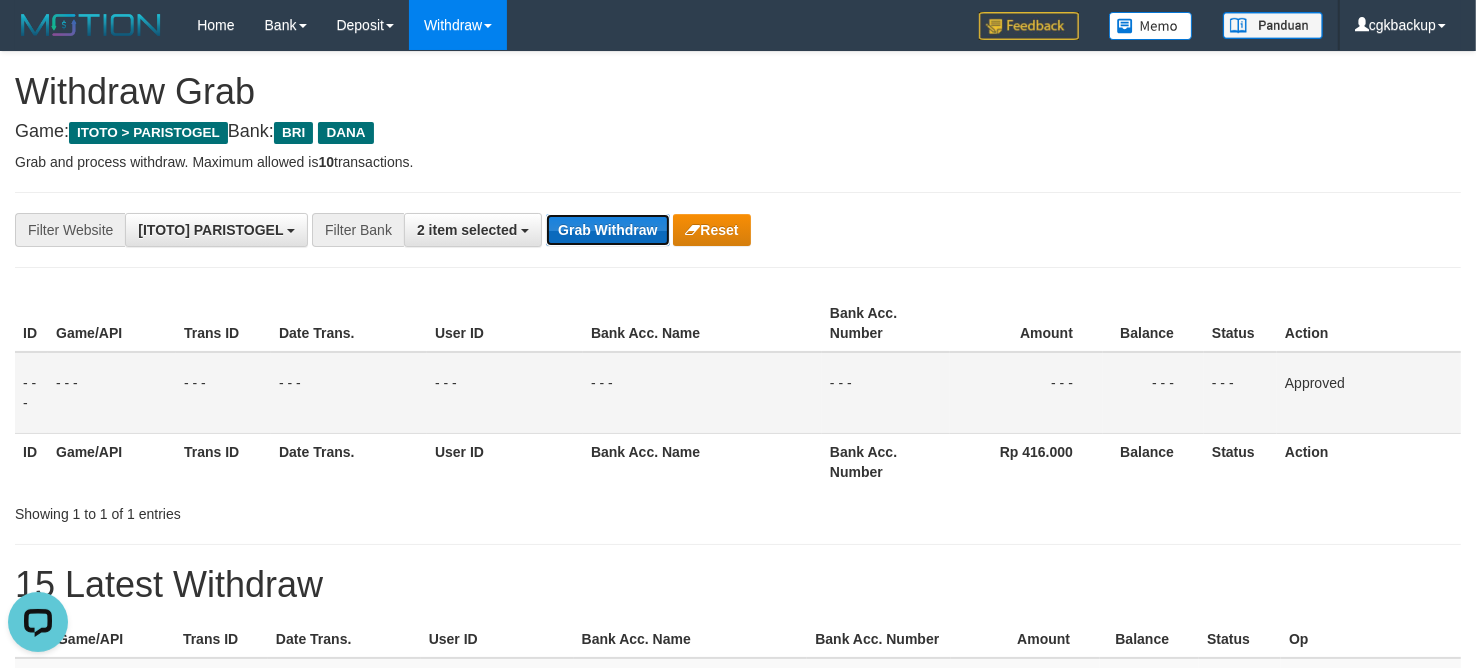 click on "Grab Withdraw" at bounding box center [607, 230] 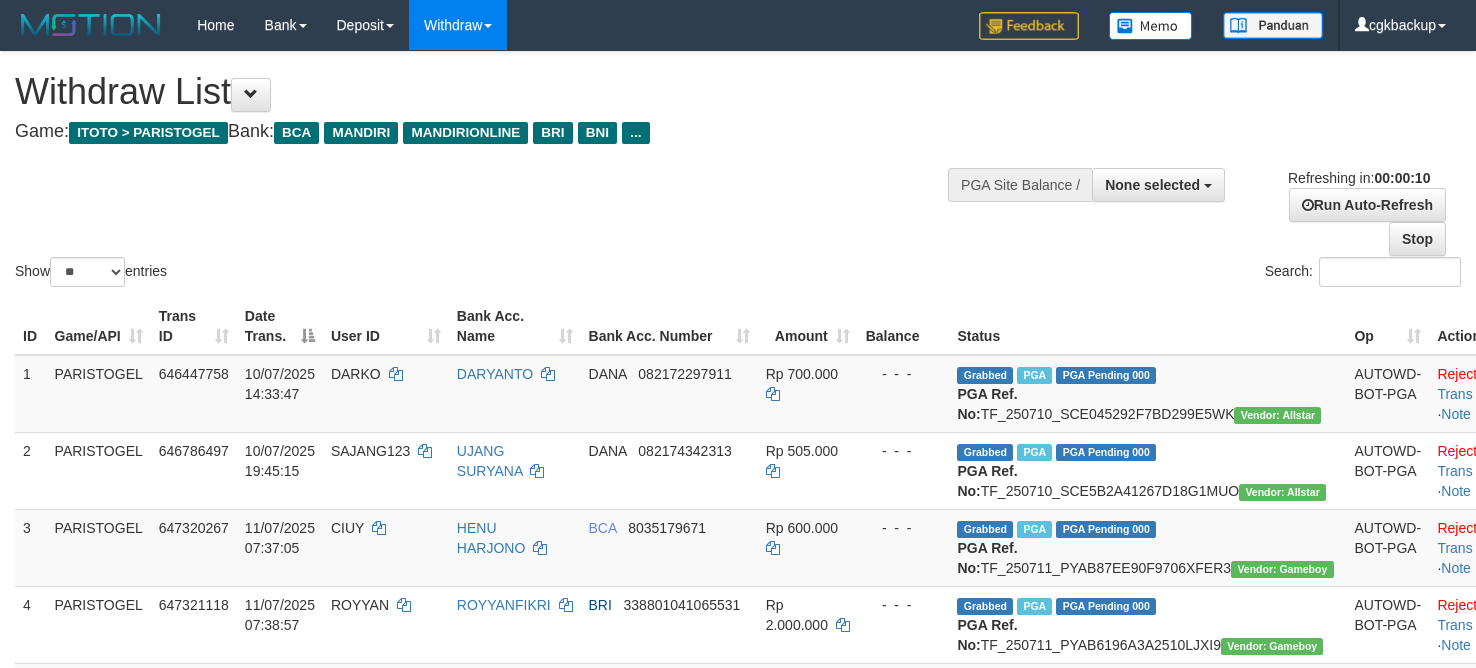 select 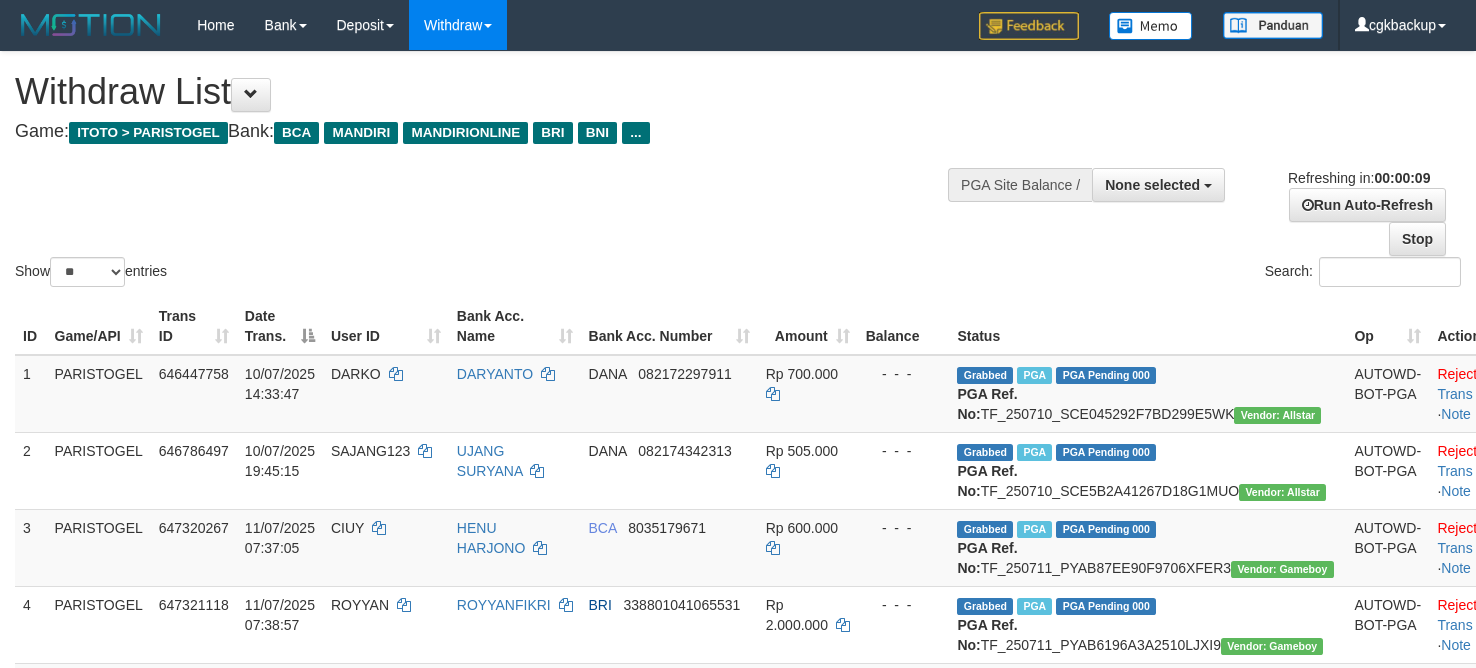 select 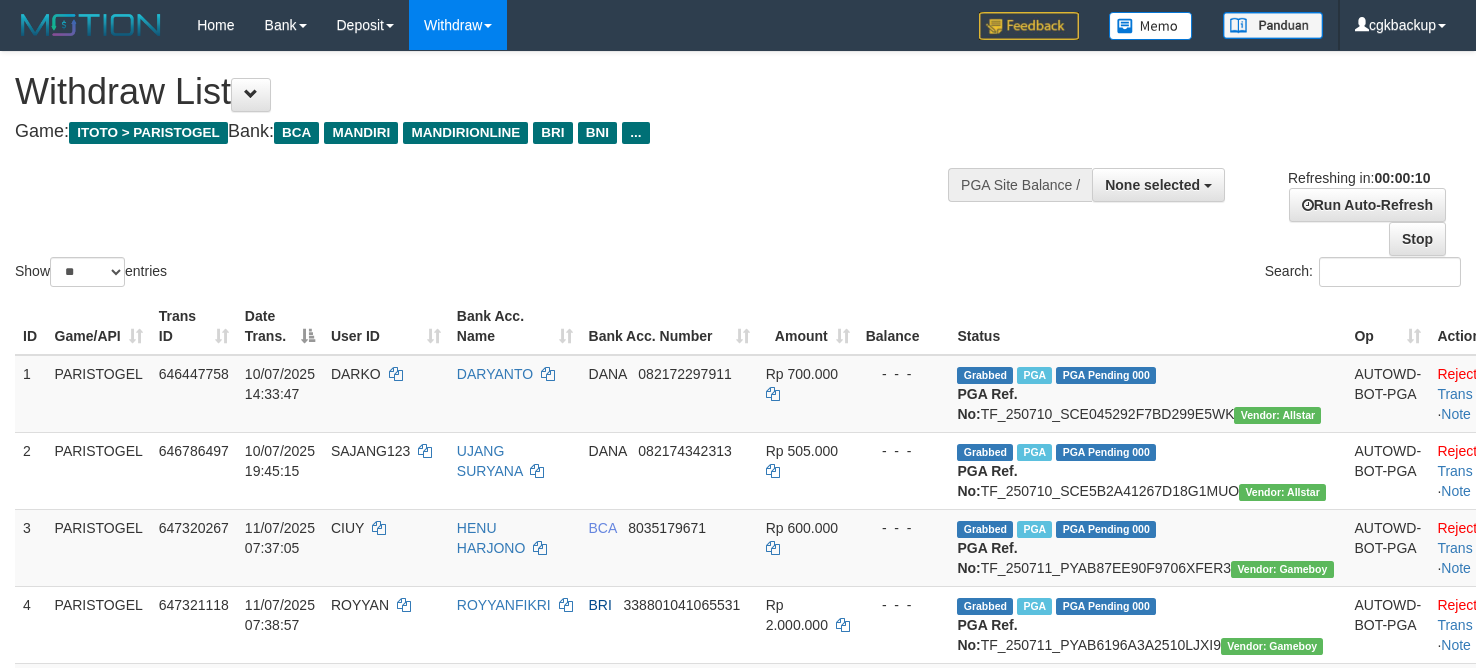select 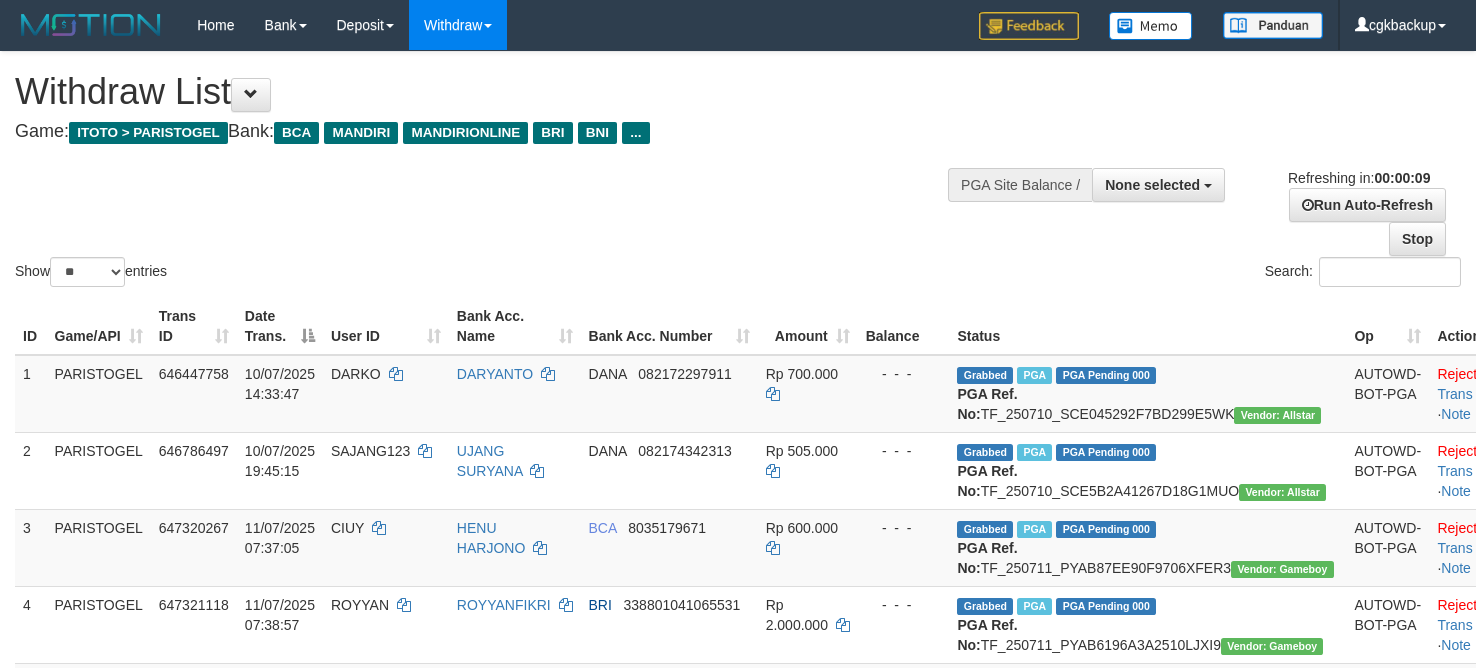 select 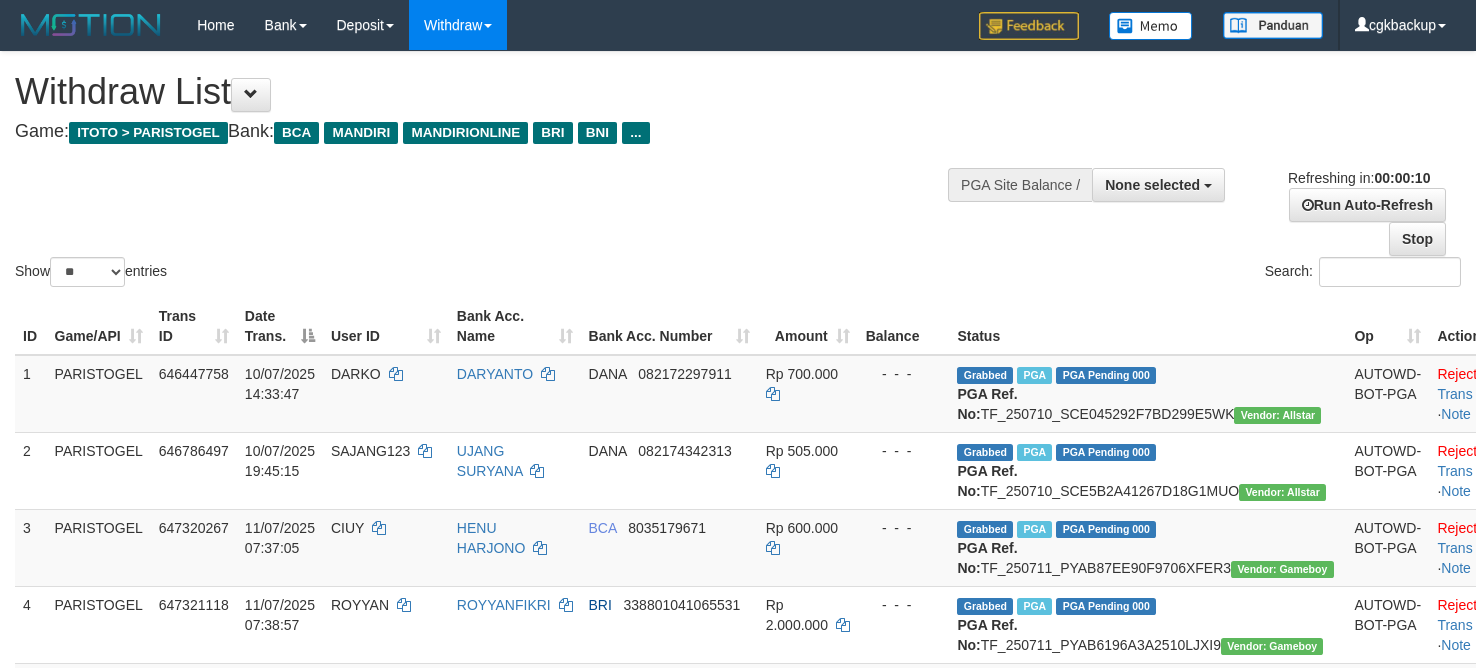 select 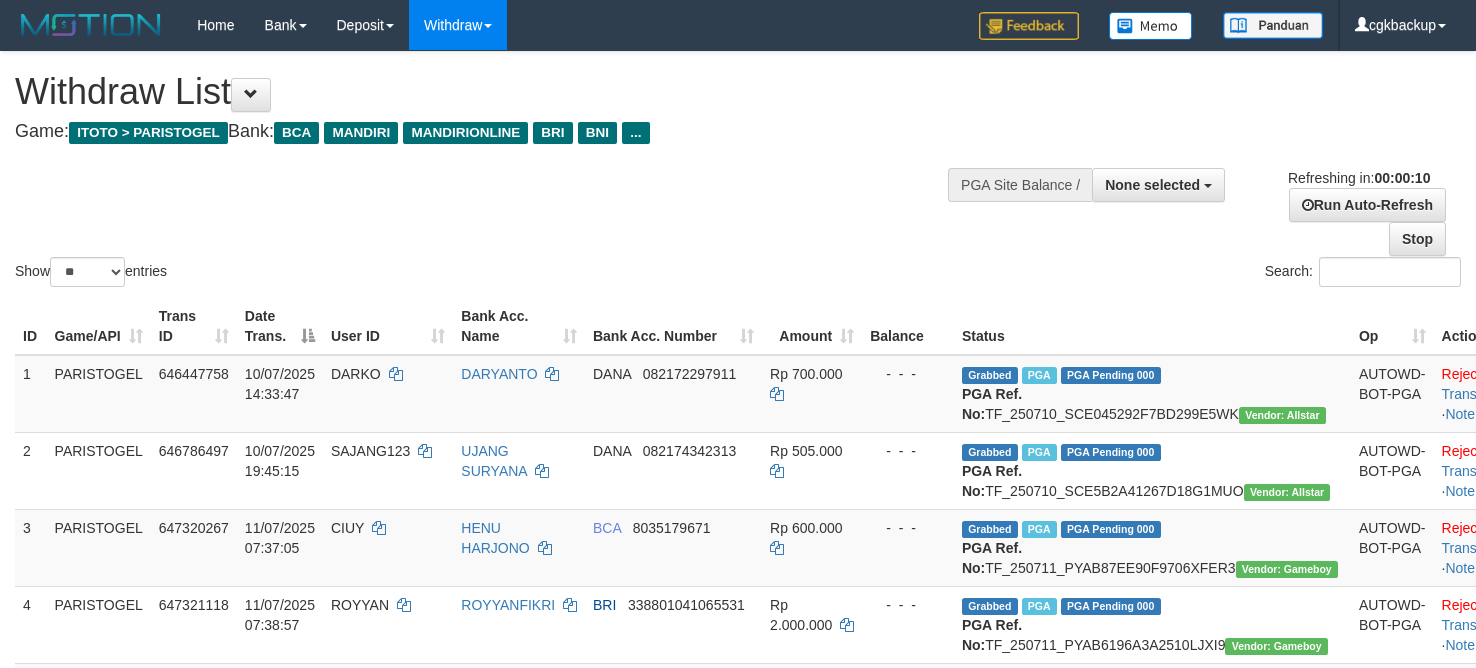 select 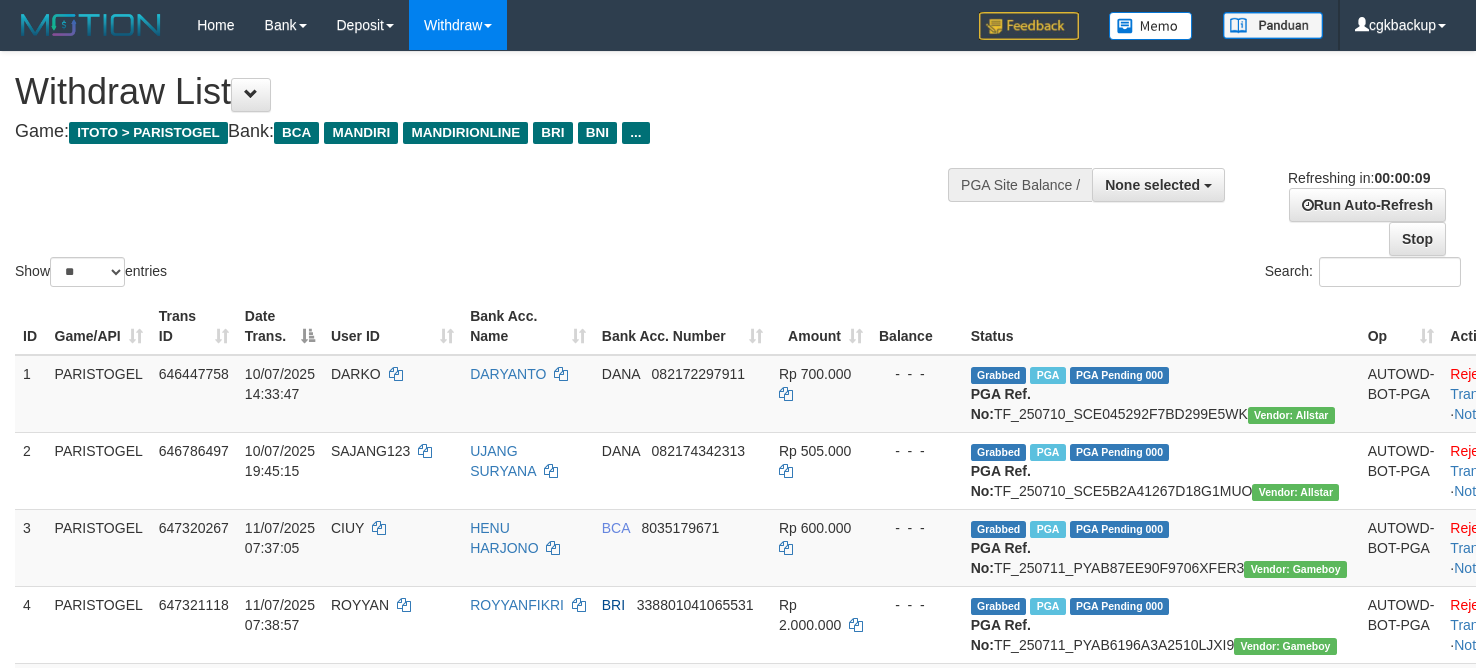 select 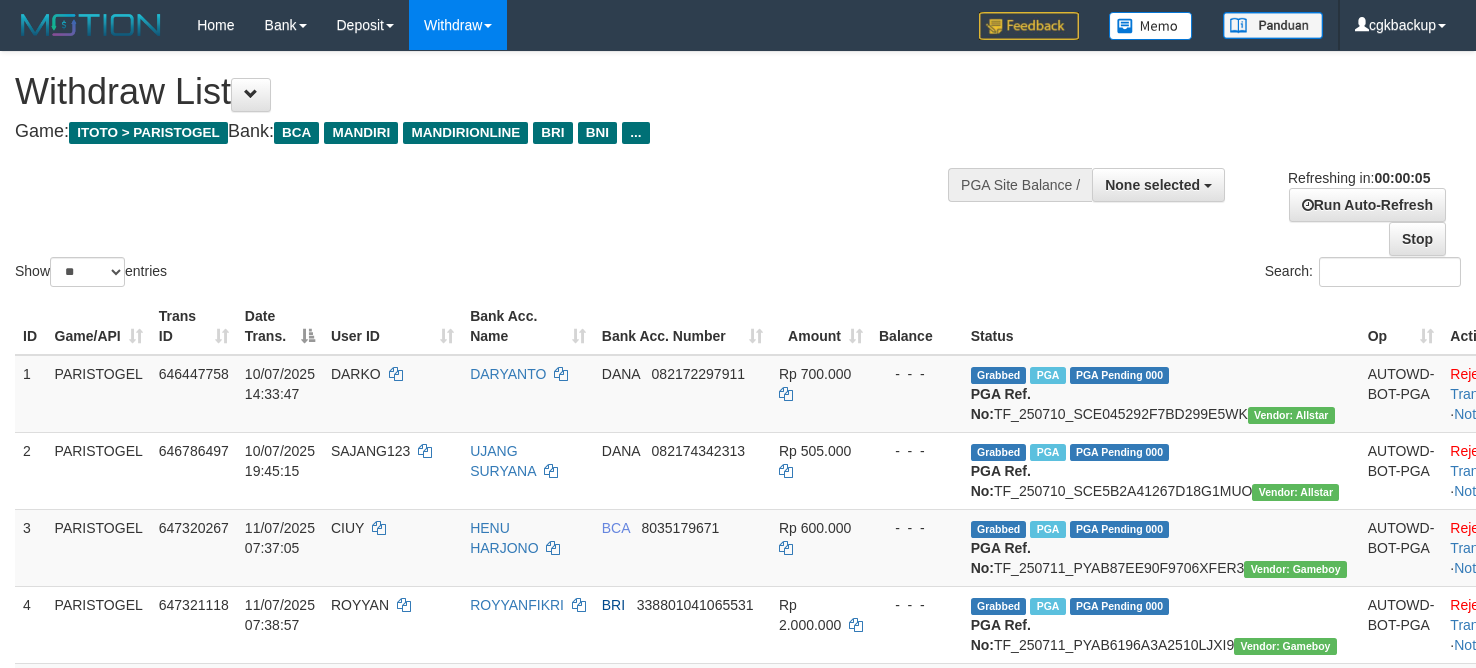 scroll, scrollTop: 0, scrollLeft: 0, axis: both 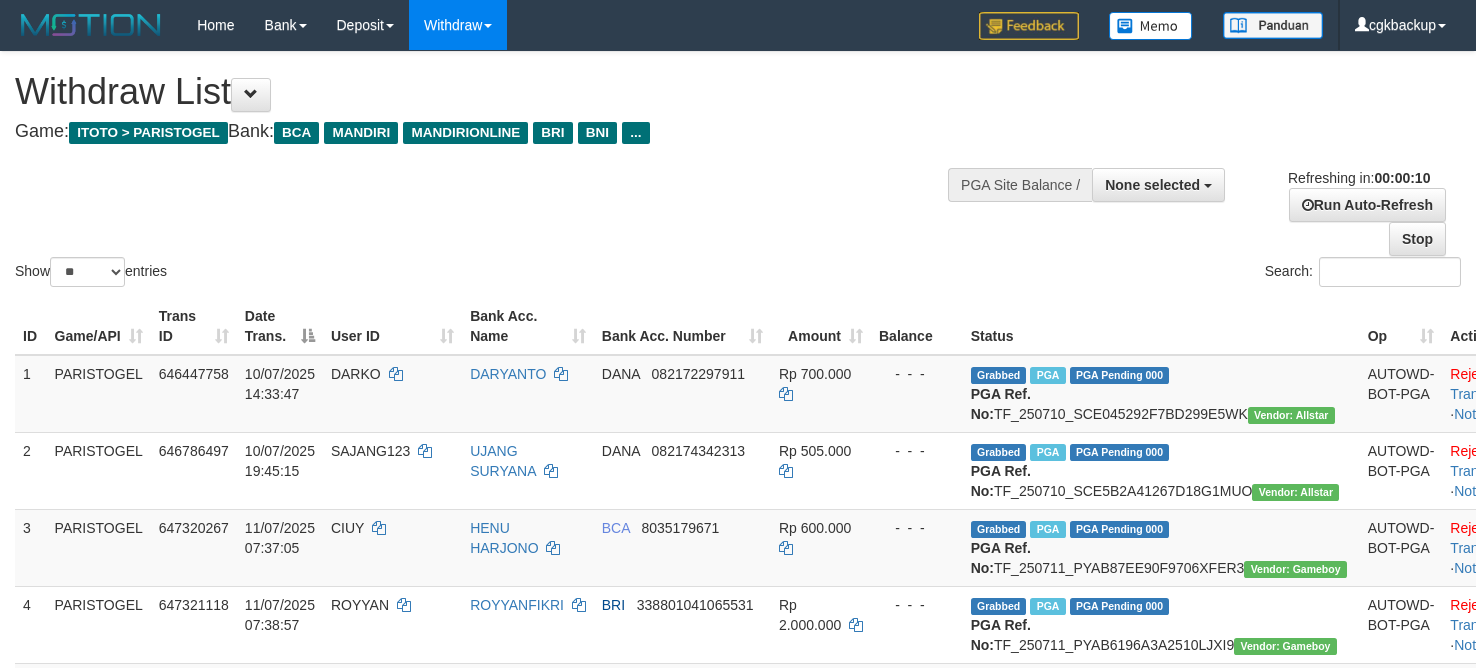 select 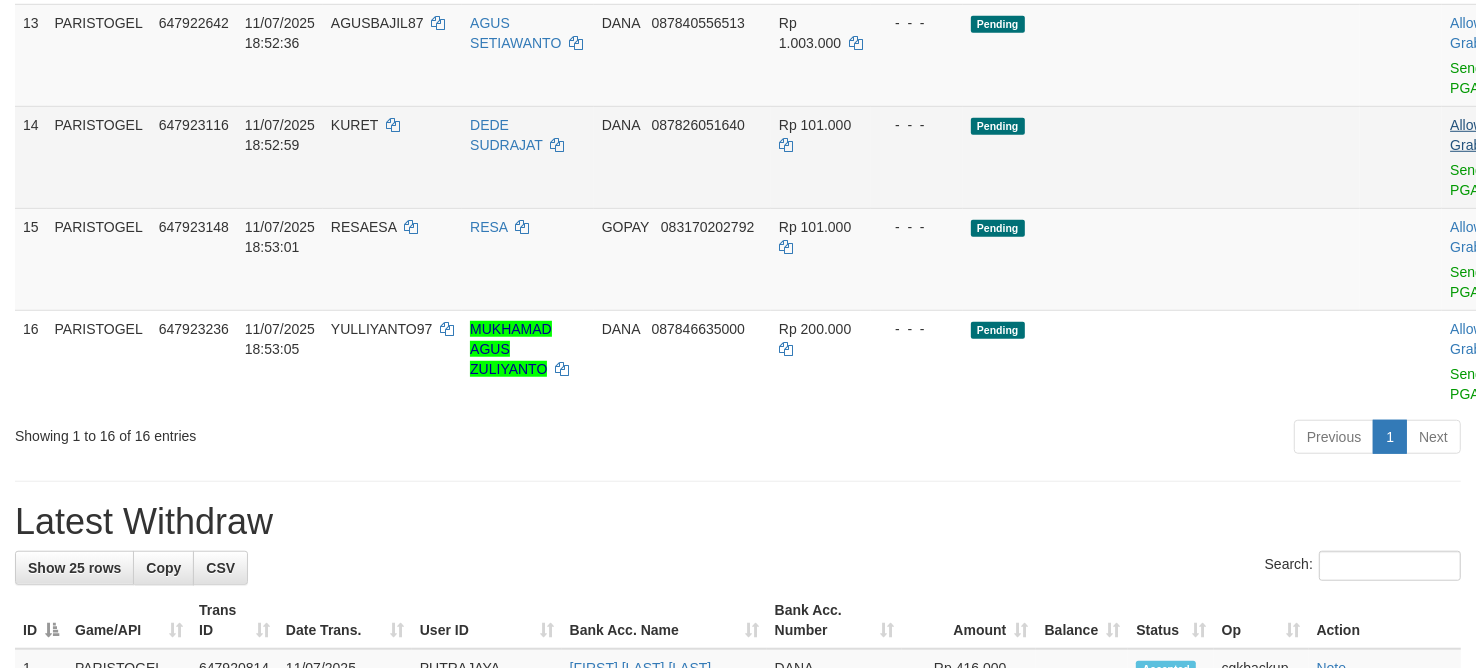 scroll, scrollTop: 1075, scrollLeft: 0, axis: vertical 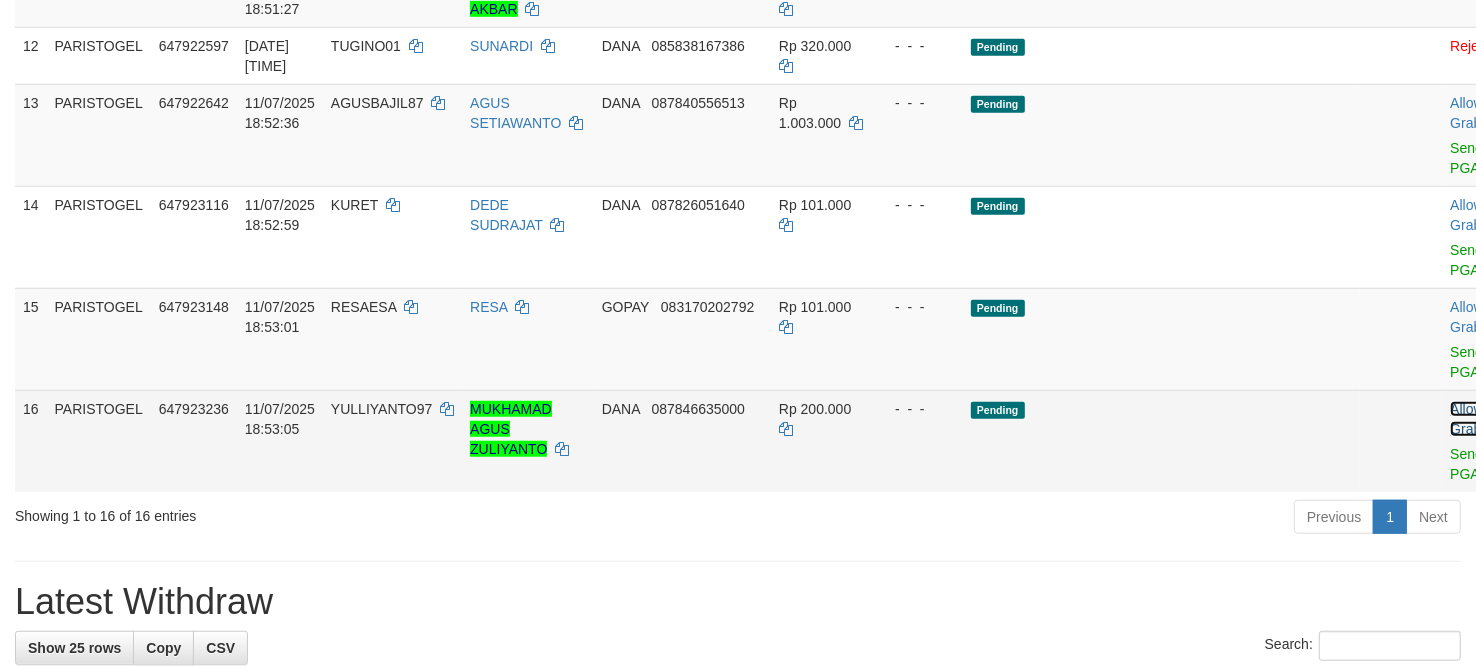 click on "Allow Grab" at bounding box center [1466, 419] 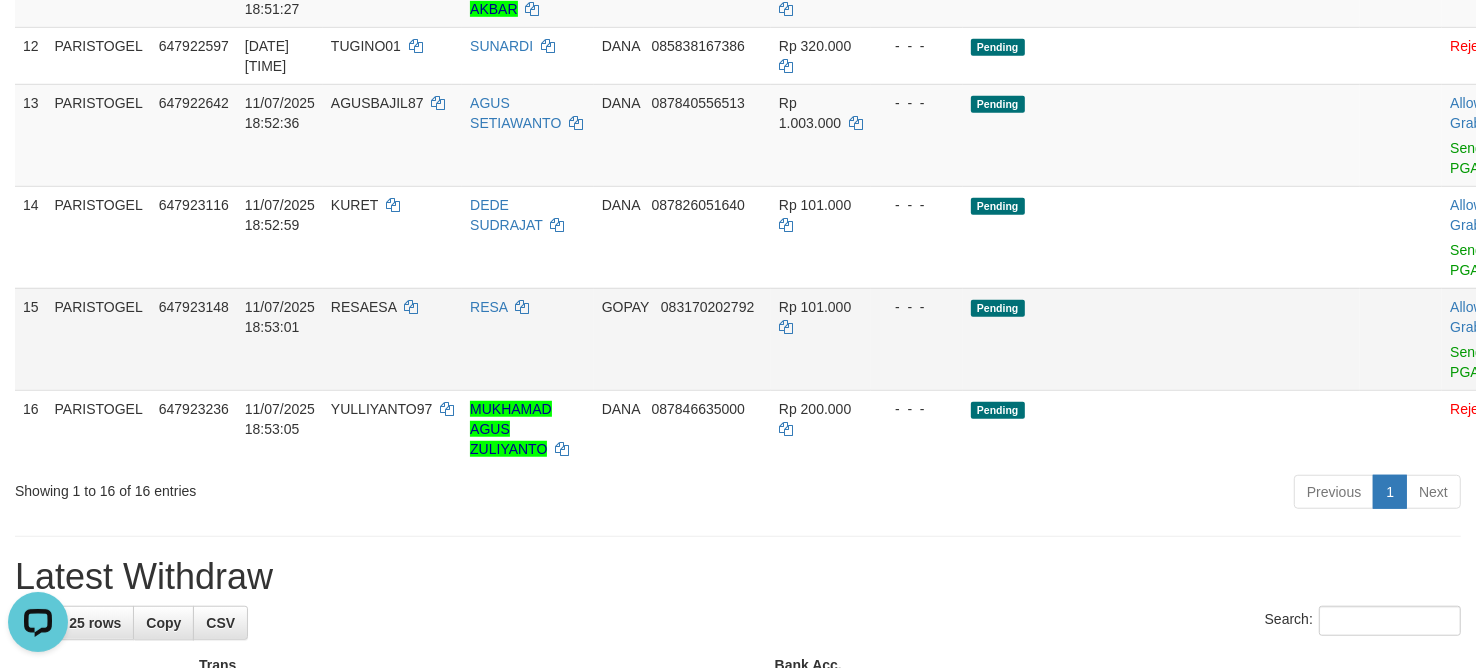 scroll, scrollTop: 0, scrollLeft: 0, axis: both 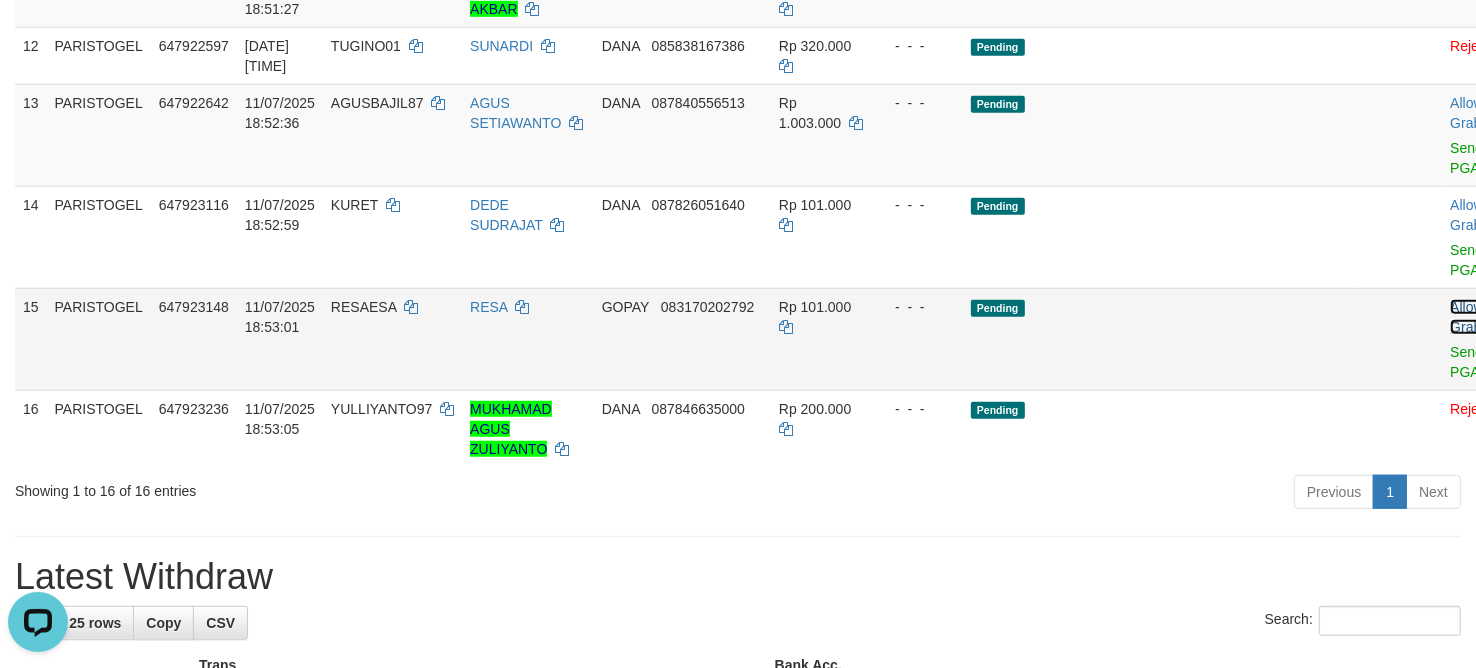 click on "Allow Grab" at bounding box center (1466, 317) 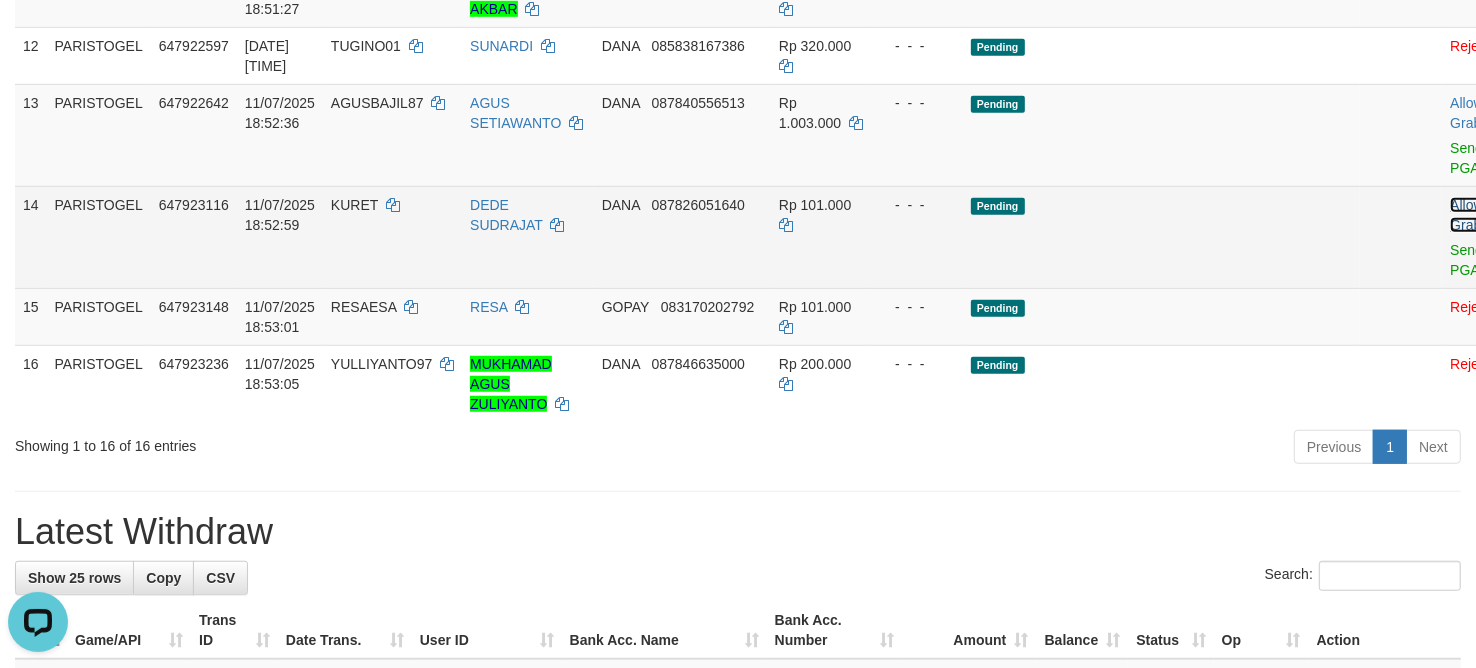 click on "Allow Grab" at bounding box center [1466, 215] 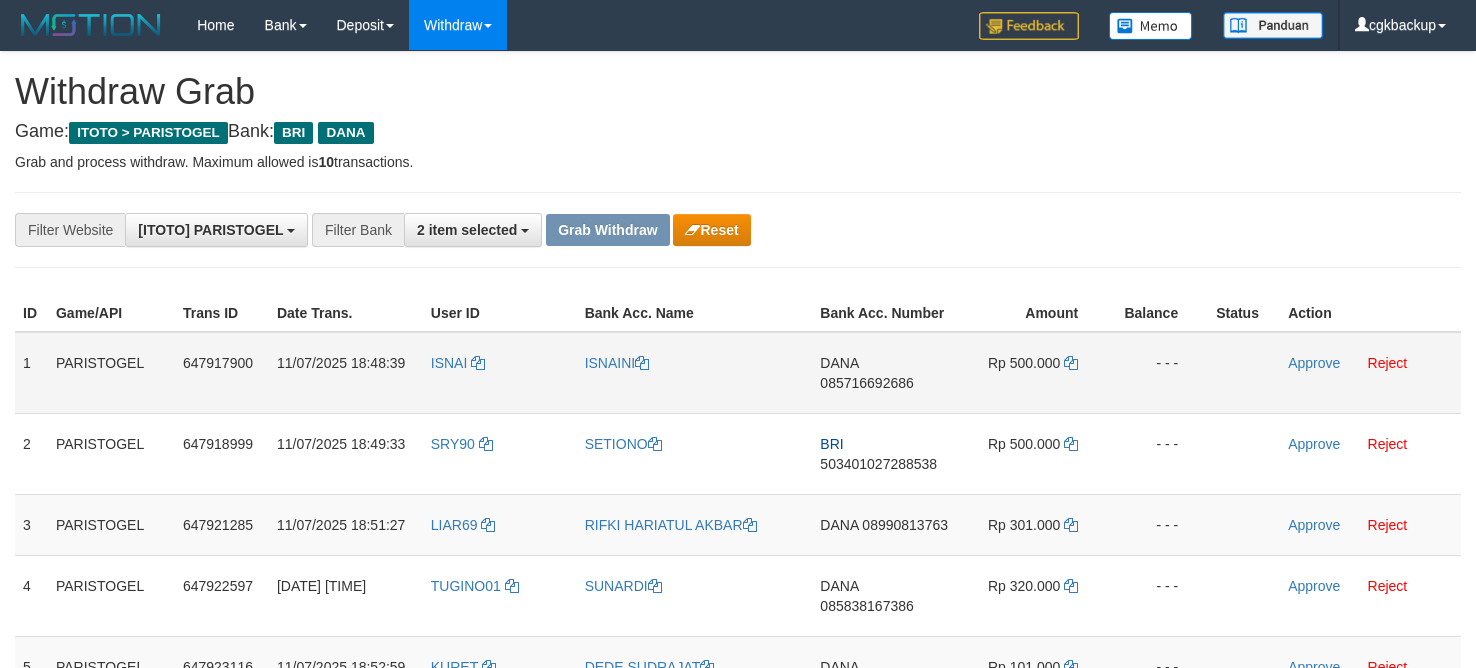 scroll, scrollTop: 0, scrollLeft: 0, axis: both 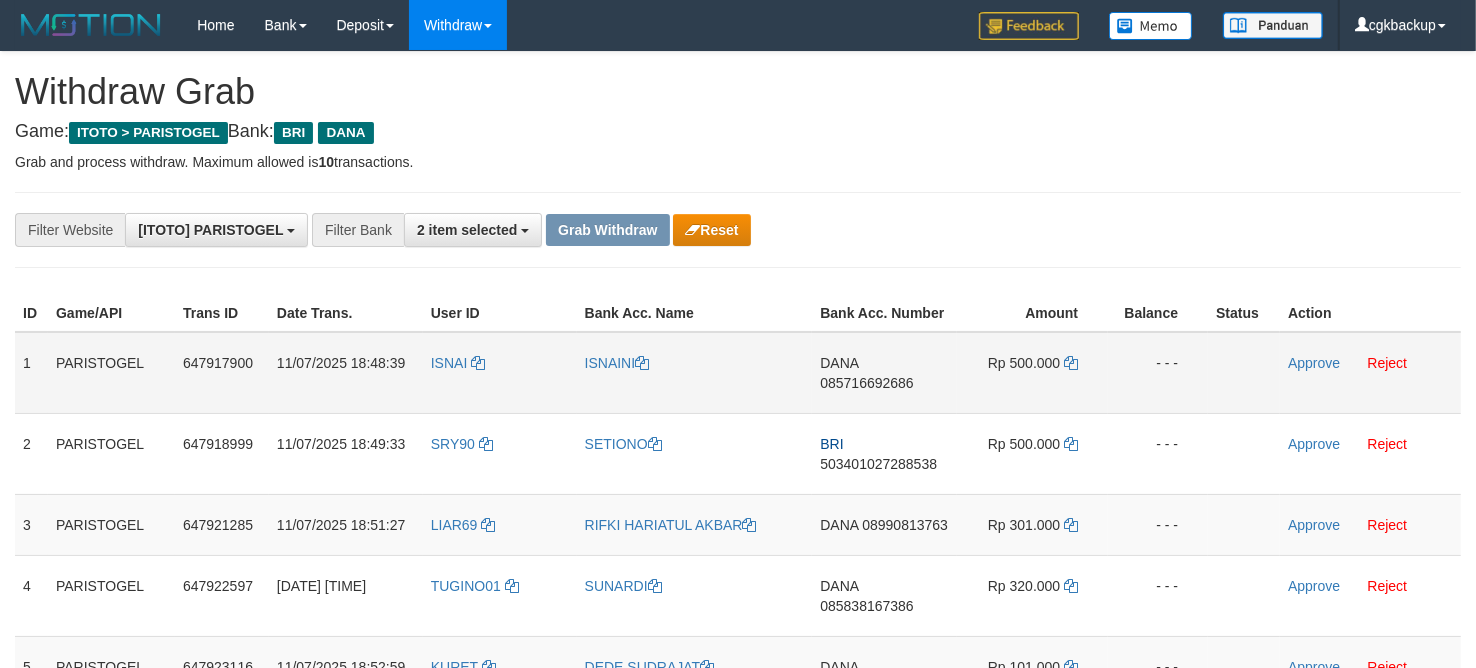 click on "ISNAI" at bounding box center (500, 373) 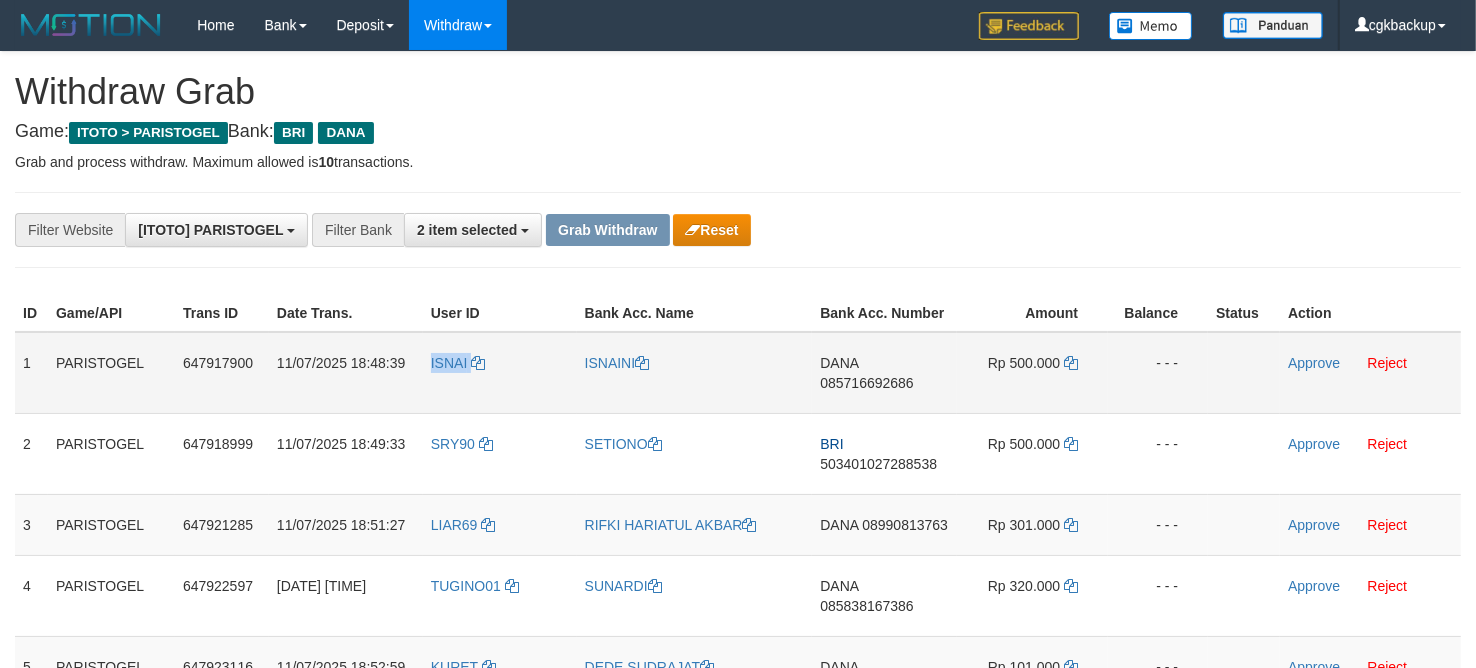 click on "ISNAI" at bounding box center [500, 373] 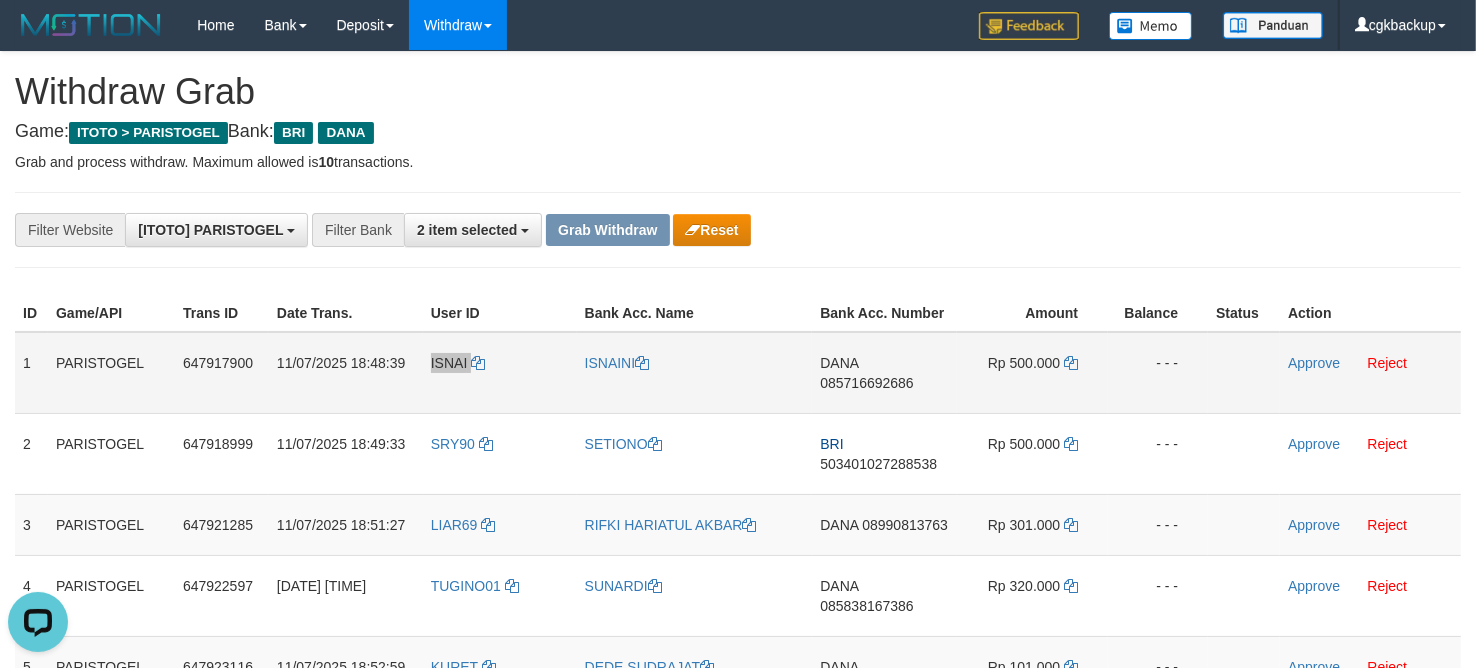 scroll, scrollTop: 0, scrollLeft: 0, axis: both 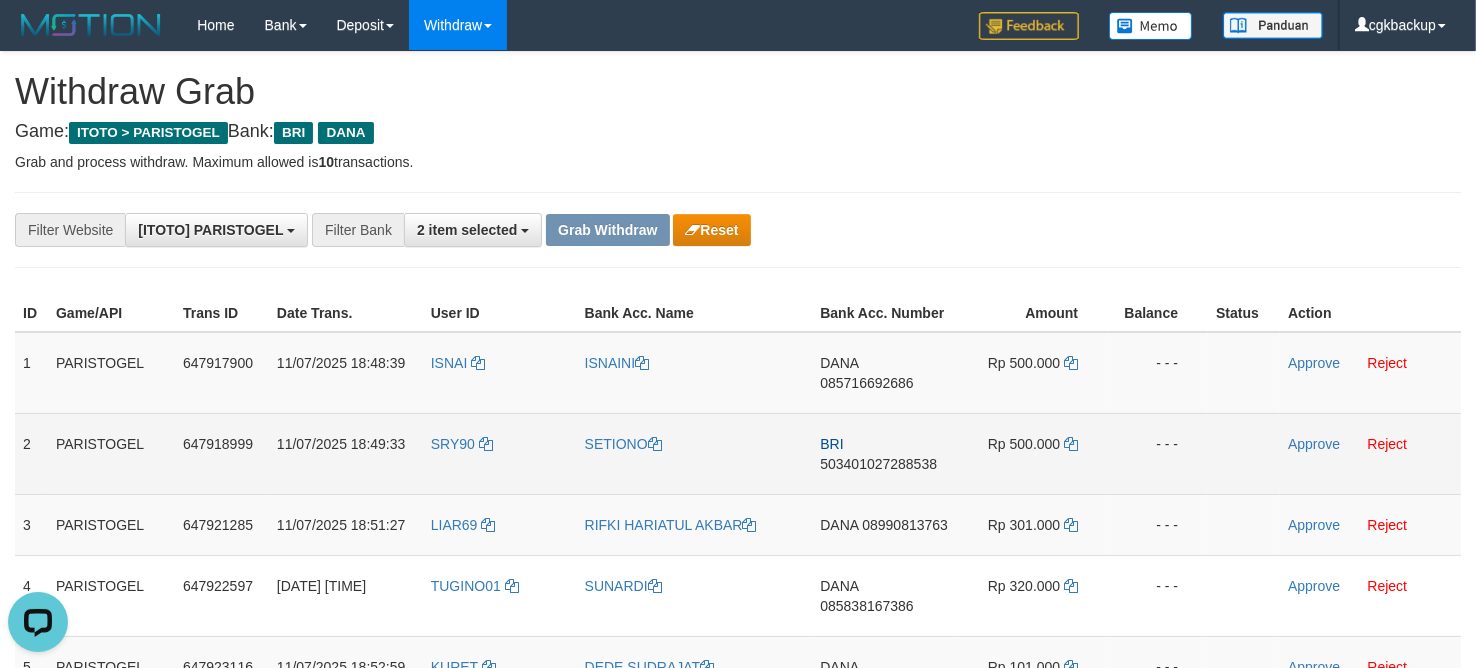 click on "SRY90" at bounding box center [500, 453] 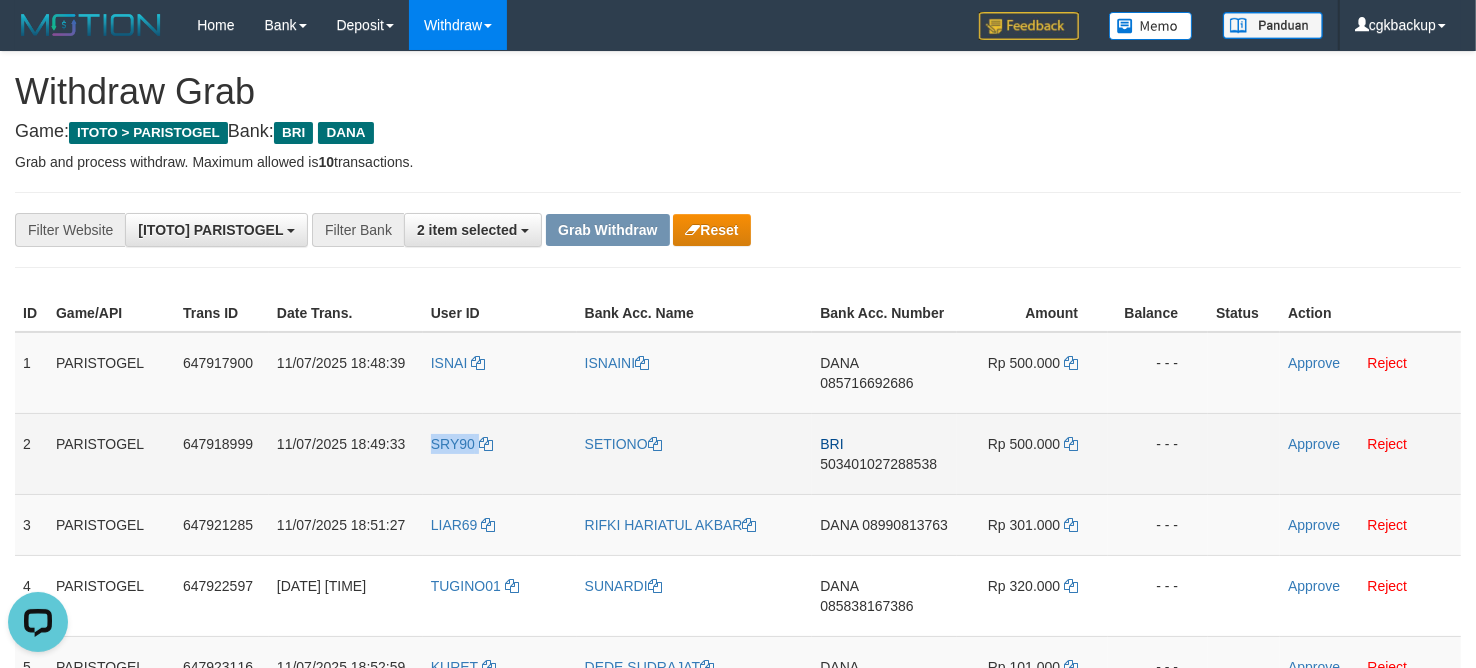 click on "SRY90" at bounding box center (500, 453) 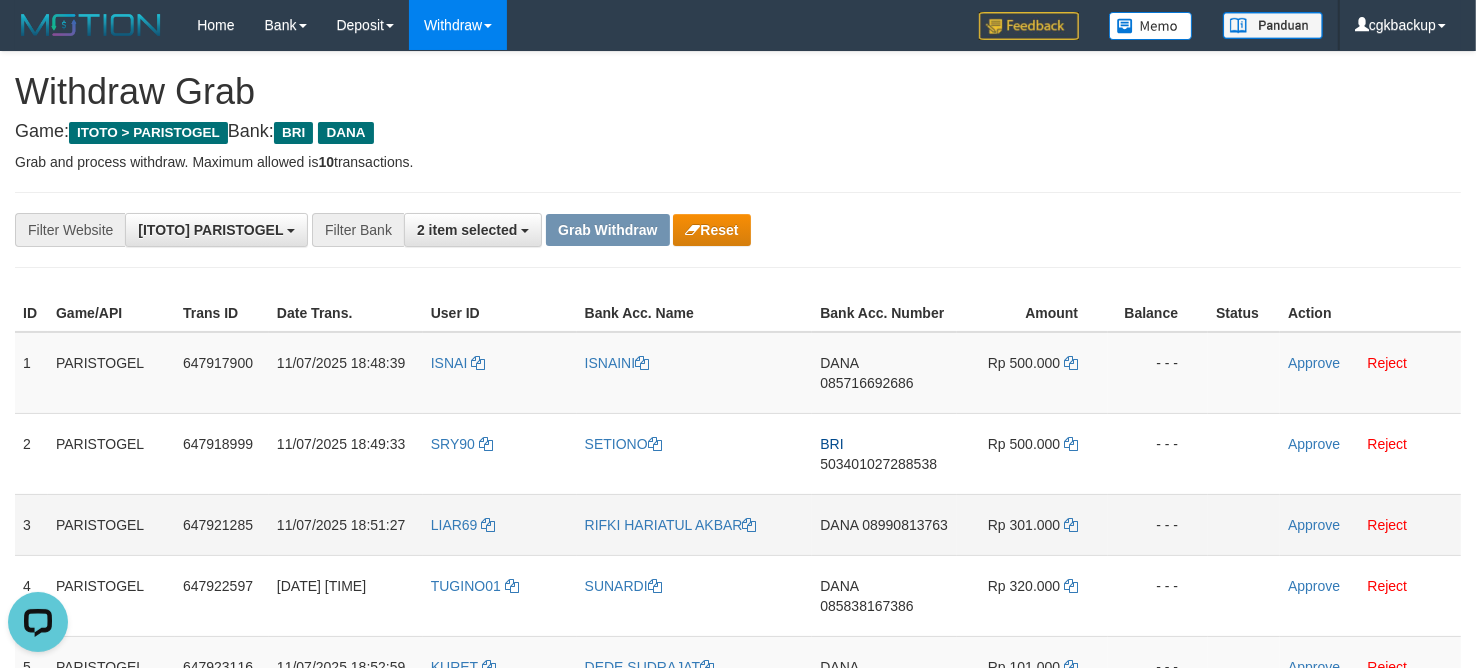 click on "LIAR69" at bounding box center [500, 524] 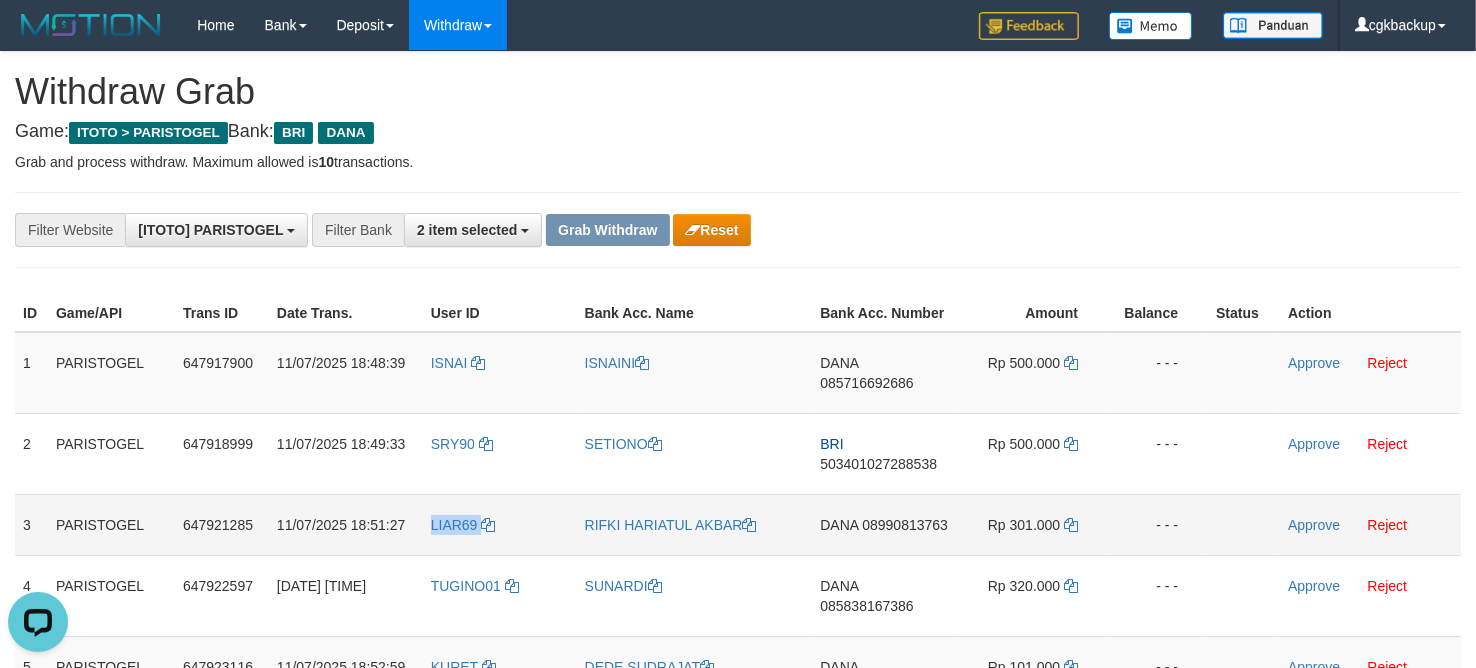 click on "LIAR69" at bounding box center (500, 524) 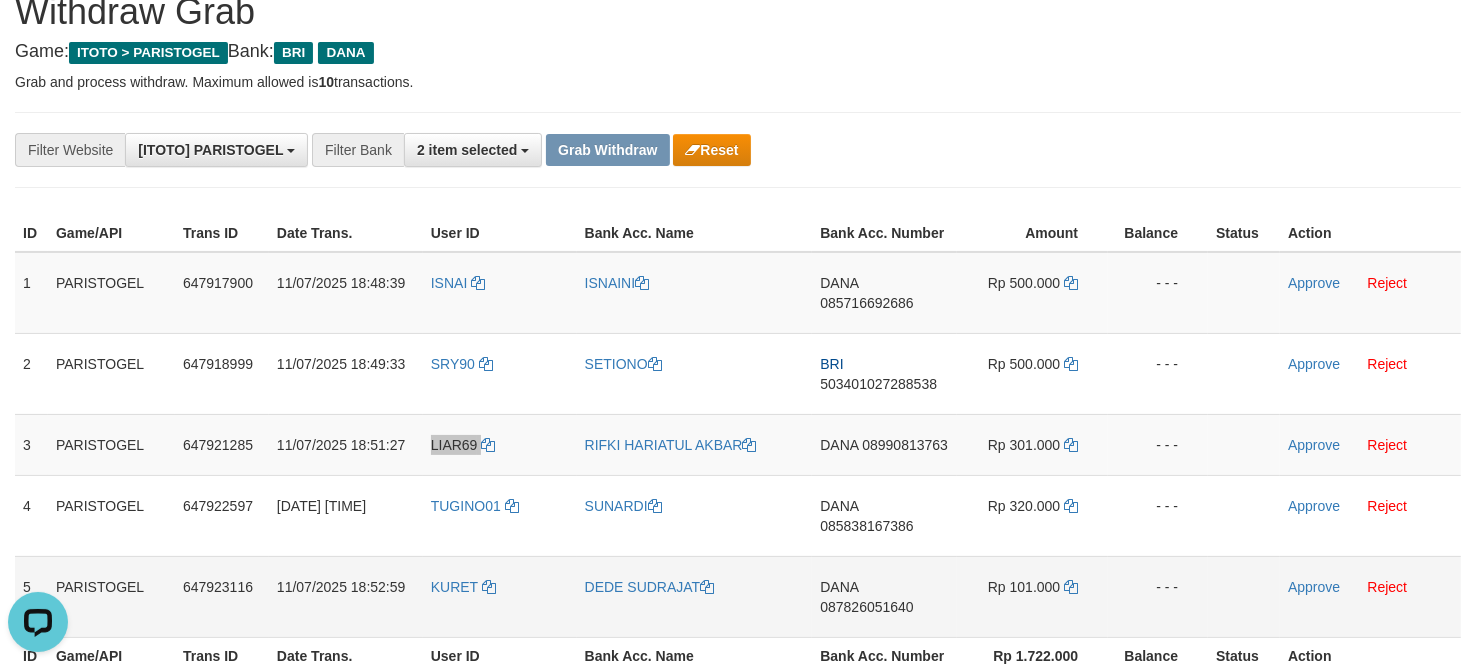 scroll, scrollTop: 125, scrollLeft: 0, axis: vertical 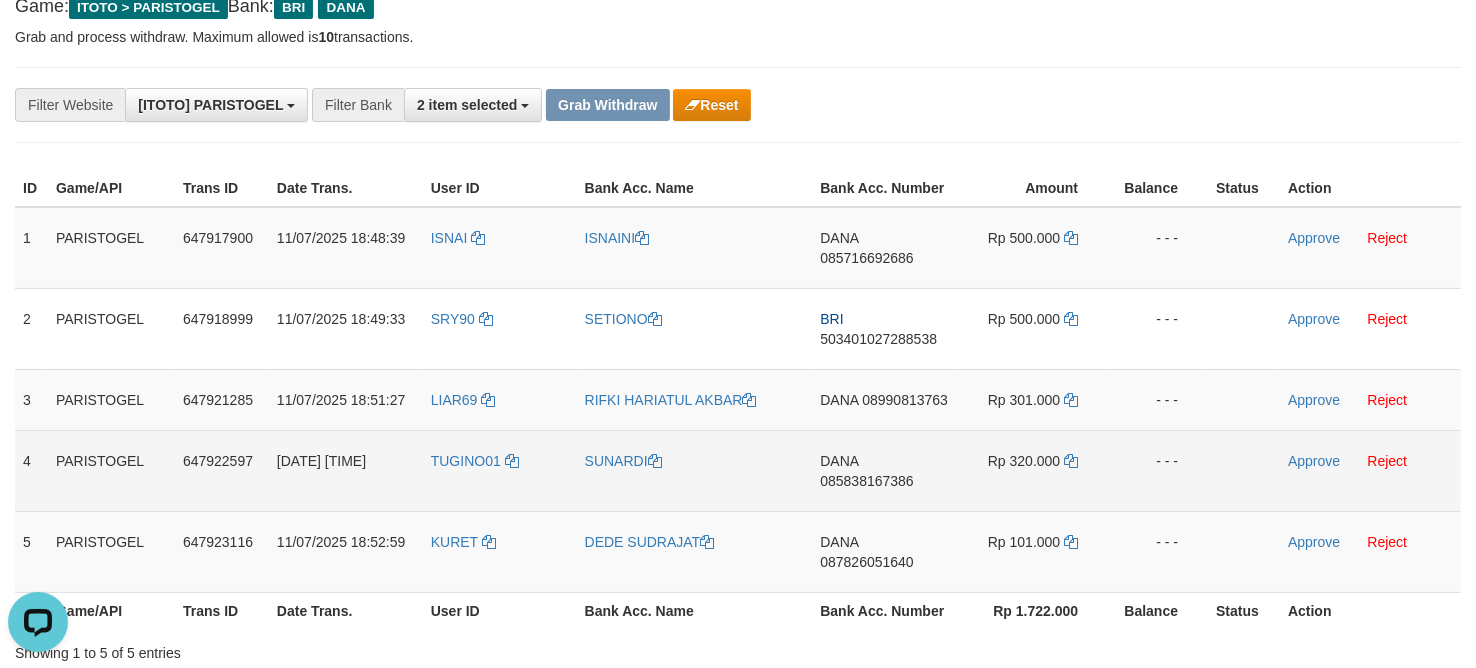 click on "TUGINO01" at bounding box center (500, 470) 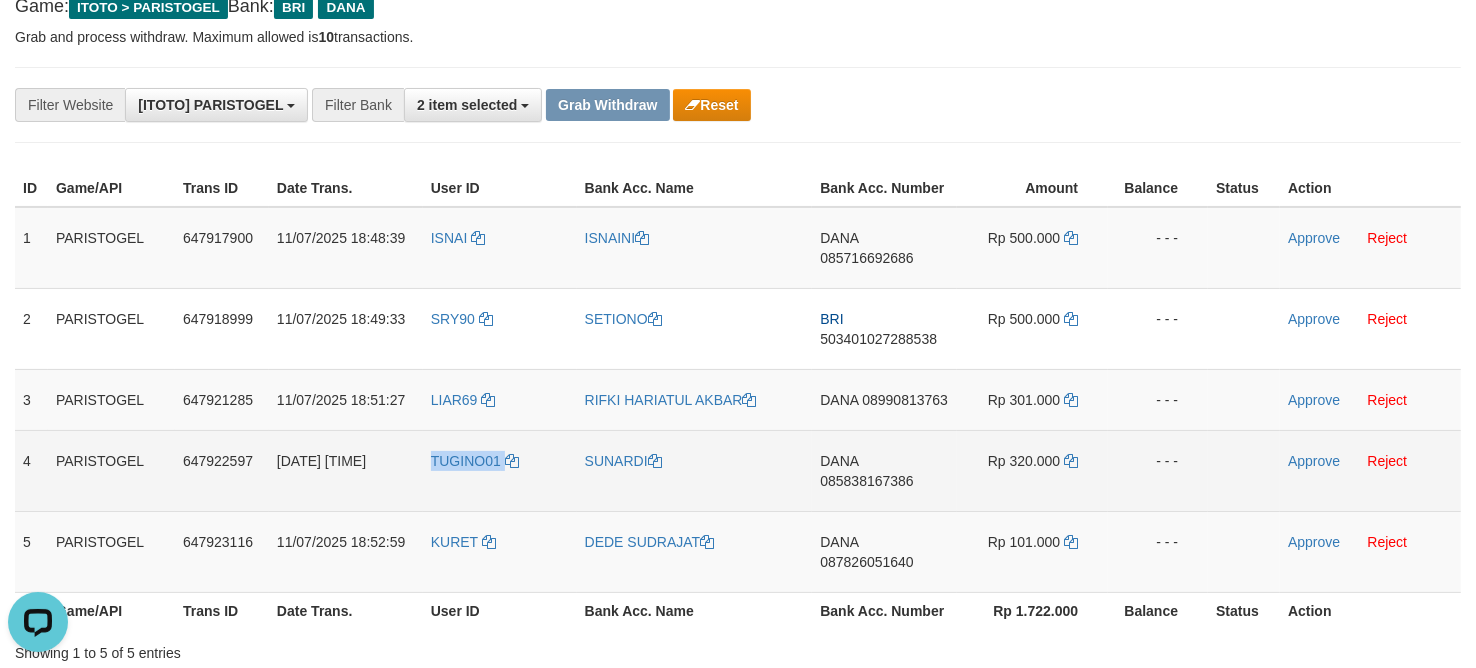 click on "TUGINO01" at bounding box center [500, 470] 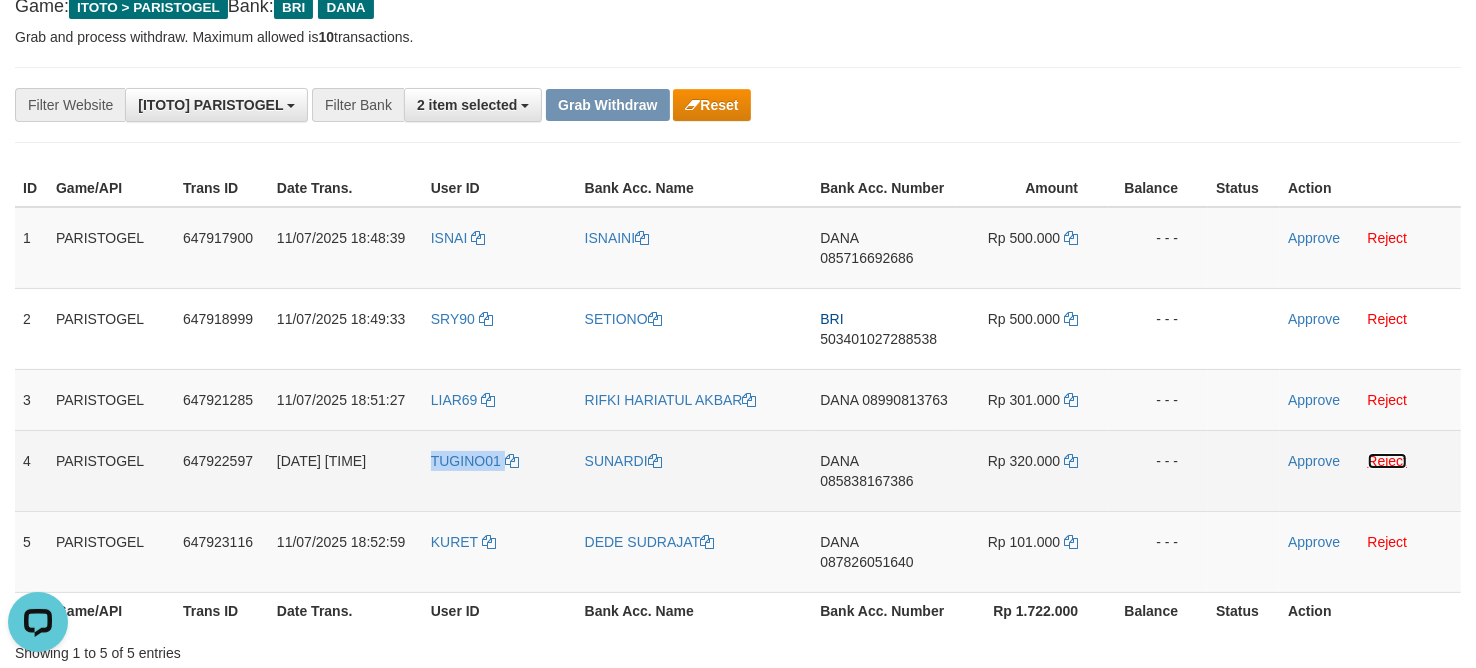 click on "Reject" at bounding box center (1388, 461) 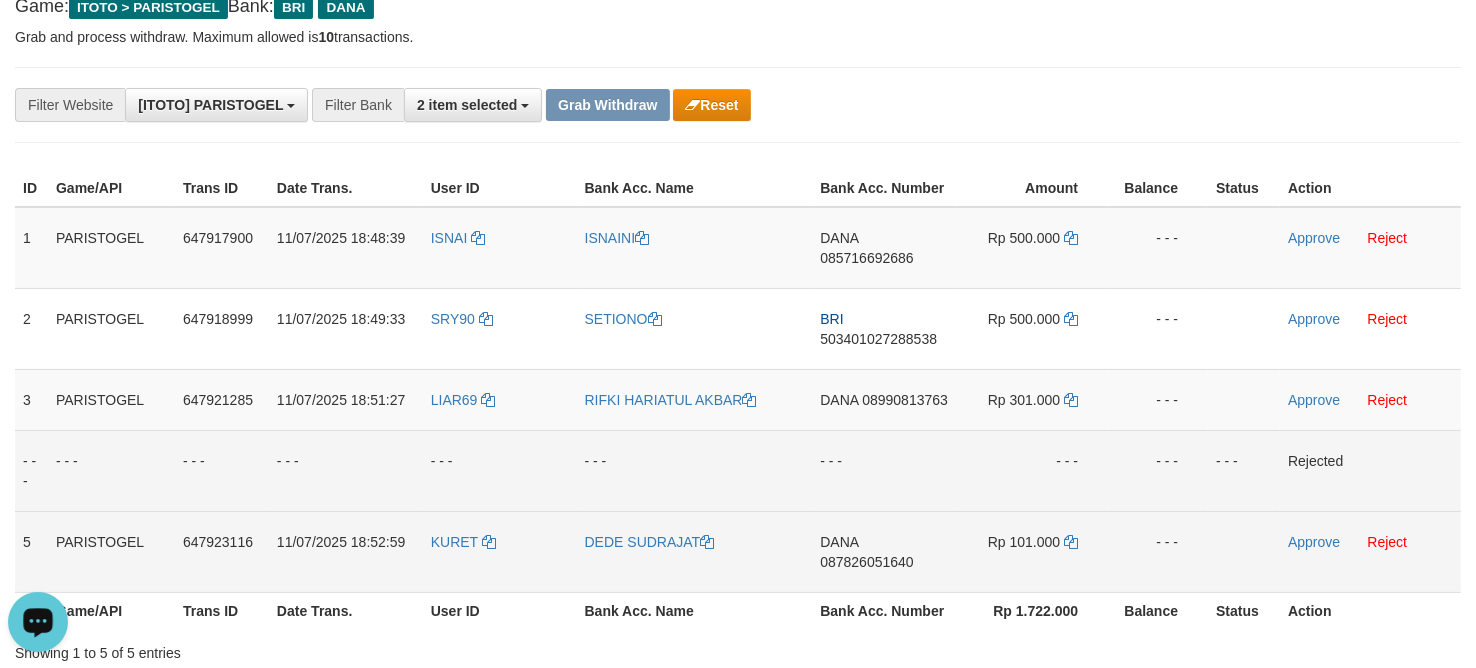 click on "KURET" at bounding box center [500, 551] 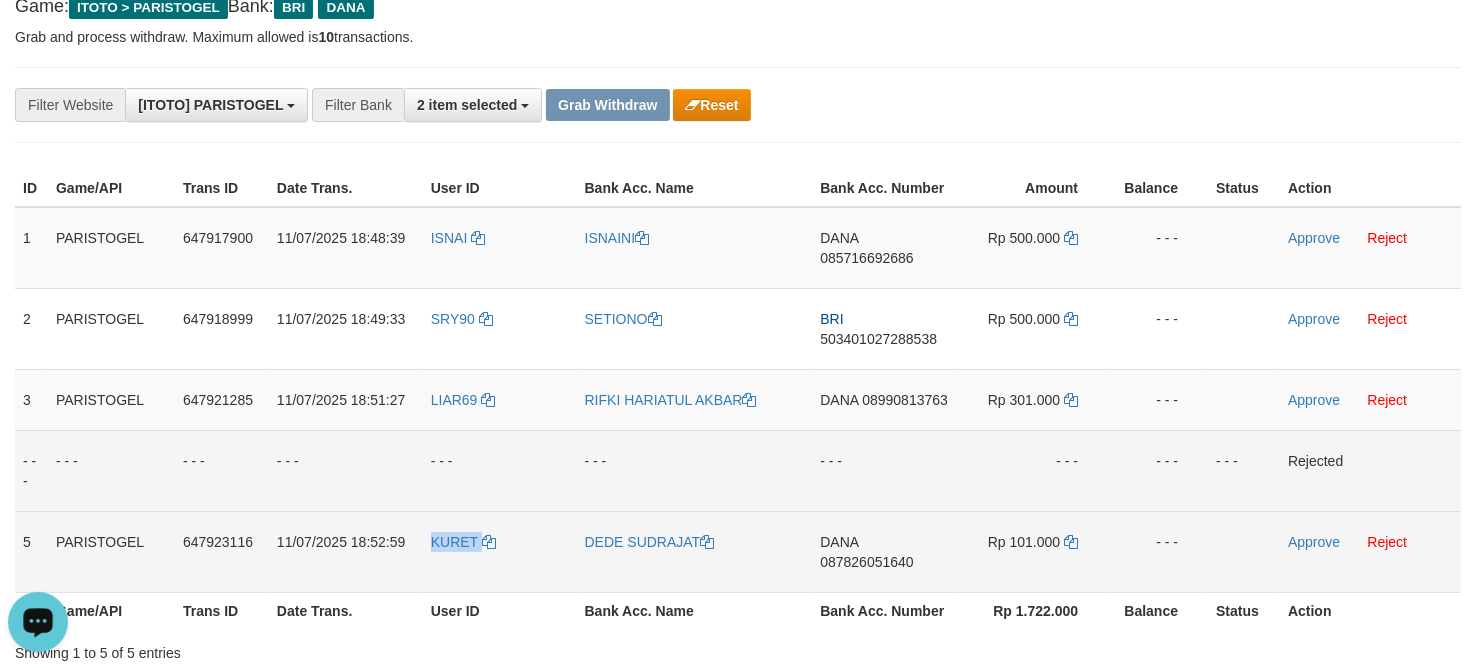 click on "KURET" at bounding box center (500, 551) 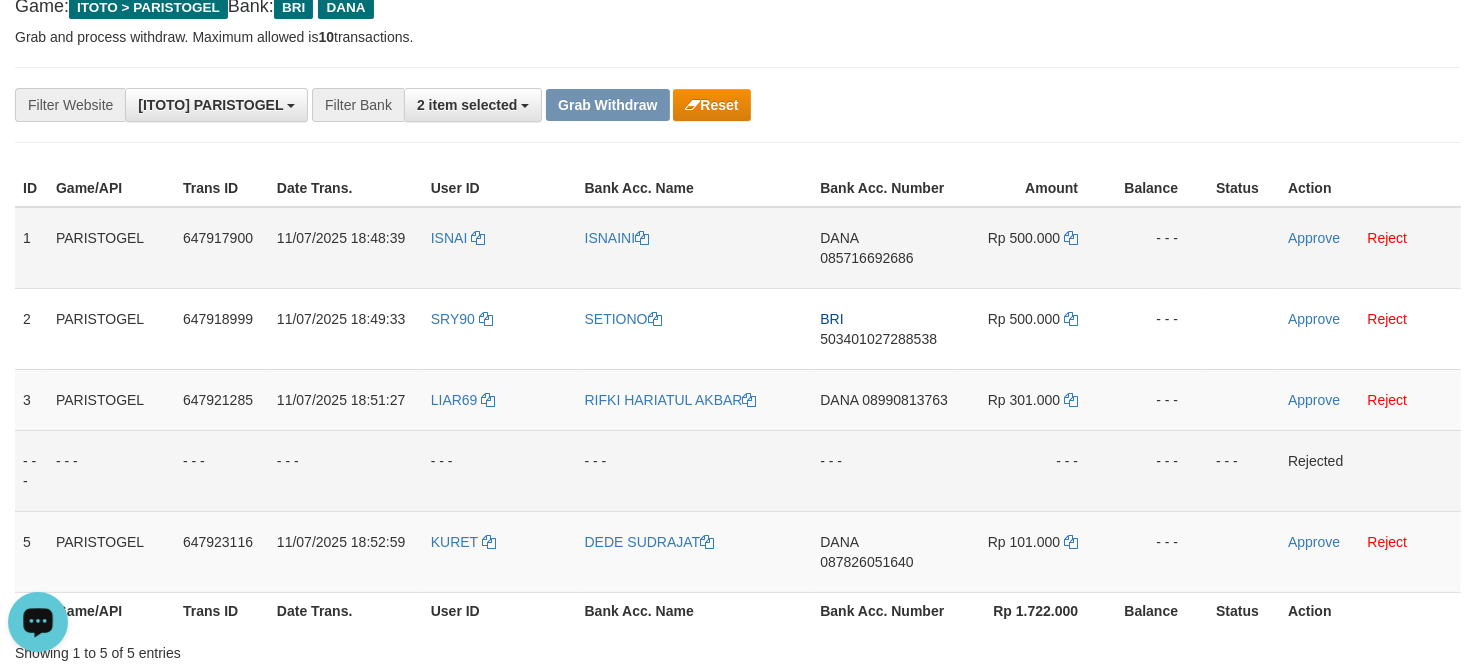click on "ISNAINI" at bounding box center (695, 248) 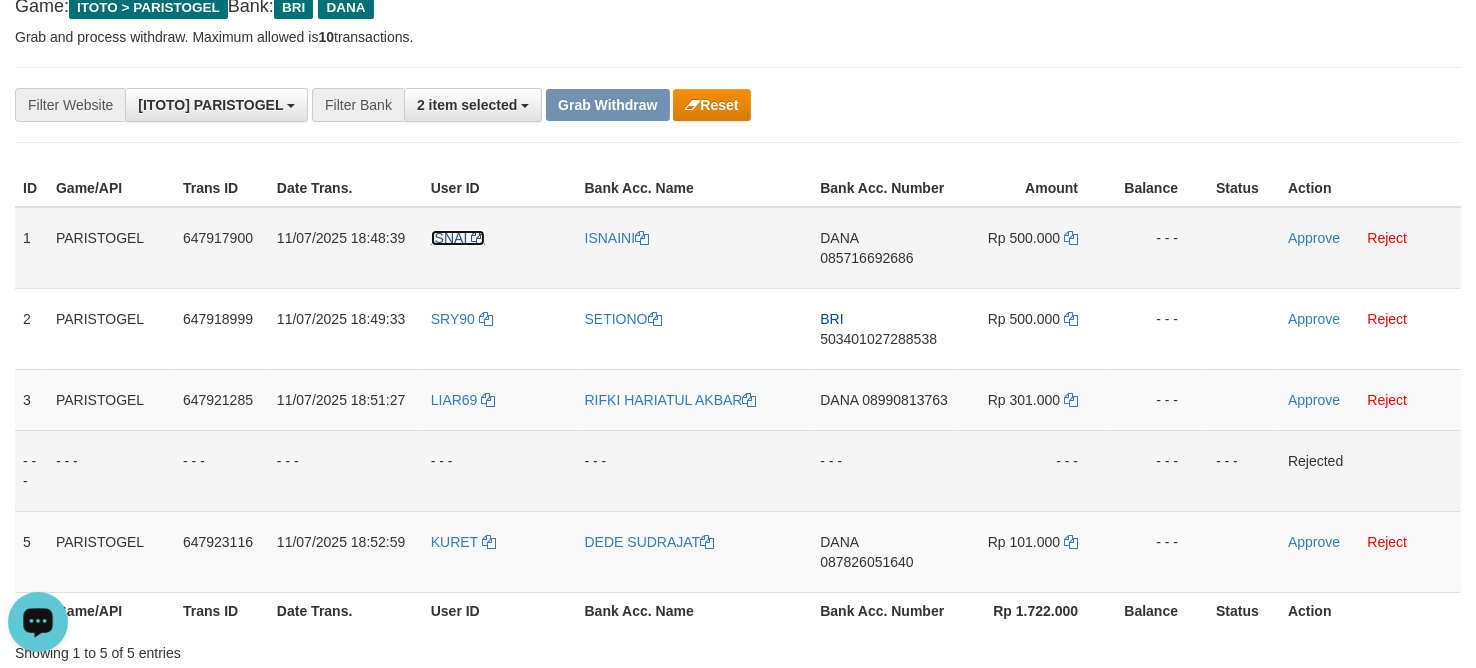 click on "ISNAI" at bounding box center (449, 238) 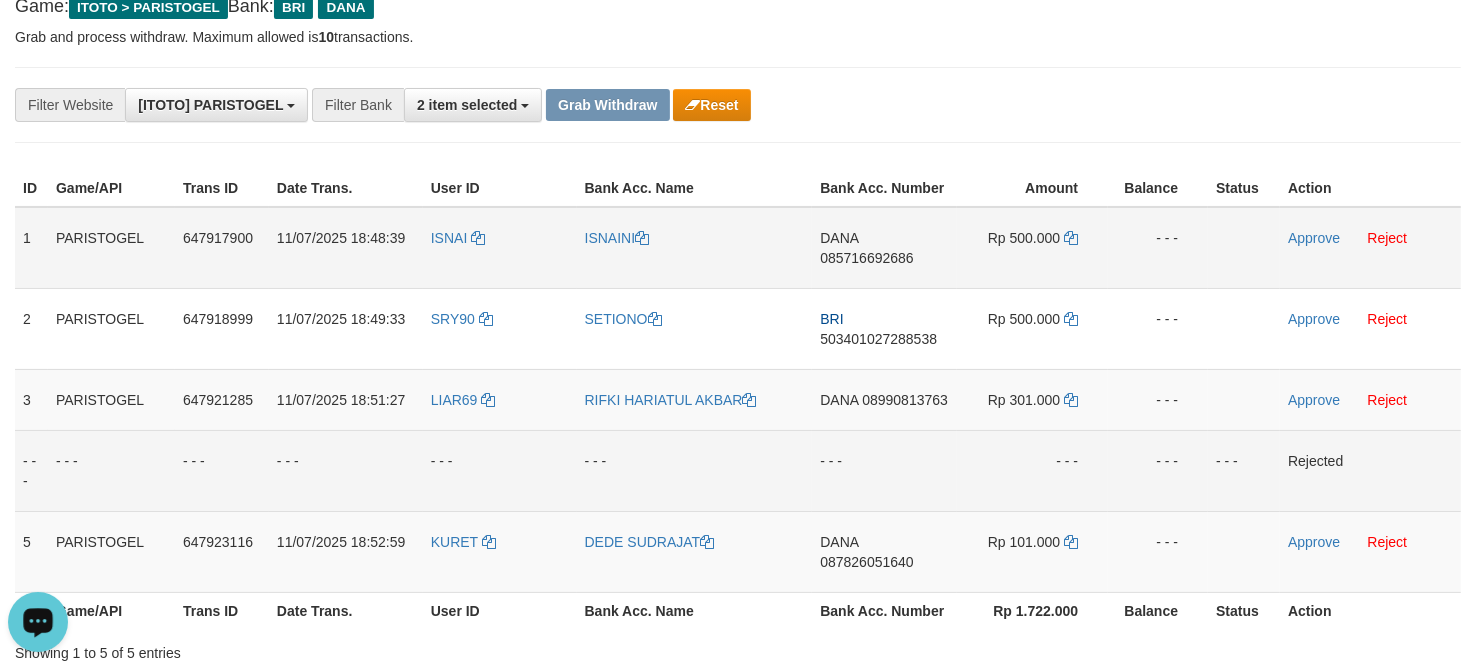 click on "ISNAI" at bounding box center [500, 248] 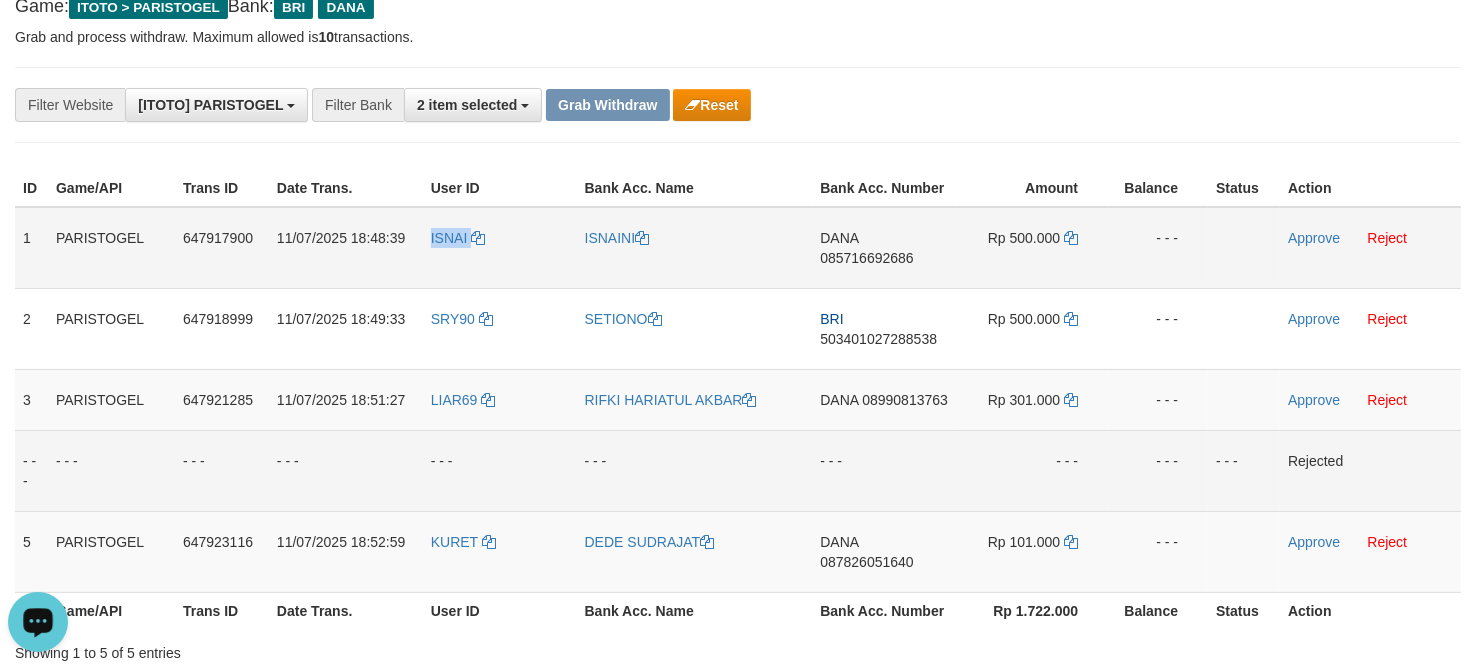 click on "ISNAI" at bounding box center [500, 248] 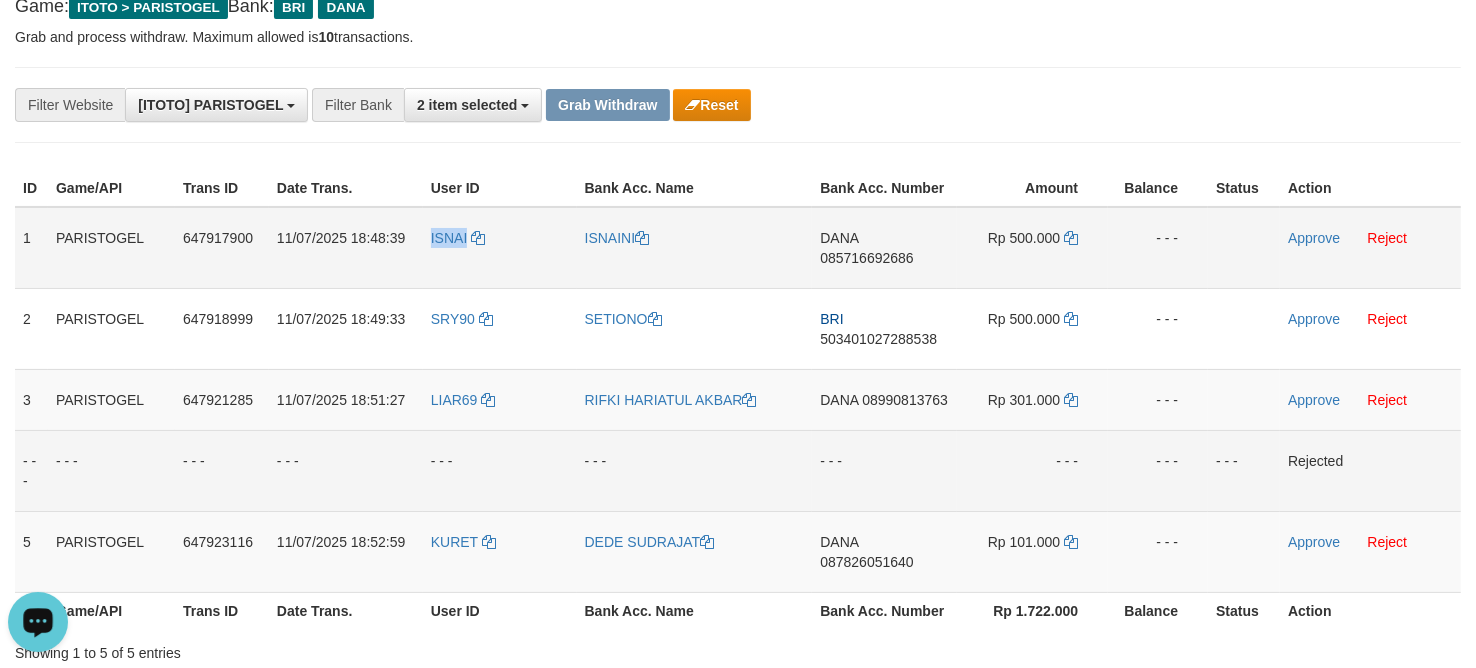 copy on "ISNAI" 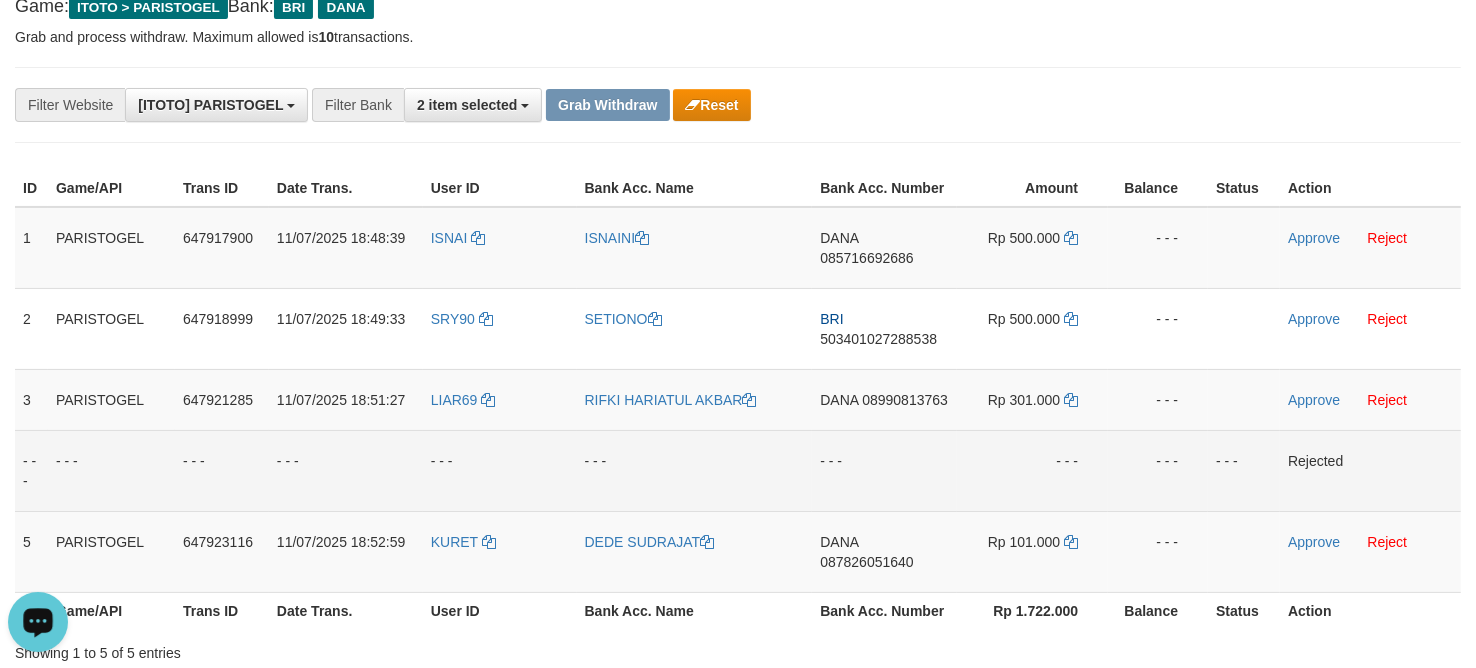 click on "- - -" at bounding box center [695, 470] 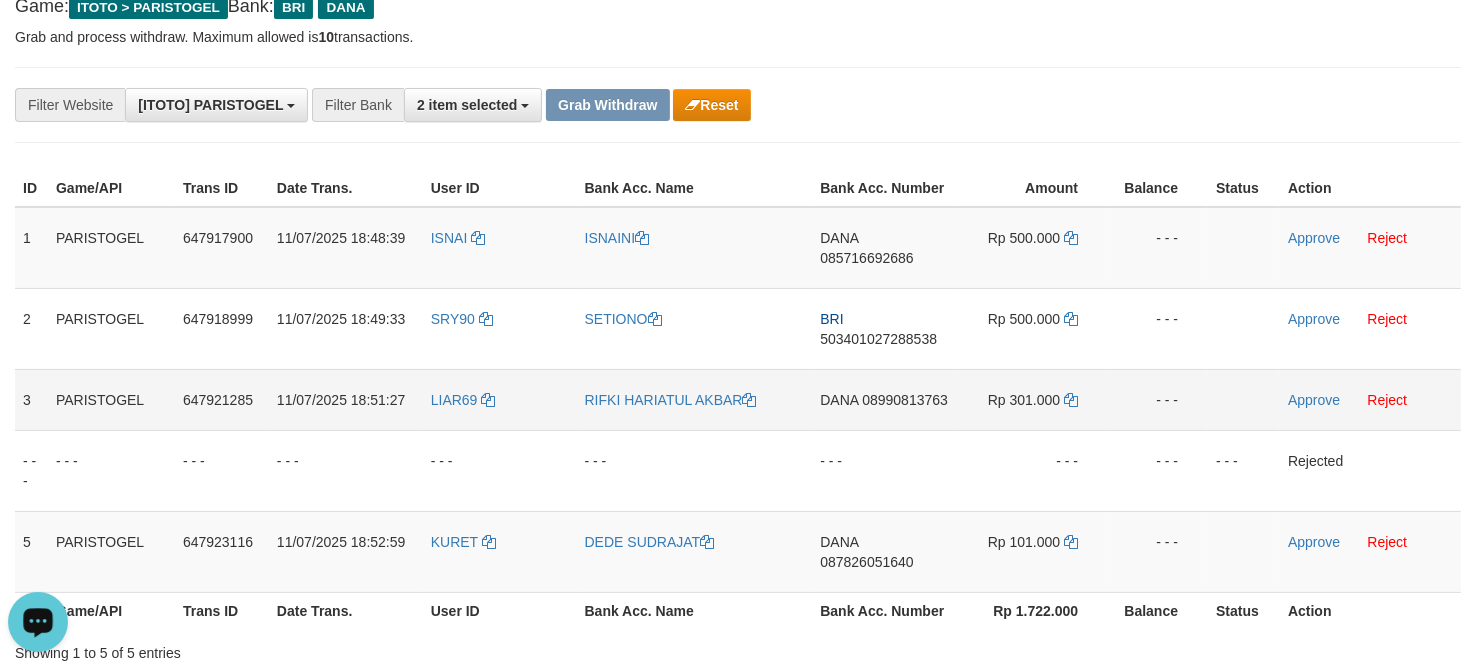 click on "RIFKI HARIATUL AKBAR" at bounding box center [695, 399] 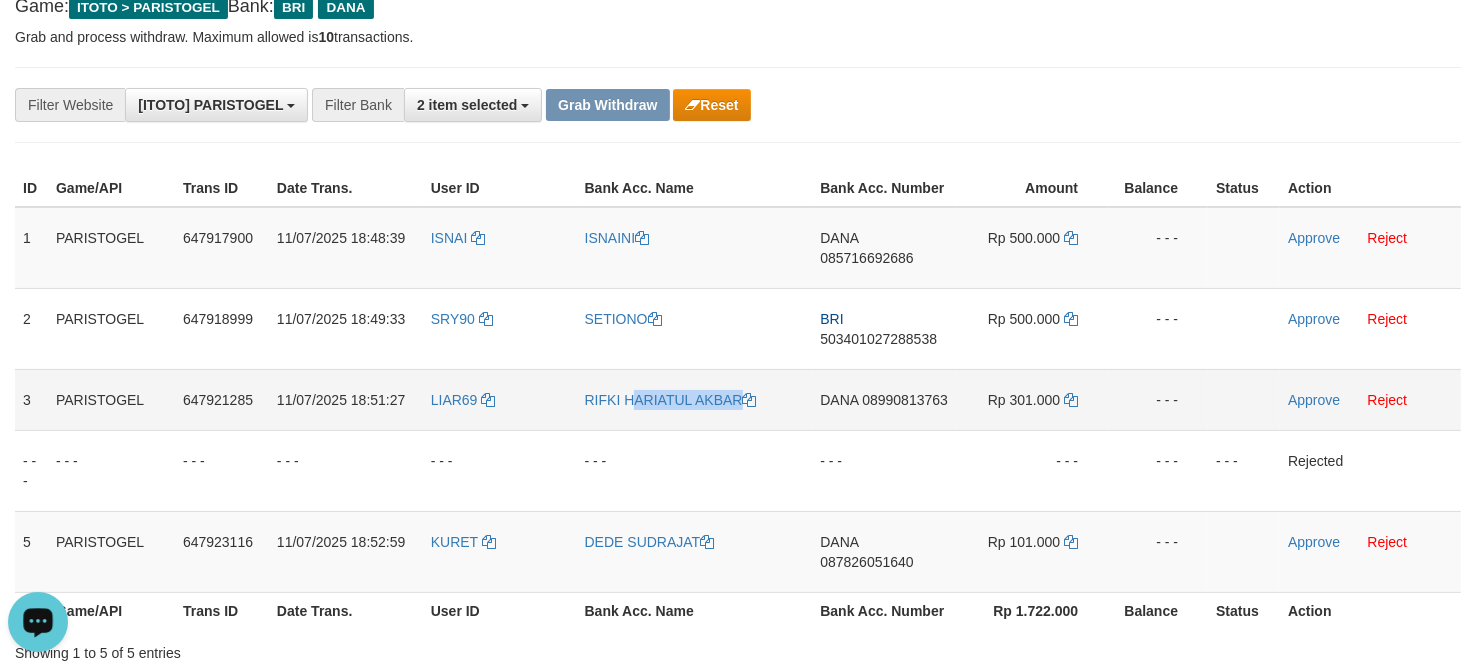 click on "RIFKI HARIATUL AKBAR" at bounding box center [695, 399] 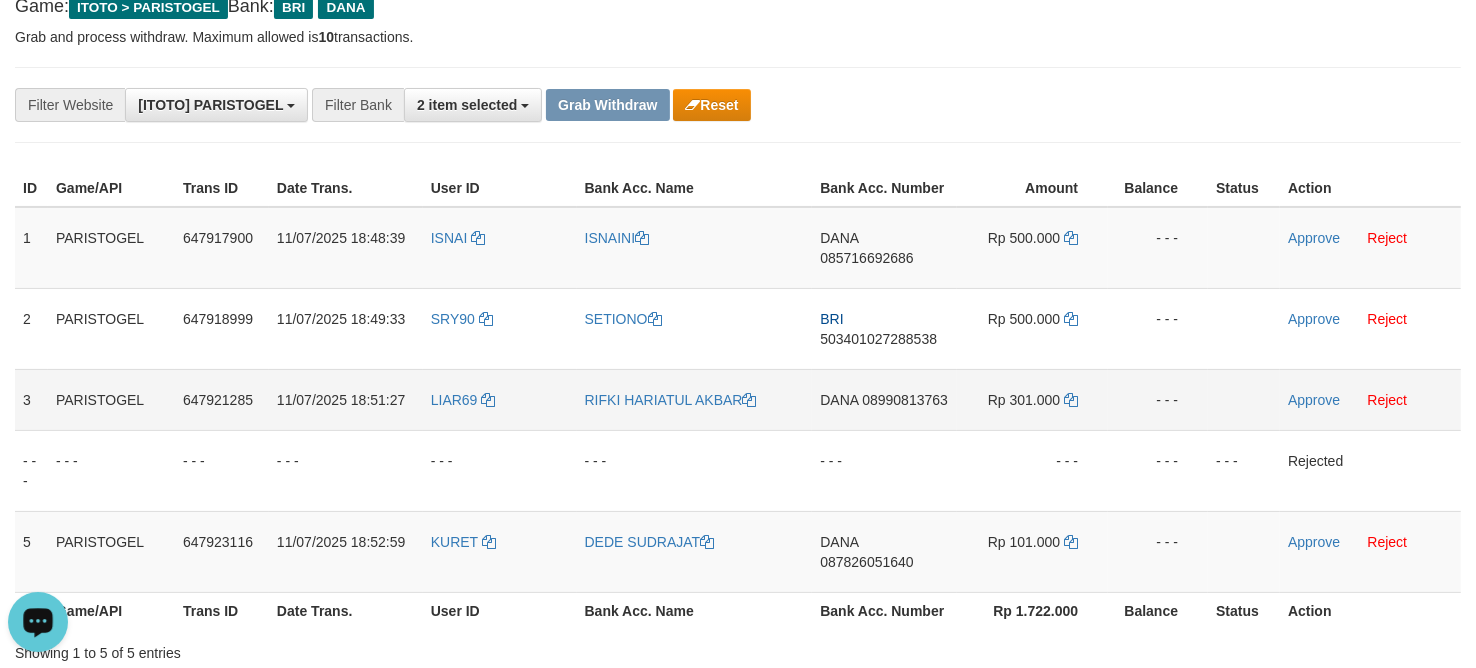 click on "LIAR69" at bounding box center [500, 399] 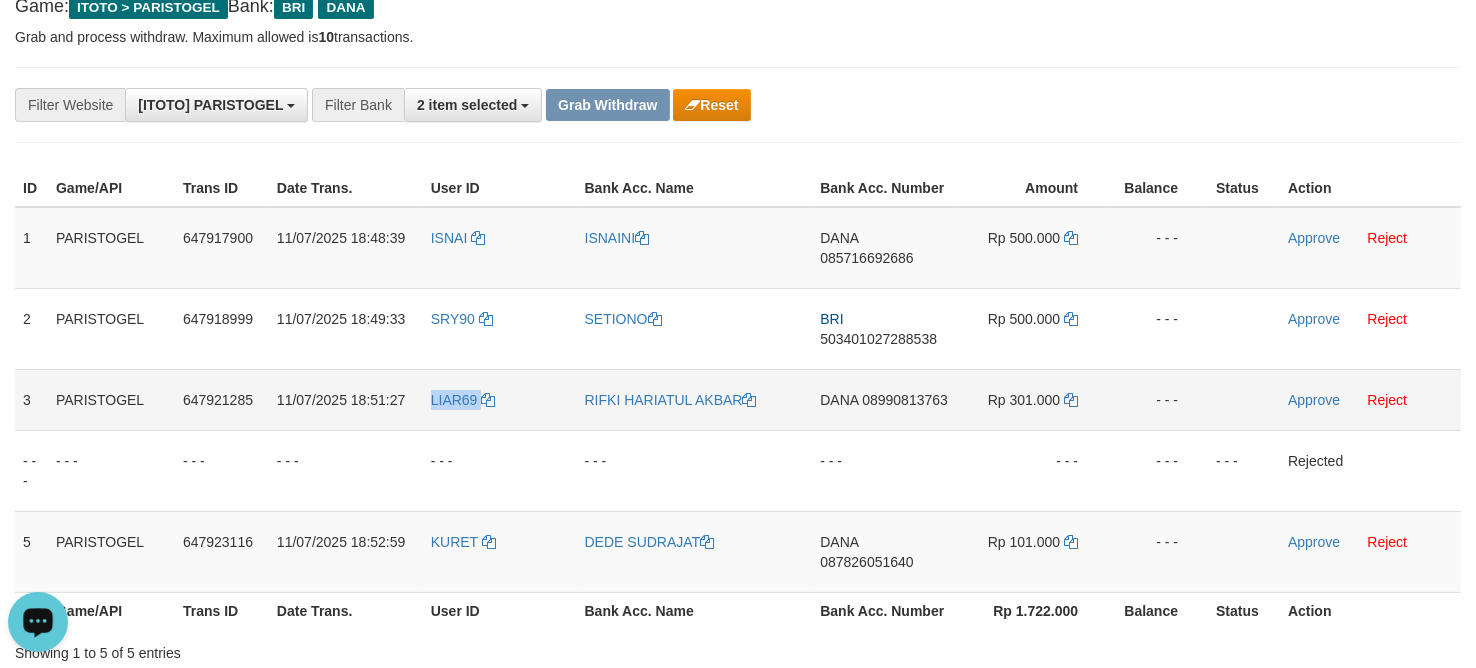 click on "LIAR69" at bounding box center [500, 399] 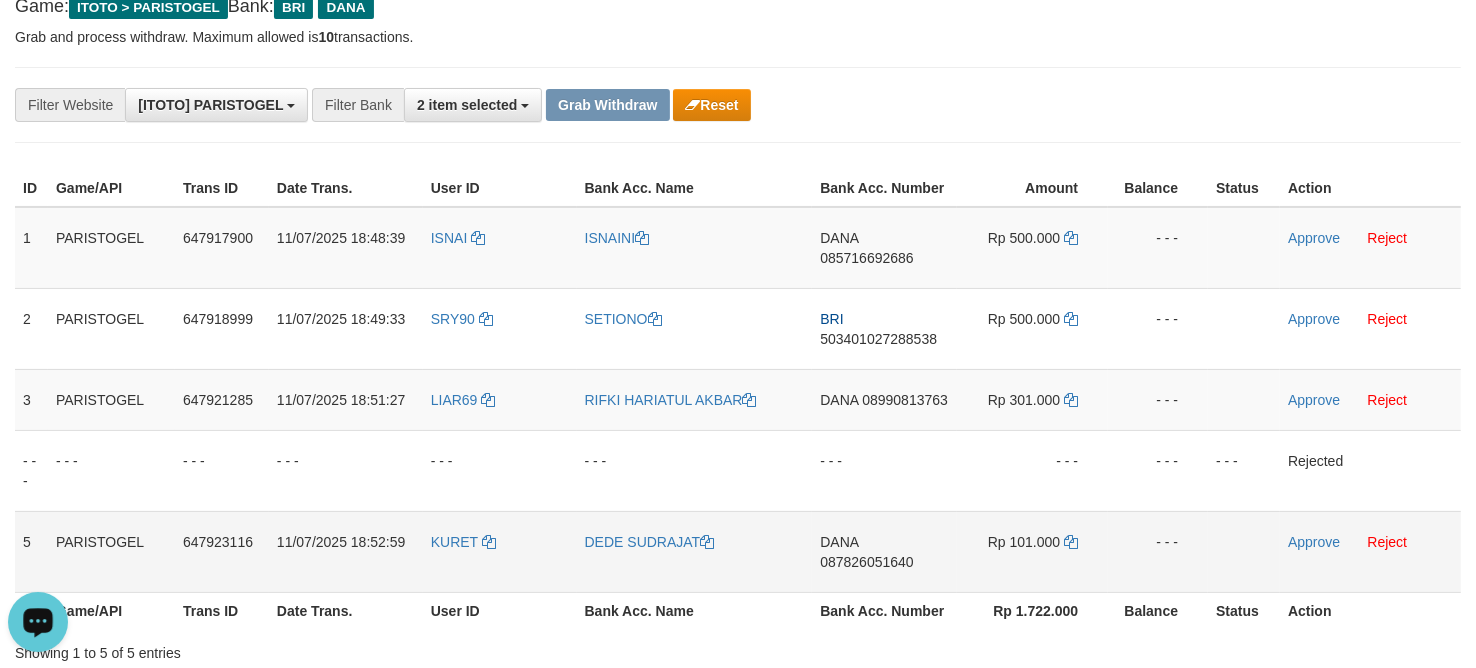 click on "DEDE SUDRAJAT" at bounding box center [695, 551] 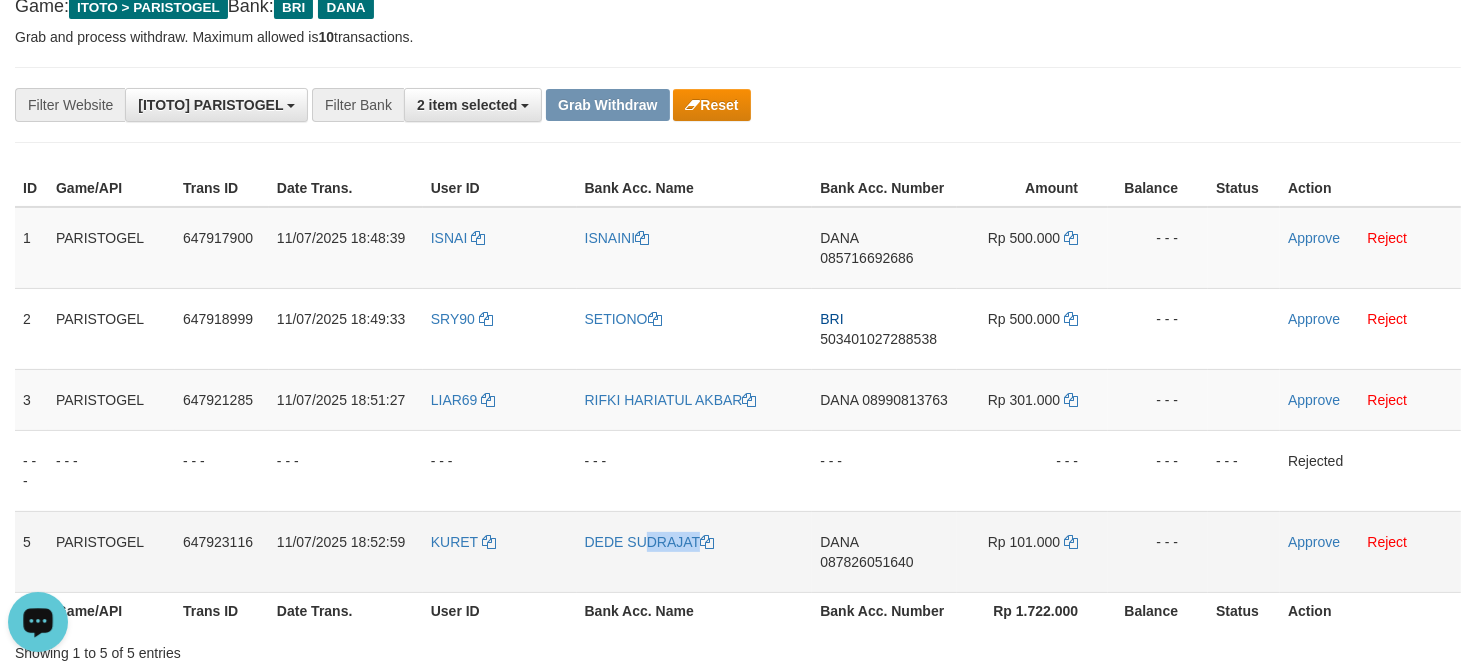 click on "DEDE SUDRAJAT" at bounding box center [695, 551] 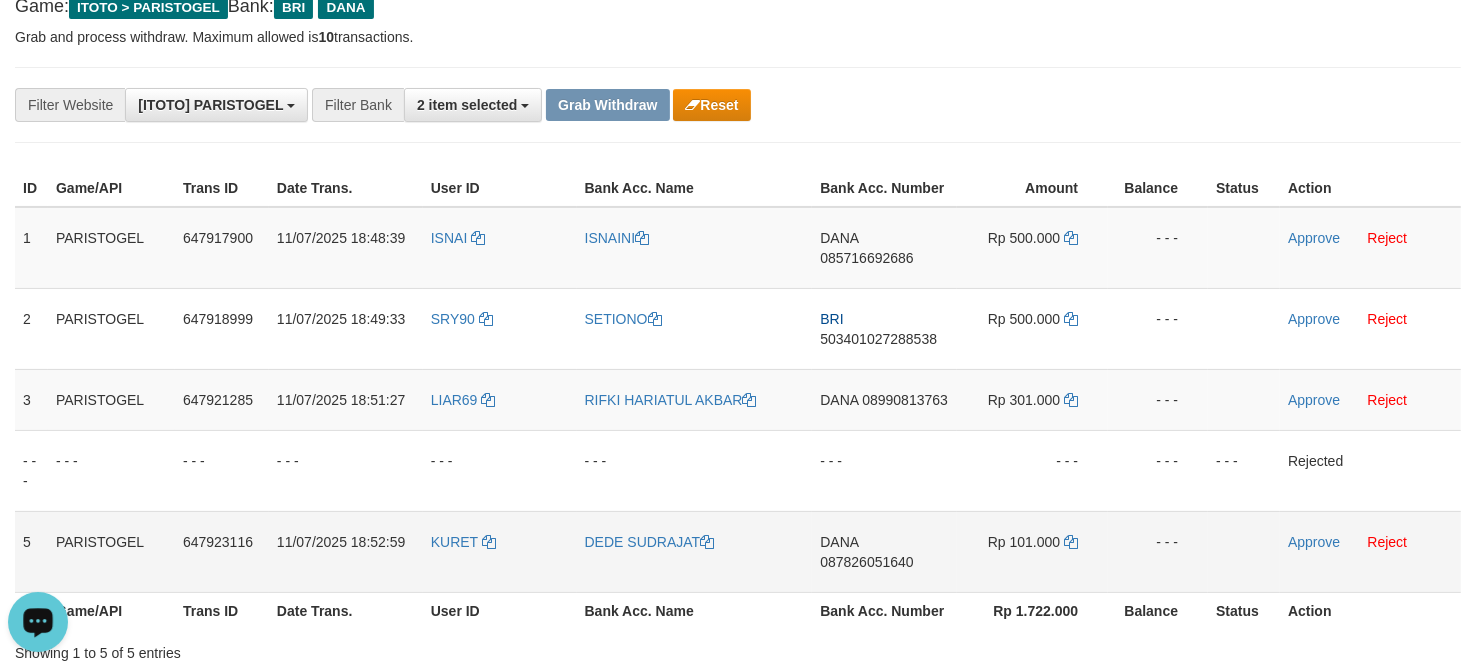 click on "KURET" at bounding box center [500, 551] 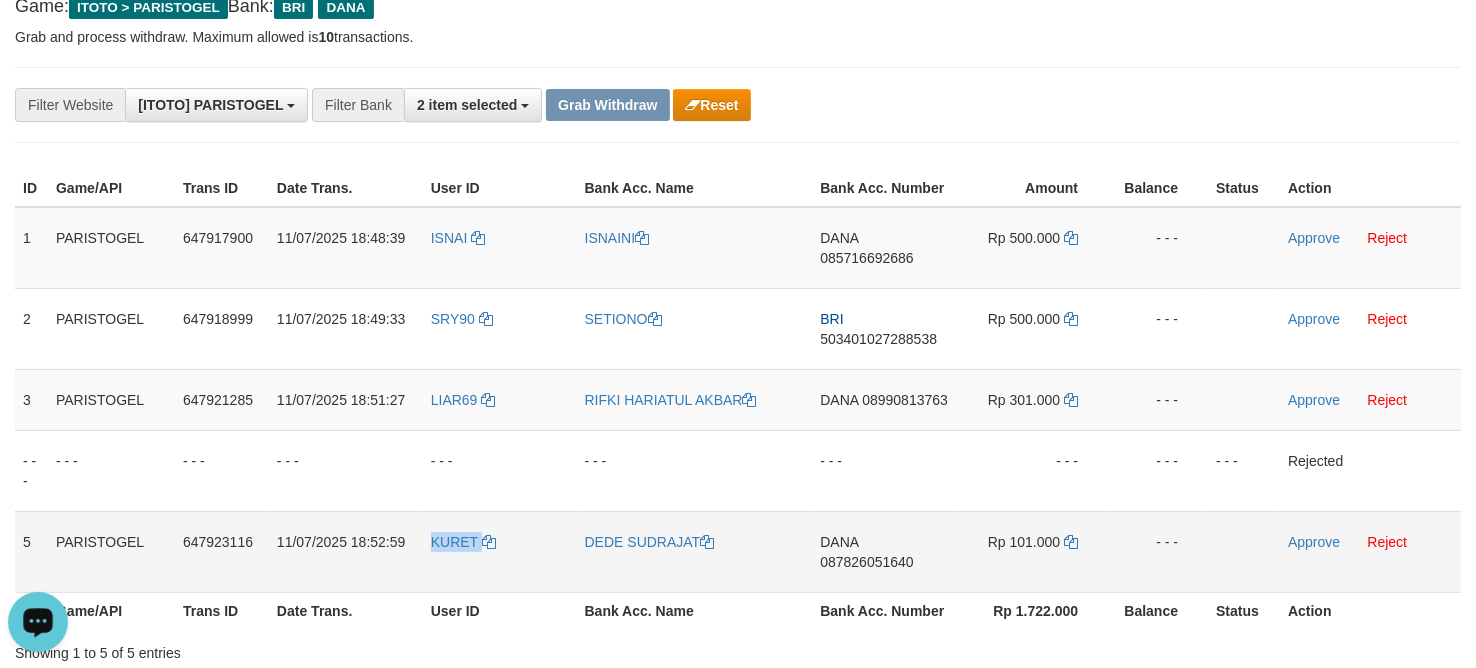 click on "KURET" at bounding box center (500, 551) 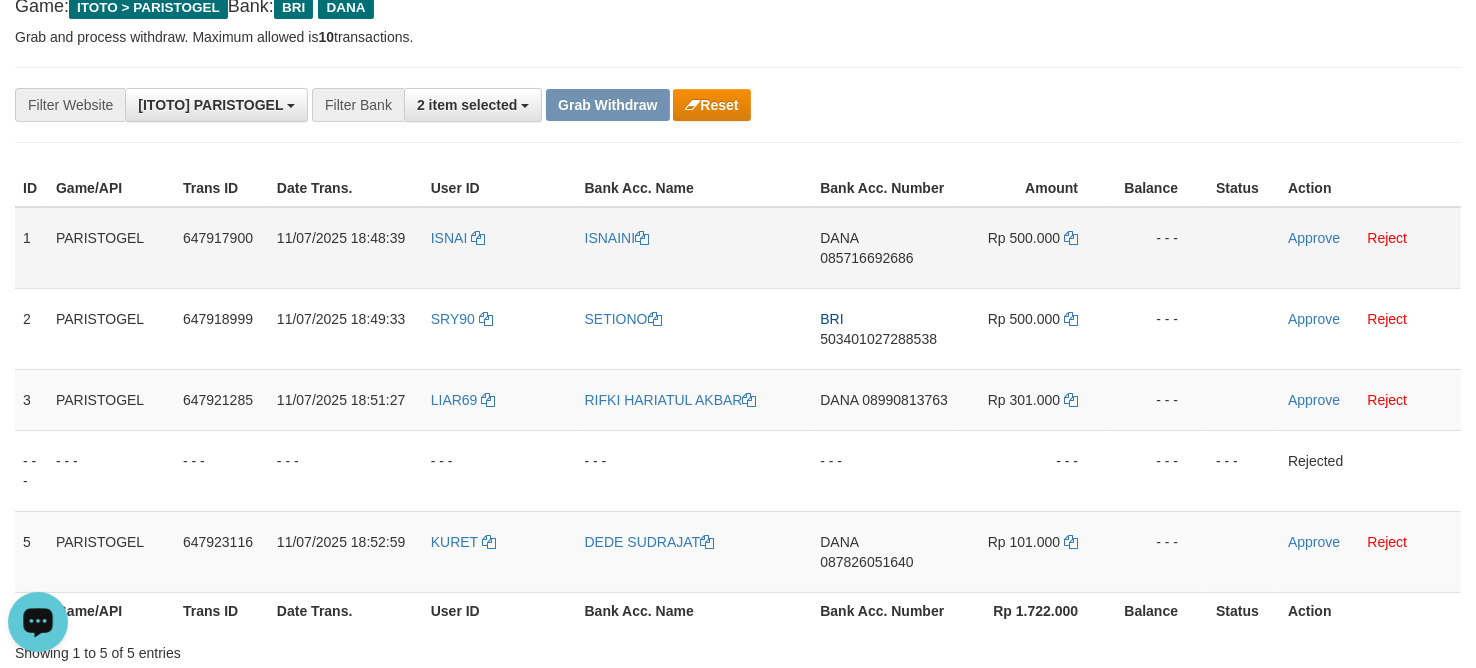 click on "DANA
085716692686" at bounding box center (884, 248) 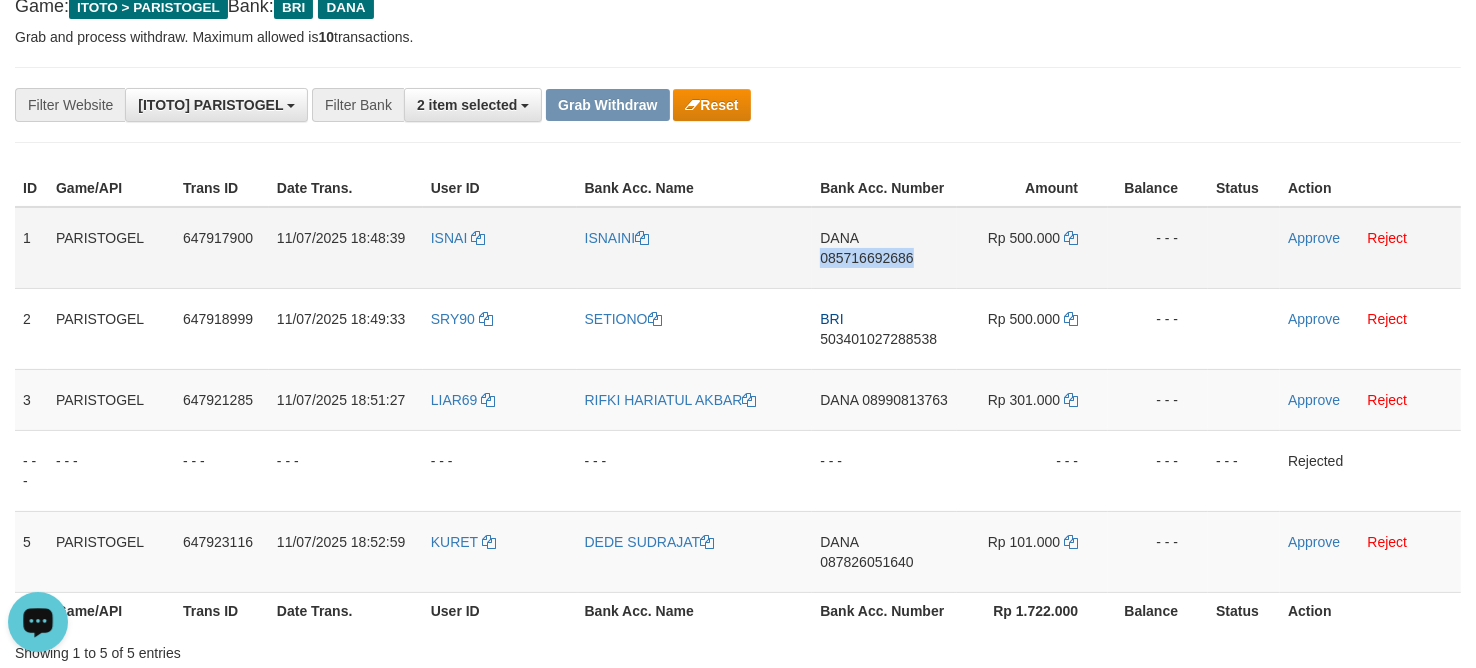 click on "DANA
085716692686" at bounding box center [884, 248] 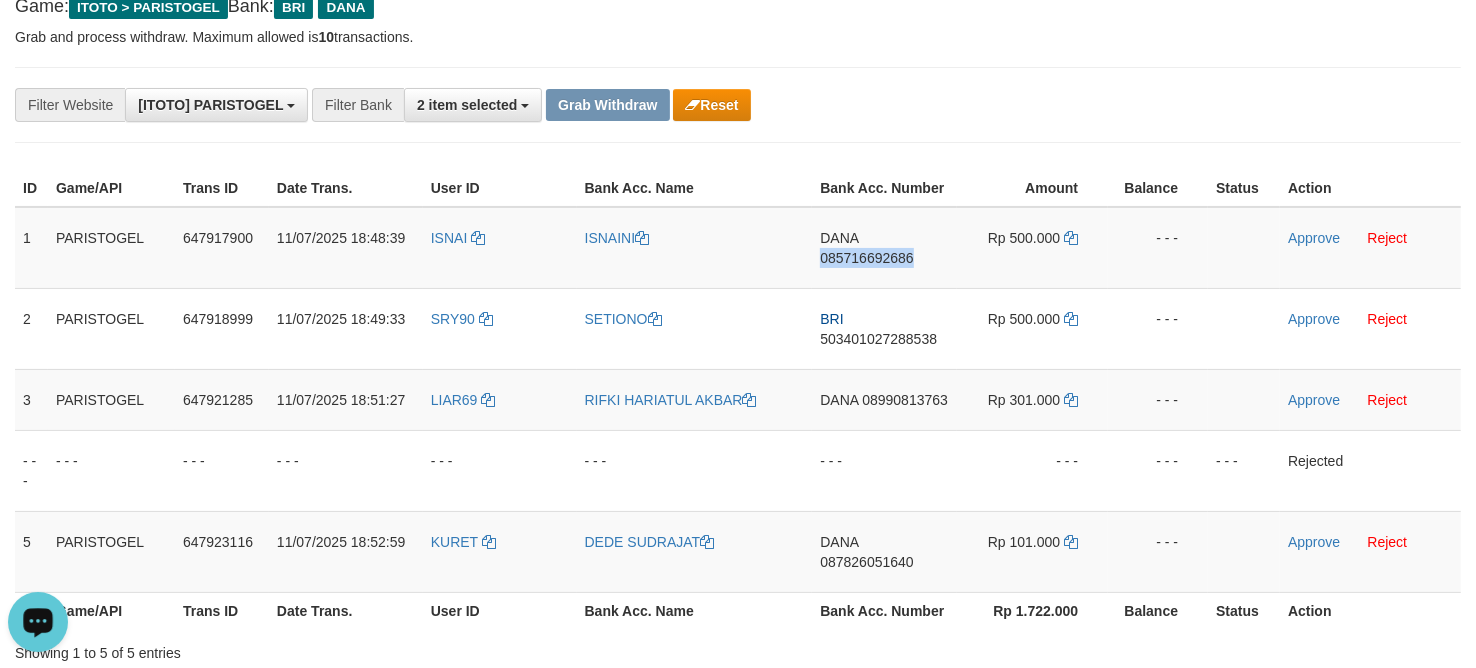 click at bounding box center [1064, 238] 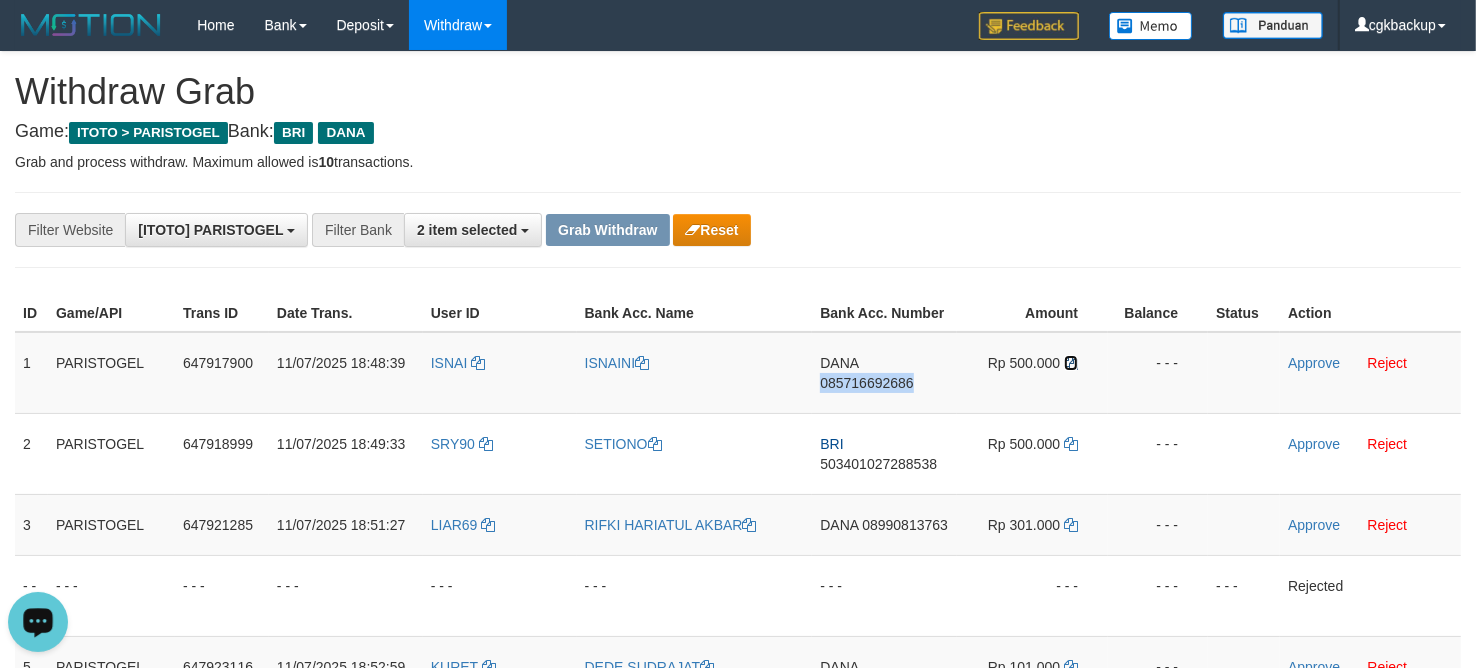 click at bounding box center (1071, 363) 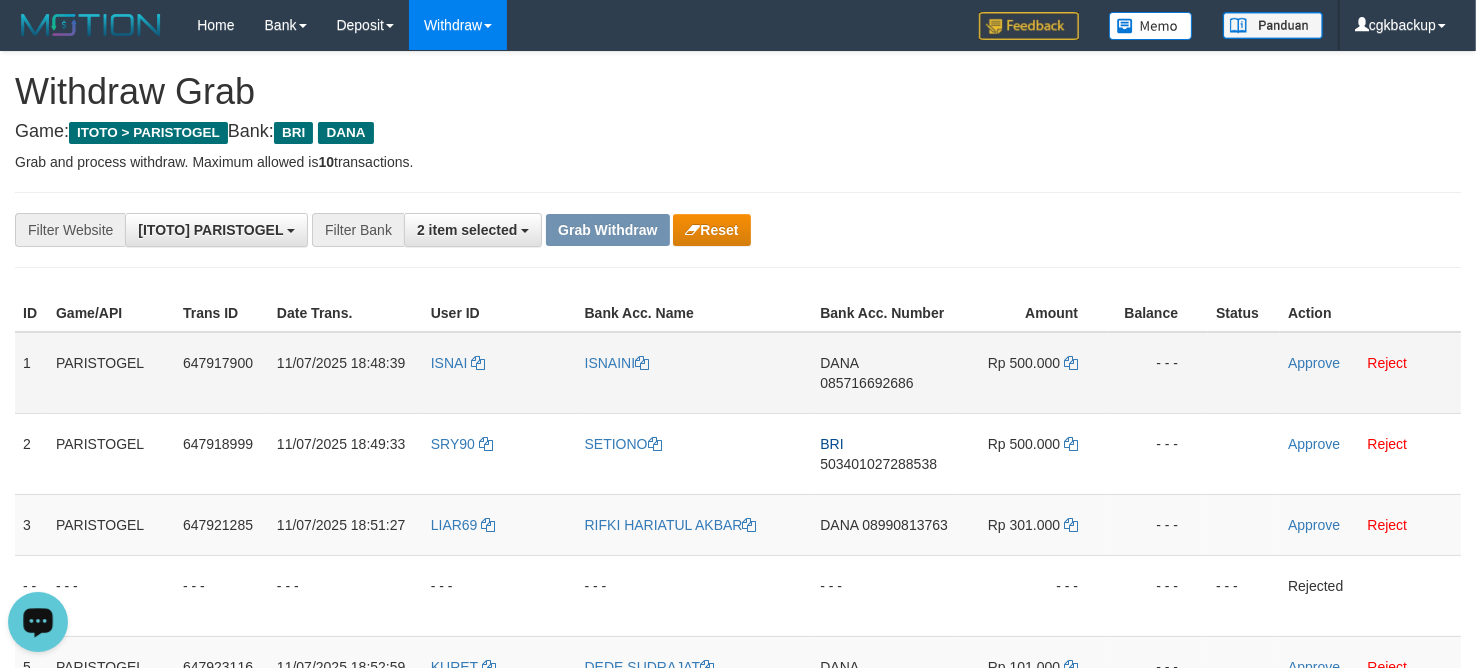 click on "ISNAI" at bounding box center (500, 373) 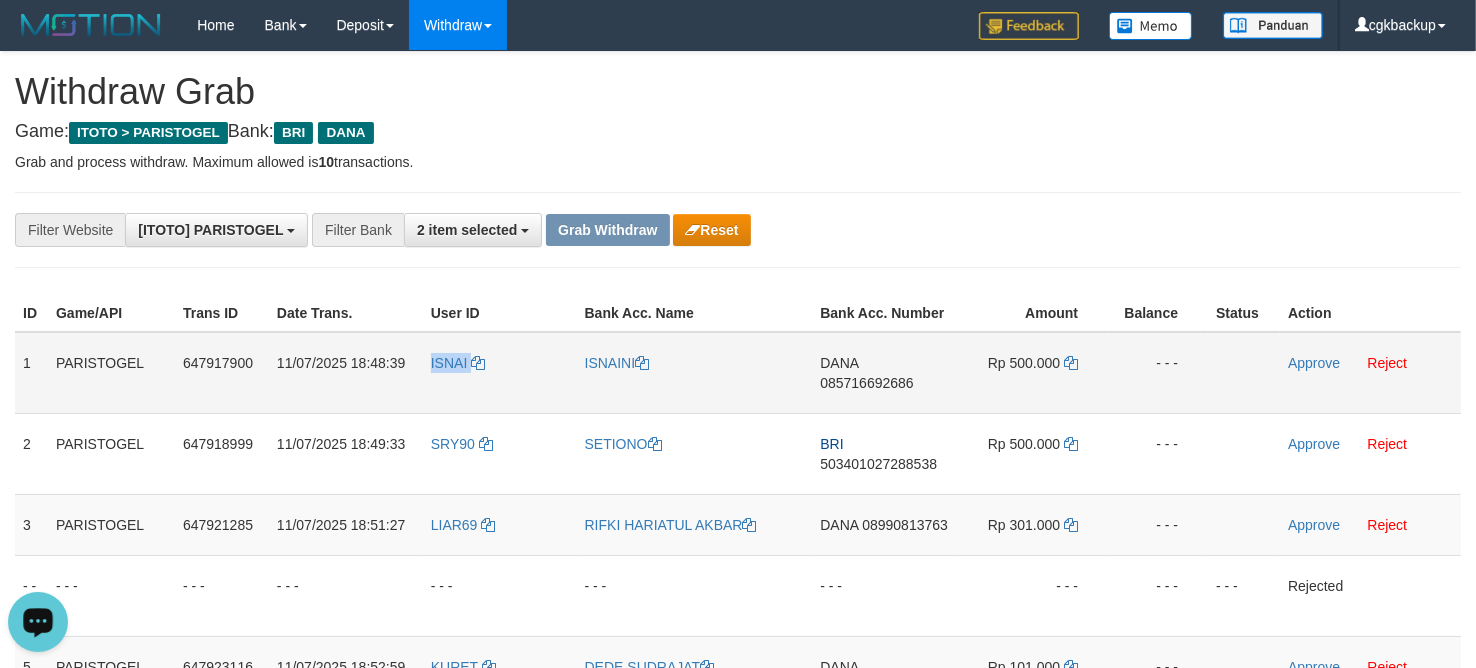 click on "ISNAI" at bounding box center [500, 373] 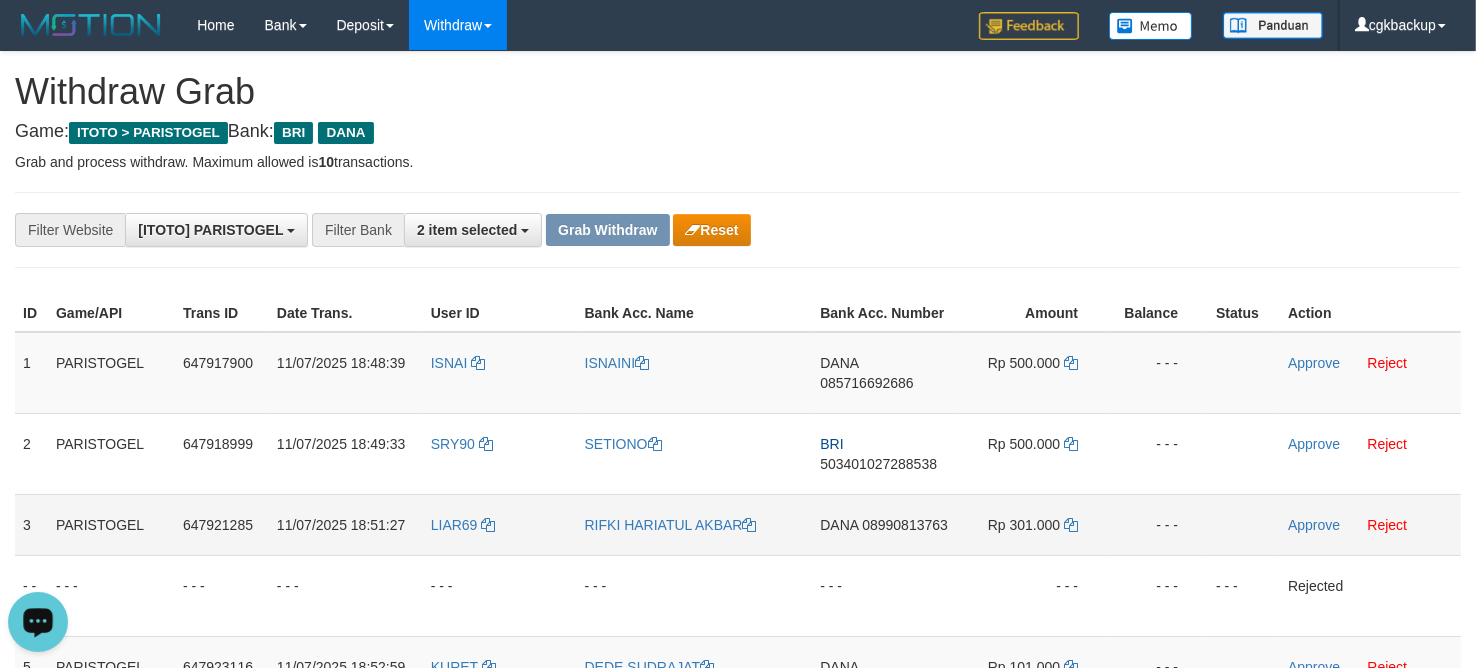click on "08990813763" at bounding box center (905, 525) 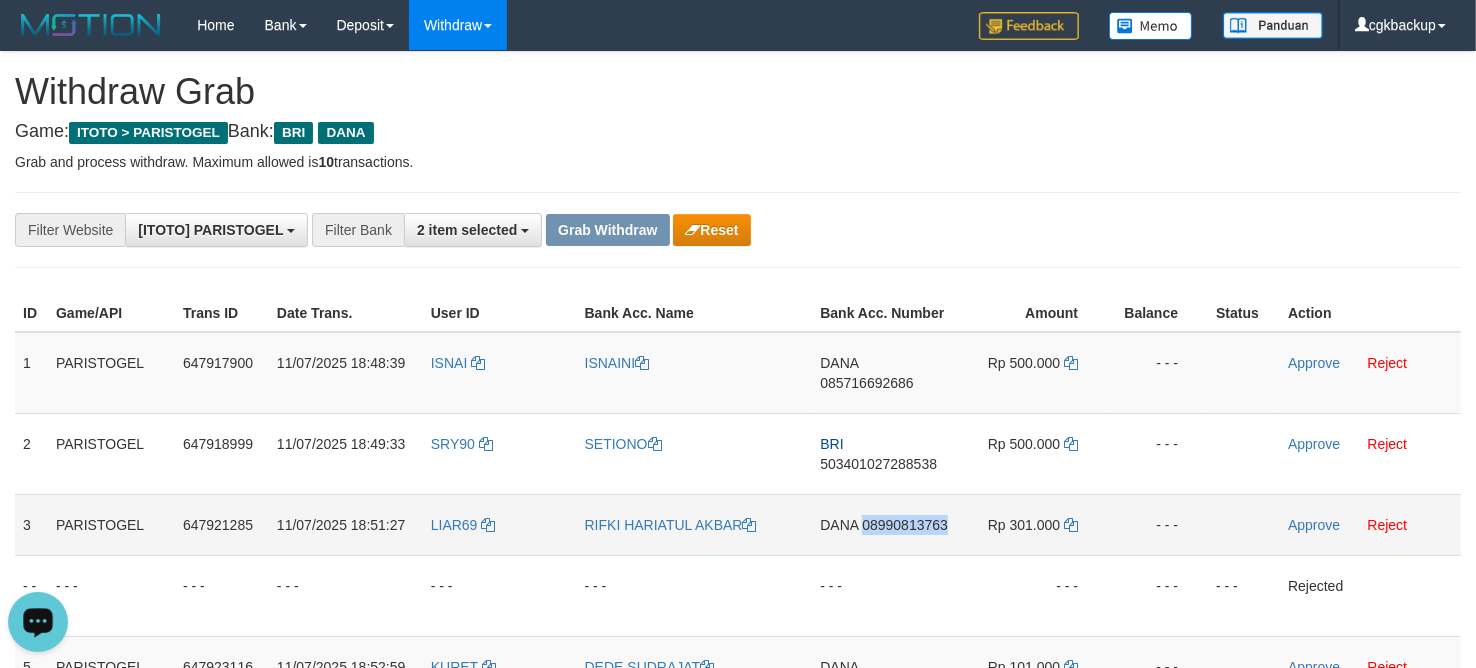 drag, startPoint x: 897, startPoint y: 541, endPoint x: 946, endPoint y: 541, distance: 49 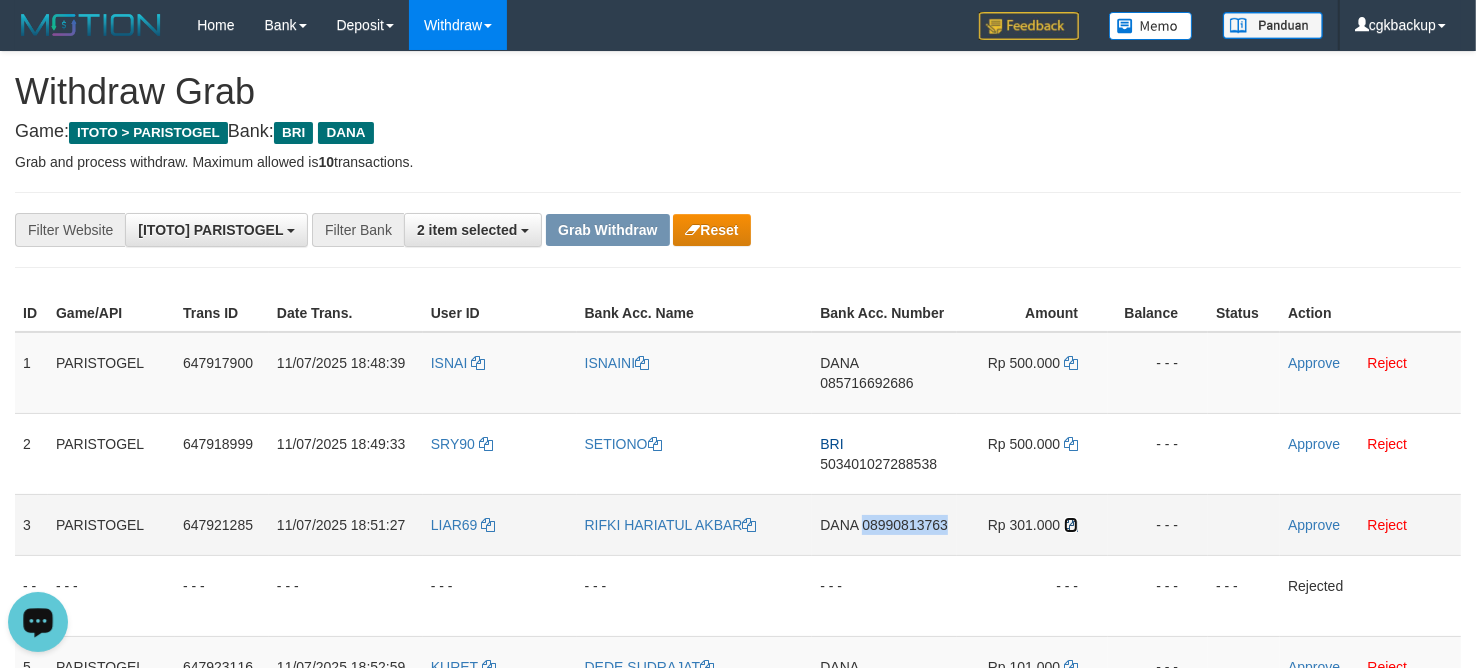 click at bounding box center [1071, 525] 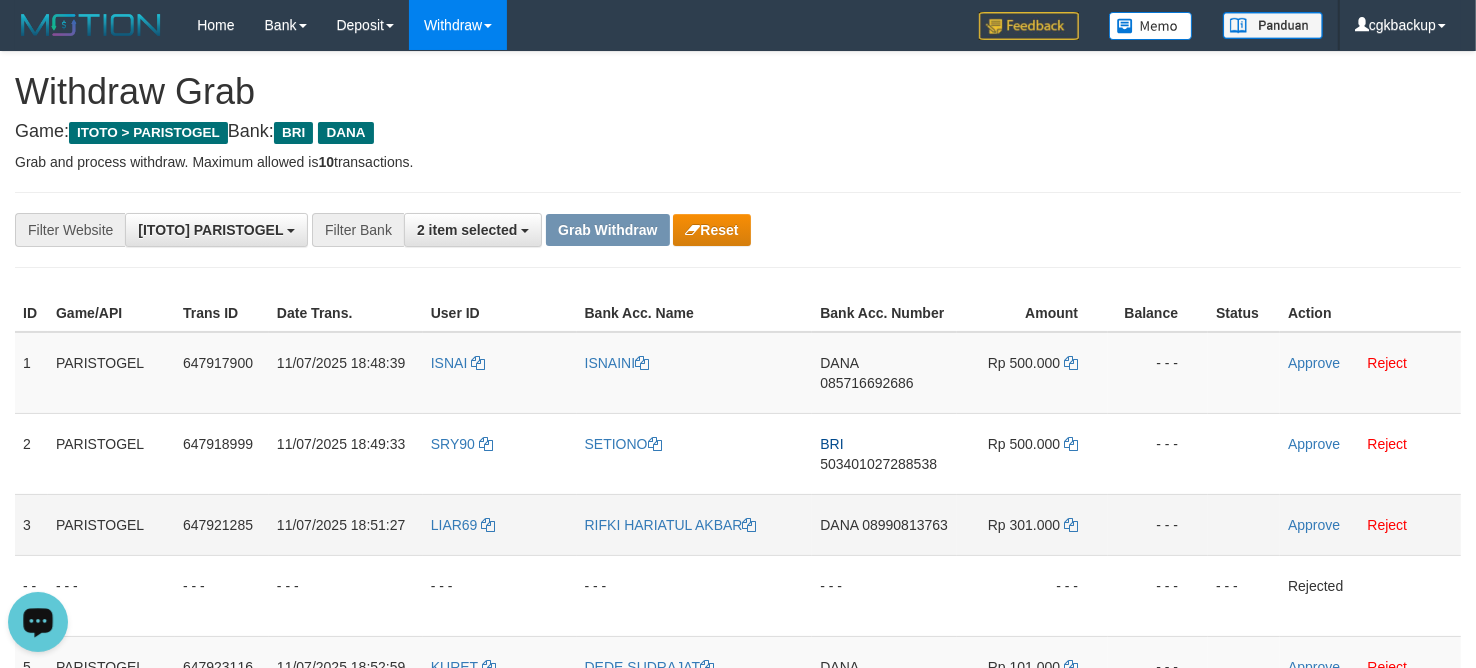 click on "LIAR69" at bounding box center [500, 524] 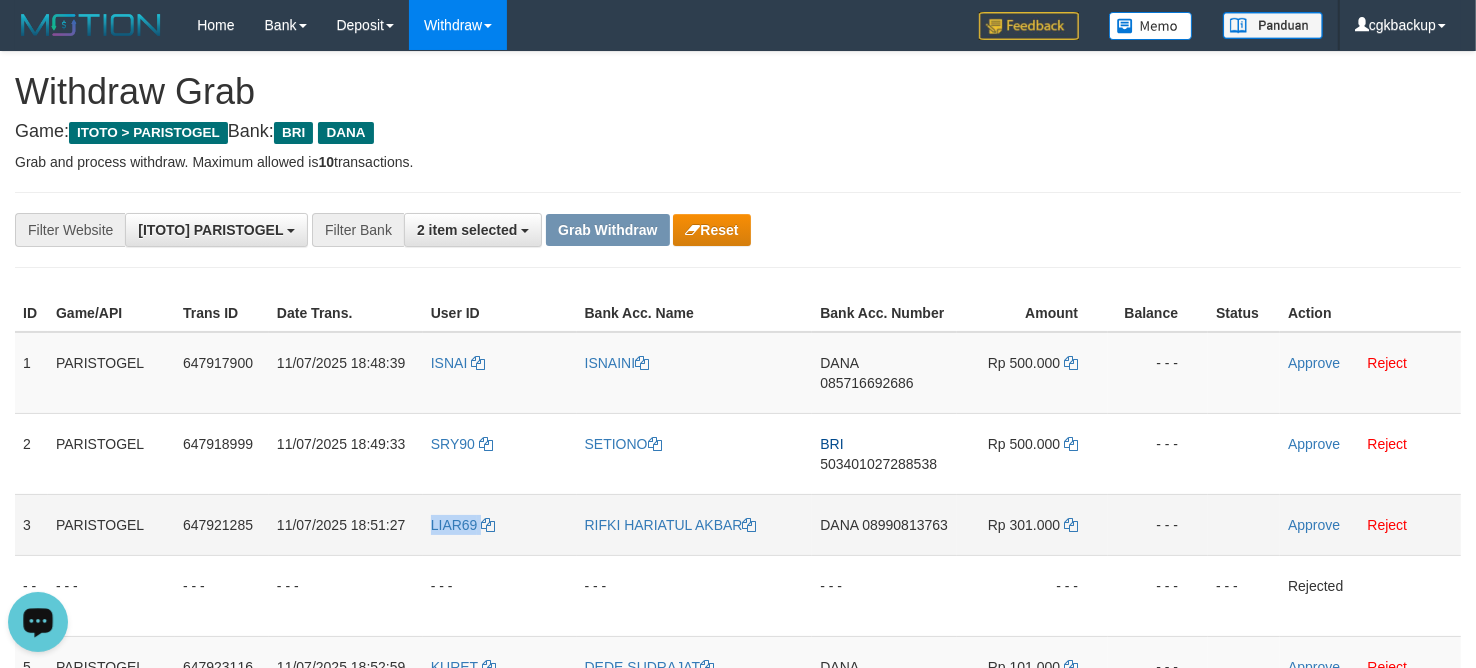 click on "LIAR69" at bounding box center [500, 524] 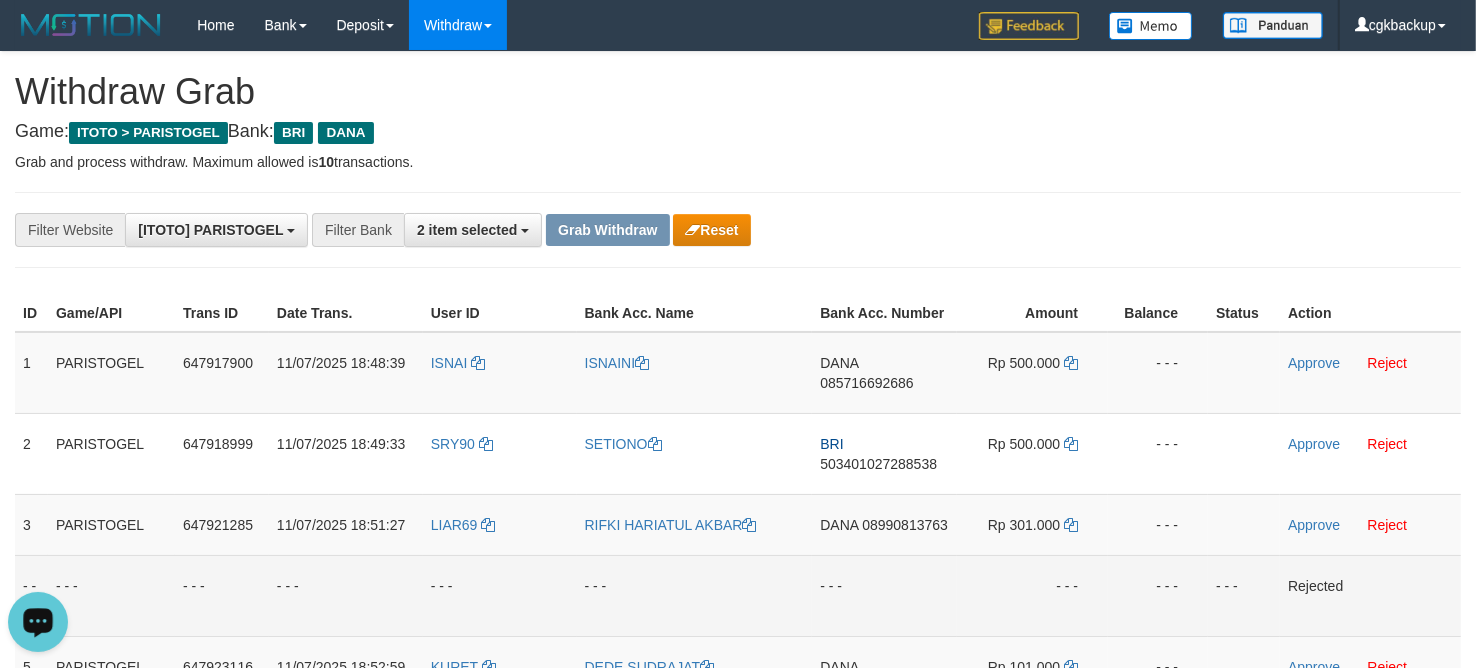 drag, startPoint x: 1053, startPoint y: 593, endPoint x: 1102, endPoint y: 568, distance: 55.00909 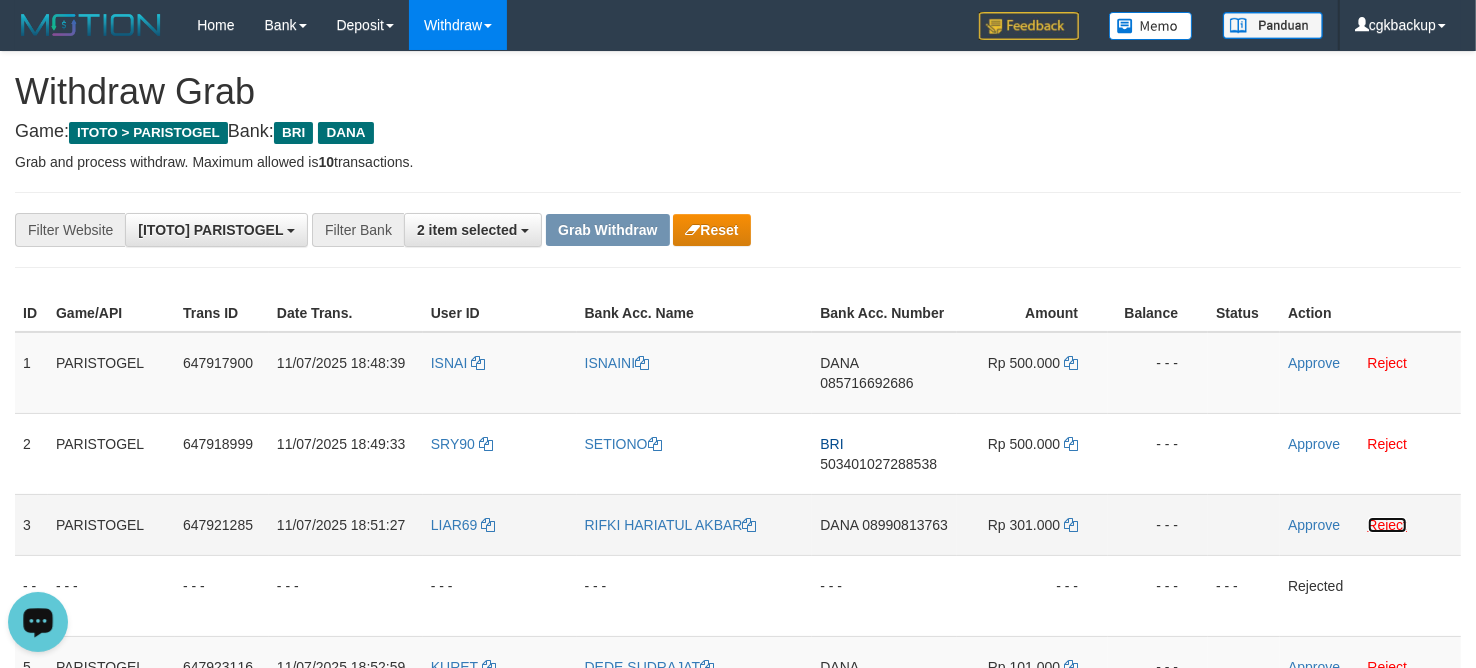 click on "Reject" at bounding box center [1388, 525] 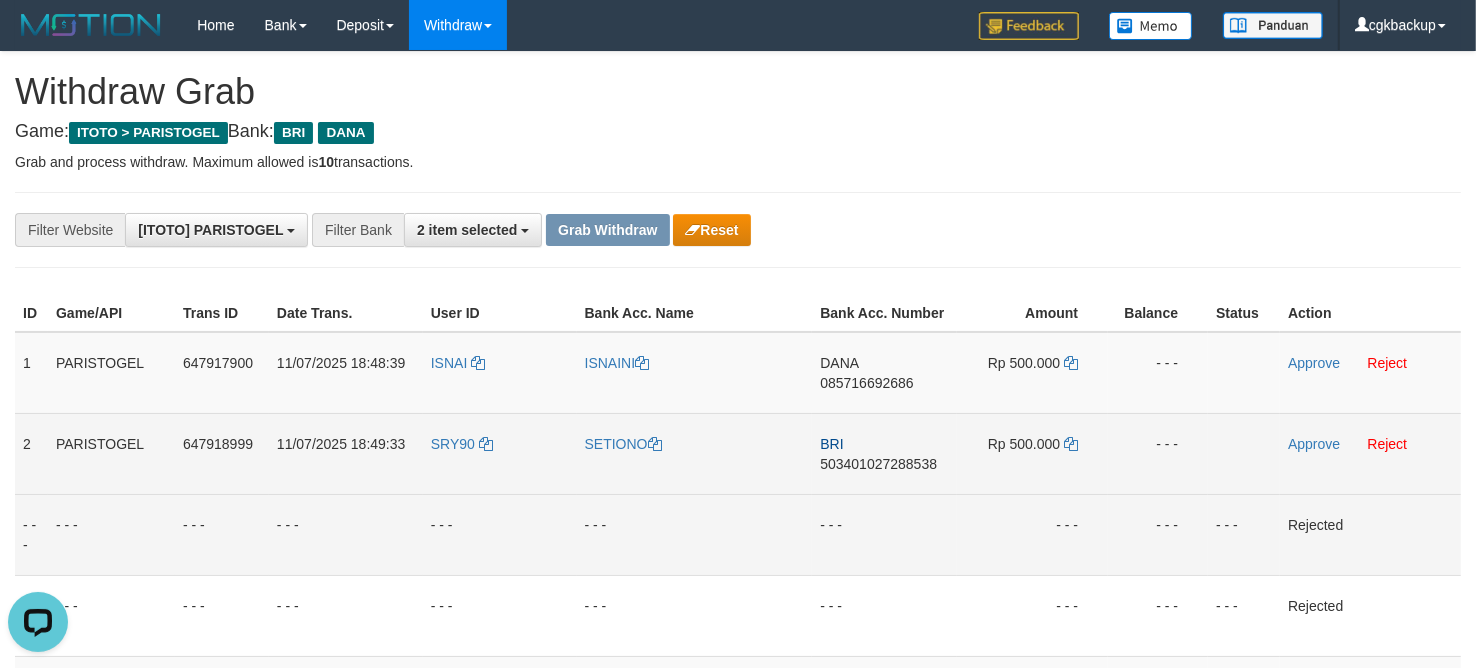 scroll, scrollTop: 125, scrollLeft: 0, axis: vertical 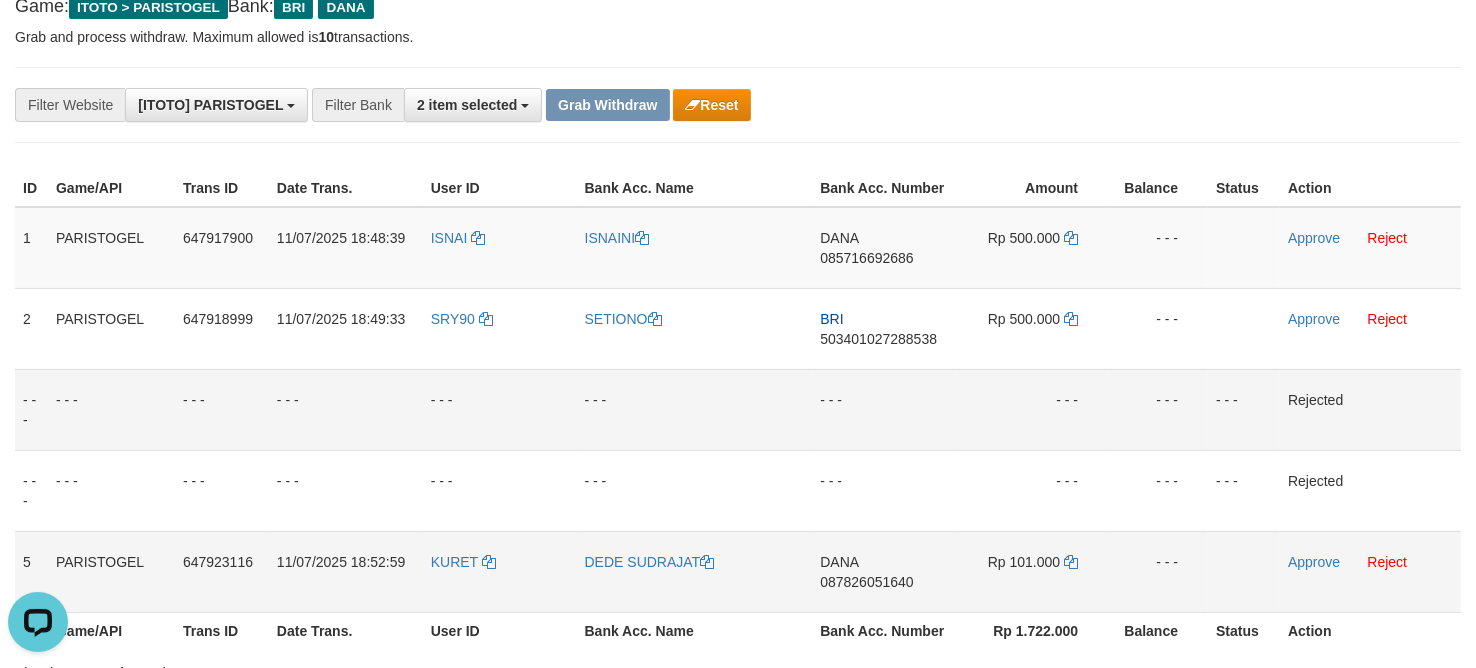 click on "DANA
087826051640" at bounding box center (884, 571) 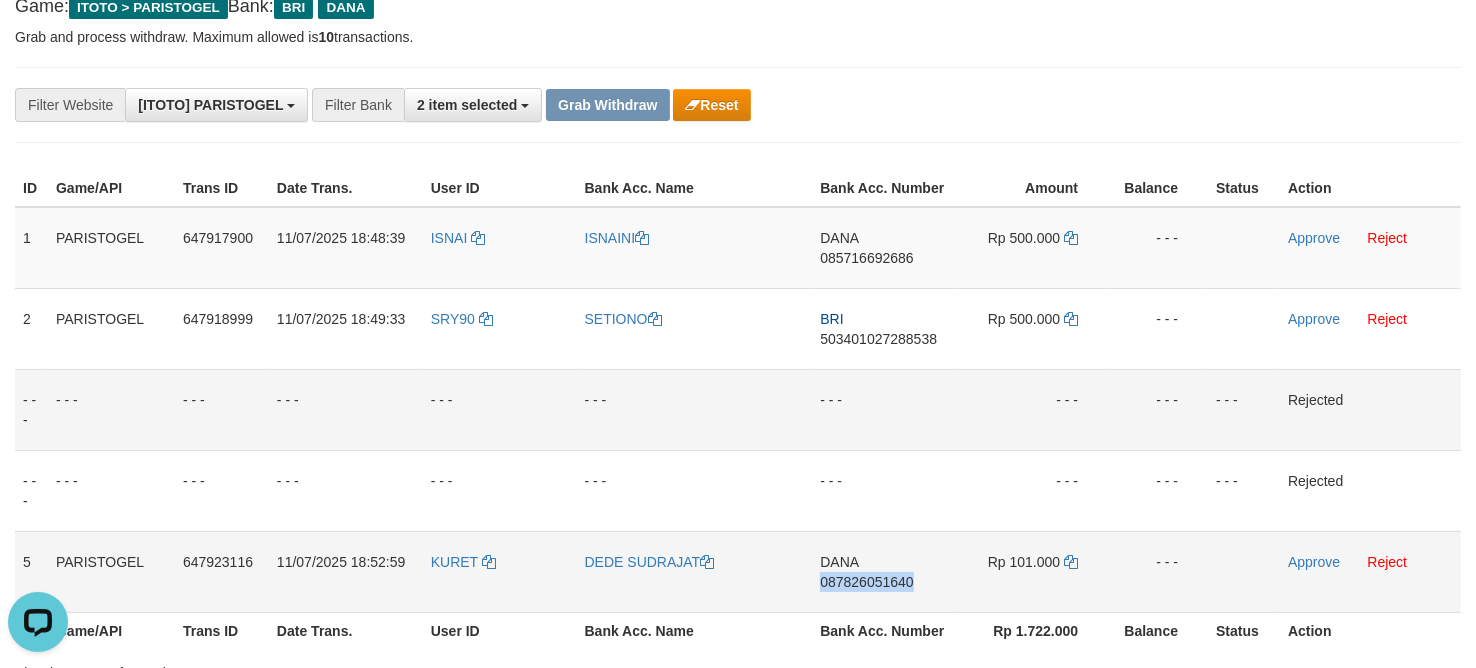 click on "DANA
087826051640" at bounding box center (884, 571) 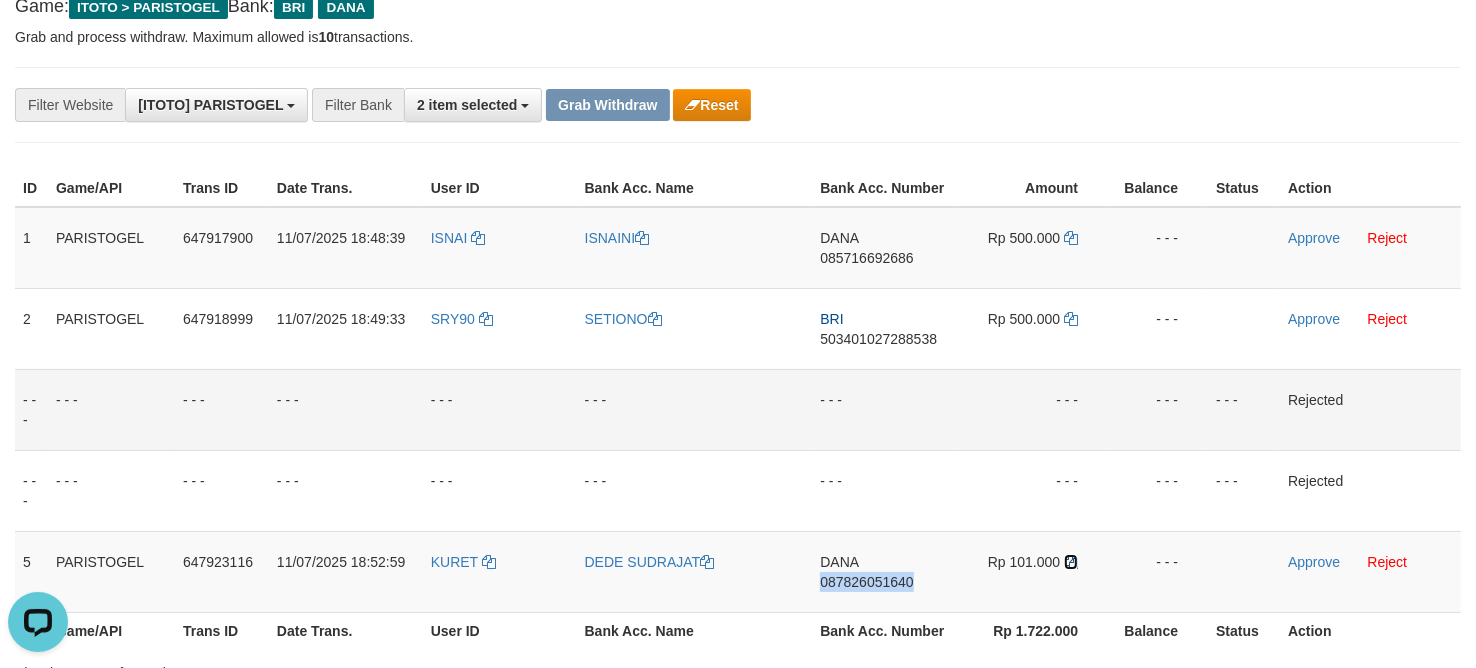click at bounding box center [1071, 562] 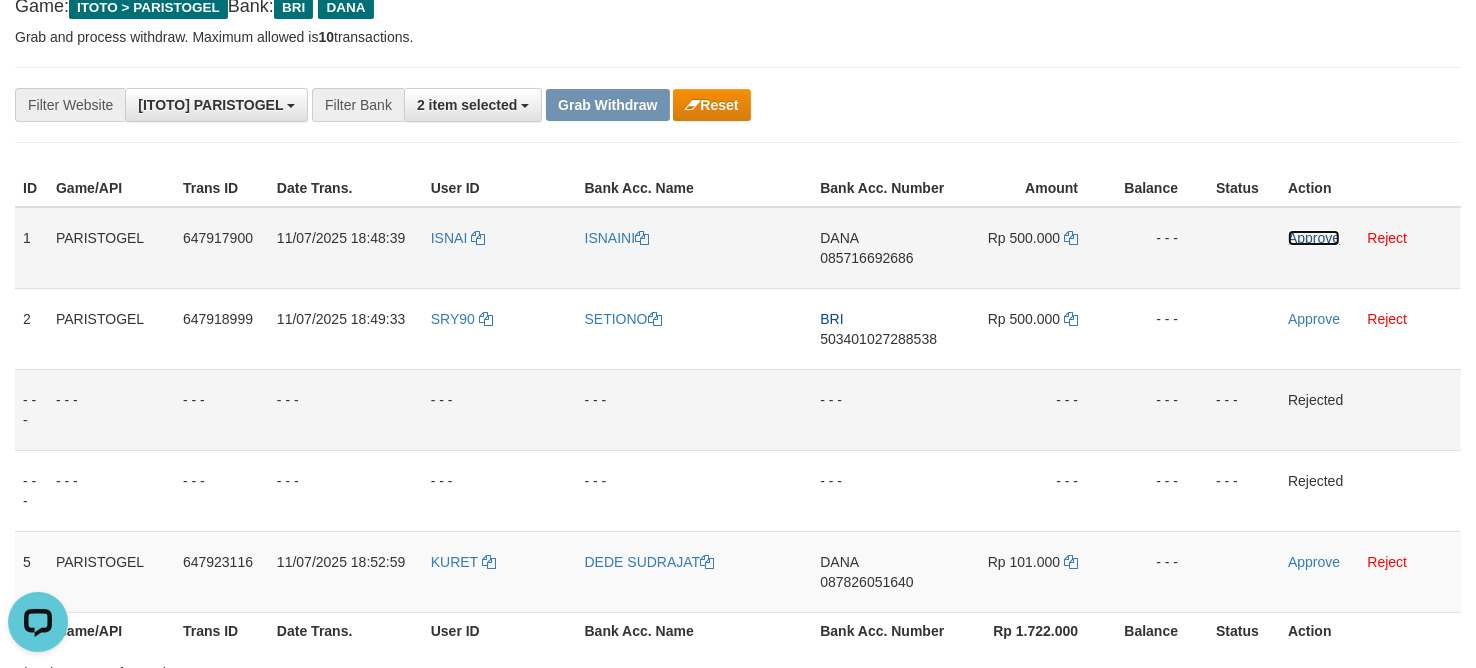 click on "Approve" at bounding box center [1314, 238] 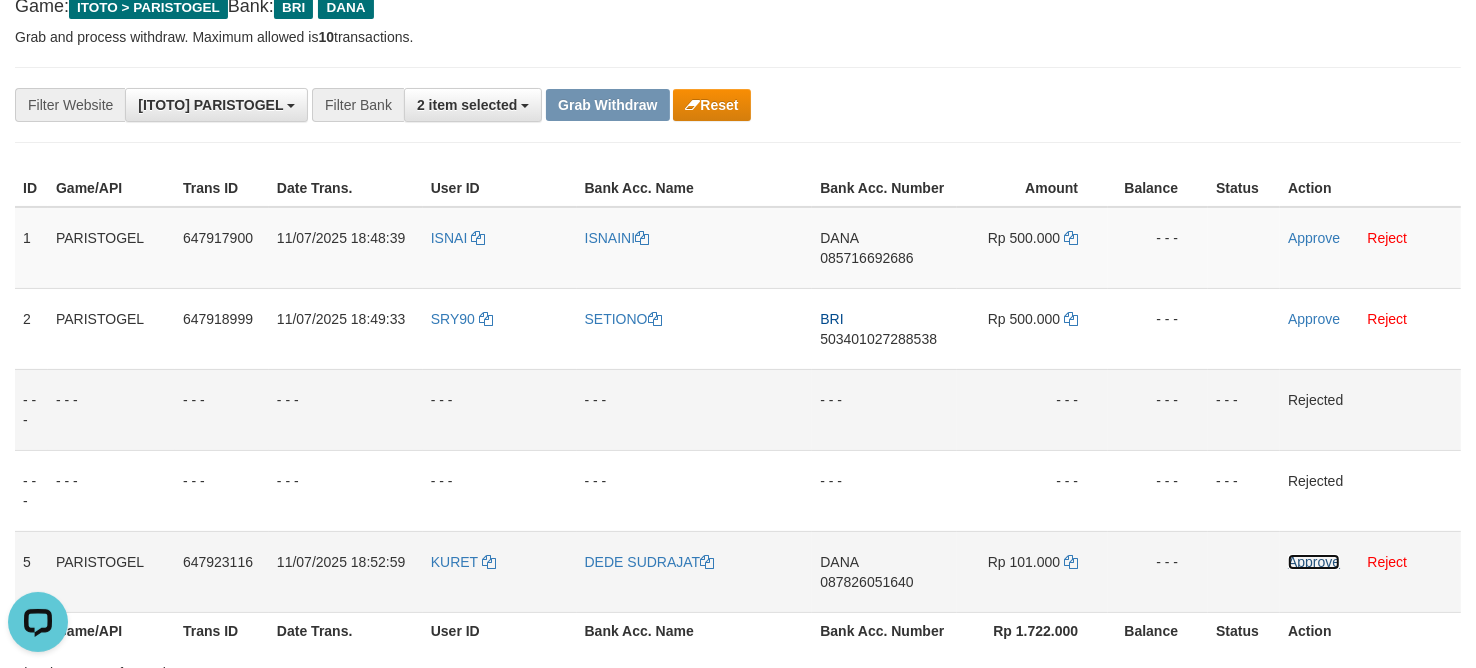 click on "Approve" at bounding box center (1314, 562) 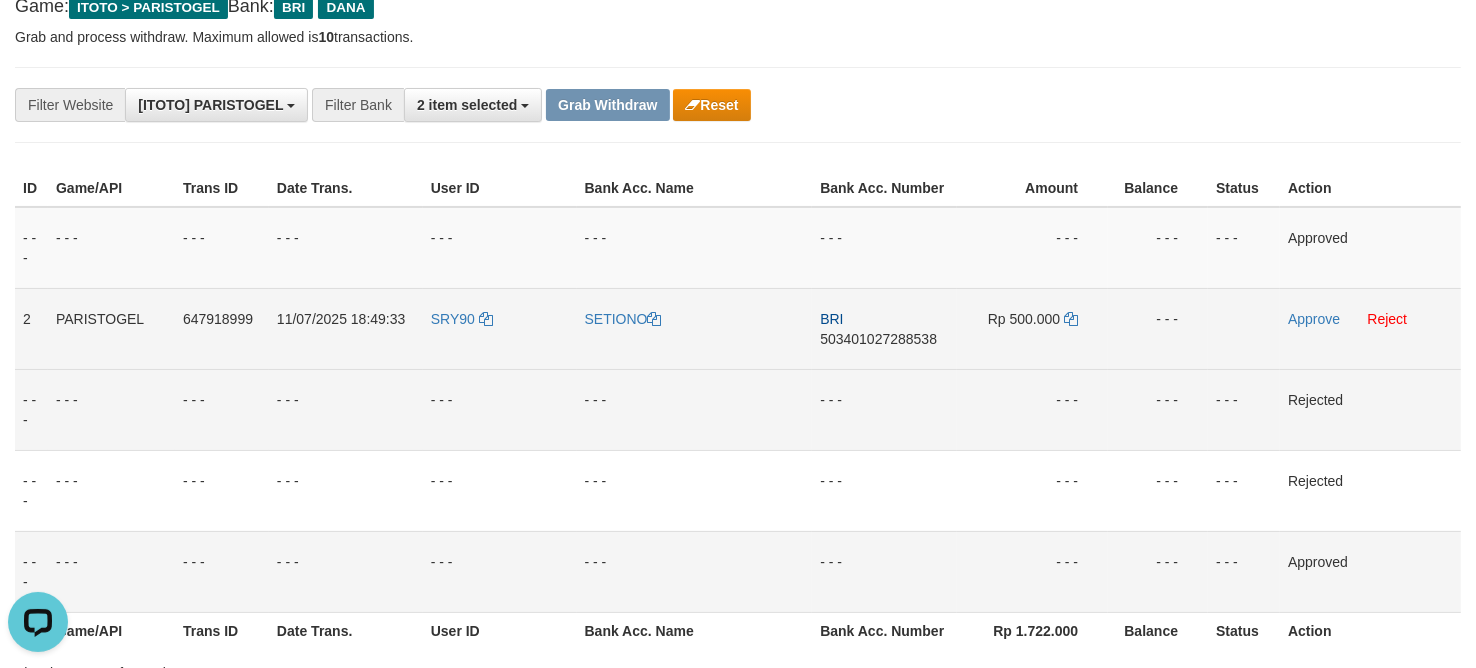 click on "SETIONO" at bounding box center (695, 328) 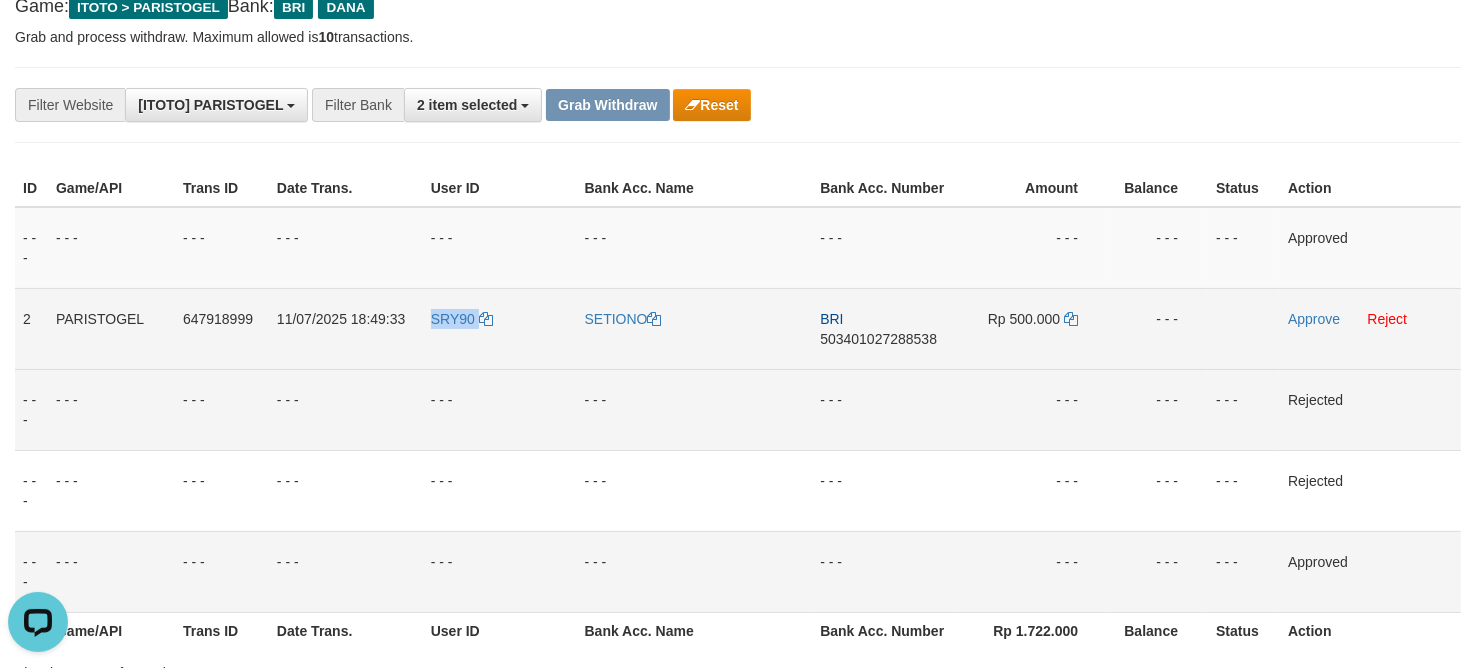 click on "SRY90" at bounding box center [500, 328] 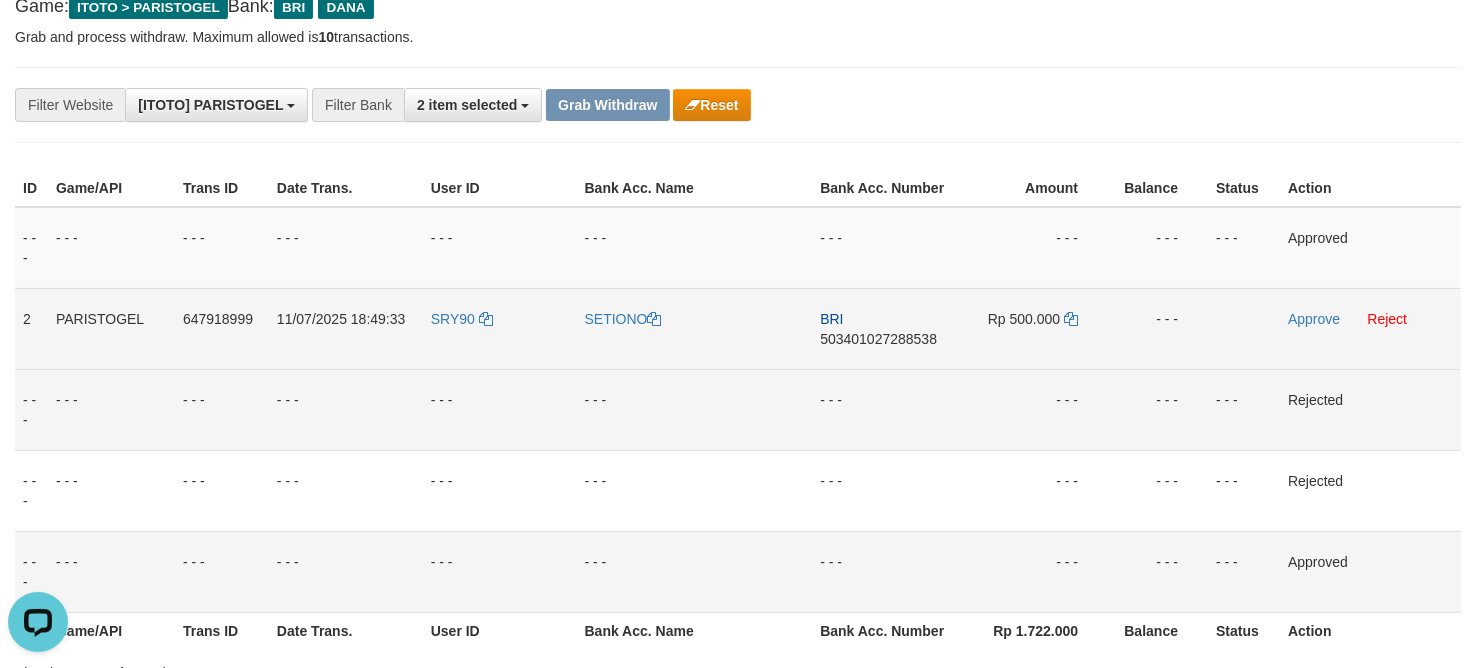 click on "BRI
503401027288538" at bounding box center (884, 328) 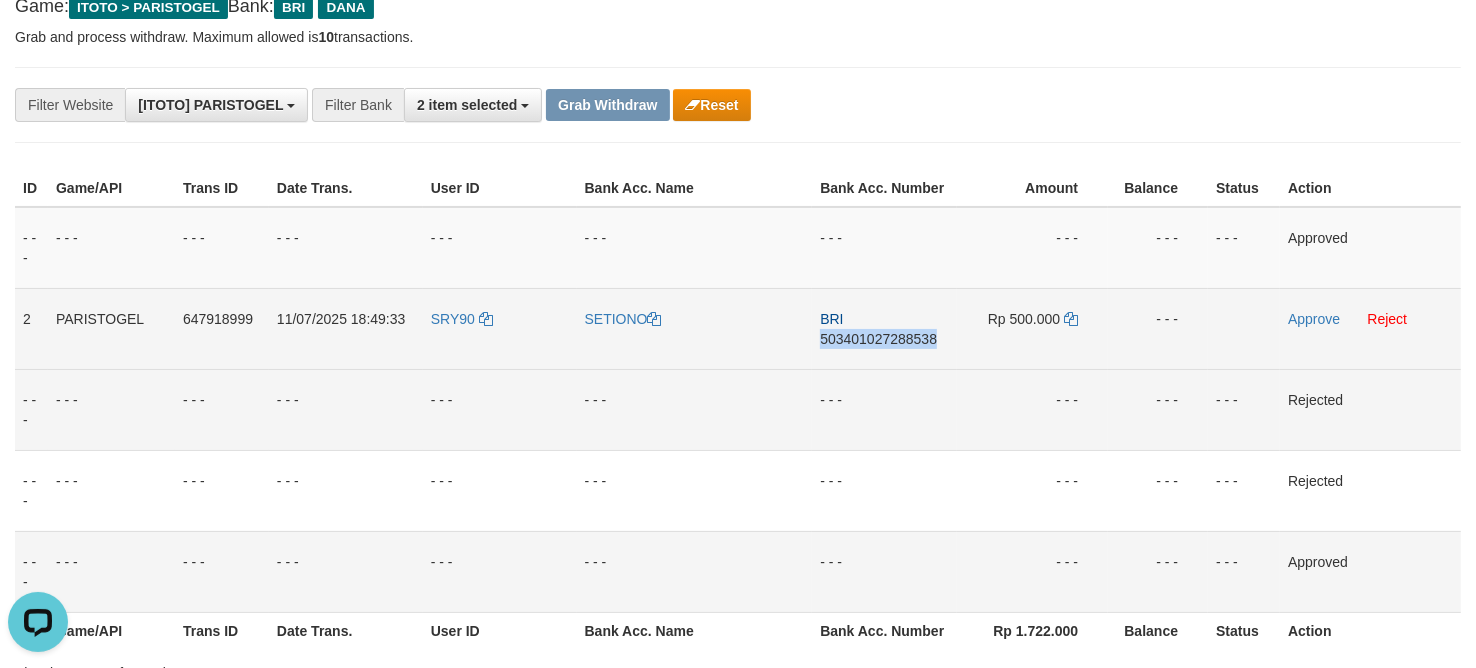 click on "BRI
503401027288538" at bounding box center [884, 328] 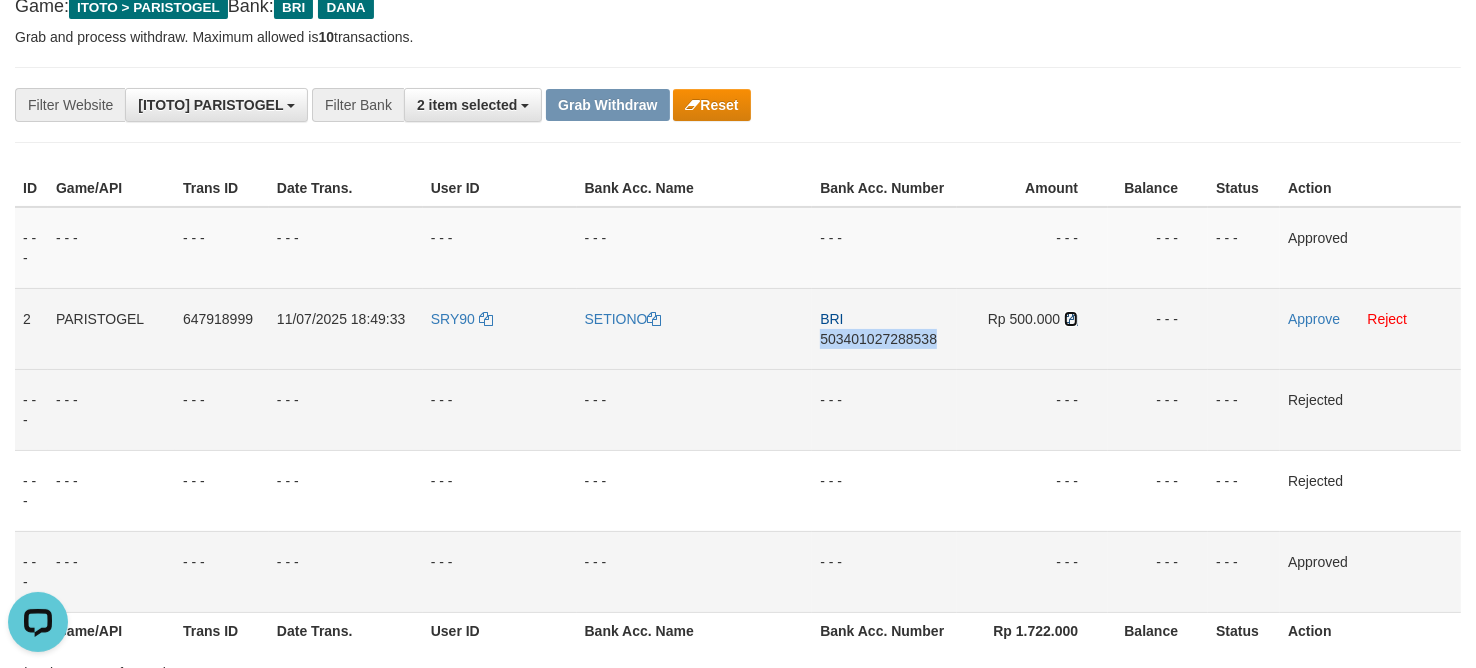 drag, startPoint x: 1071, startPoint y: 323, endPoint x: 1163, endPoint y: 320, distance: 92.0489 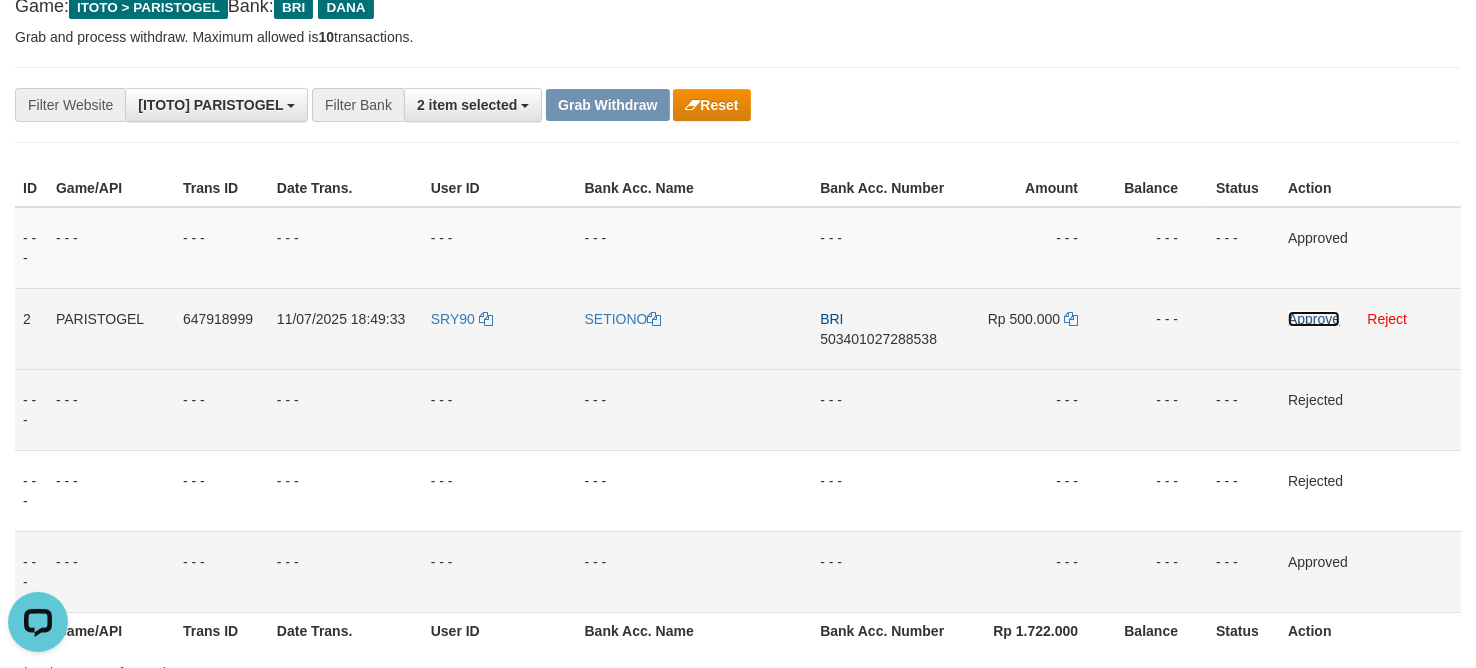 click on "Approve" at bounding box center (1314, 319) 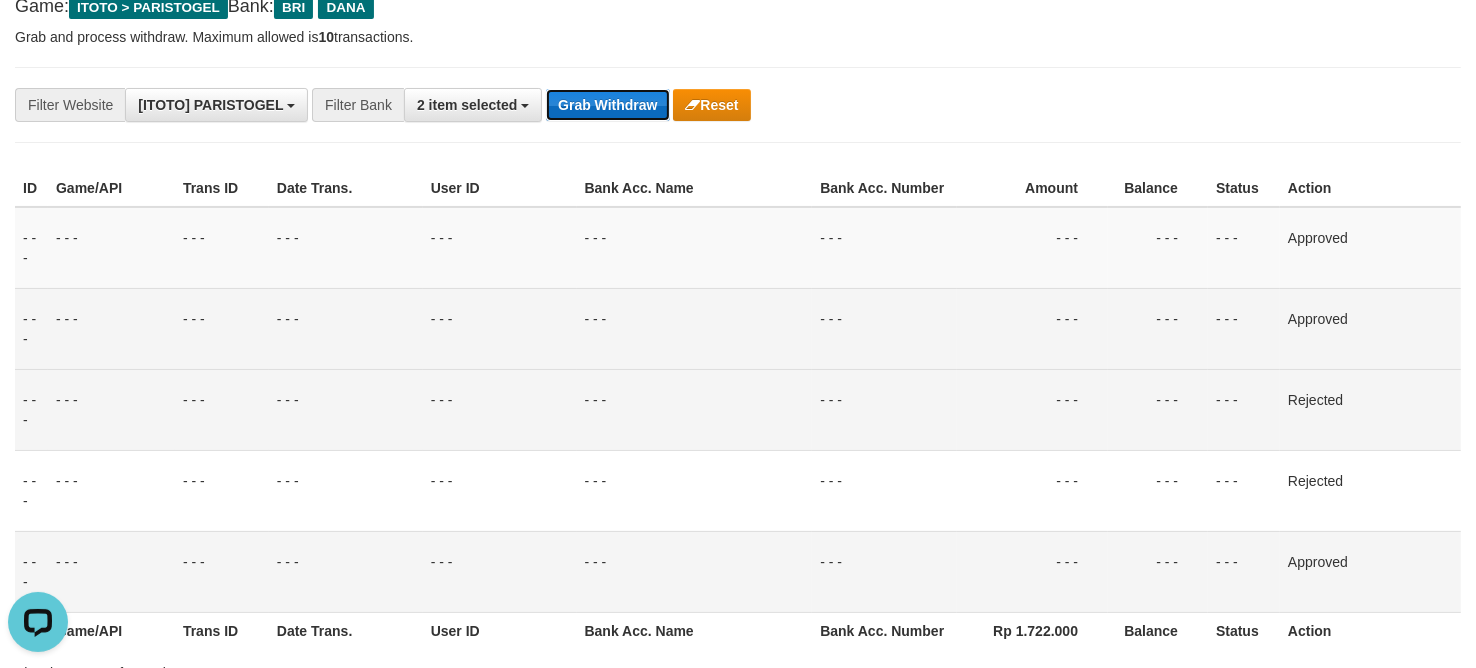 click on "Grab Withdraw" at bounding box center (607, 105) 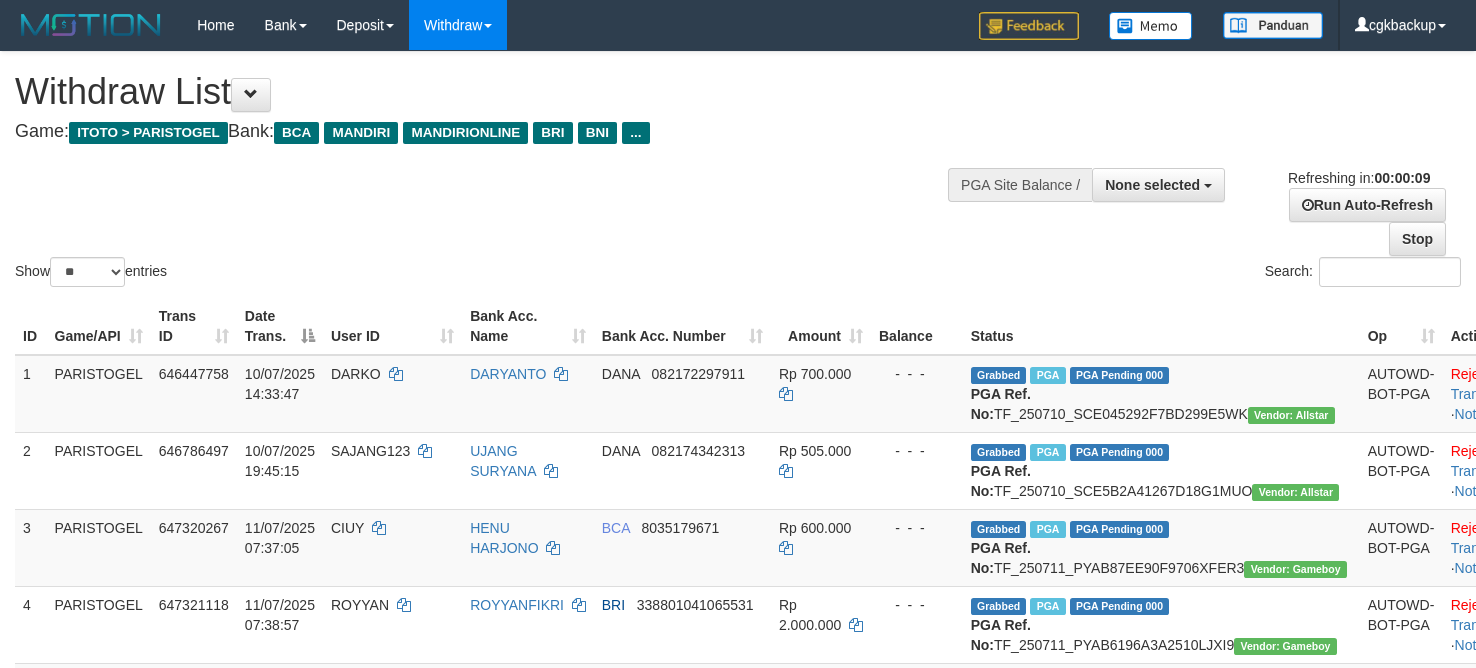 select 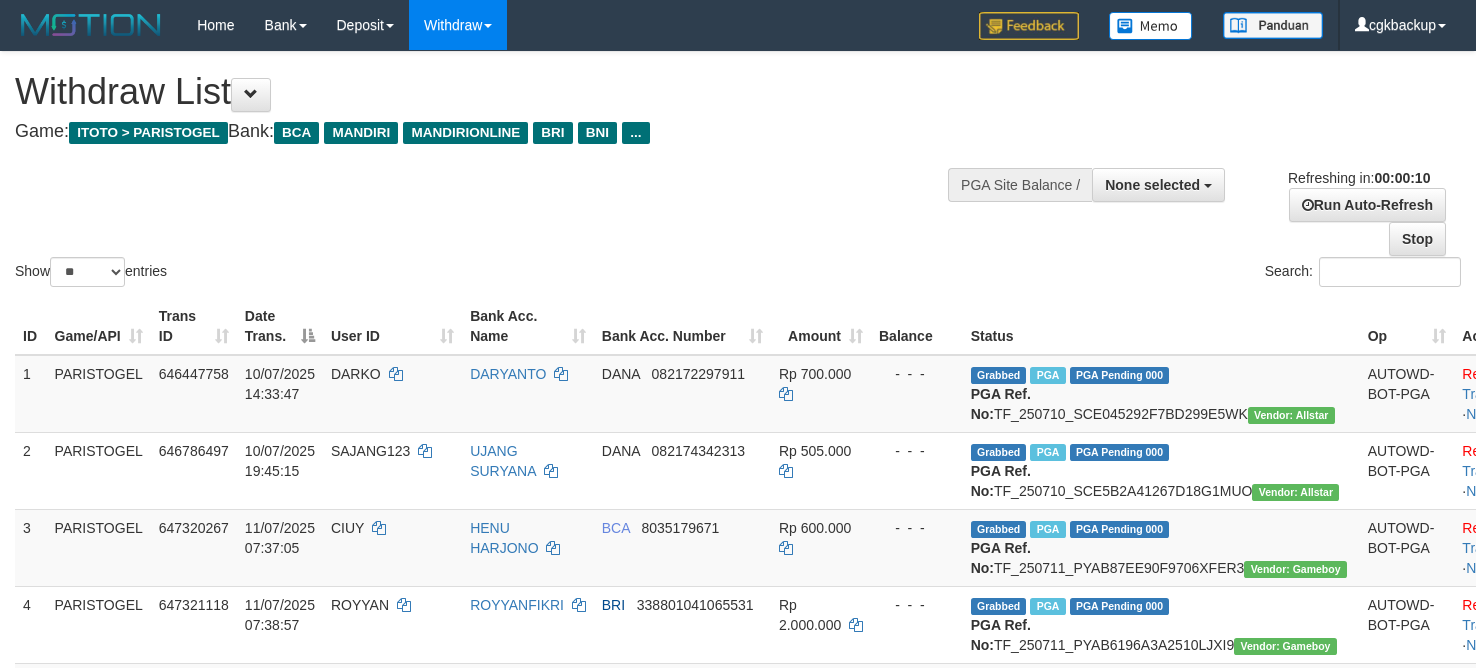 select 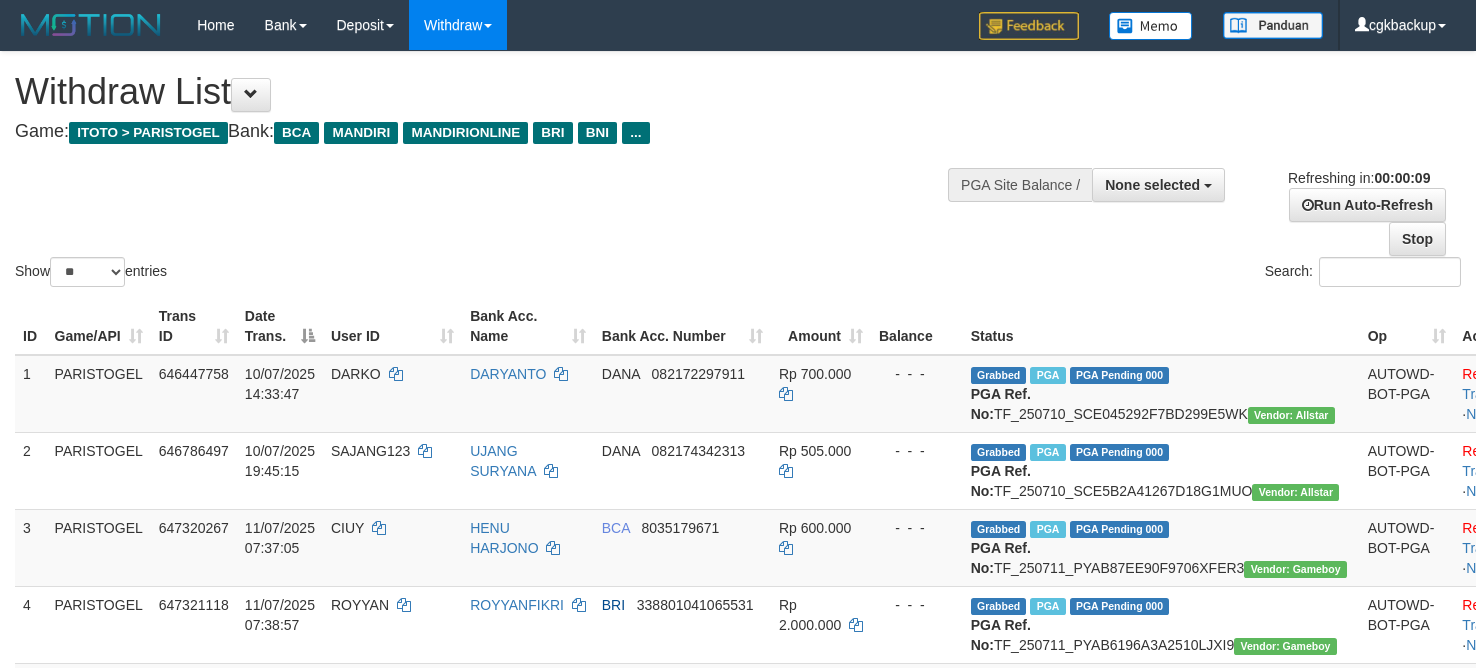 select 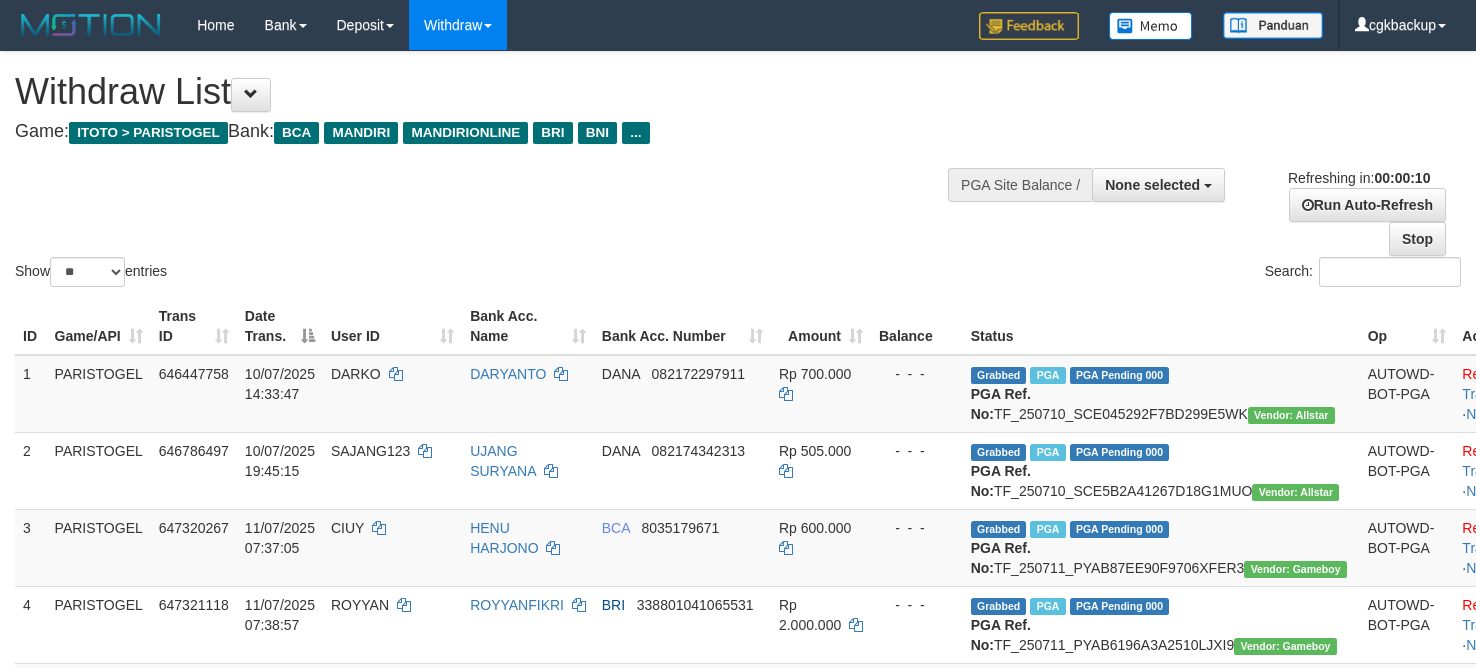 select 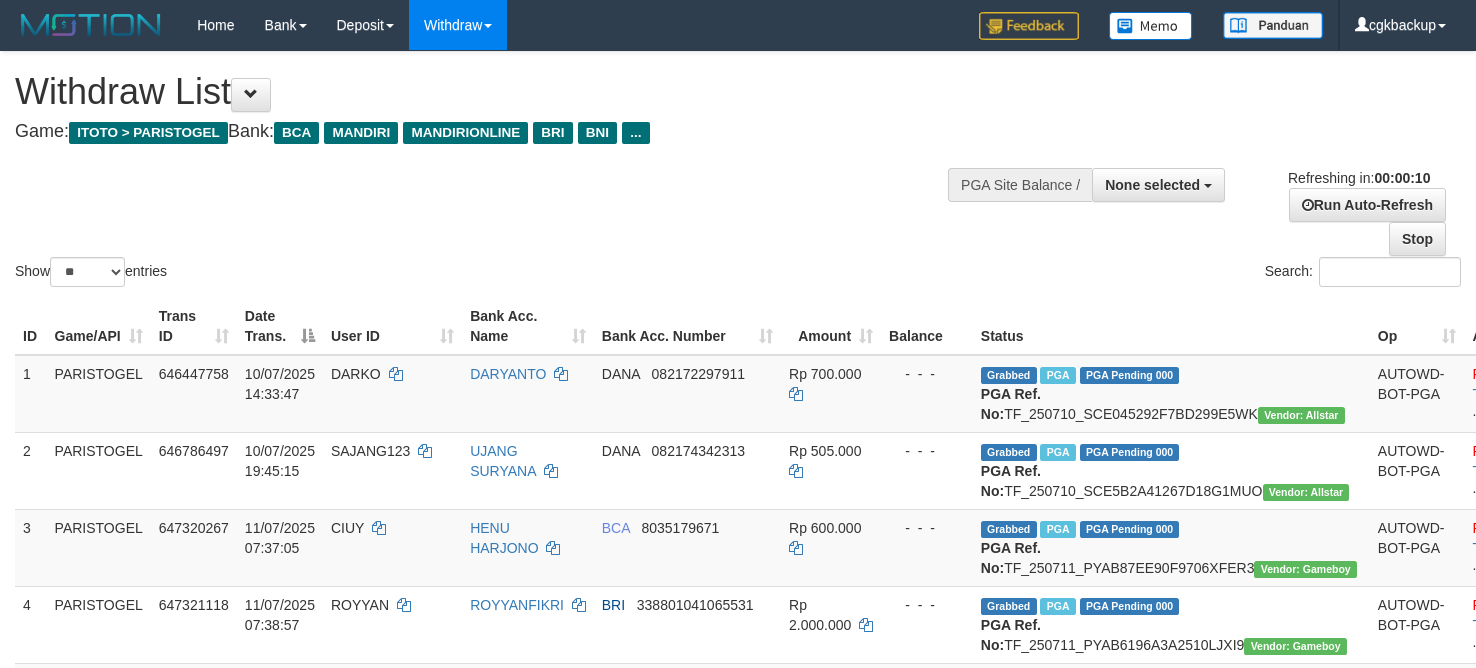 select 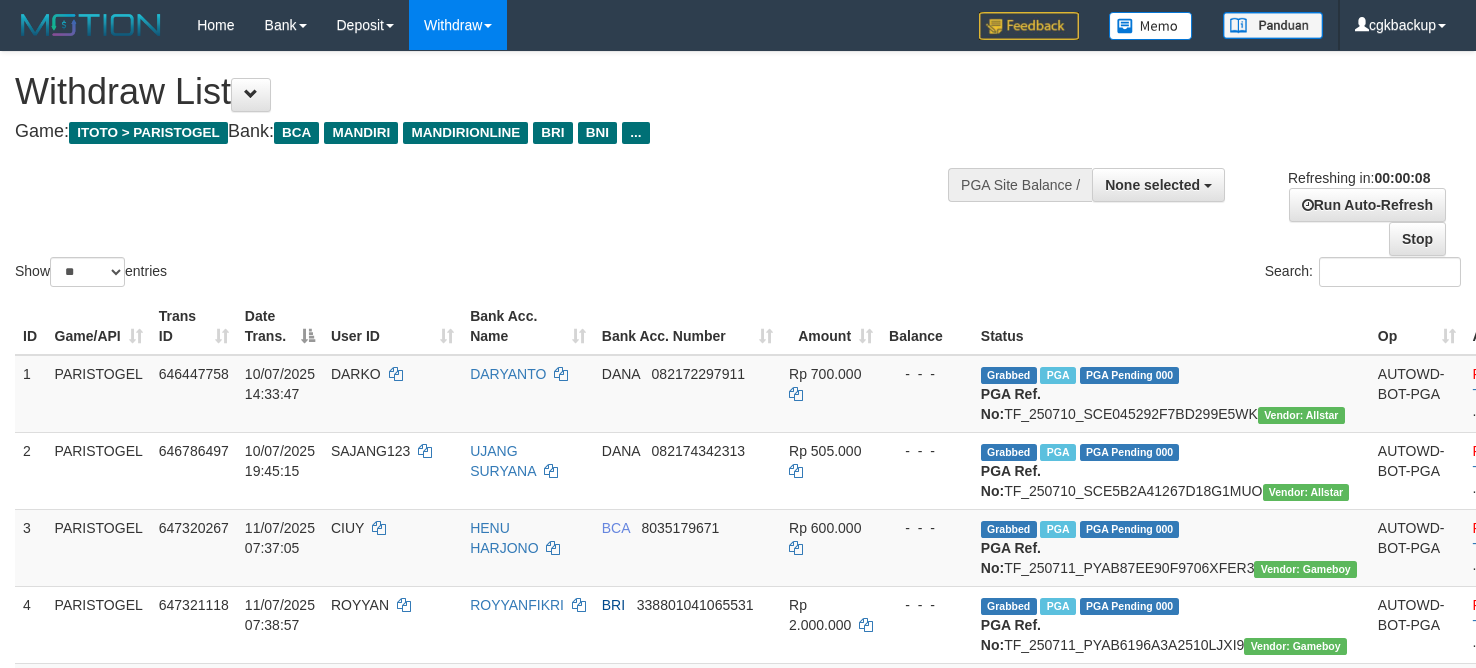 select 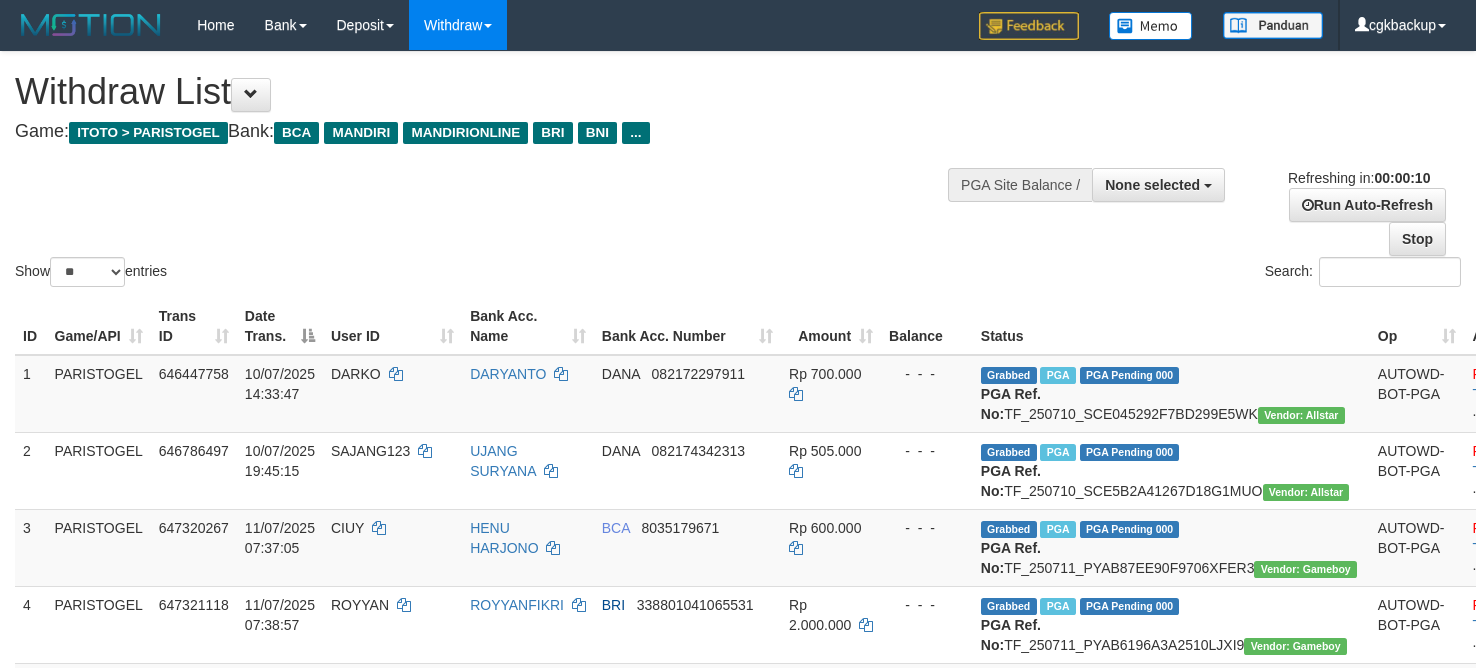 select 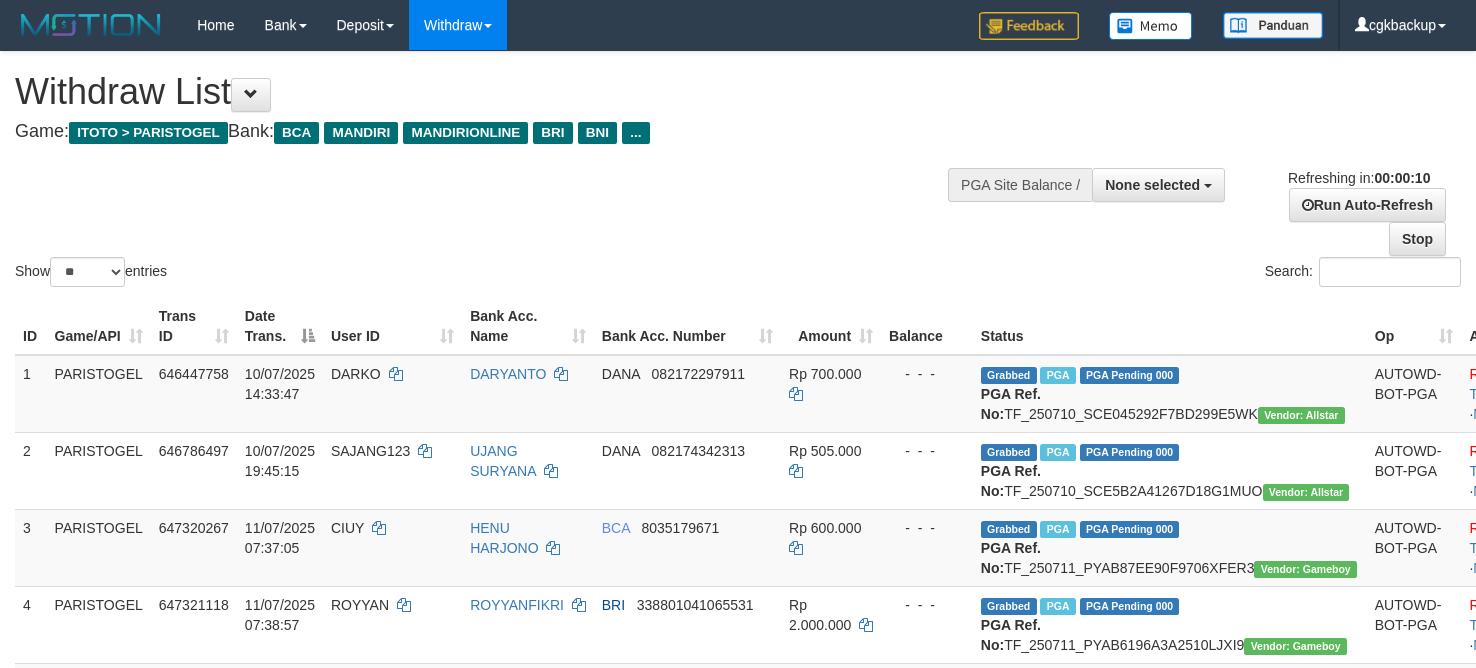 select 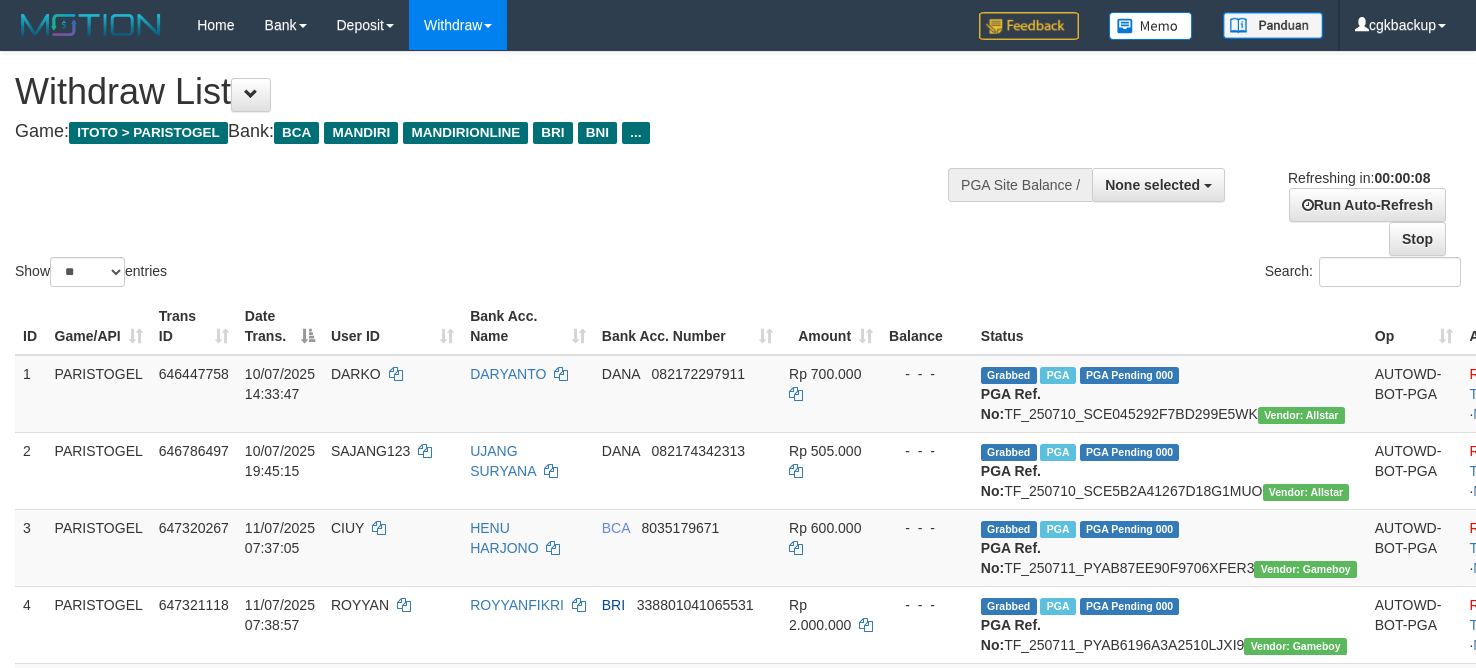 select 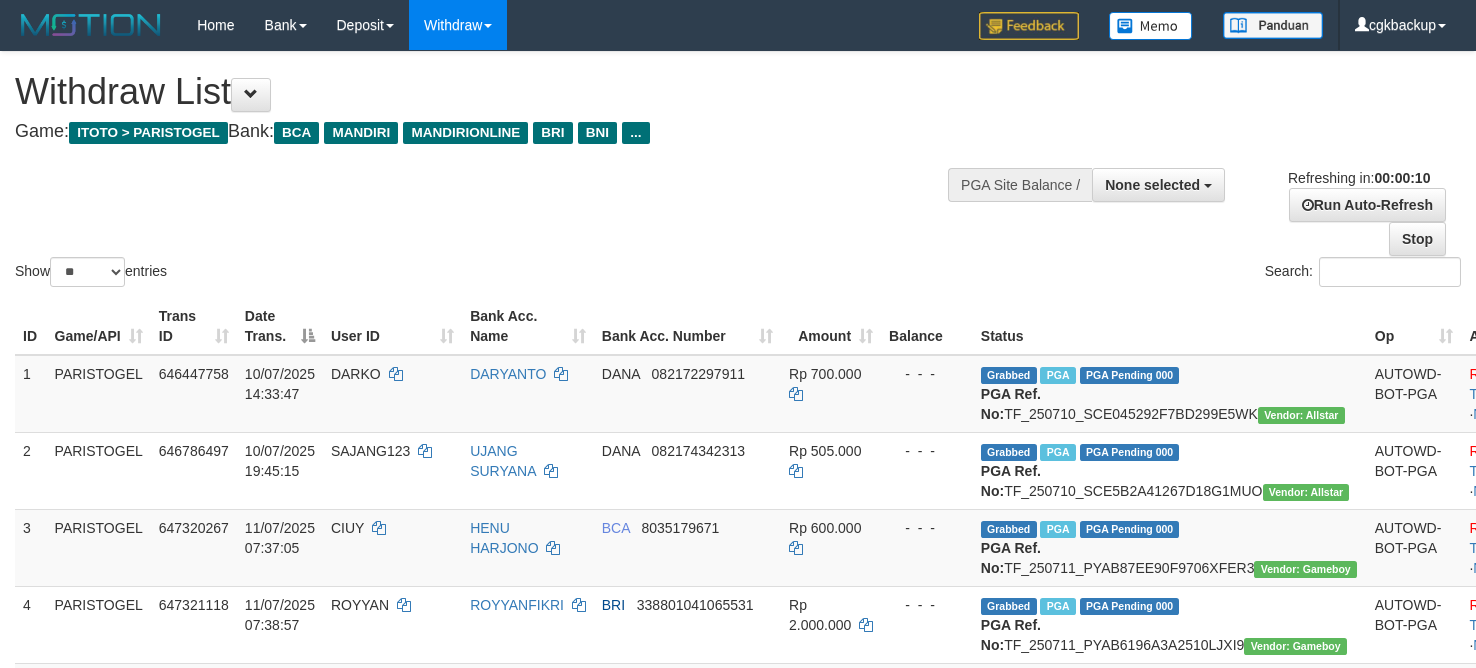 select 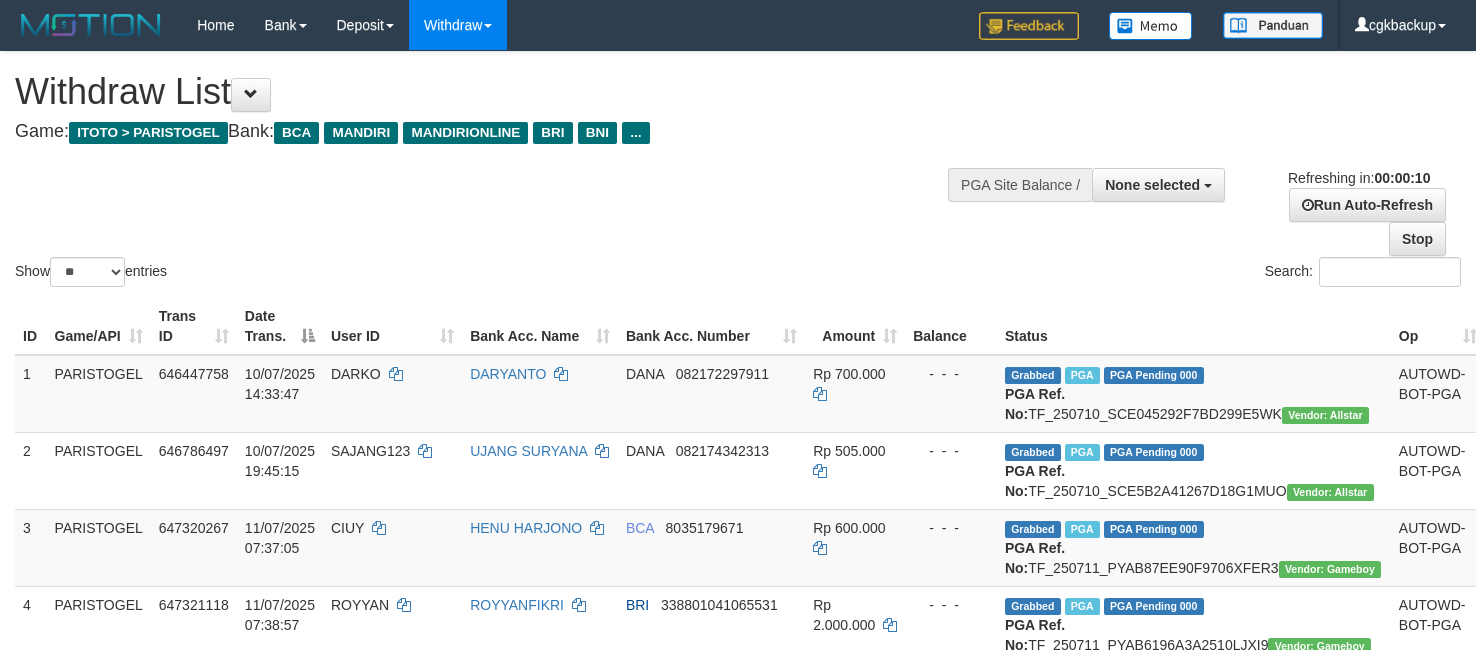 select 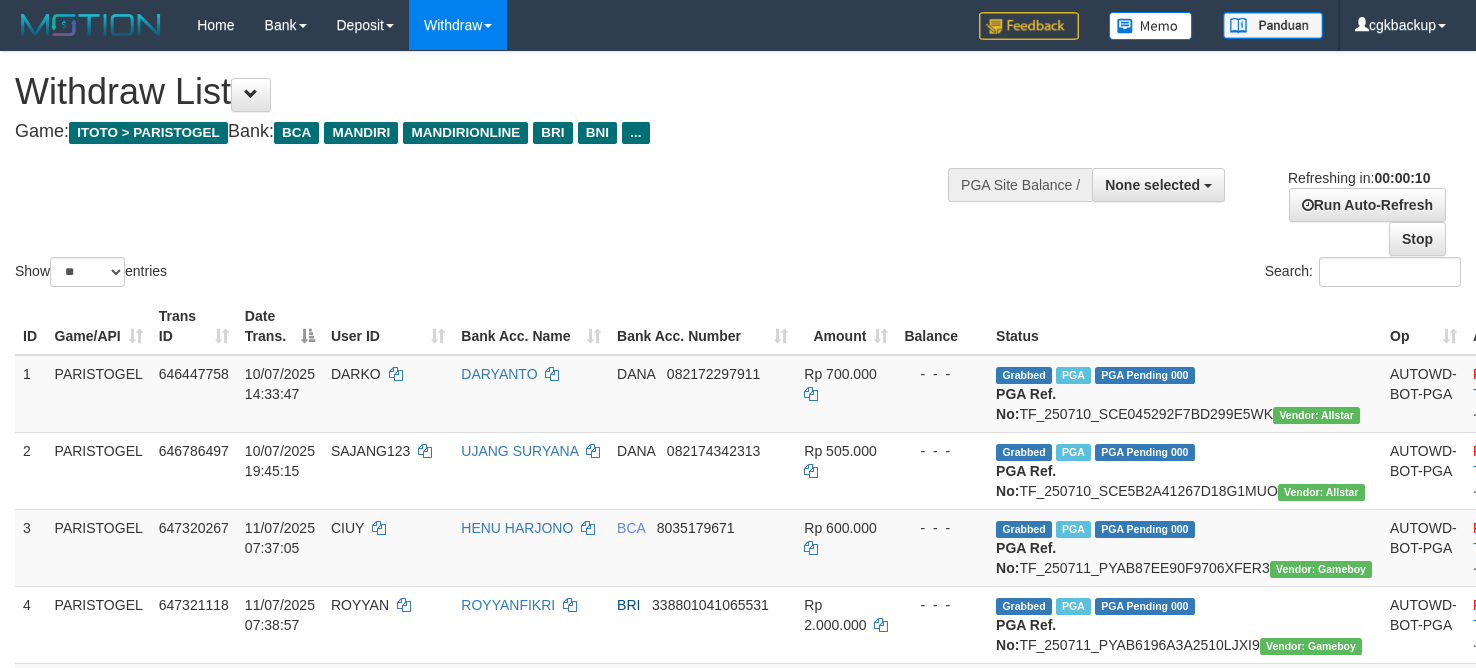 select 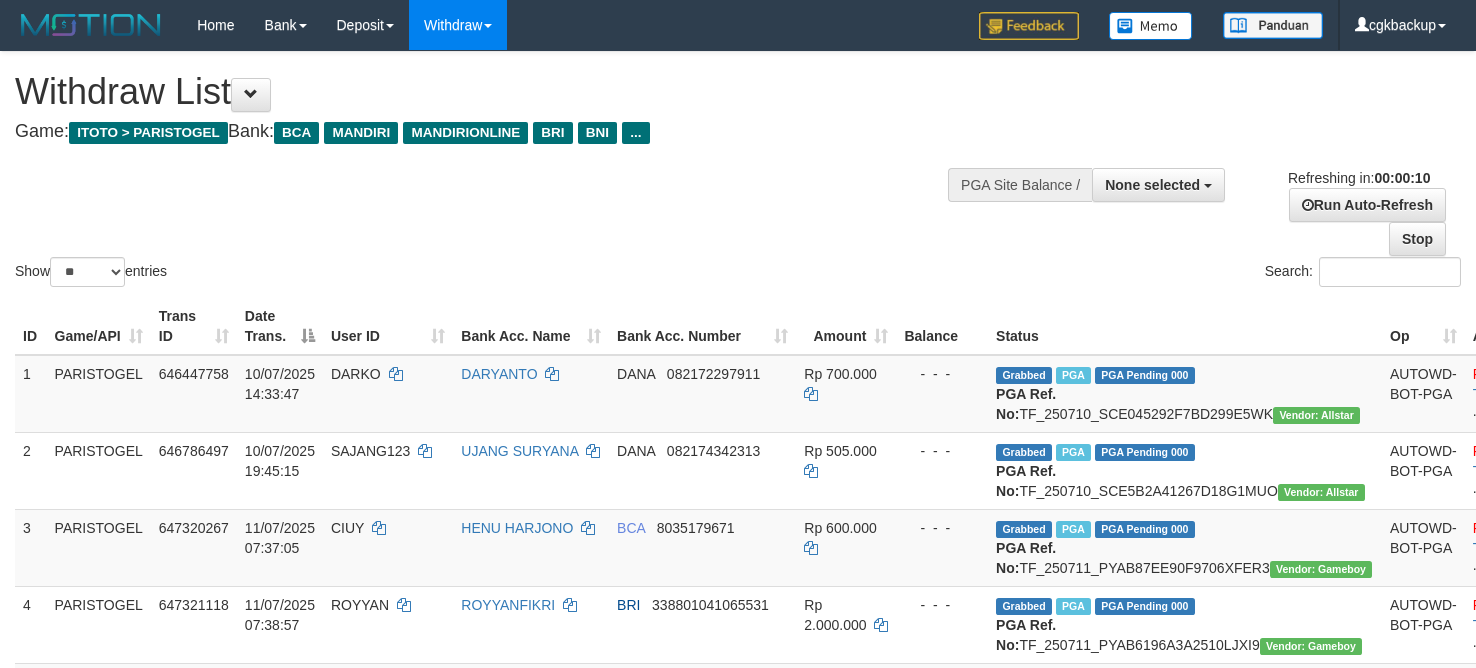 select 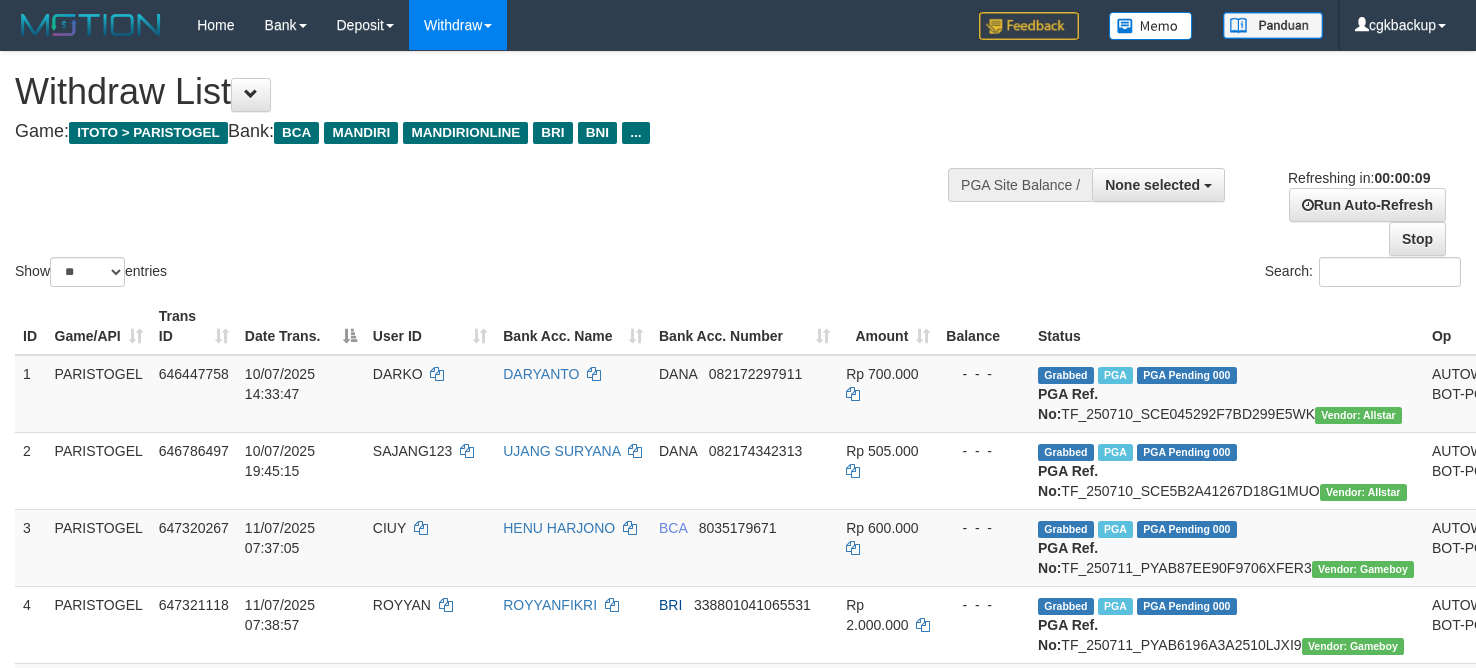 select 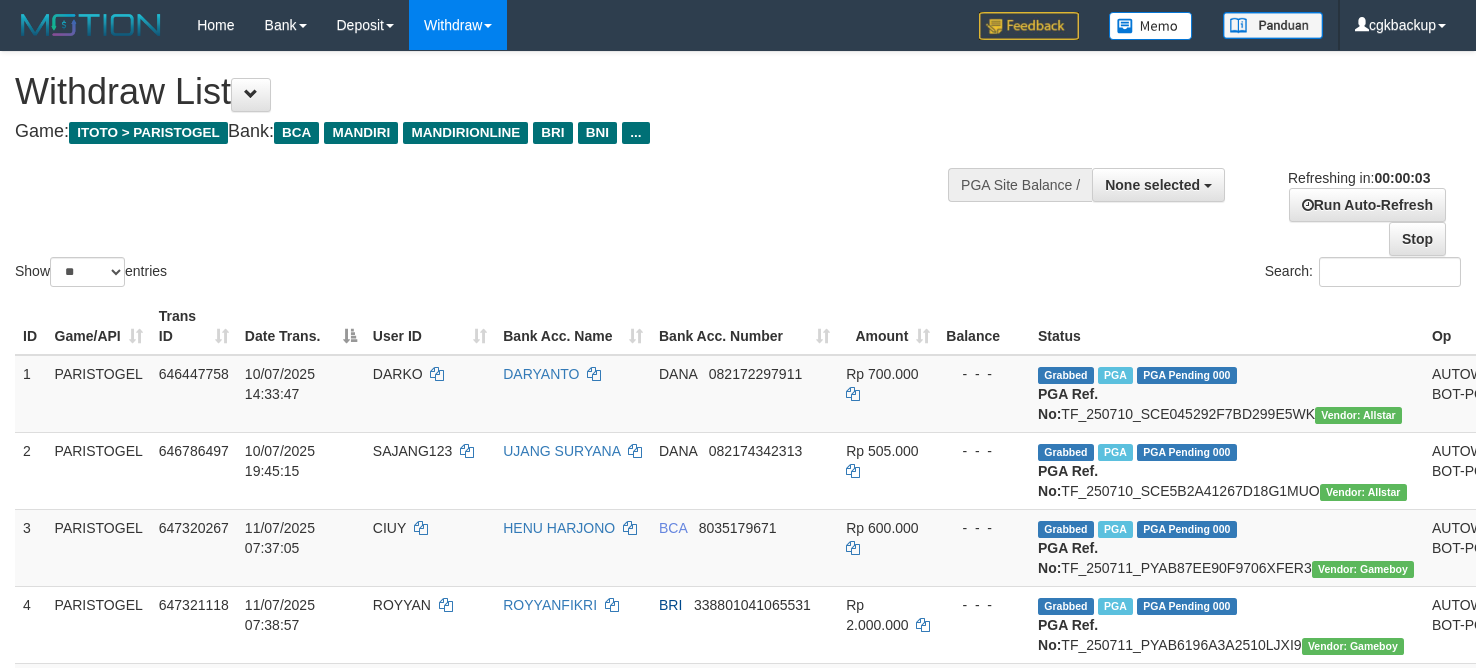 scroll, scrollTop: 0, scrollLeft: 0, axis: both 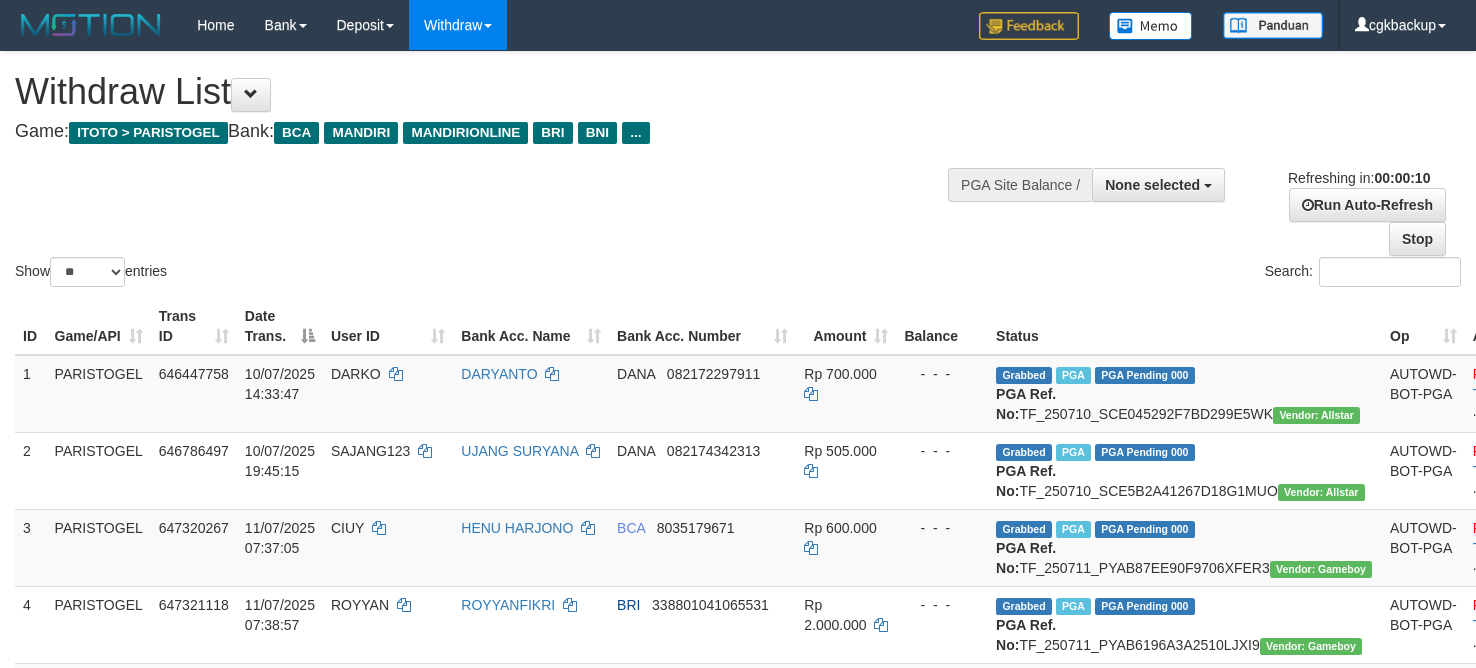 select 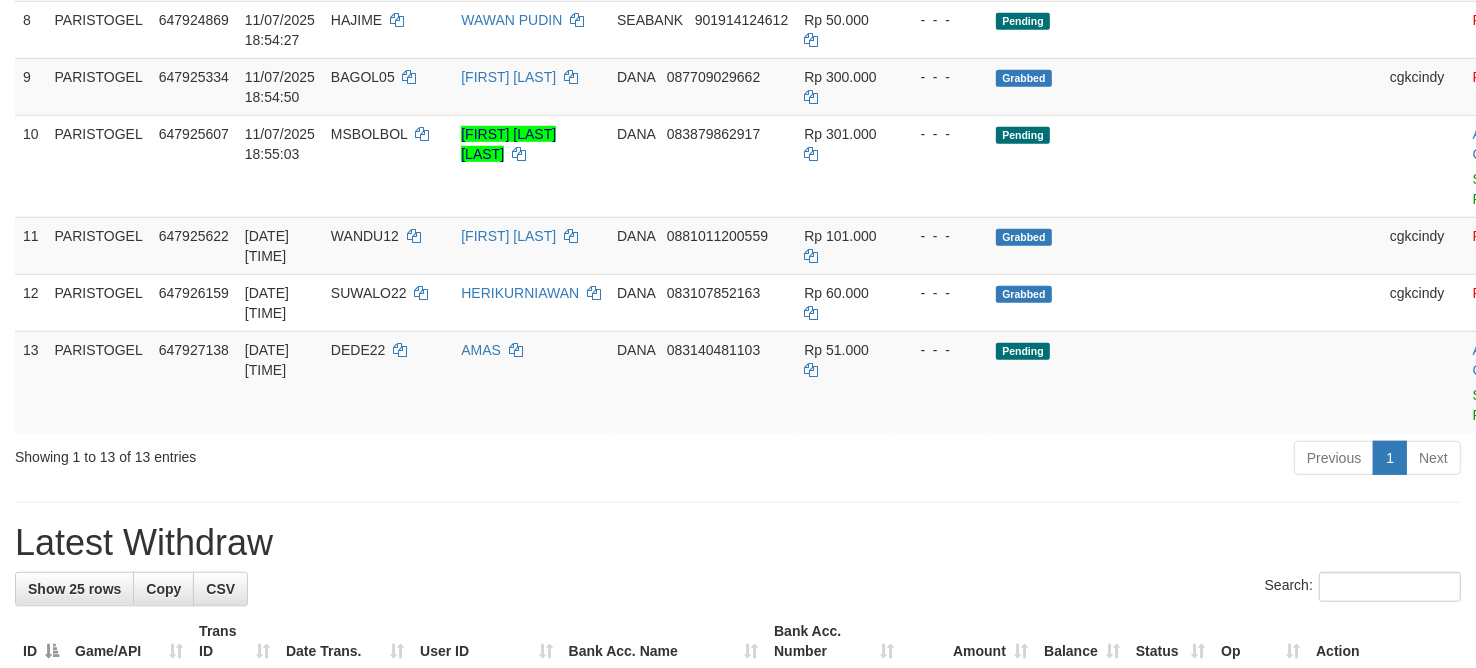 scroll, scrollTop: 870, scrollLeft: 0, axis: vertical 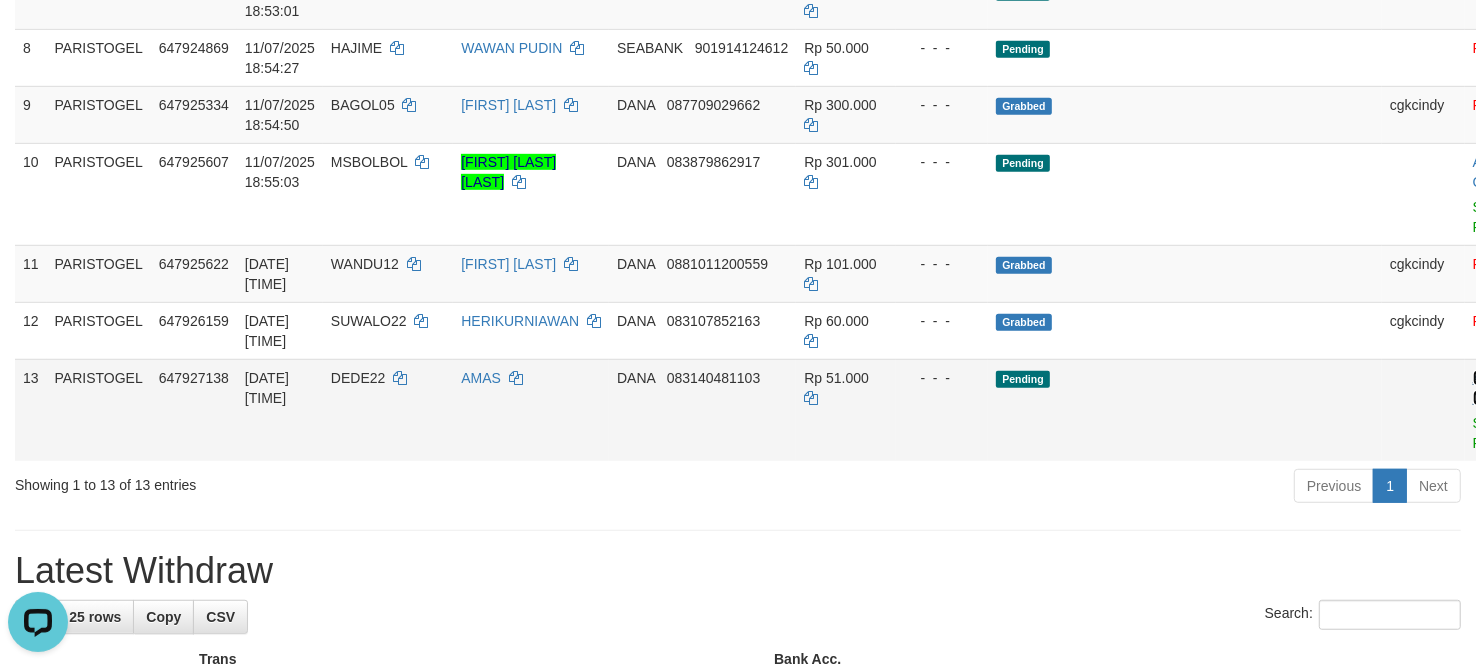 click on "Allow Grab" at bounding box center (1489, 388) 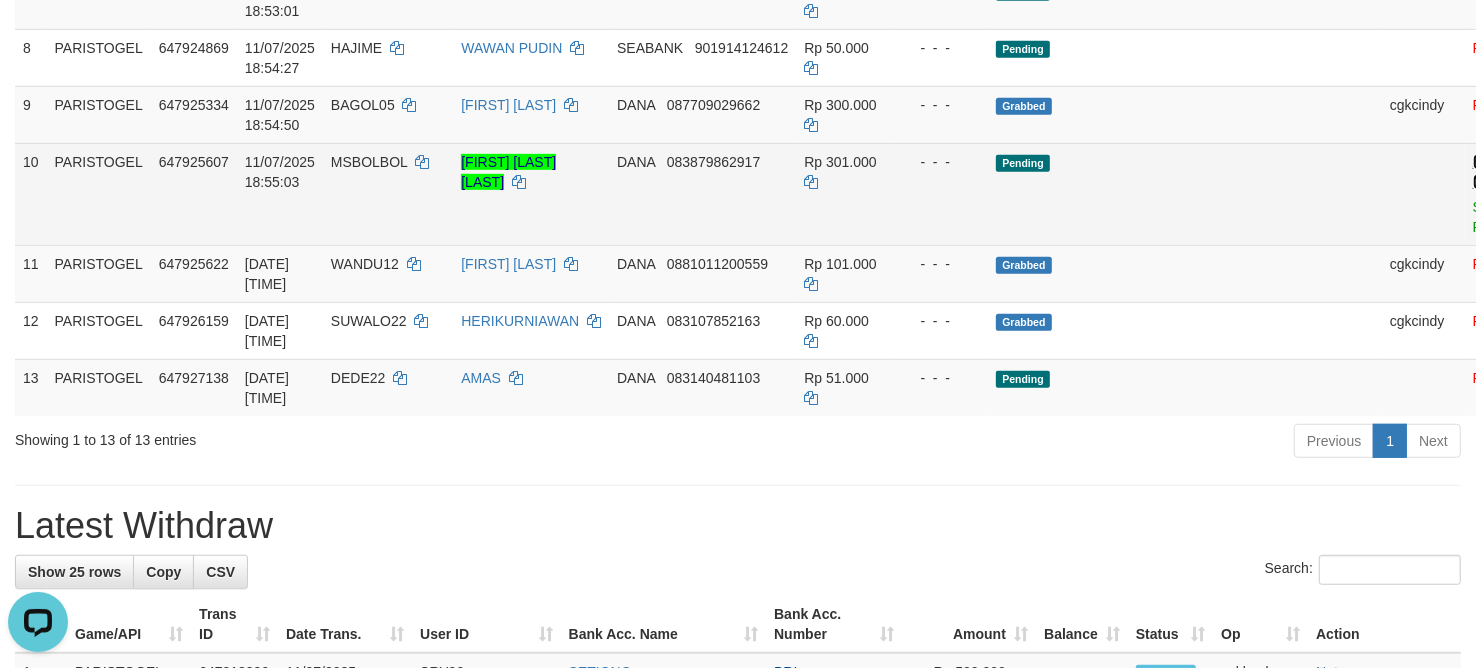 click on "Allow Grab" at bounding box center [1489, 172] 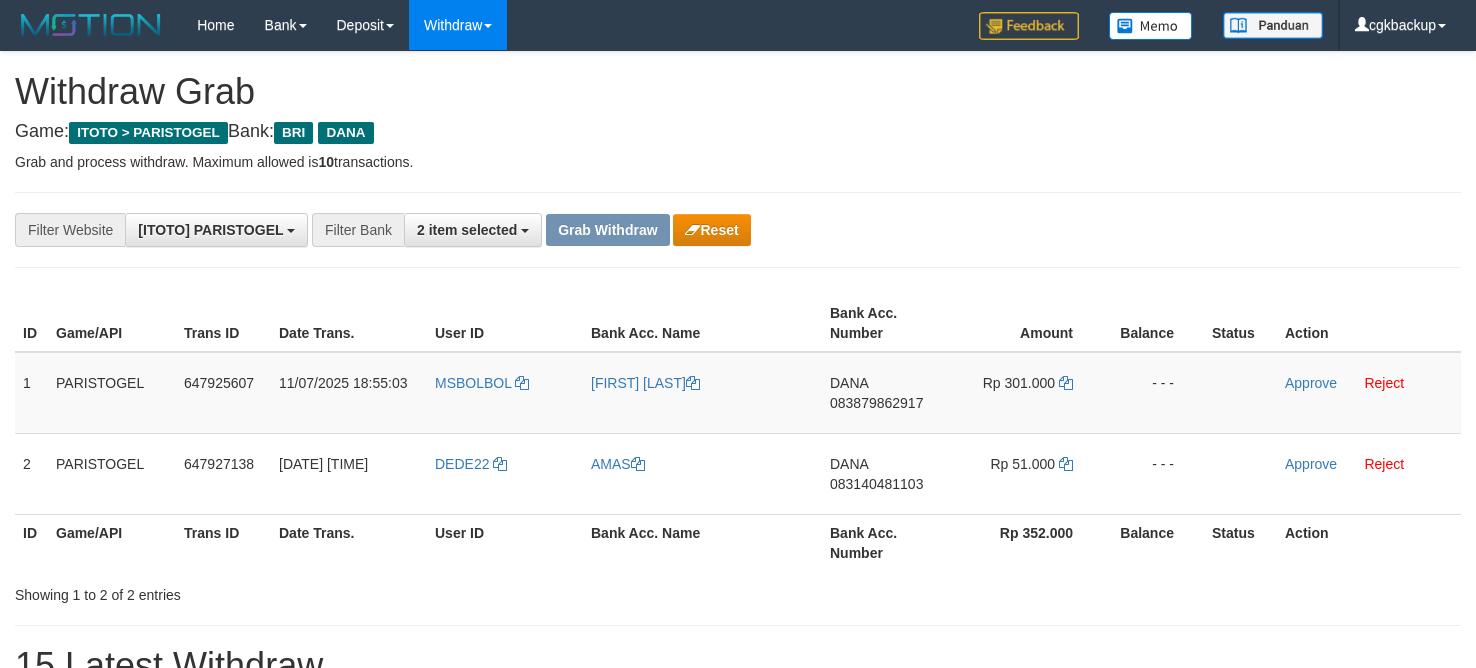 scroll, scrollTop: 0, scrollLeft: 0, axis: both 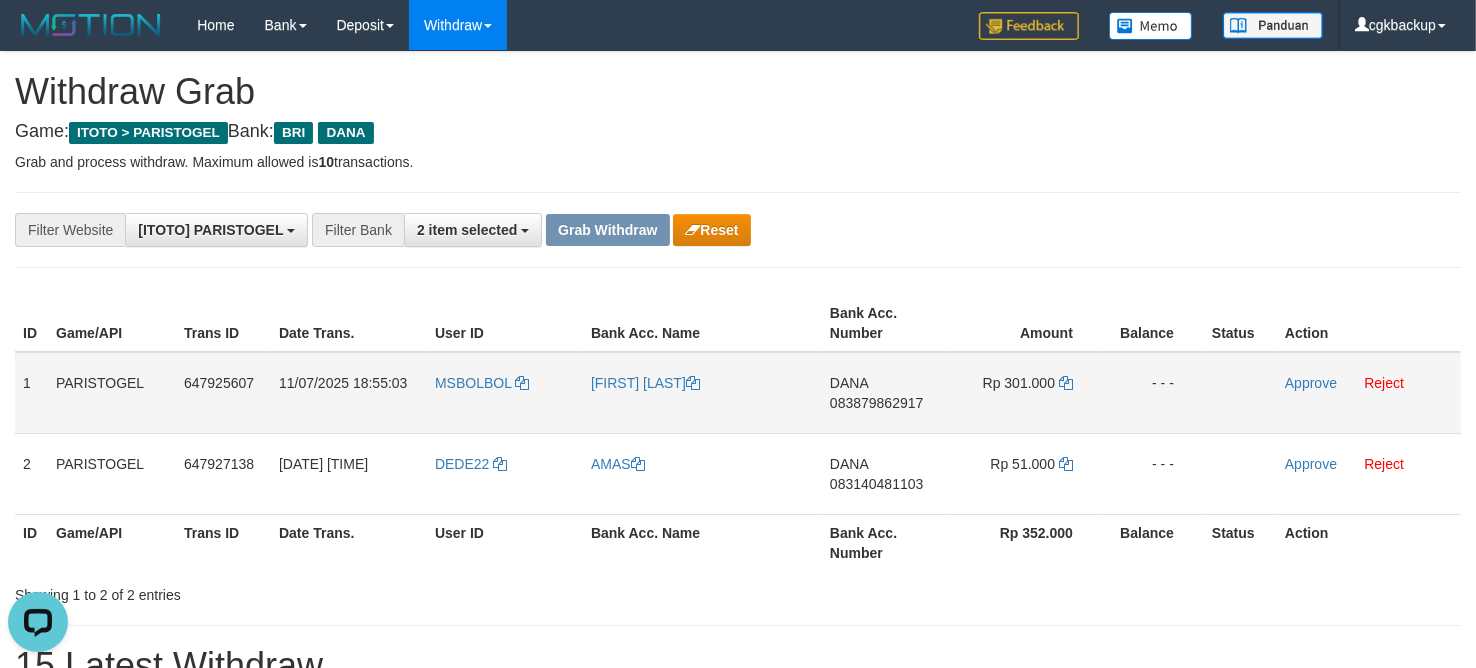 click on "MSBOLBOL" at bounding box center [505, 393] 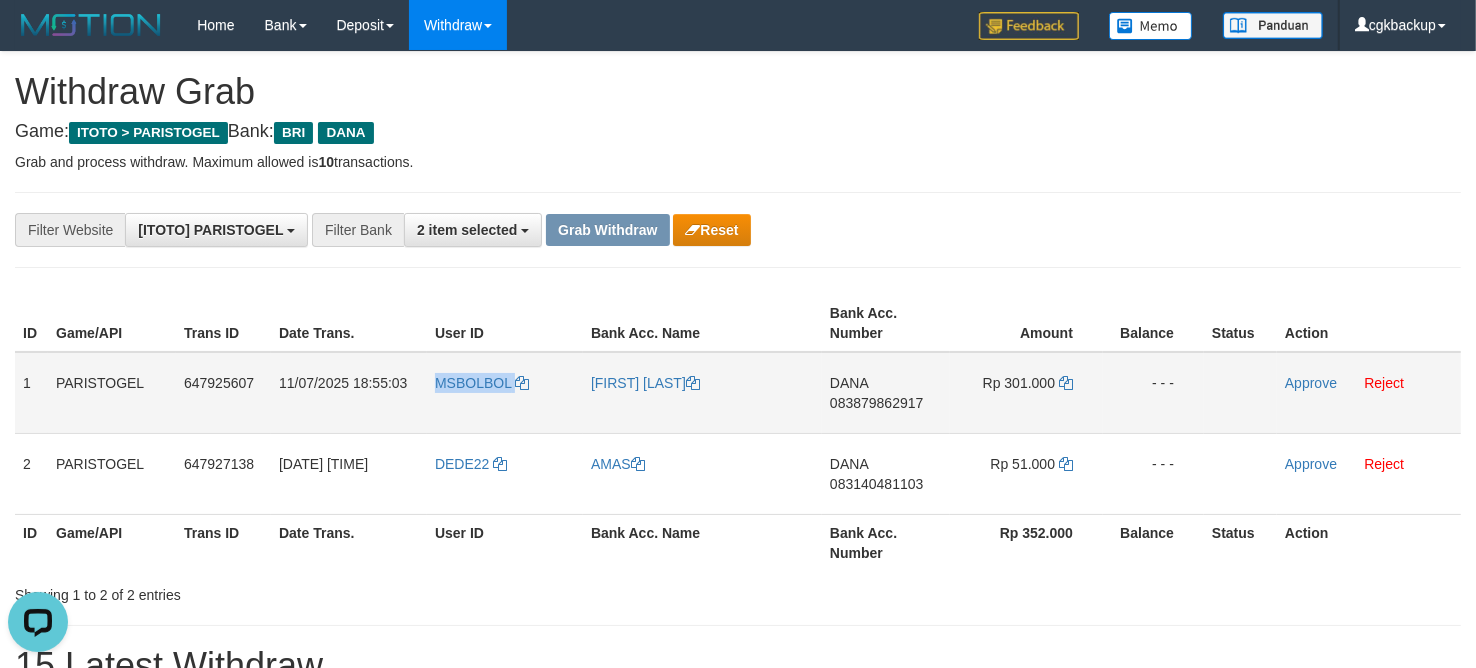 click on "MSBOLBOL" at bounding box center [505, 393] 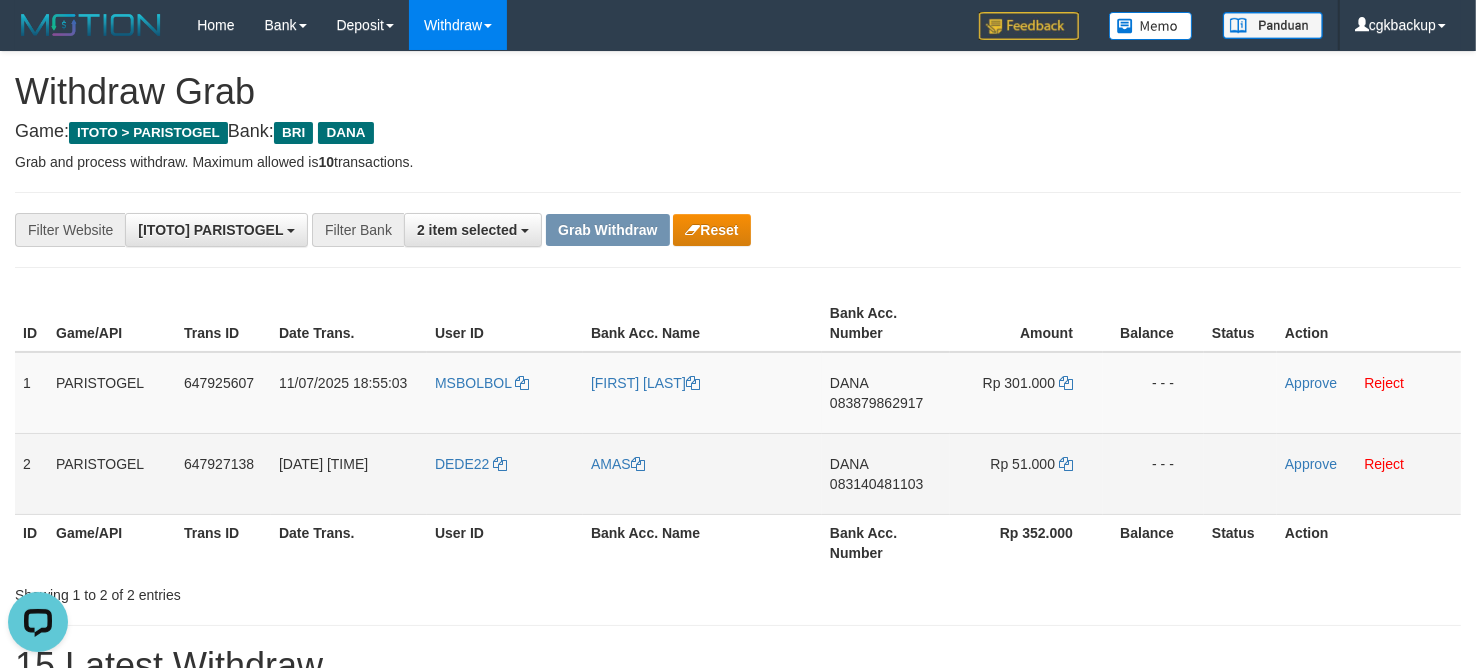click on "DEDE22" at bounding box center (505, 473) 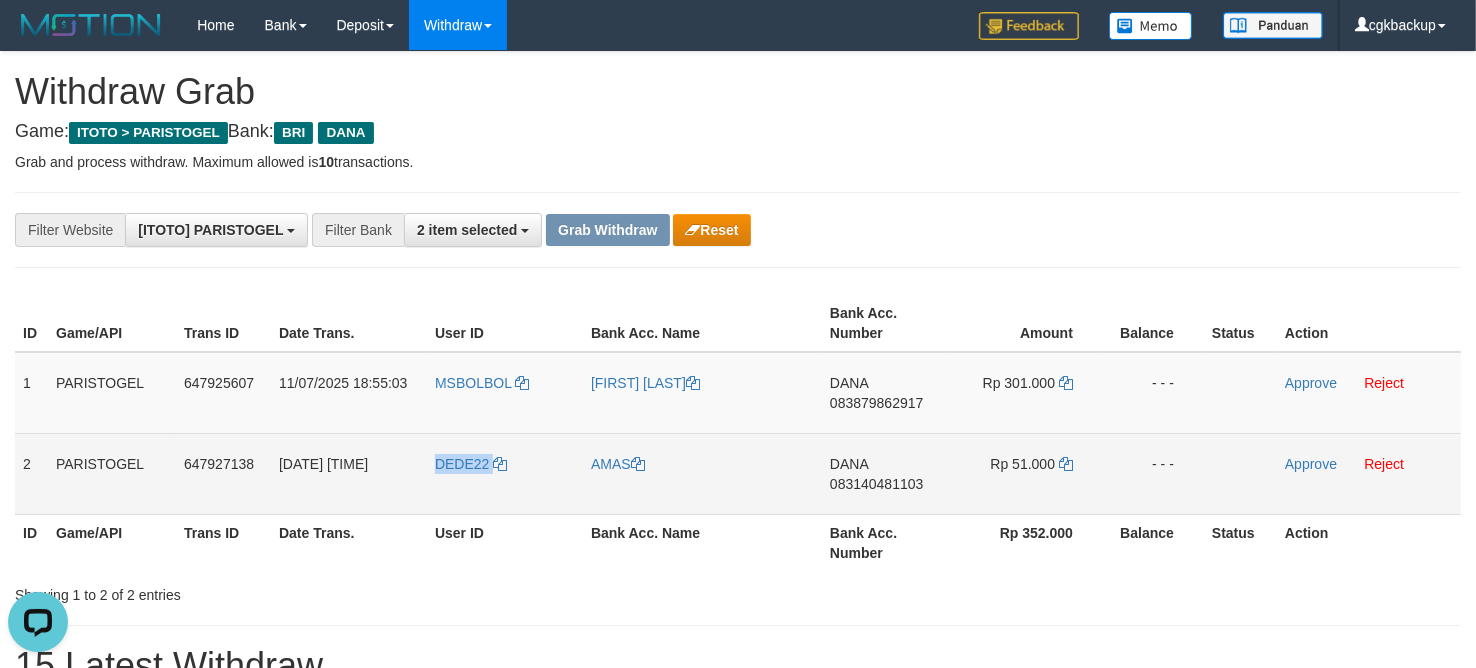 copy on "DEDE22" 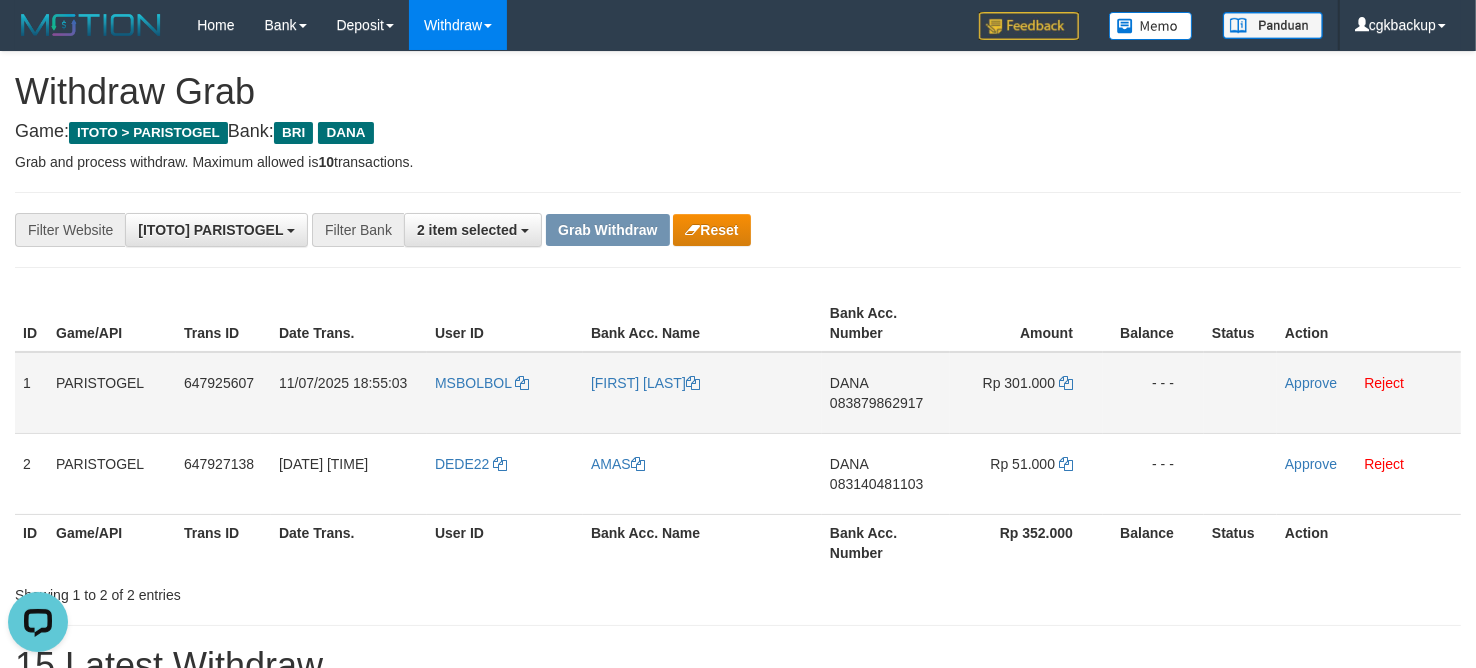 click on "[FIRST] [LAST] [LAST]" at bounding box center (702, 393) 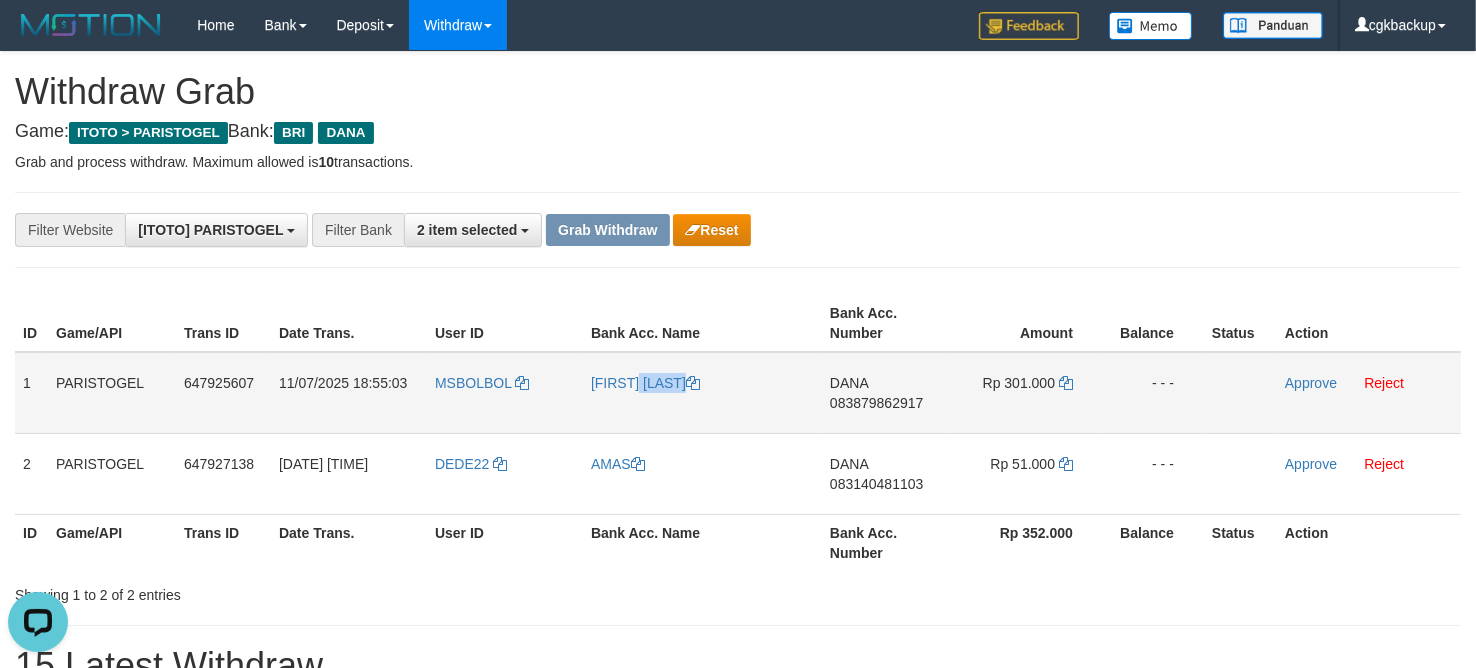 click on "[FIRST] [LAST]" at bounding box center (702, 393) 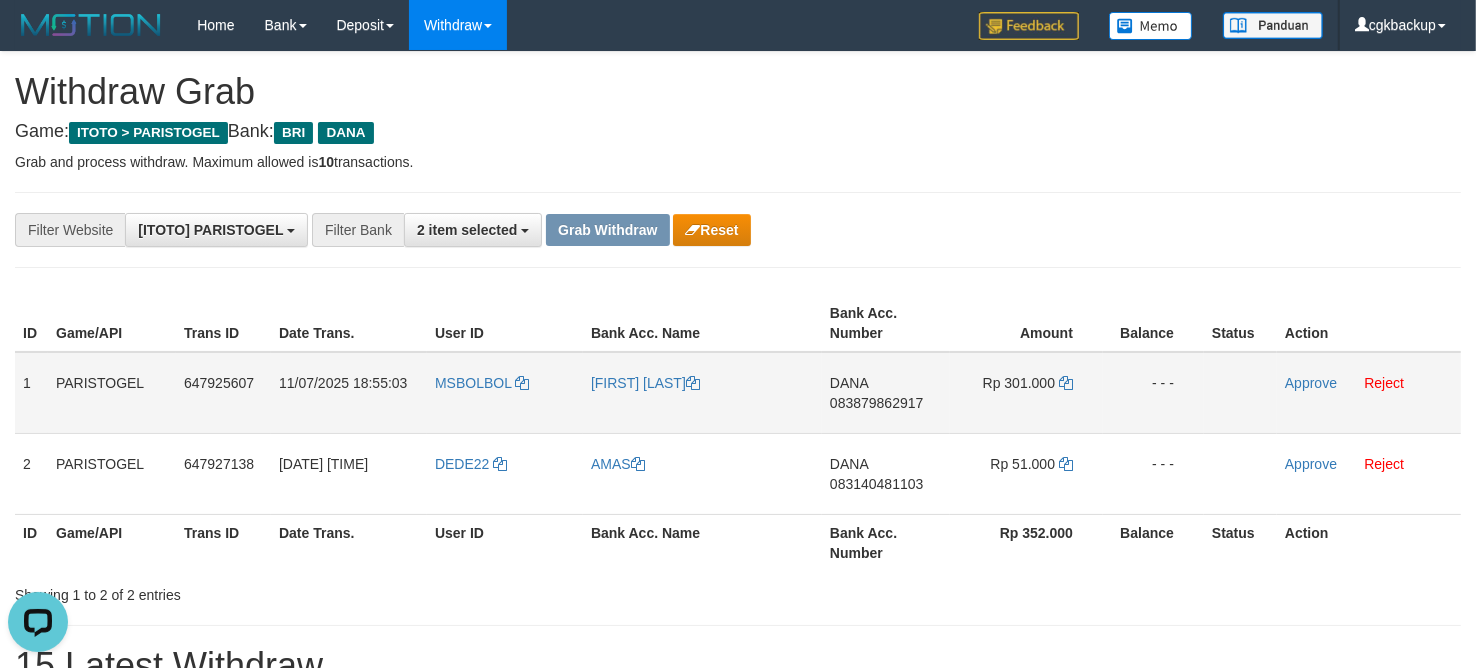 click on "MSBOLBOL" at bounding box center (505, 393) 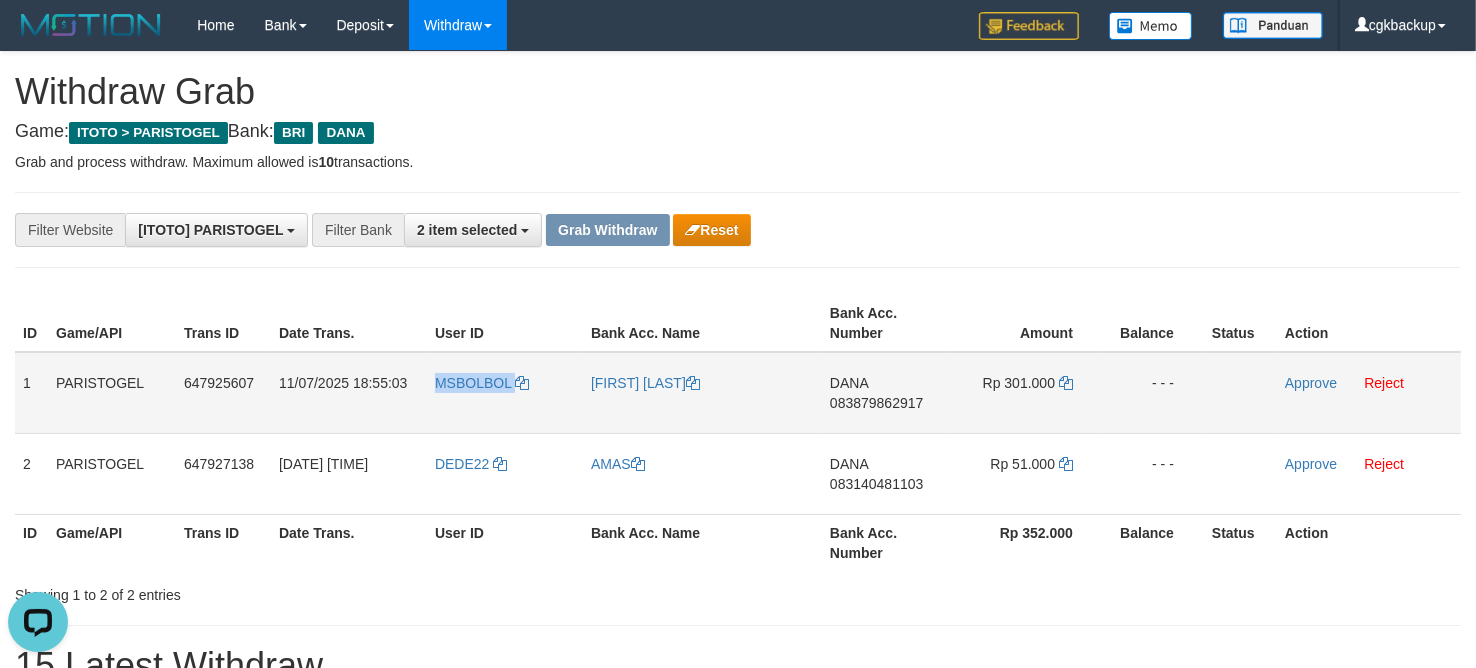 click on "MSBOLBOL" at bounding box center (505, 393) 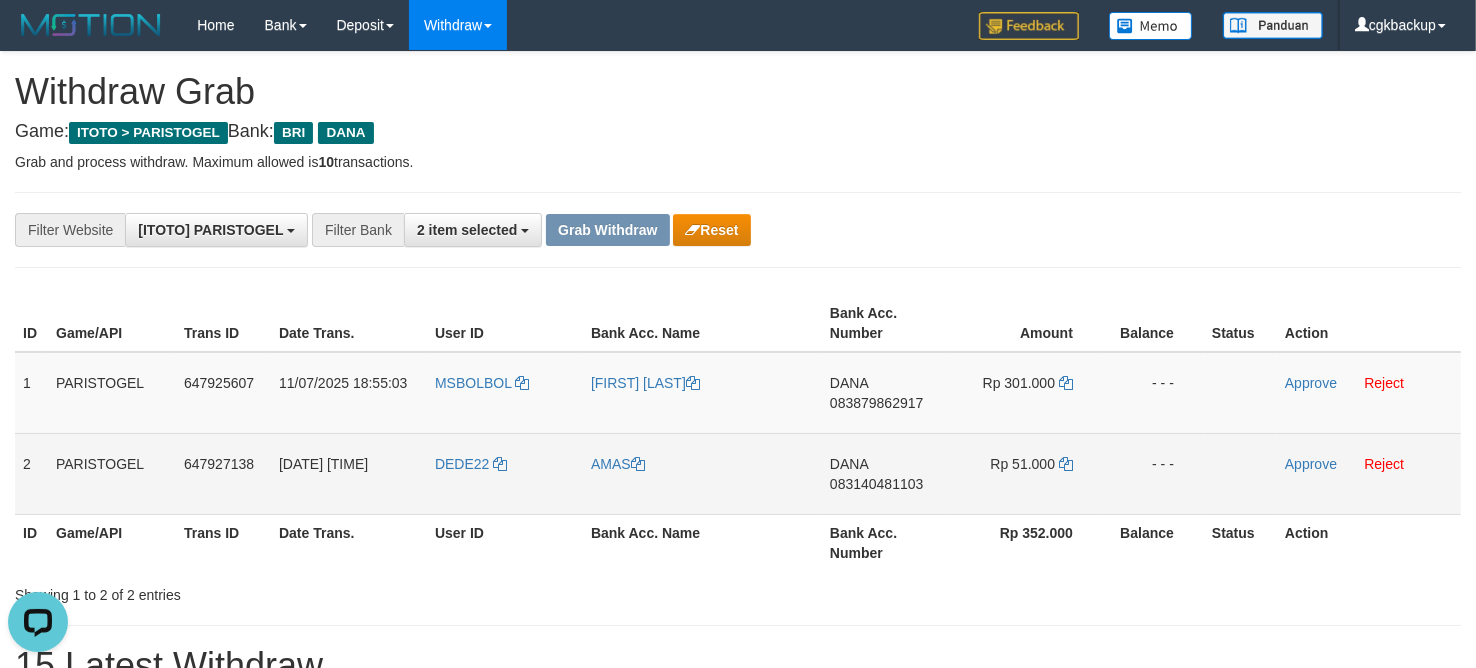 click on "AMAS" at bounding box center [702, 473] 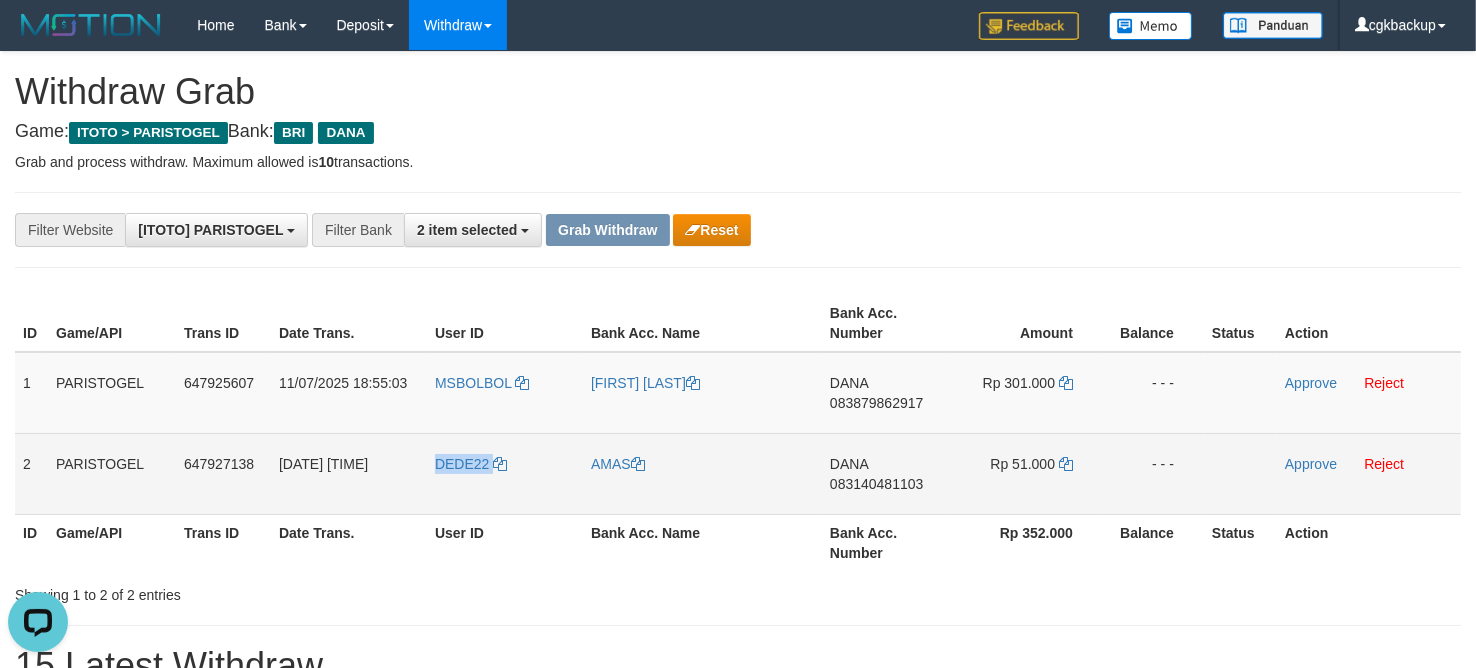 click on "DEDE22" at bounding box center (505, 473) 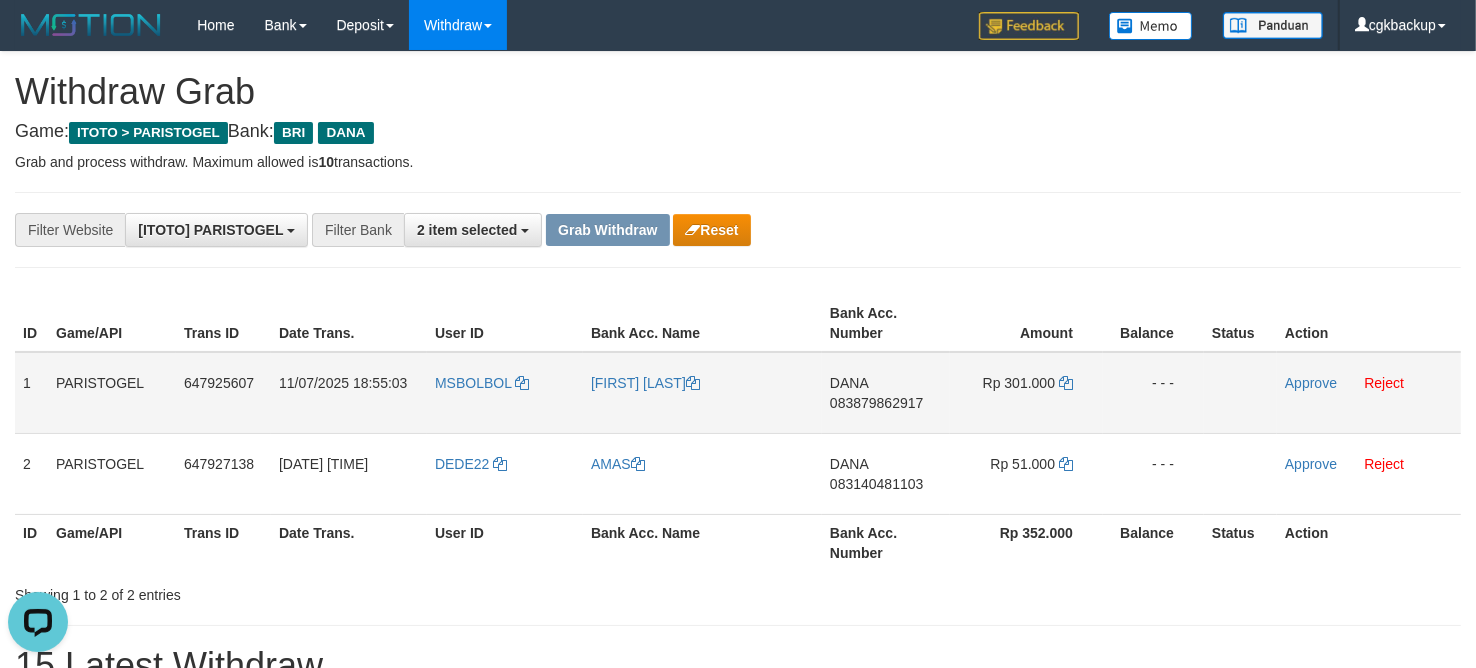 click on "083879862917" at bounding box center (876, 403) 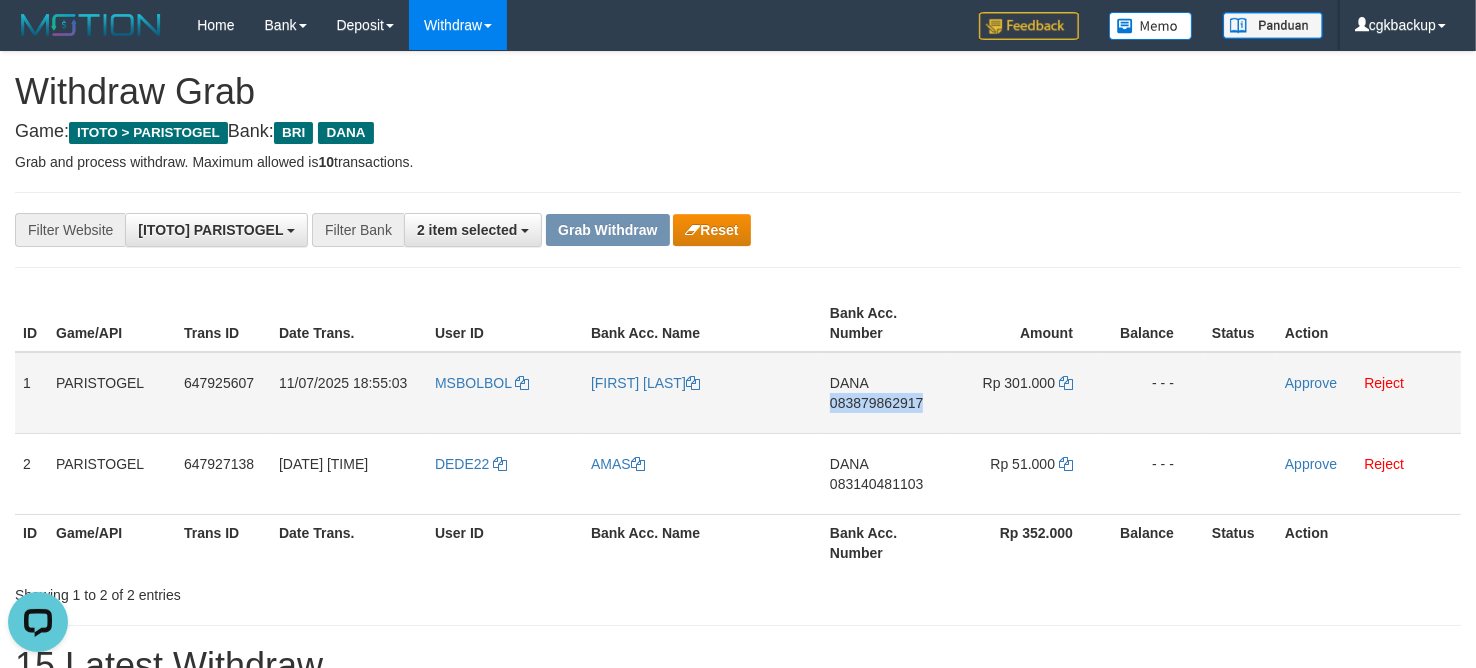 click on "DANA
083879862917" at bounding box center (886, 393) 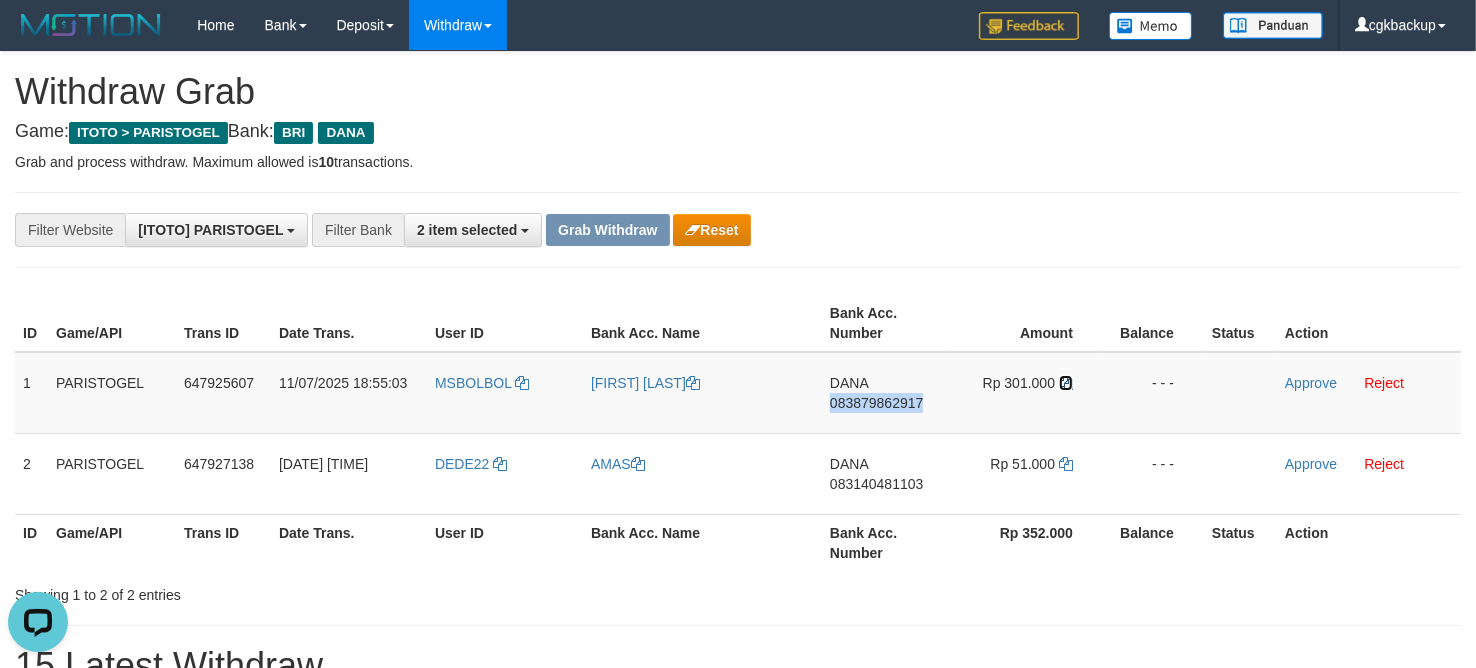 click at bounding box center (1066, 383) 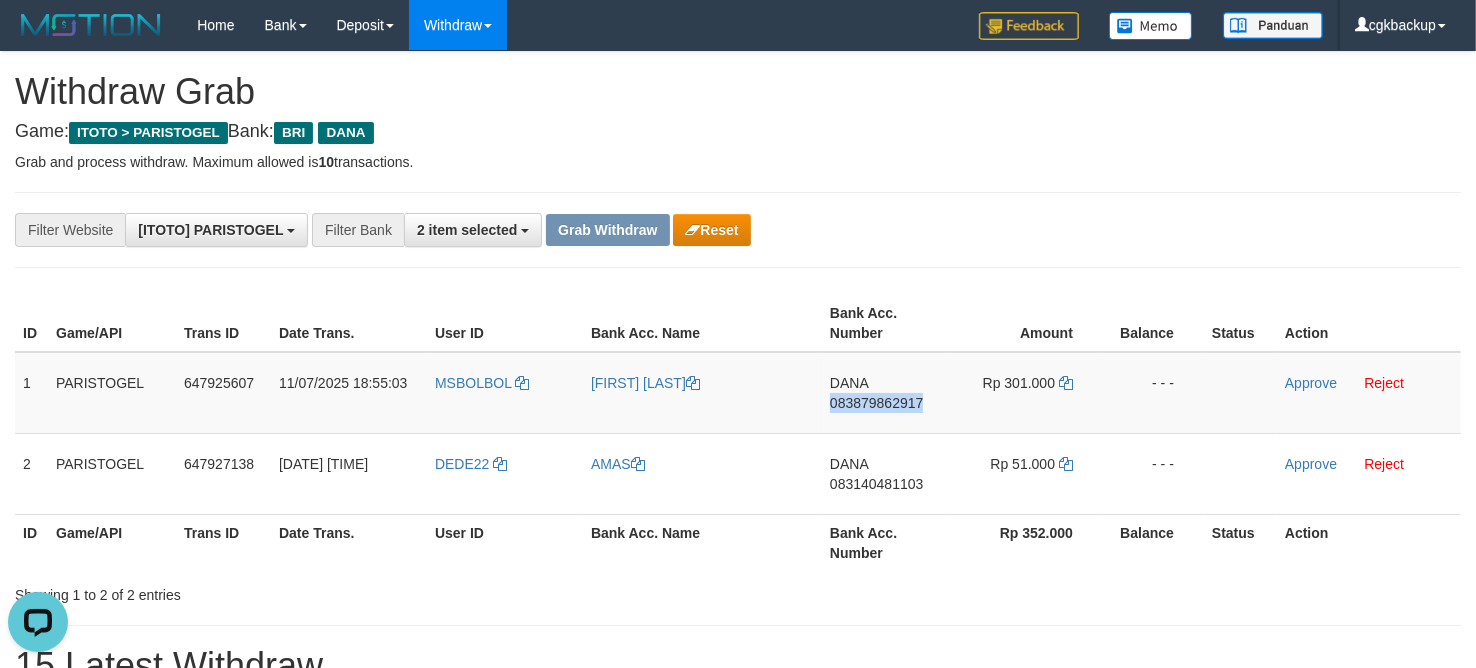 copy on "083879862917" 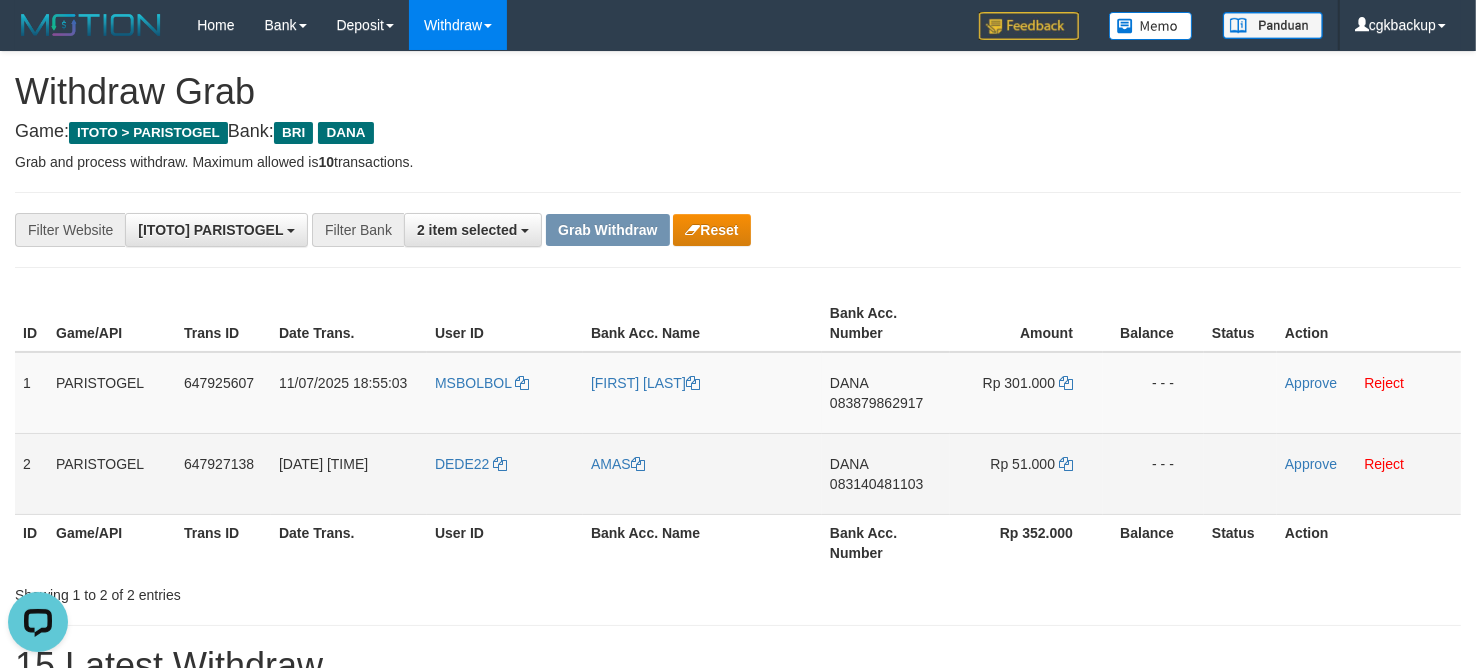 click on "DANA
083140481103" at bounding box center [886, 473] 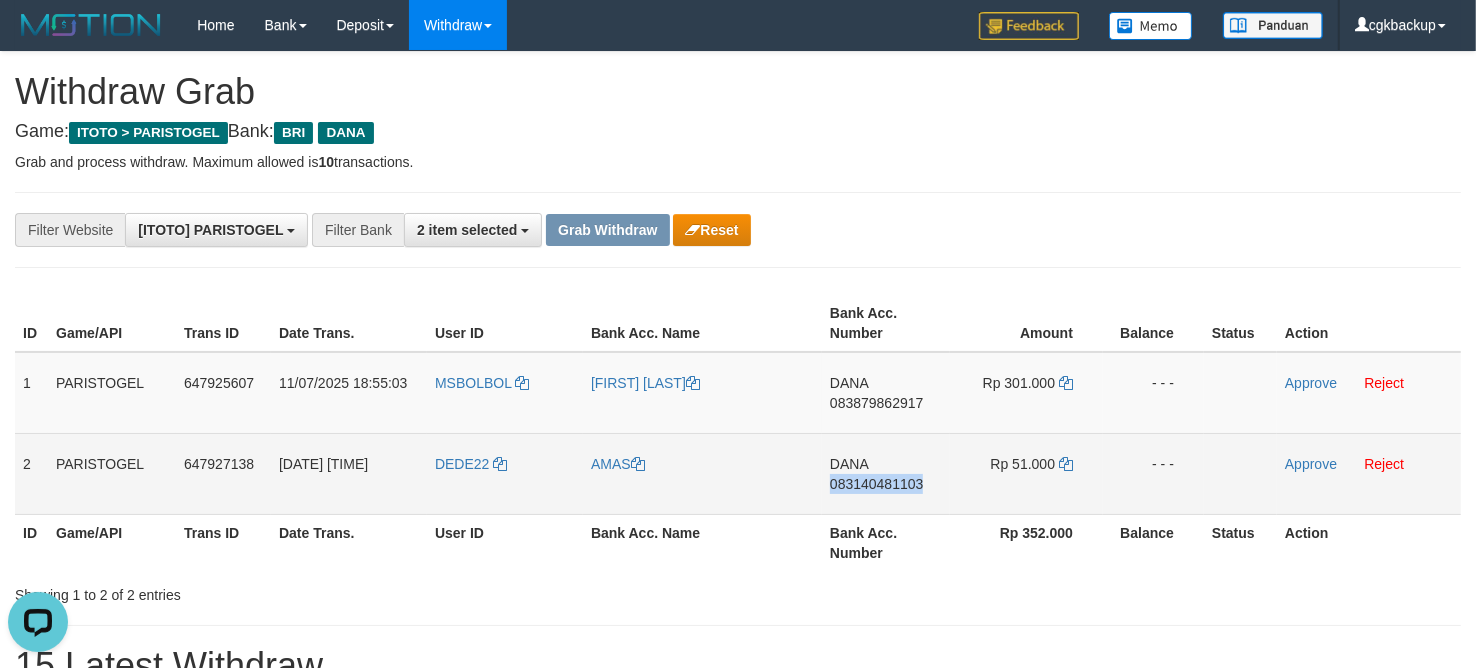 click on "DANA
083140481103" at bounding box center [886, 473] 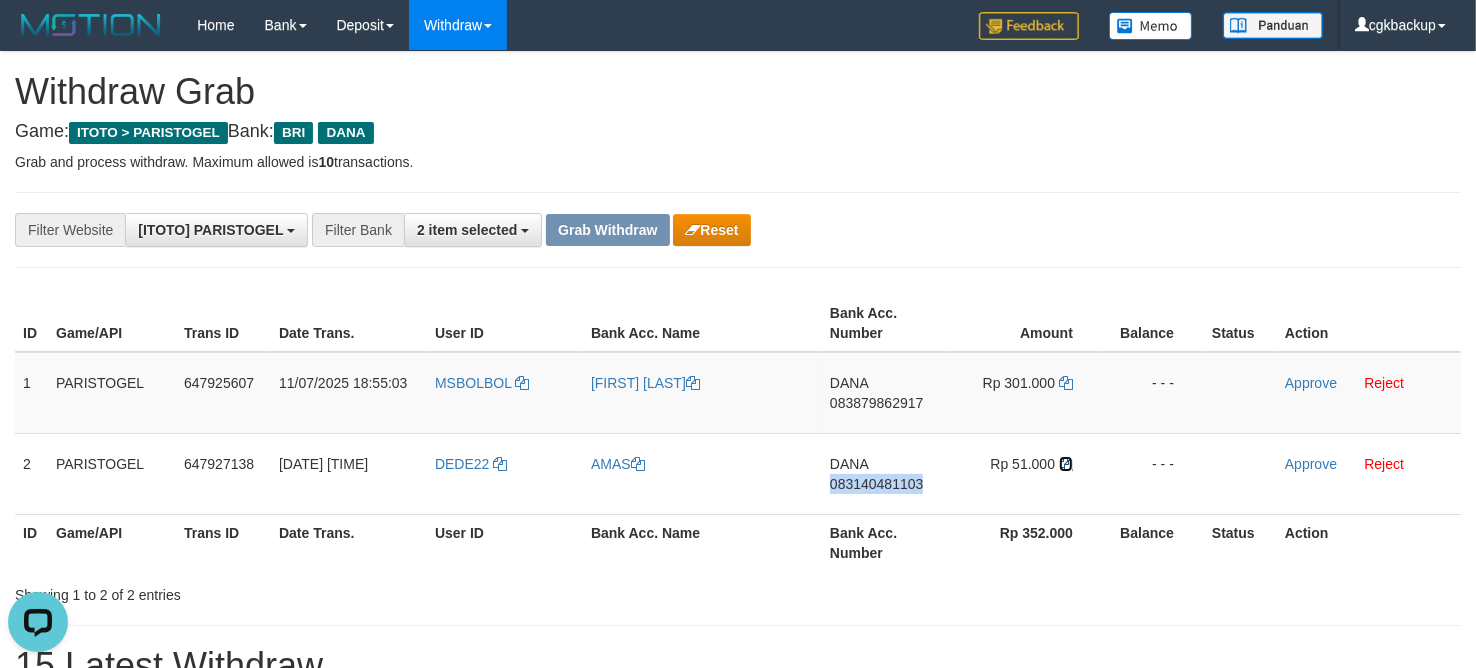 click at bounding box center (1066, 464) 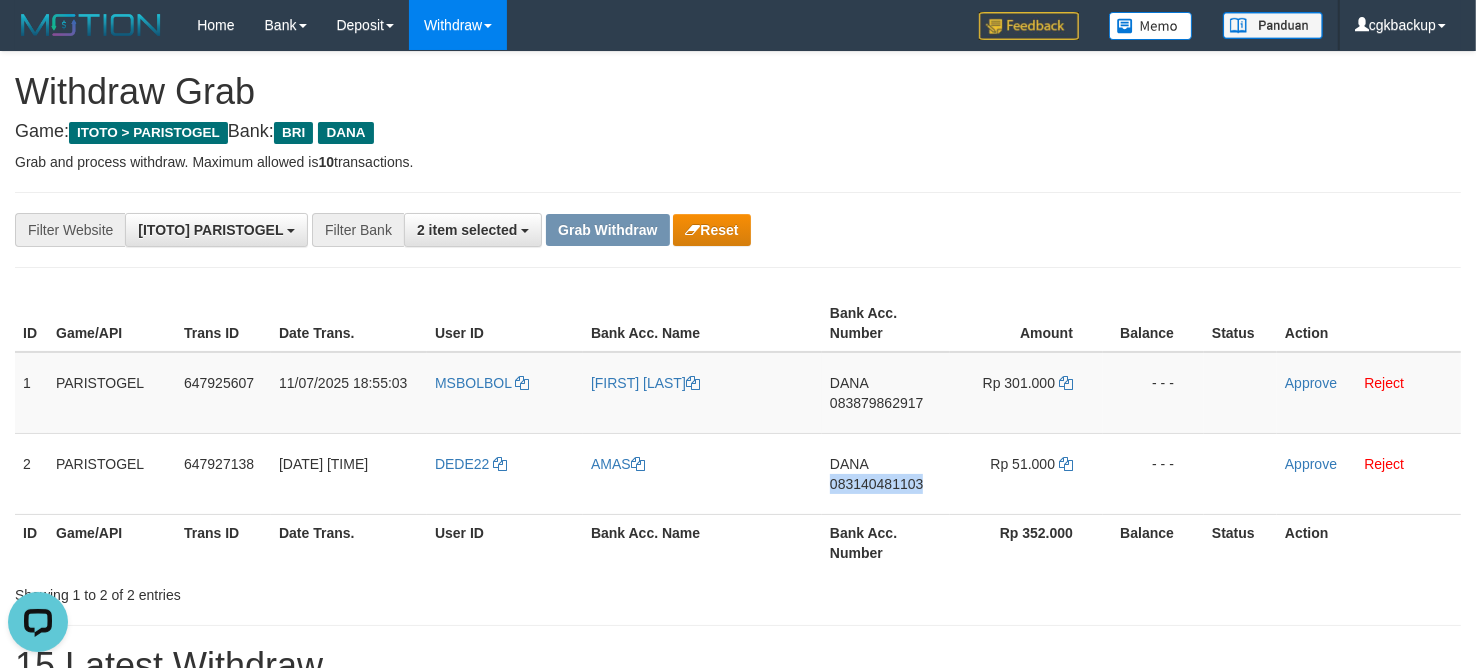 copy on "083140481103" 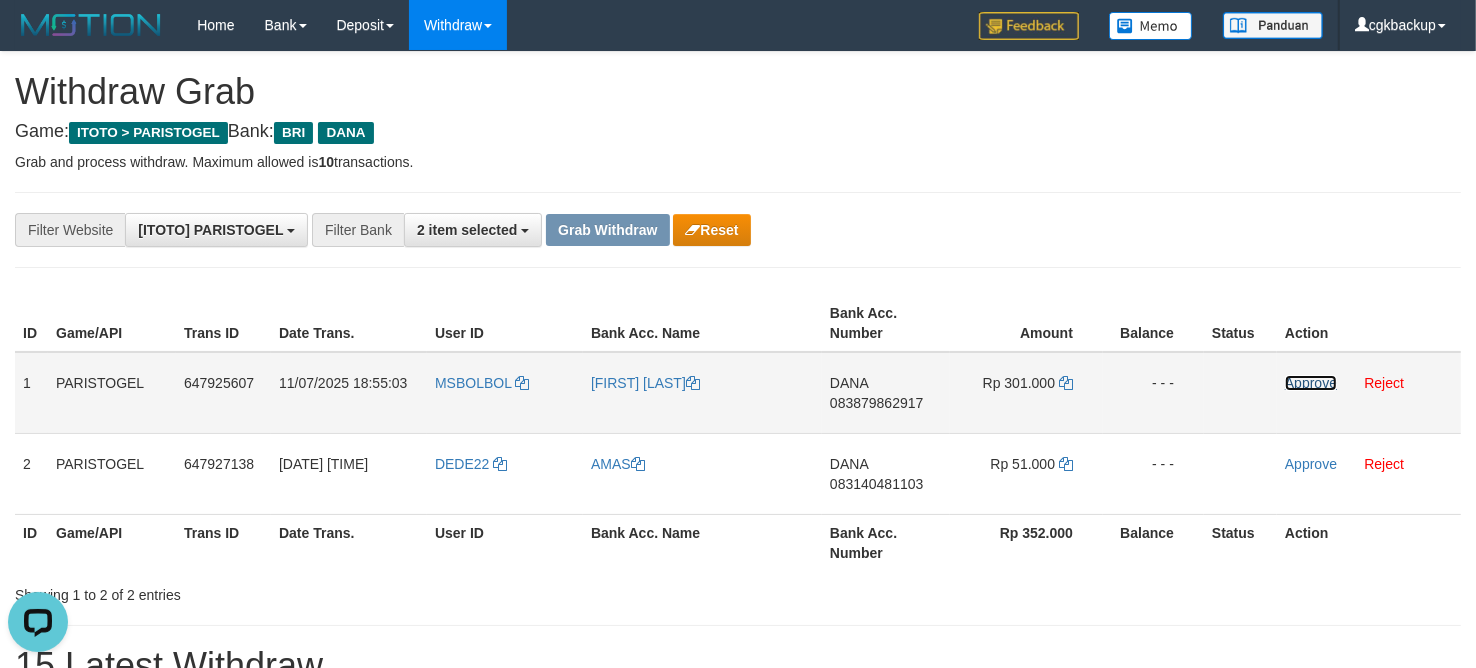 click on "Approve" at bounding box center (1311, 383) 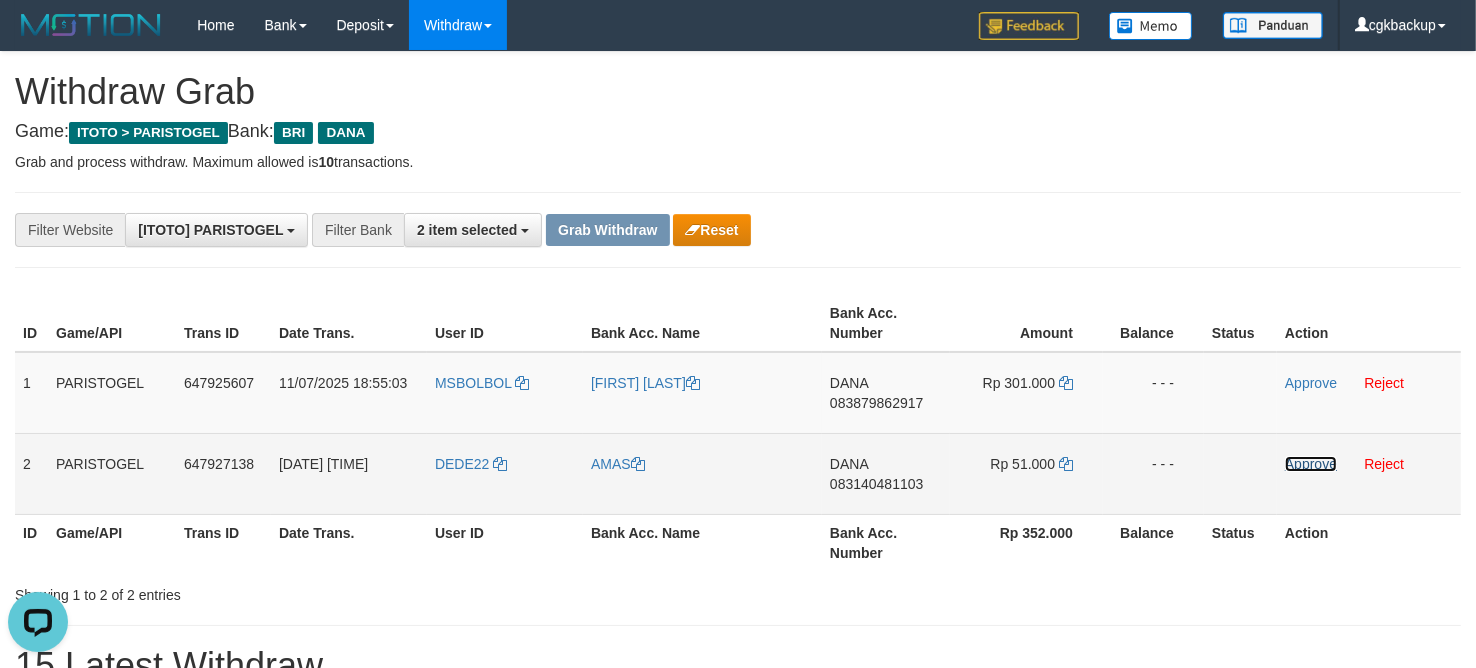 click on "Approve" at bounding box center (1311, 464) 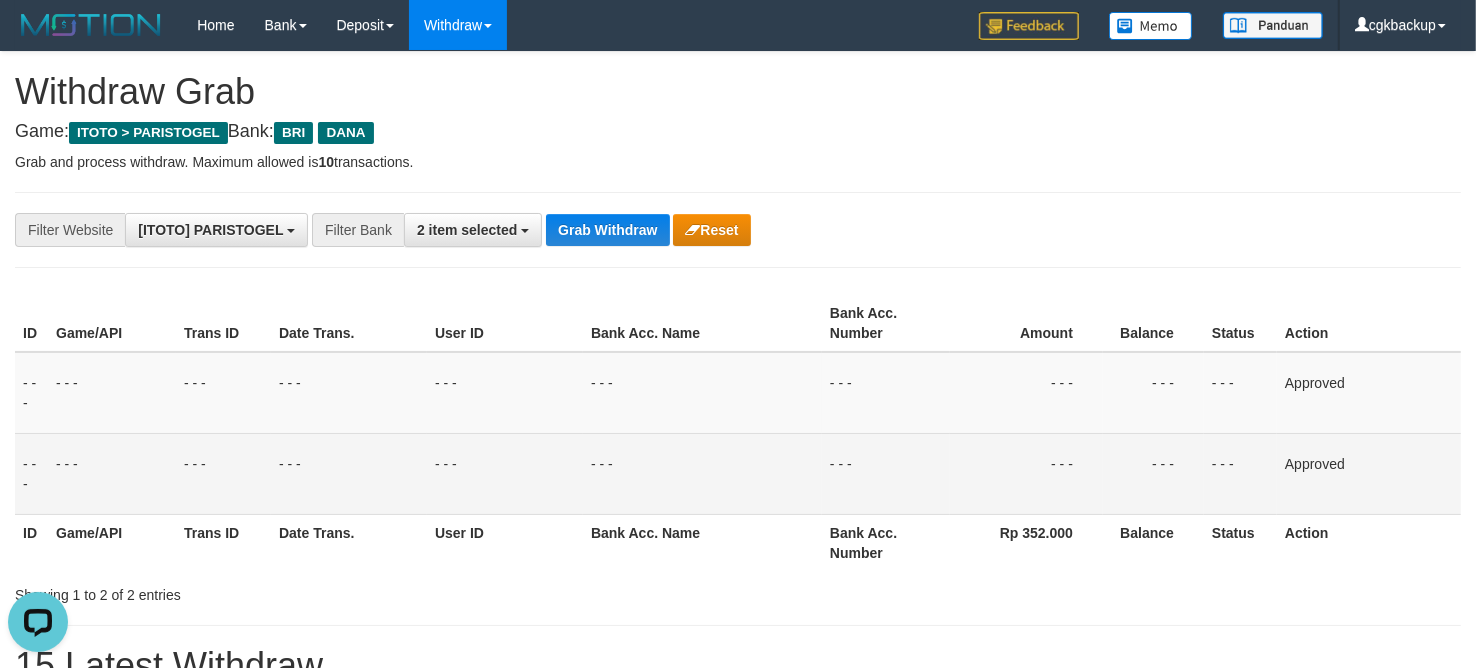 click on "**********" at bounding box center [615, 230] 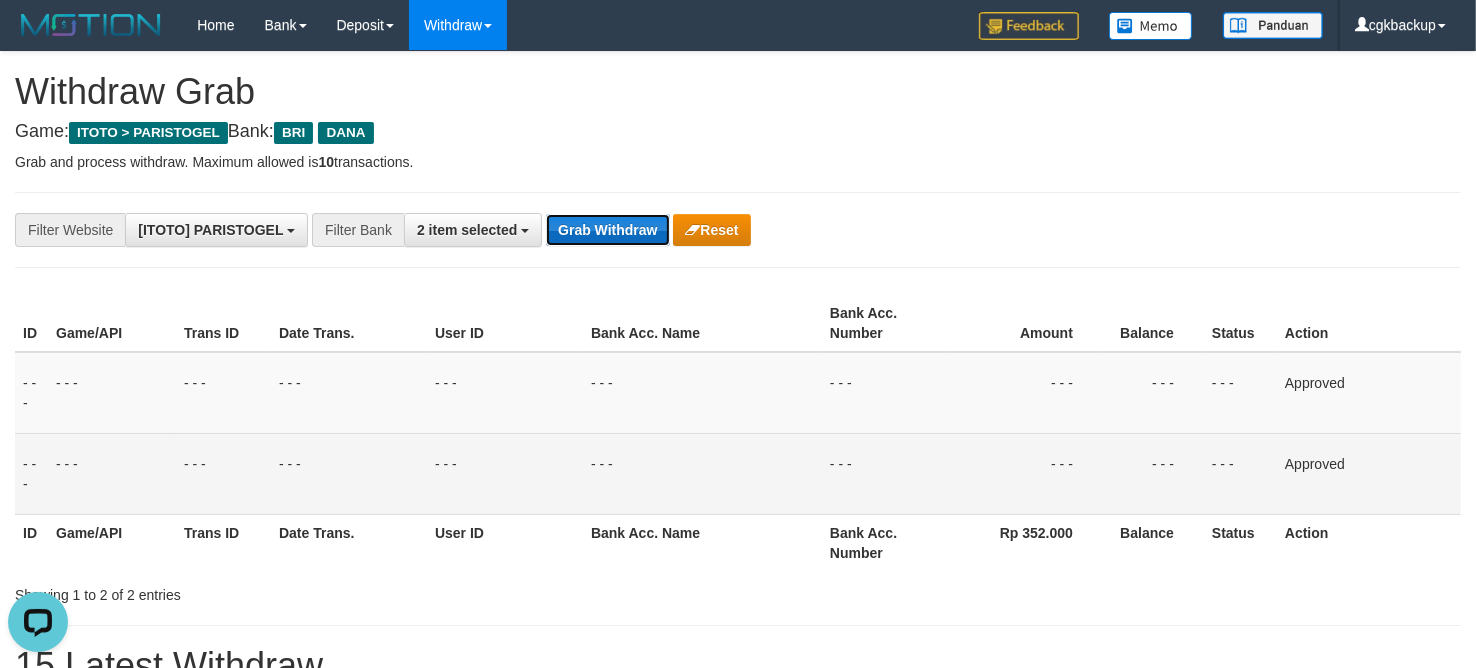 click on "Grab Withdraw" at bounding box center [607, 230] 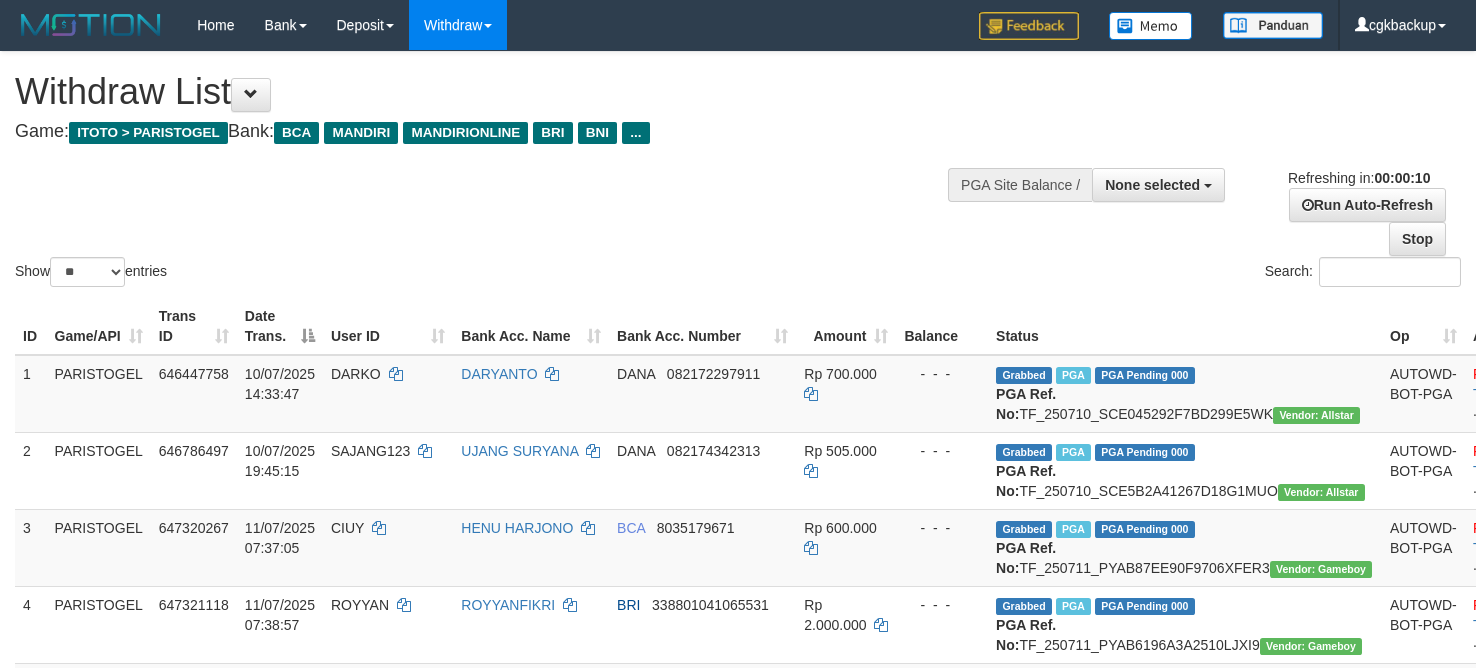 select 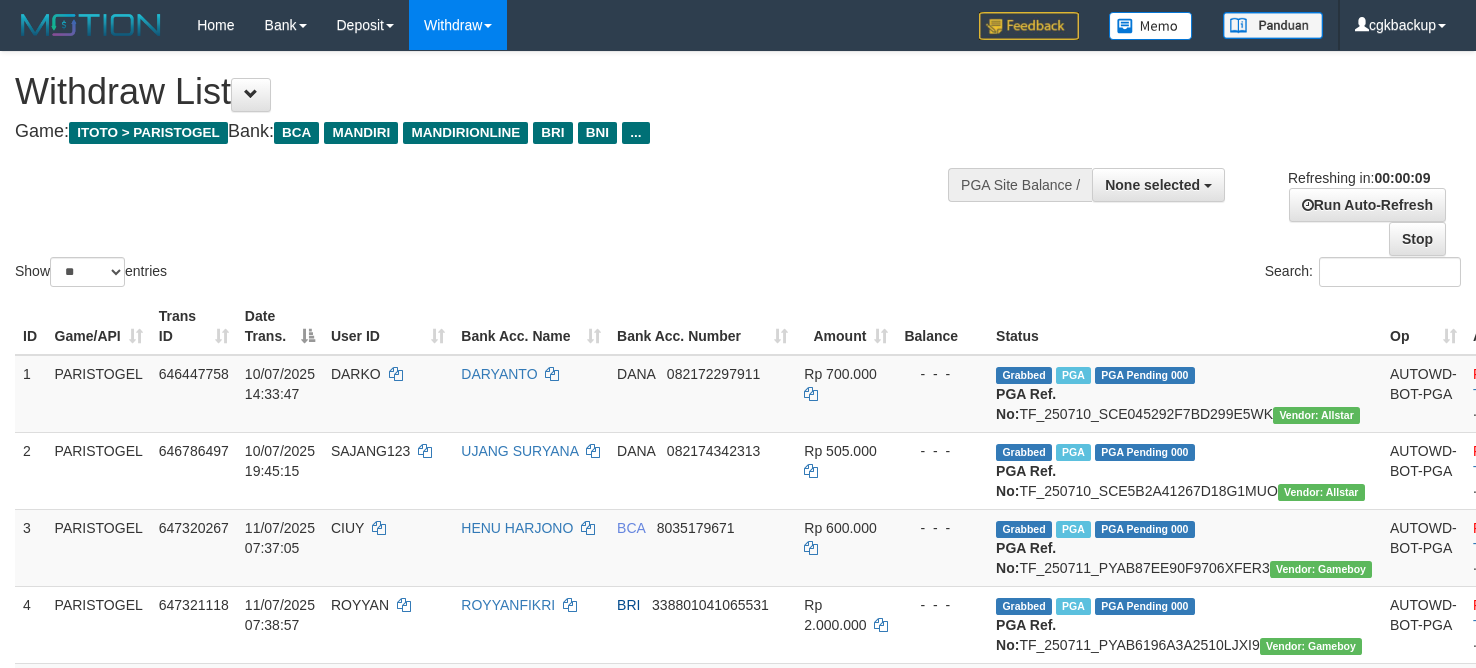 select 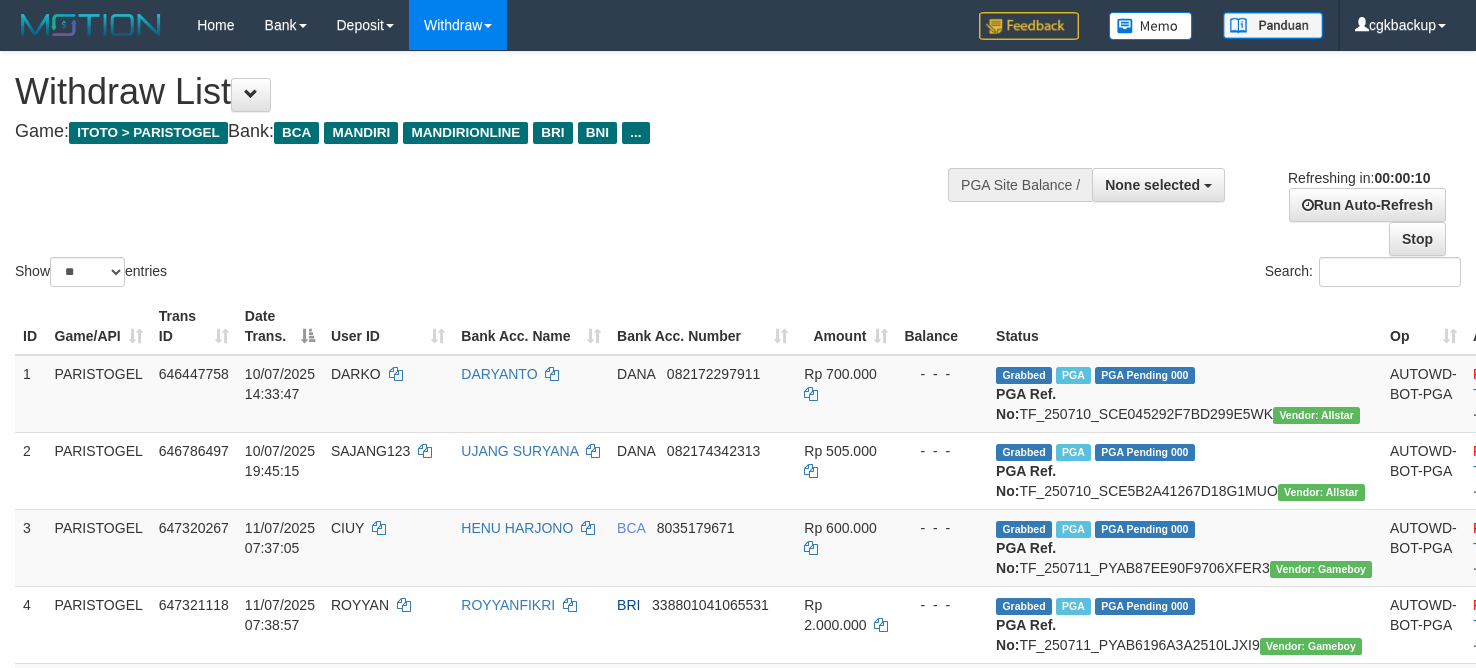 select 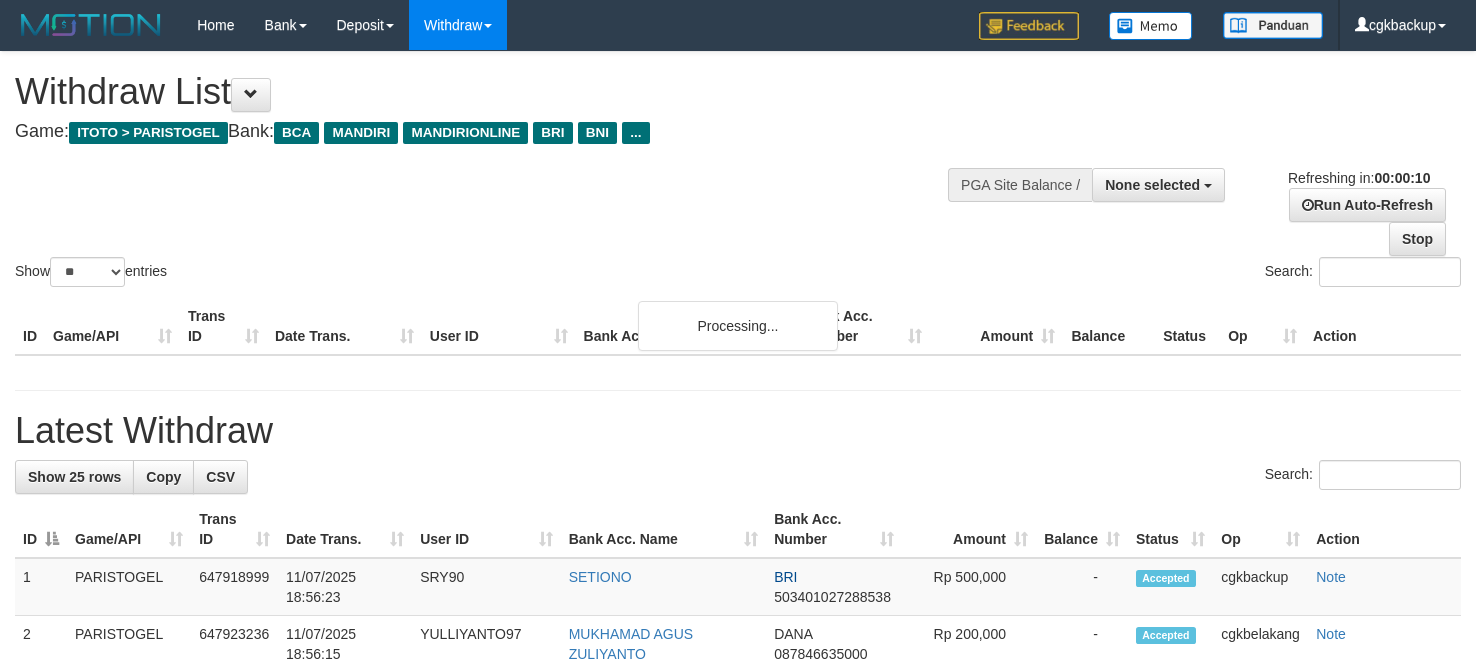 select 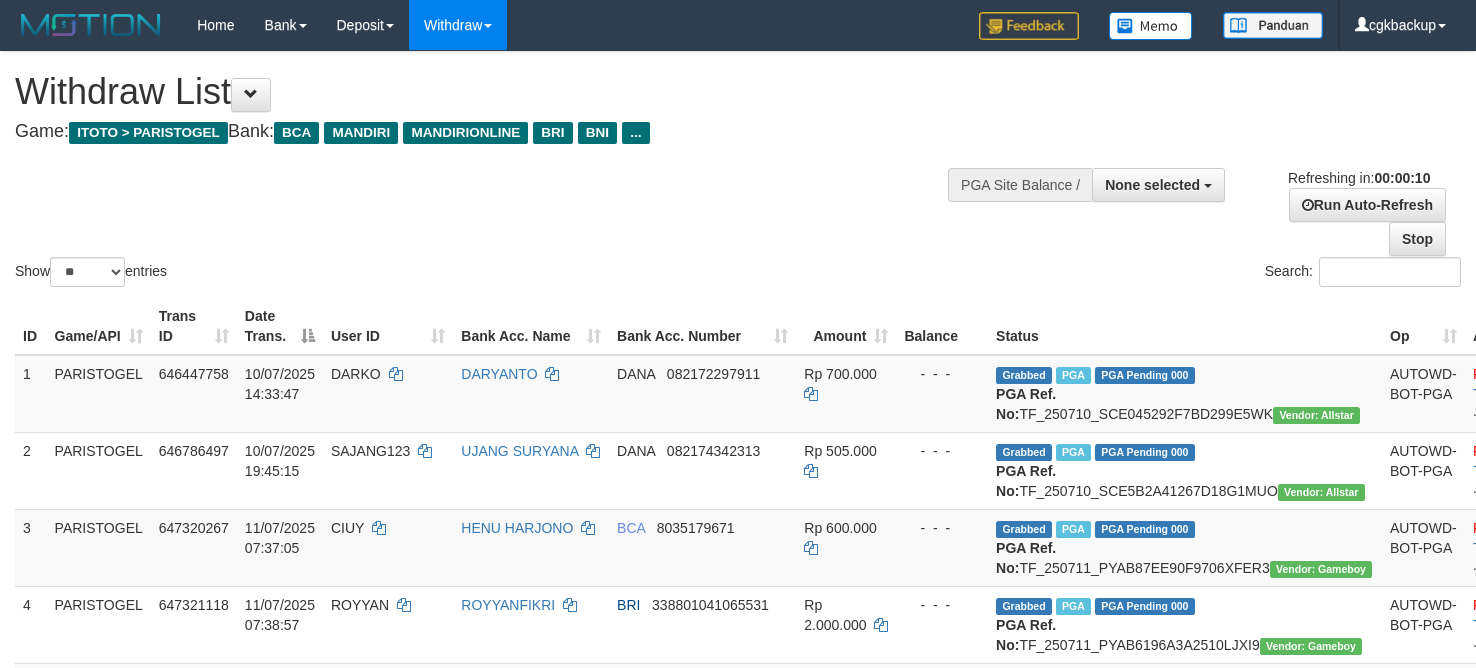 select 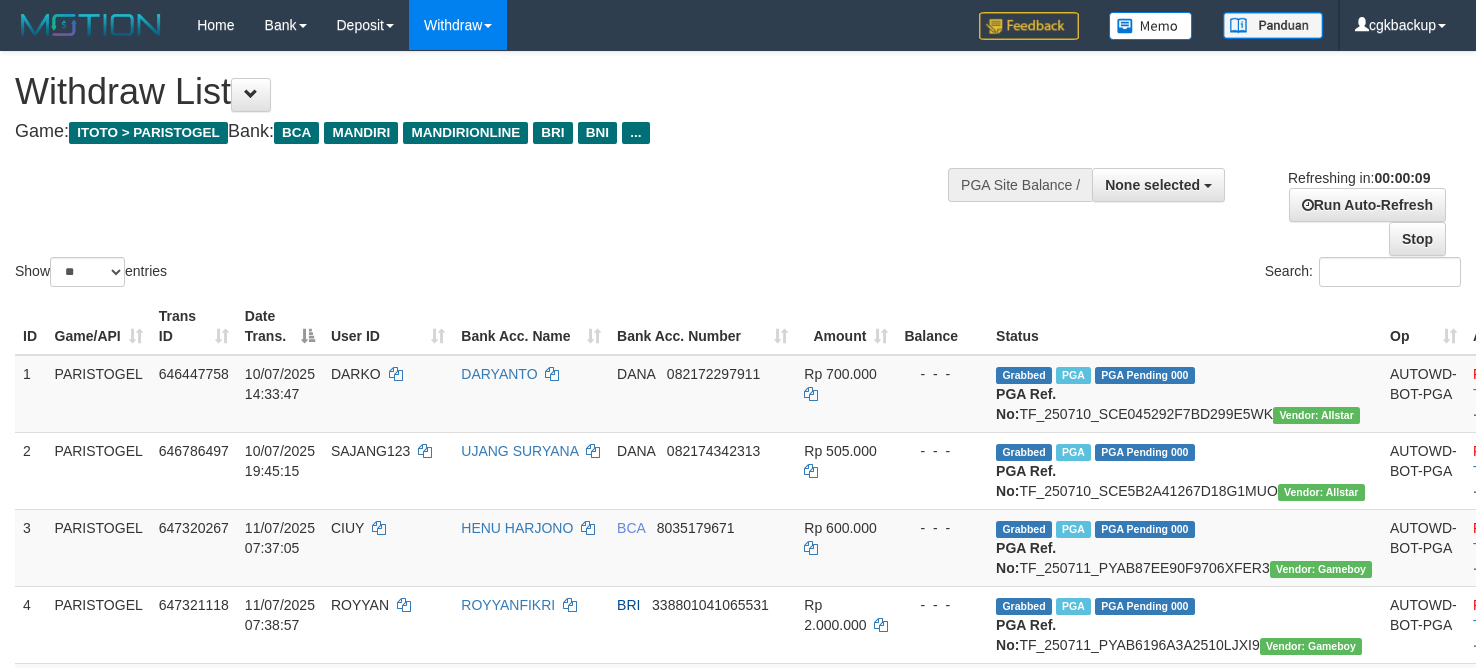 select 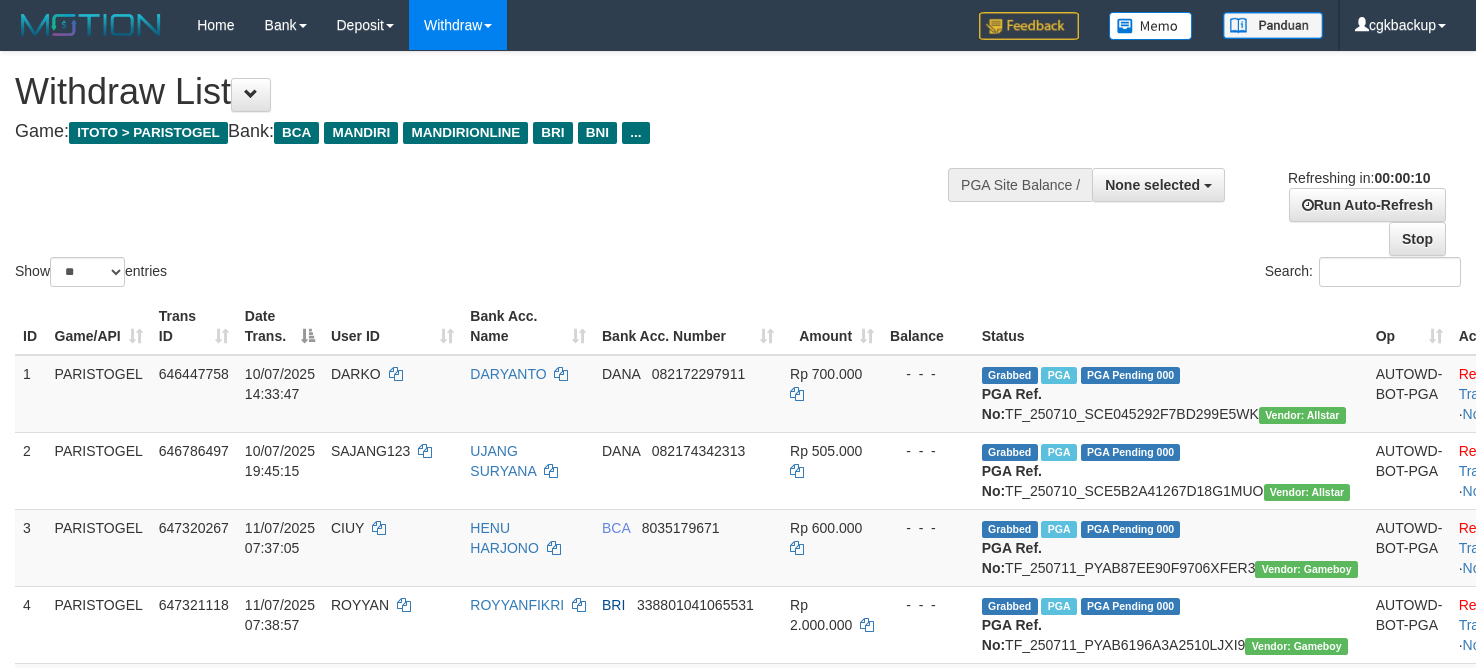 select 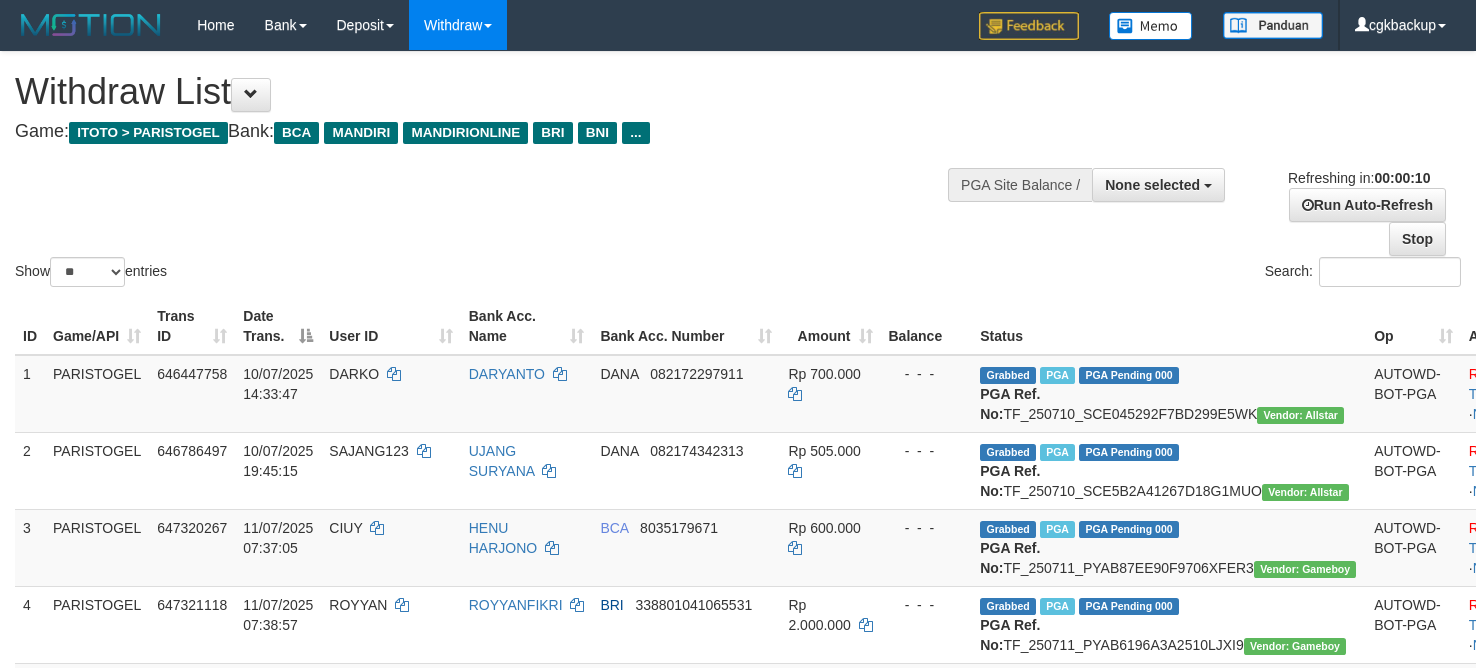 select 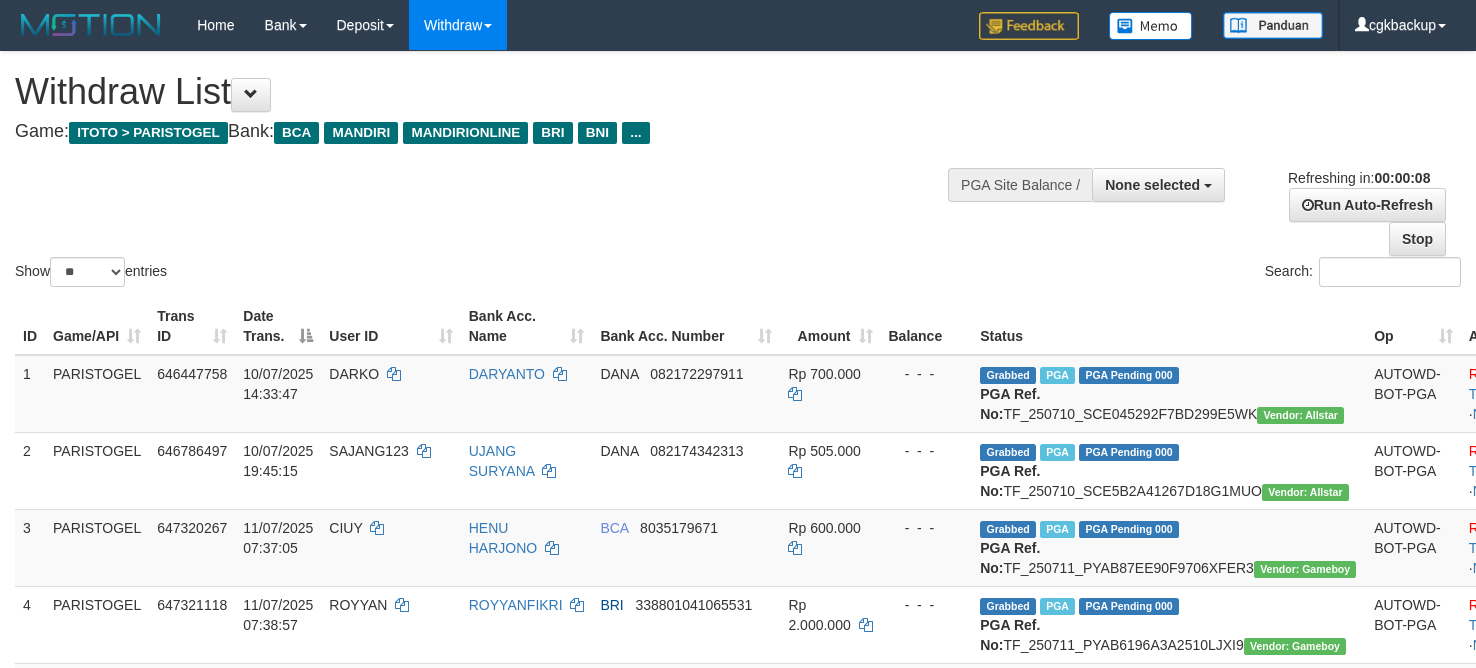 scroll, scrollTop: 0, scrollLeft: 0, axis: both 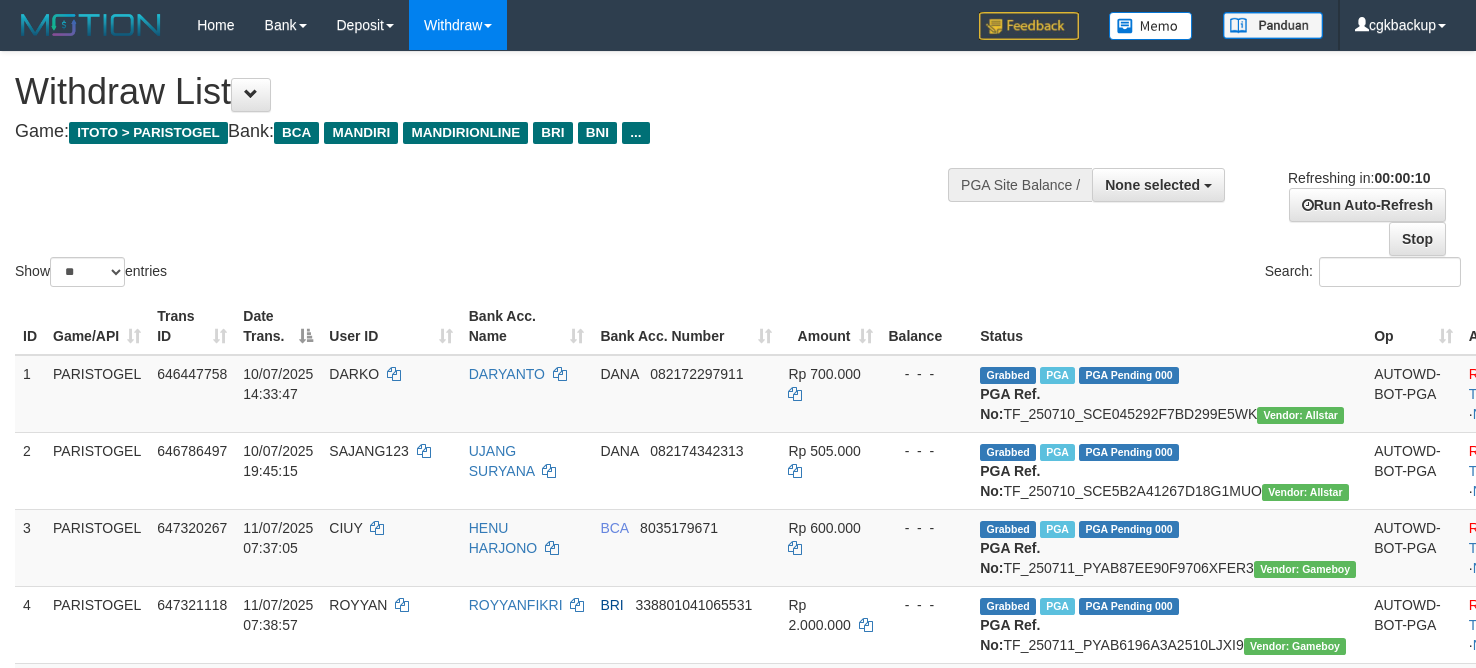 select 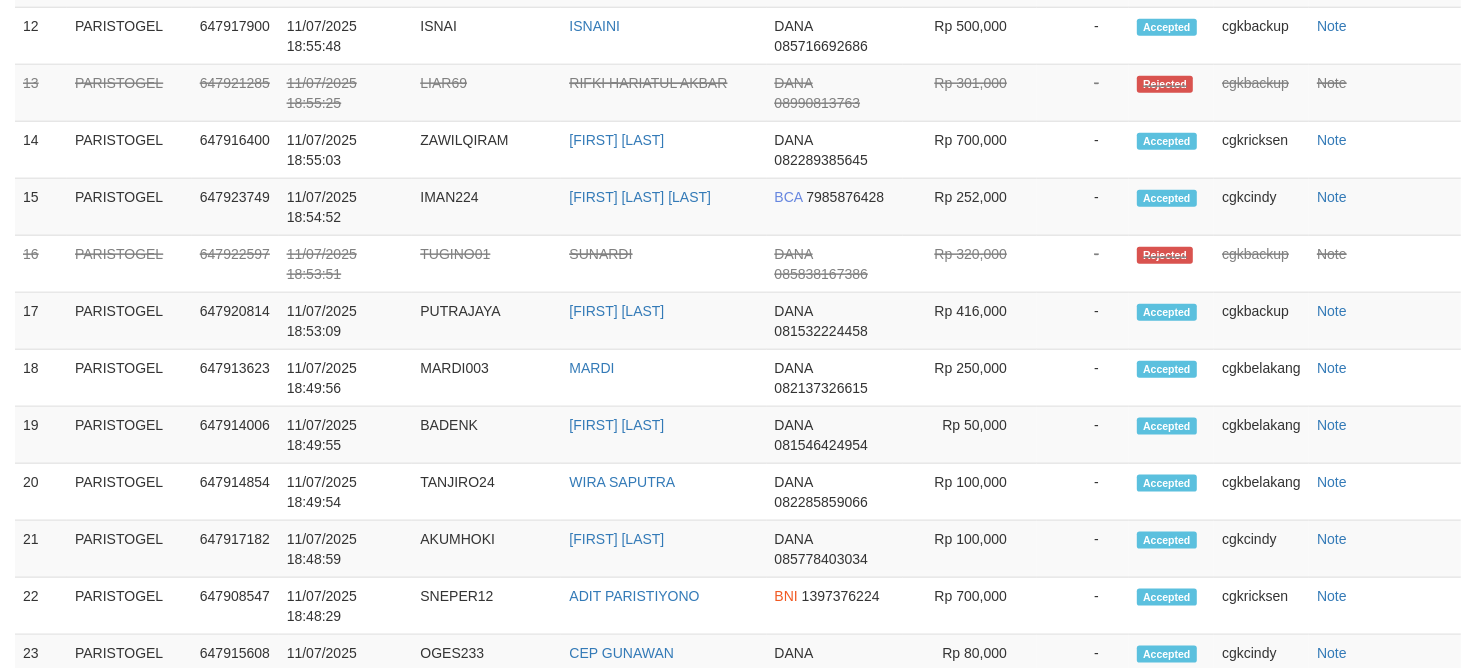 scroll, scrollTop: 1750, scrollLeft: 0, axis: vertical 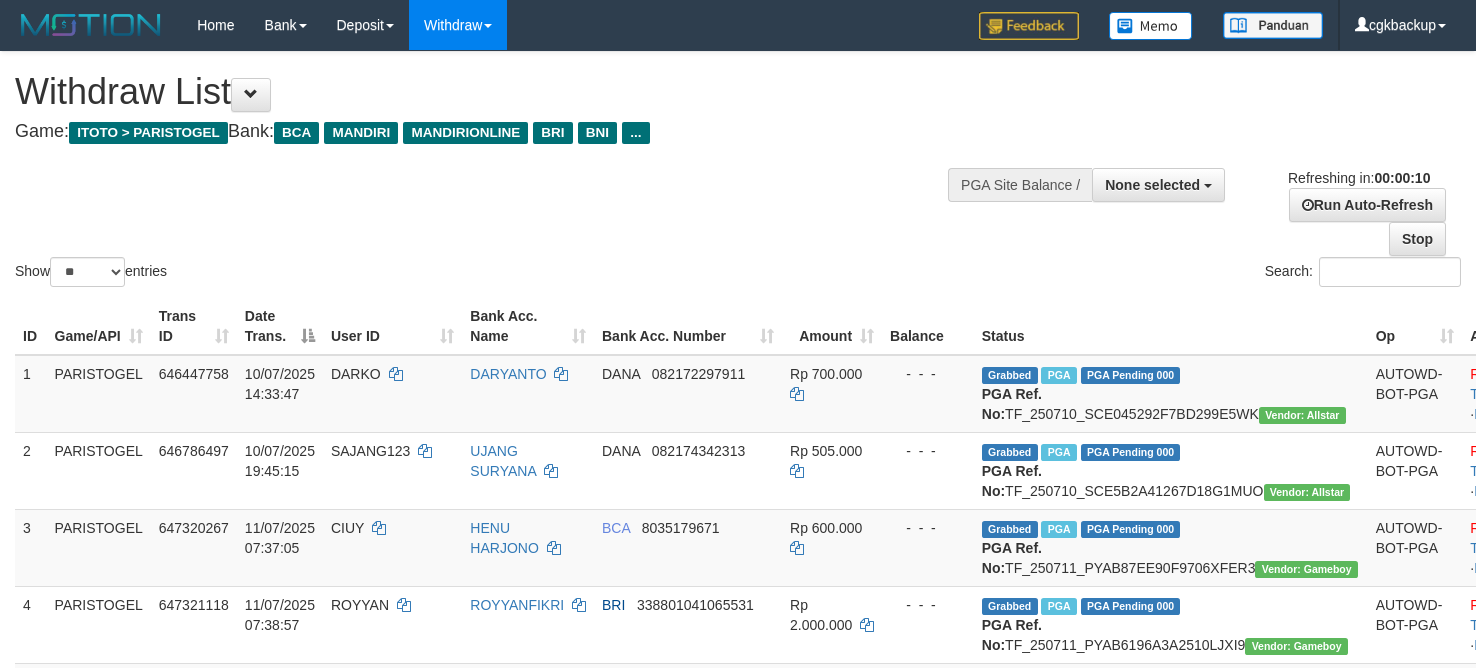 select 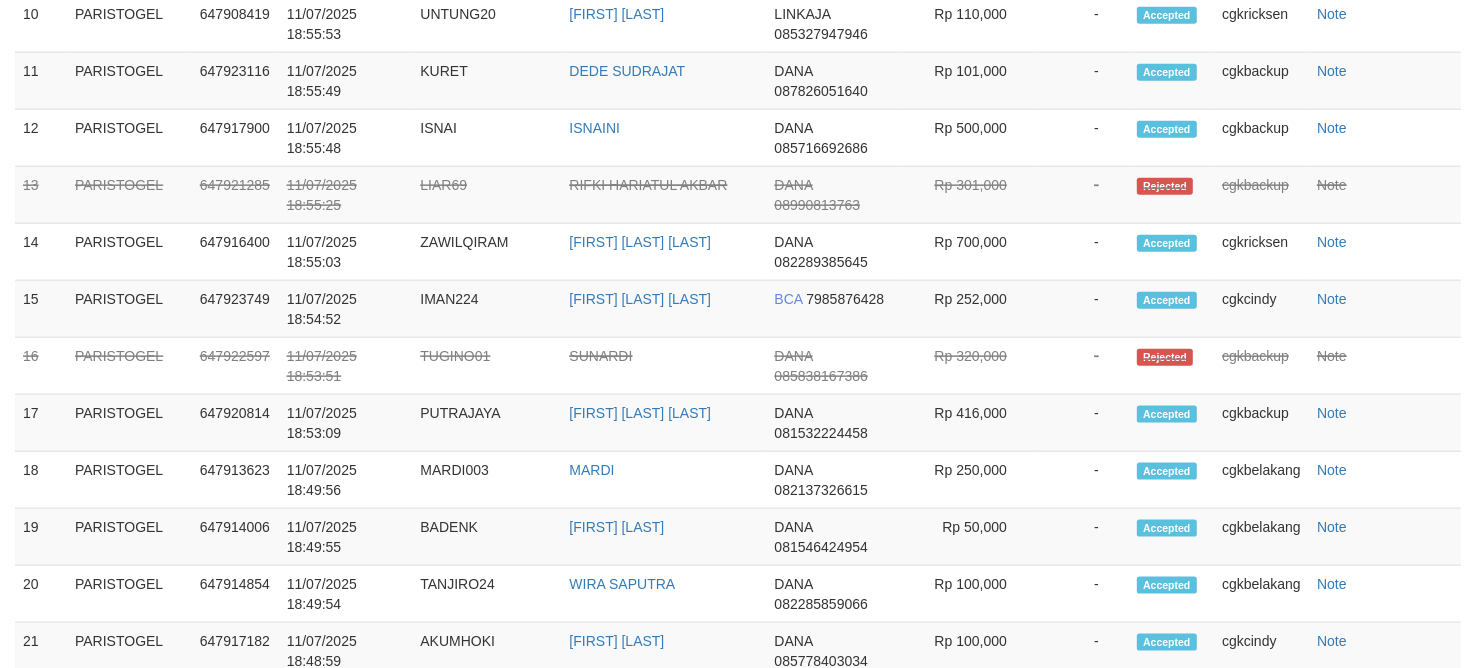 scroll, scrollTop: 1750, scrollLeft: 0, axis: vertical 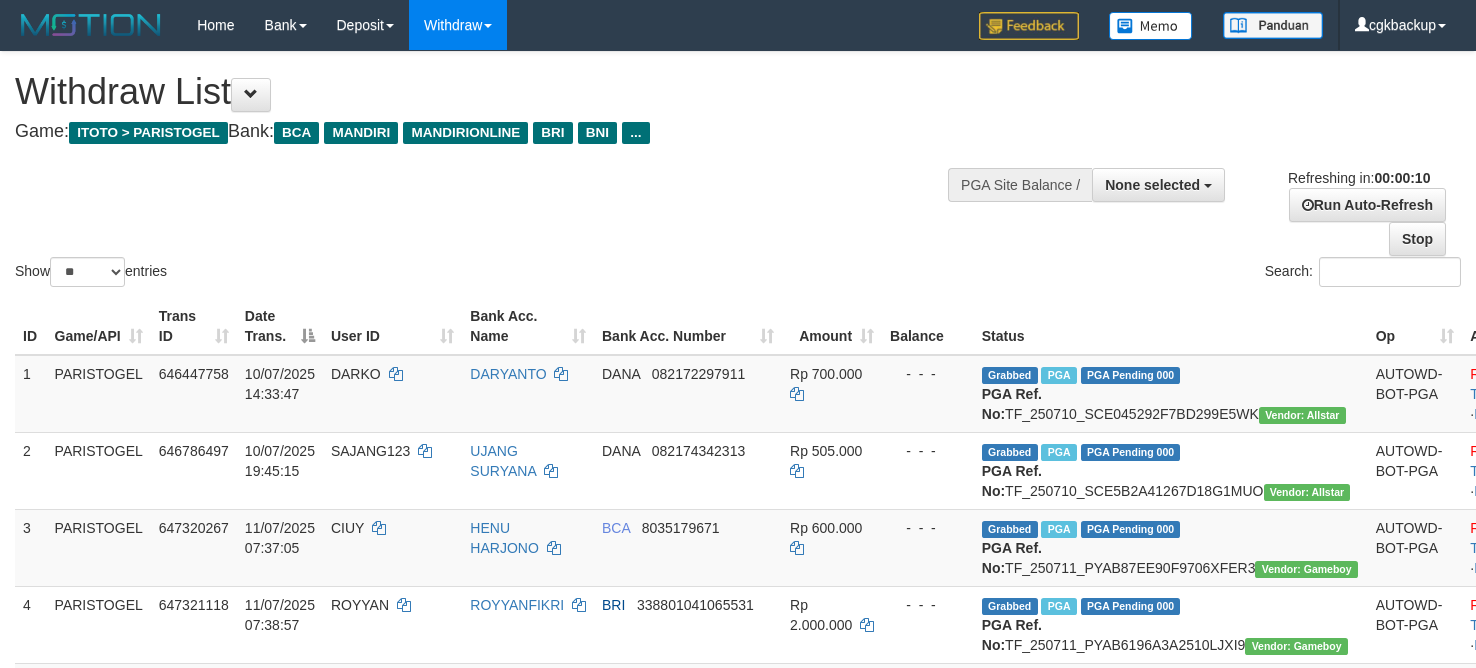 select 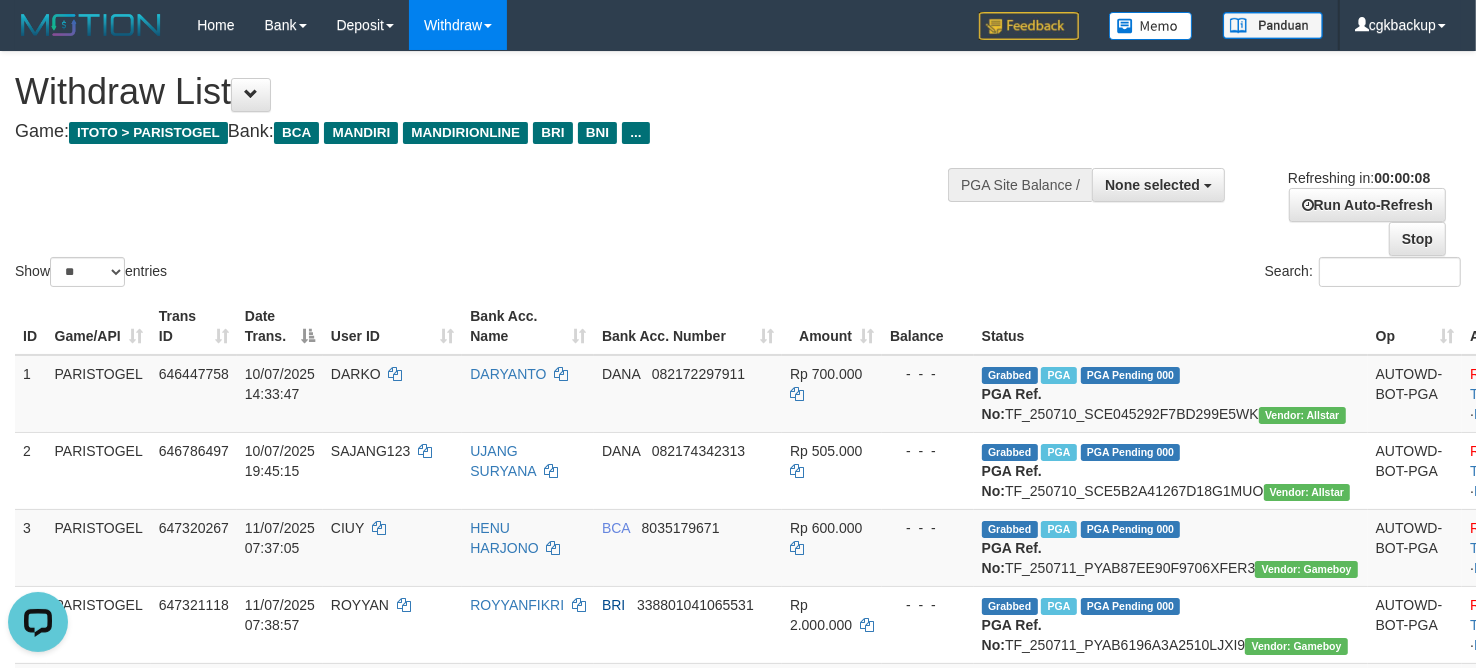 scroll, scrollTop: 0, scrollLeft: 0, axis: both 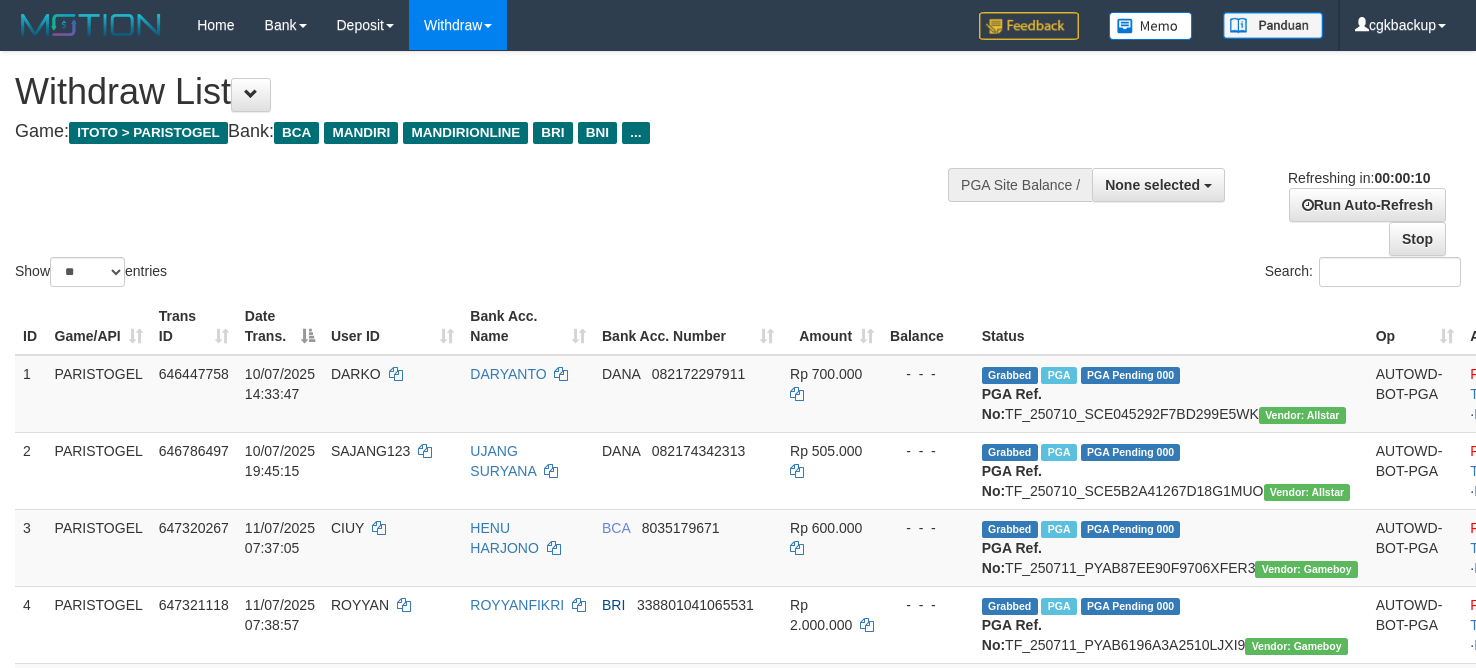 select 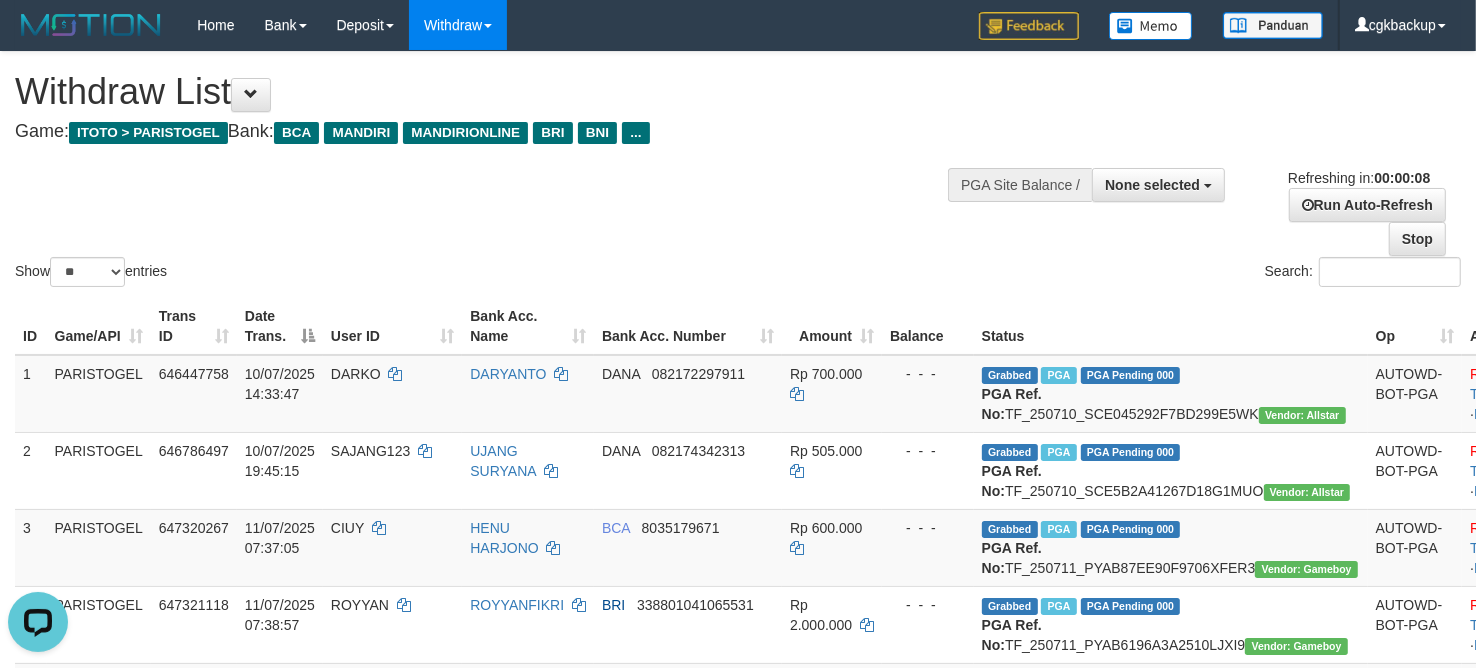 scroll, scrollTop: 0, scrollLeft: 0, axis: both 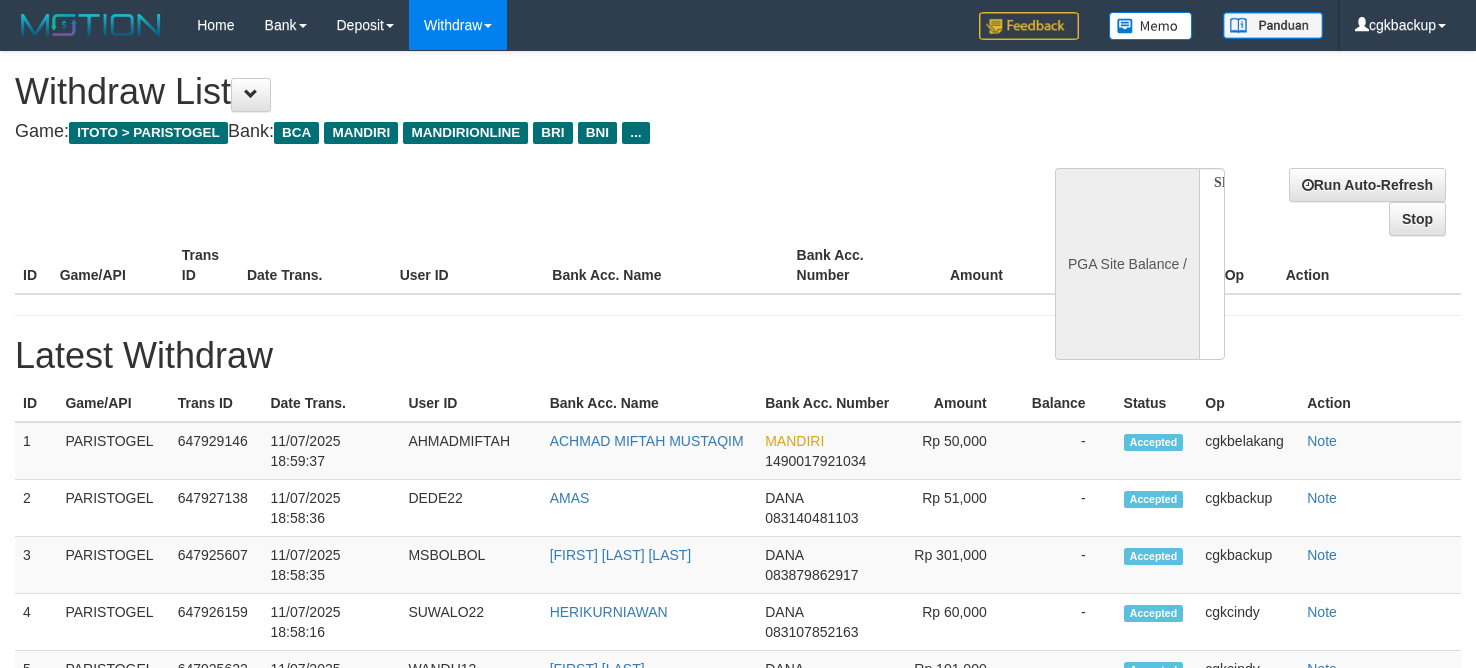 select 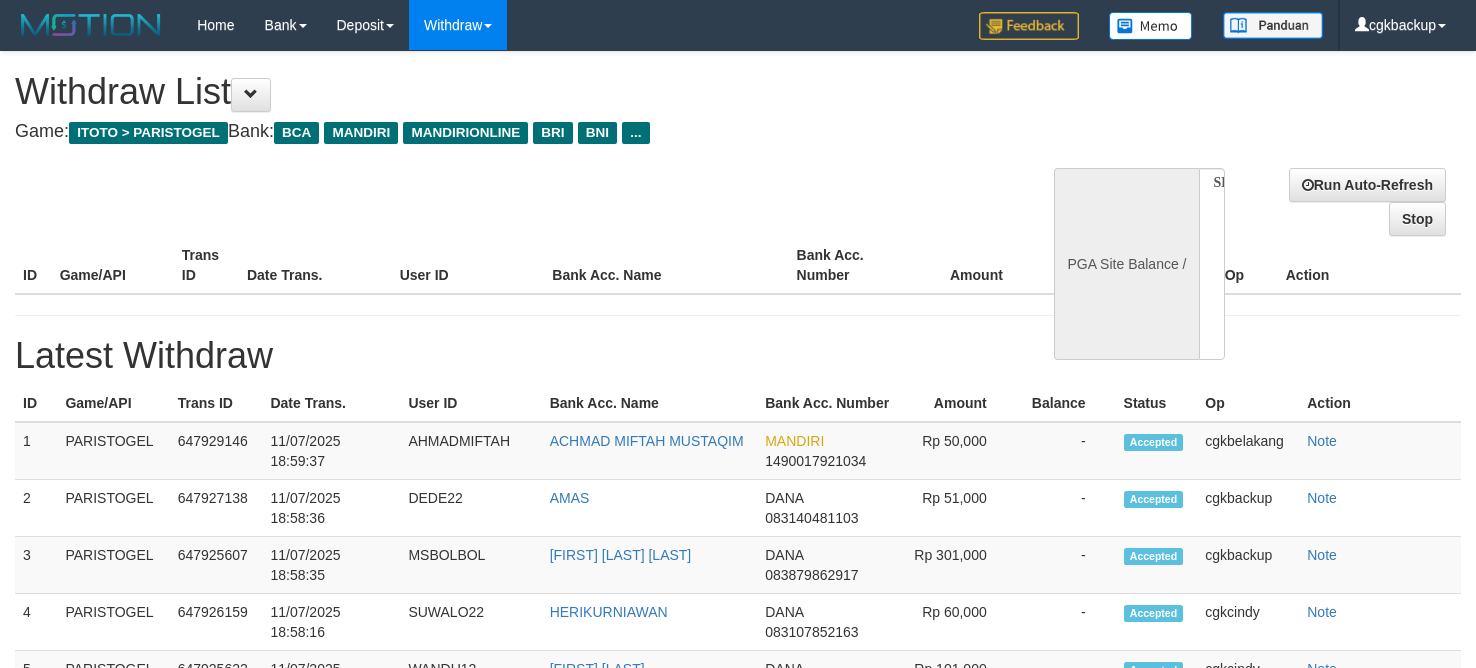 scroll, scrollTop: 0, scrollLeft: 0, axis: both 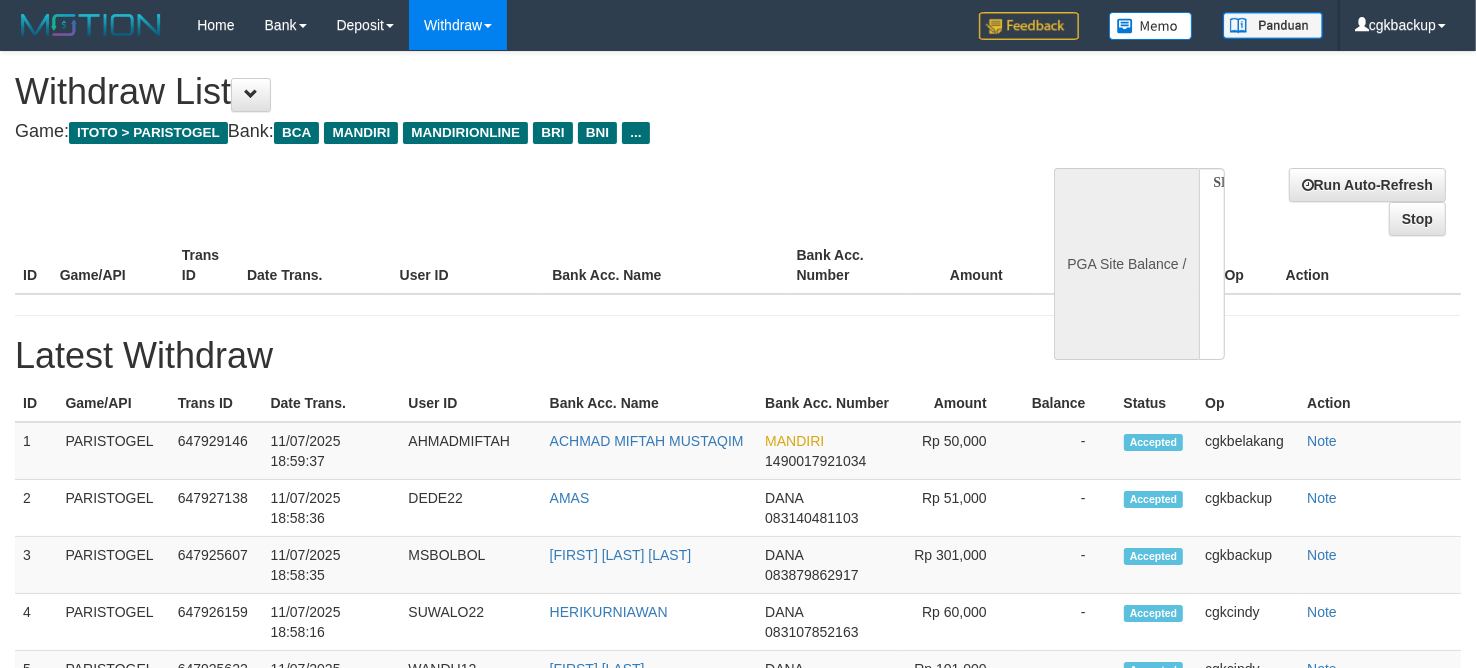 select on "**" 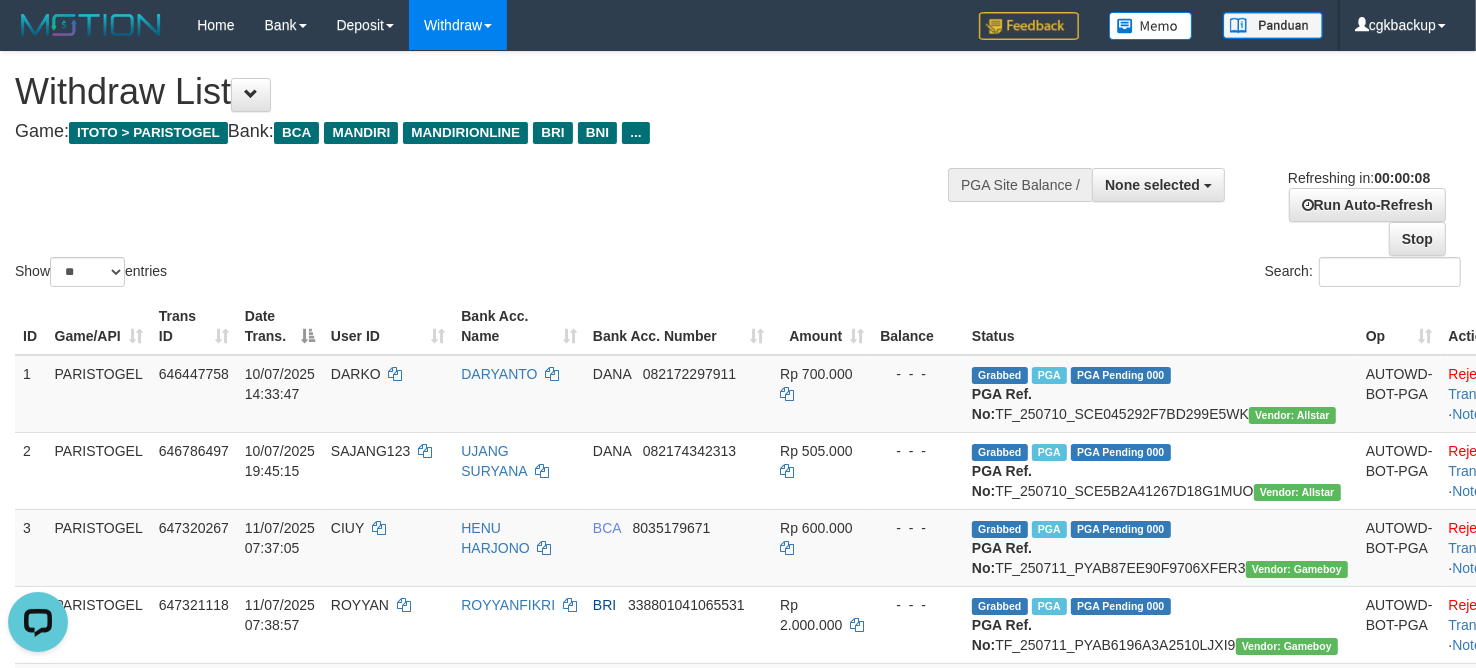 scroll, scrollTop: 0, scrollLeft: 0, axis: both 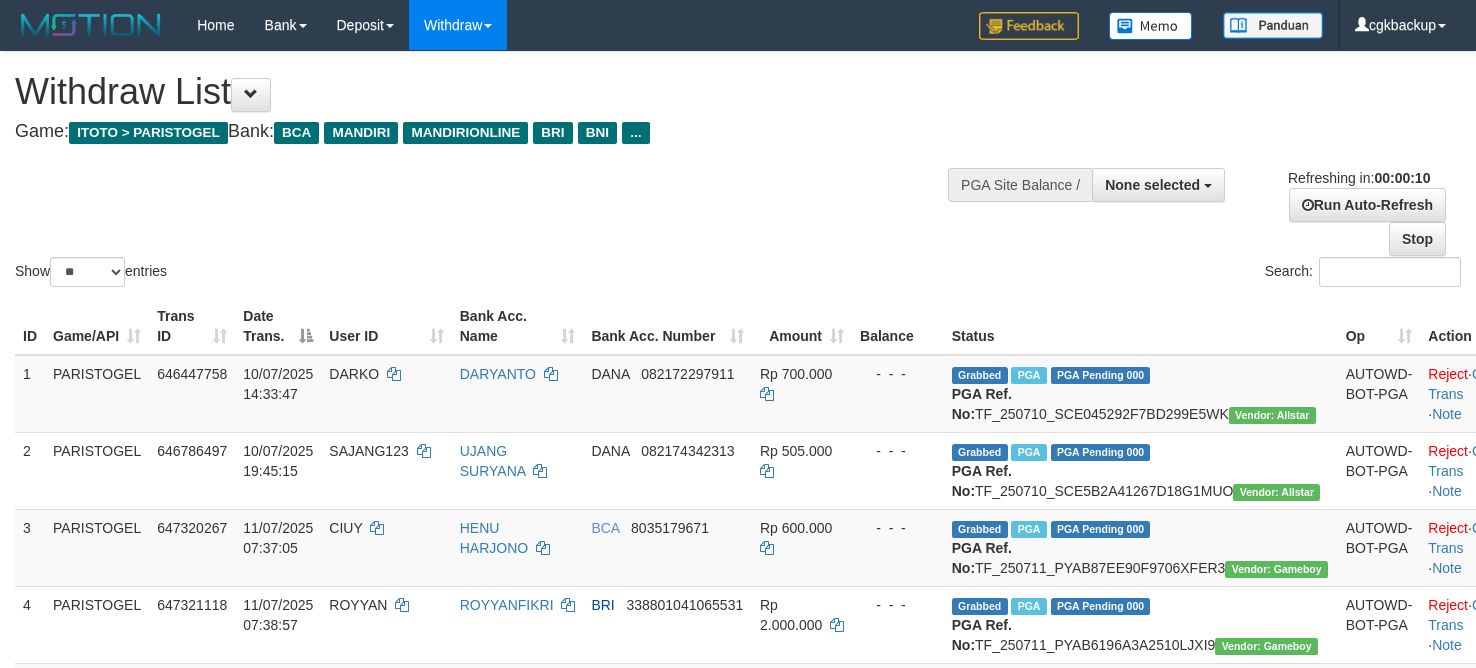 select 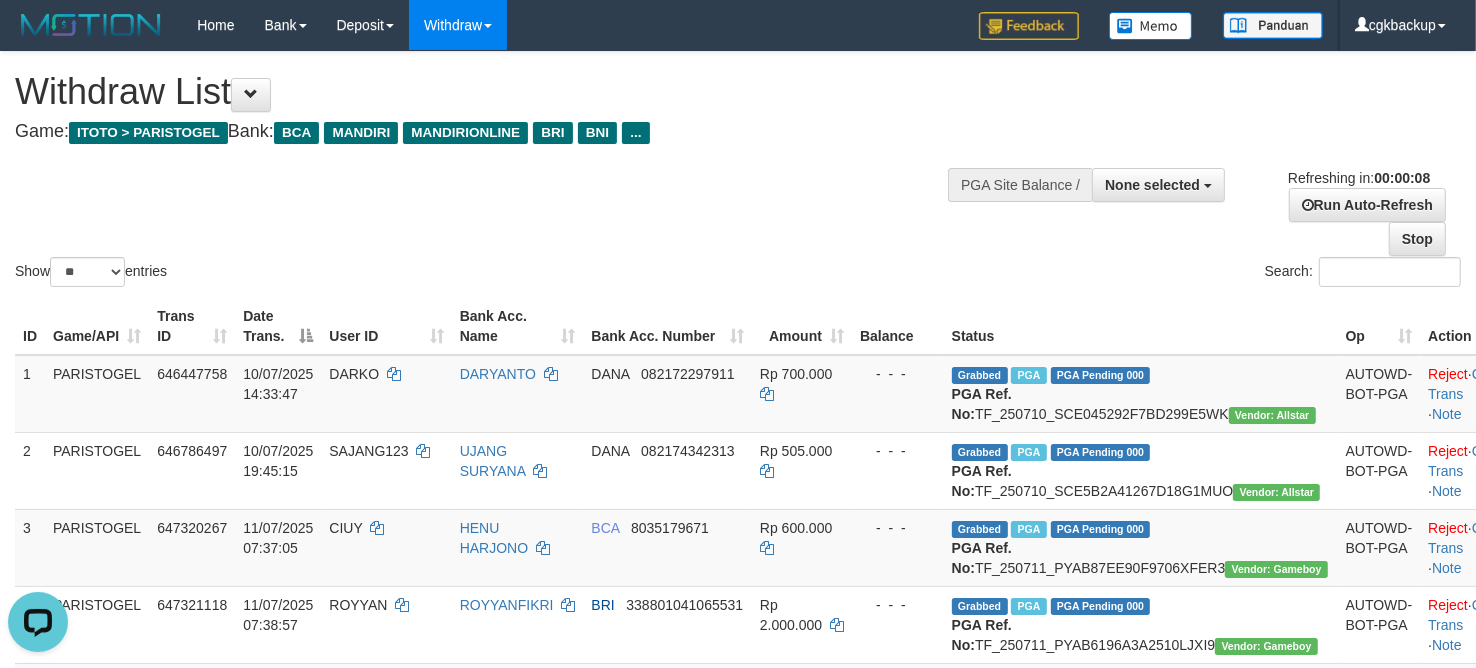 scroll, scrollTop: 0, scrollLeft: 0, axis: both 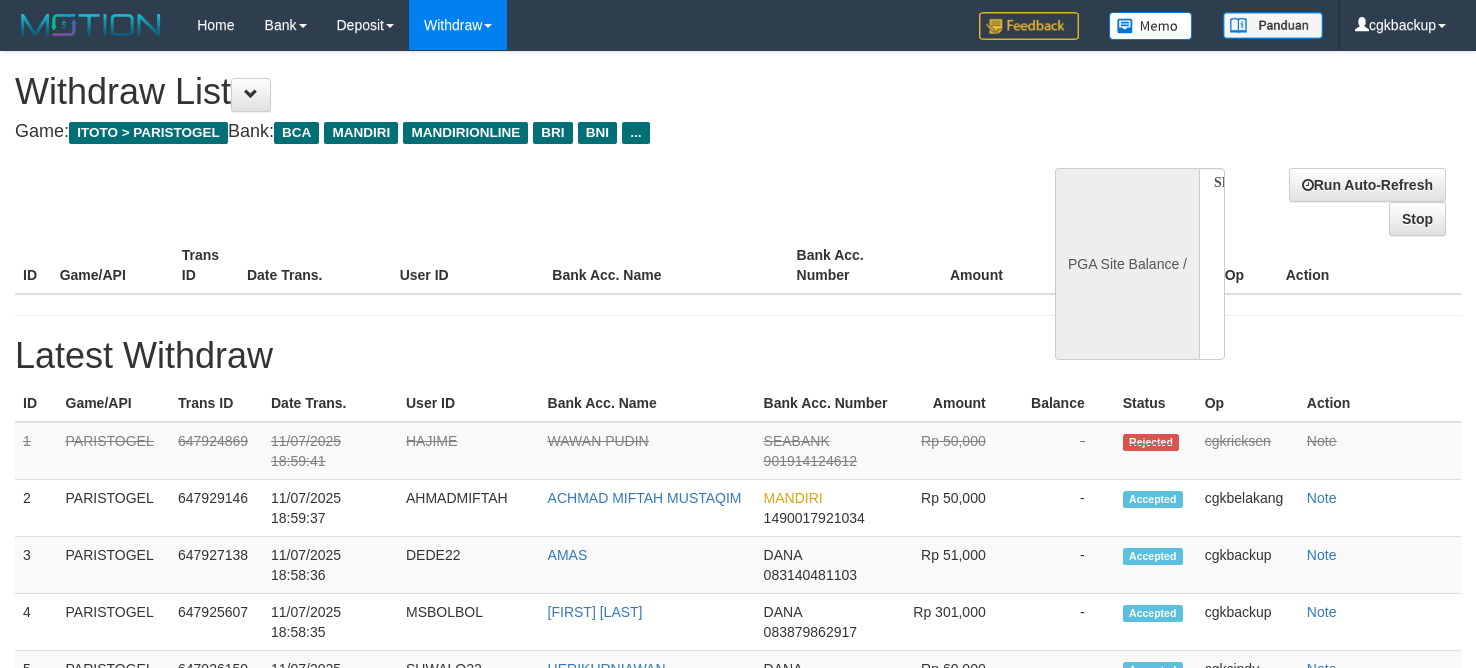 select 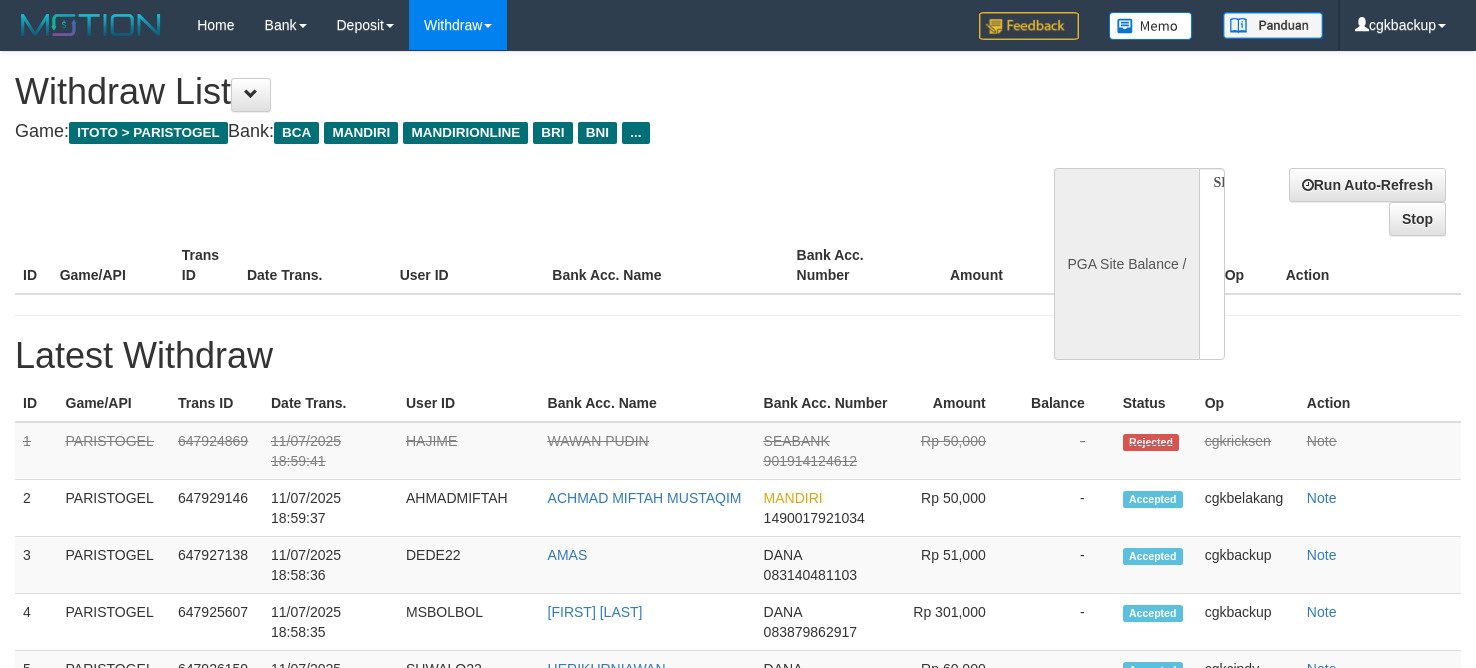 scroll, scrollTop: 0, scrollLeft: 0, axis: both 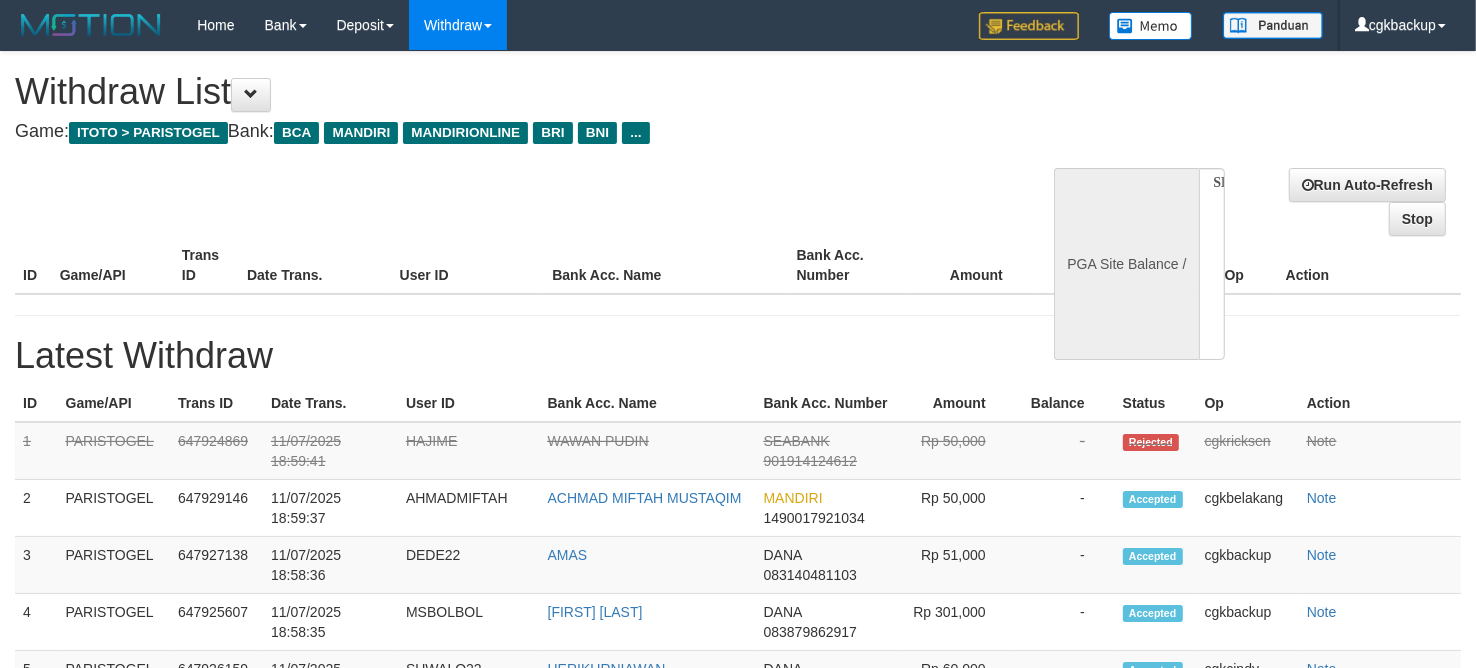 select on "**" 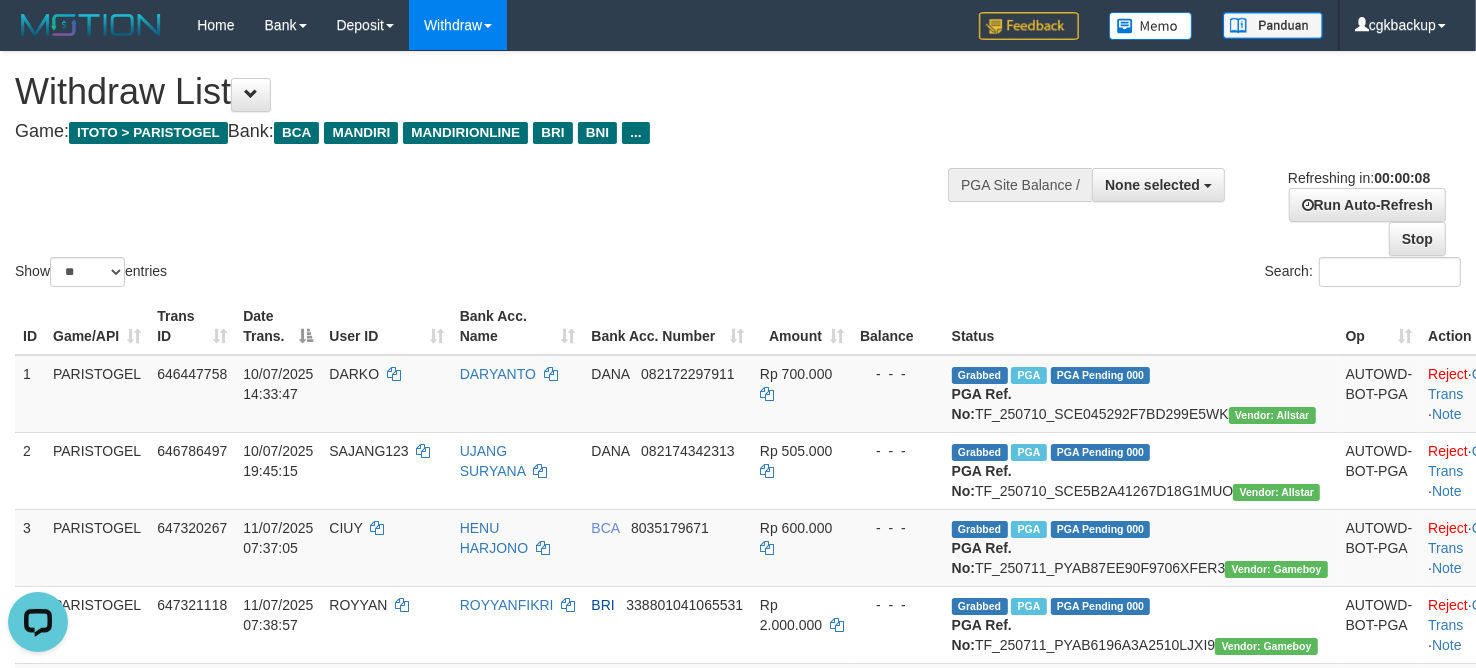 scroll, scrollTop: 0, scrollLeft: 0, axis: both 